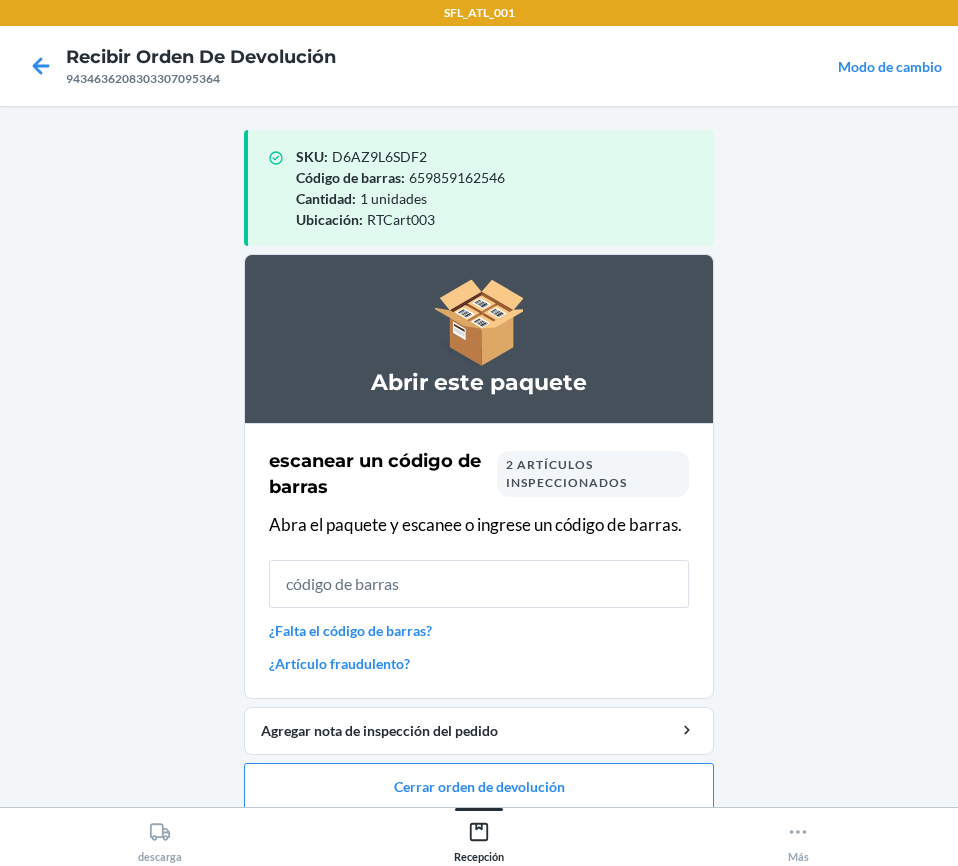 scroll, scrollTop: 0, scrollLeft: 0, axis: both 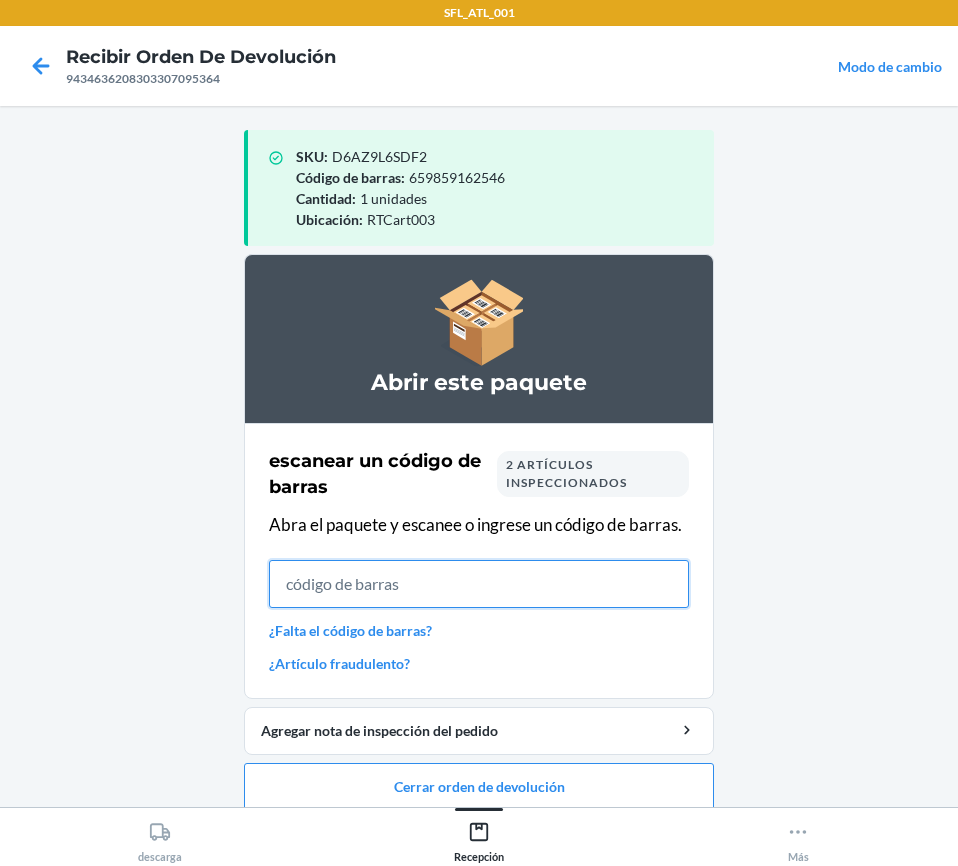 click at bounding box center (479, 584) 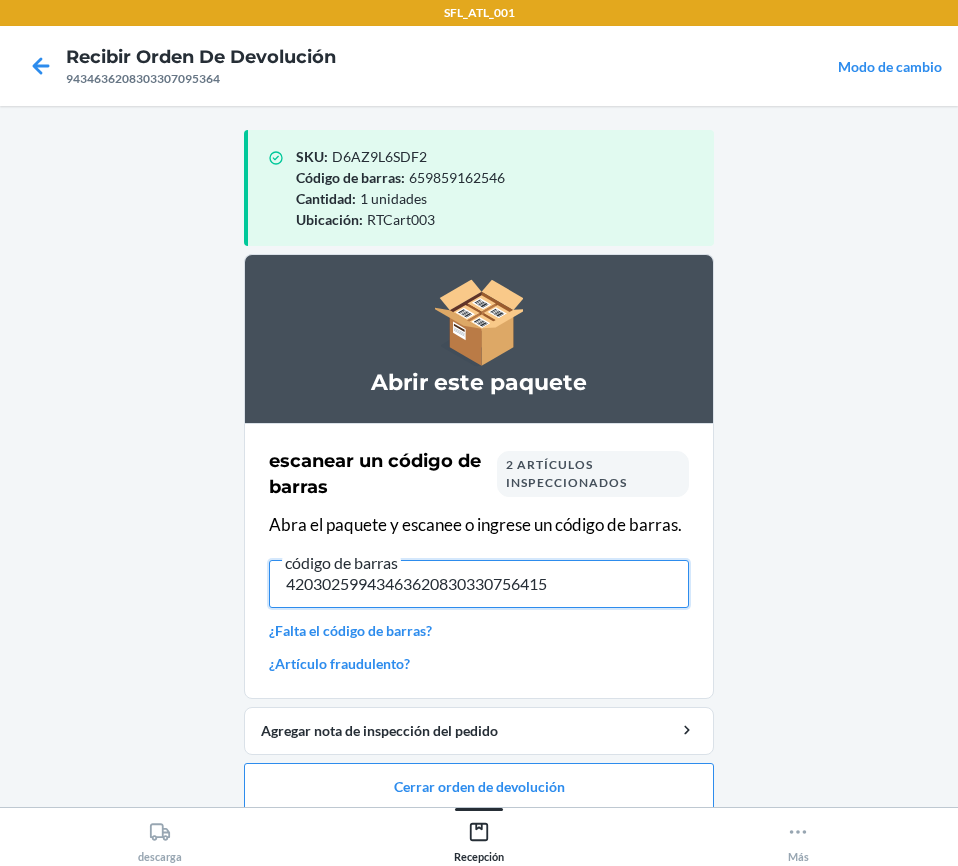 type on "420302599434636208303307564150" 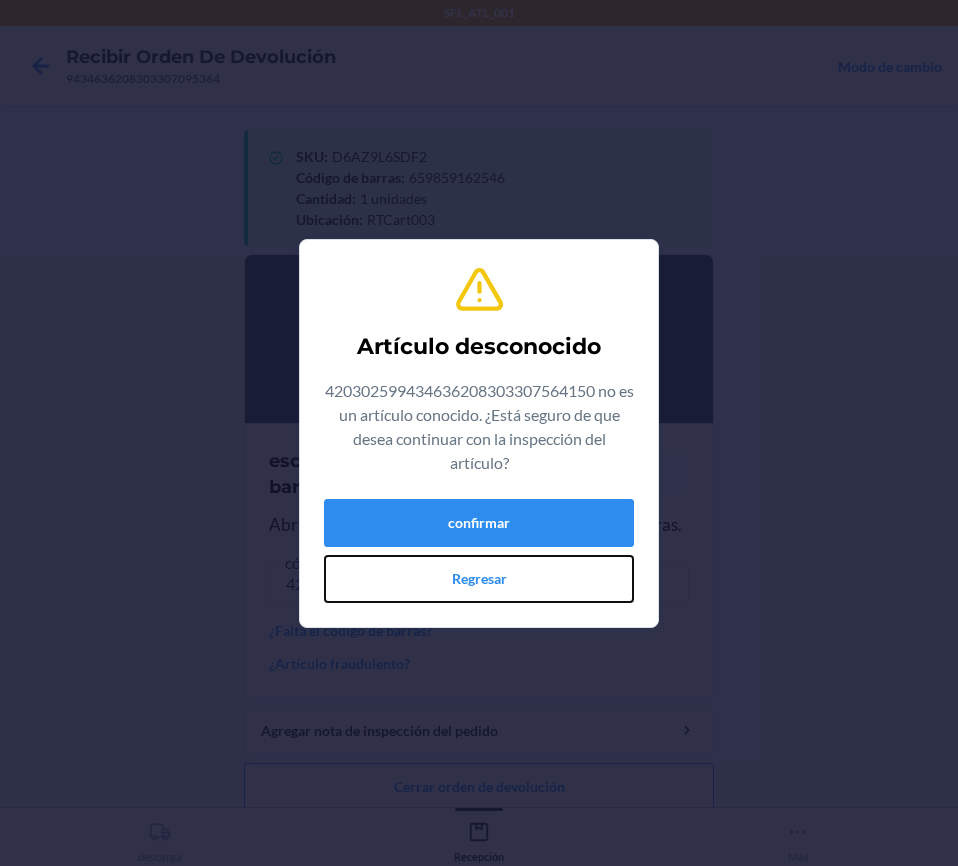 click on "Regresar" at bounding box center (479, 579) 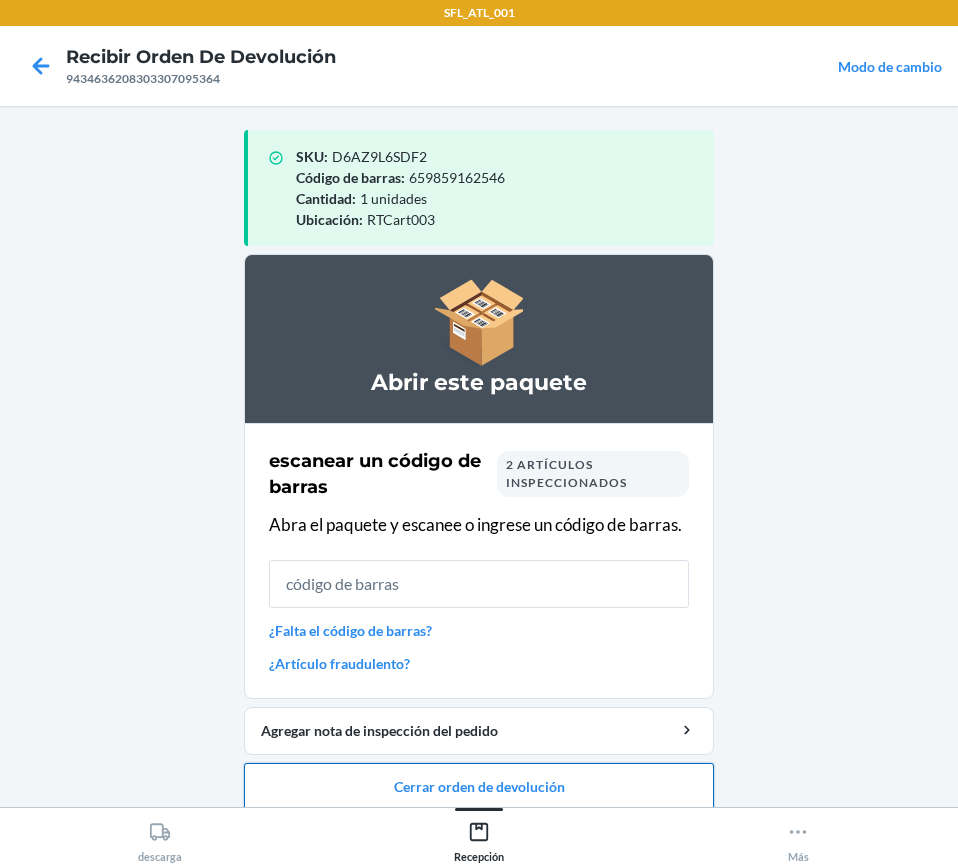 click on "Cerrar orden de devolución" at bounding box center [479, 787] 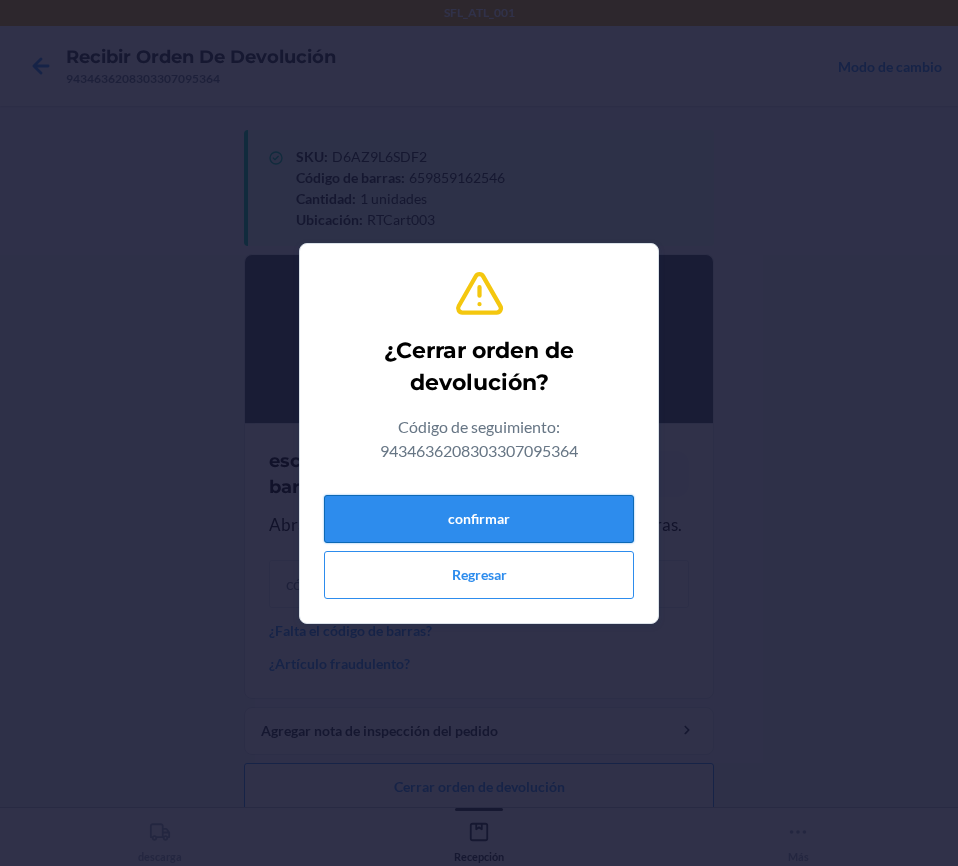 click on "confirmar" at bounding box center [479, 519] 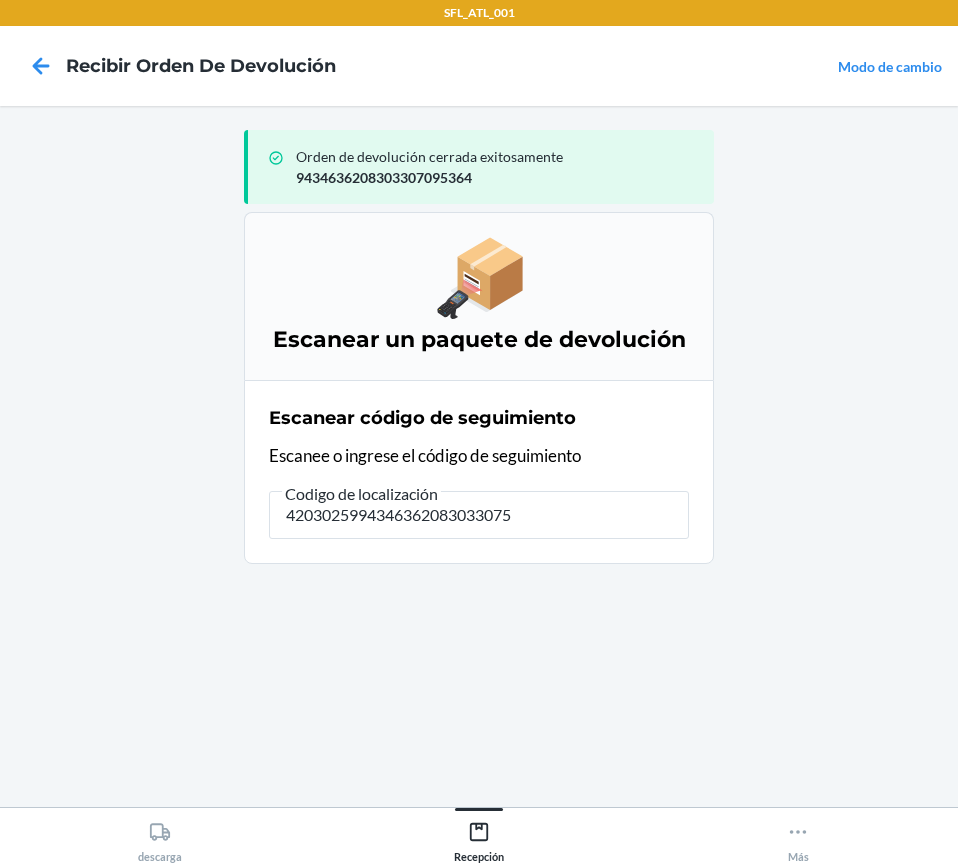 type on "42030259943463620830330756" 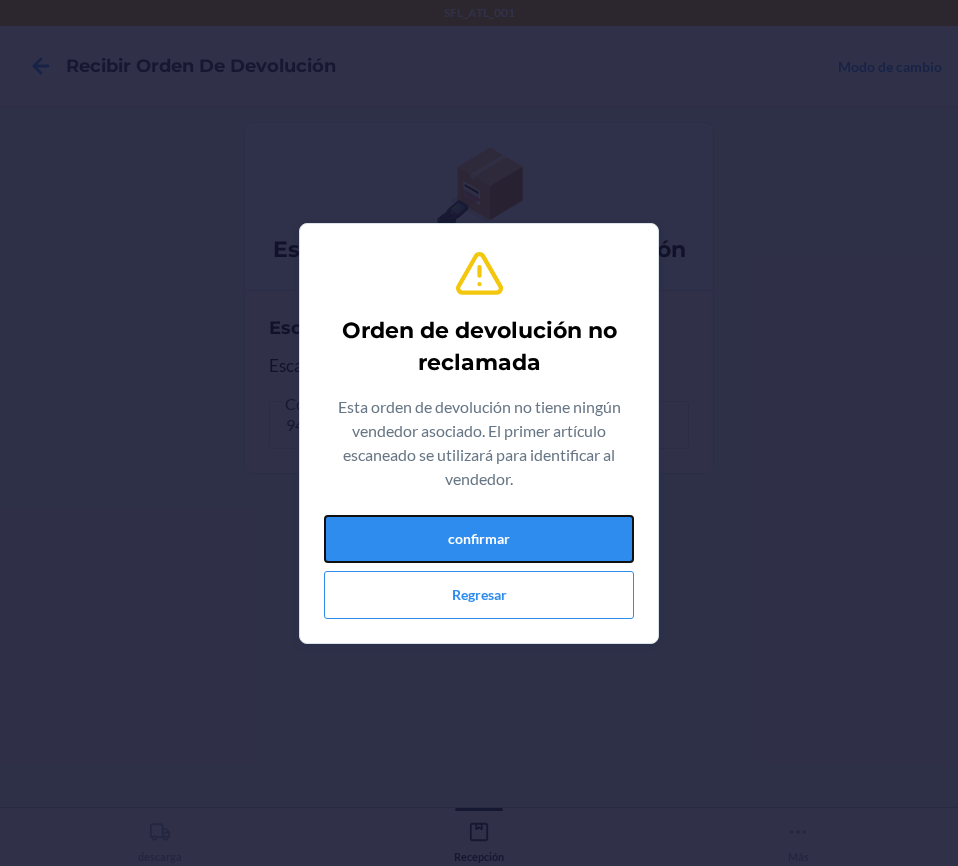 click on "confirmar" at bounding box center (479, 539) 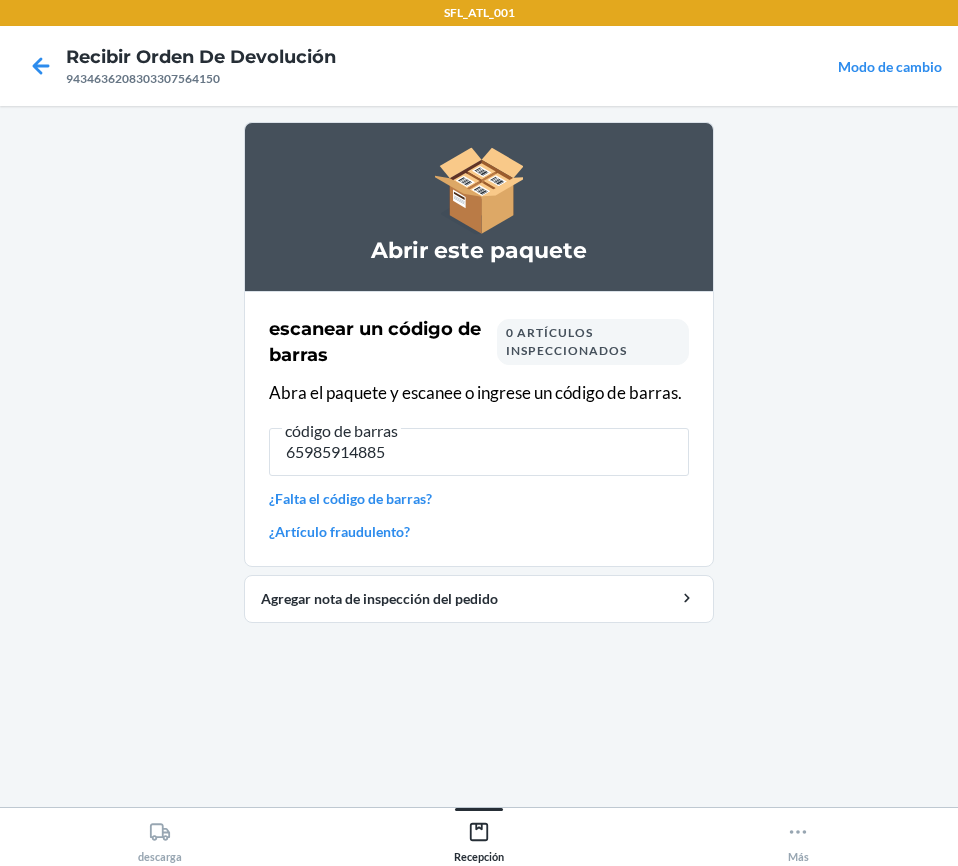 type on "659859148854" 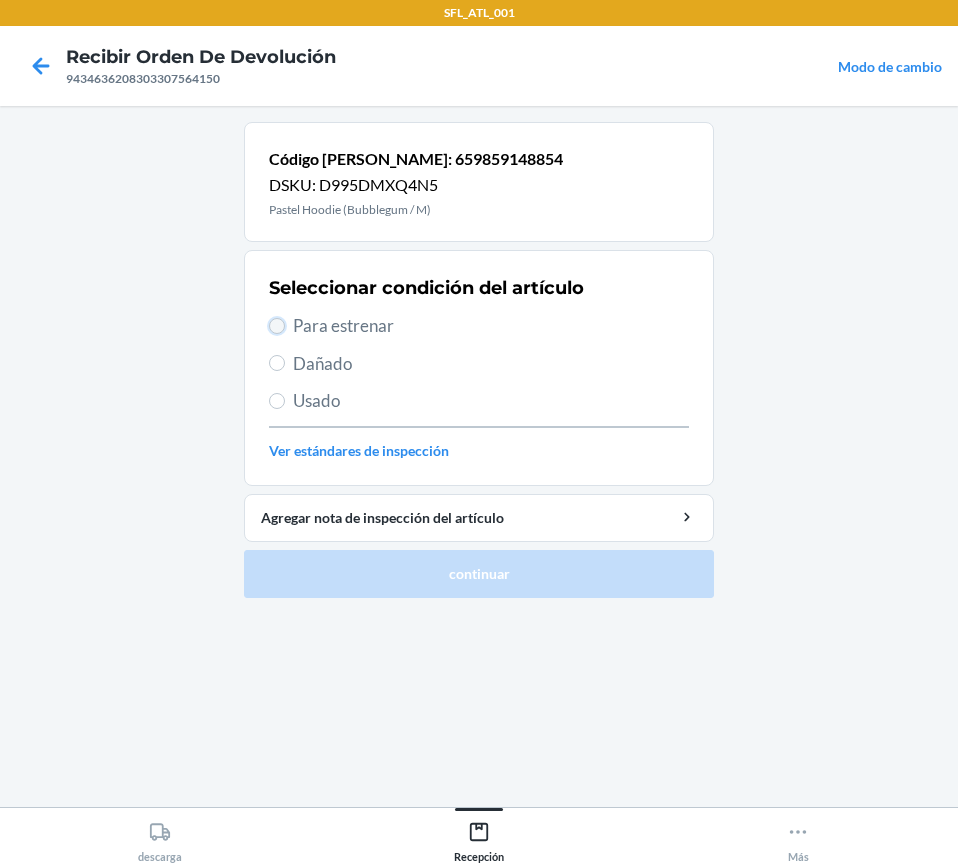 click on "Para estrenar" at bounding box center (277, 326) 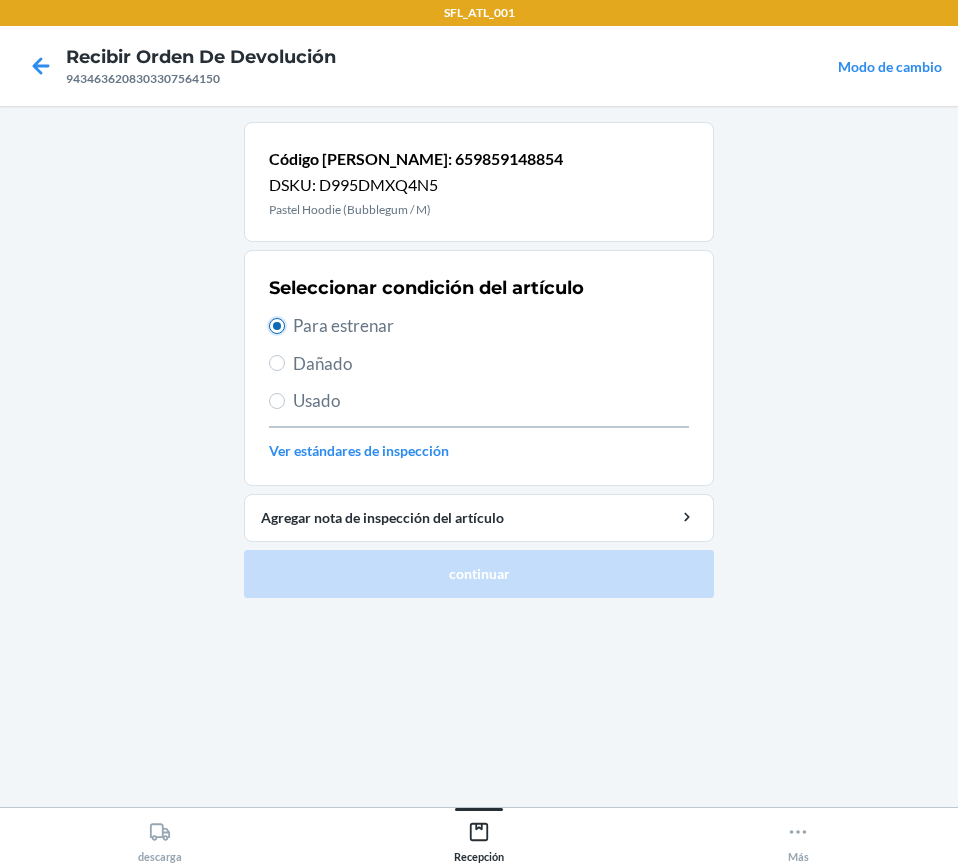 radio on "true" 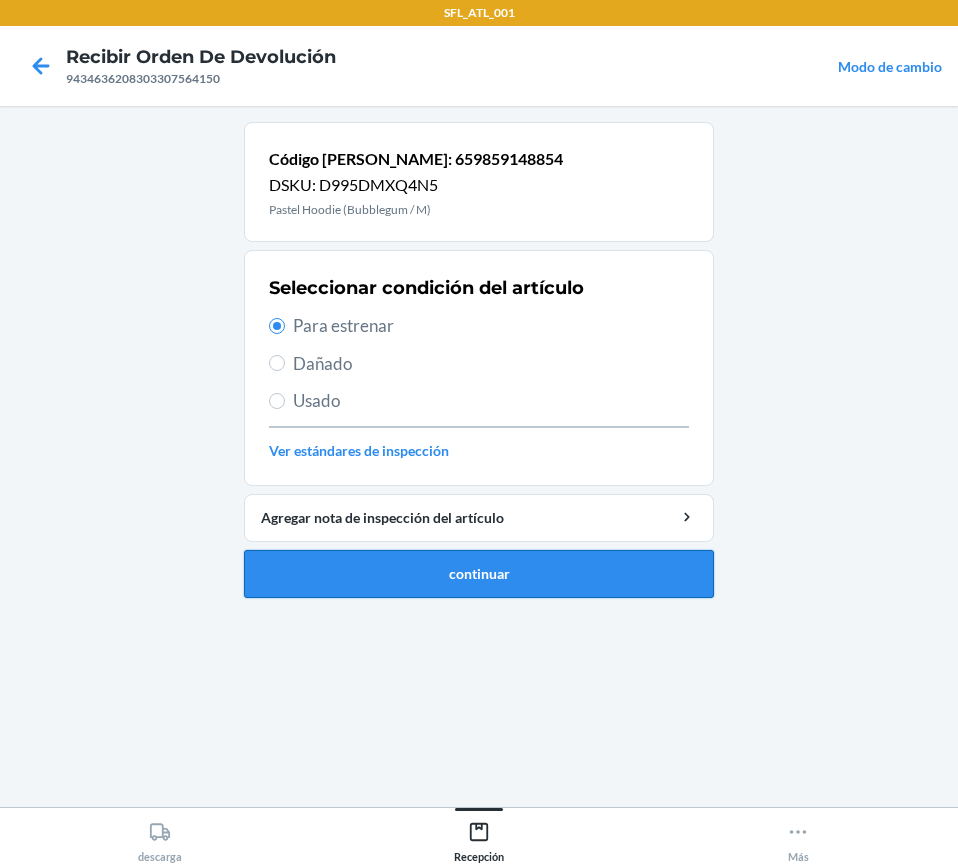 click on "continuar" at bounding box center [479, 574] 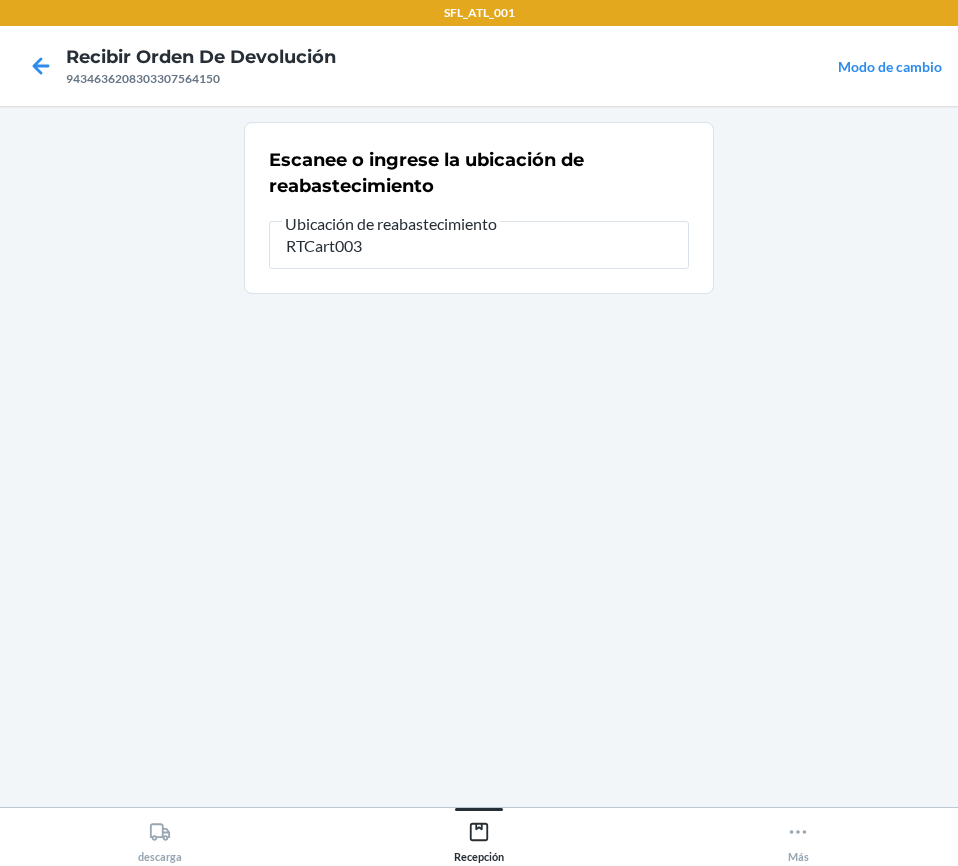 type on "RTCart003" 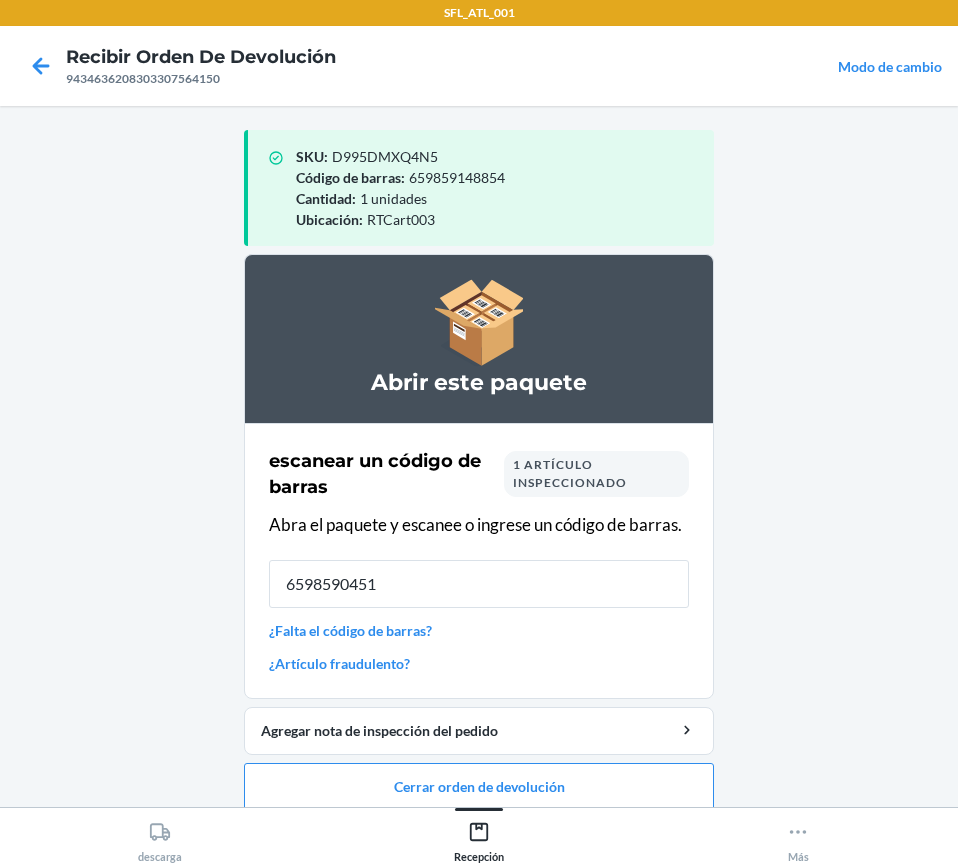 type on "65985904513" 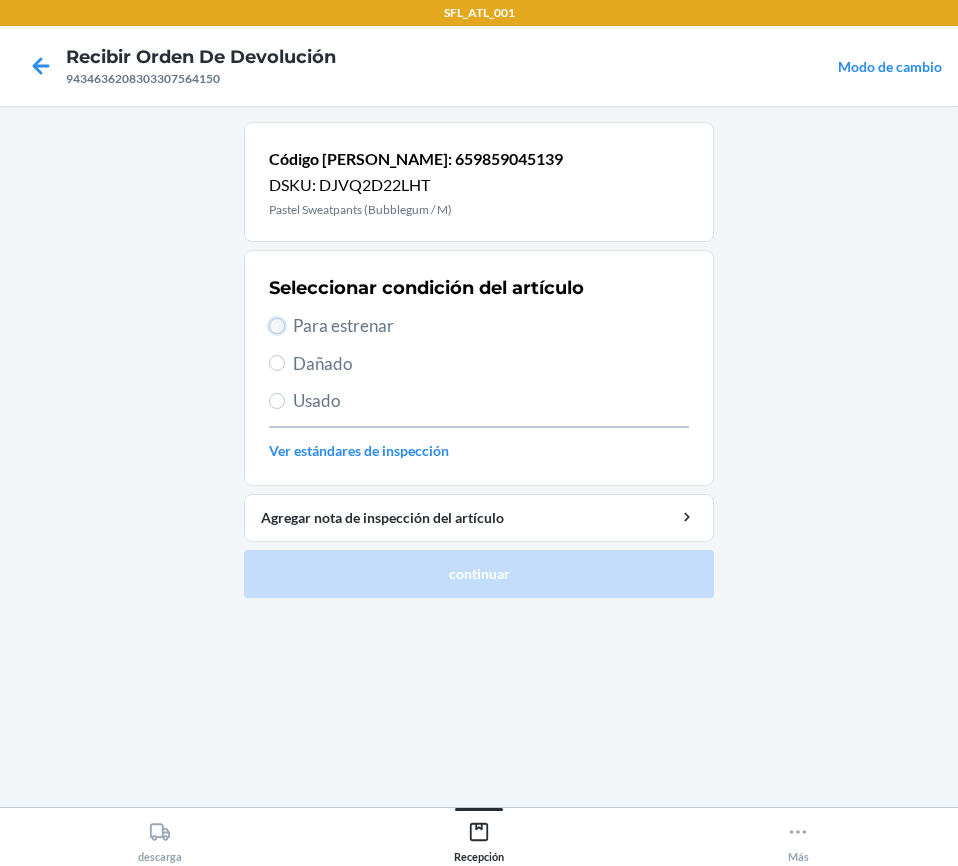 click on "Para estrenar" at bounding box center [277, 326] 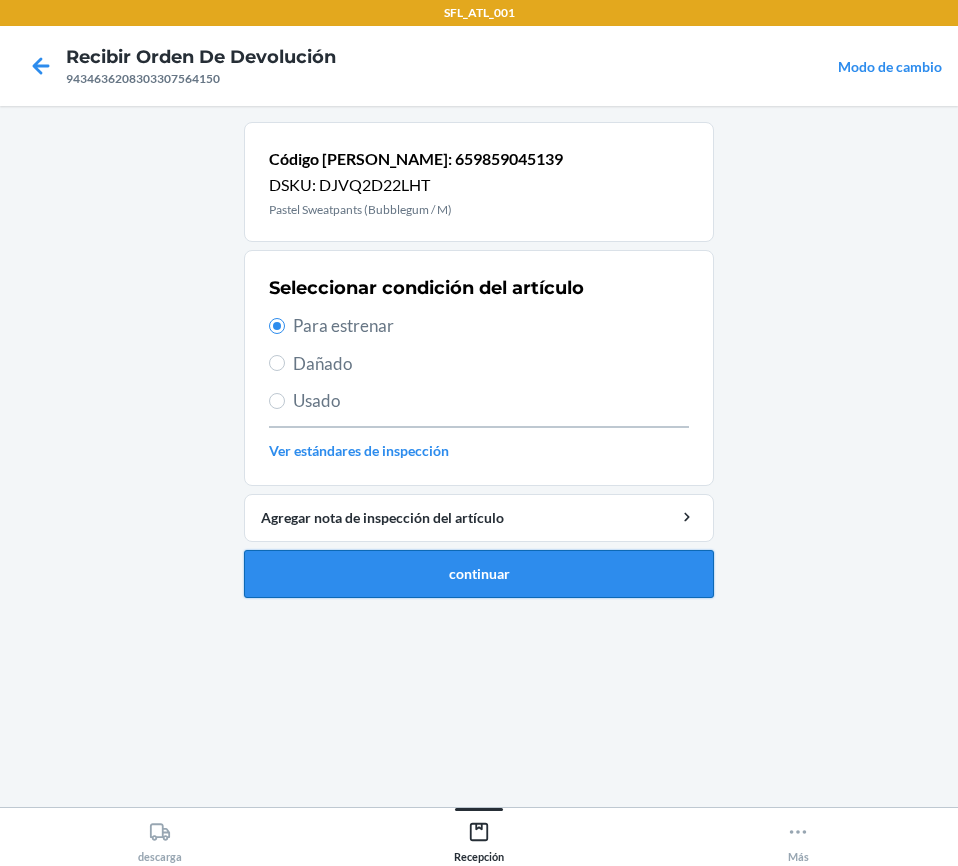 click on "continuar" at bounding box center (479, 574) 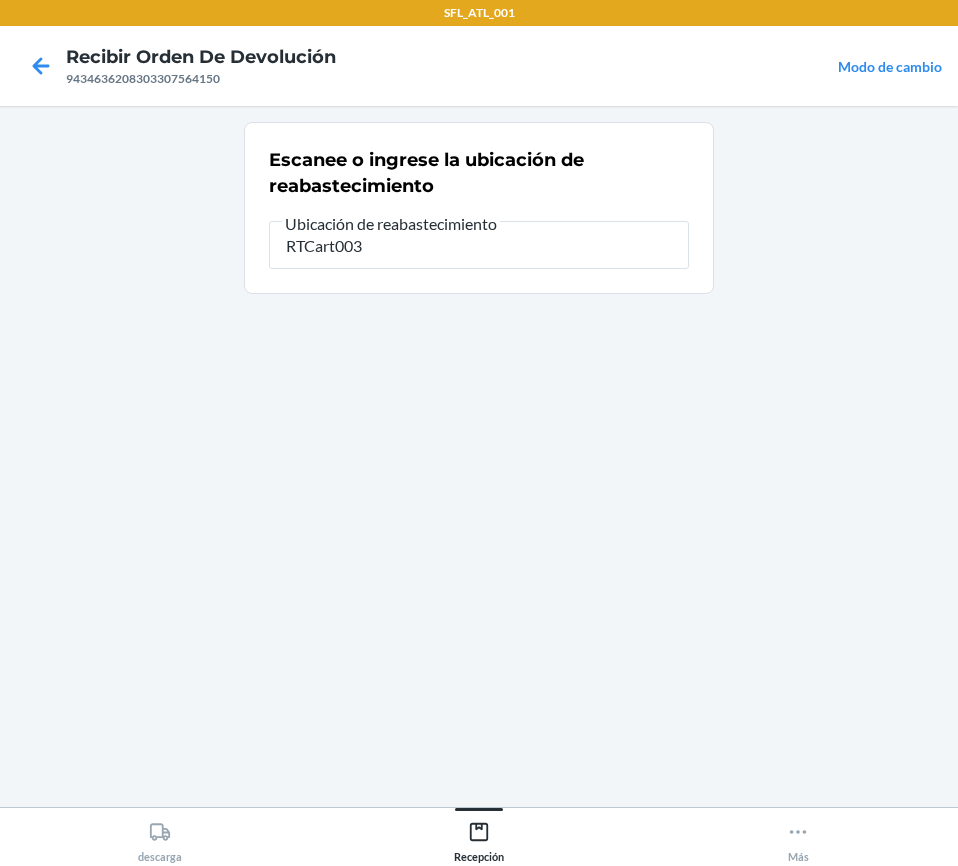 type on "RTCart003" 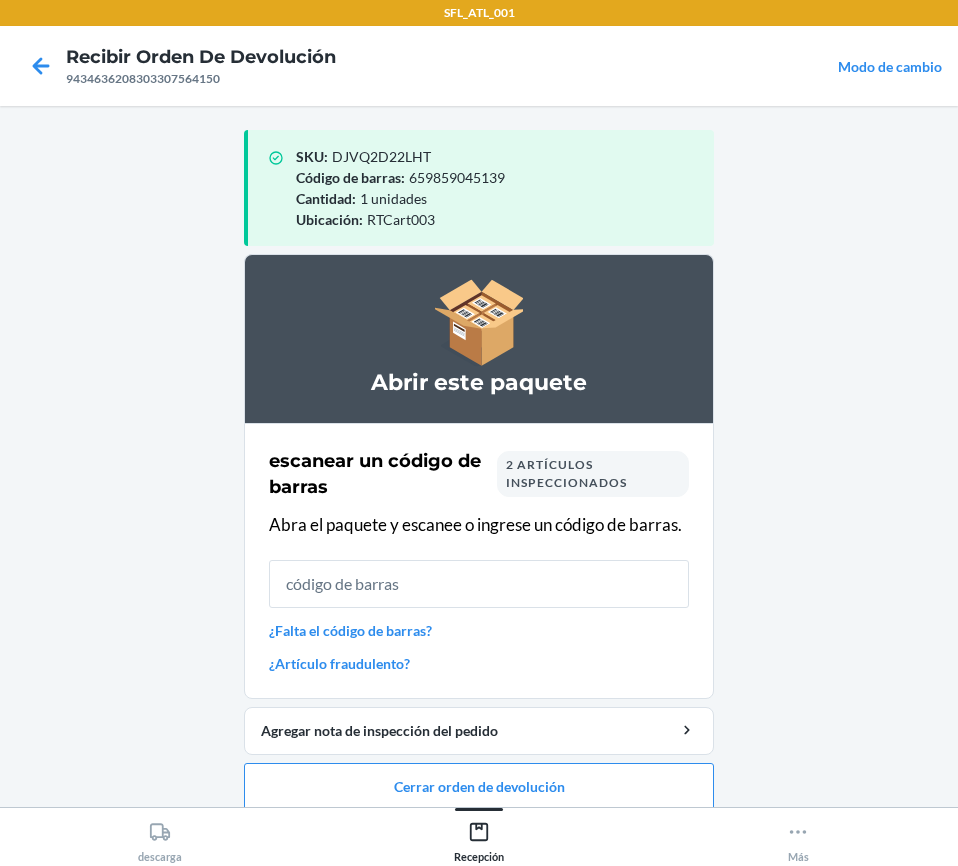 scroll, scrollTop: 20, scrollLeft: 0, axis: vertical 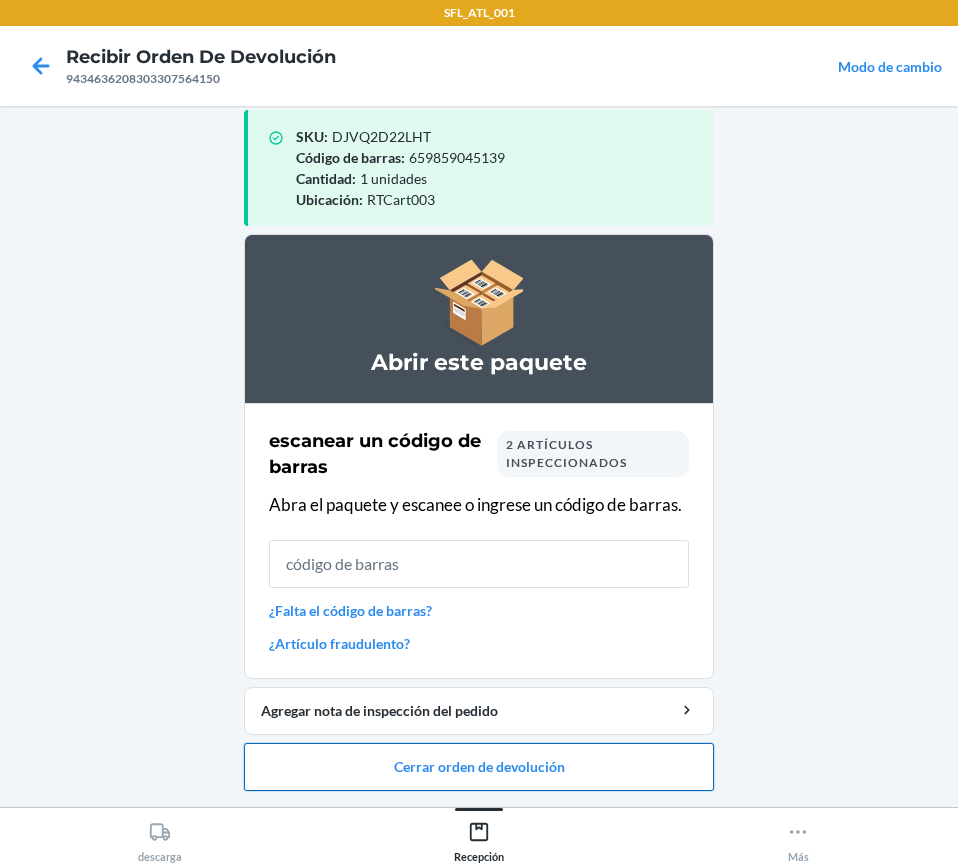 click on "Cerrar orden de devolución" at bounding box center [479, 767] 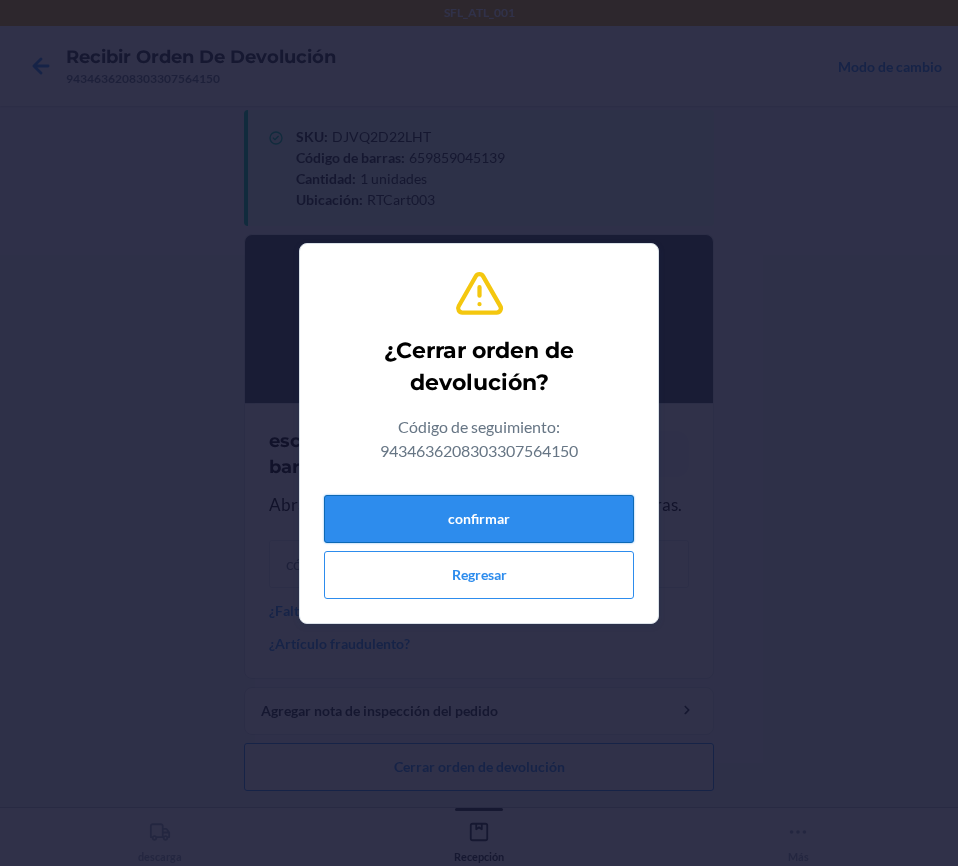 click on "confirmar" at bounding box center (479, 519) 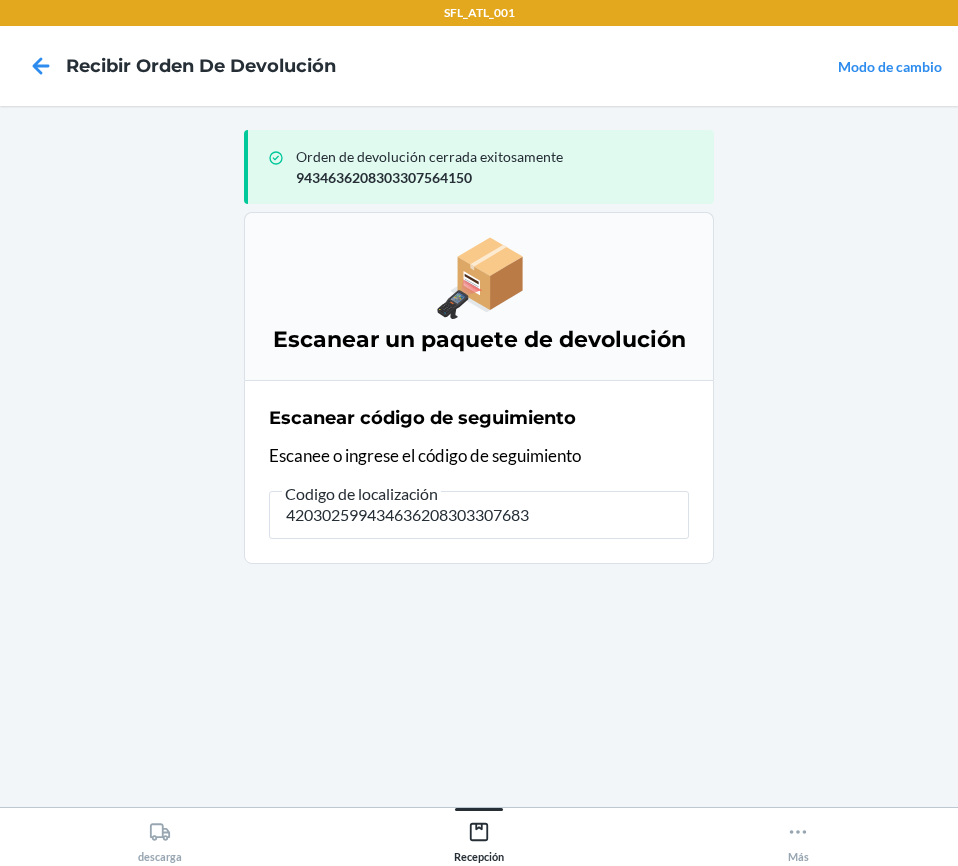 type on "4203025994346362083033076839" 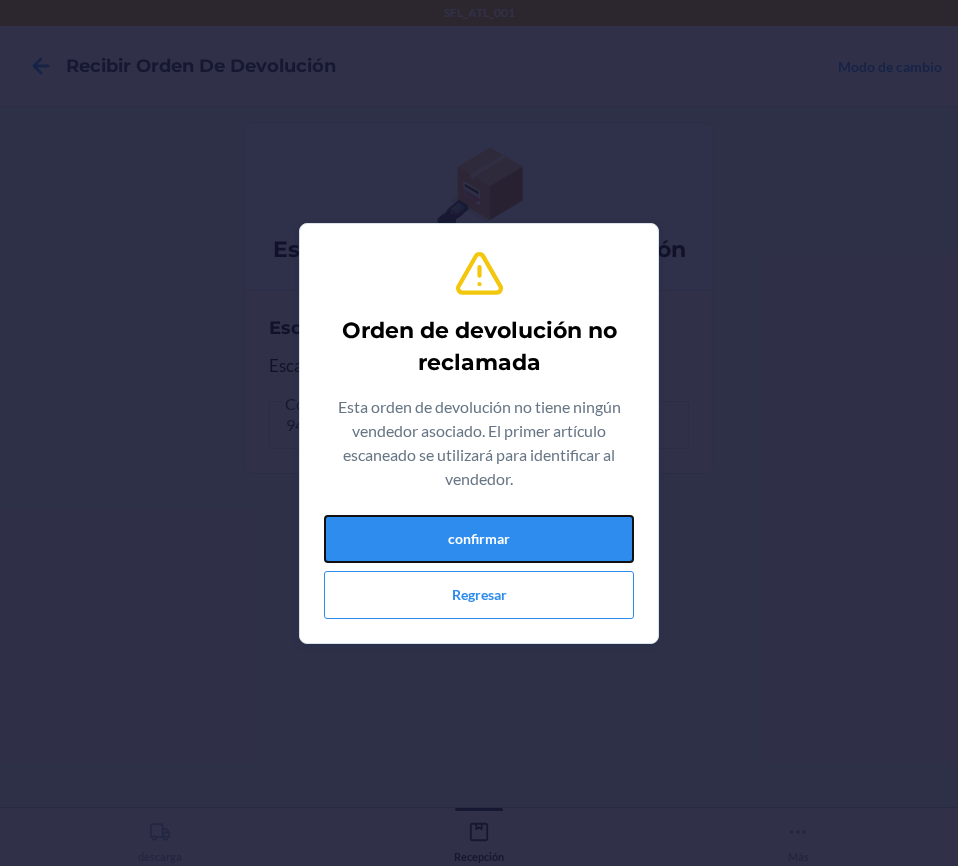 click on "confirmar" at bounding box center (479, 539) 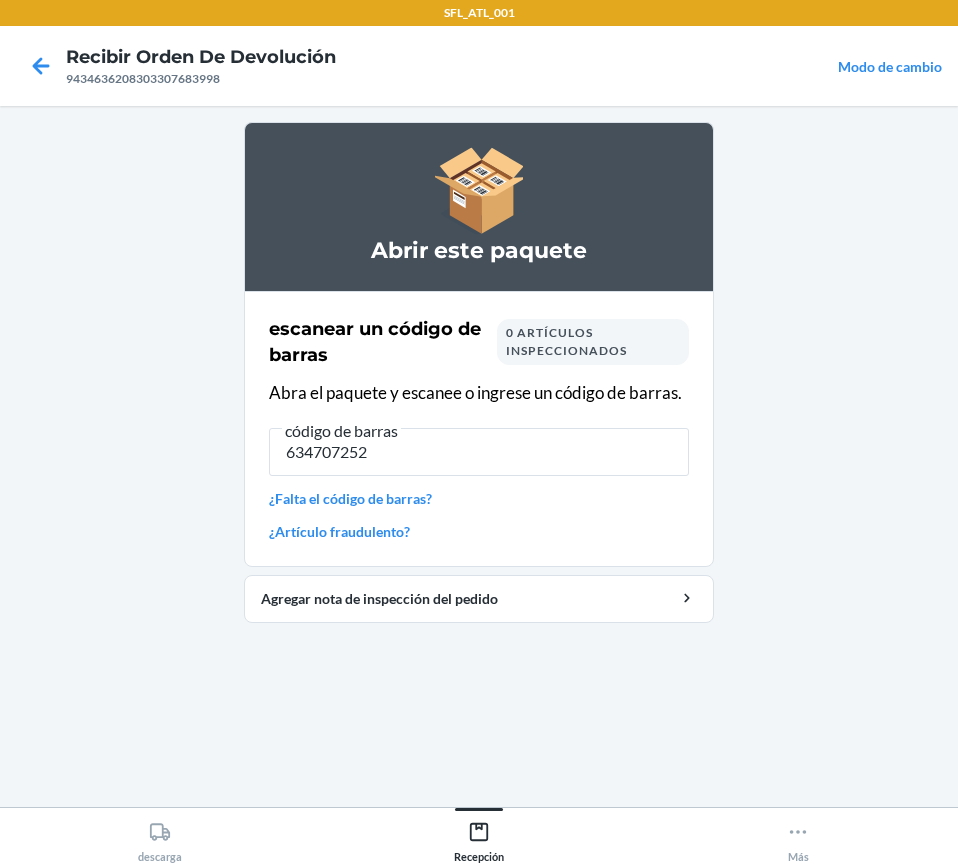 type on "6347072526" 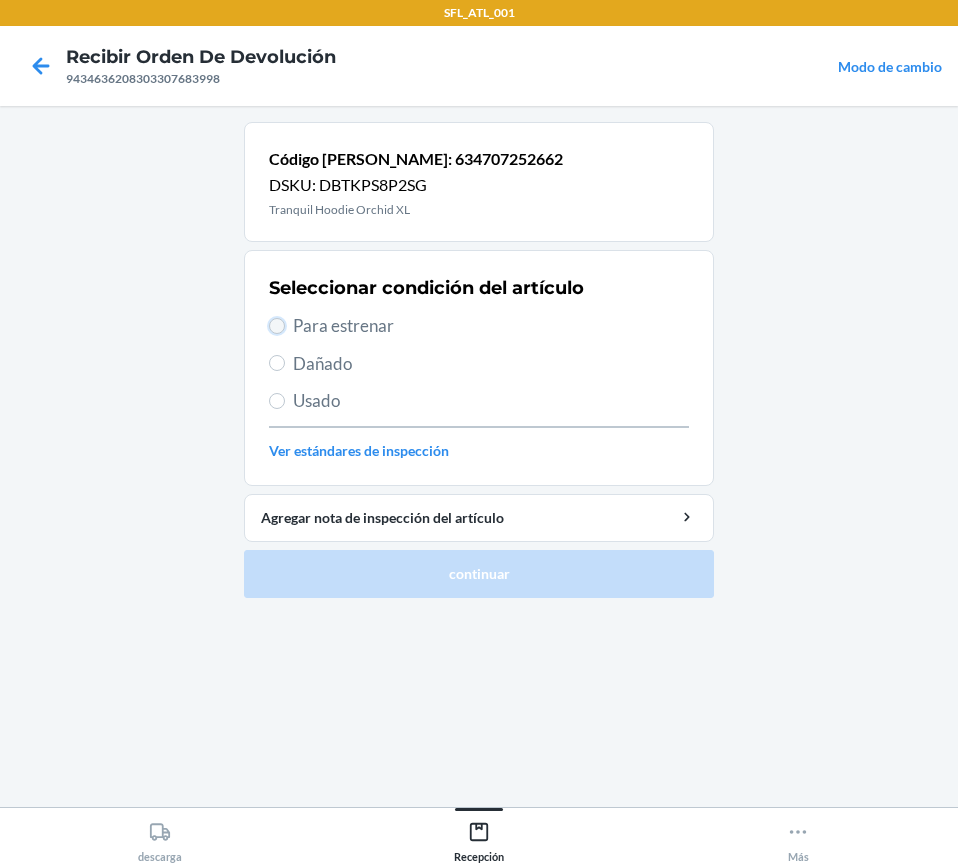 click on "Para estrenar" at bounding box center [277, 326] 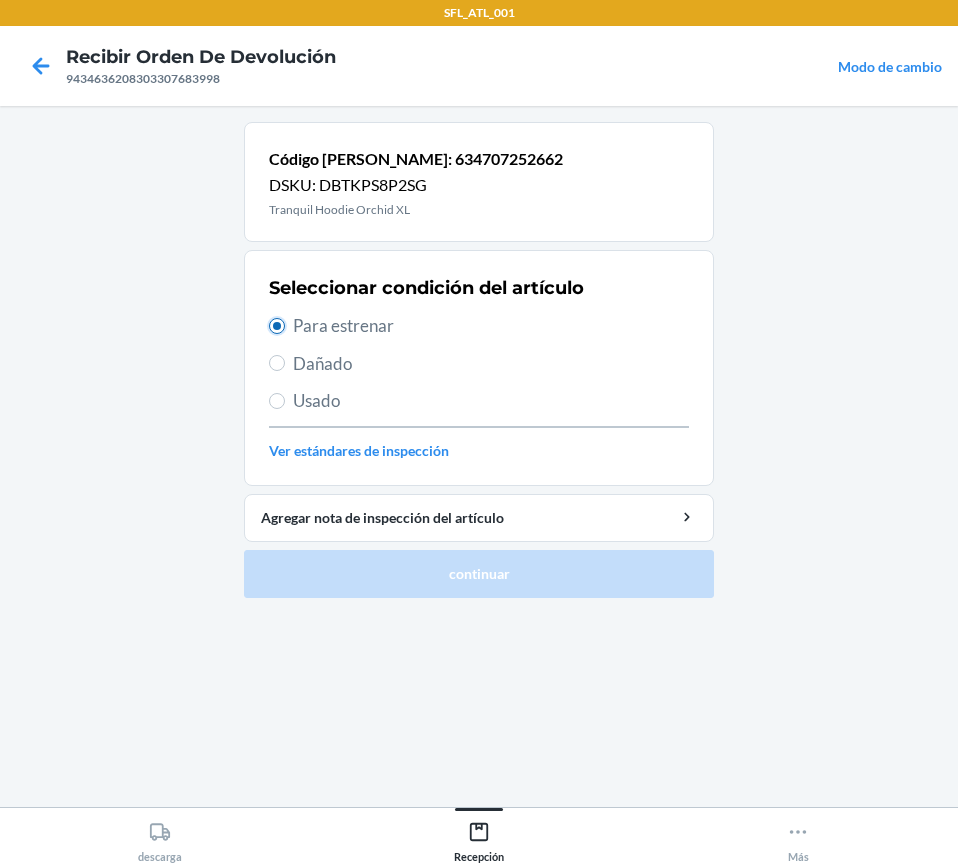 radio on "true" 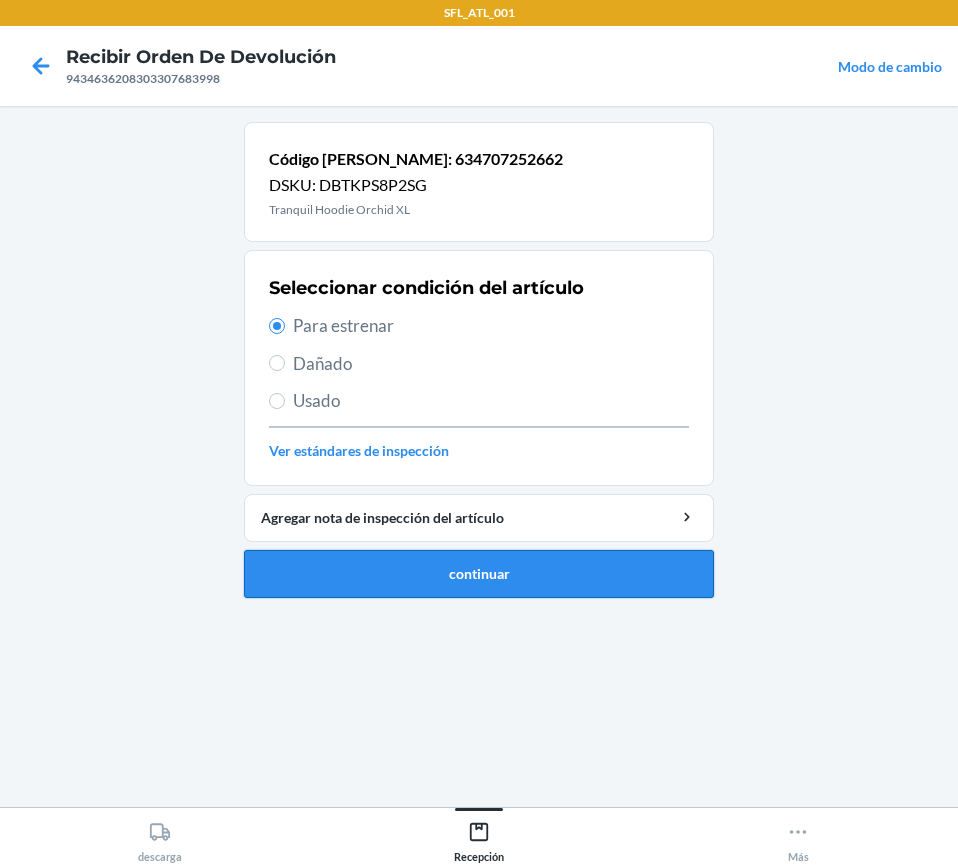 click on "continuar" at bounding box center (479, 574) 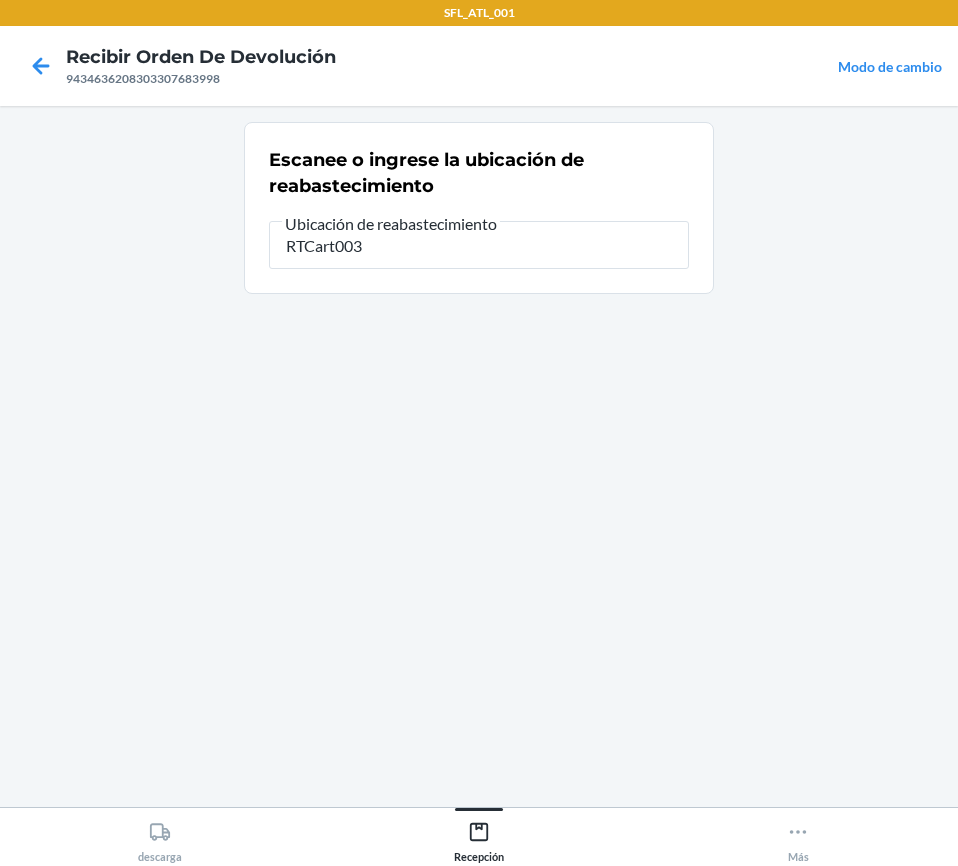 type on "RTCart003" 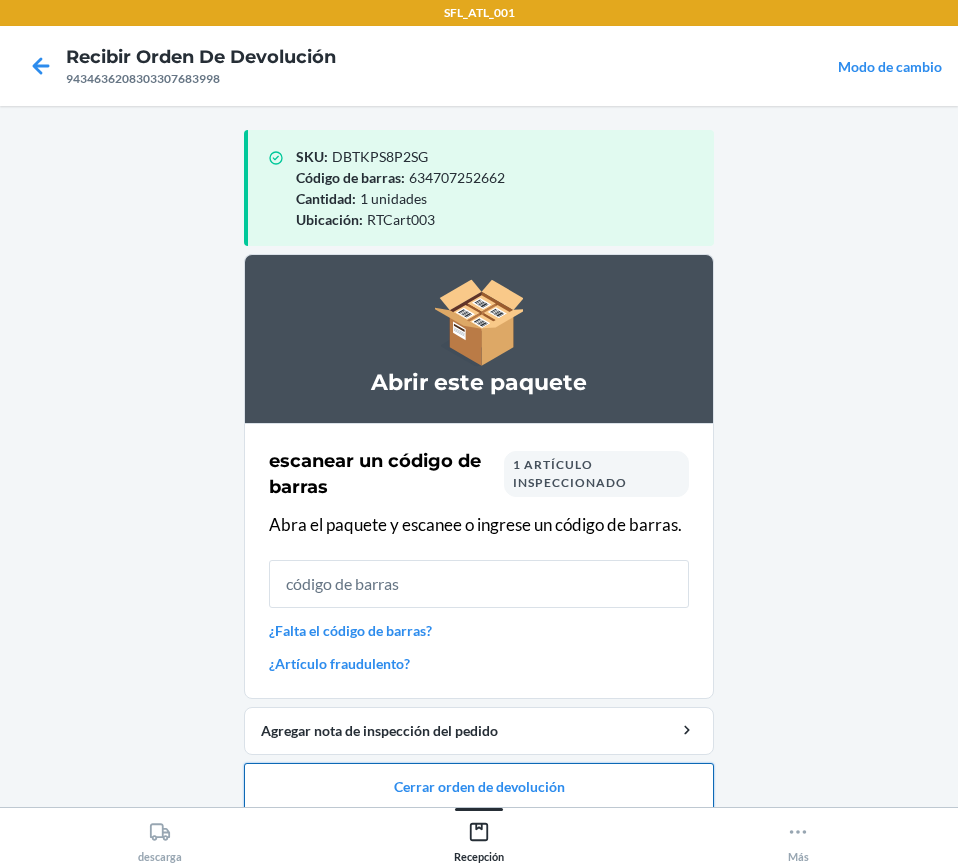 click on "Cerrar orden de devolución" at bounding box center (479, 787) 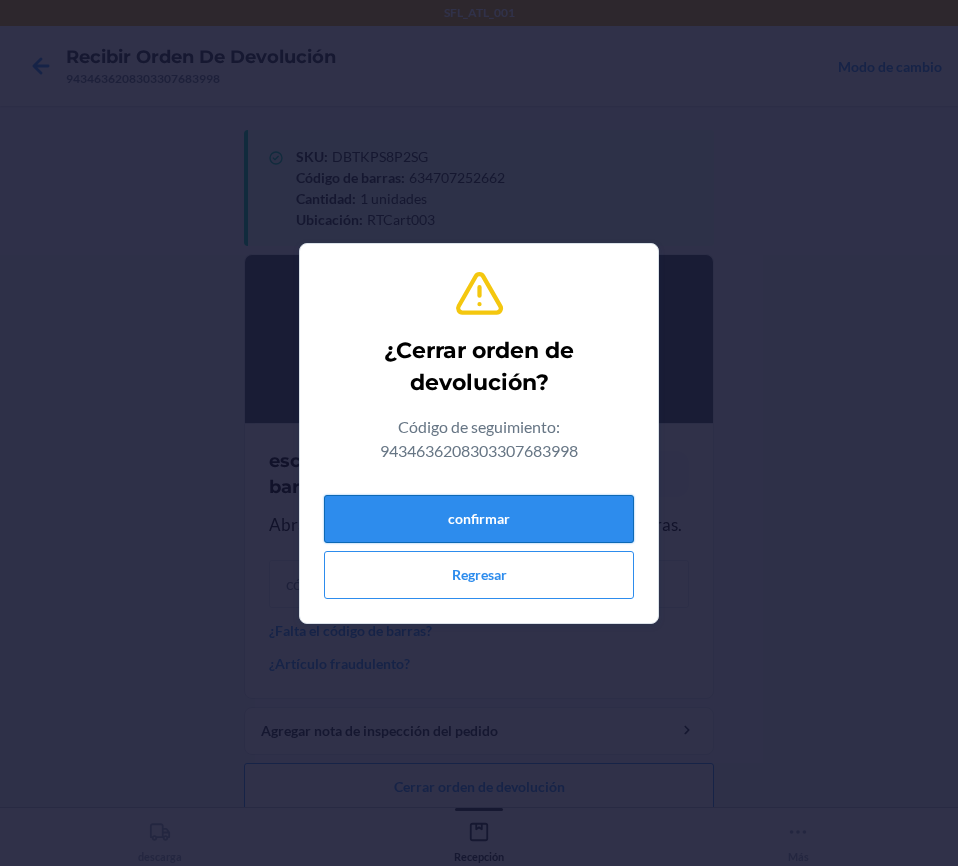 click on "confirmar" at bounding box center [479, 519] 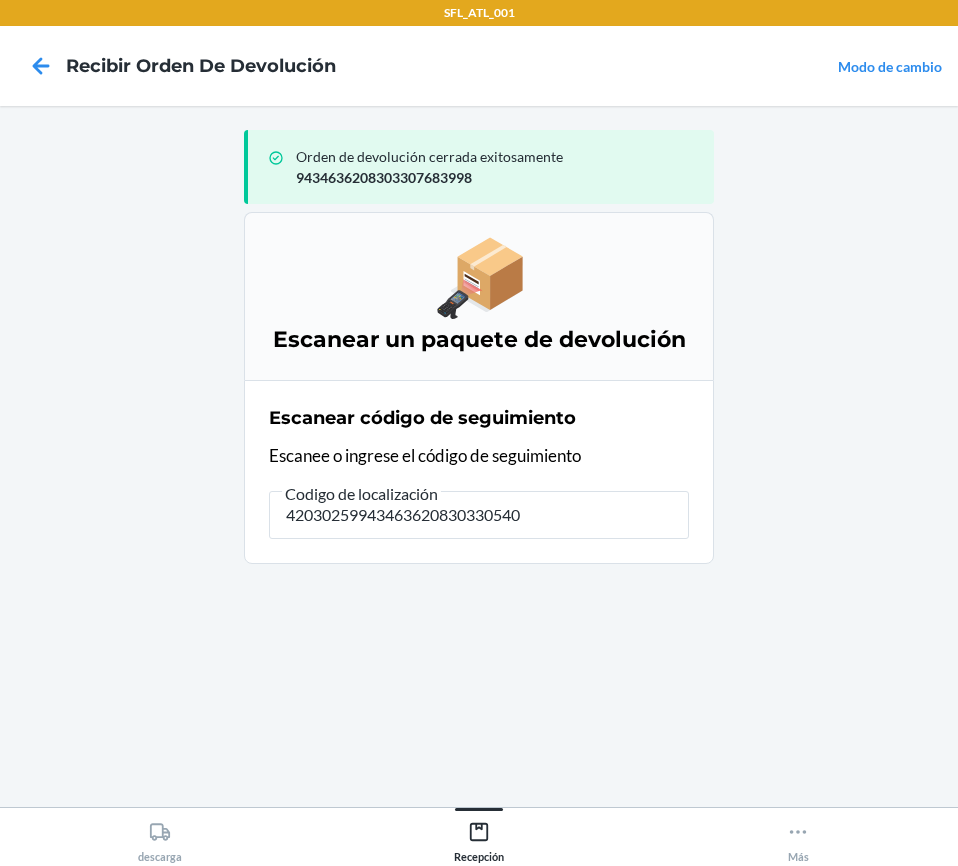 type on "420302599434636208303305409" 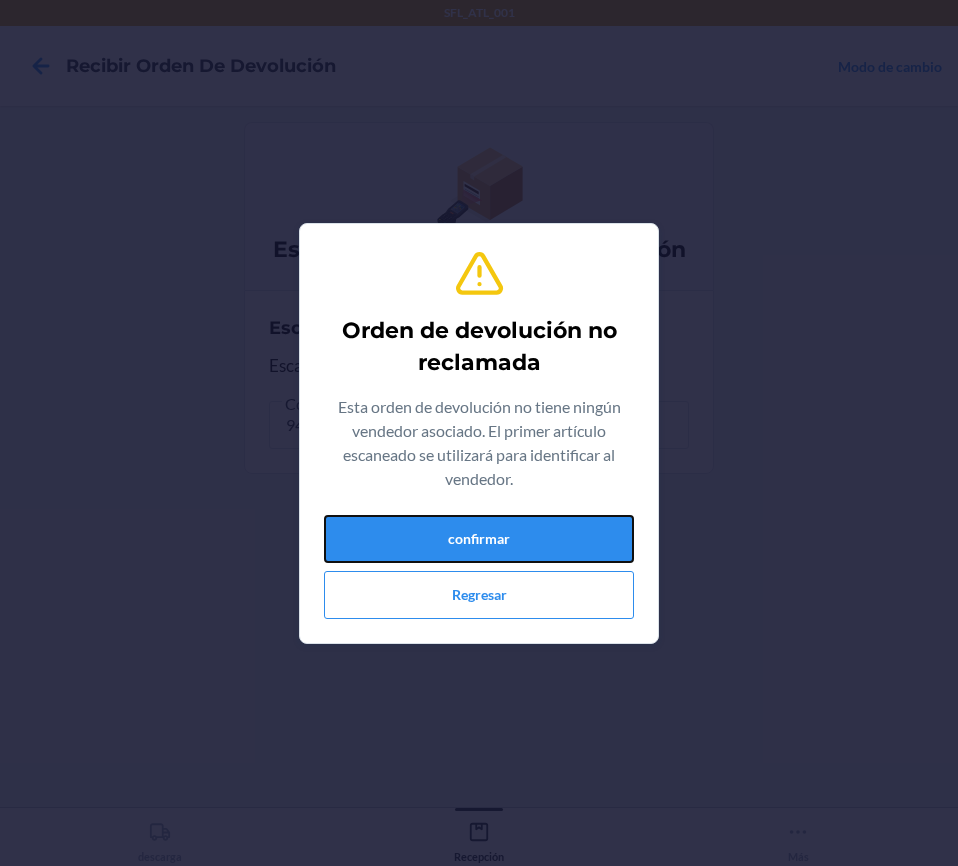 click on "confirmar" at bounding box center [479, 539] 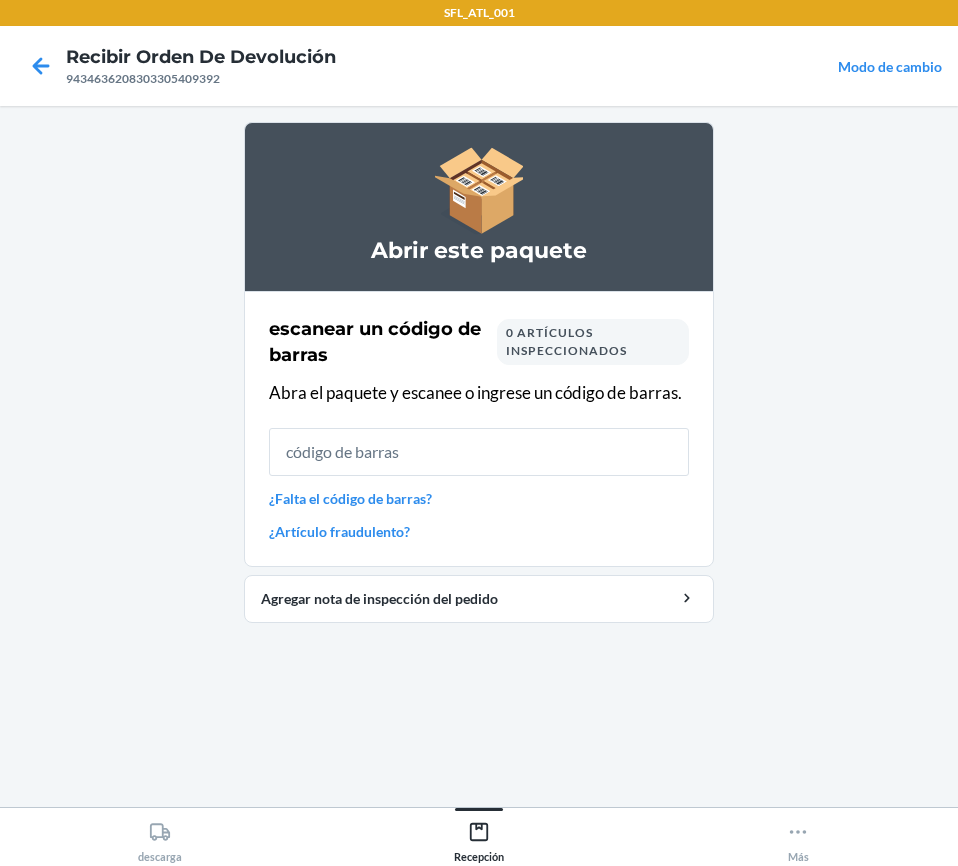 type on "0" 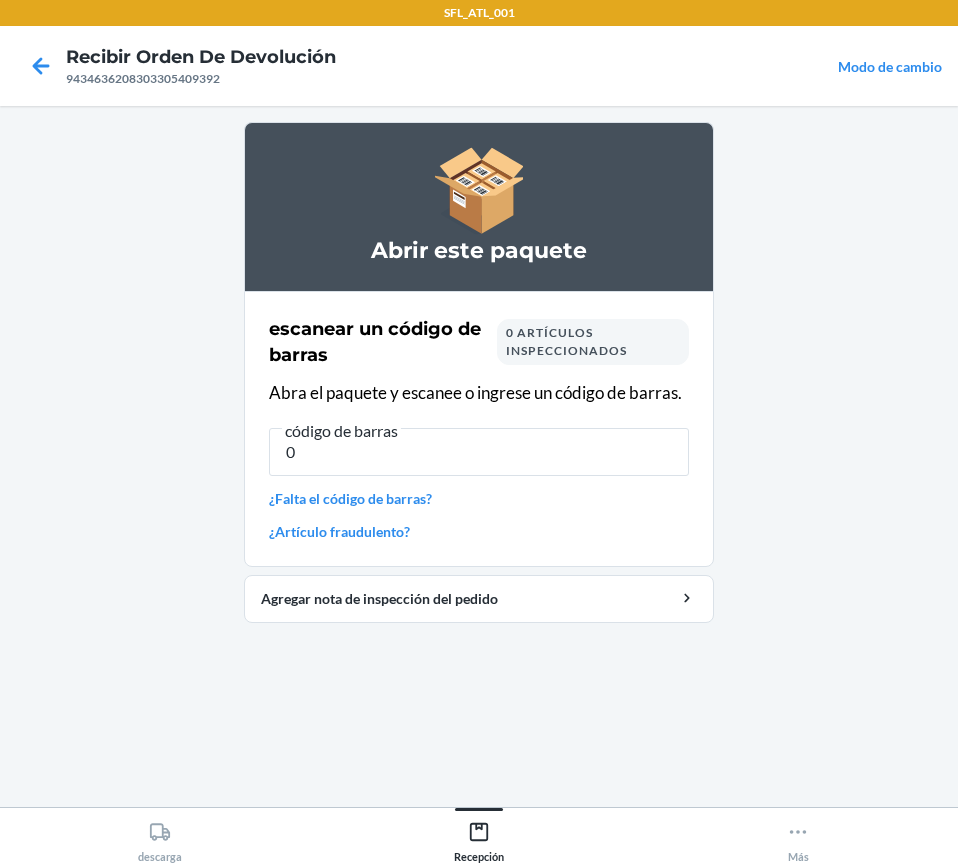 click on "0" at bounding box center [479, 452] 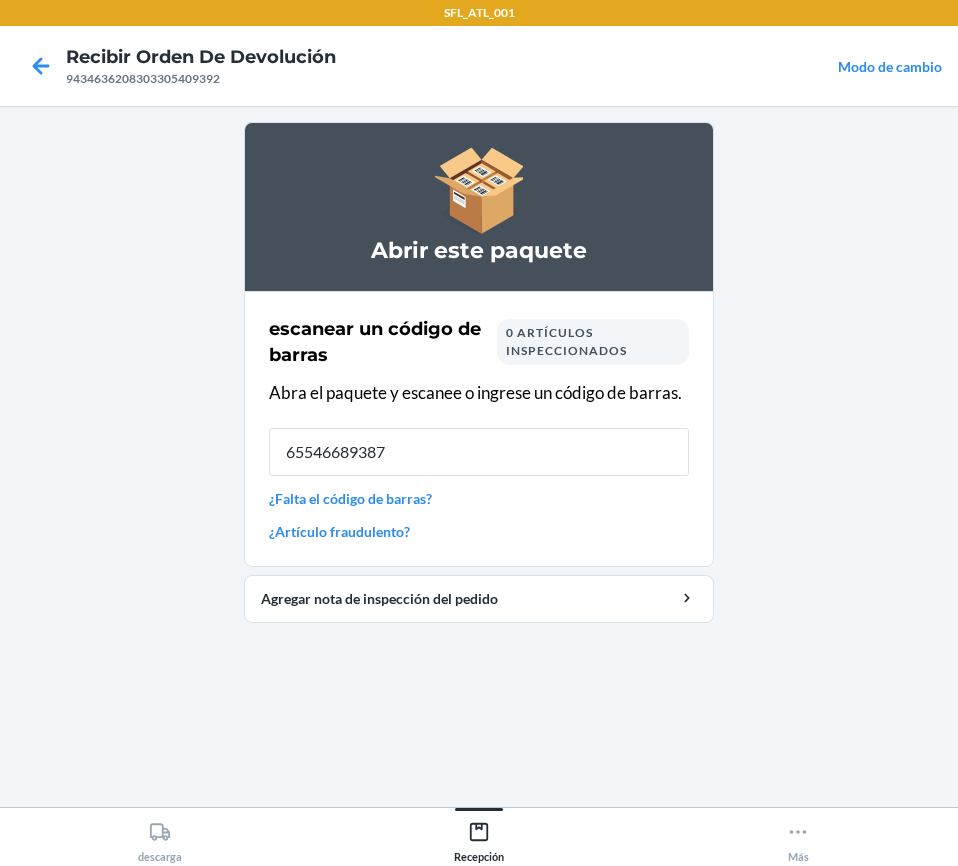 type on "[CREDIT_CARD_NUMBER]" 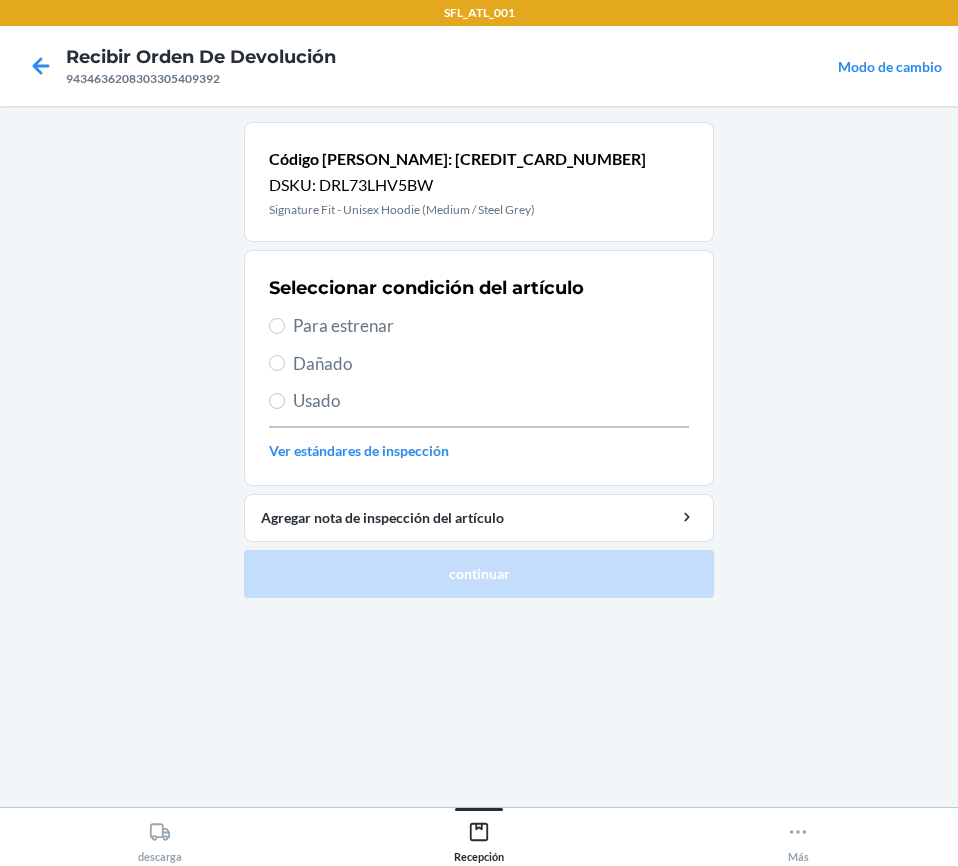 click on "Para estrenar" at bounding box center (479, 326) 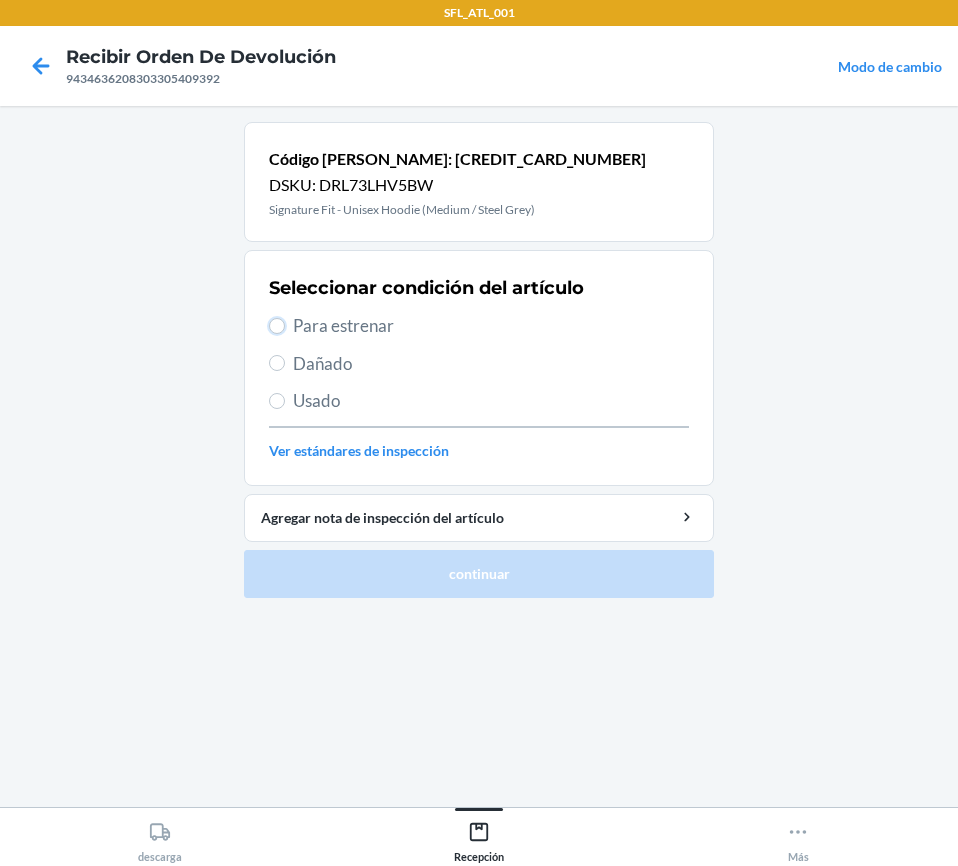 click on "Para estrenar" at bounding box center (277, 326) 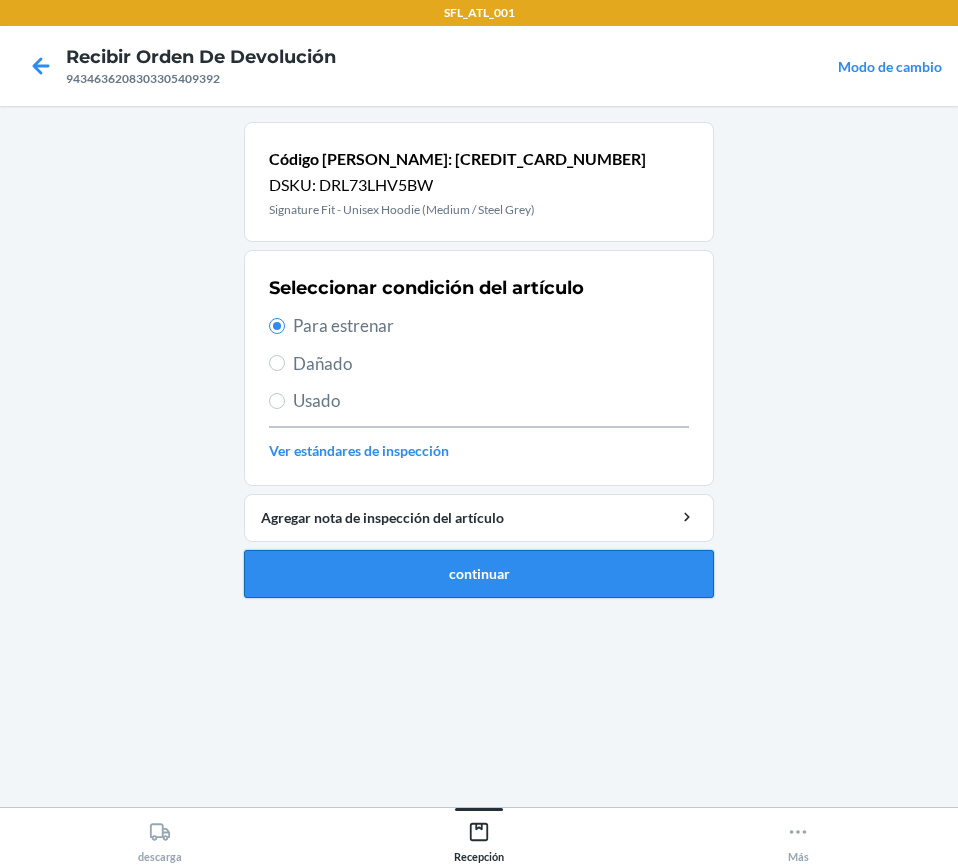 click on "continuar" at bounding box center (479, 574) 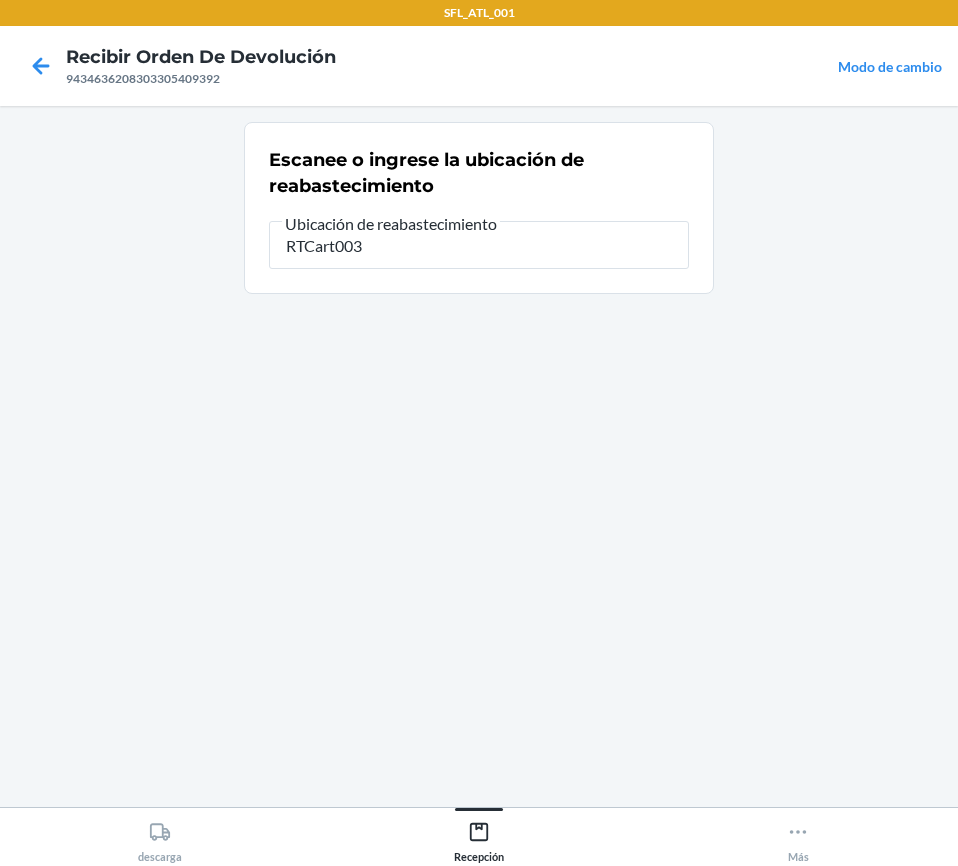 type on "RTCart003" 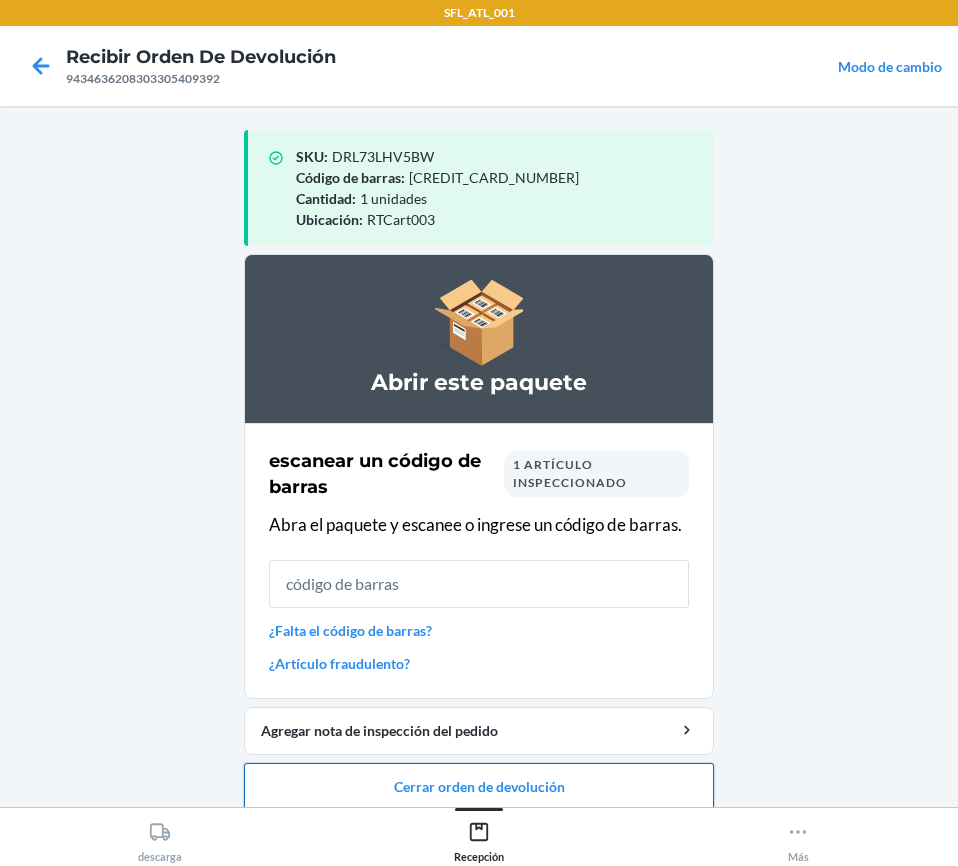 click on "Cerrar orden de devolución" at bounding box center (479, 787) 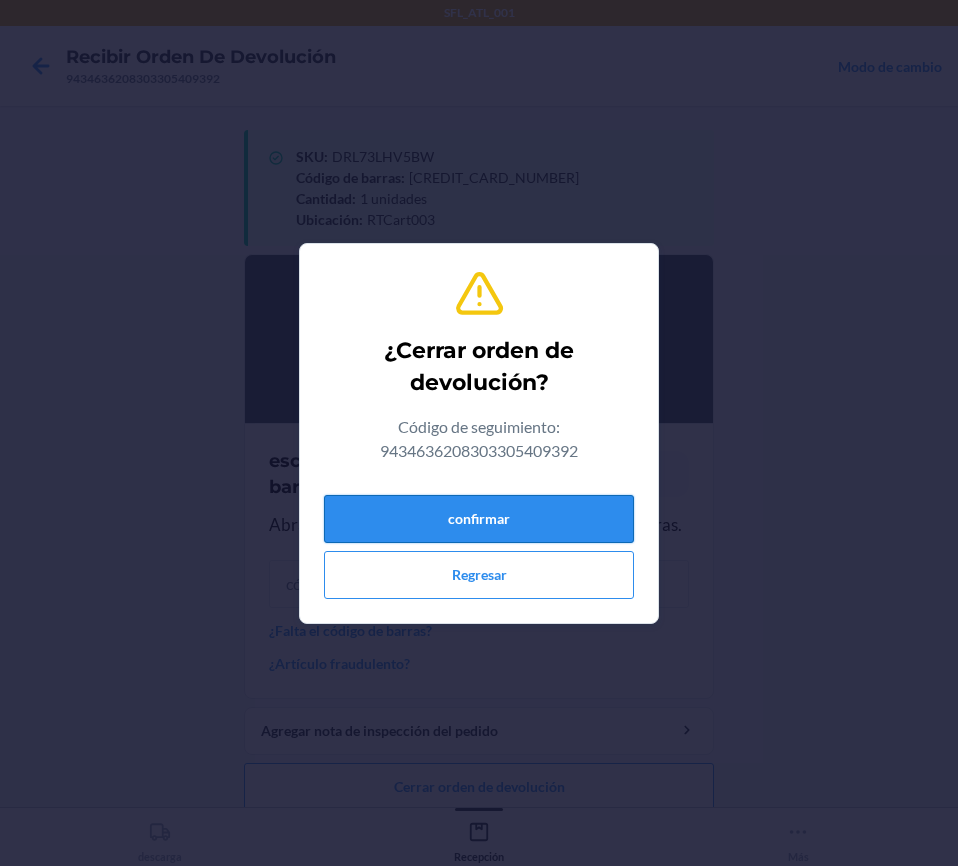 click on "confirmar" at bounding box center (479, 519) 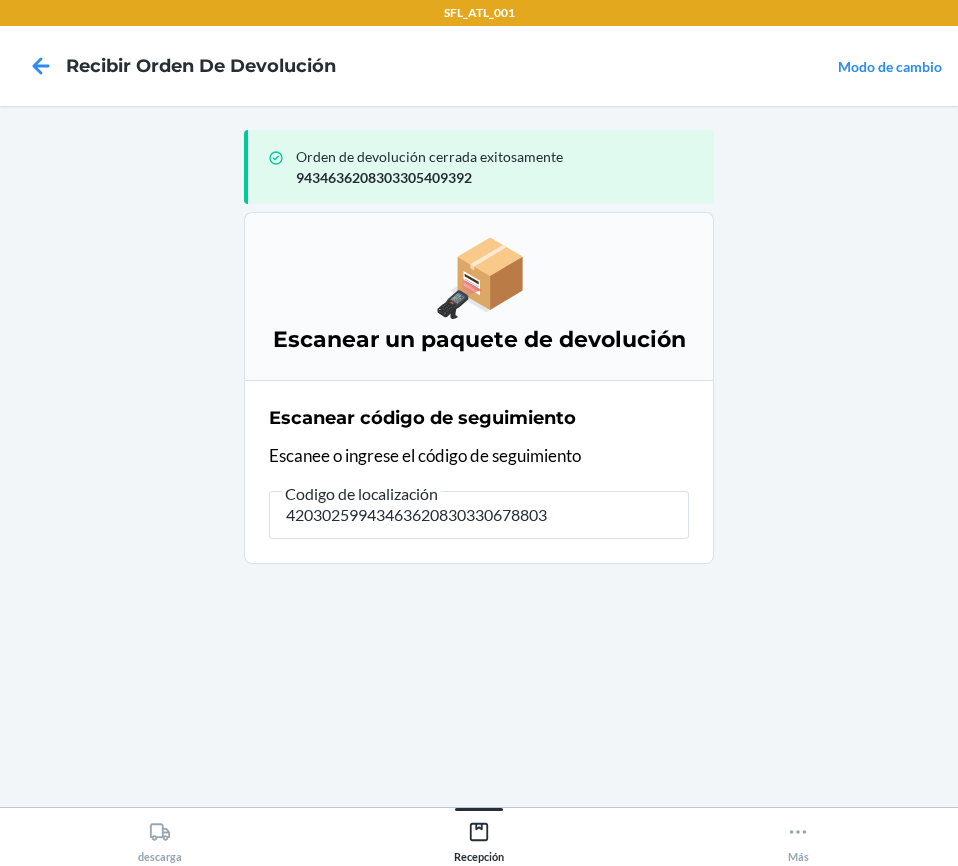 type on "420302599434636208303306788038" 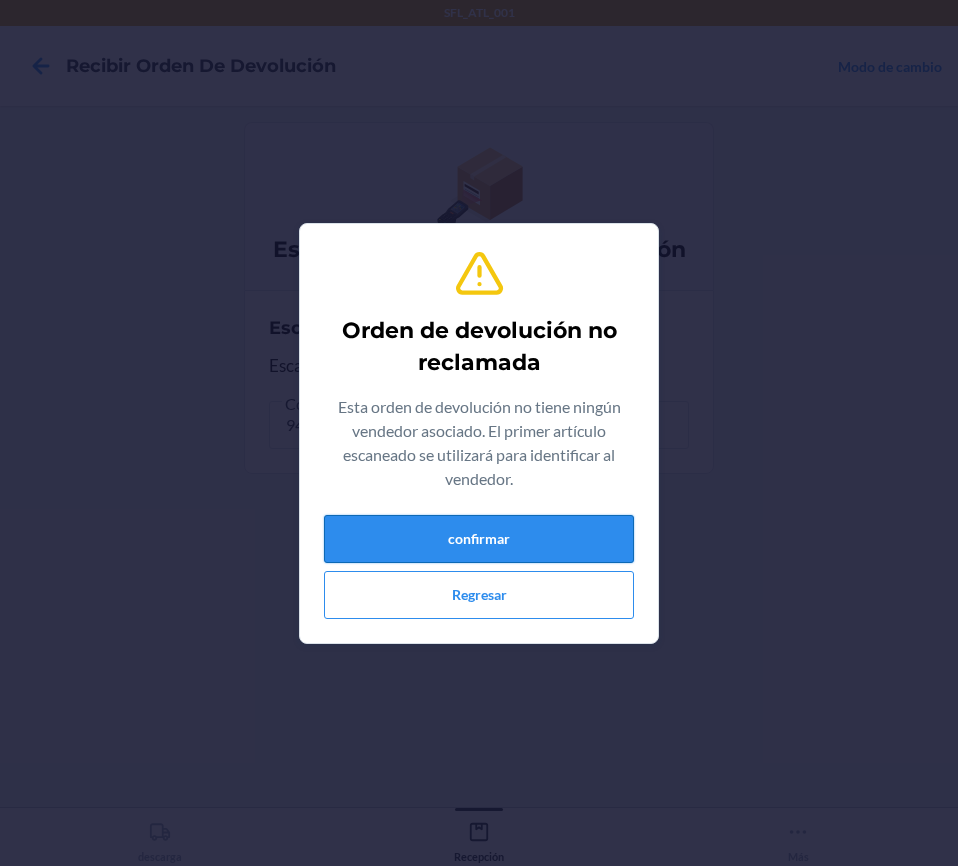 click on "confirmar" at bounding box center [479, 539] 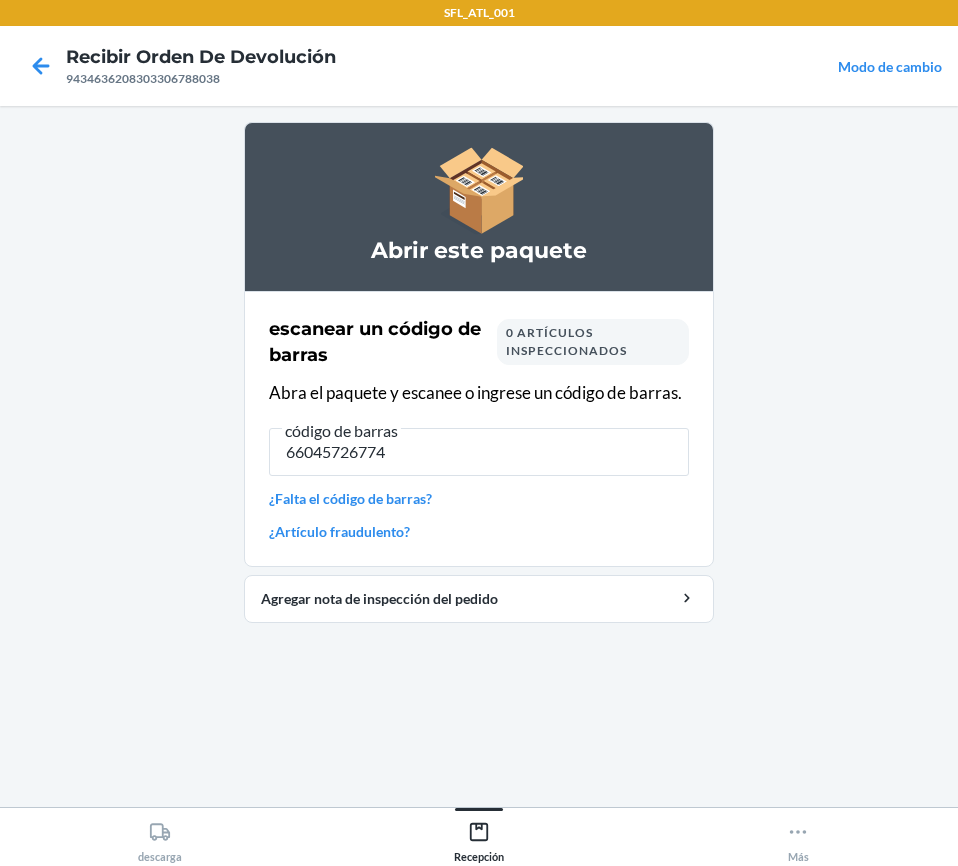 type on "660457267748" 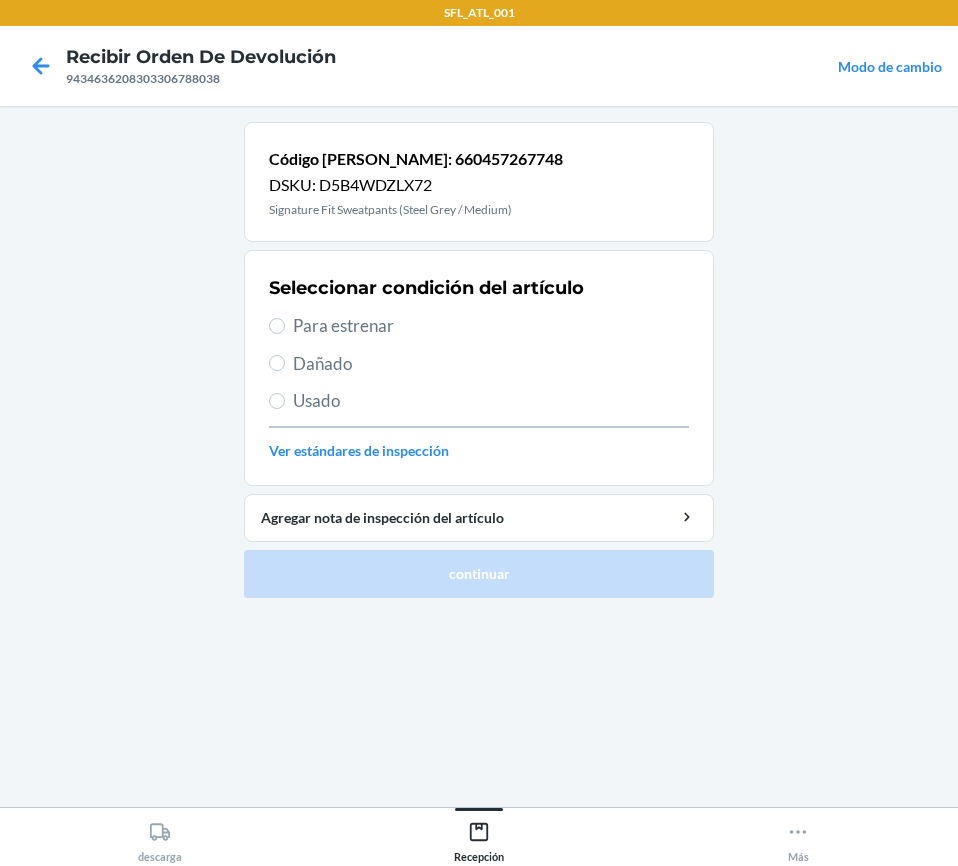 click on "Para estrenar" at bounding box center (491, 326) 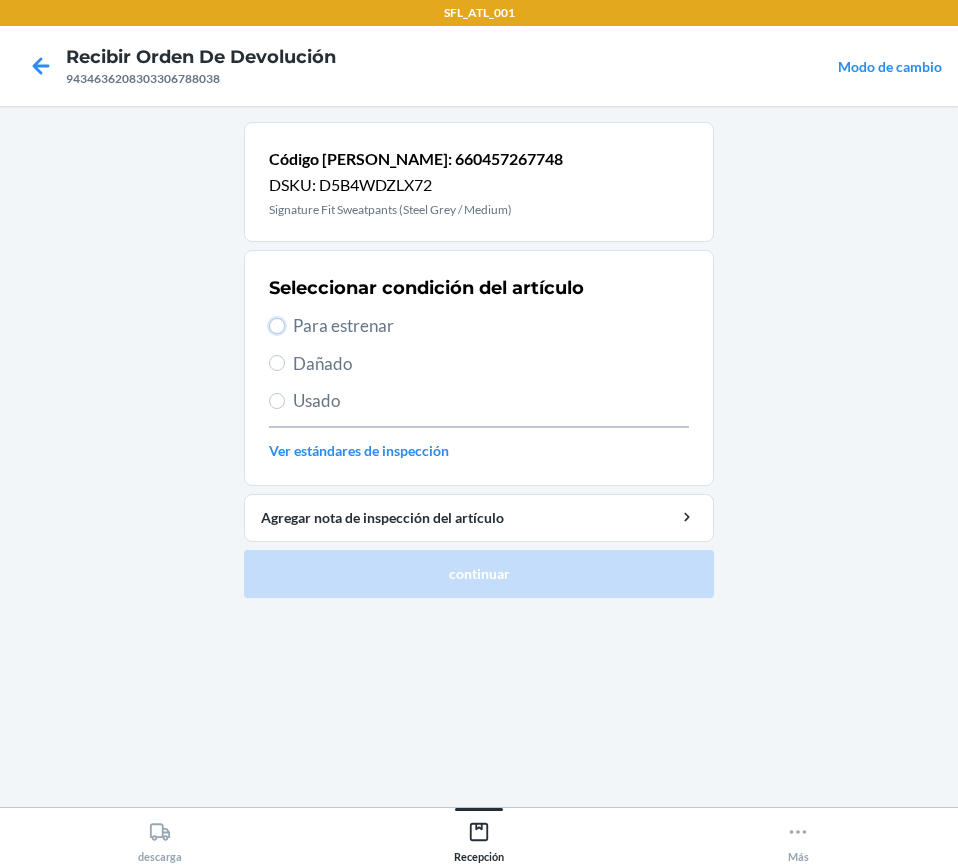 click on "Para estrenar" at bounding box center (277, 326) 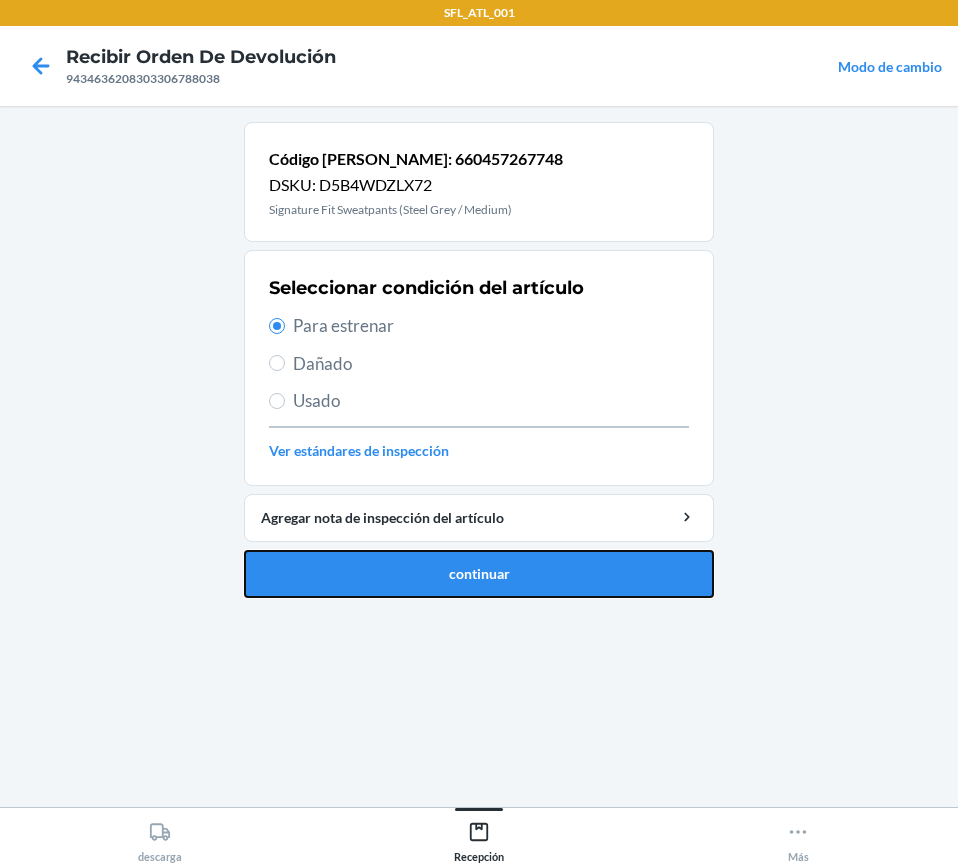 click on "continuar" at bounding box center [479, 574] 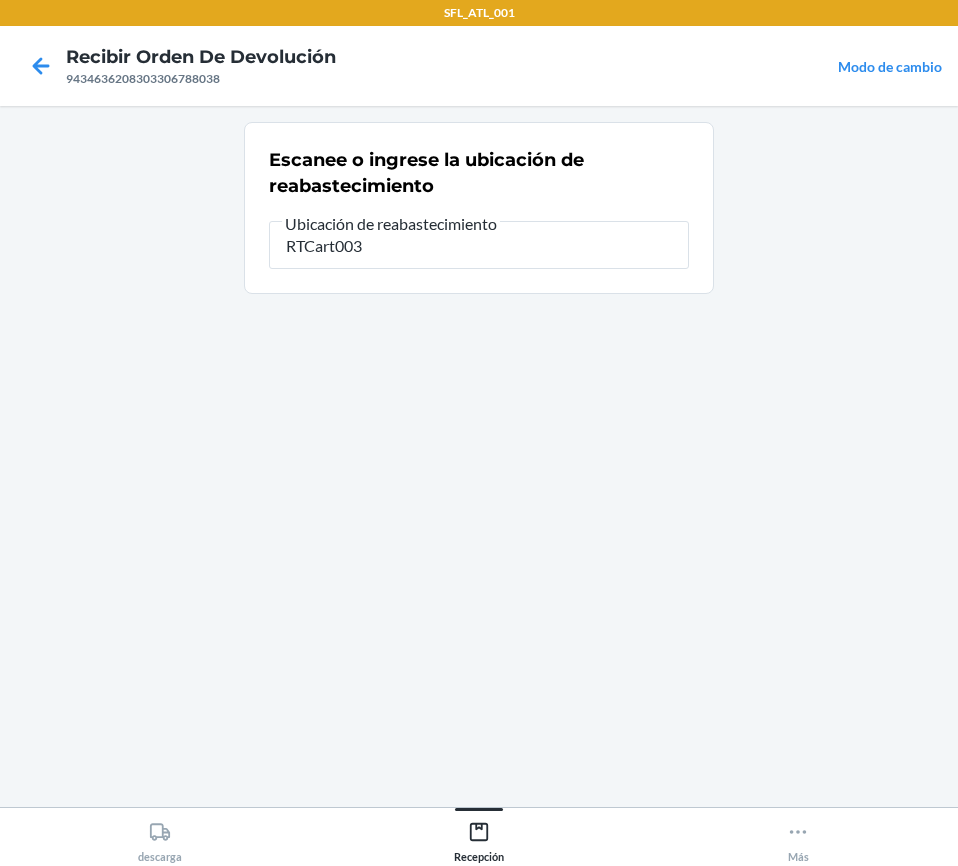 type on "RTCart003" 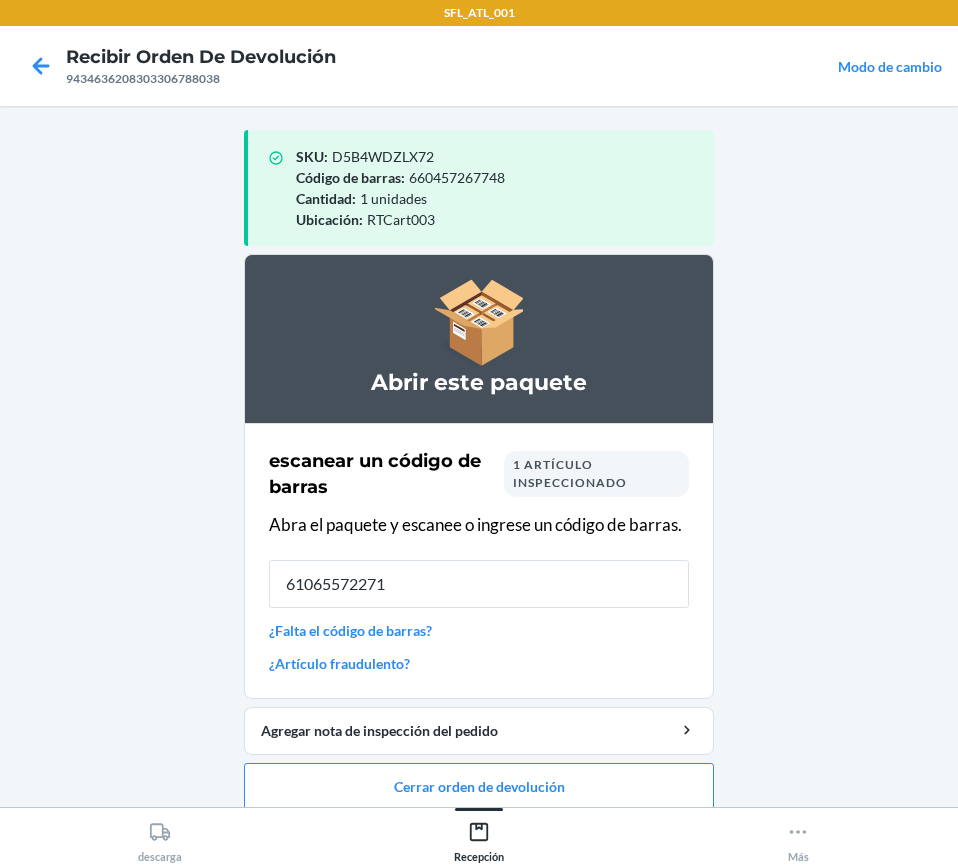 type on "610655722716" 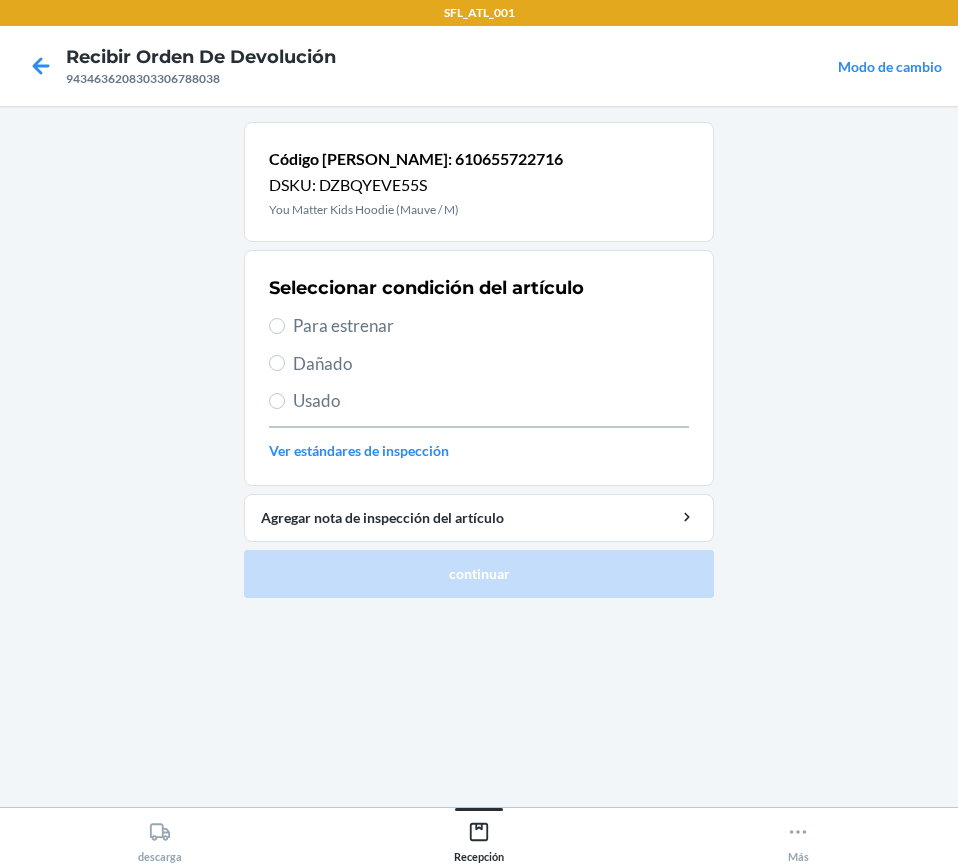 click on "Para estrenar" at bounding box center [479, 326] 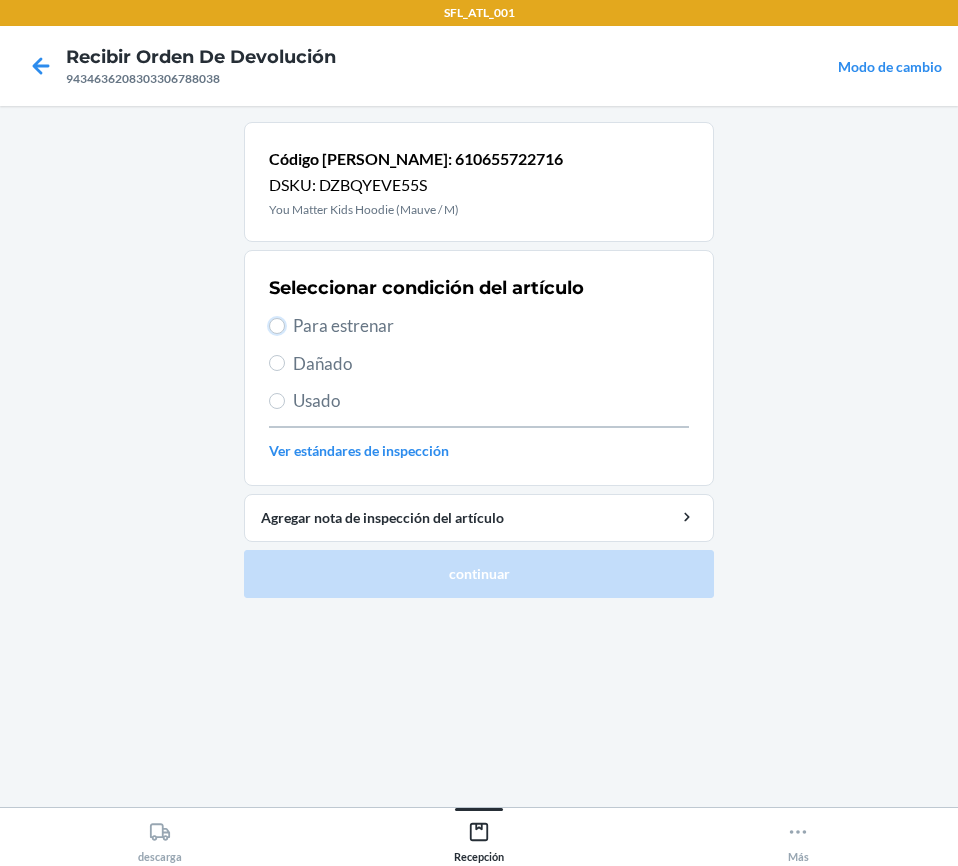 click on "Para estrenar" at bounding box center [277, 326] 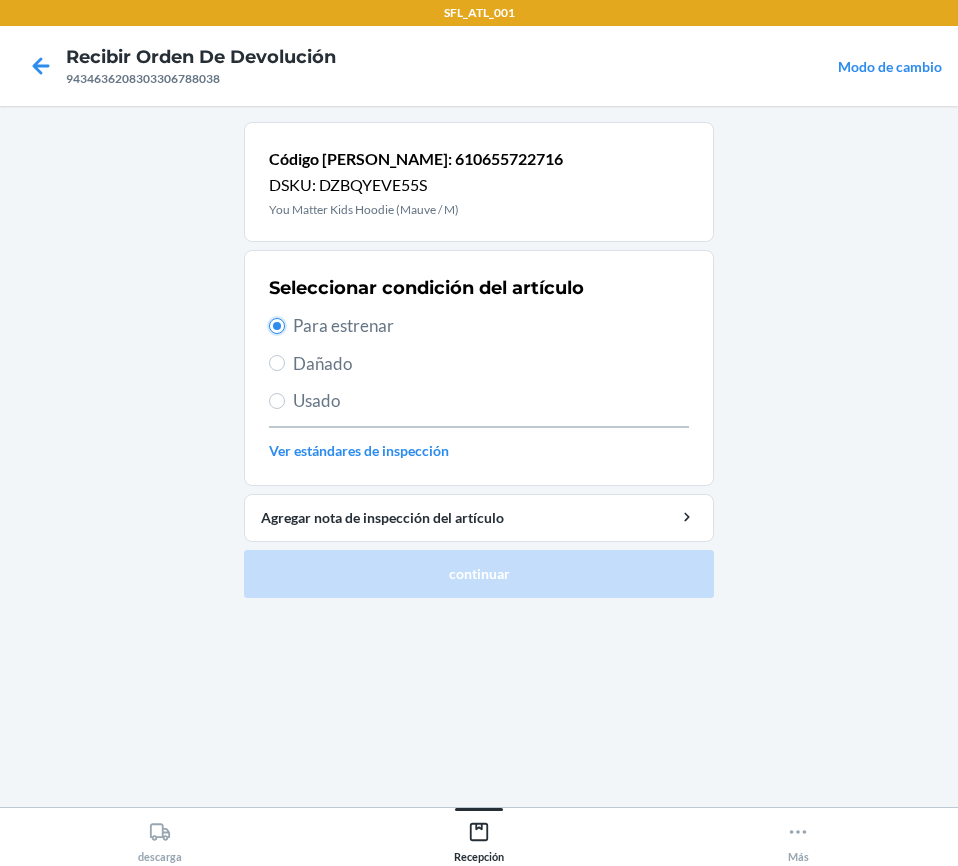 radio on "true" 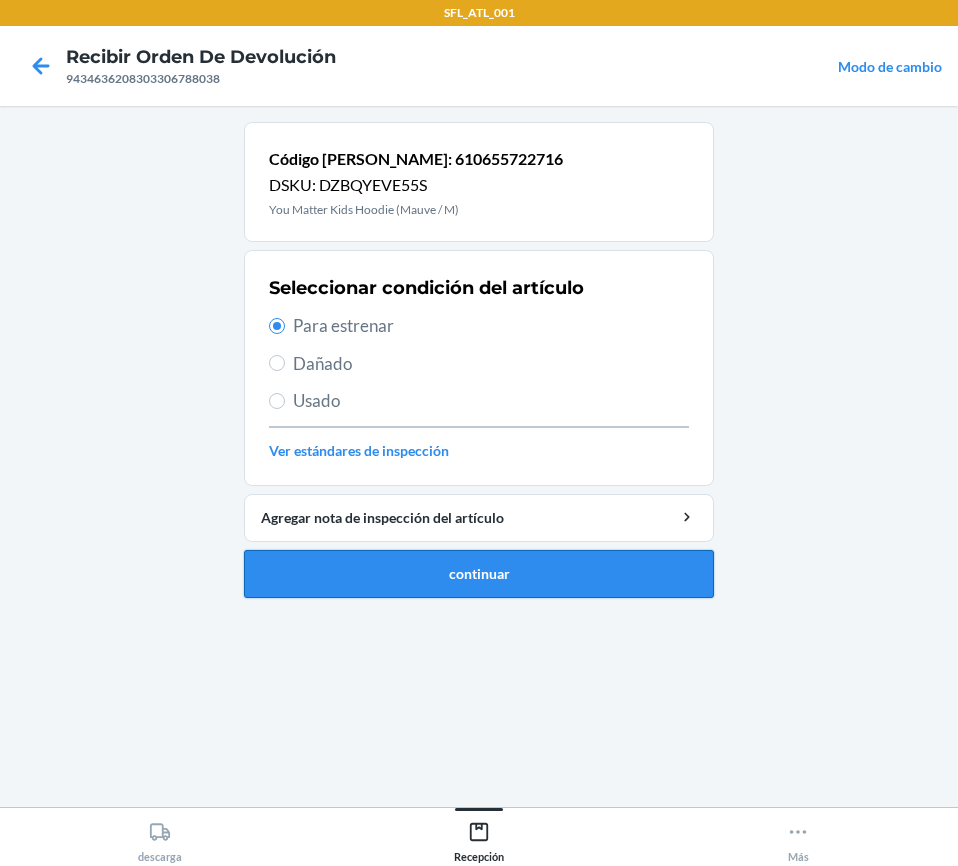 drag, startPoint x: 542, startPoint y: 578, endPoint x: 448, endPoint y: 579, distance: 94.00532 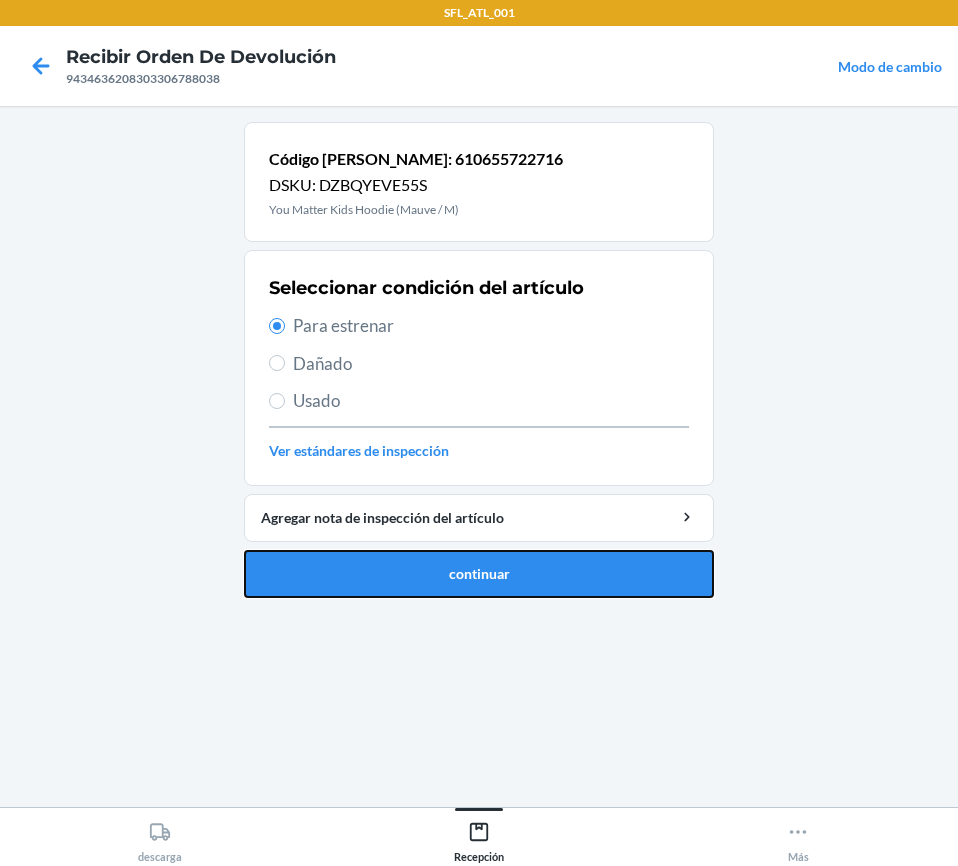 click on "continuar" at bounding box center [479, 574] 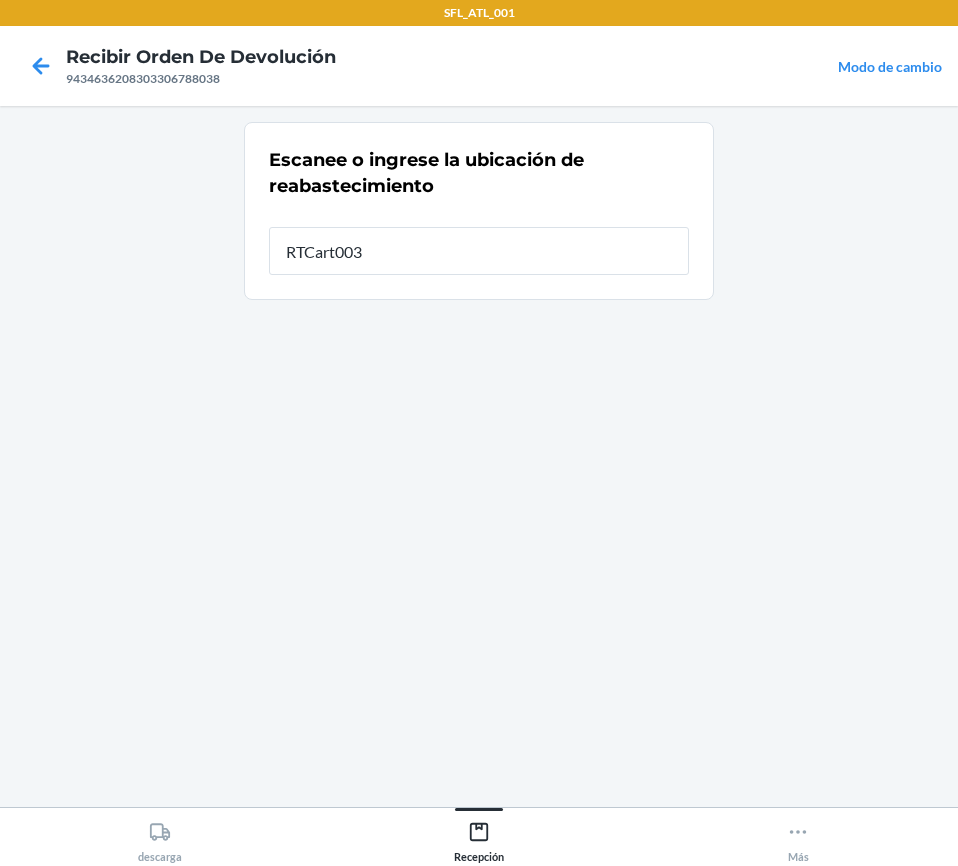 type on "RTCart003" 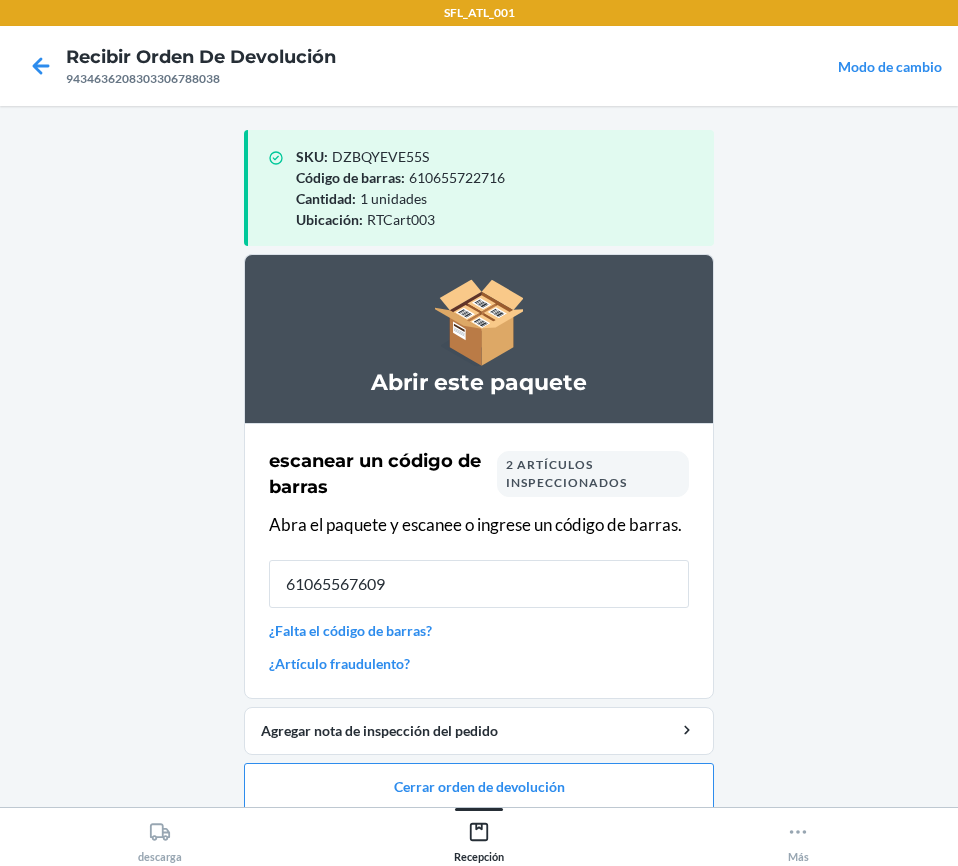 type on "610655676095" 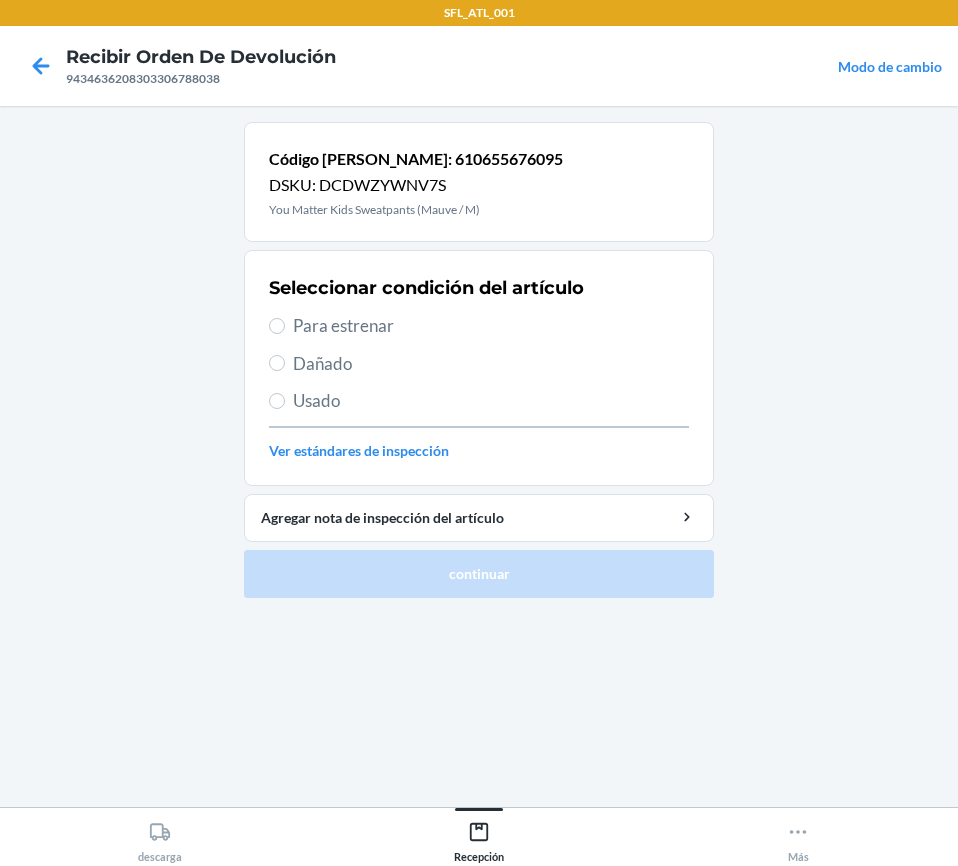click on "Para estrenar" at bounding box center [479, 326] 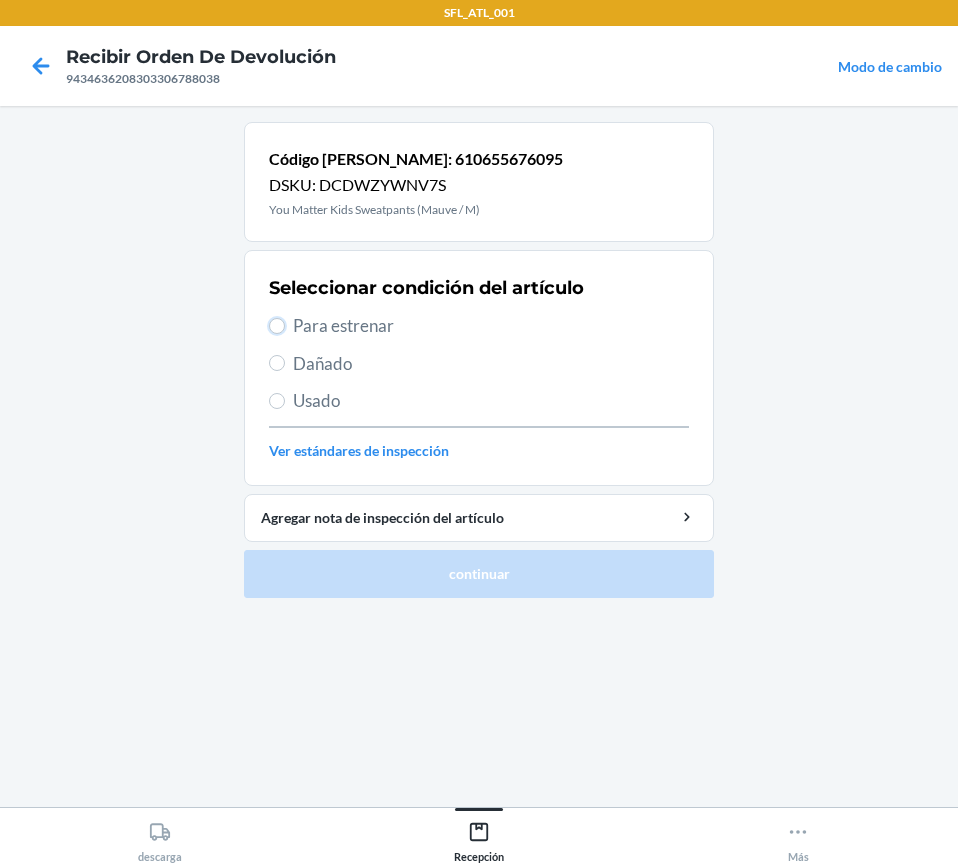 click on "Para estrenar" at bounding box center [277, 326] 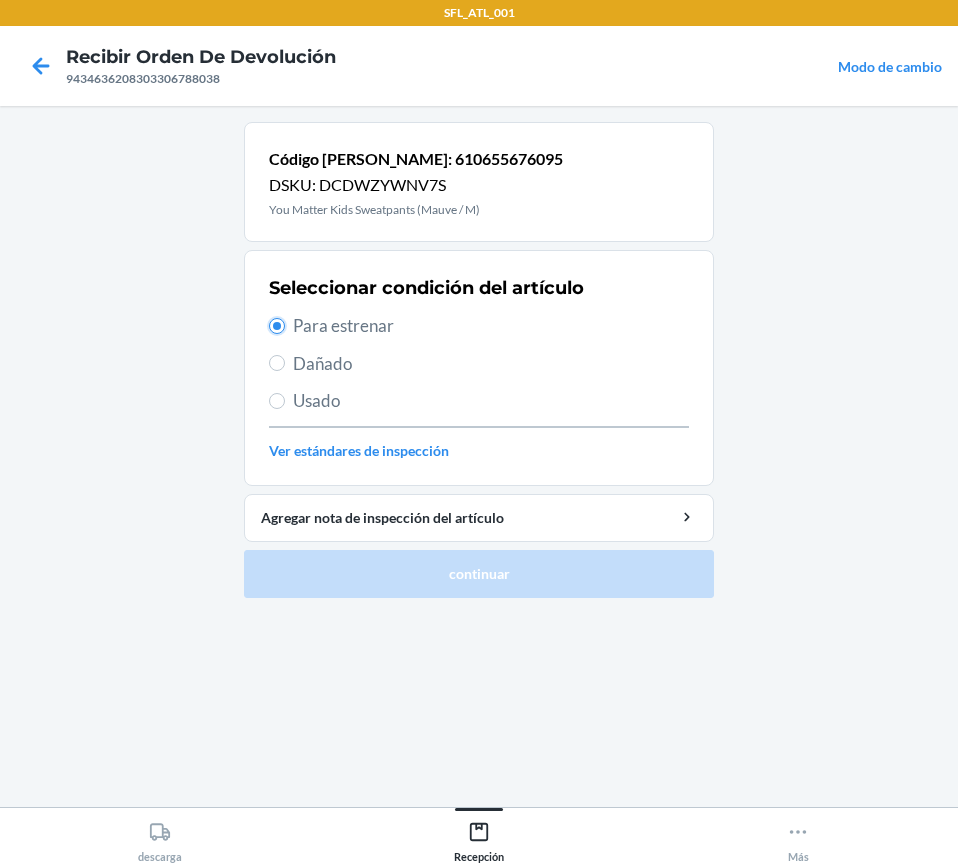 radio on "true" 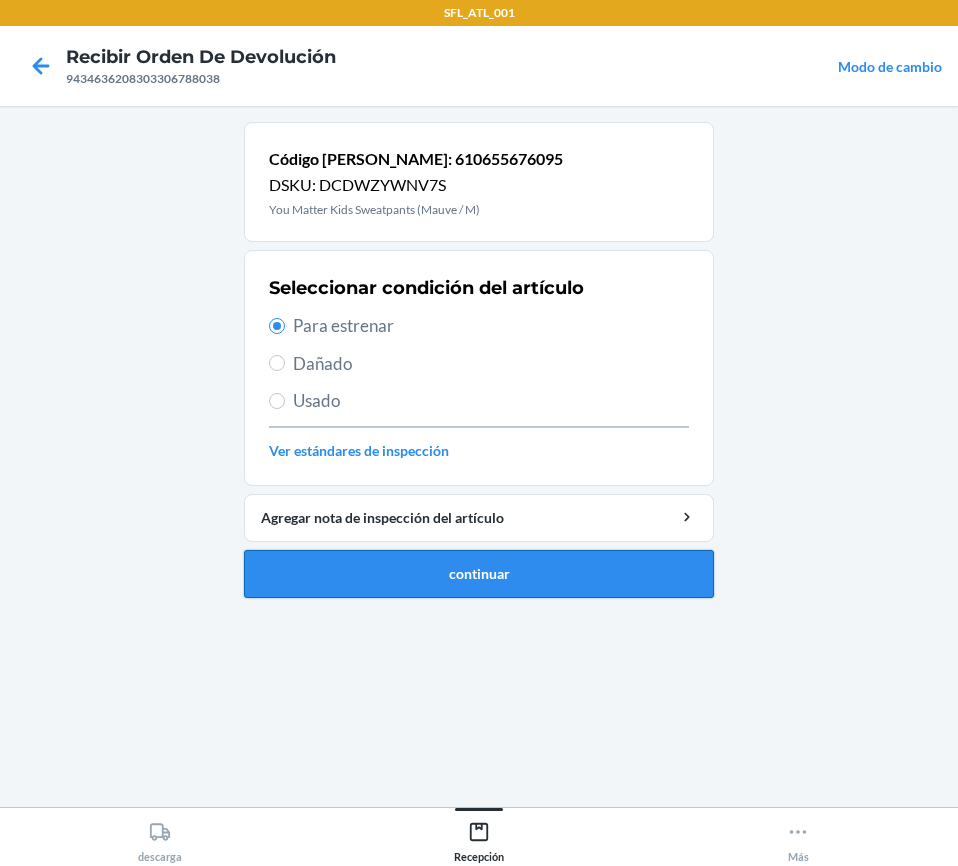 click on "continuar" at bounding box center [479, 574] 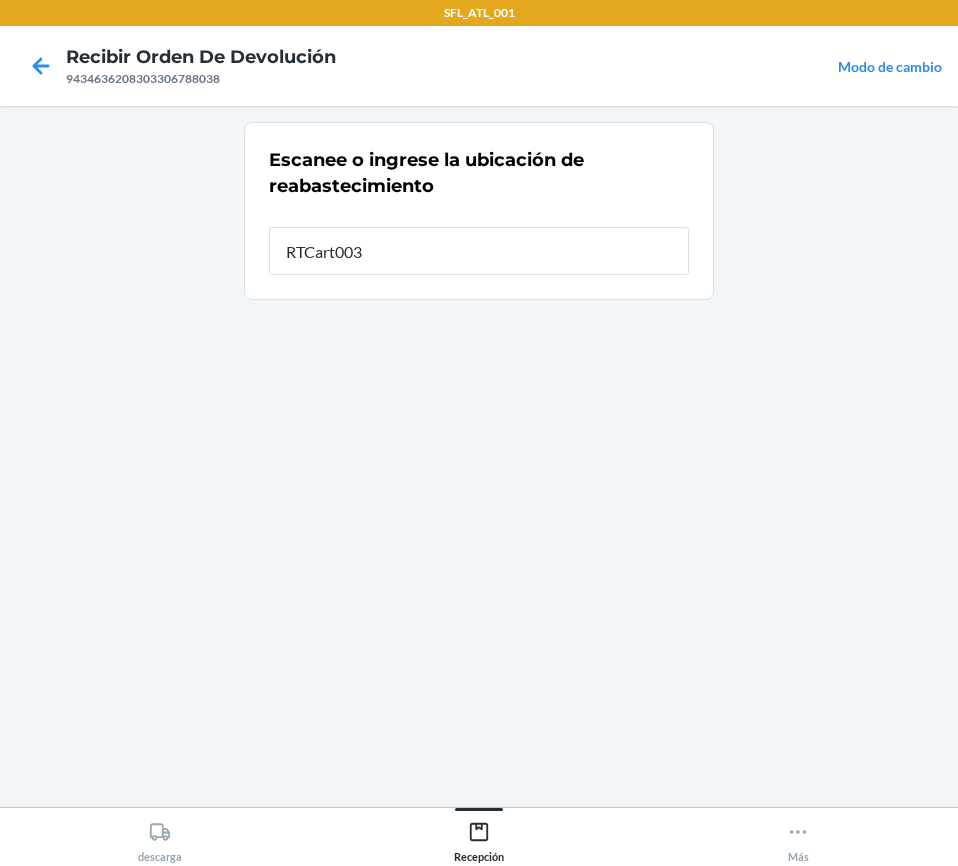 type on "RTCart003" 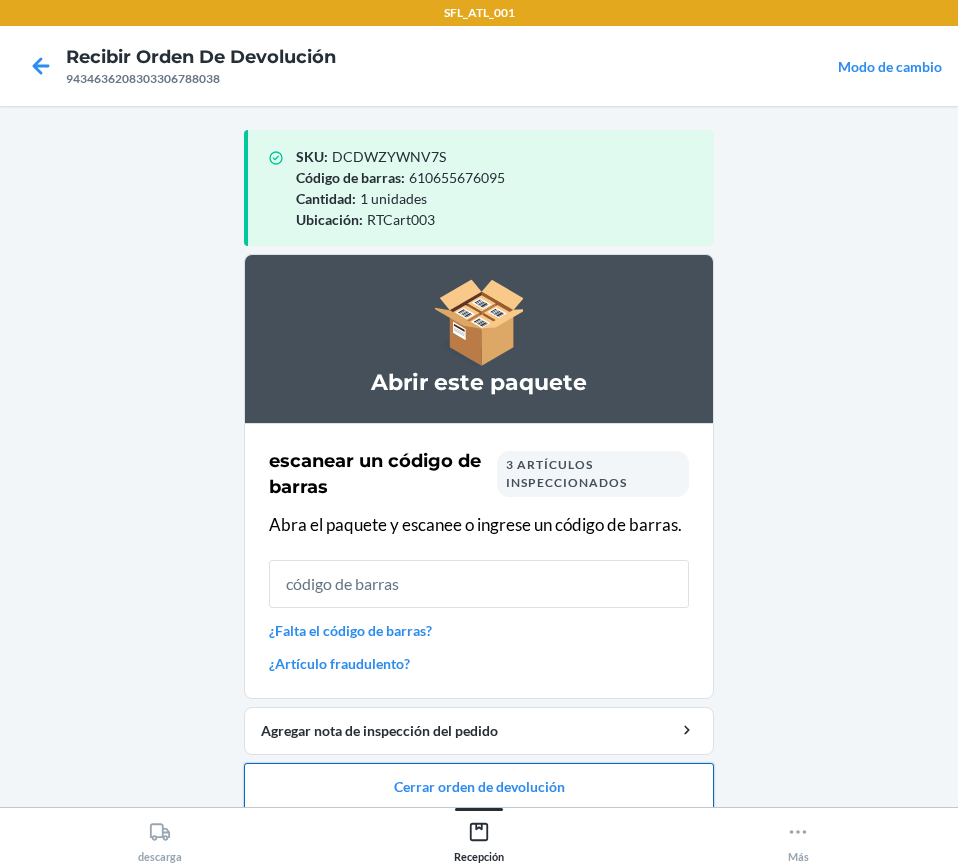 click on "Cerrar orden de devolución" at bounding box center (479, 787) 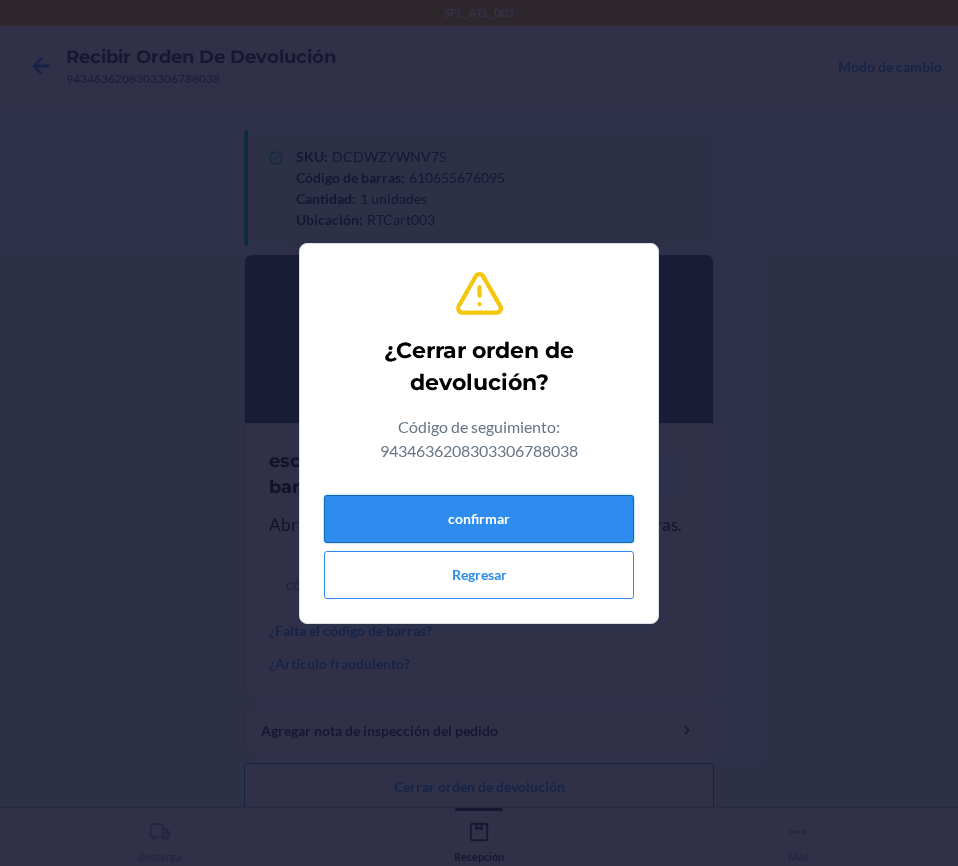 click on "confirmar" at bounding box center (479, 519) 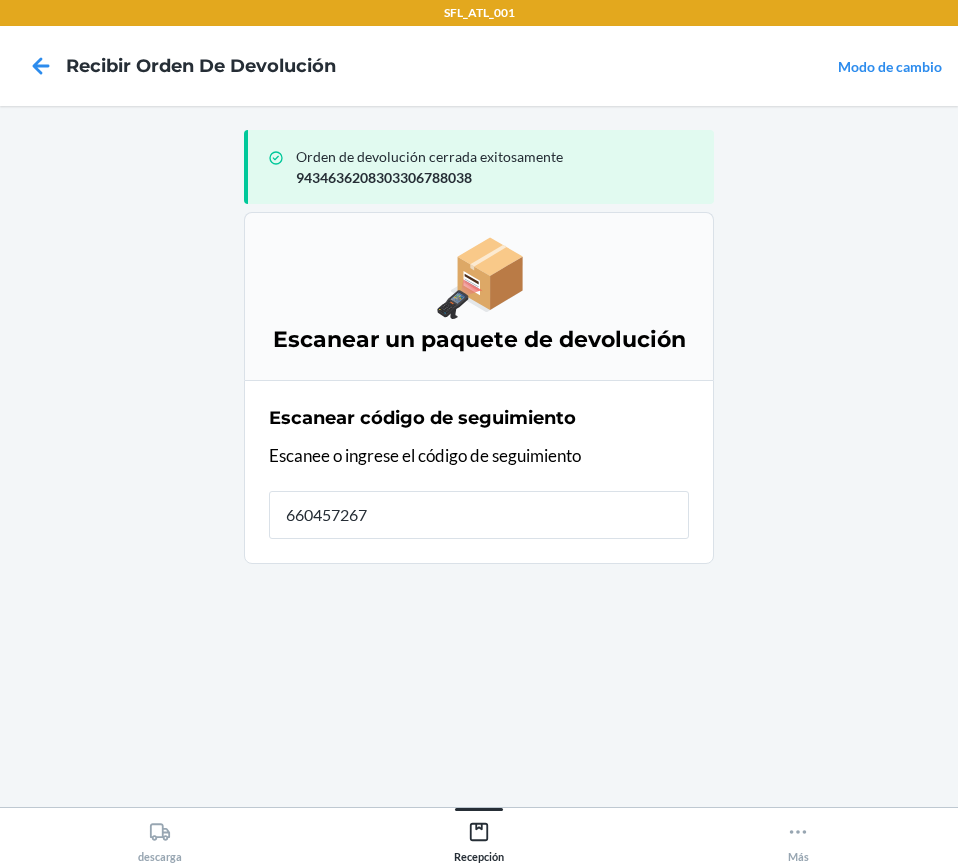 type on "6604572677" 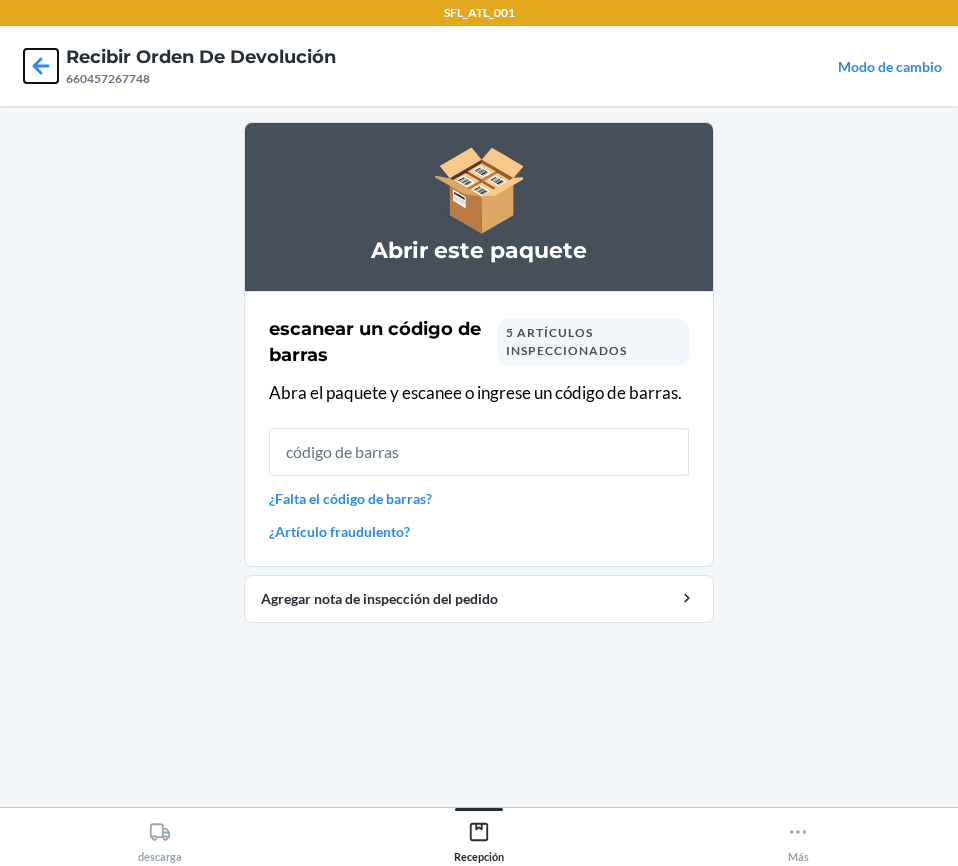 click 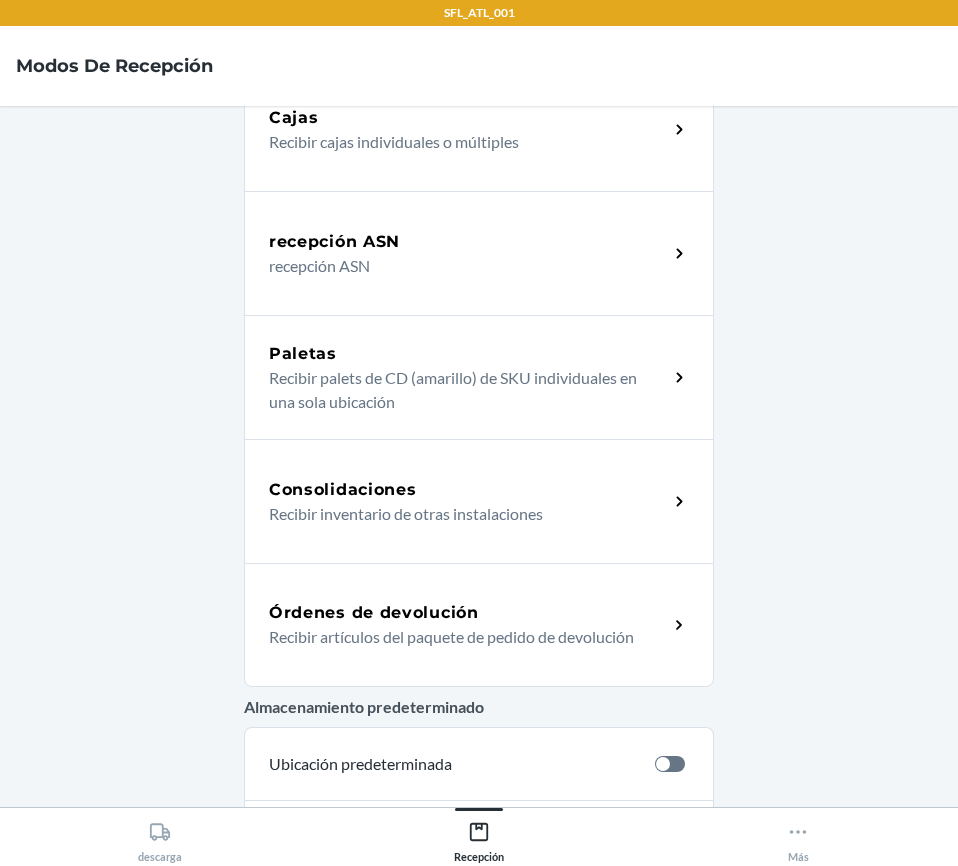 scroll, scrollTop: 406, scrollLeft: 0, axis: vertical 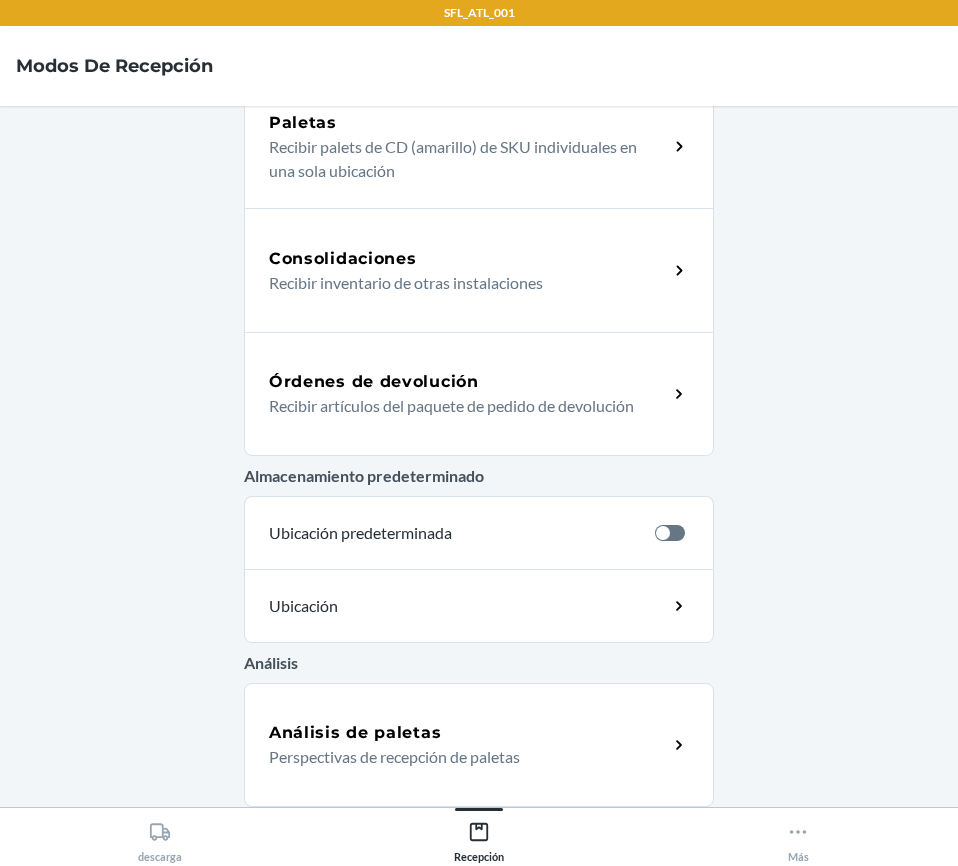 click on "Recibir artículos del paquete de pedido de devolución" at bounding box center [460, 406] 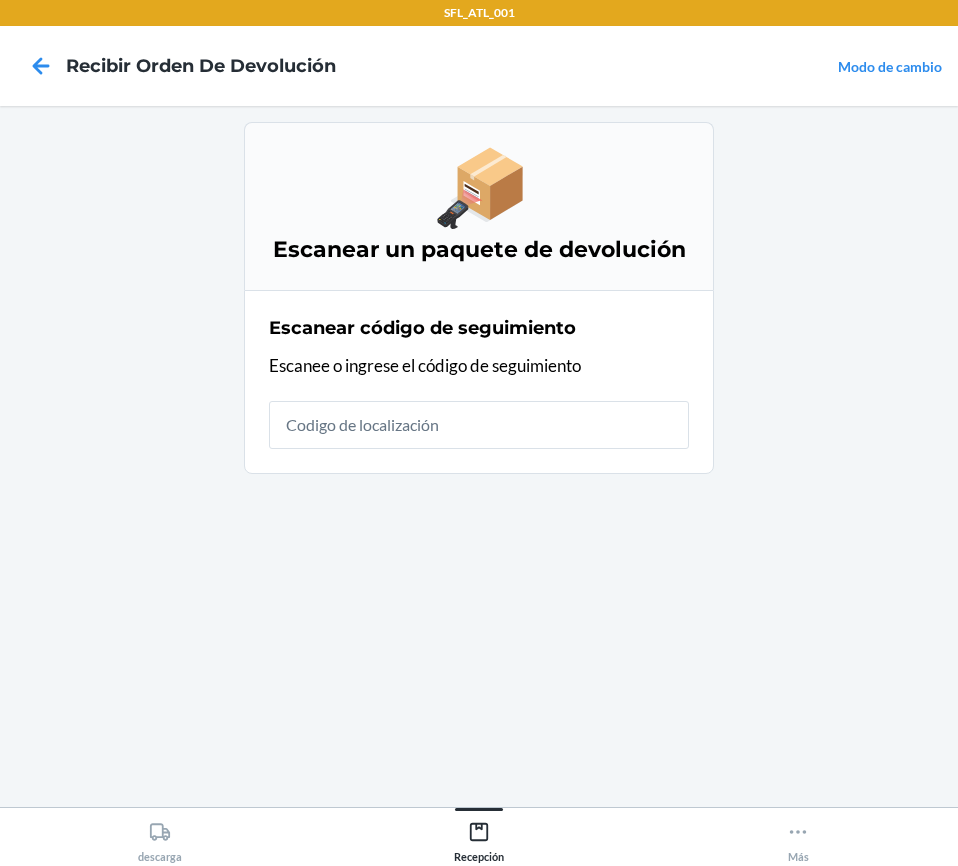 scroll, scrollTop: 0, scrollLeft: 0, axis: both 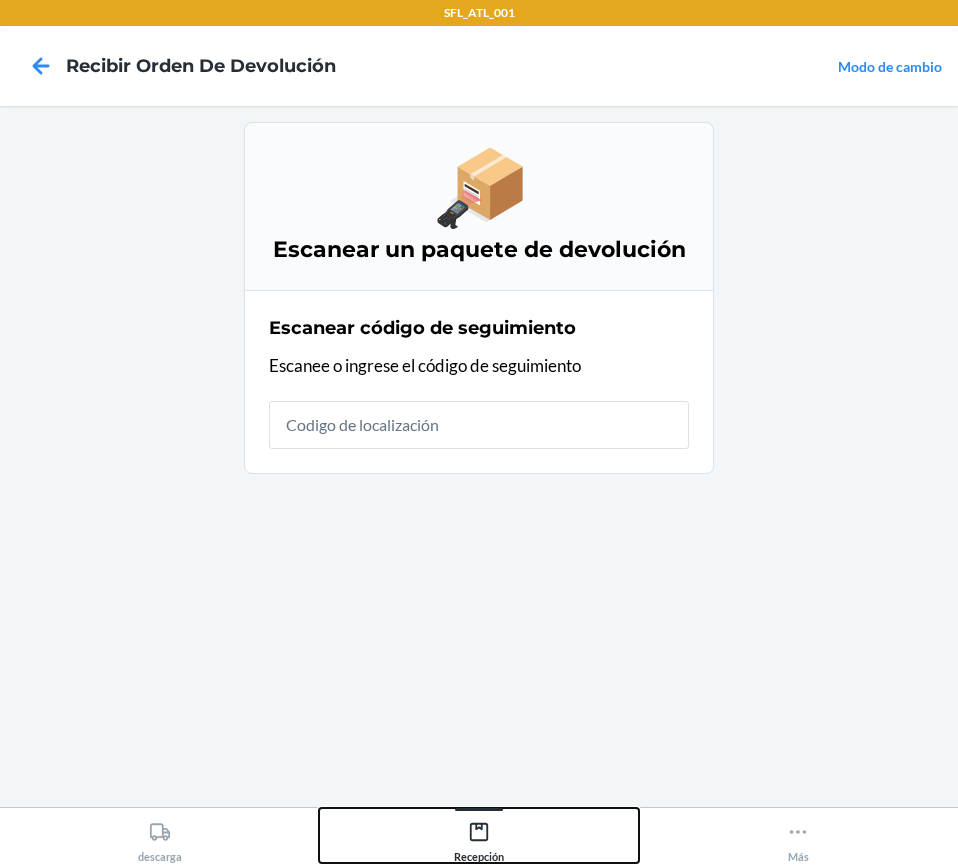 click on "Recepción" at bounding box center [479, 838] 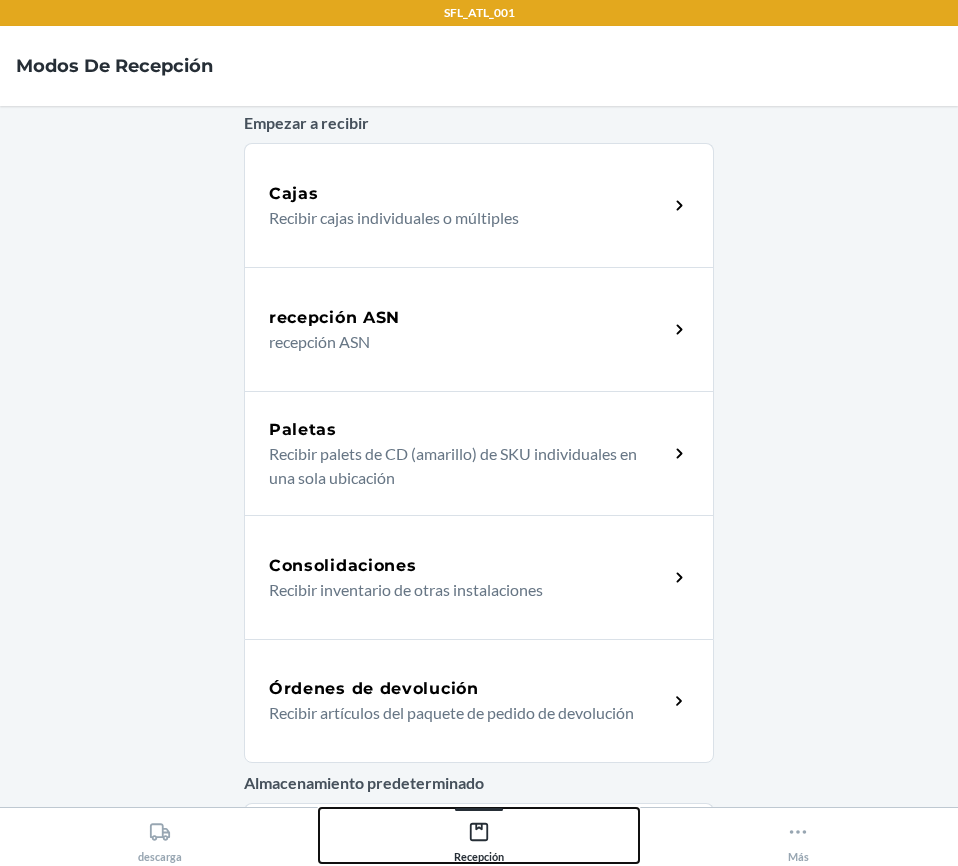 scroll, scrollTop: 100, scrollLeft: 0, axis: vertical 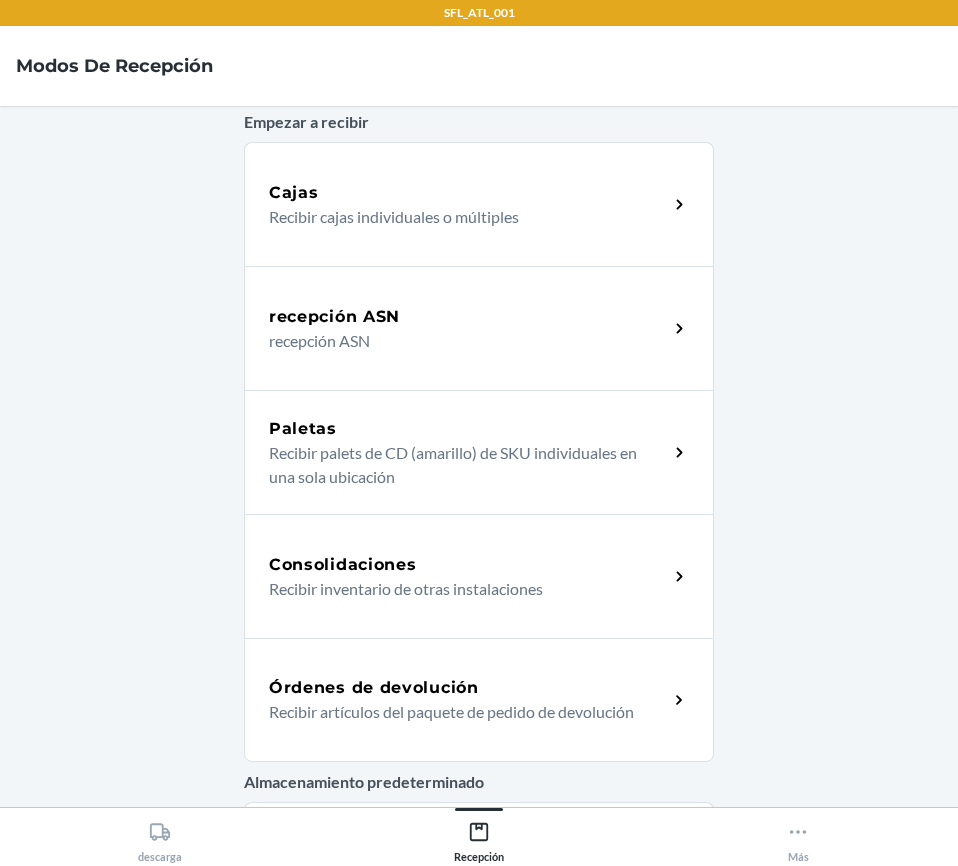 click on "Recibir artículos del paquete de pedido de devolución" at bounding box center [460, 712] 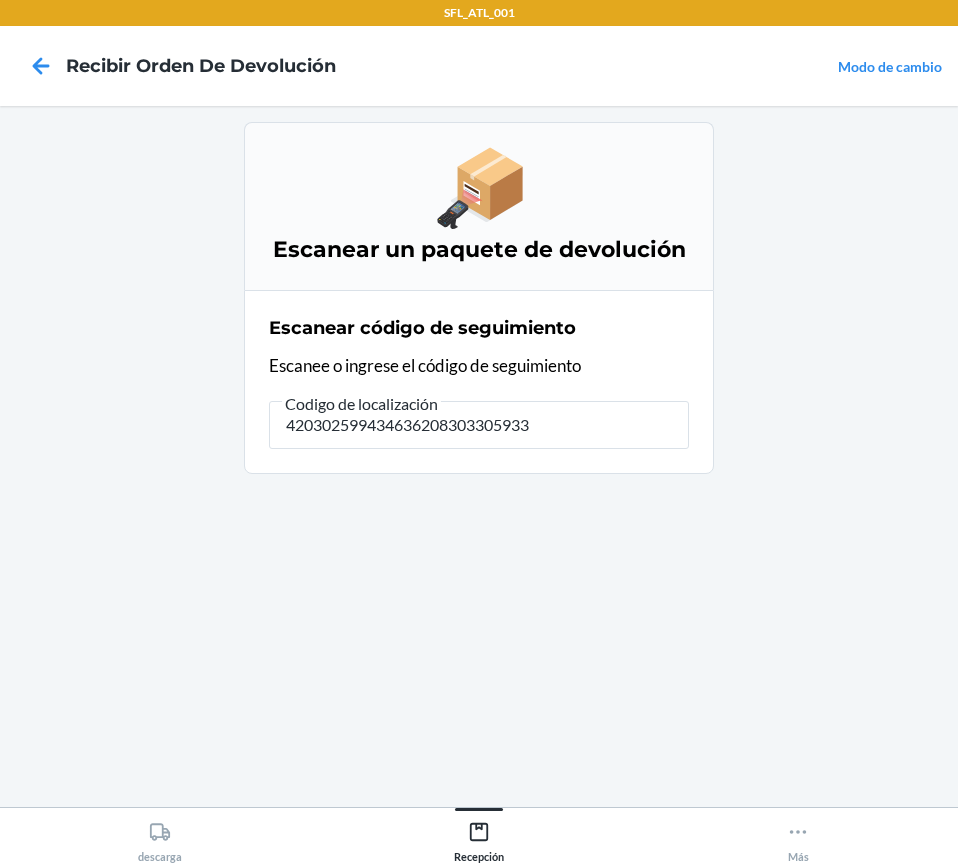 type on "4203025994346362083033059339" 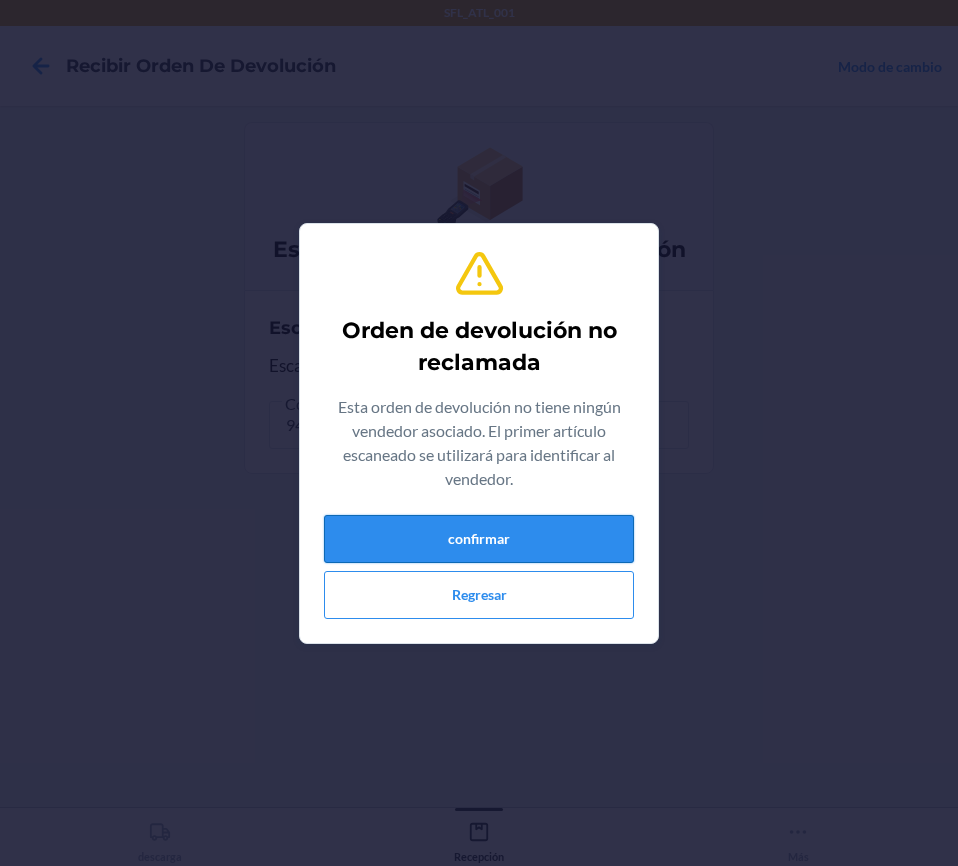click on "confirmar" at bounding box center [479, 539] 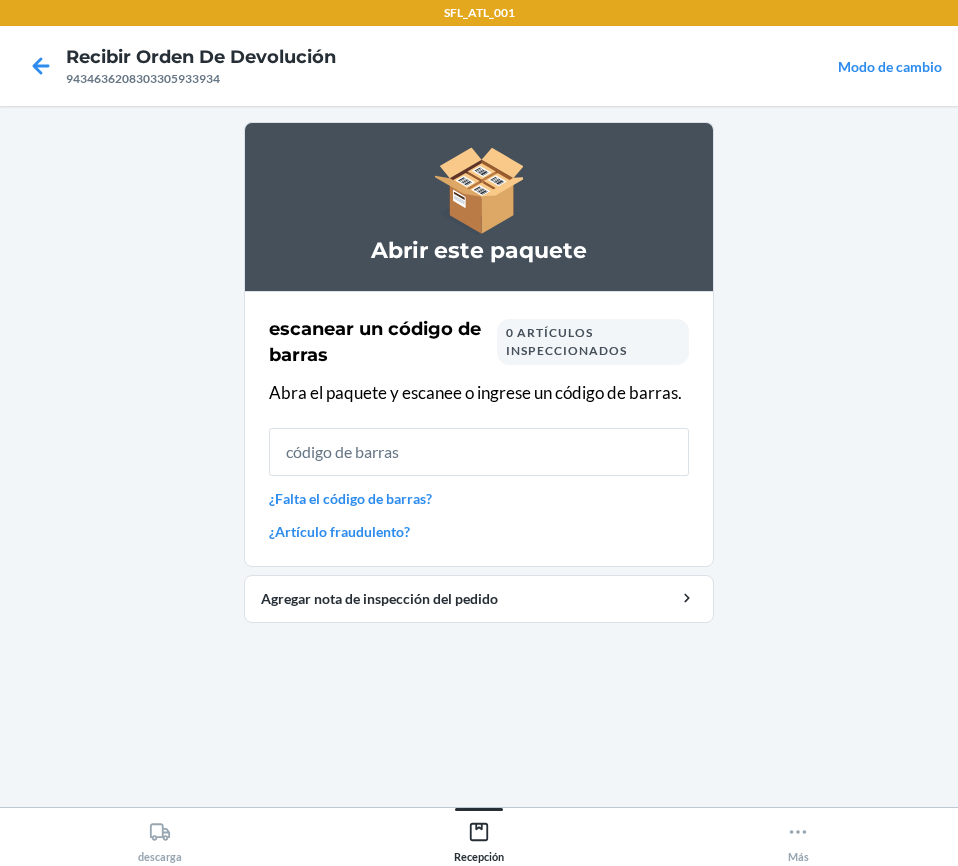 click on "¿Falta el código de barras?" at bounding box center [479, 498] 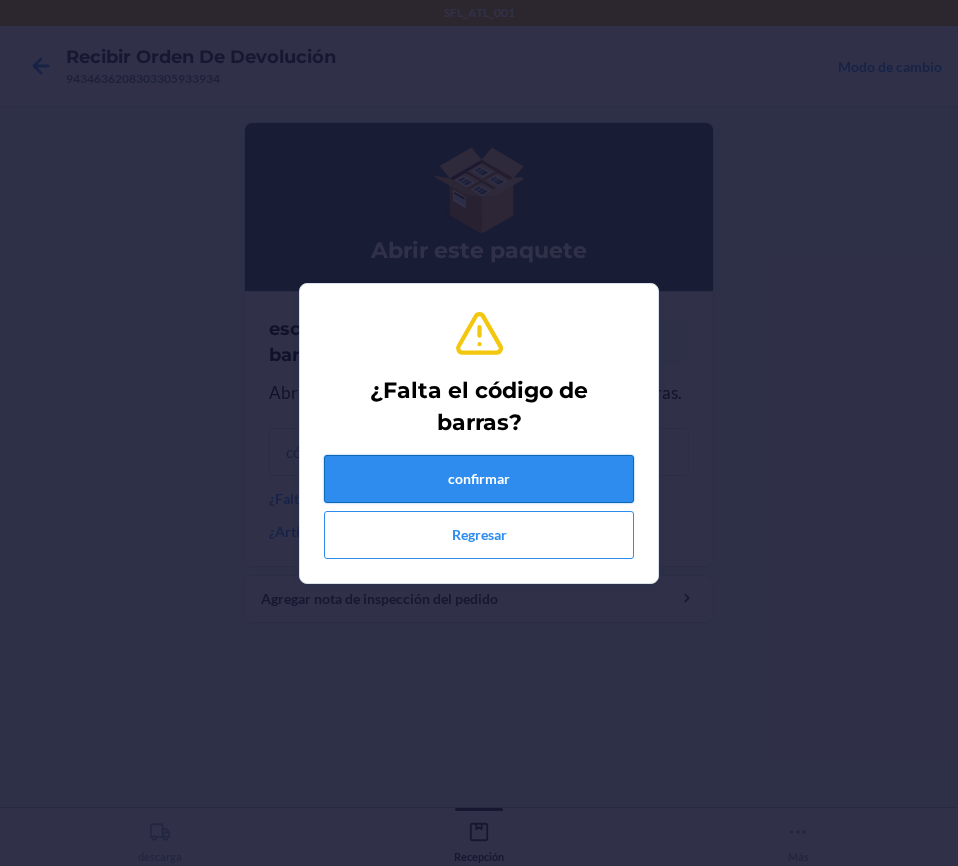 click on "confirmar" at bounding box center (479, 479) 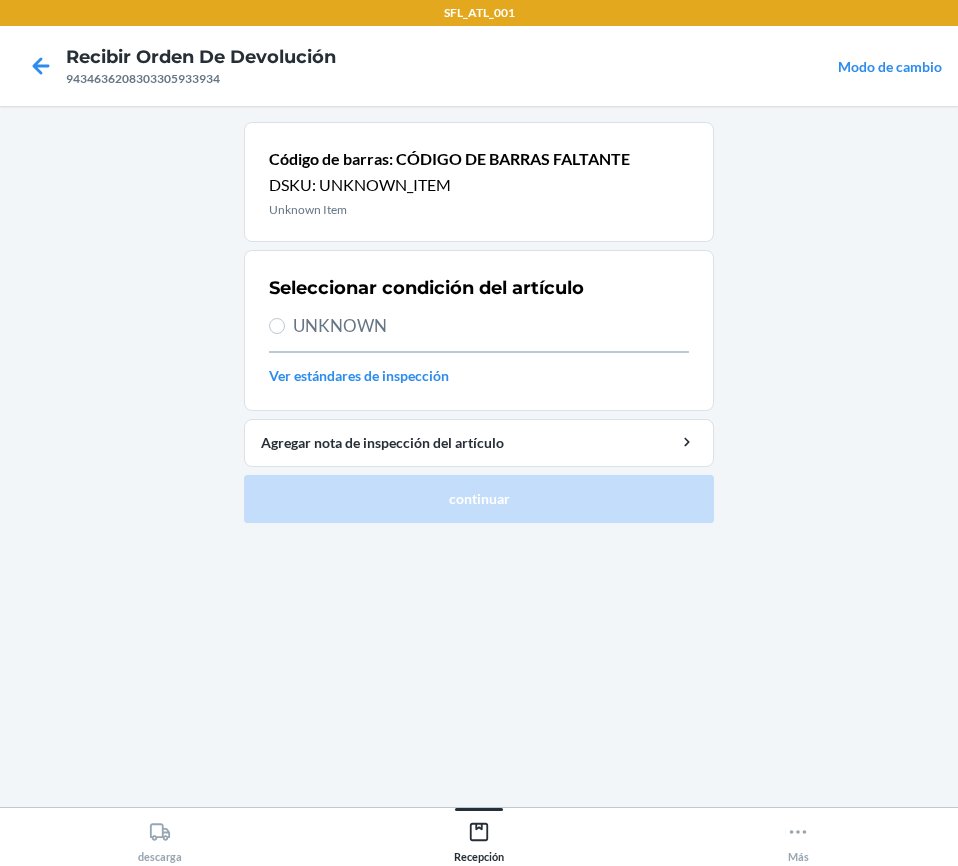 click on "UNKNOWN" at bounding box center [479, 326] 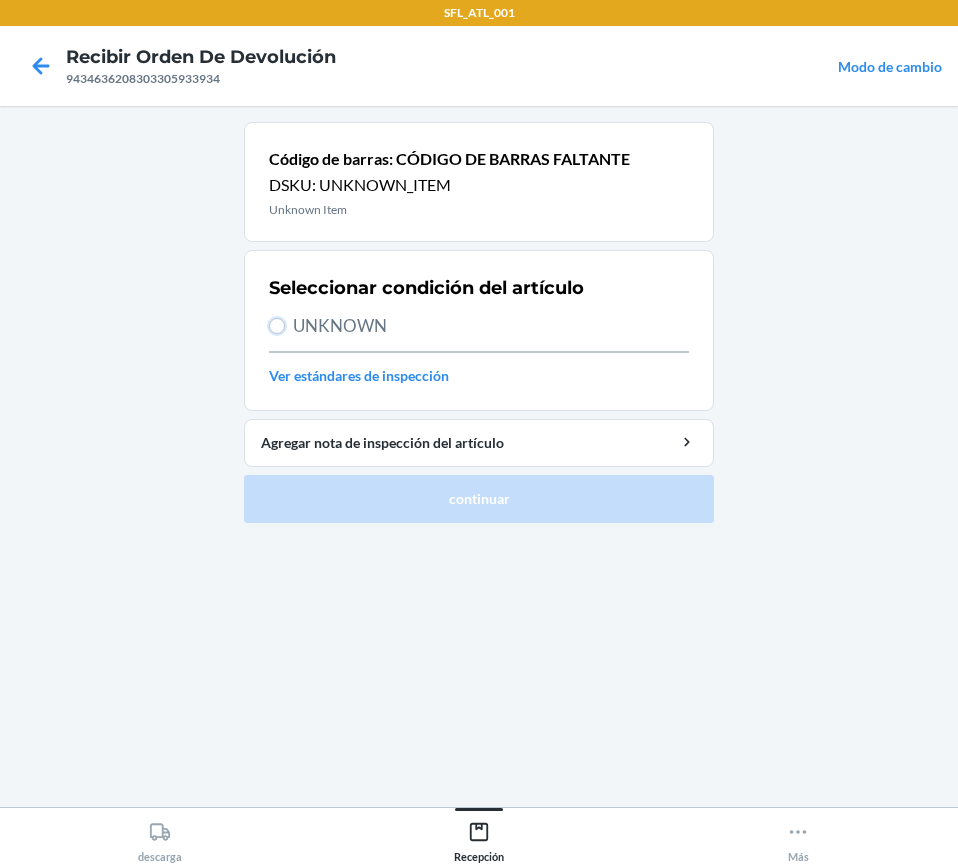 click on "UNKNOWN" at bounding box center [277, 326] 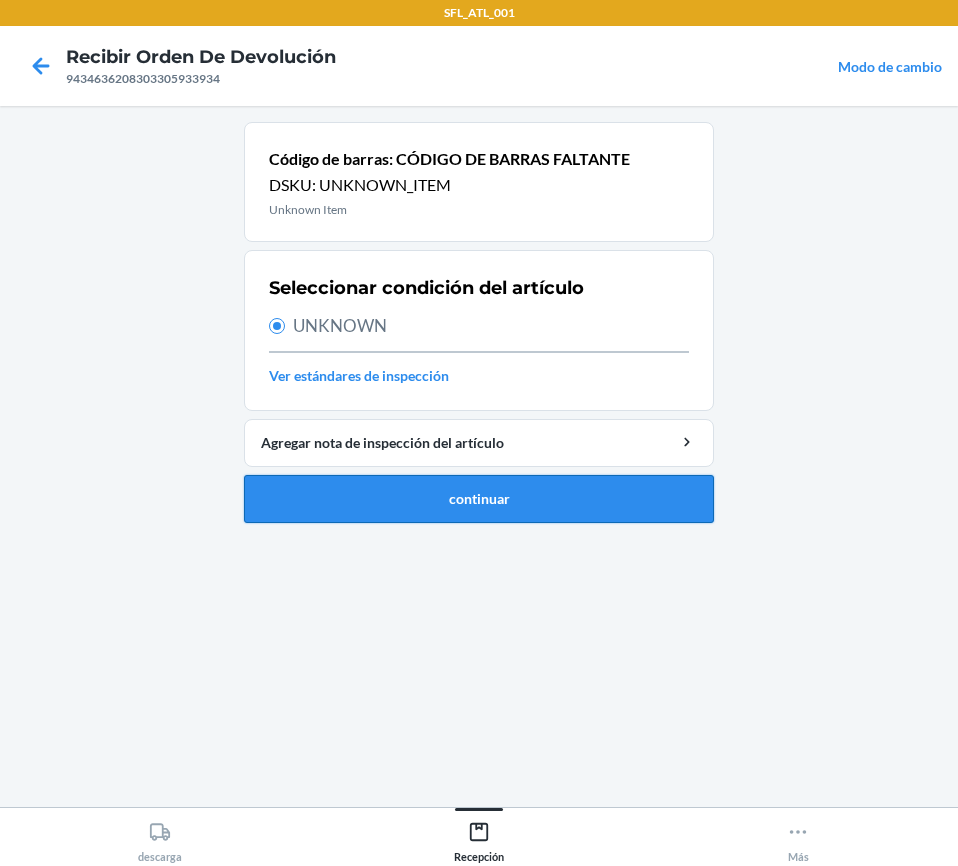click on "continuar" at bounding box center (479, 499) 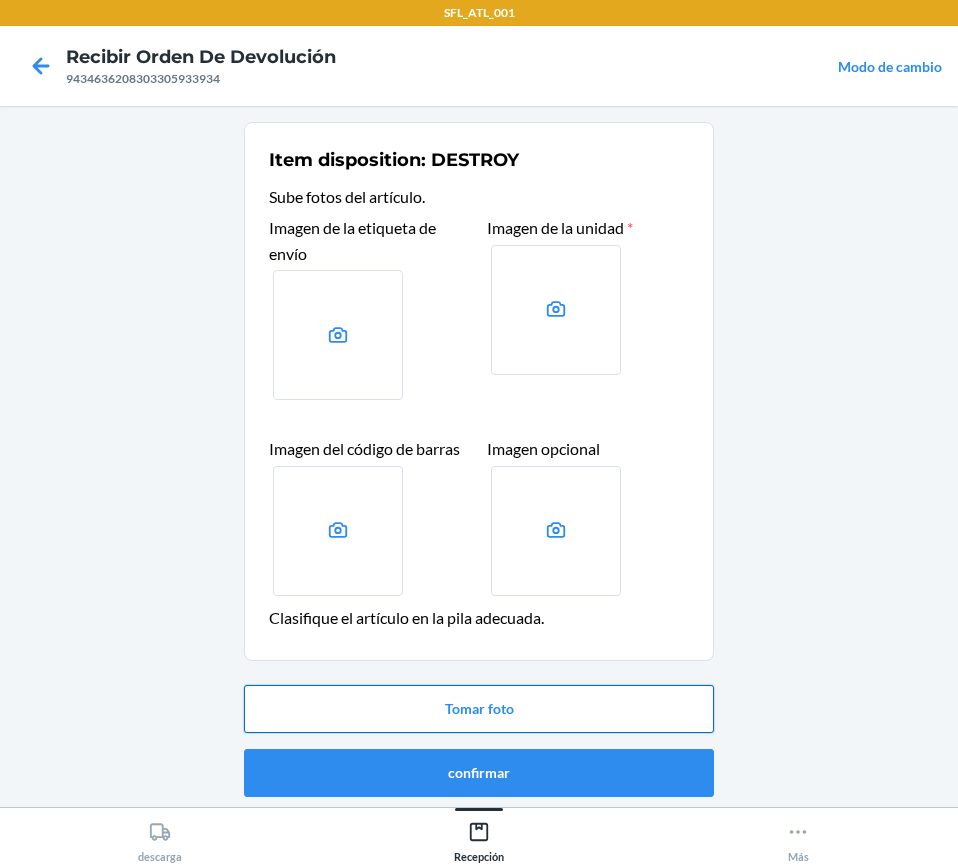 click on "Tomar foto" at bounding box center [479, 709] 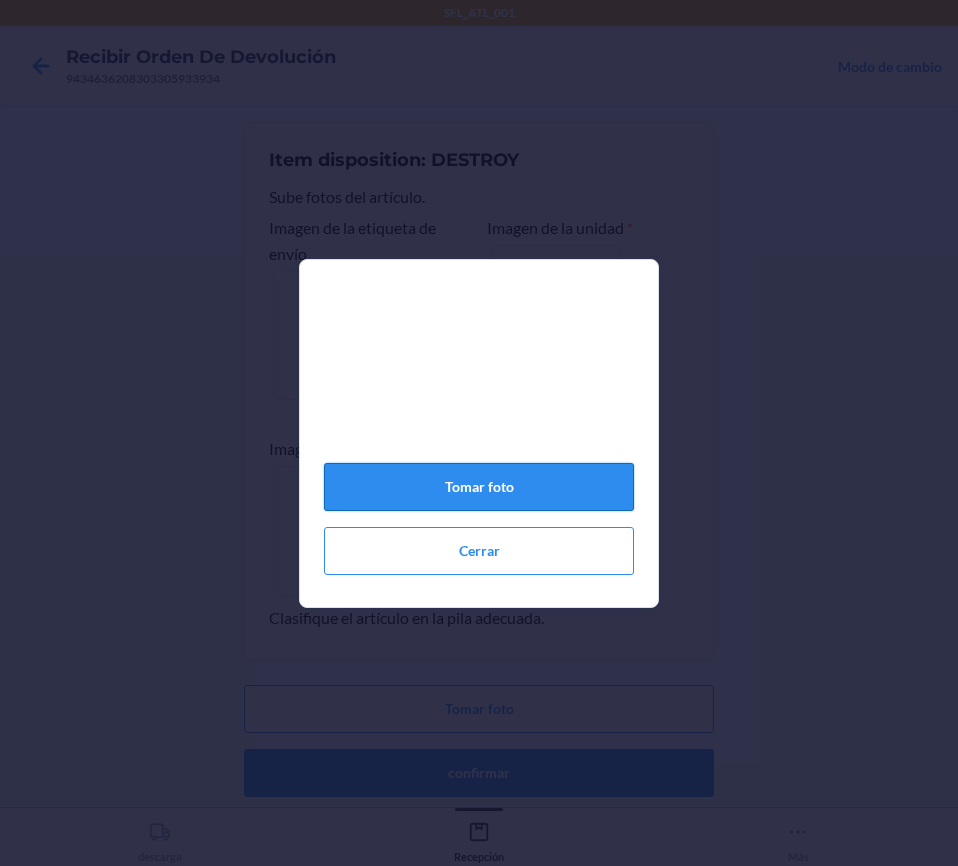 click on "Tomar foto" 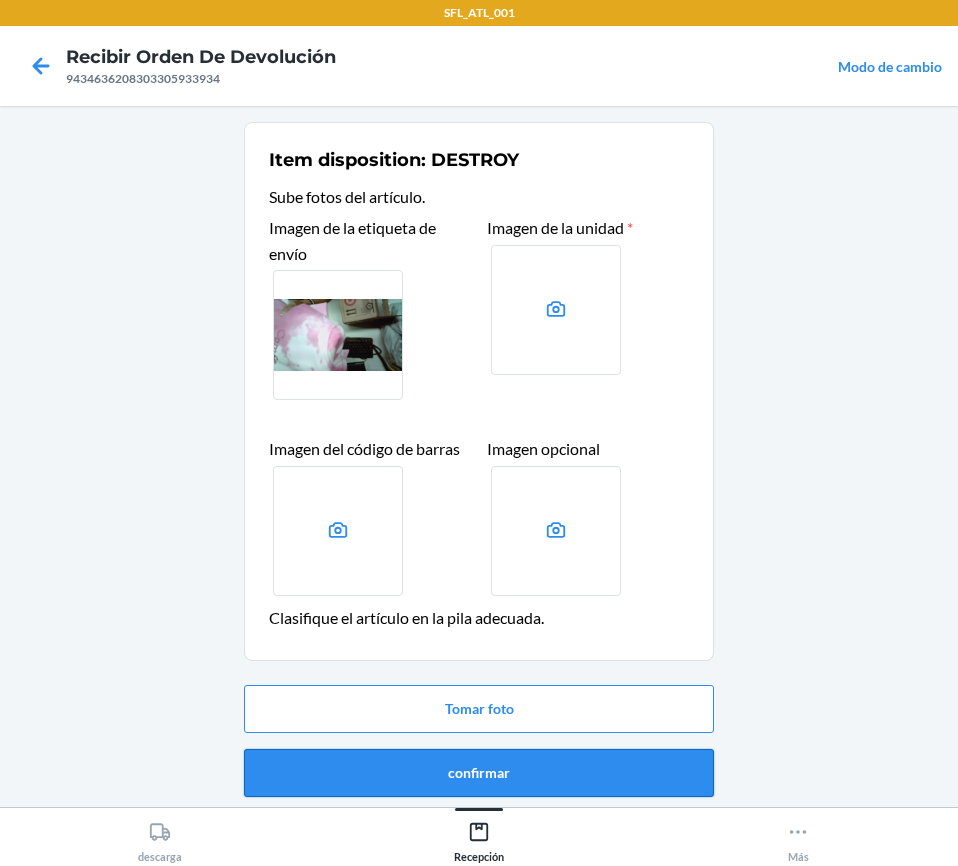 click on "confirmar" at bounding box center [479, 773] 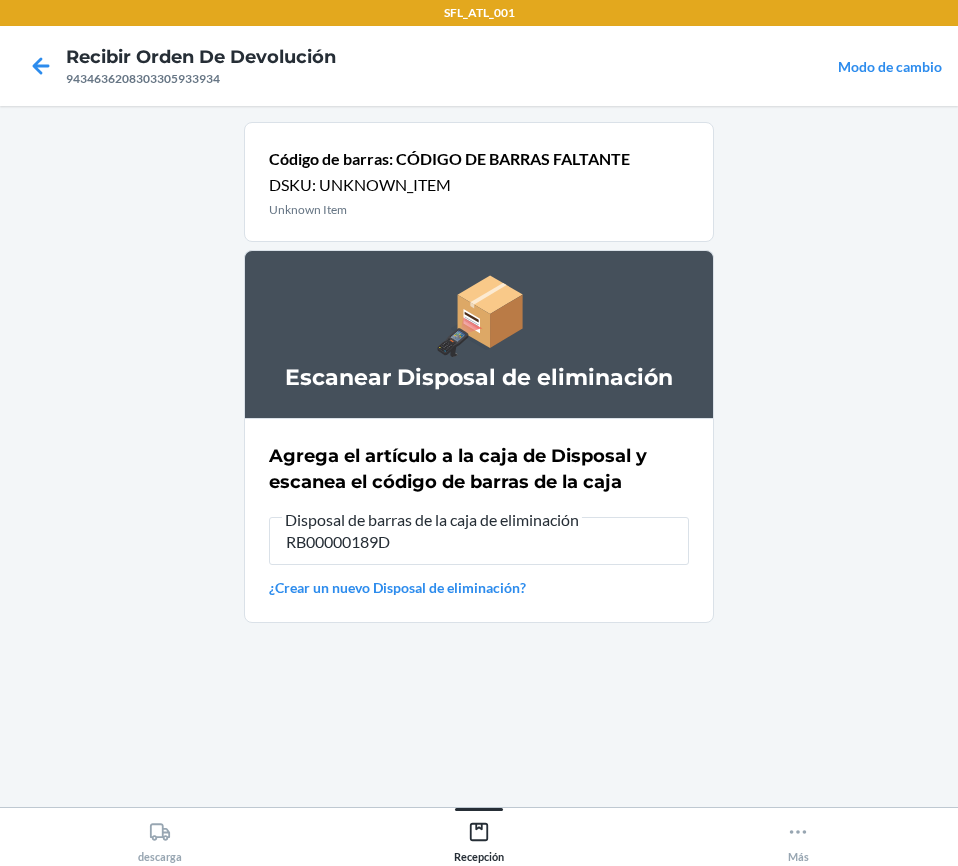 type on "RB00000189D" 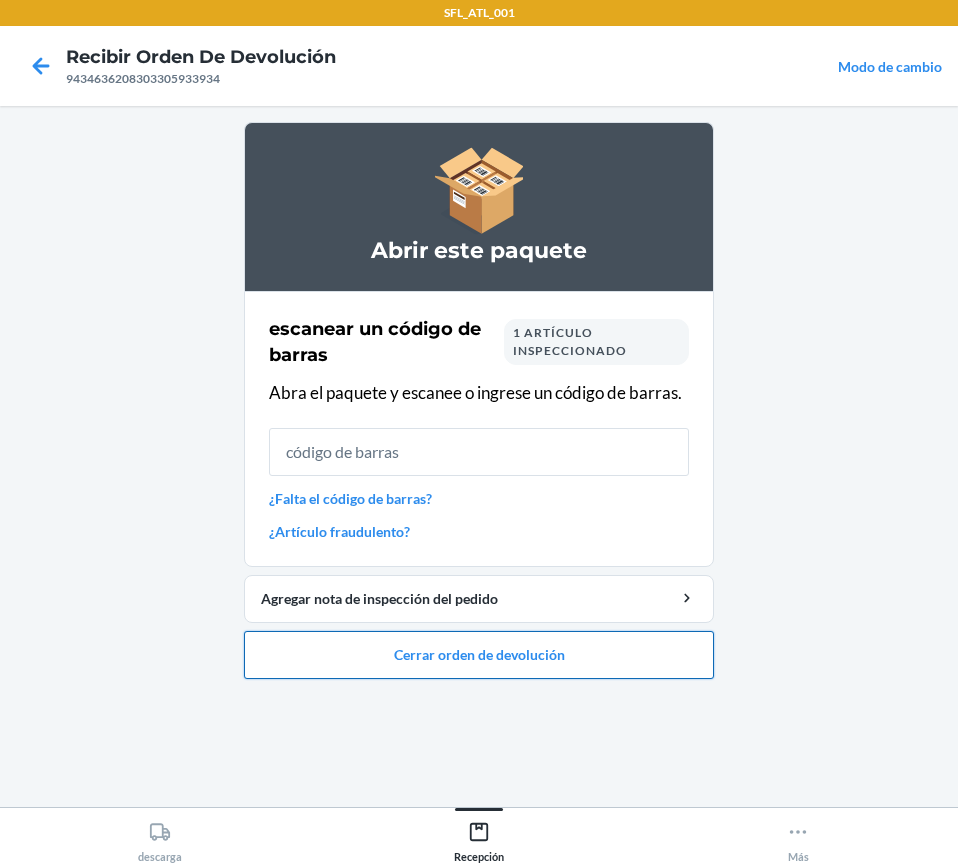 click on "Cerrar orden de devolución" at bounding box center (479, 655) 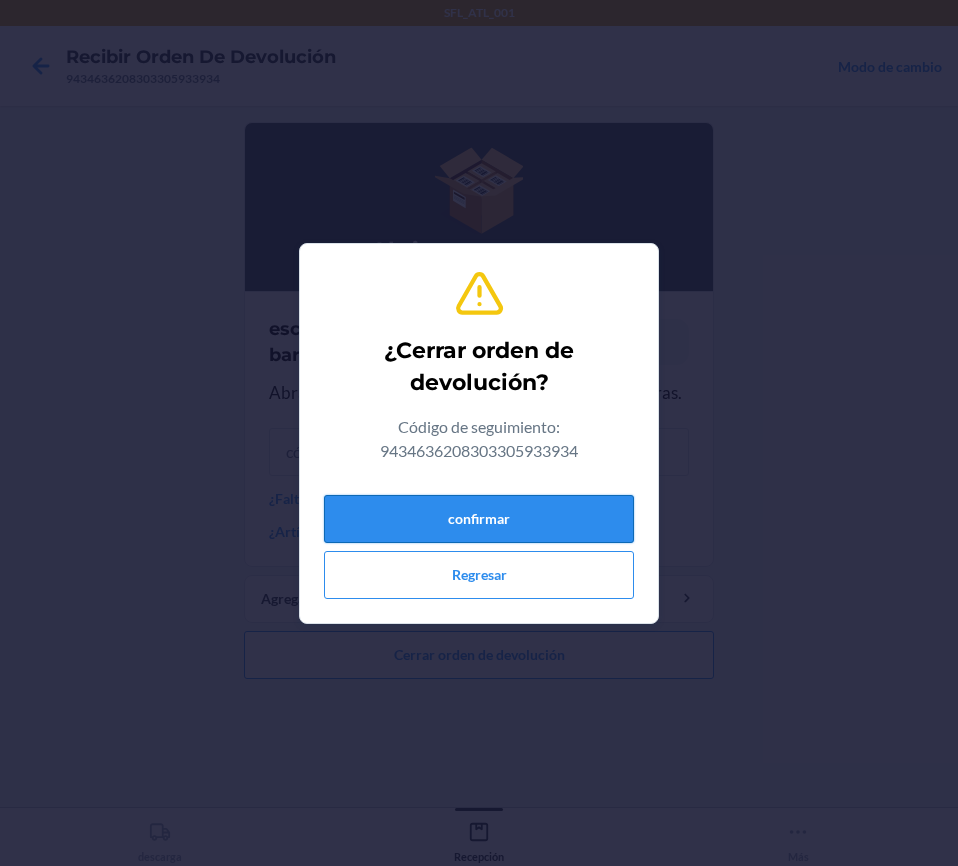 drag, startPoint x: 581, startPoint y: 529, endPoint x: 572, endPoint y: 518, distance: 14.21267 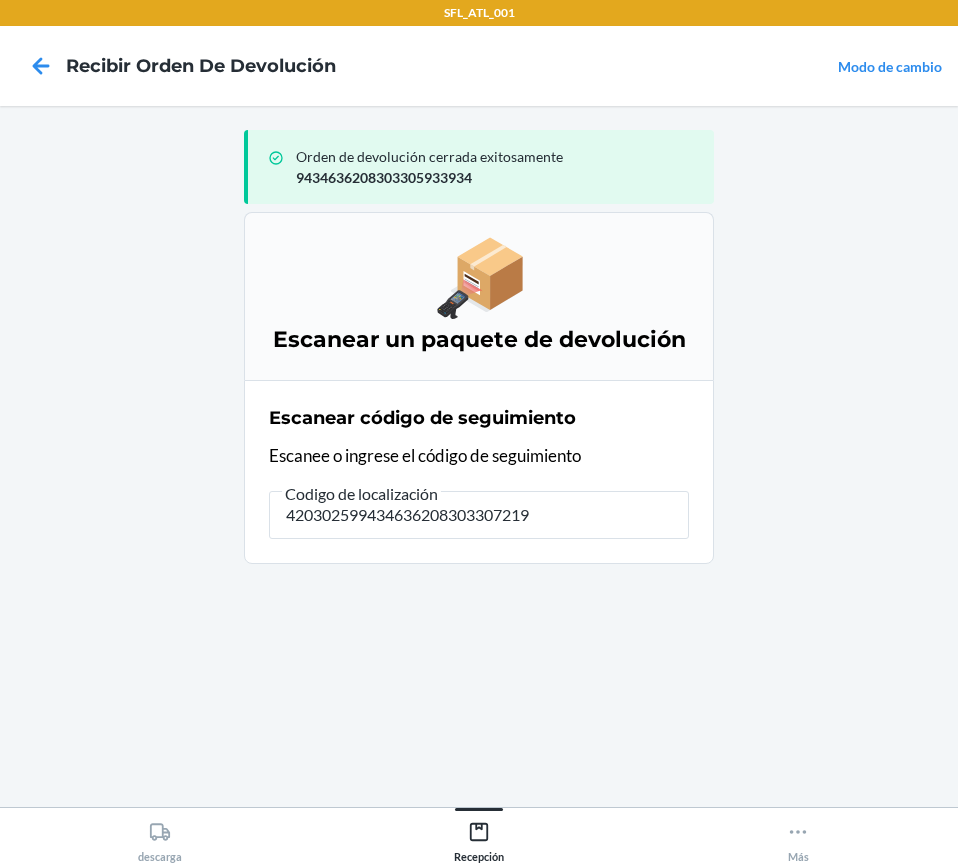 type on "4203025994346362083033072192" 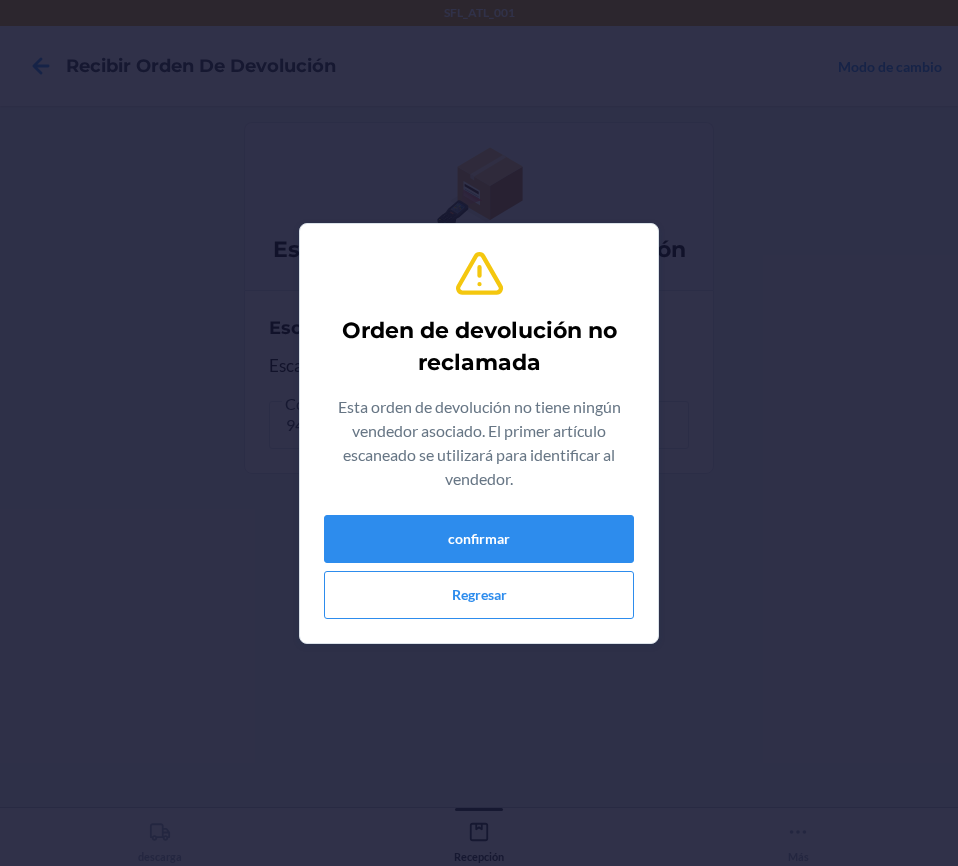 click on "confirmar Regresar" at bounding box center [479, 567] 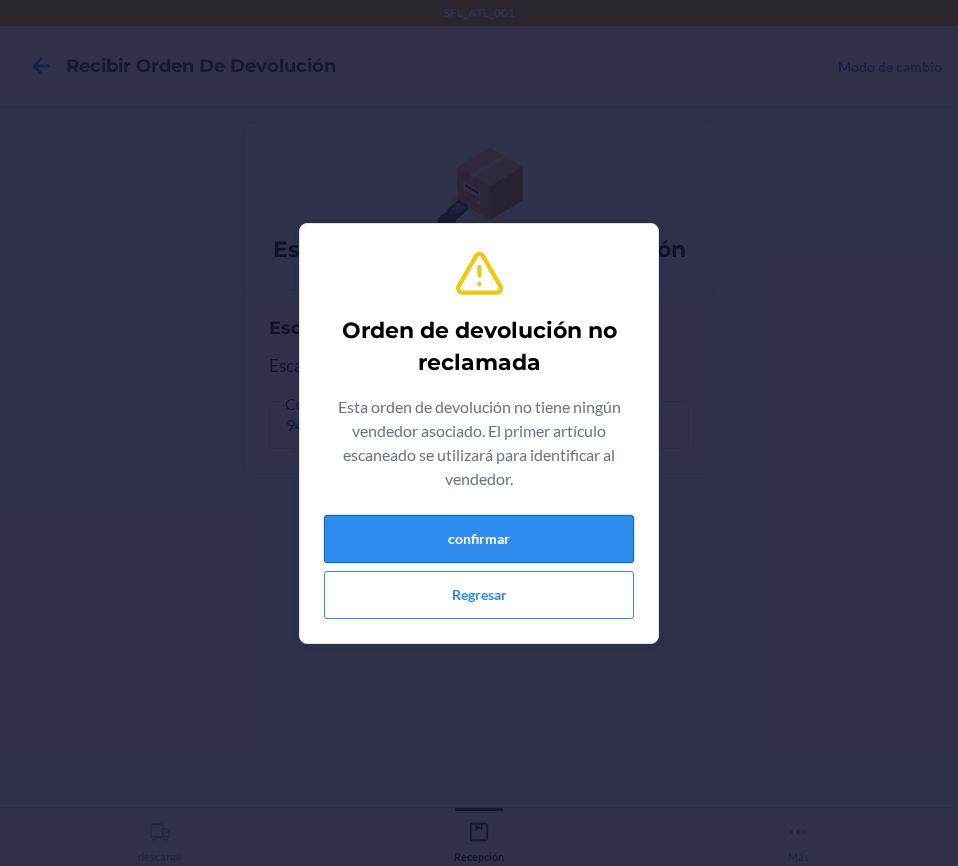 click on "confirmar" at bounding box center (479, 539) 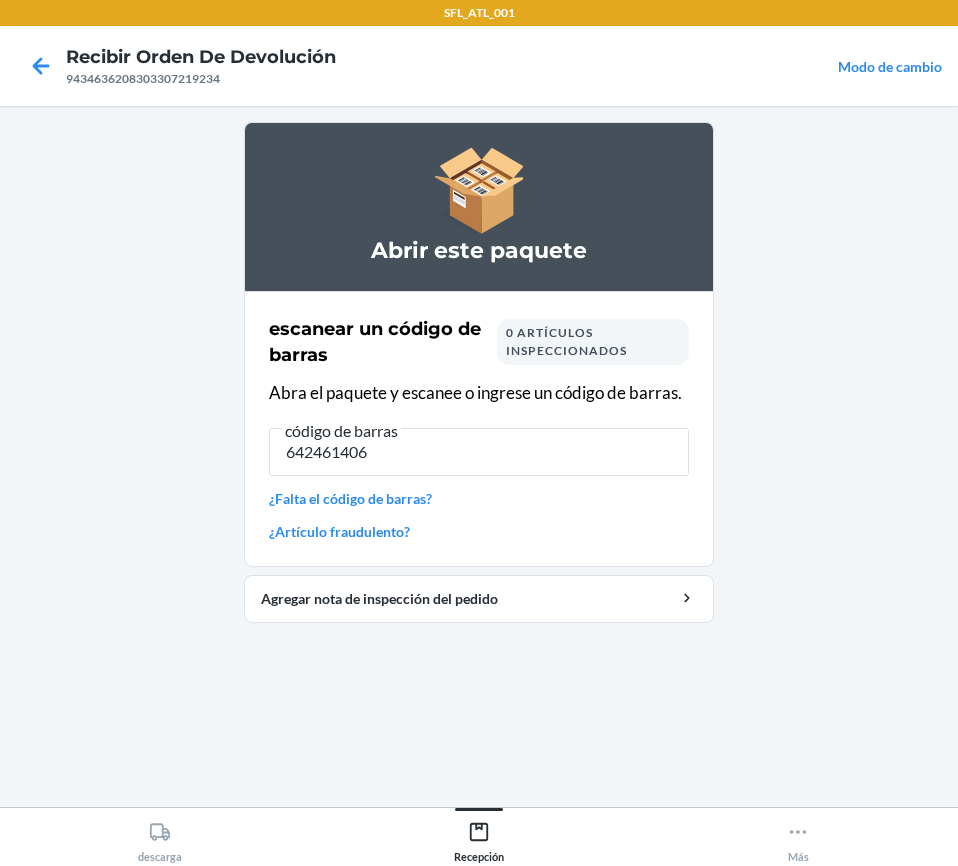 type on "6424614067" 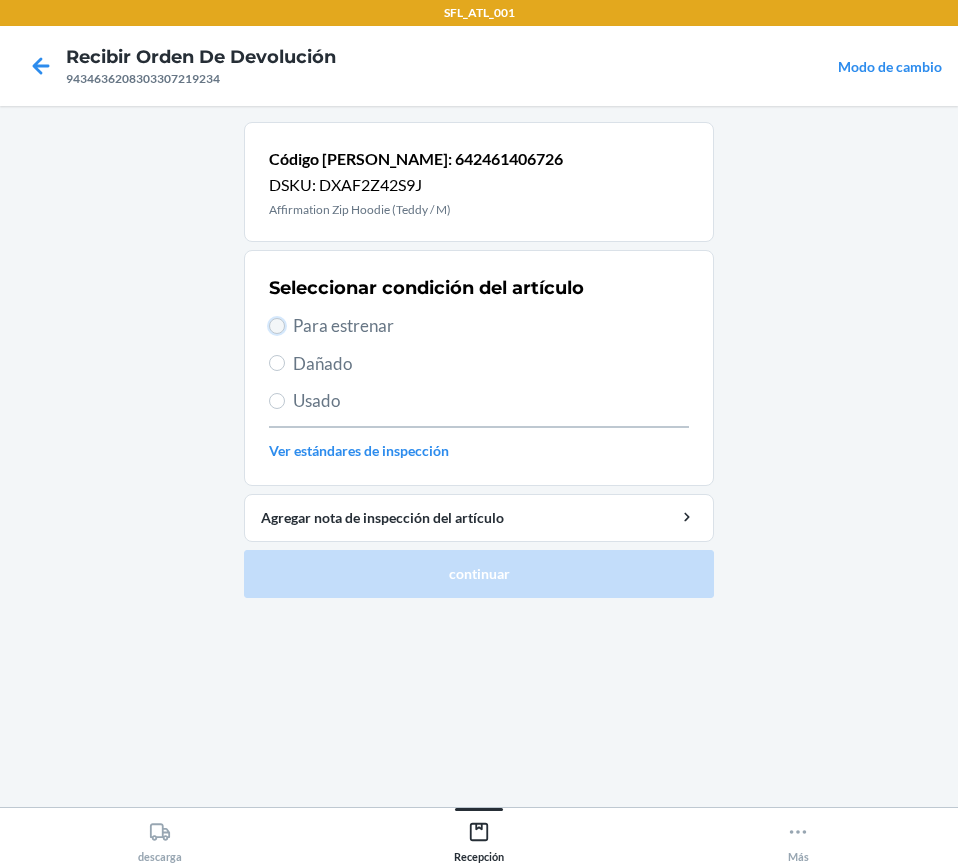 click on "Para estrenar" at bounding box center [277, 326] 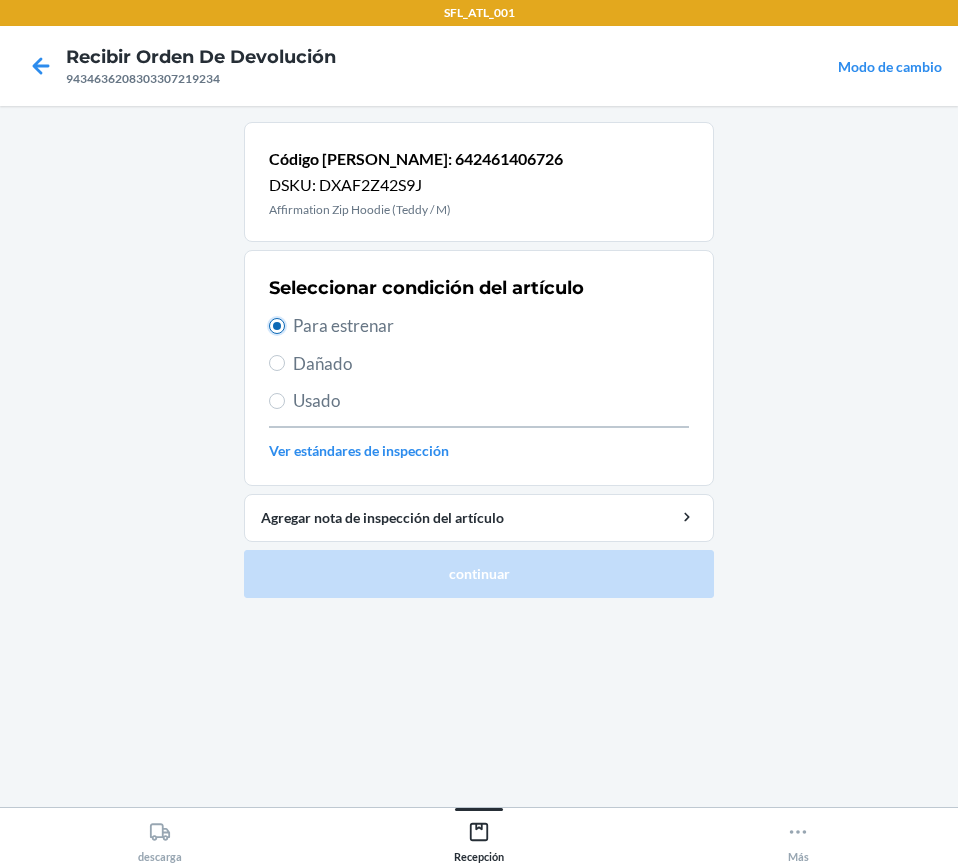 radio on "true" 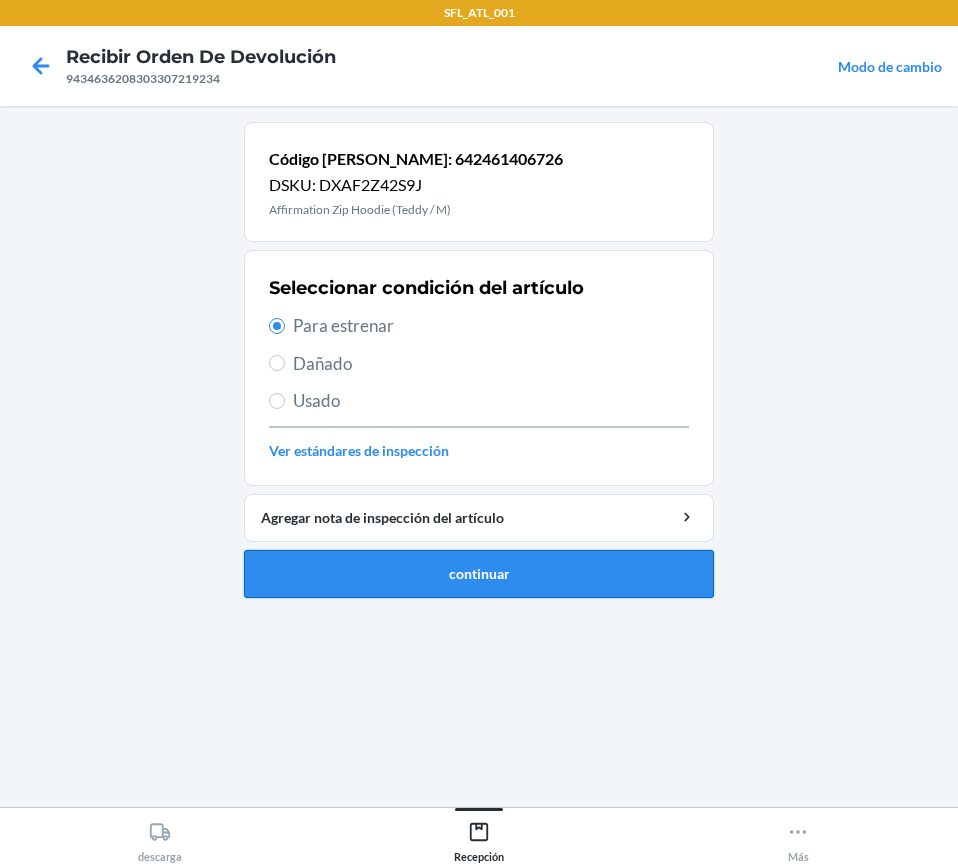 click on "continuar" at bounding box center (479, 574) 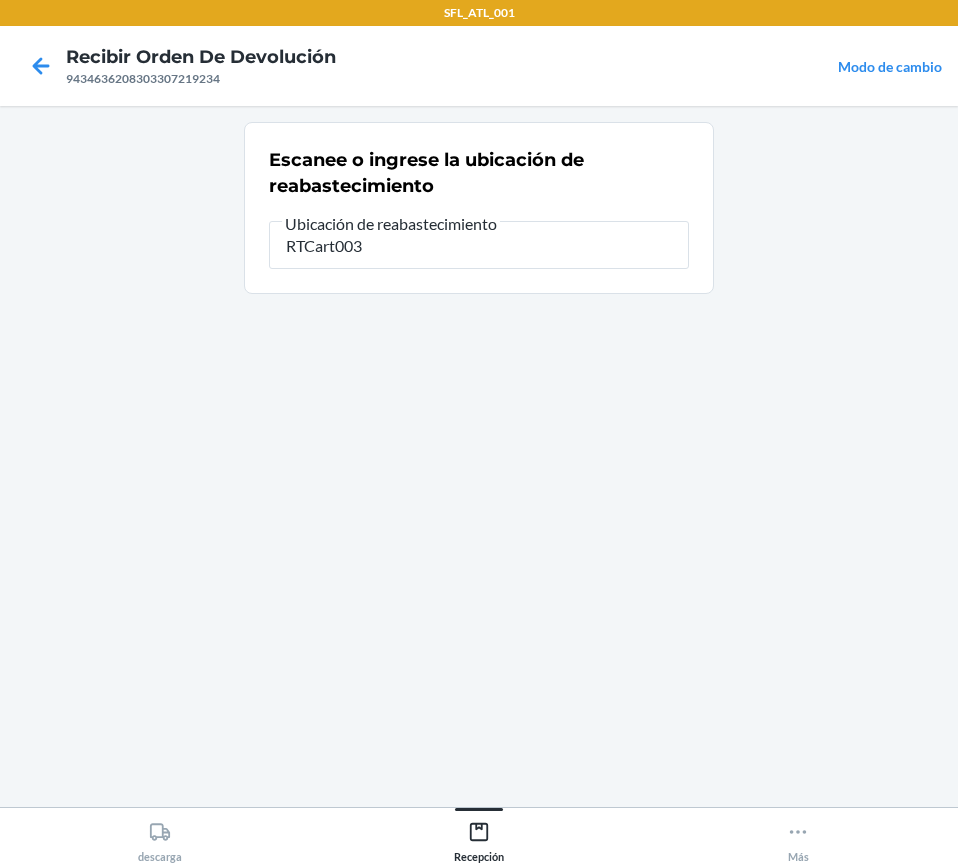 type on "RTCart003" 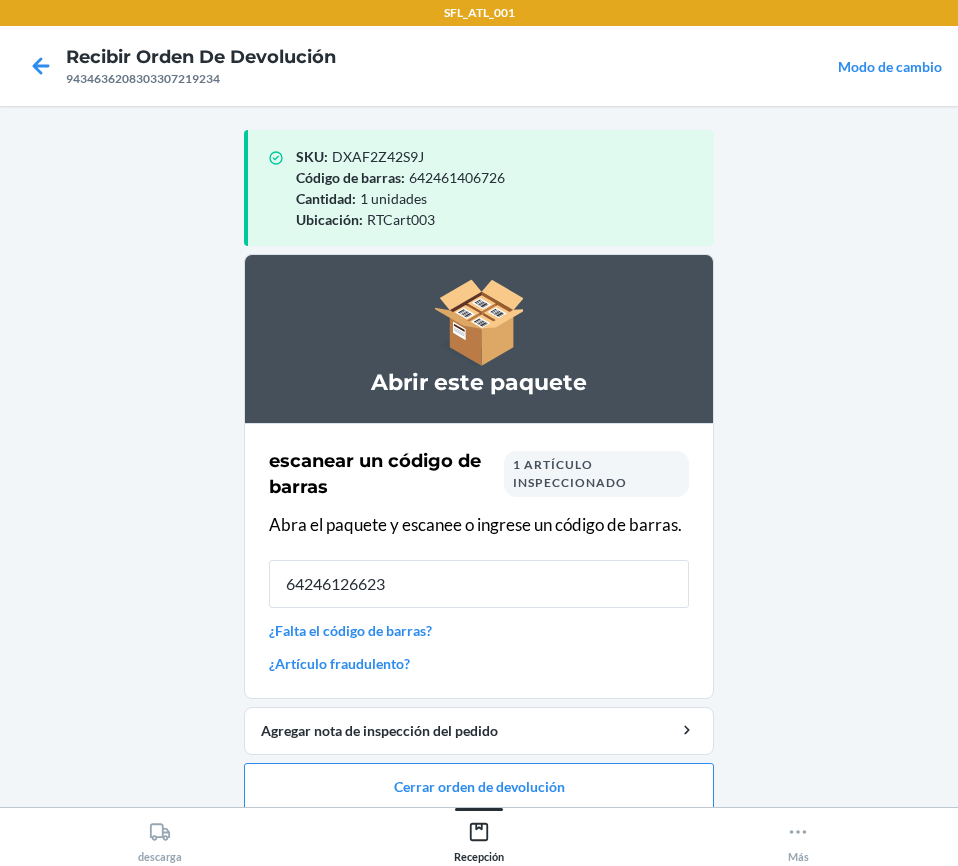 type on "642461266238" 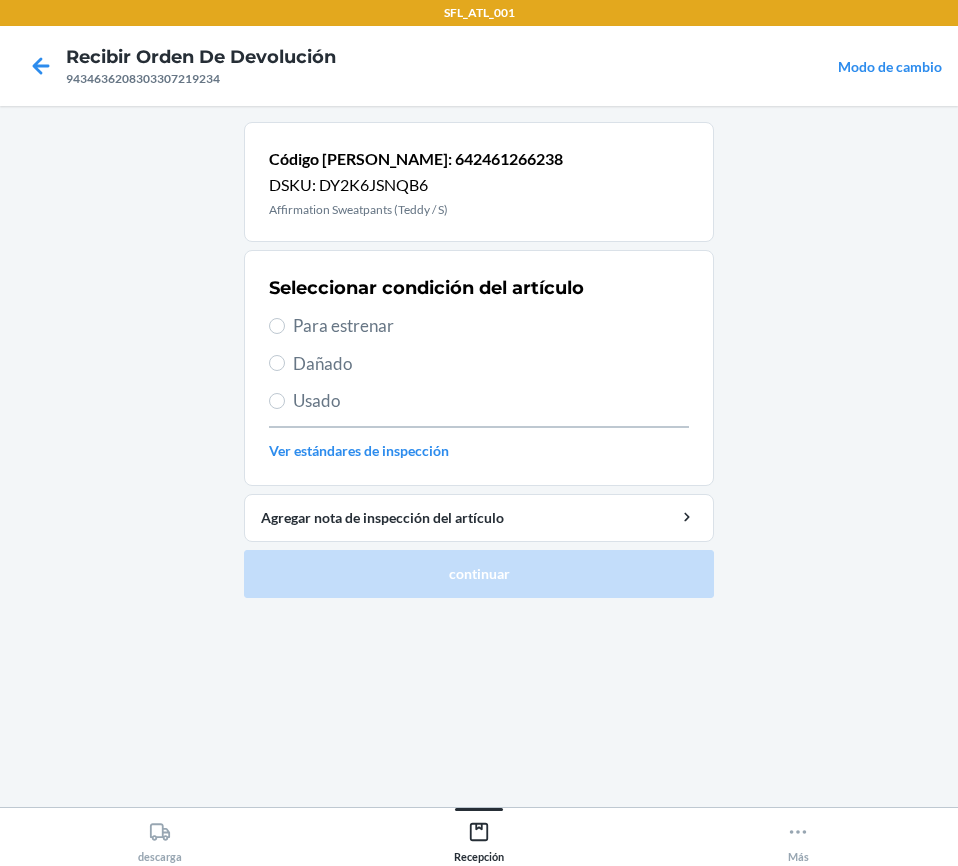click on "Seleccionar condición del artículo Para estrenar Dañado Usado Ver estándares de inspección" at bounding box center (479, 368) 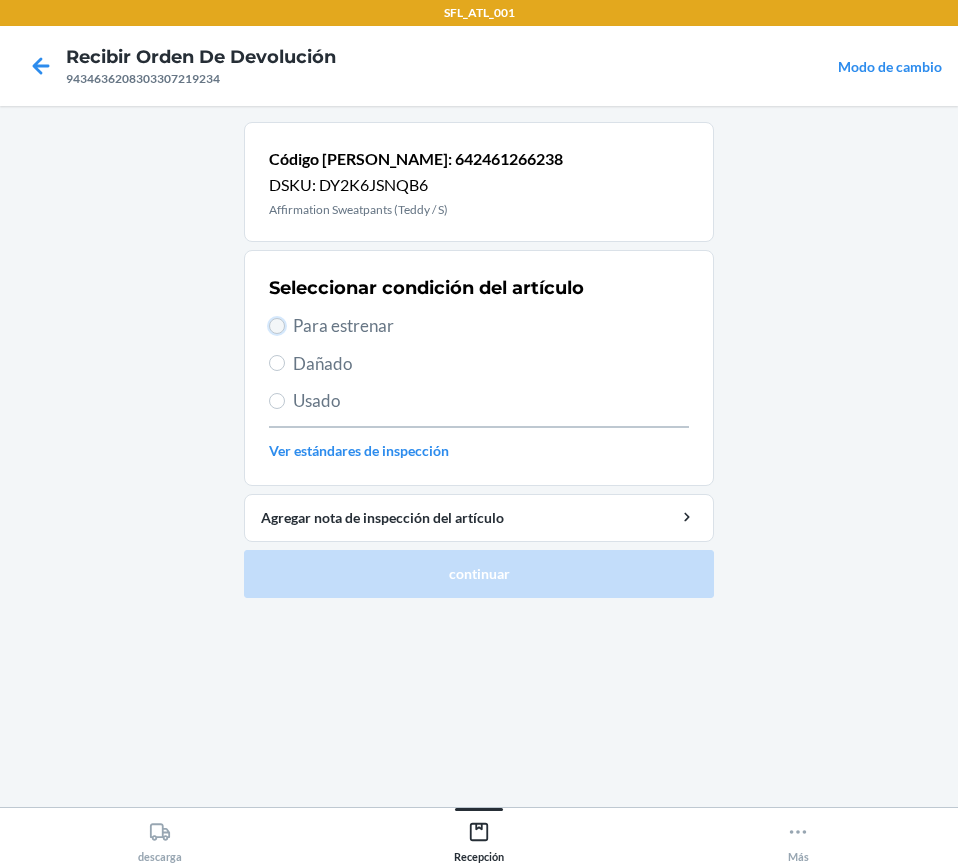 click on "Para estrenar" at bounding box center (277, 326) 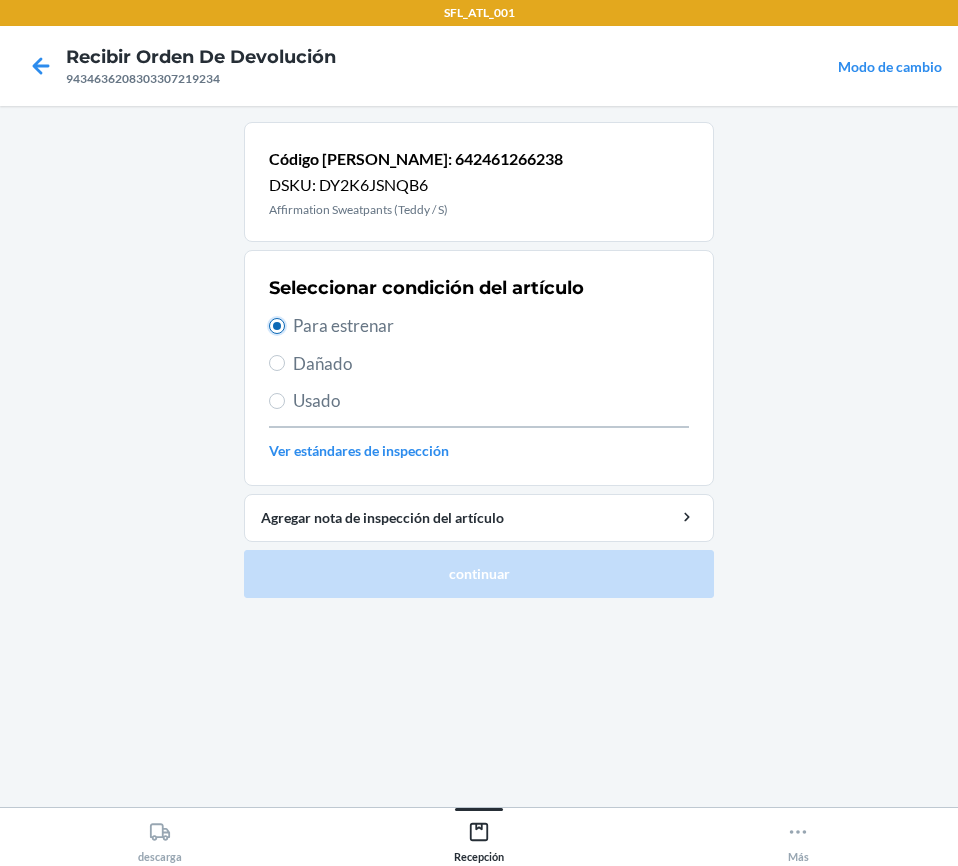 radio on "true" 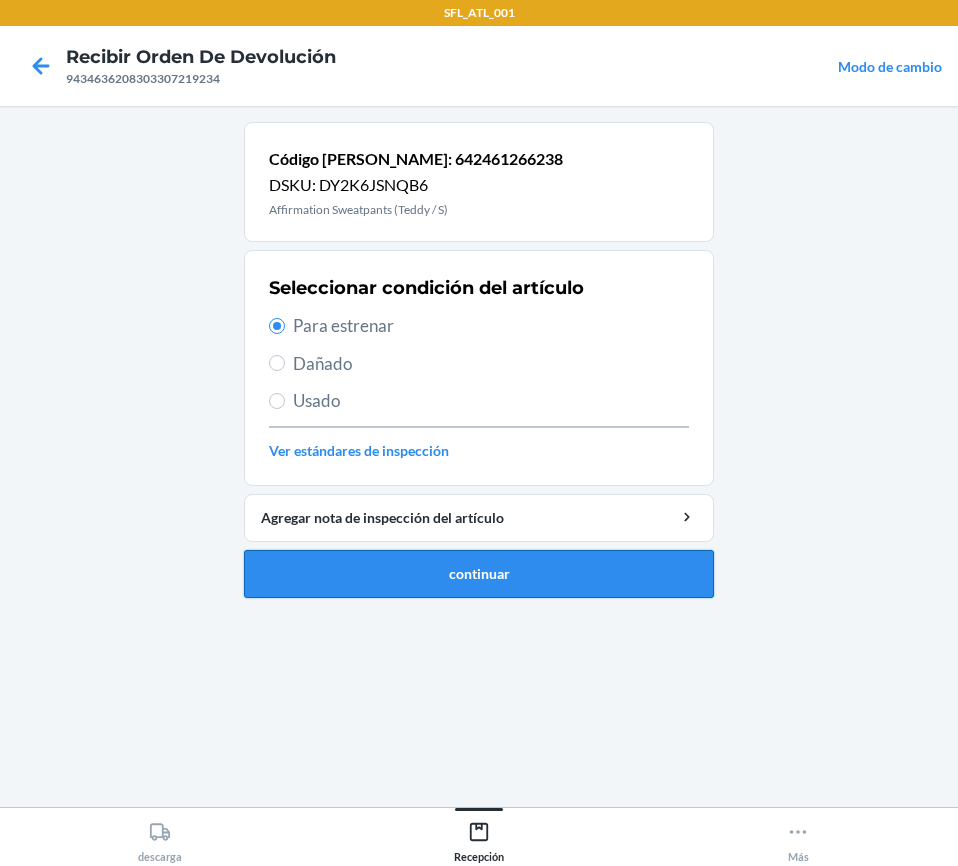 click on "continuar" at bounding box center [479, 574] 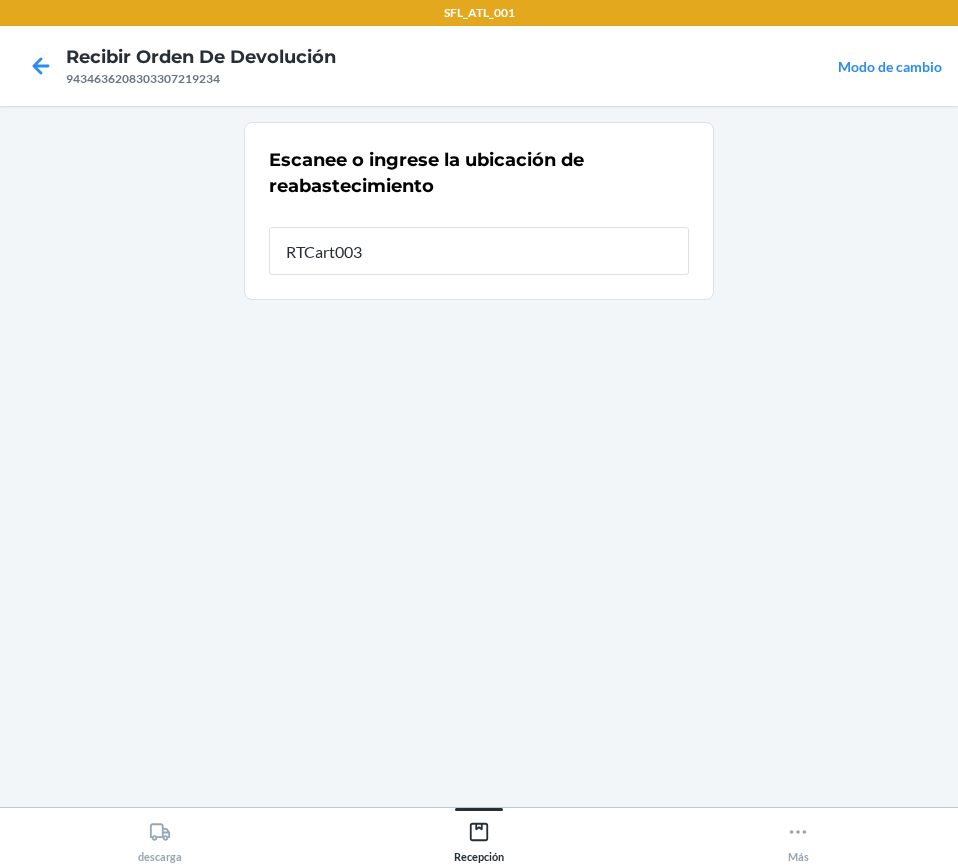 type on "RTCart003" 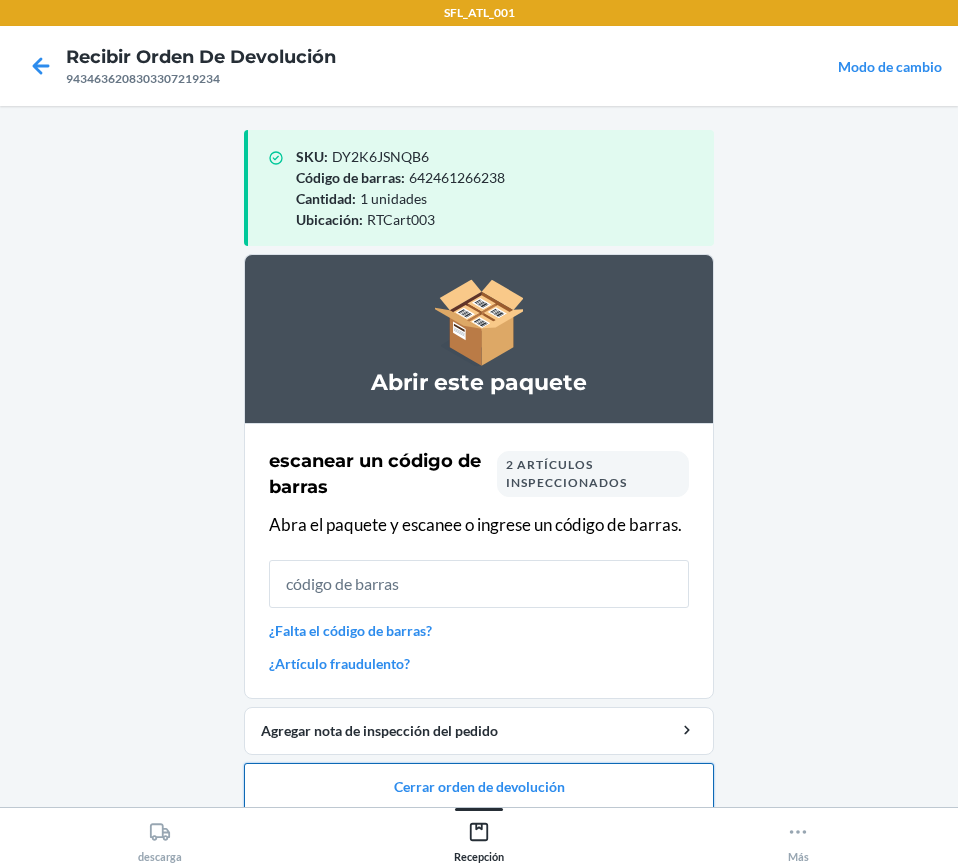 click on "Cerrar orden de devolución" at bounding box center (479, 787) 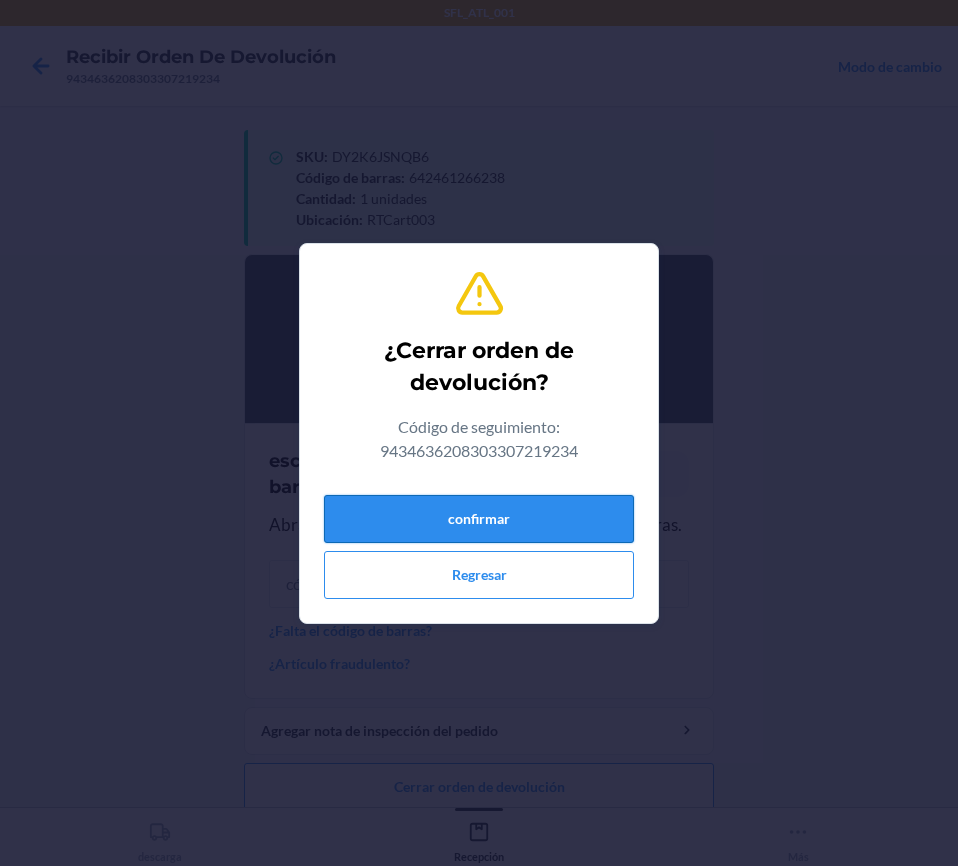click on "confirmar" at bounding box center (479, 519) 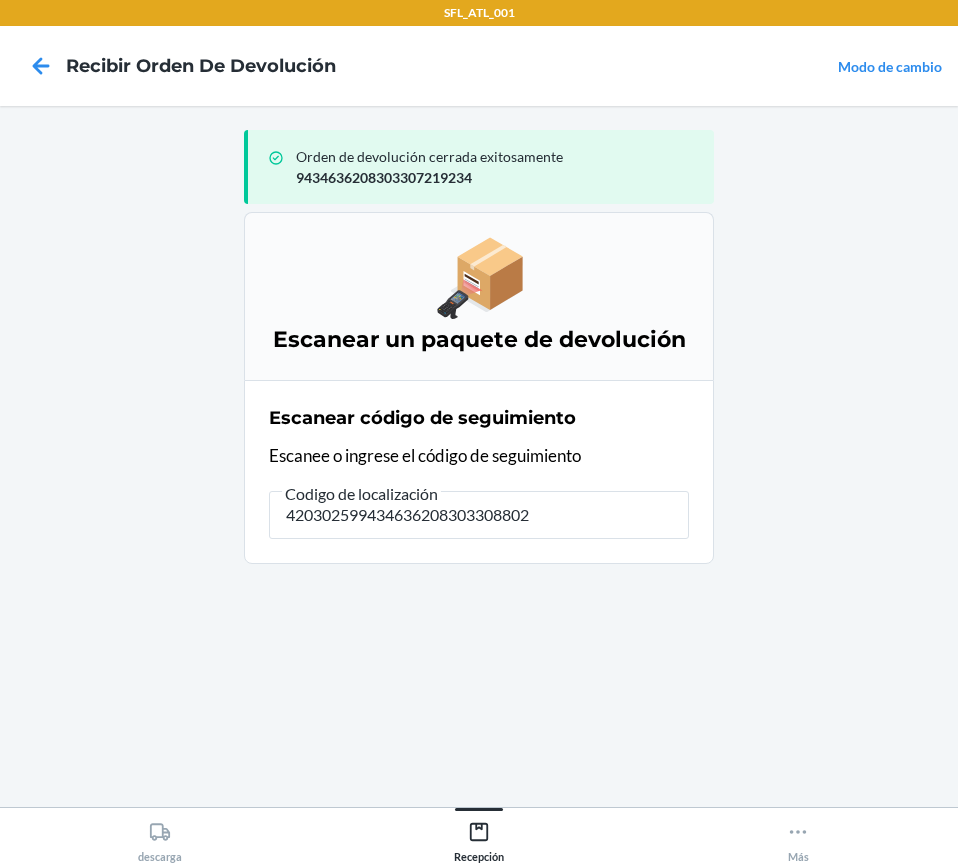 type on "4203025994346362083033088020" 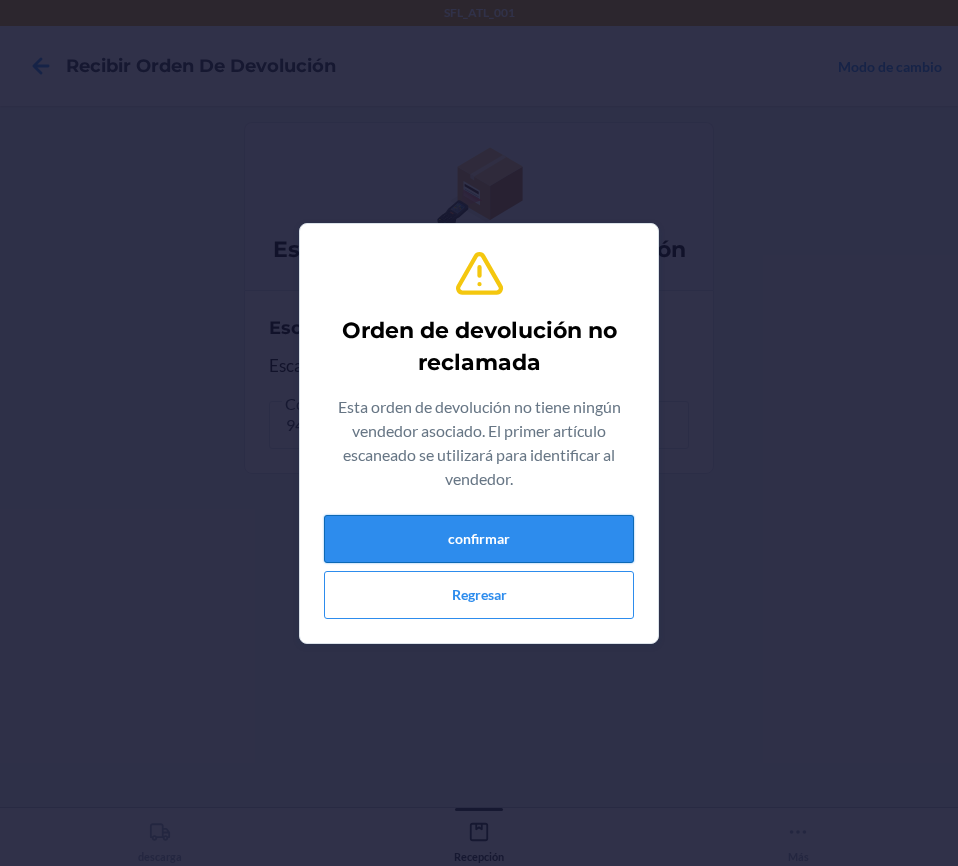 click on "confirmar" at bounding box center [479, 539] 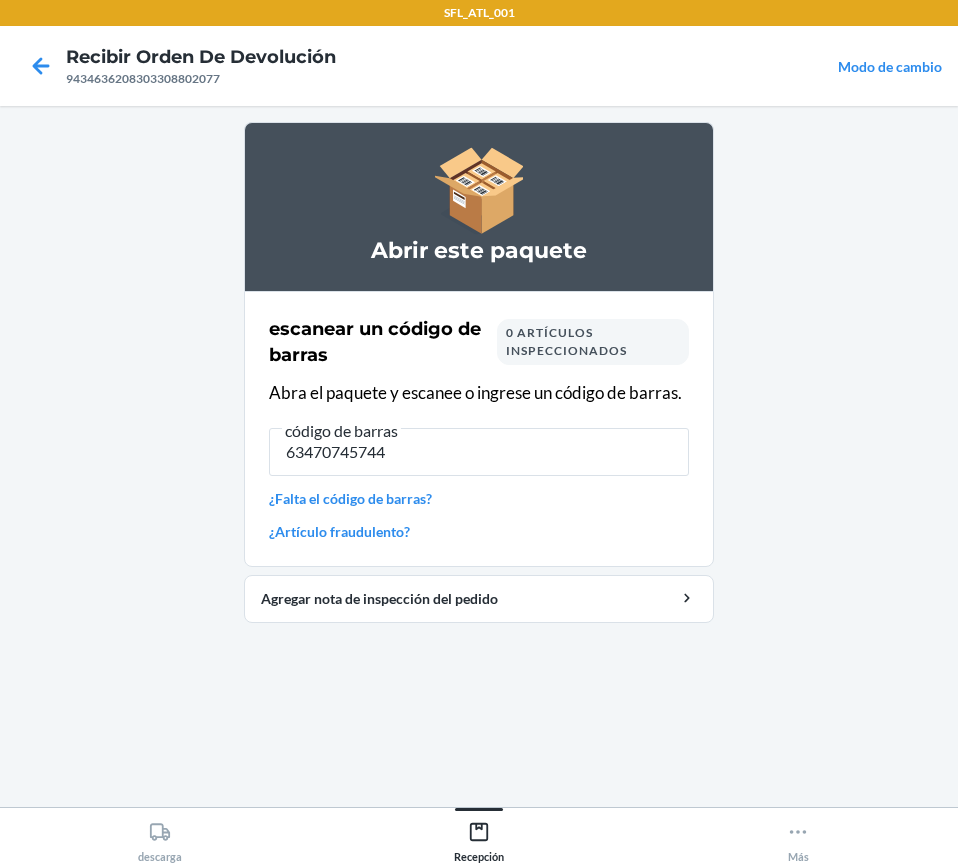 type on "634707457449" 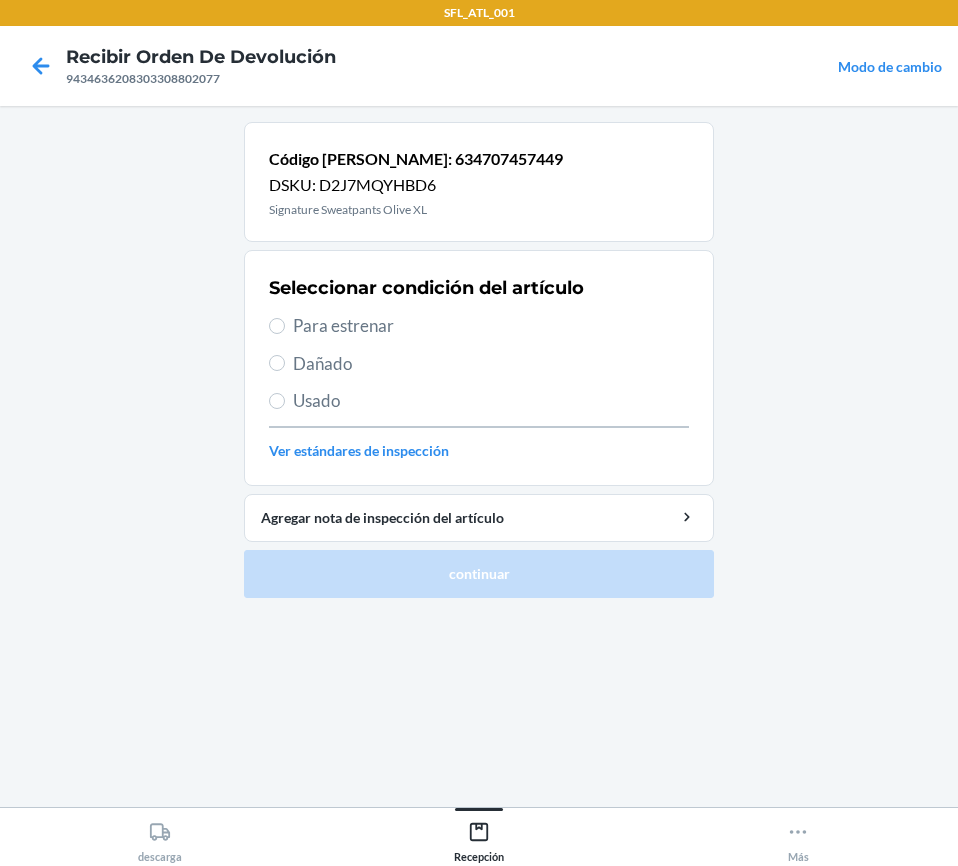 click on "Seleccionar condición del artículo Para estrenar Dañado Usado Ver estándares de inspección" at bounding box center [479, 368] 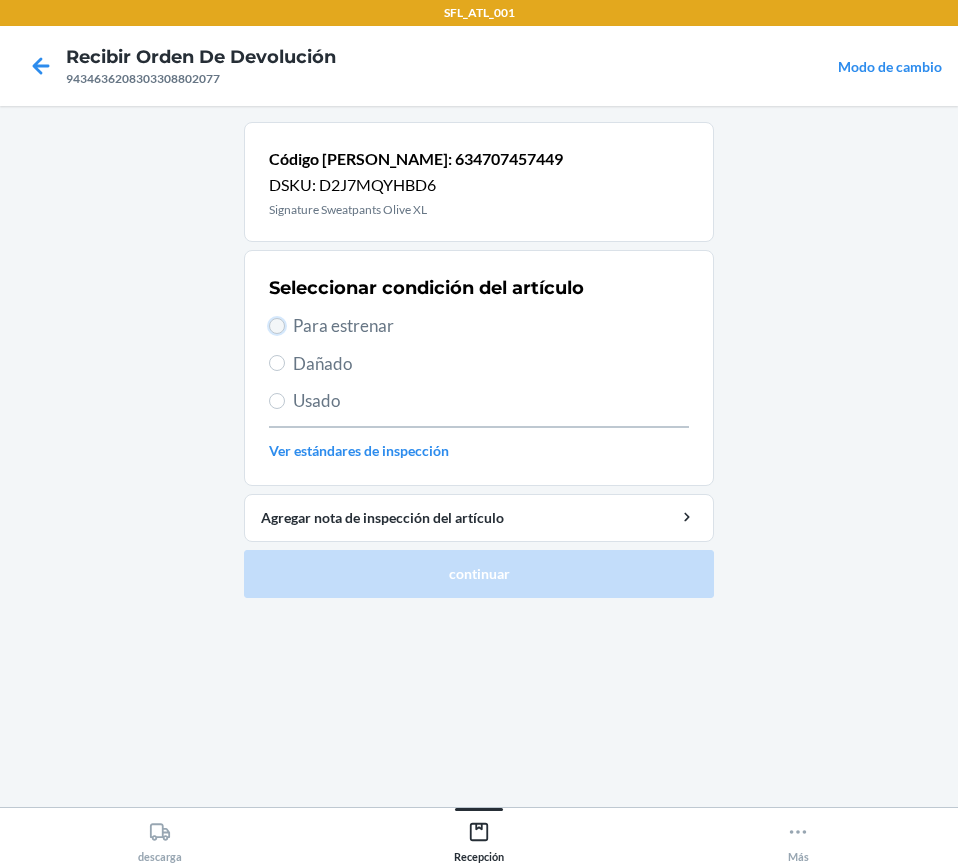 click on "Para estrenar" at bounding box center (277, 326) 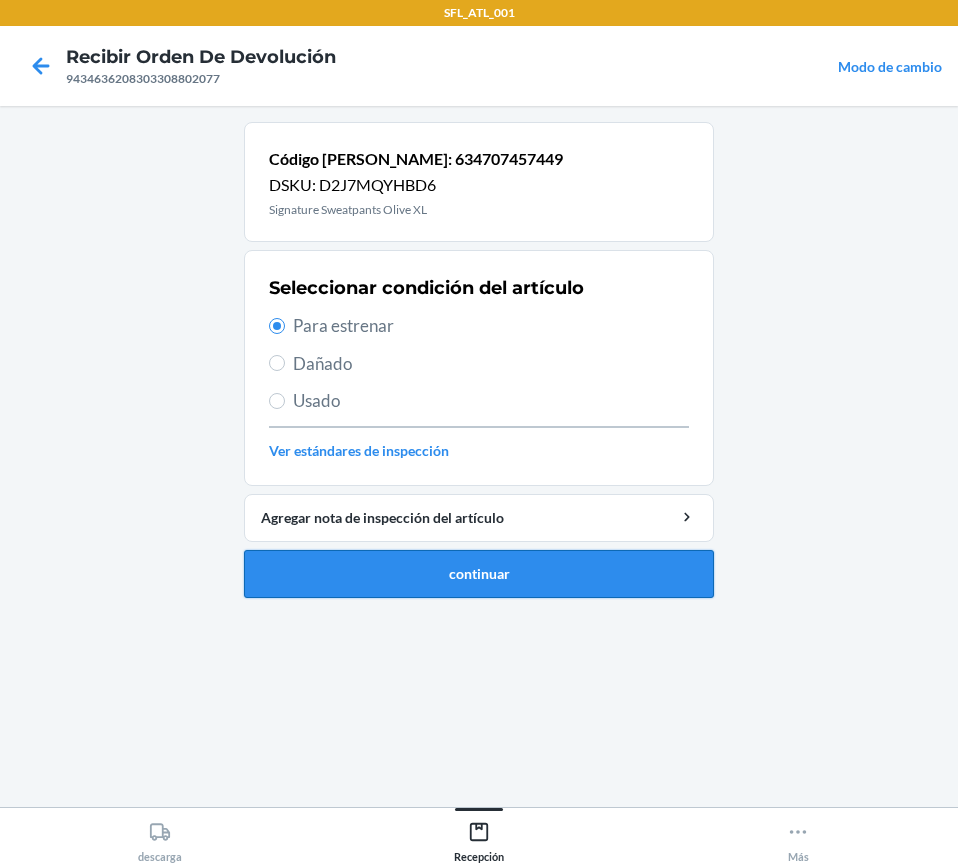 click on "continuar" at bounding box center (479, 574) 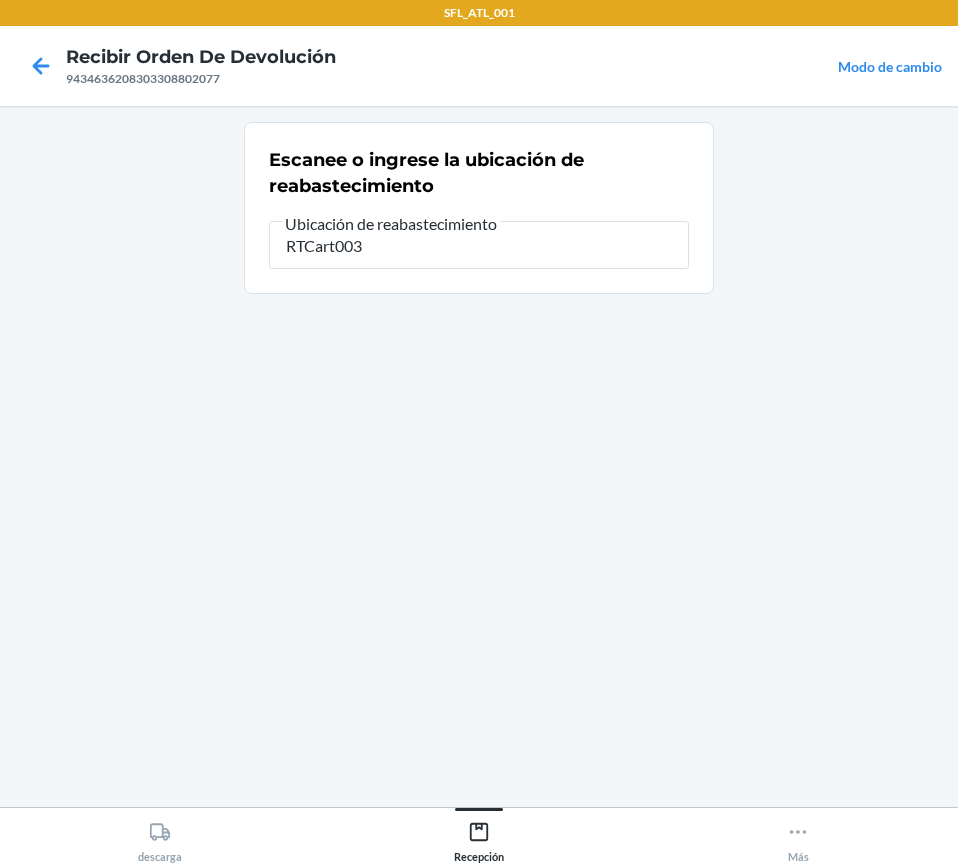 type on "RTCart003" 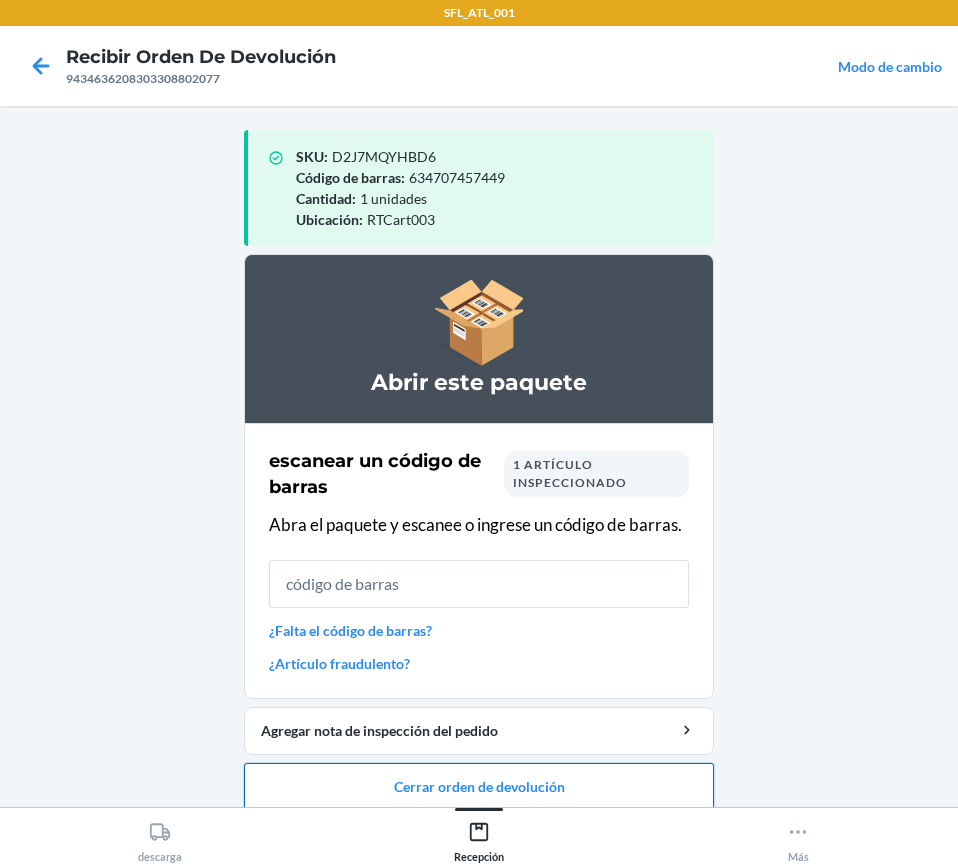 click on "Cerrar orden de devolución" at bounding box center [479, 787] 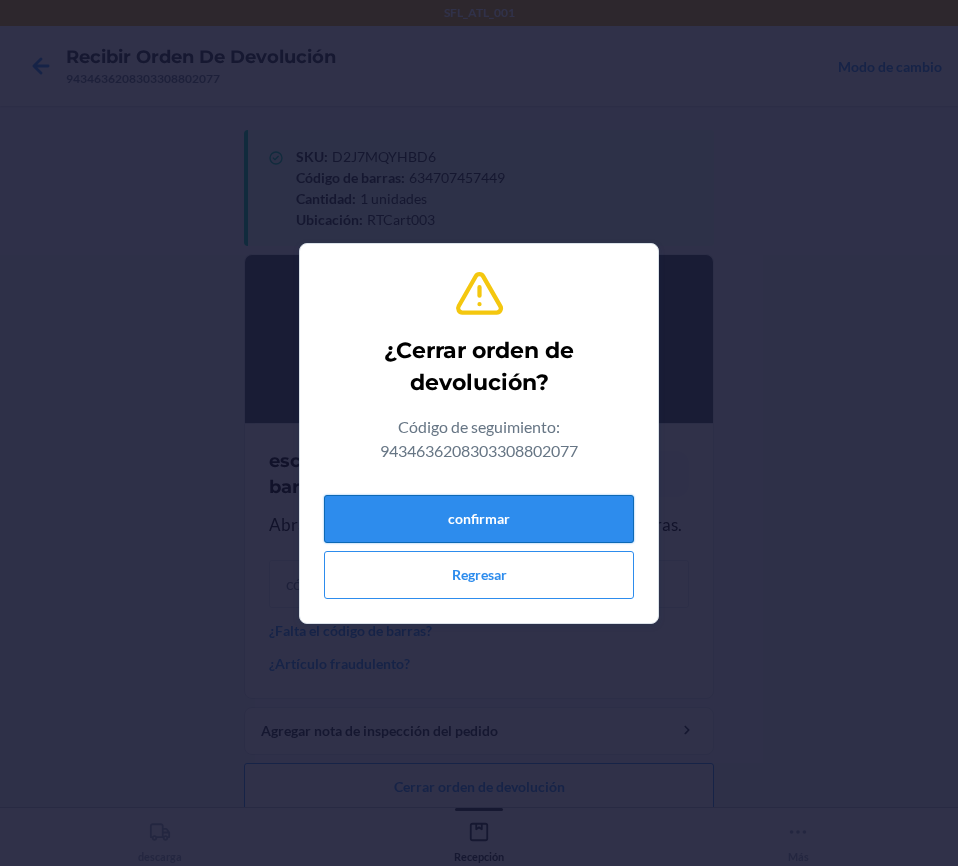 click on "confirmar" at bounding box center [479, 519] 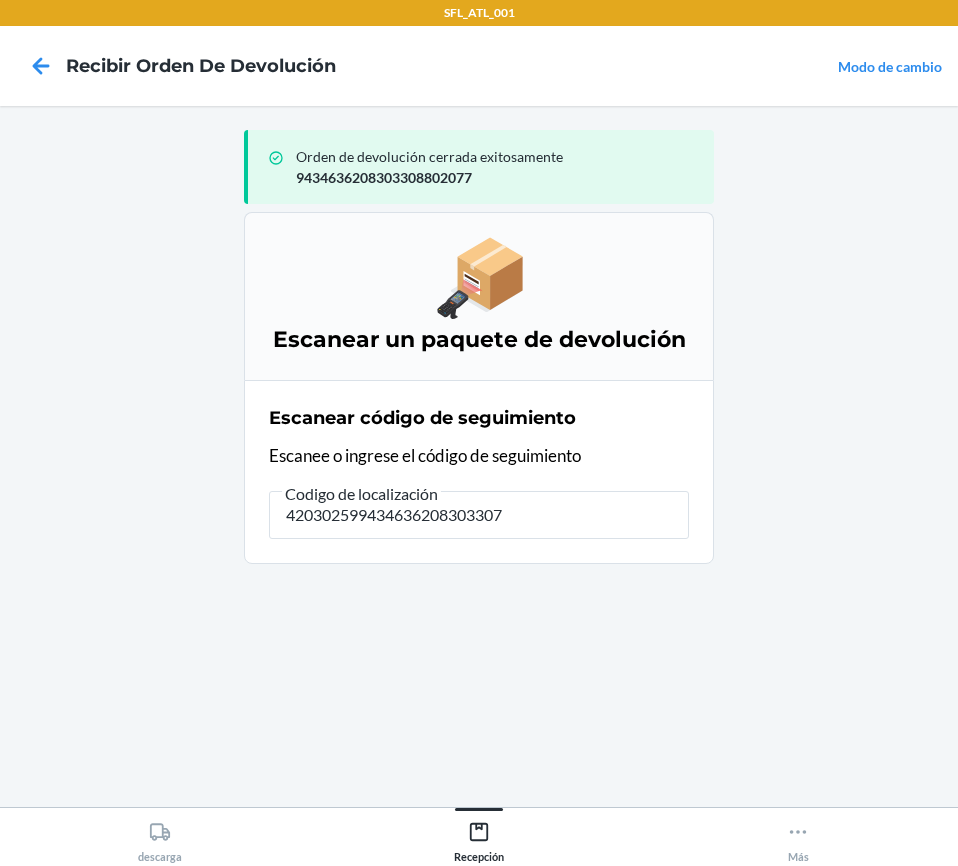 type on "4203025994346362083033075" 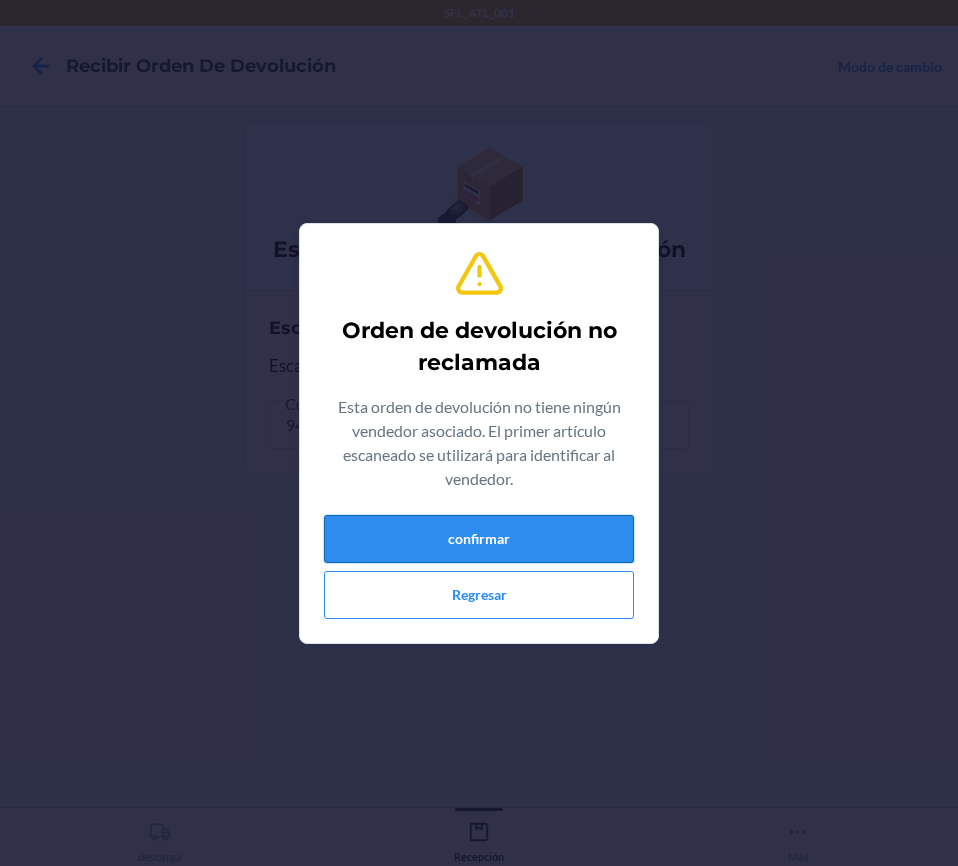 click on "confirmar" at bounding box center [479, 539] 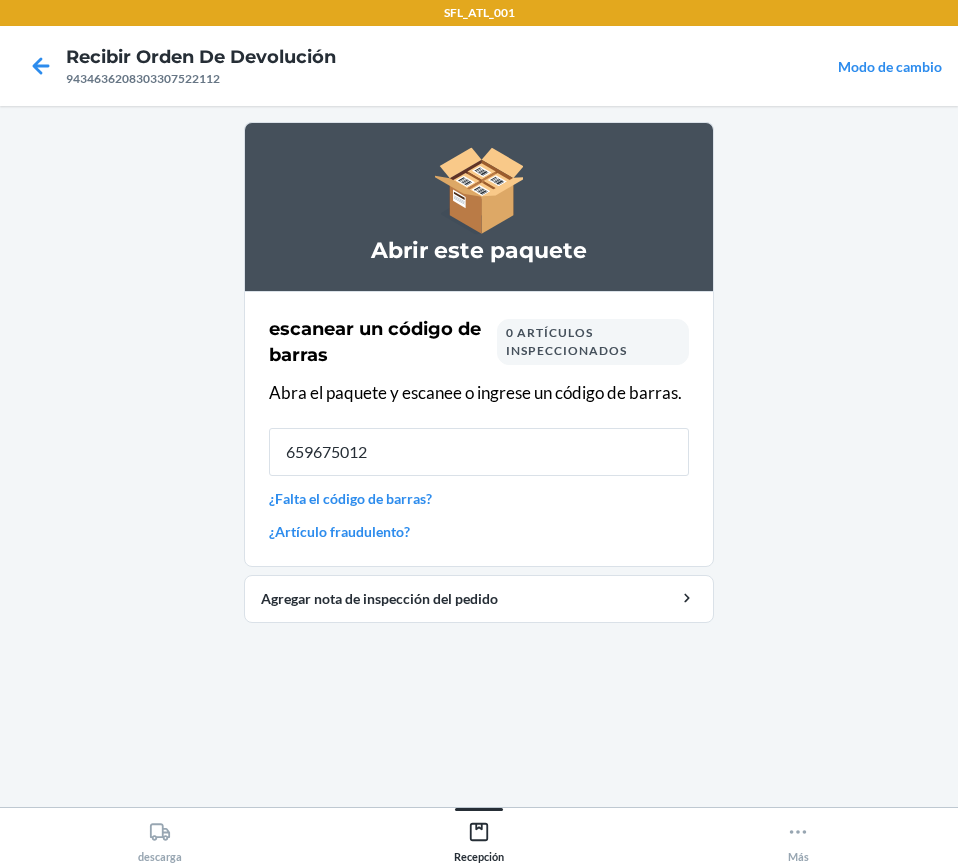 type on "6596750128" 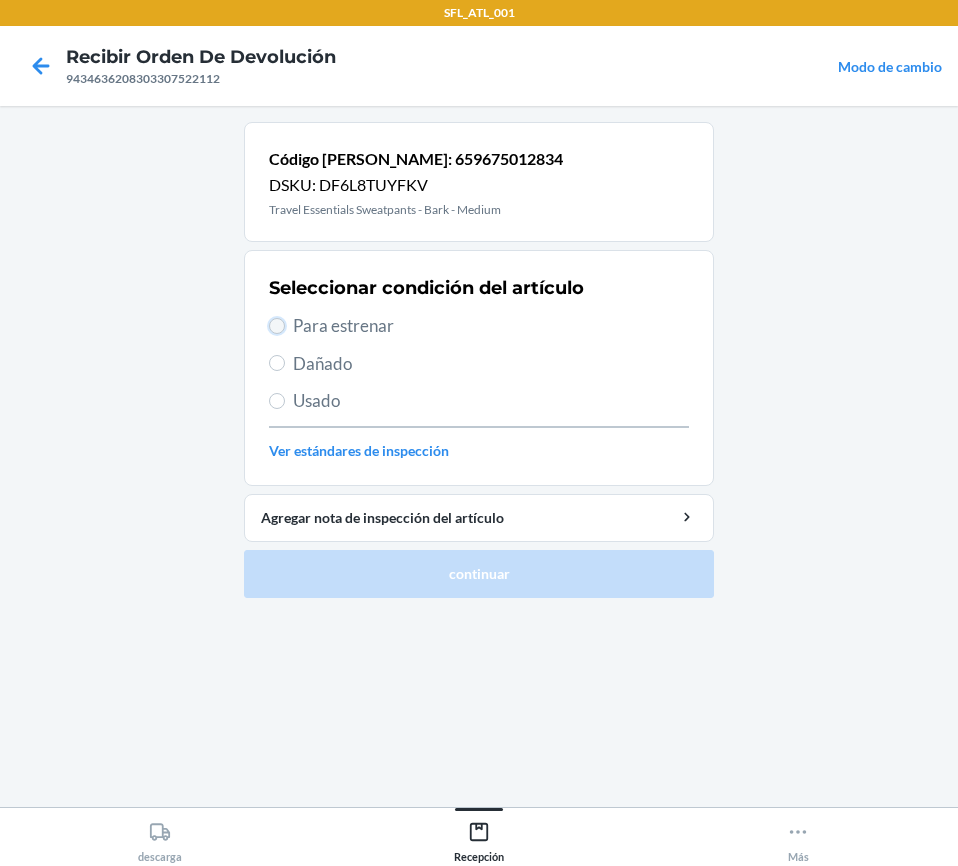 click on "Para estrenar" at bounding box center (277, 326) 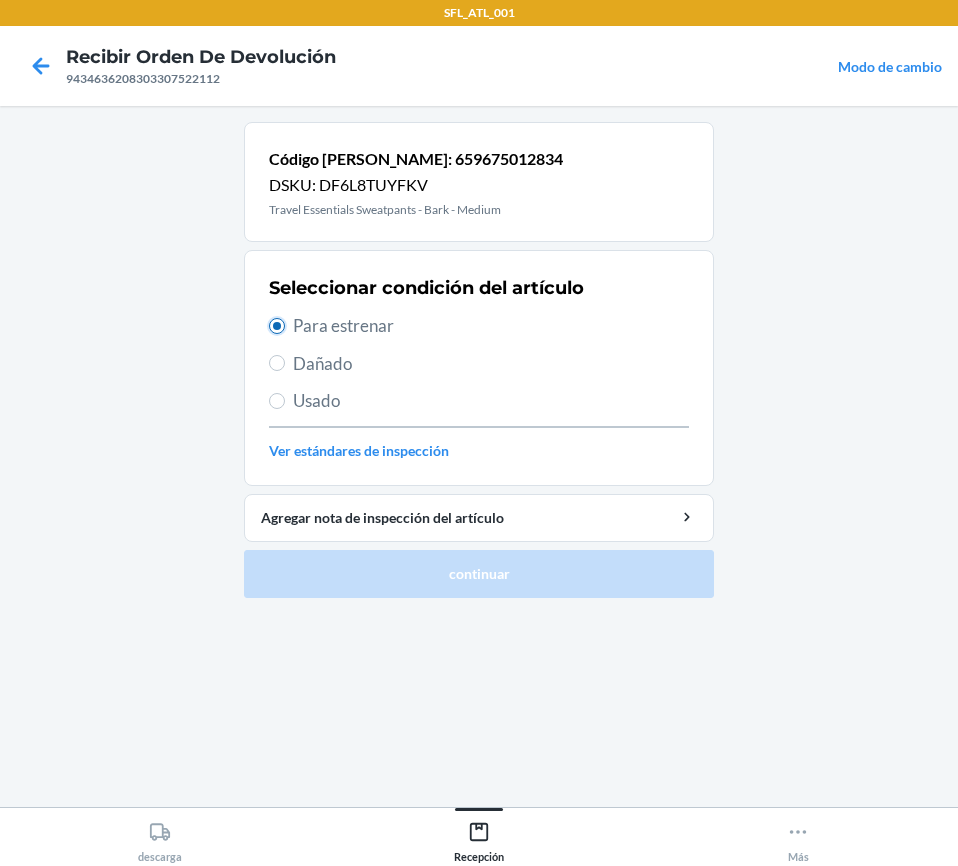 radio on "true" 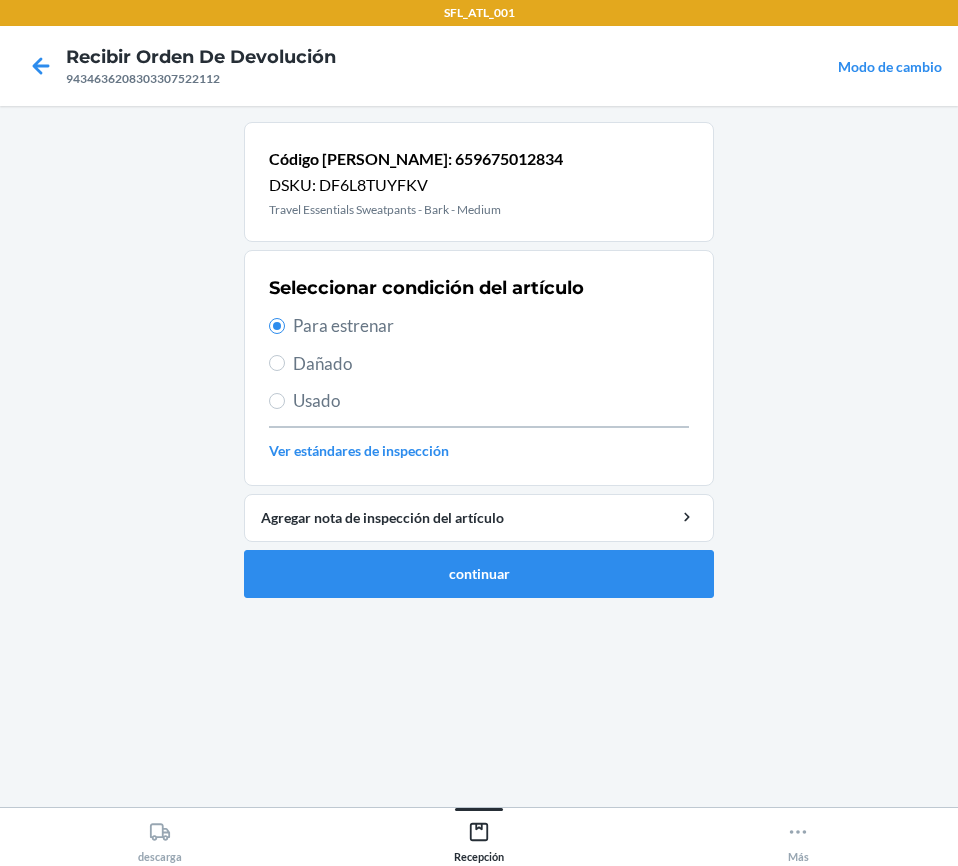 click on "Código [PERSON_NAME]: 659675012834 DSKU: DF6L8TUYFKV Travel Essentials Sweatpants - Bark - Medium Seleccionar condición del artículo Para estrenar Dañado Usado Ver estándares de inspección Agregar nota de inspección del artículo continuar" at bounding box center [479, 368] 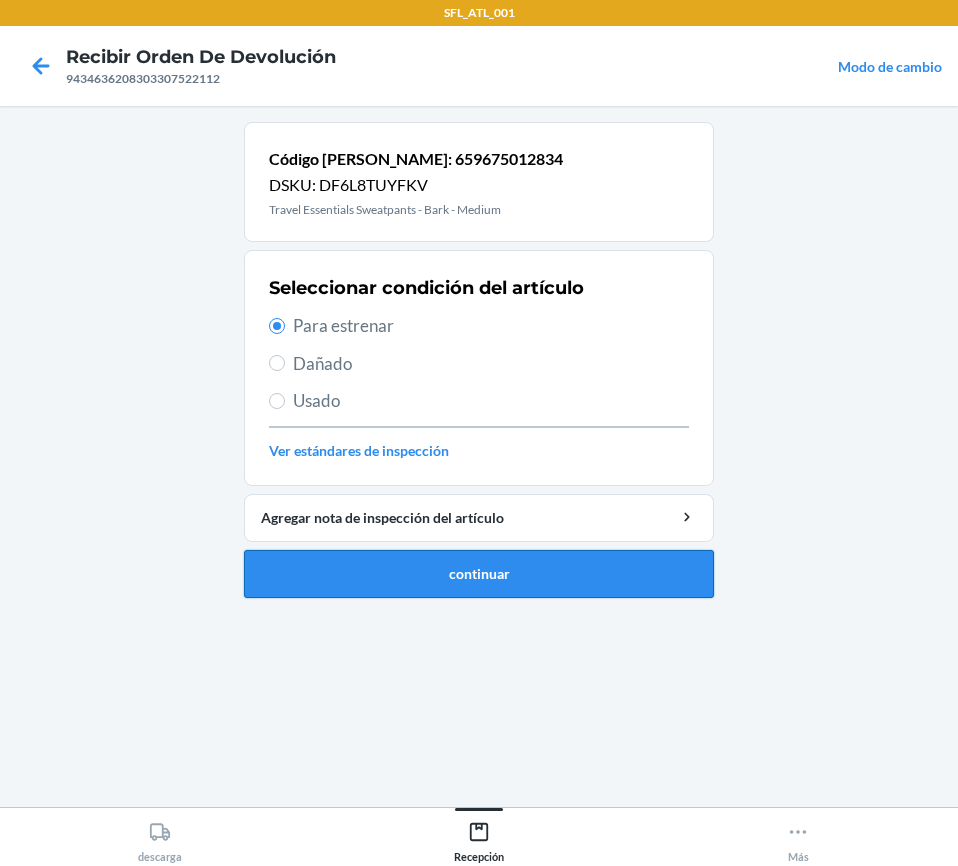 click on "continuar" at bounding box center [479, 574] 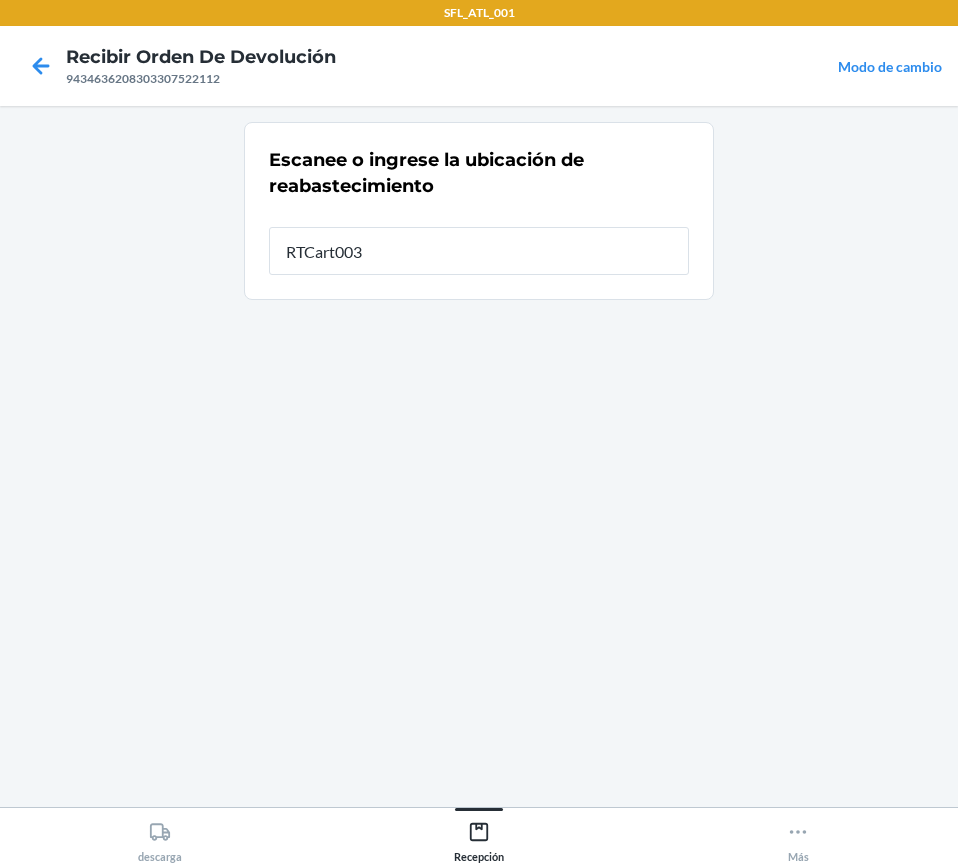 type on "RTCart003" 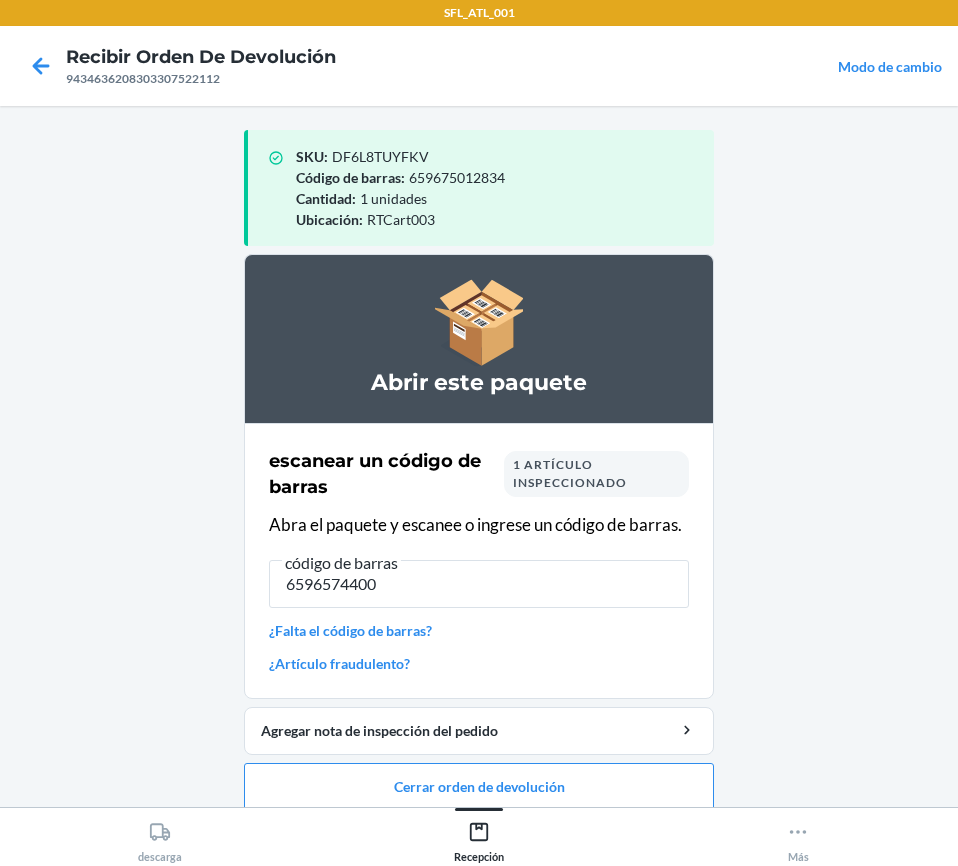 type on "65965744003" 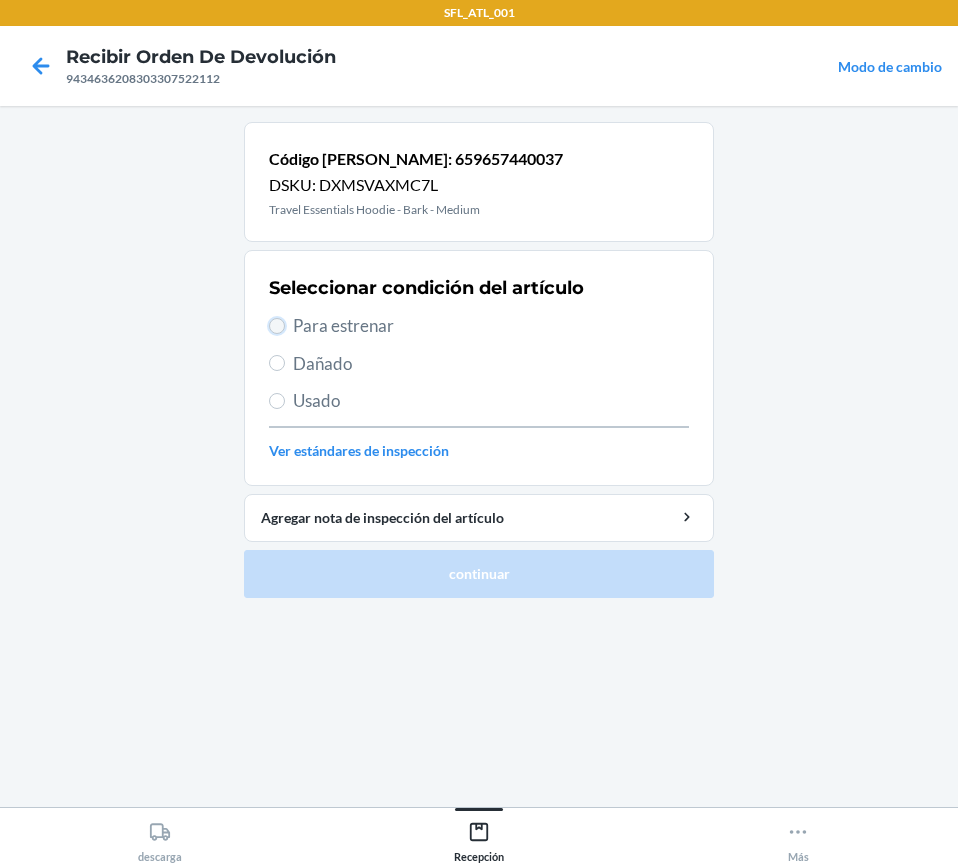click on "Para estrenar" at bounding box center (277, 326) 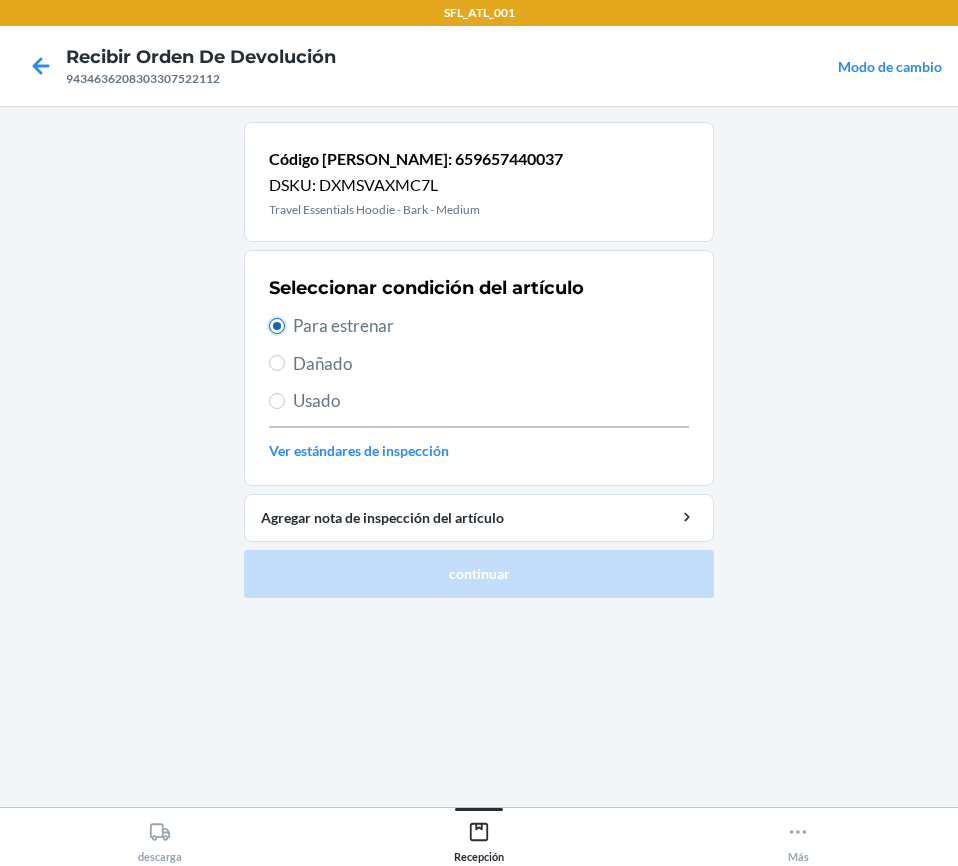 radio on "true" 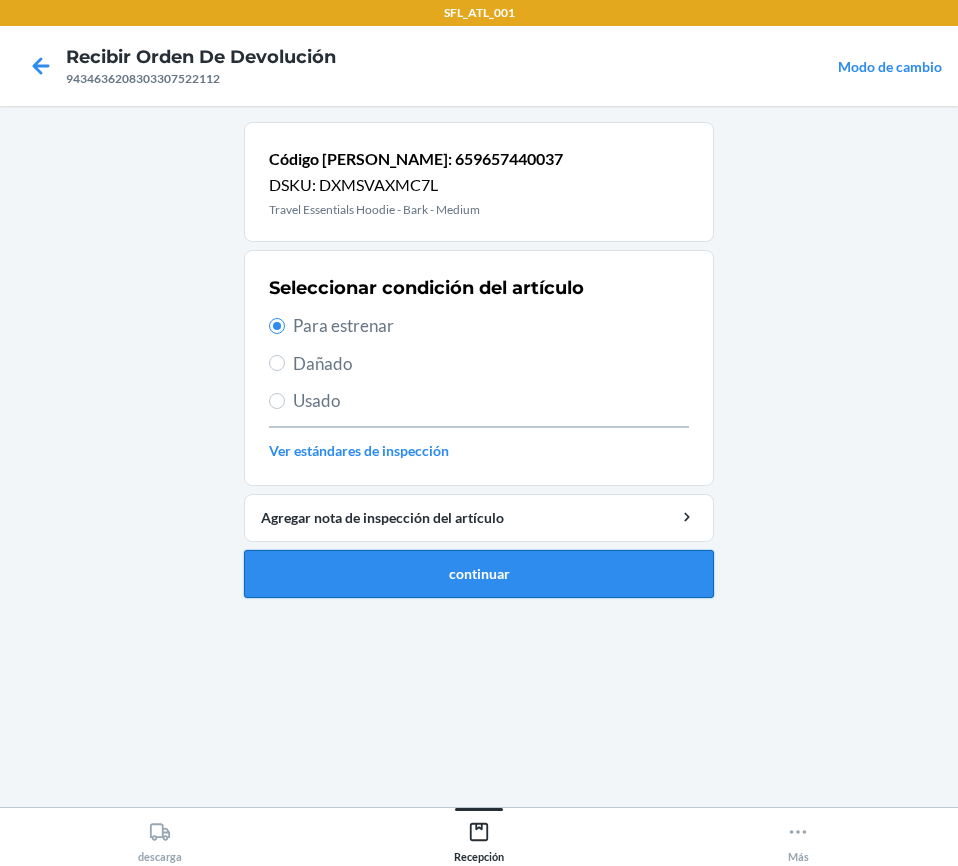 click on "continuar" at bounding box center [479, 574] 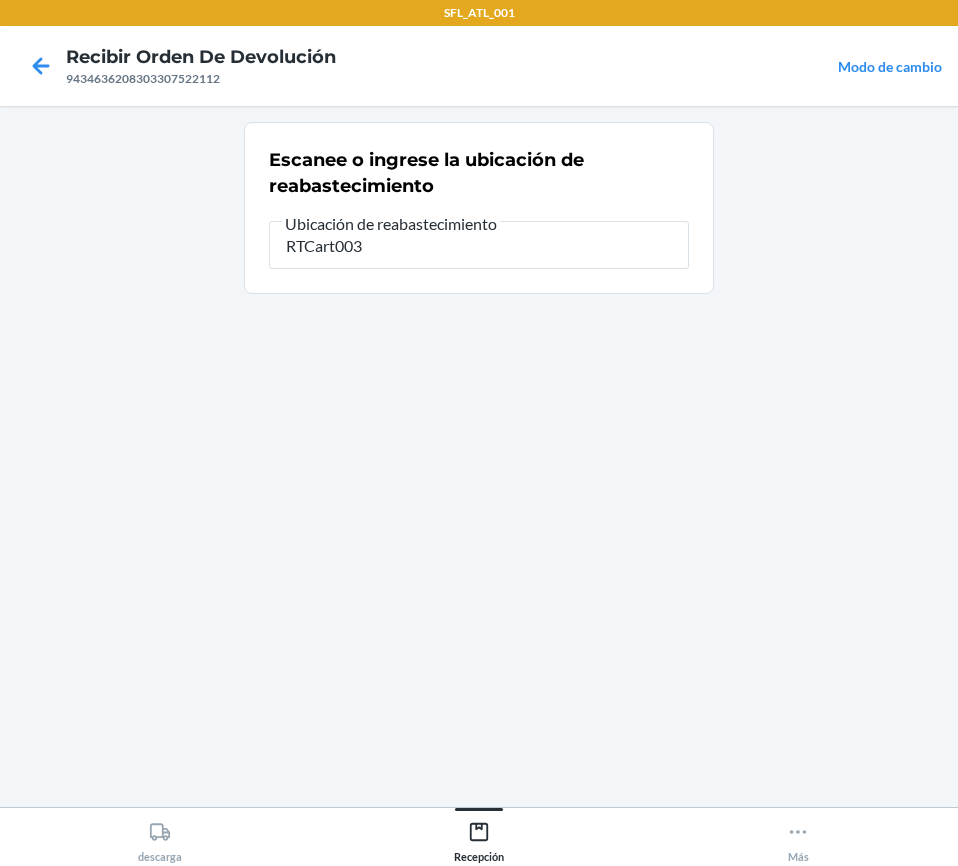 type on "RTCart003" 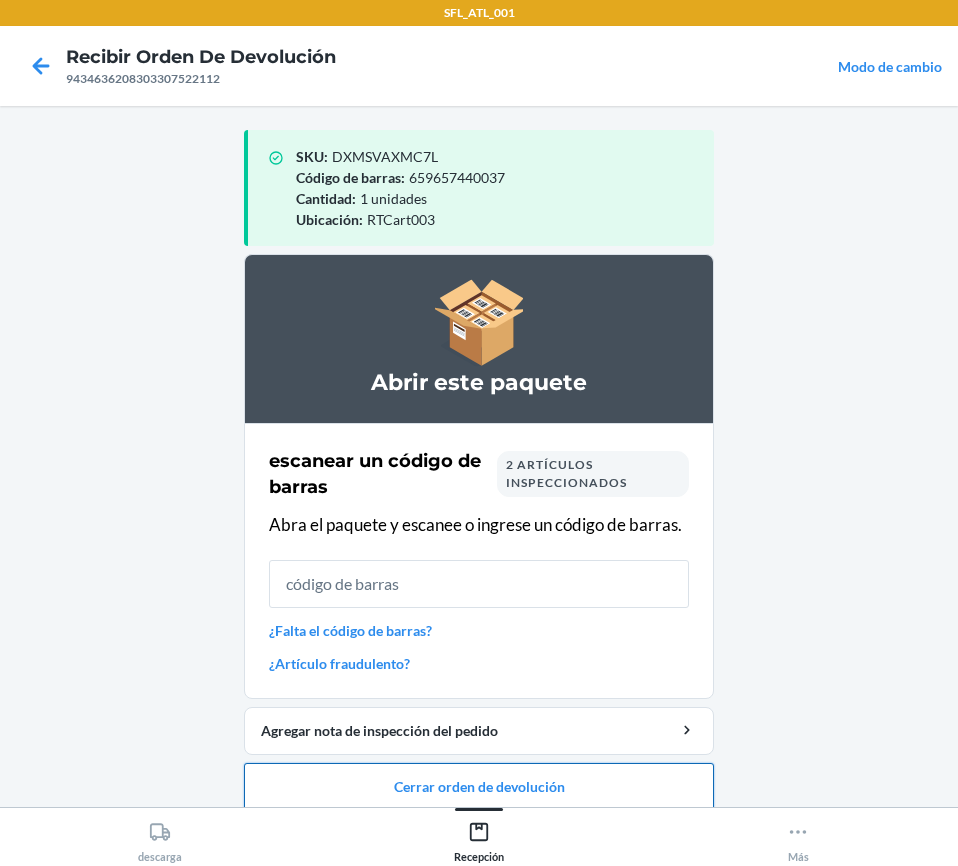click on "Cerrar orden de devolución" at bounding box center [479, 787] 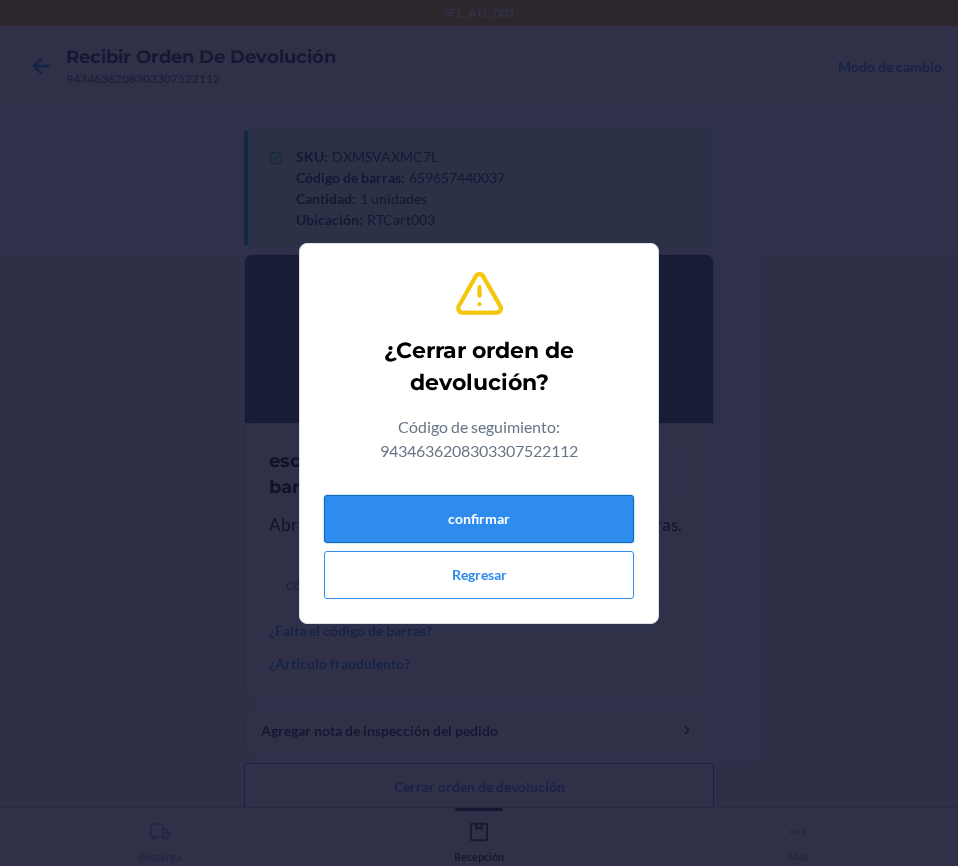 click on "confirmar" at bounding box center [479, 519] 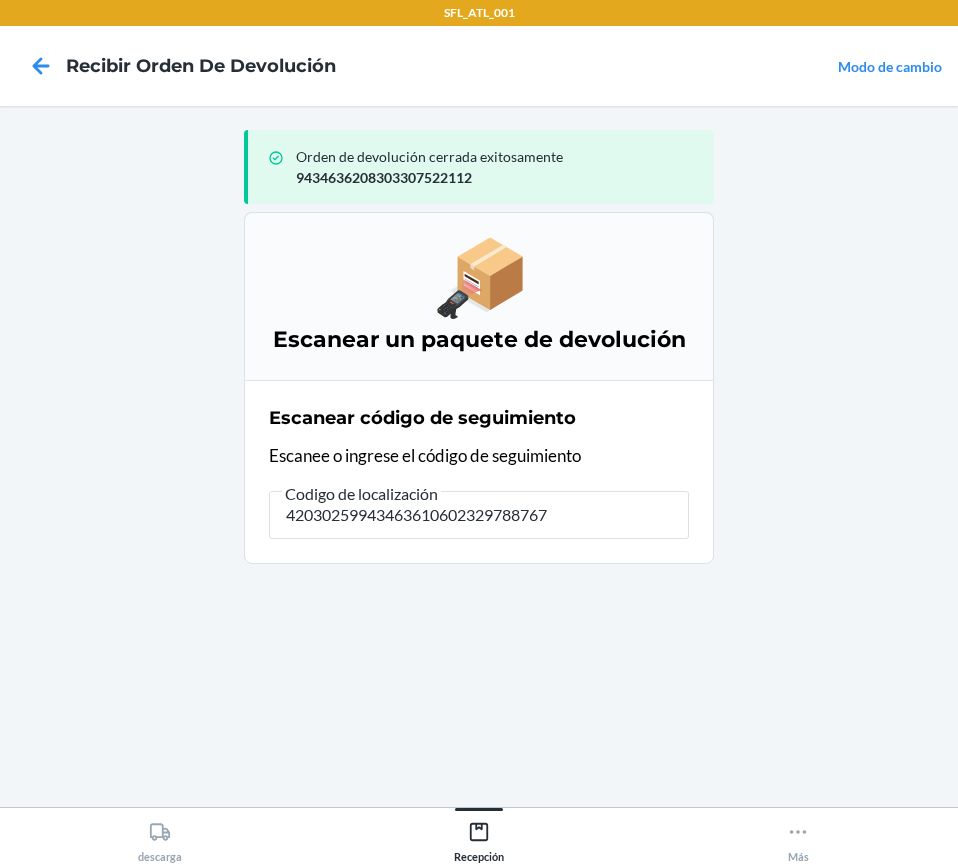 type on "420302599434636106023297887673" 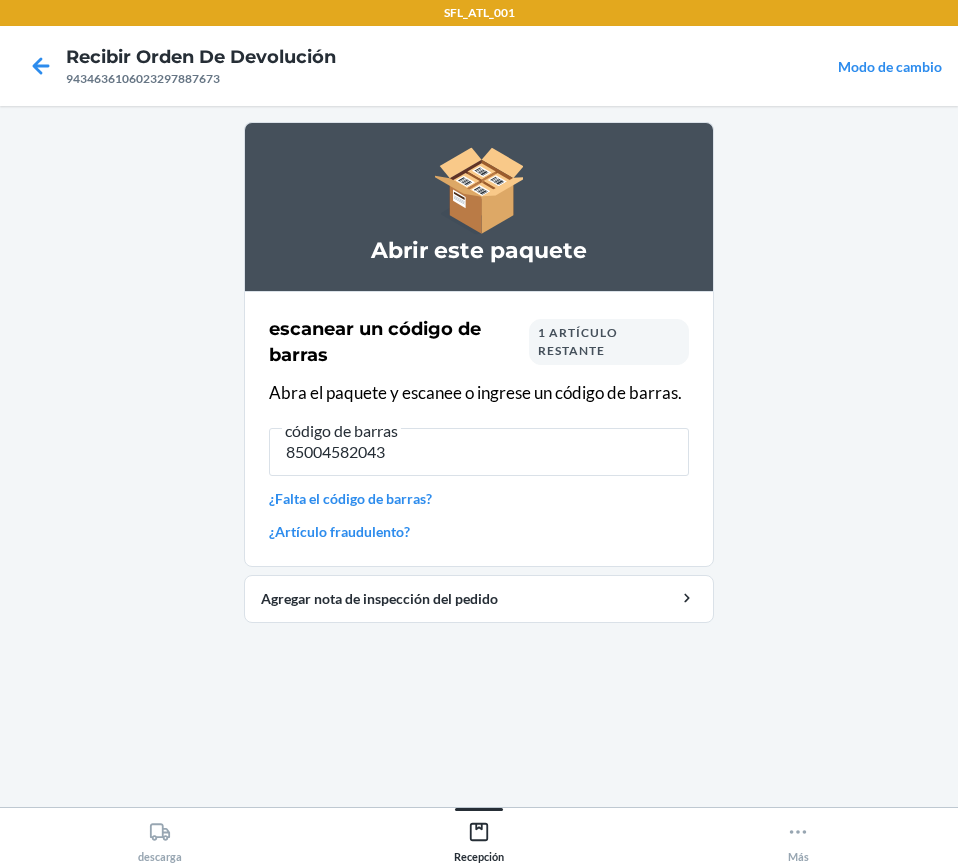 type on "850045820435" 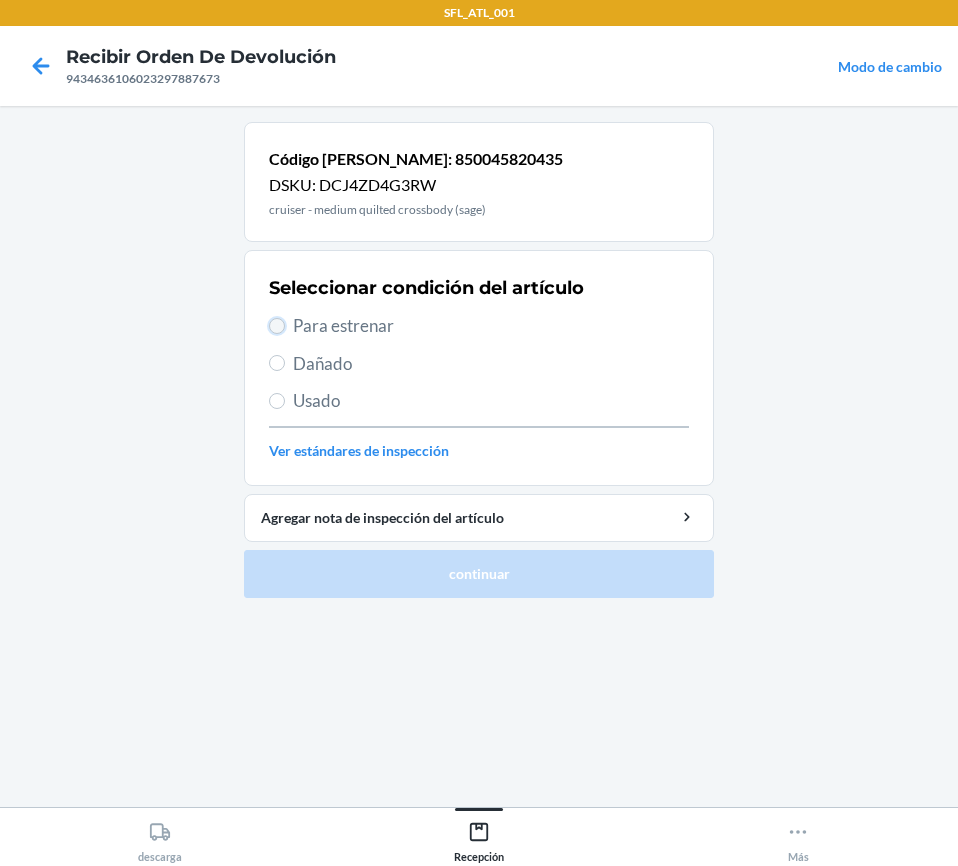 click on "Para estrenar" at bounding box center [277, 326] 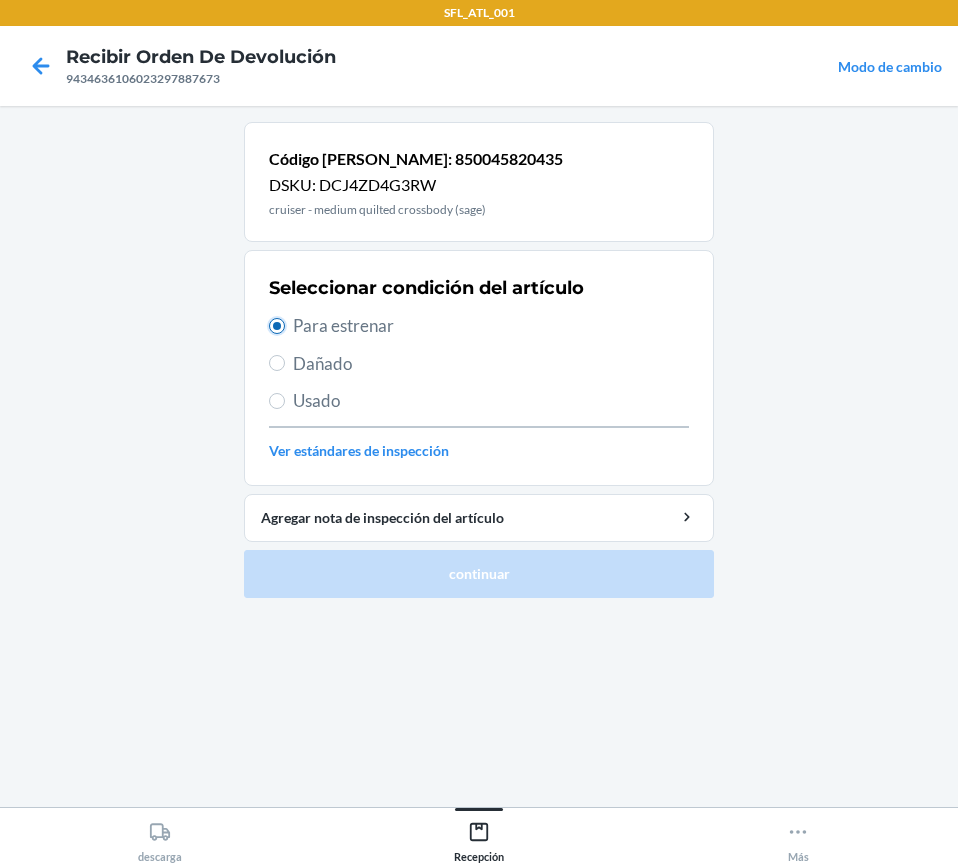 radio on "true" 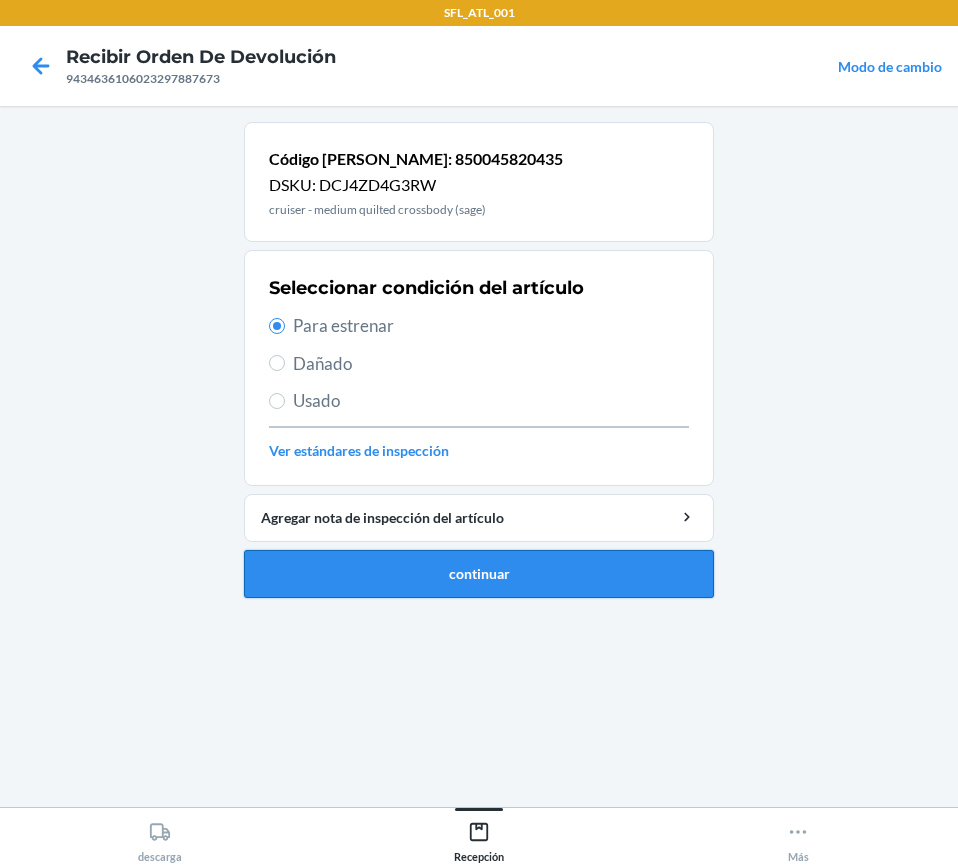 click on "continuar" at bounding box center (479, 574) 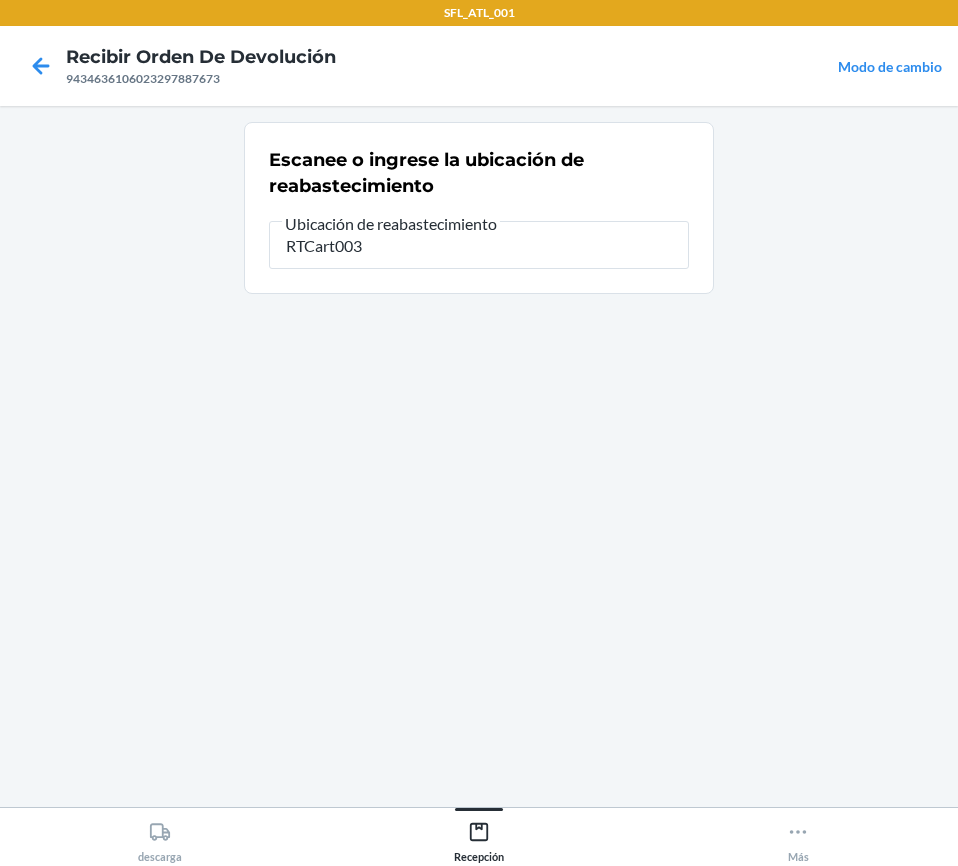 type on "RTCart003" 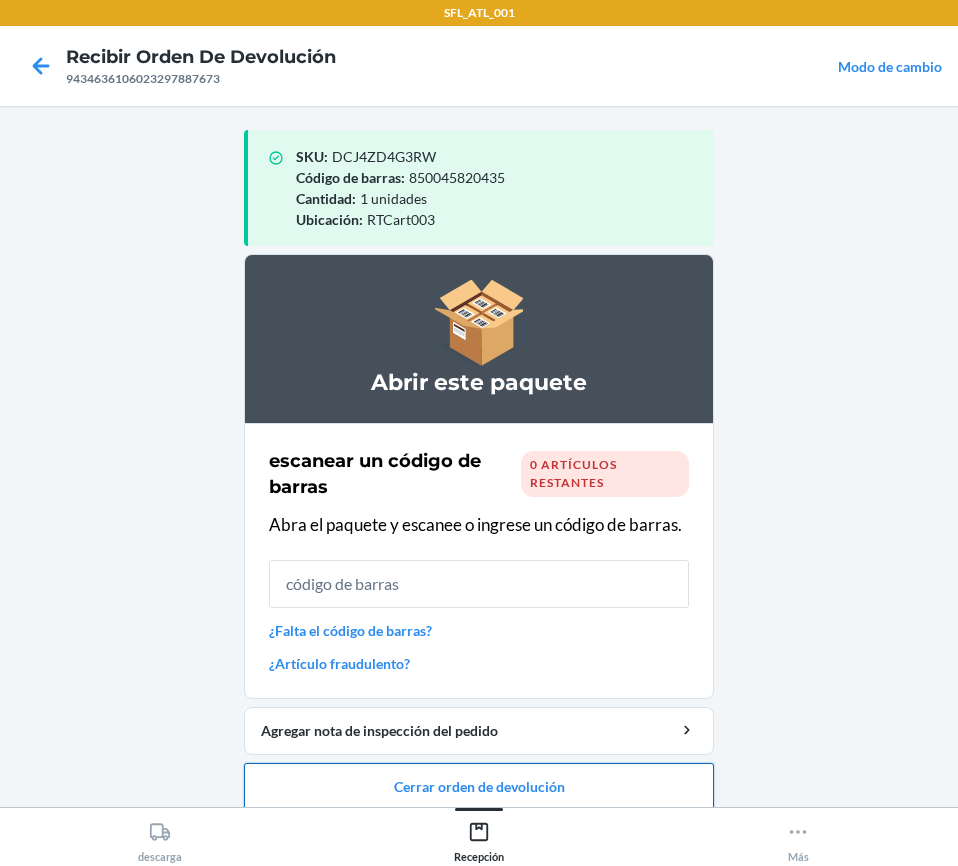 click on "Cerrar orden de devolución" at bounding box center (479, 787) 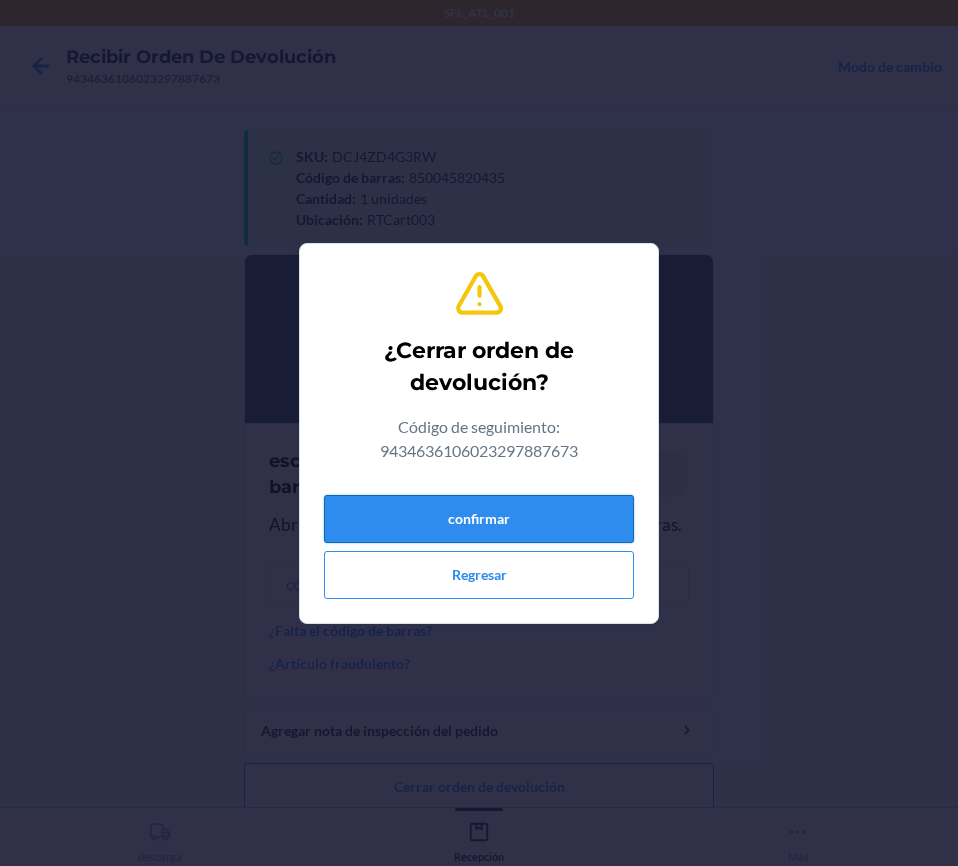 click on "confirmar" at bounding box center (479, 519) 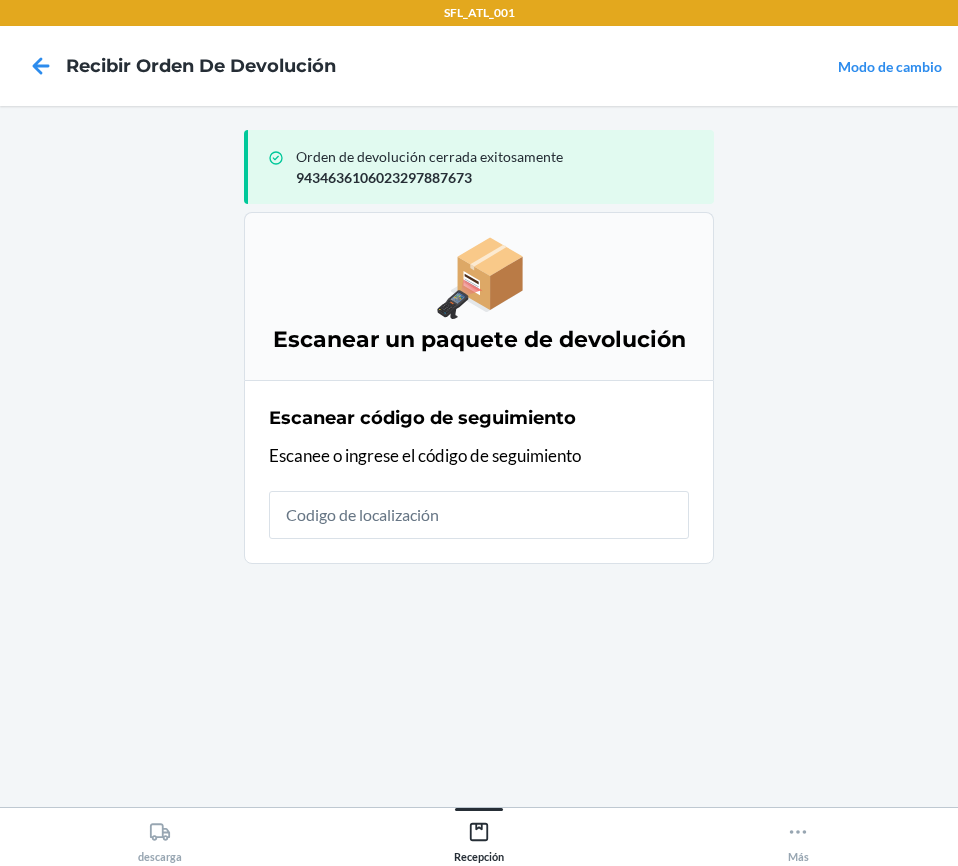 type on "0" 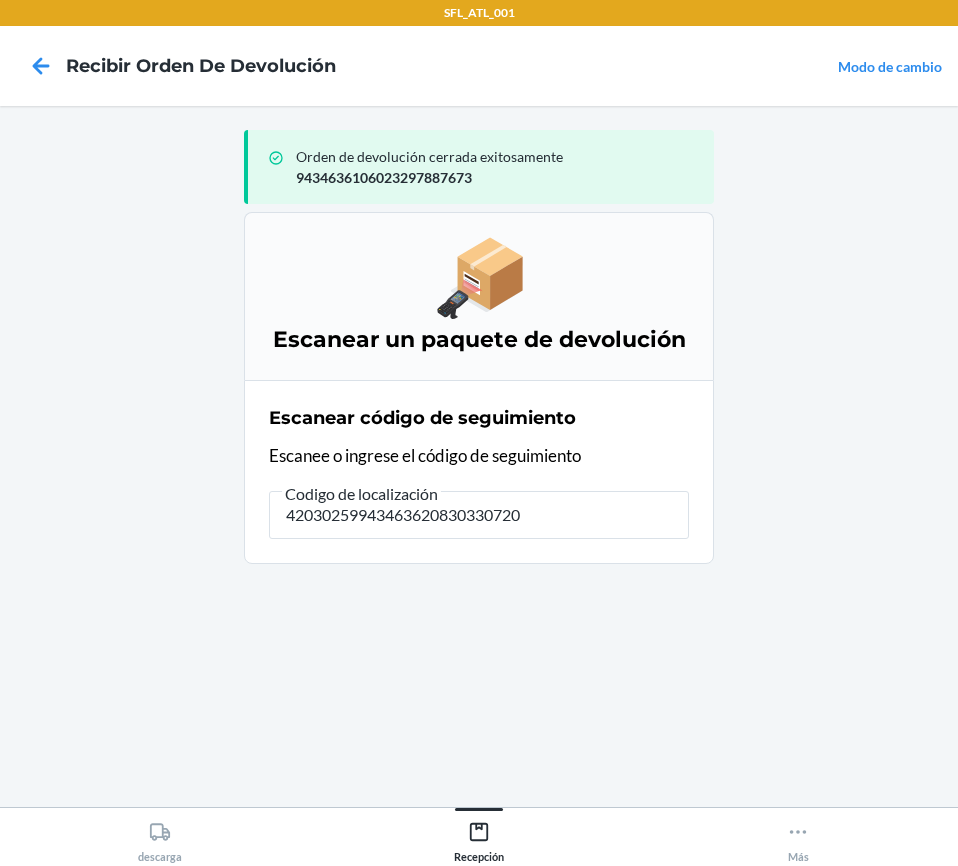 type on "420302599434636208303307203" 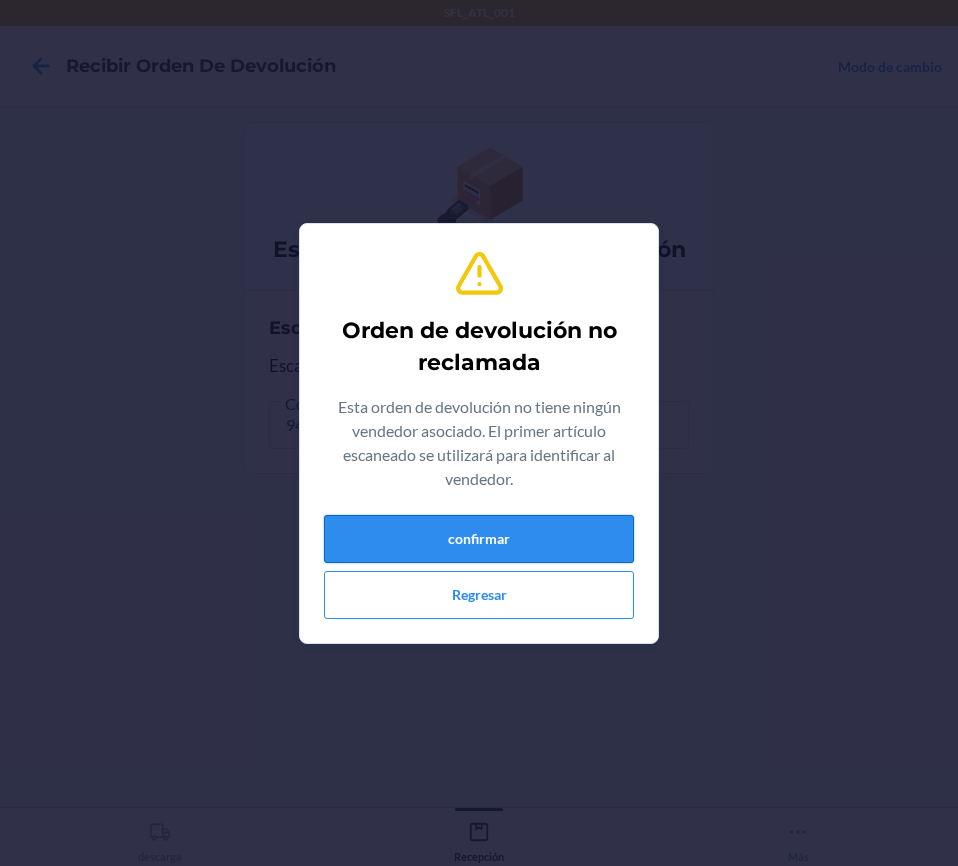 type 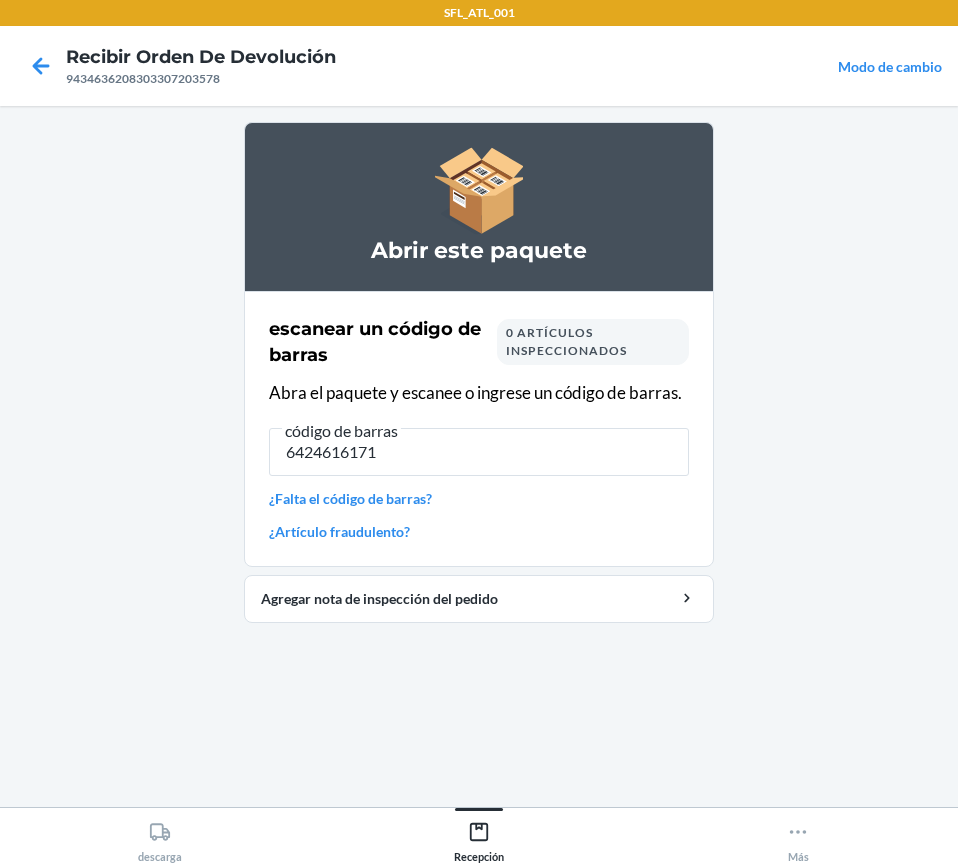 type on "64246161710" 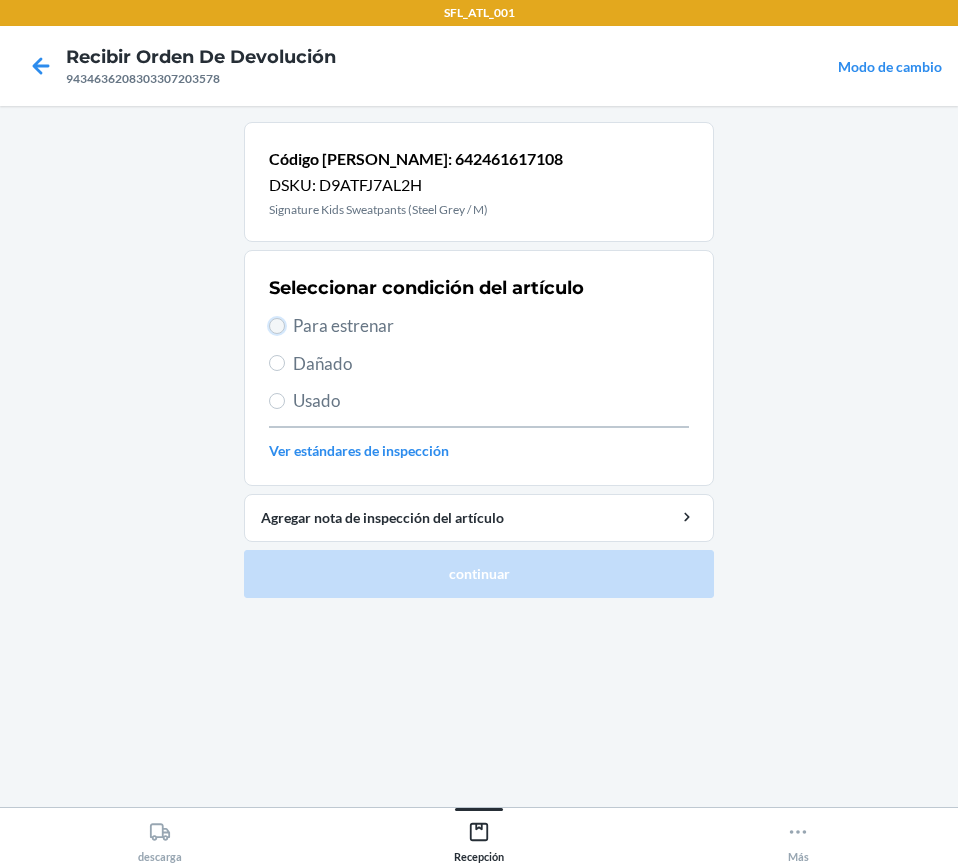 click on "Para estrenar" at bounding box center [277, 326] 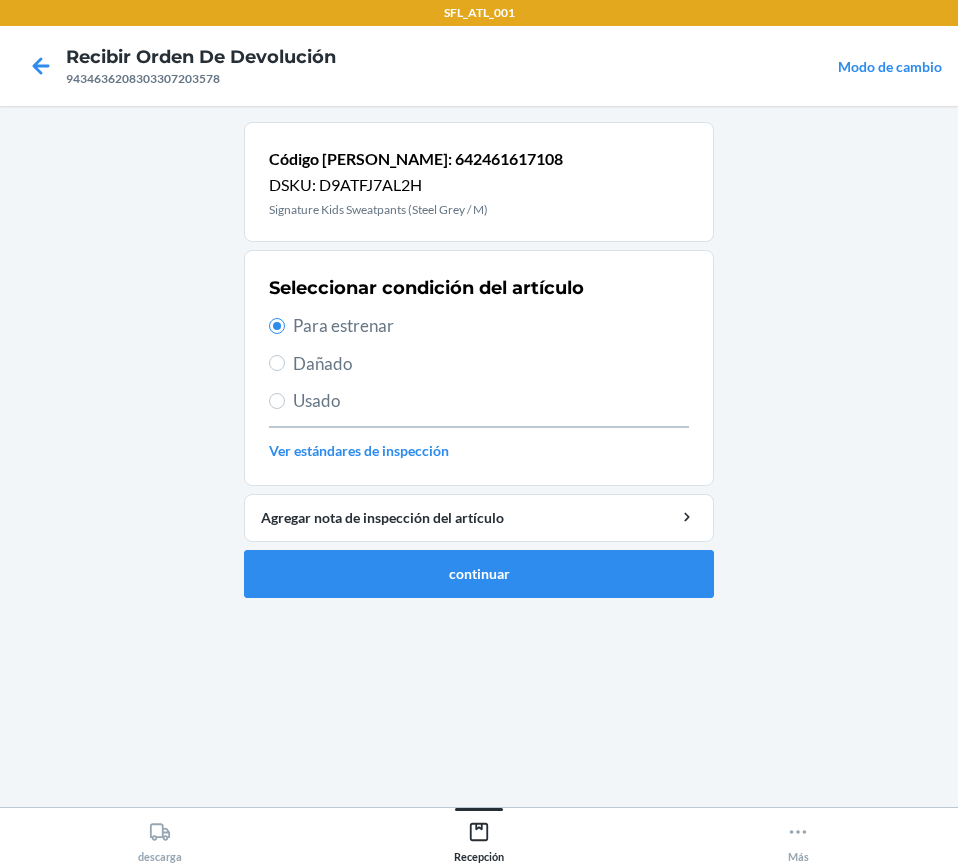 click on "Código [PERSON_NAME]: 642461617108 DSKU: D9ATFJ7AL2H Signature Kids Sweatpants (Steel Grey / M) Seleccionar condición del artículo Para estrenar Dañado Usado Ver estándares de inspección Agregar nota de inspección del artículo continuar" at bounding box center [479, 368] 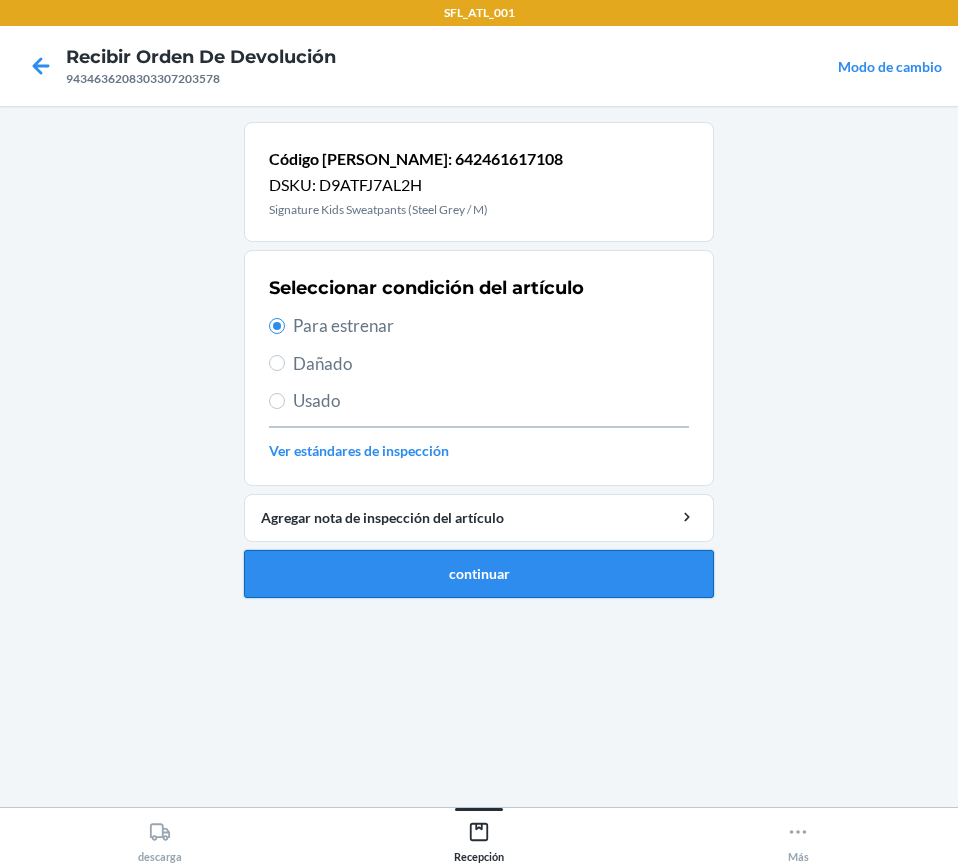 click on "continuar" at bounding box center [479, 574] 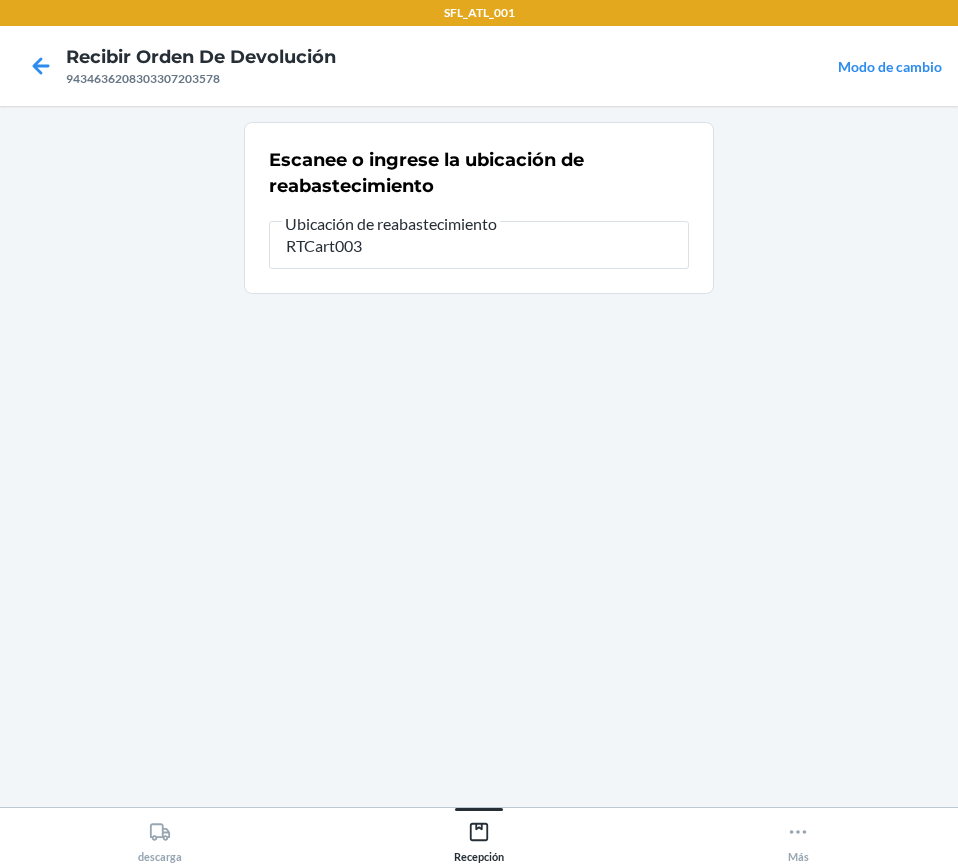 type on "RTCart003" 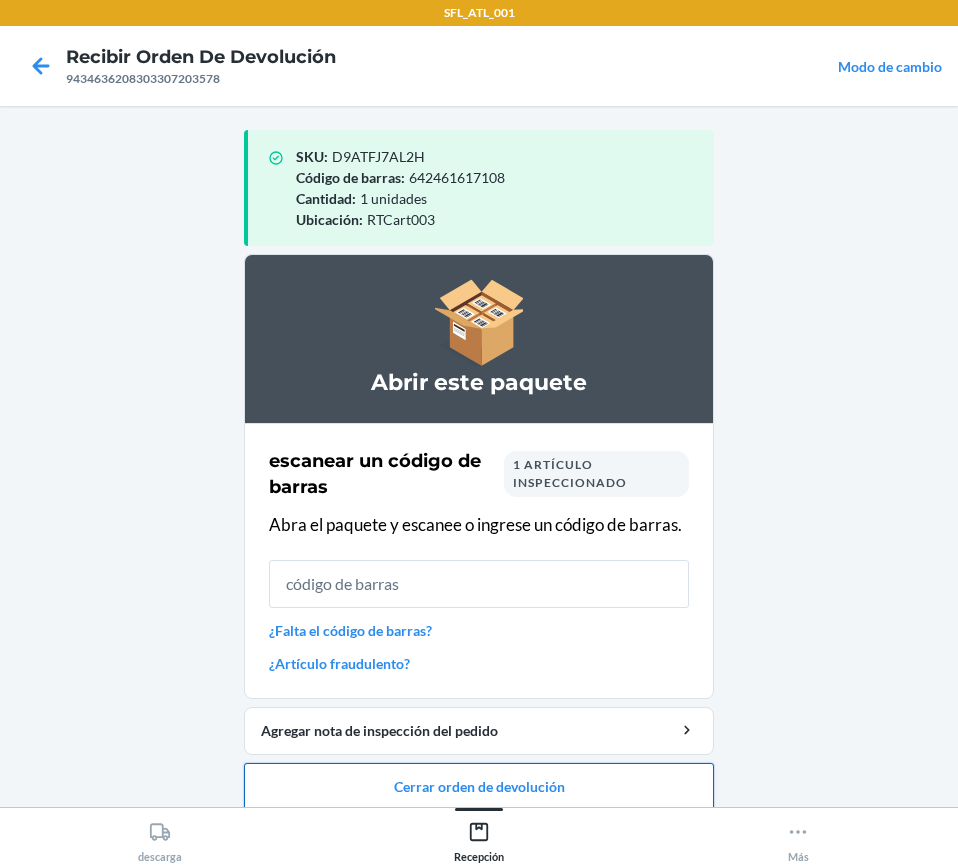 click on "Cerrar orden de devolución" at bounding box center [479, 787] 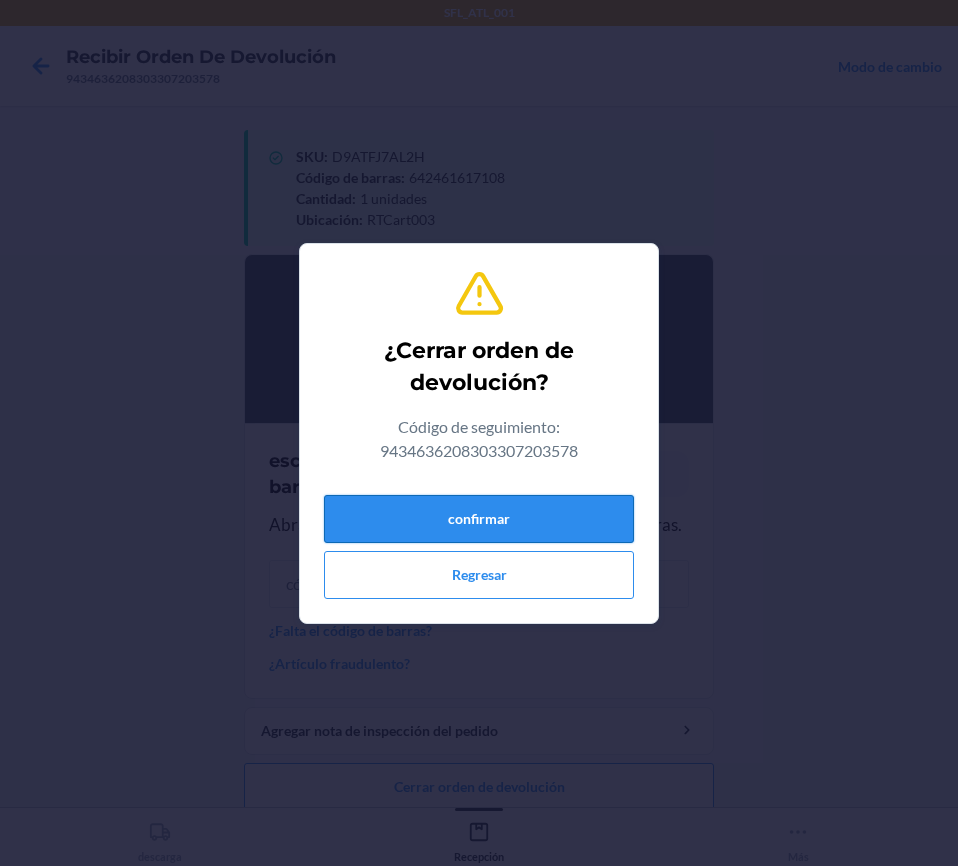 click on "confirmar" at bounding box center [479, 519] 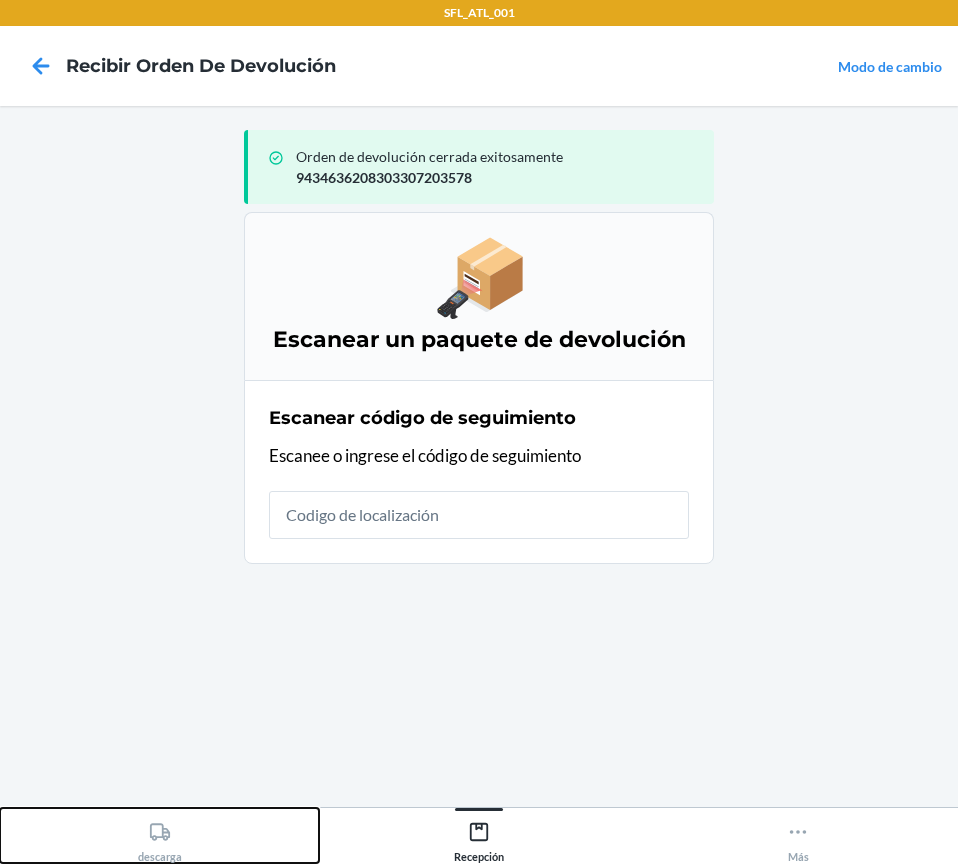 click on "descarga" at bounding box center (160, 838) 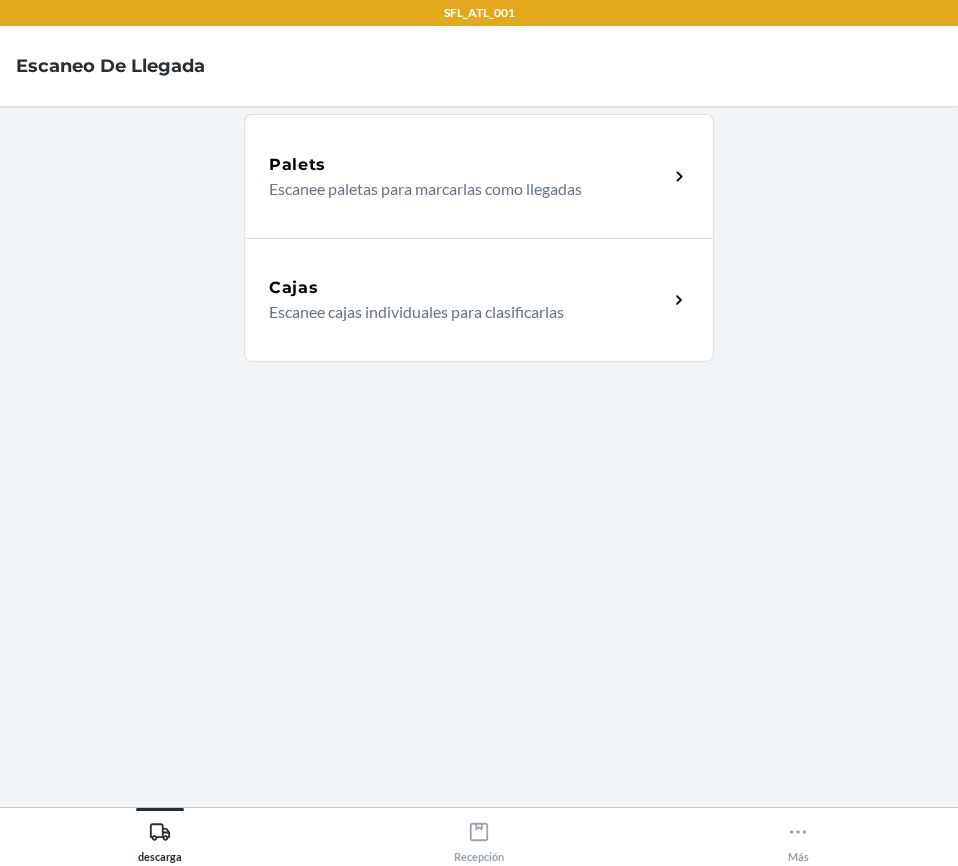 click on "Escanee cajas individuales para clasificarlas" at bounding box center [460, 312] 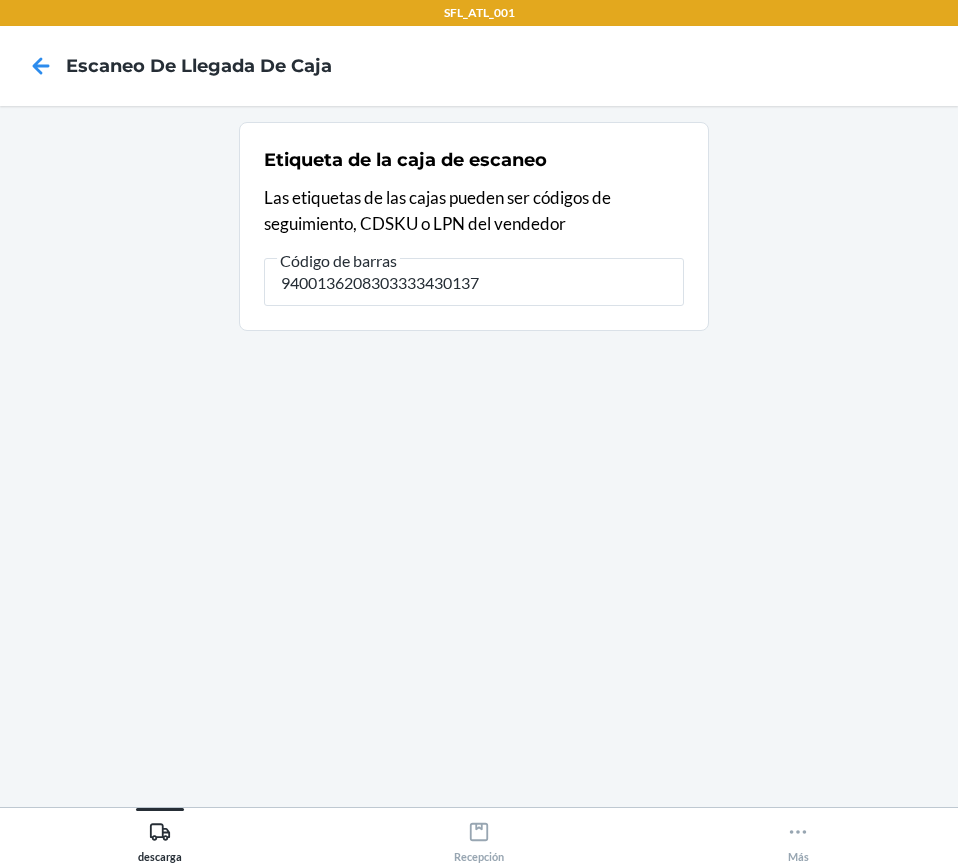 type on "9400136208303333430137" 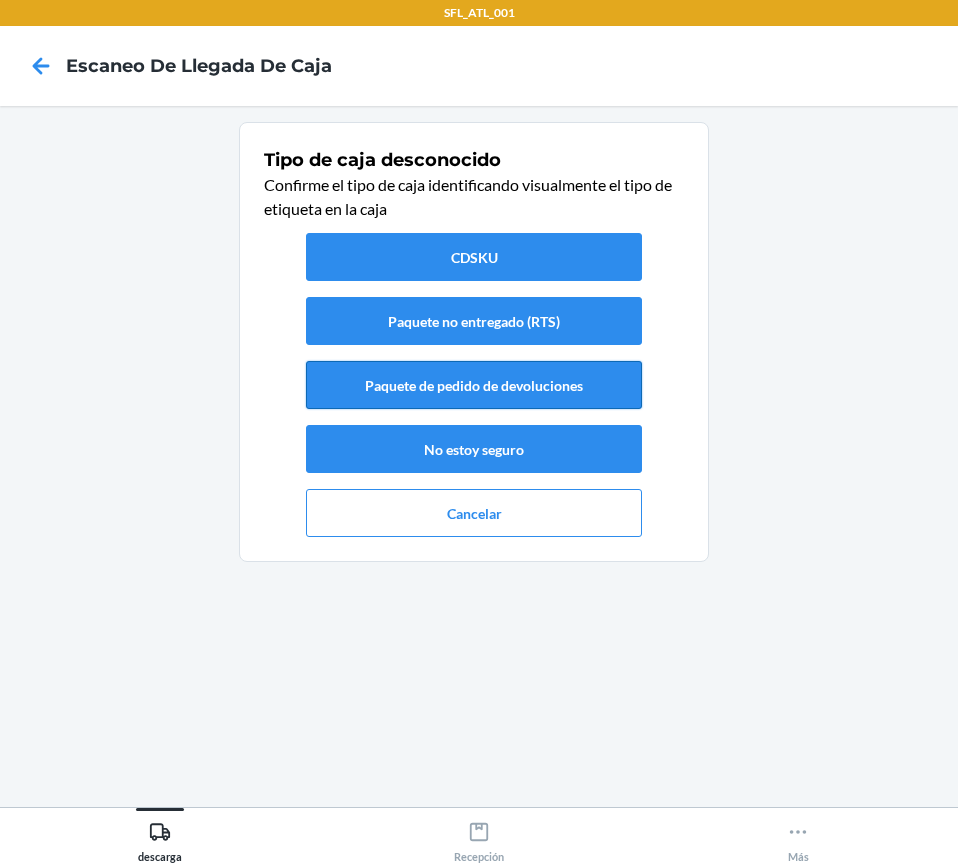 click on "Paquete de pedido de devoluciones" at bounding box center (474, 385) 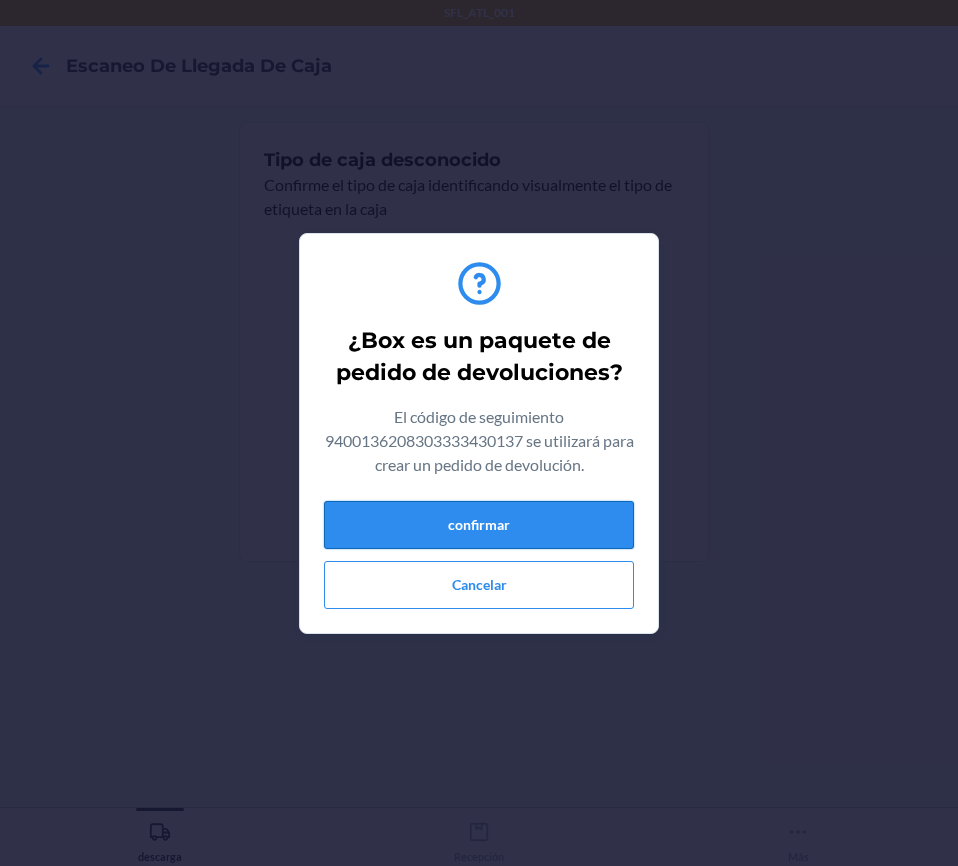 click on "confirmar" at bounding box center [479, 525] 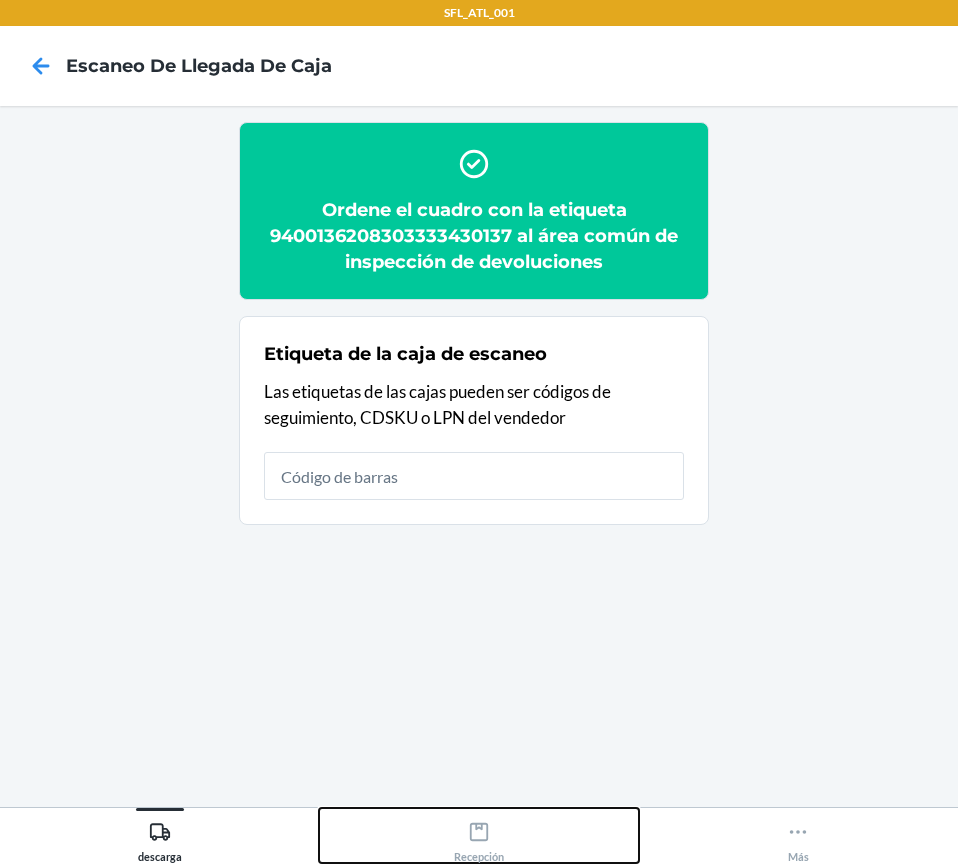 click 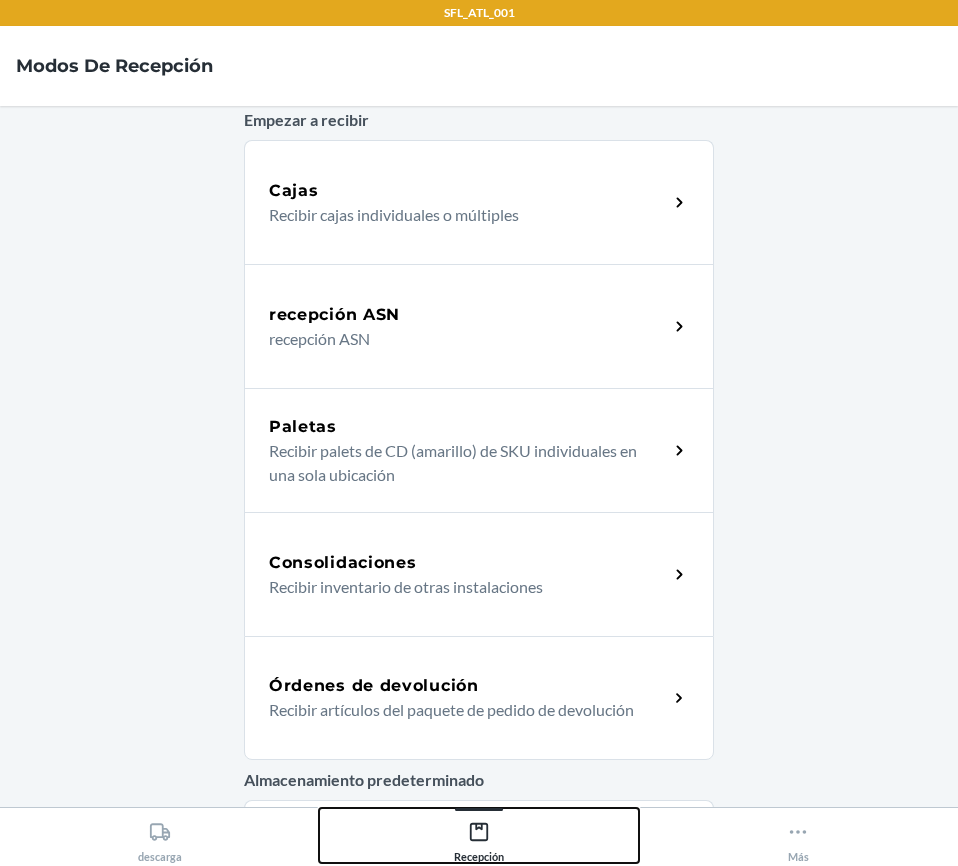 scroll, scrollTop: 200, scrollLeft: 0, axis: vertical 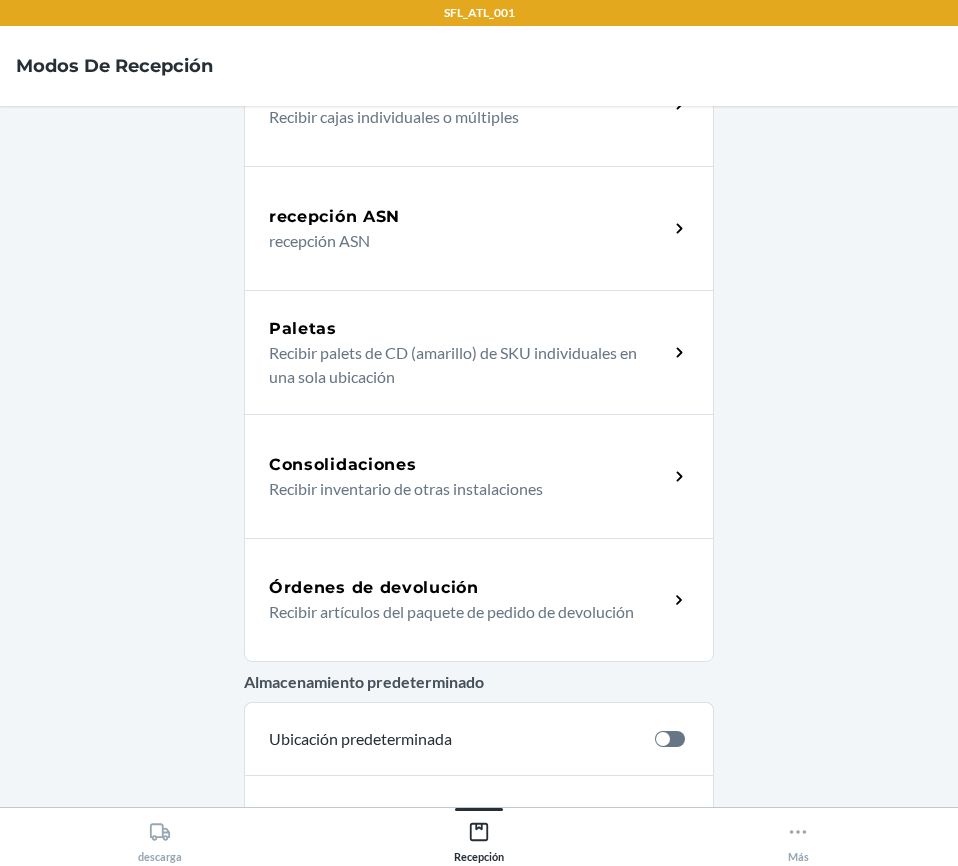 click on "Recibir artículos del paquete de pedido de devolución" at bounding box center [460, 612] 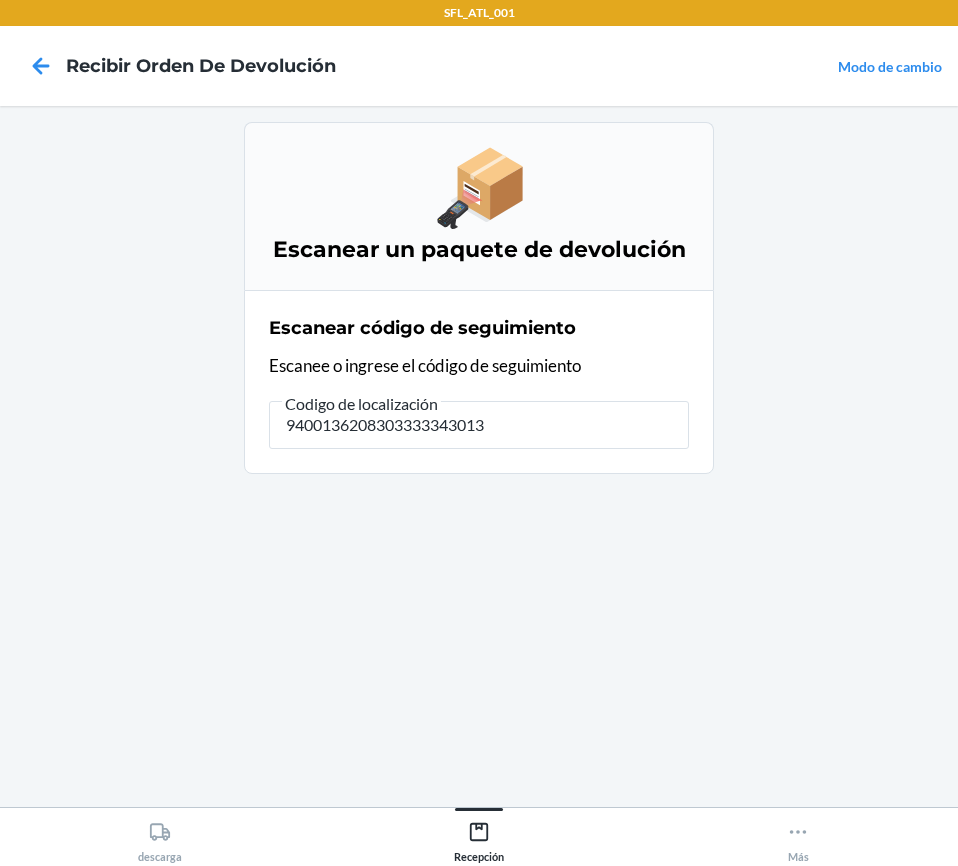 type on "94001362083033333430137" 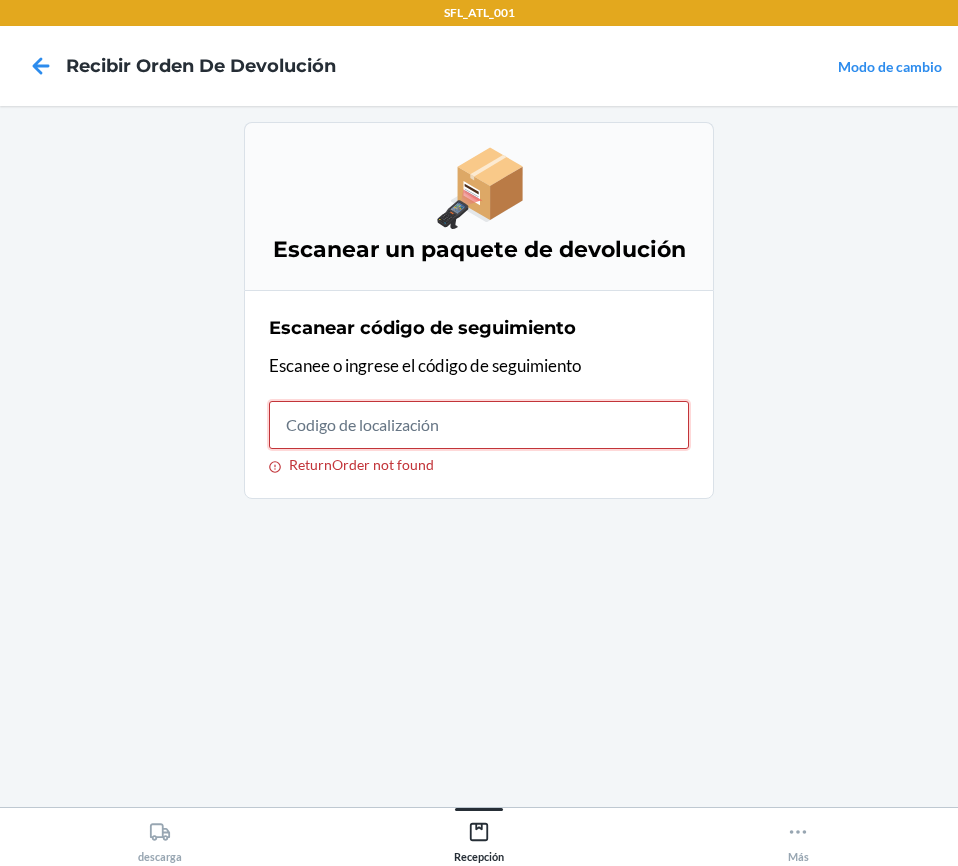click on "ReturnOrder not found" at bounding box center (479, 425) 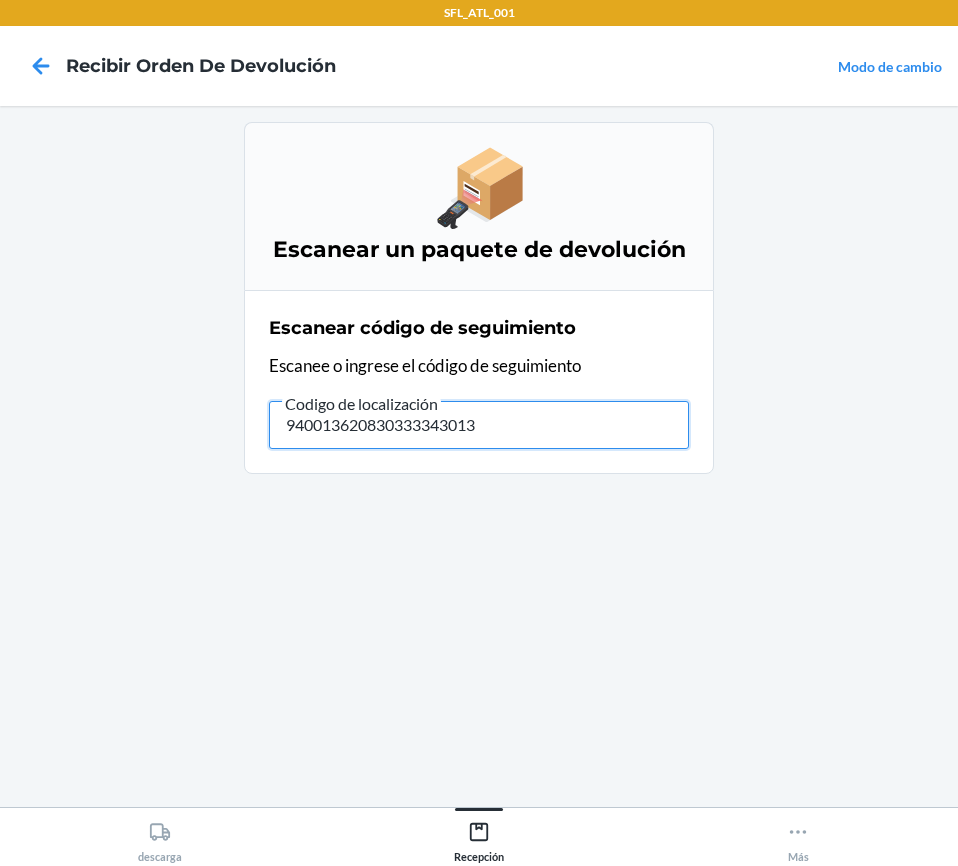 type on "9400136208303333430137" 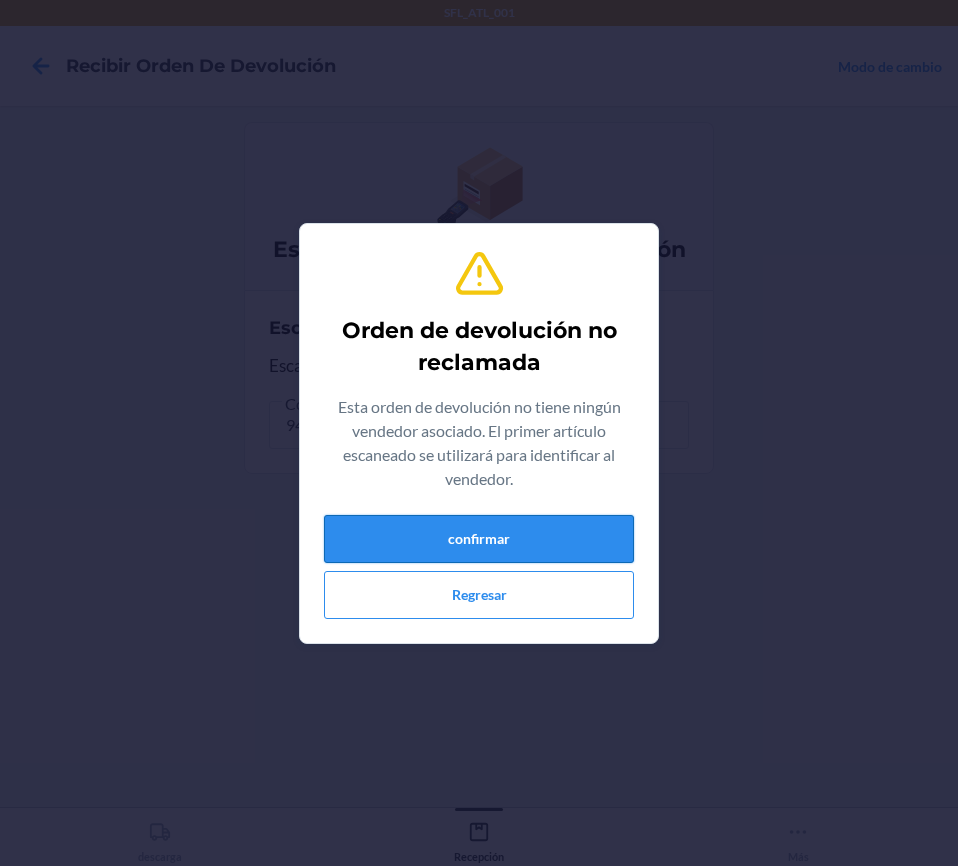 click on "confirmar" at bounding box center [479, 539] 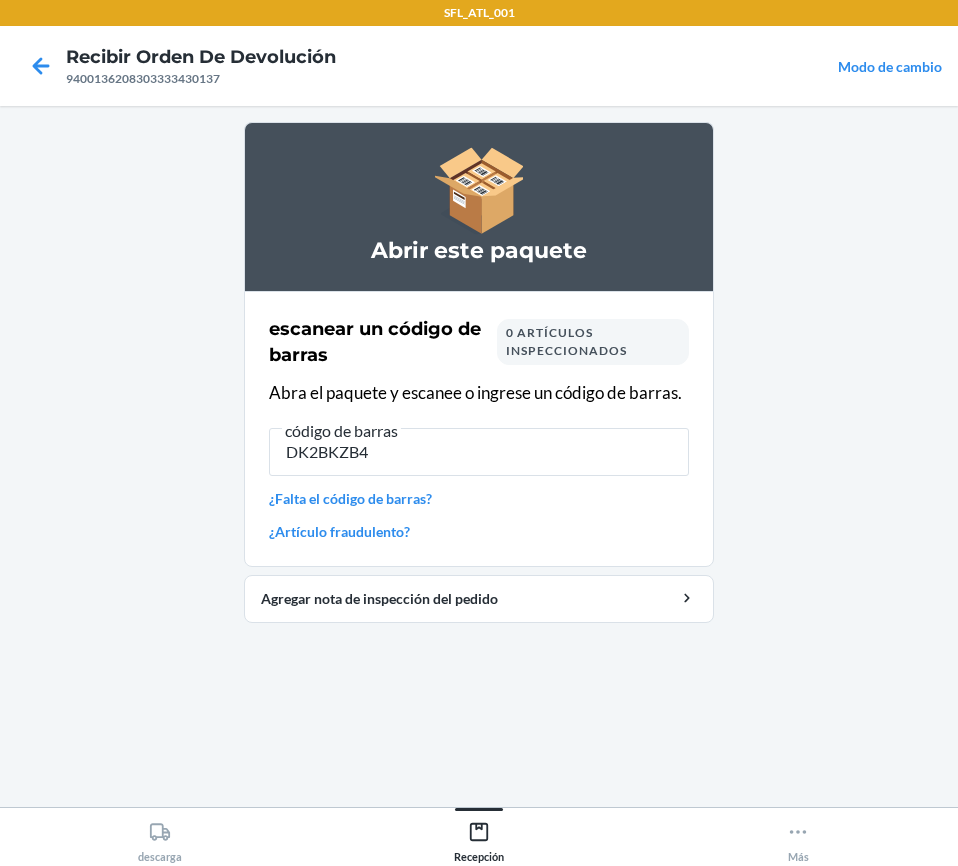 type on "DK2BKZB42" 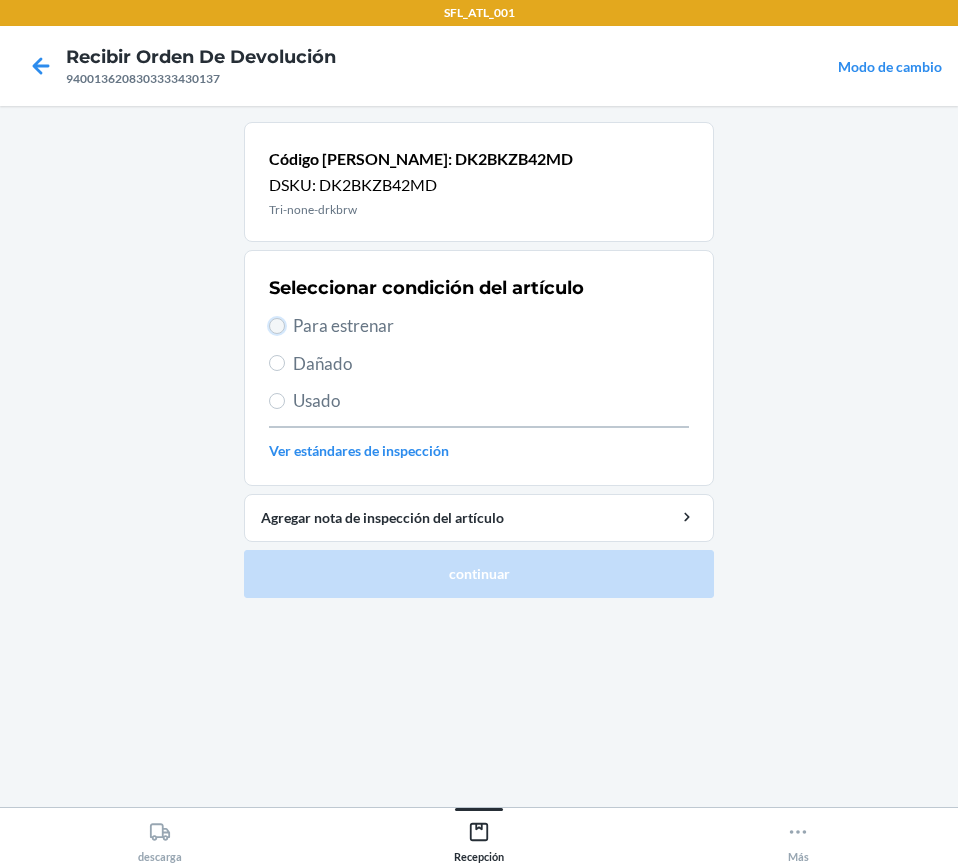 click on "Para estrenar" at bounding box center (277, 326) 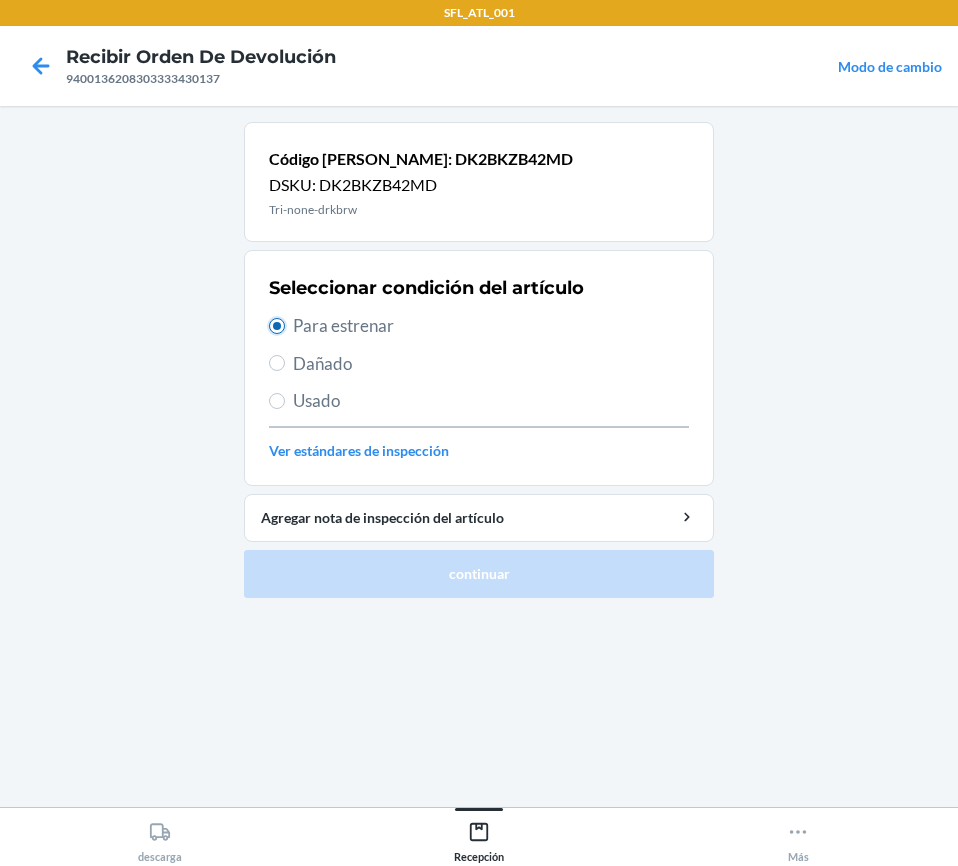 radio on "true" 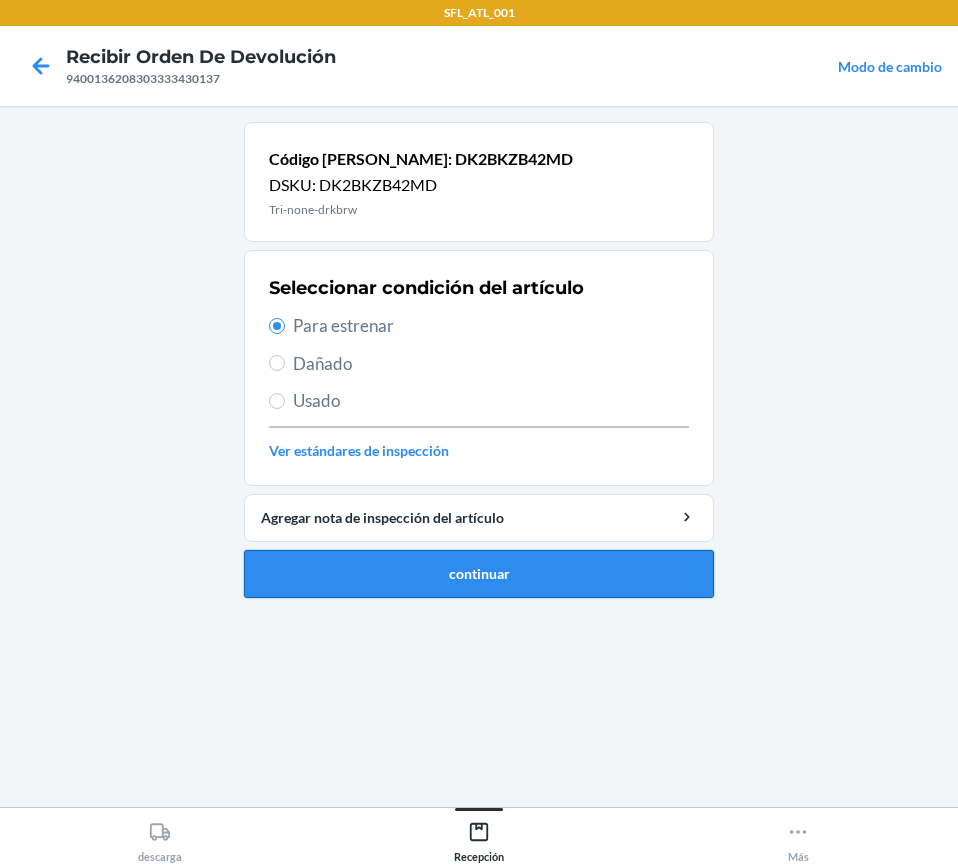click on "continuar" at bounding box center (479, 574) 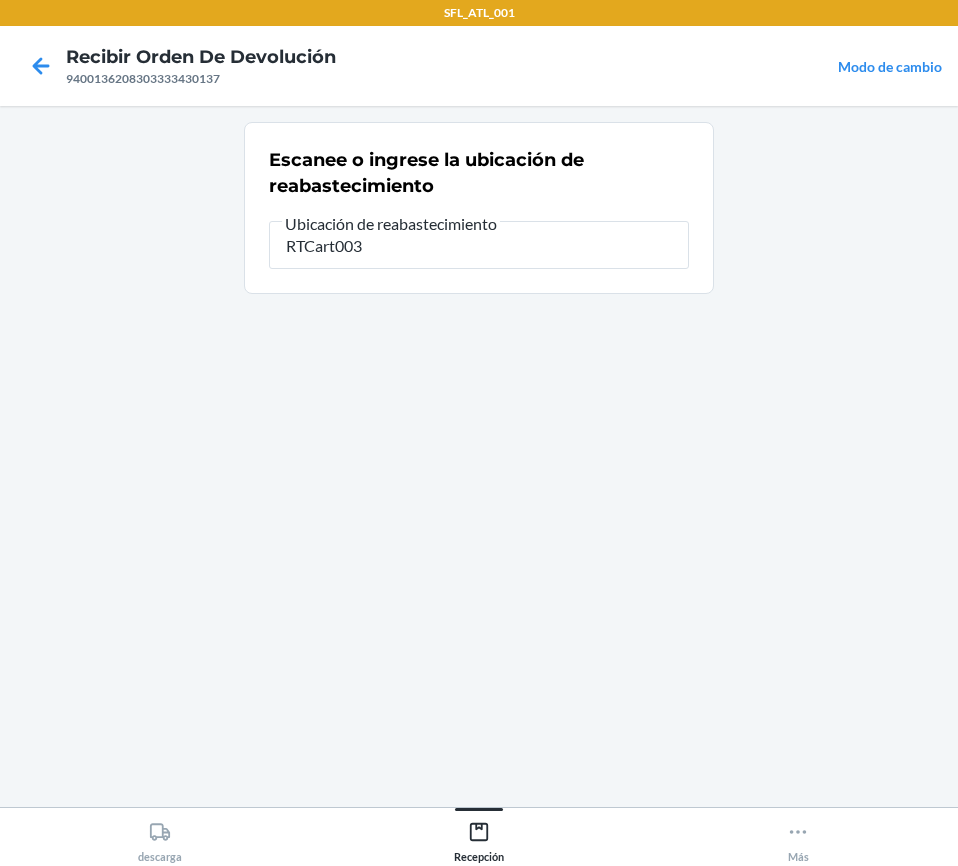 type on "RTCart003" 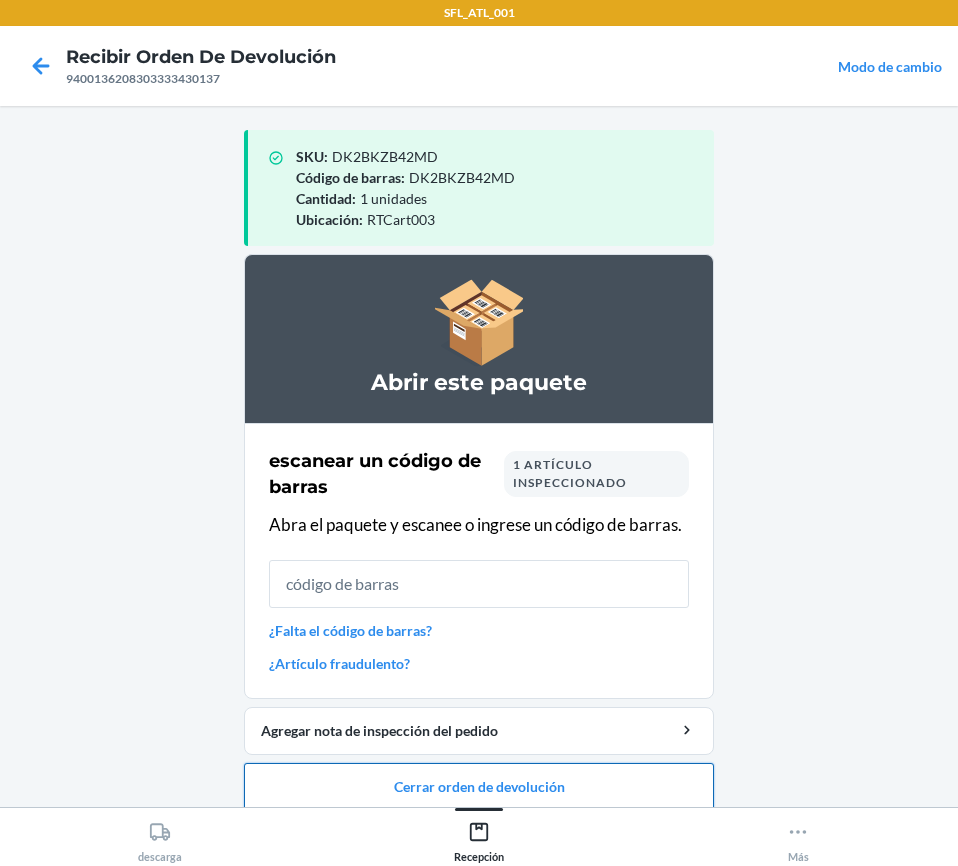 click on "Cerrar orden de devolución" at bounding box center [479, 787] 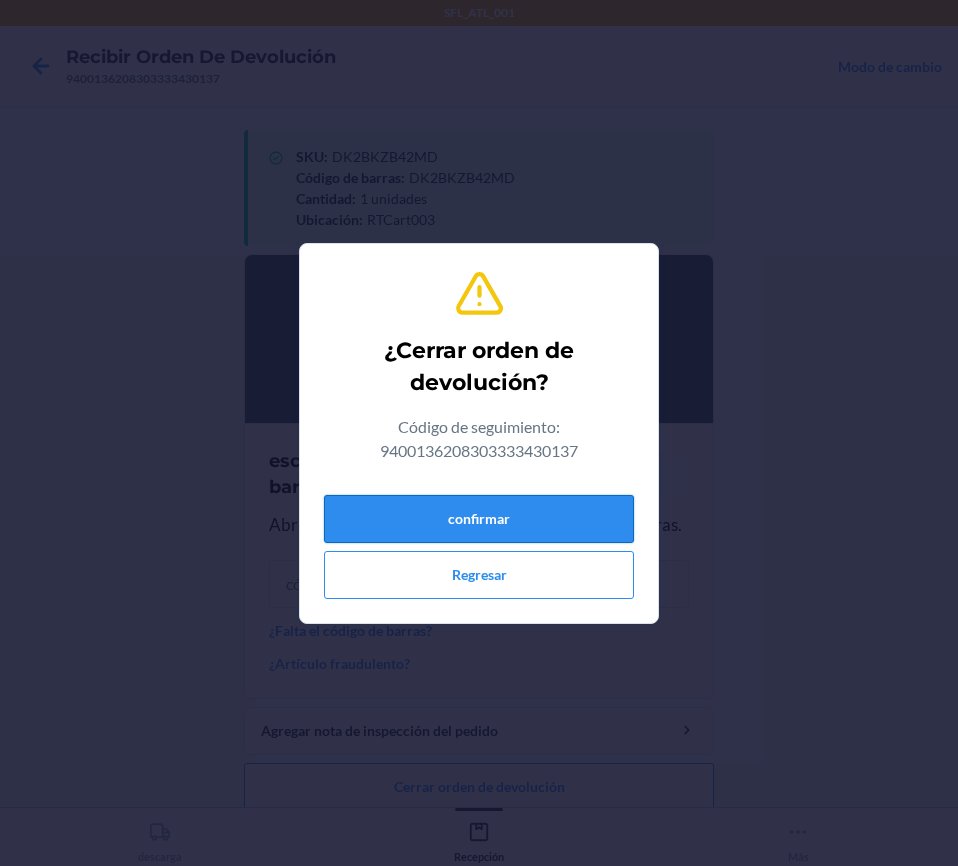 click on "confirmar" at bounding box center [479, 519] 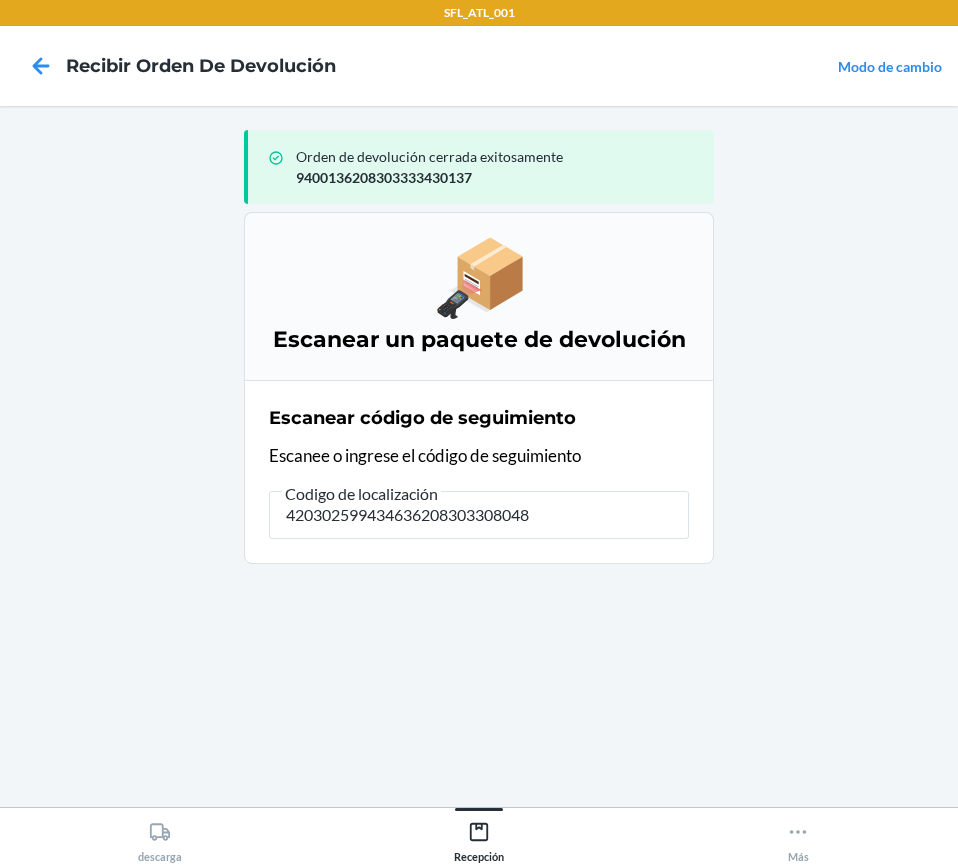 type on "4203025994346362083033080483" 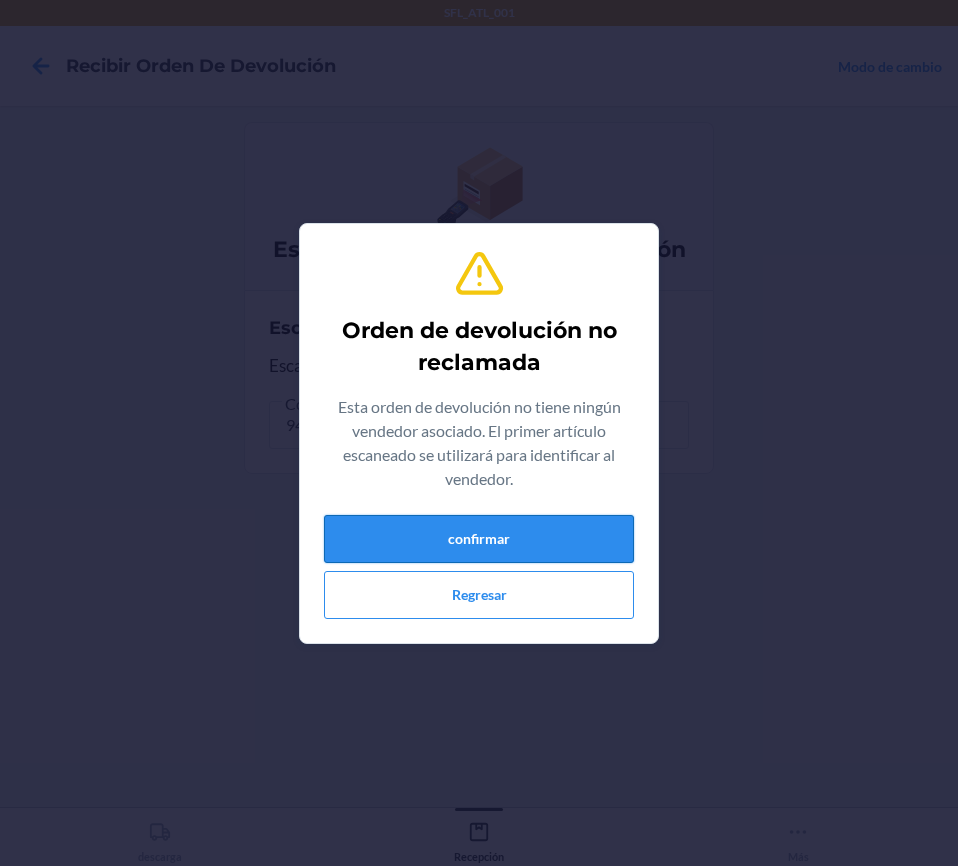 click on "confirmar" at bounding box center (479, 539) 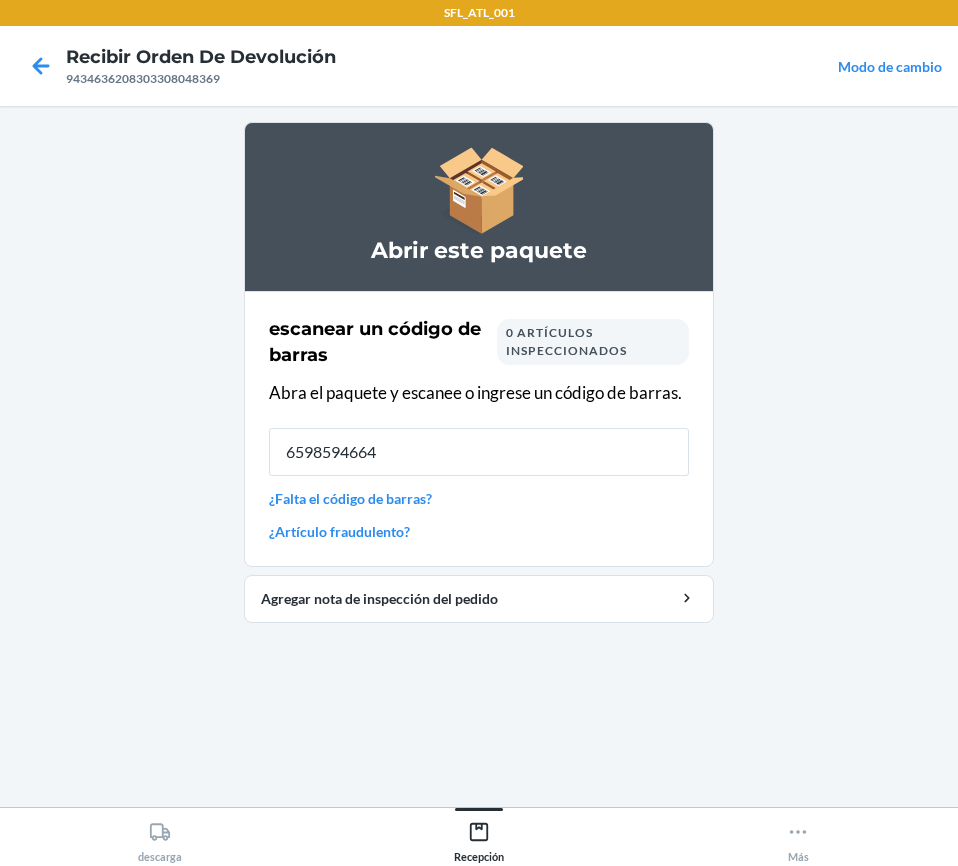 type on "65985946642" 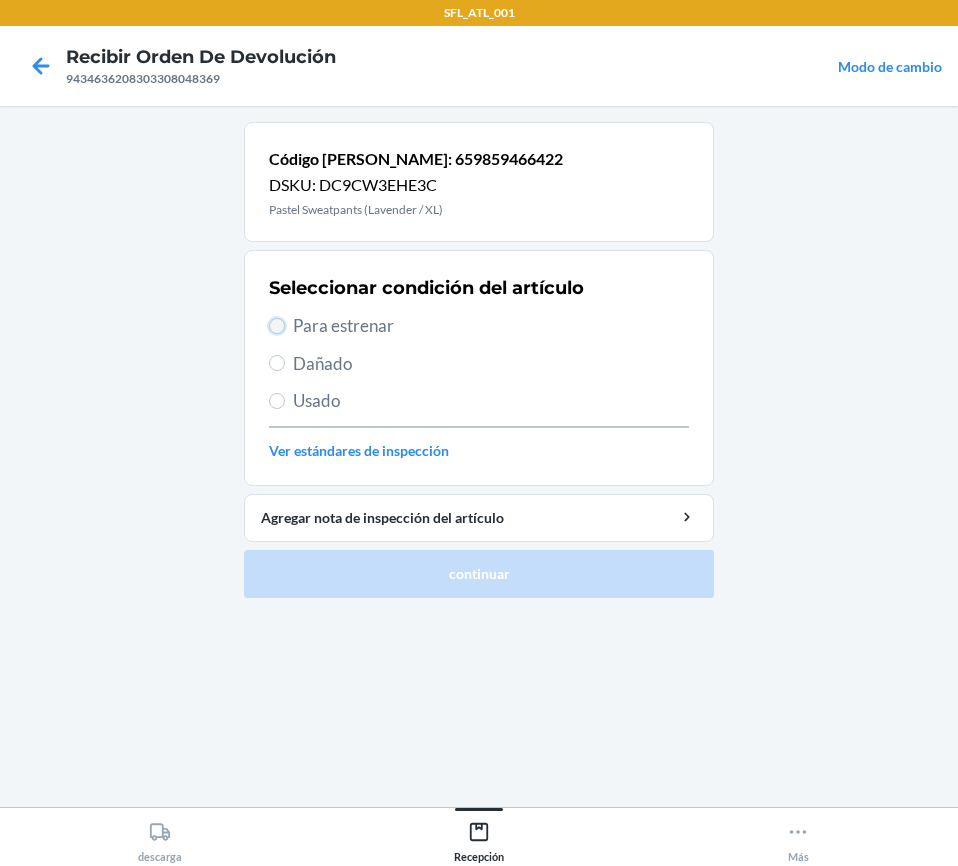 click on "Para estrenar" at bounding box center (277, 326) 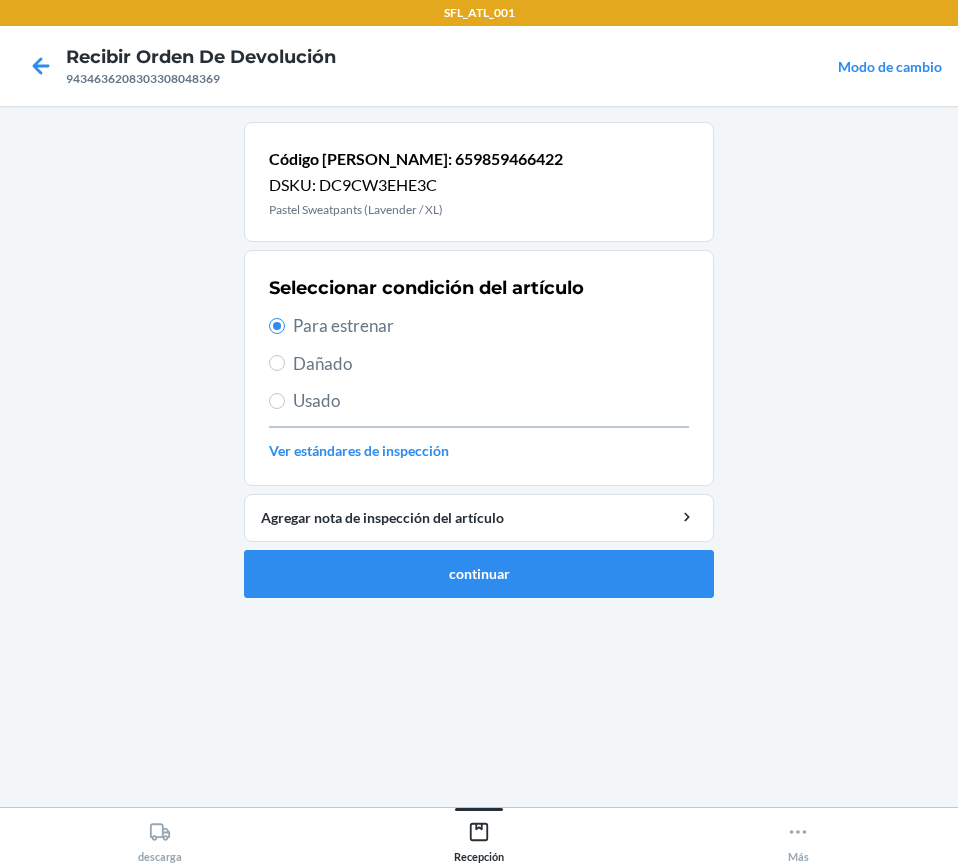 click on "Código [PERSON_NAME]: 659859466422 DSKU: DC9CW3EHE3C Pastel Sweatpants (Lavender / XL) Seleccionar condición del artículo Para estrenar Dañado Usado Ver estándares de inspección Agregar nota de inspección del artículo continuar" at bounding box center [479, 368] 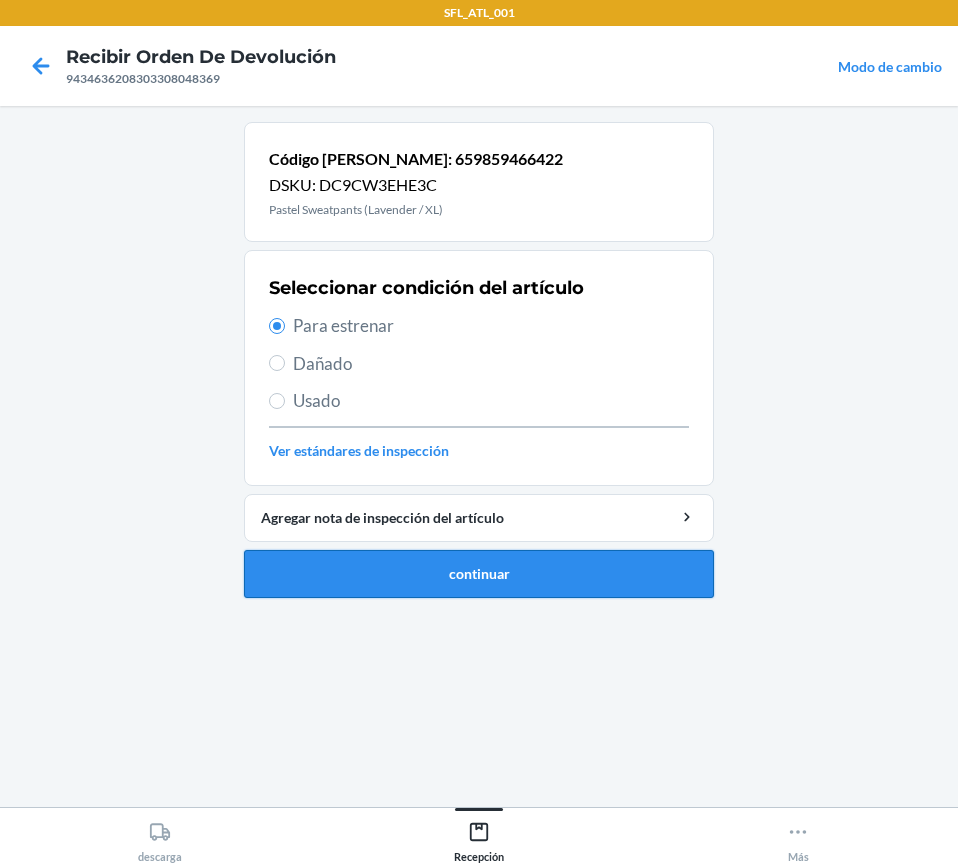 click on "continuar" at bounding box center (479, 574) 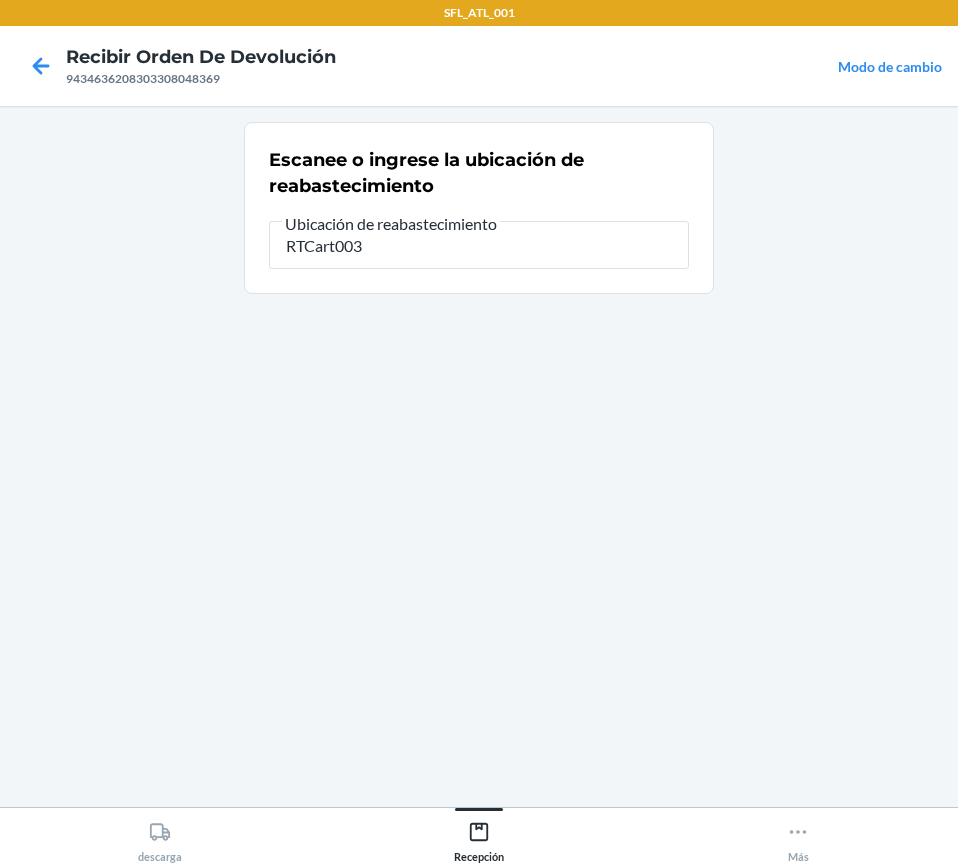type on "RTCart003" 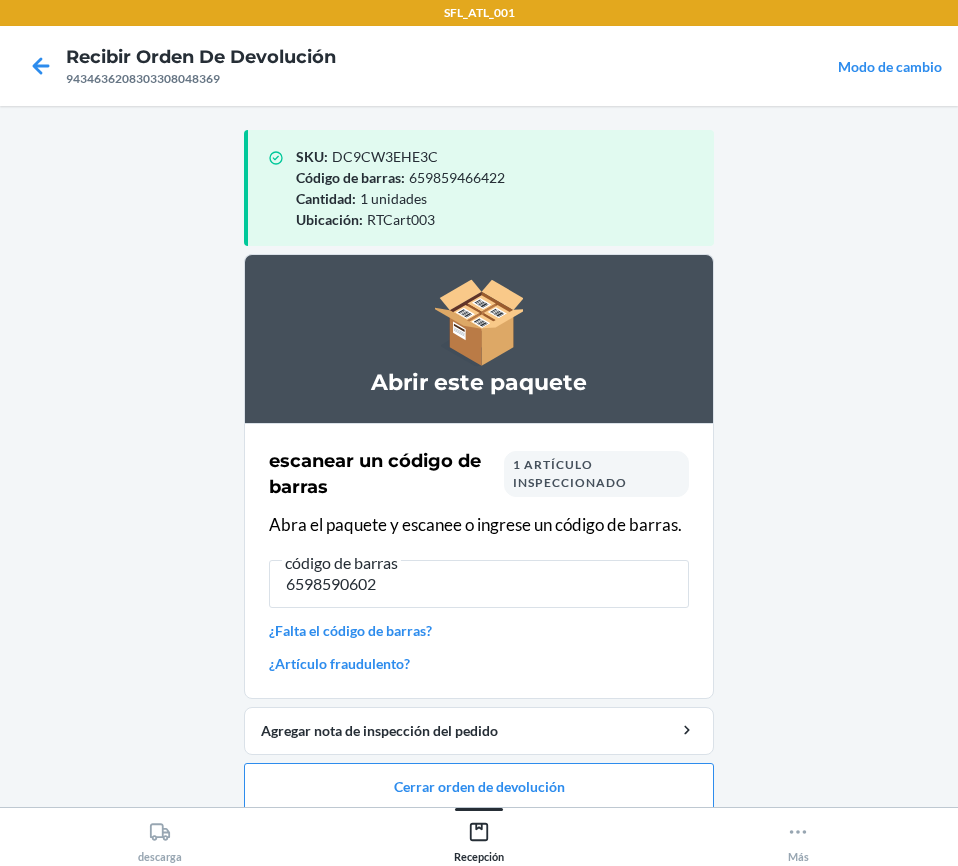 type on "65985906021" 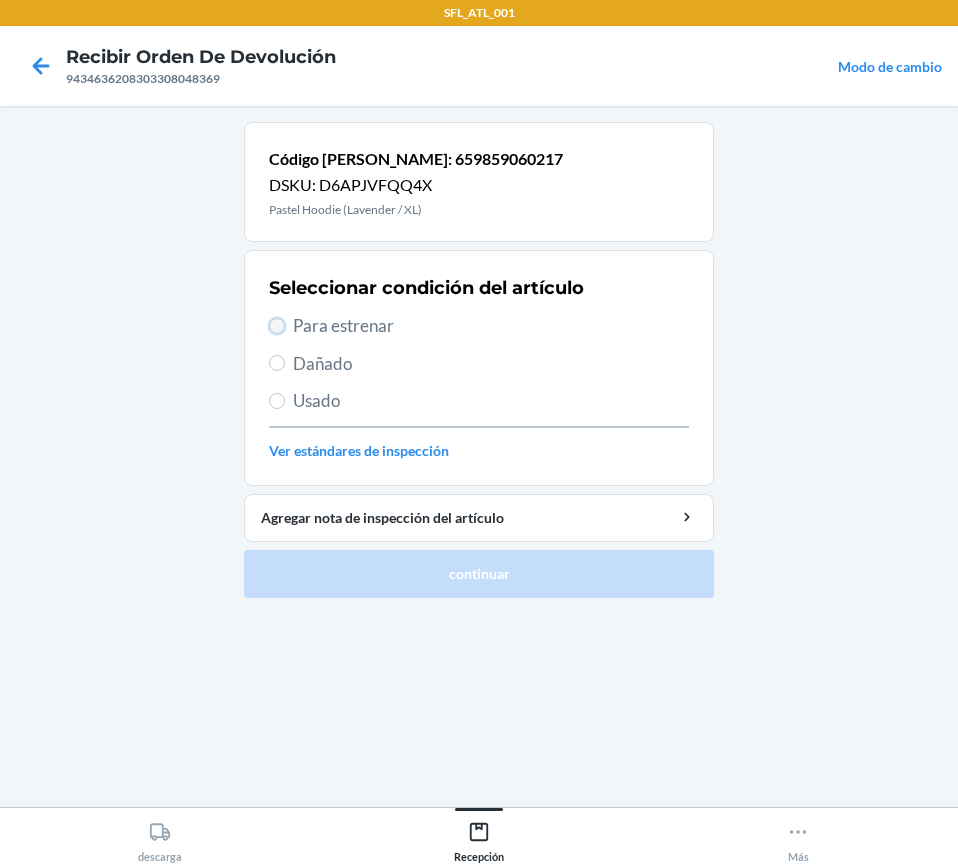 click on "Para estrenar" at bounding box center (277, 326) 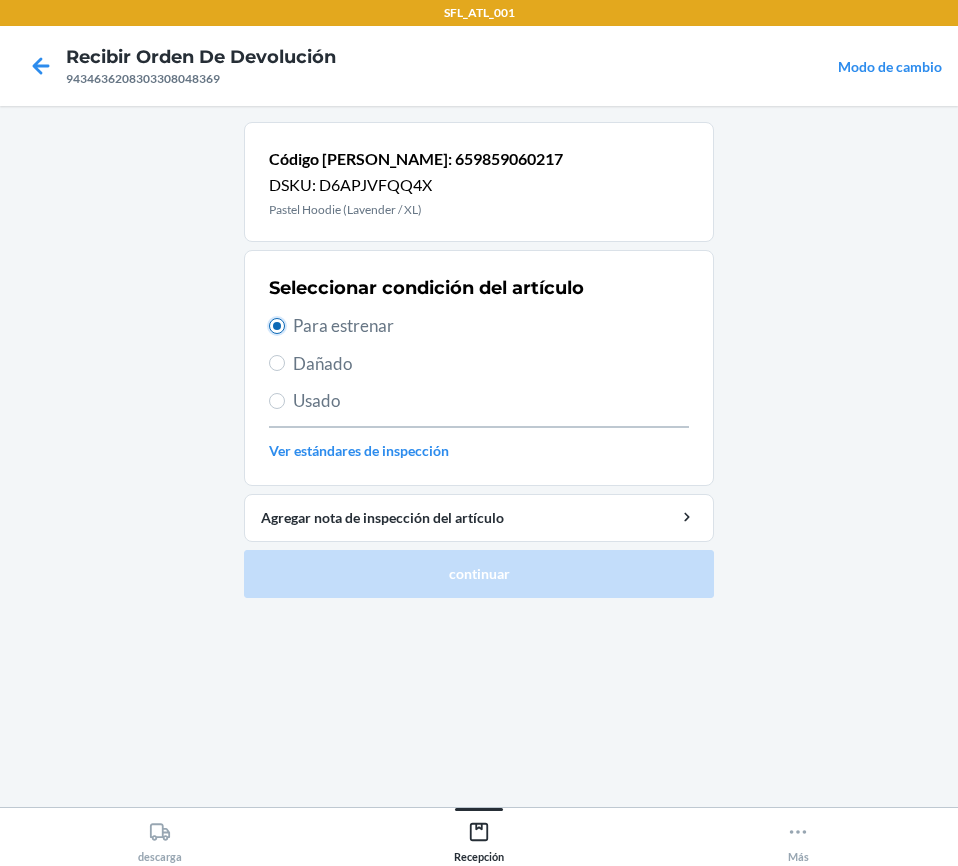 radio on "true" 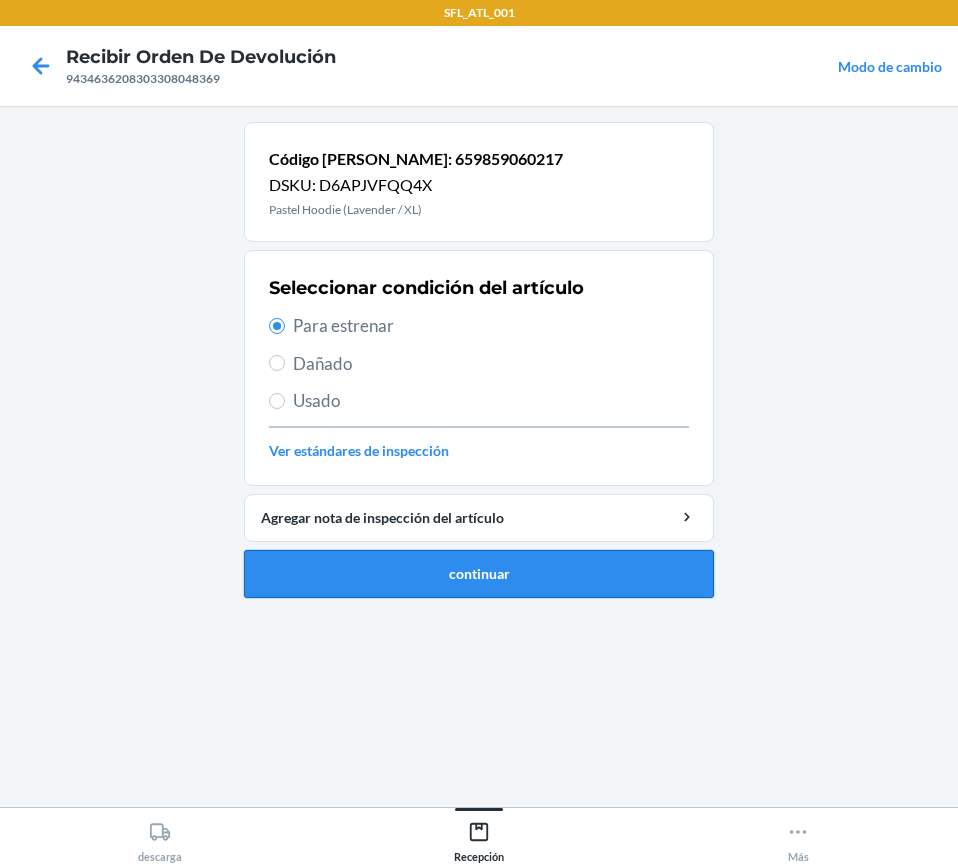 click on "continuar" at bounding box center [479, 574] 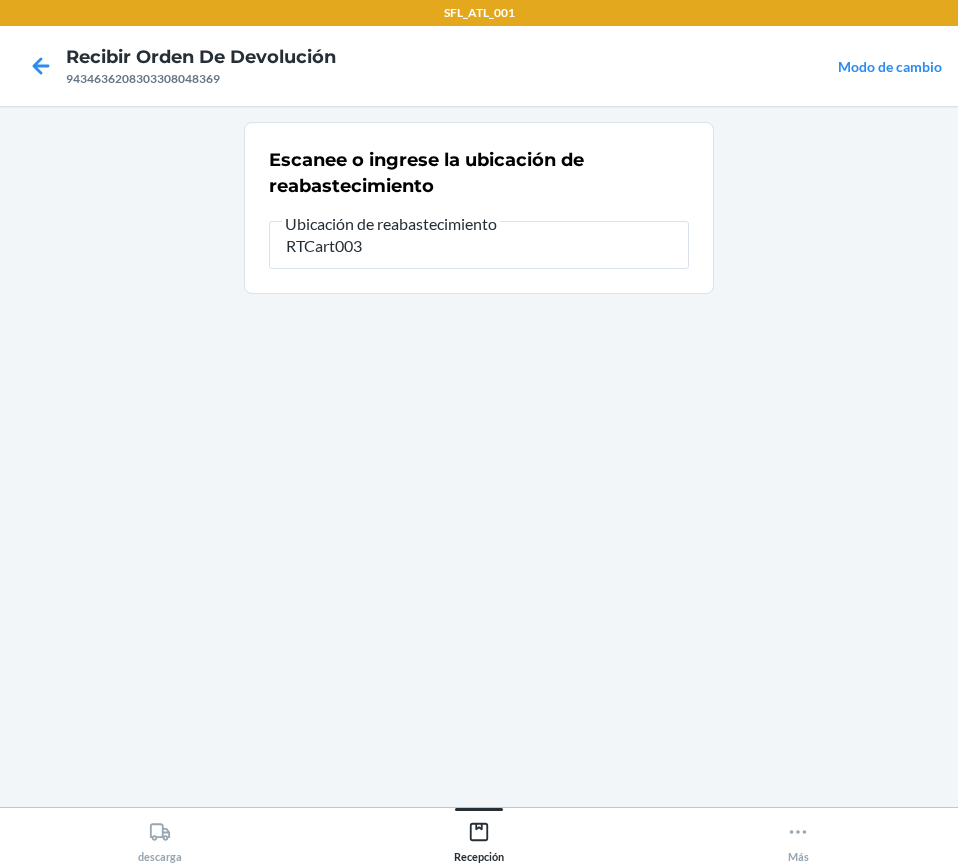 type on "RTCart003" 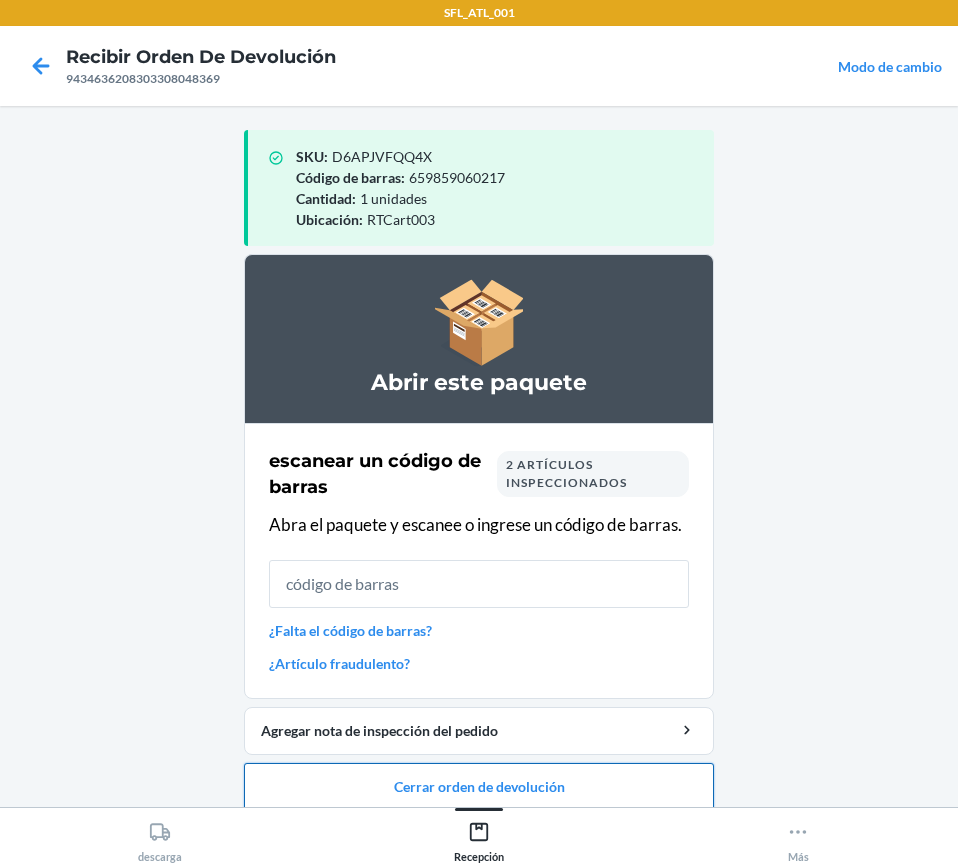 click on "Cerrar orden de devolución" at bounding box center [479, 787] 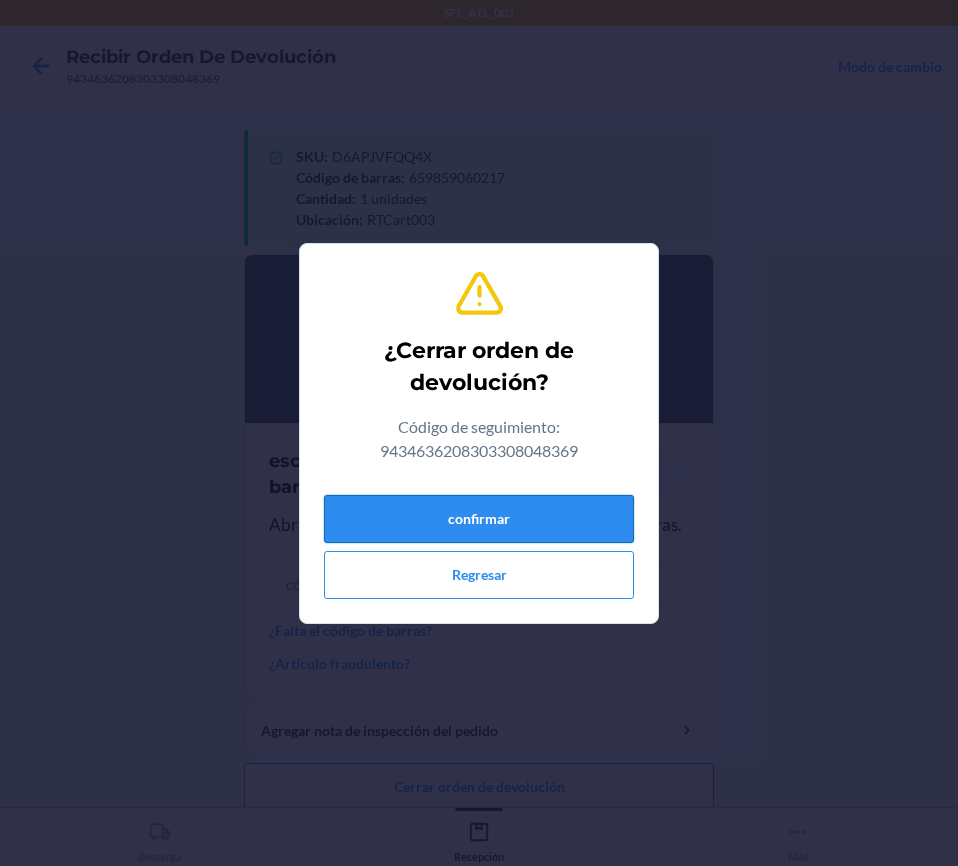 click on "confirmar" at bounding box center (479, 519) 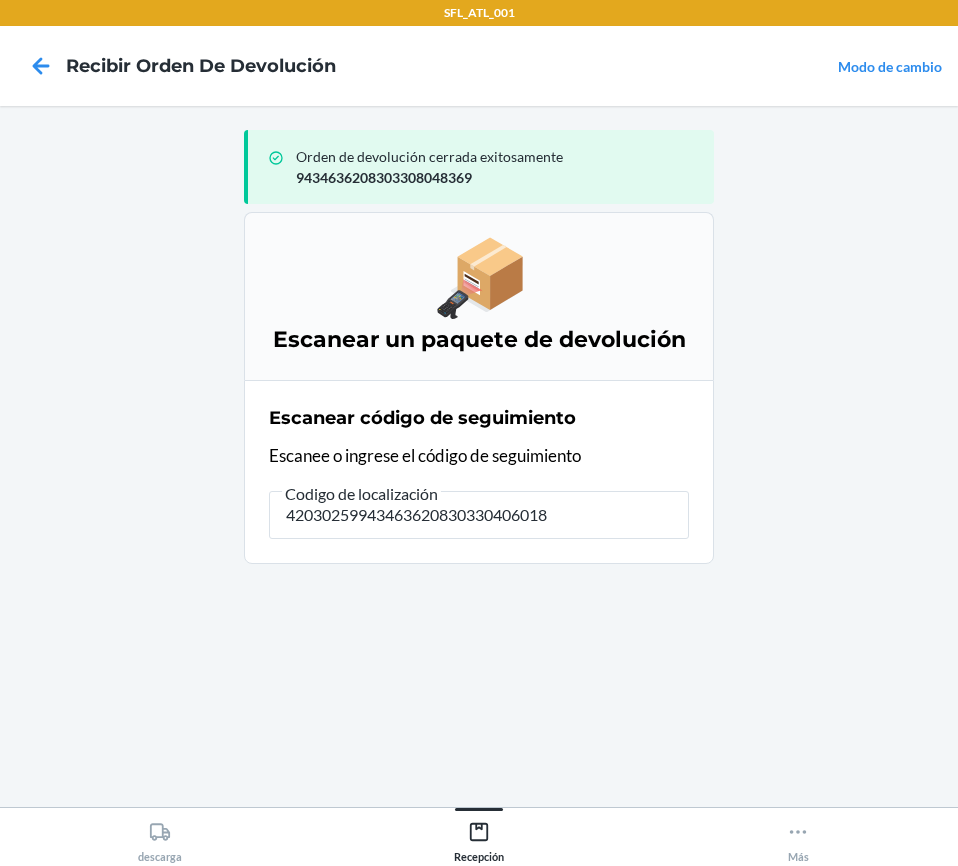 type on "420302599434636208303304060181" 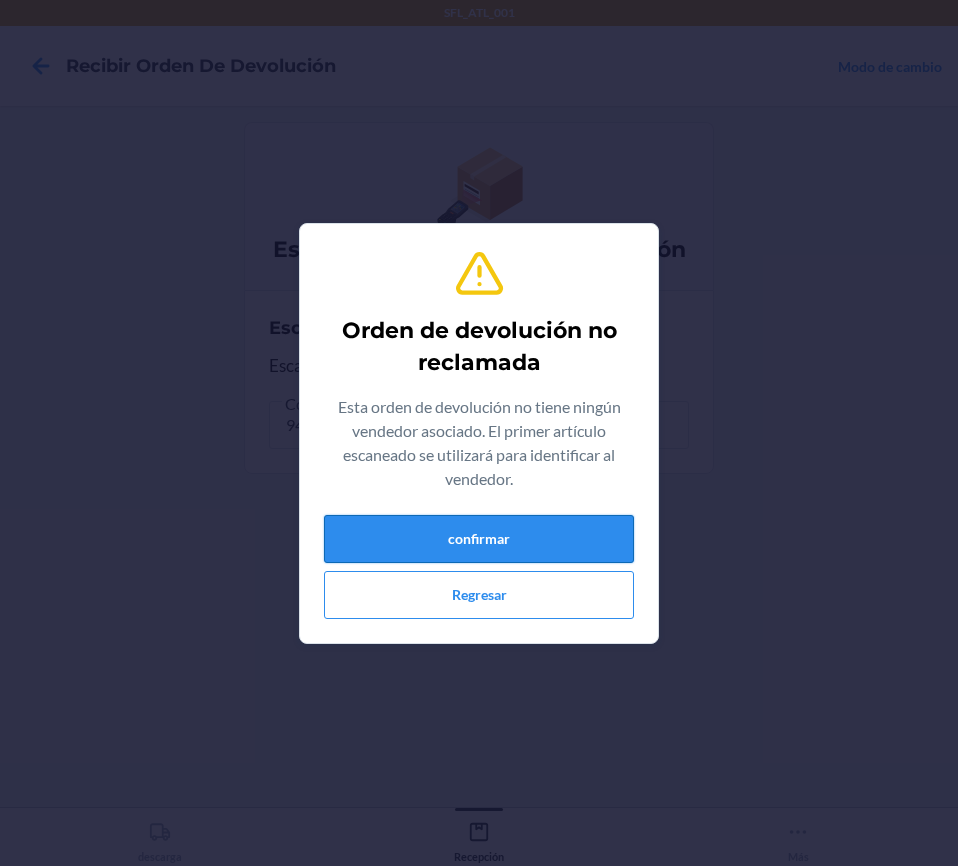 click on "confirmar" at bounding box center (479, 539) 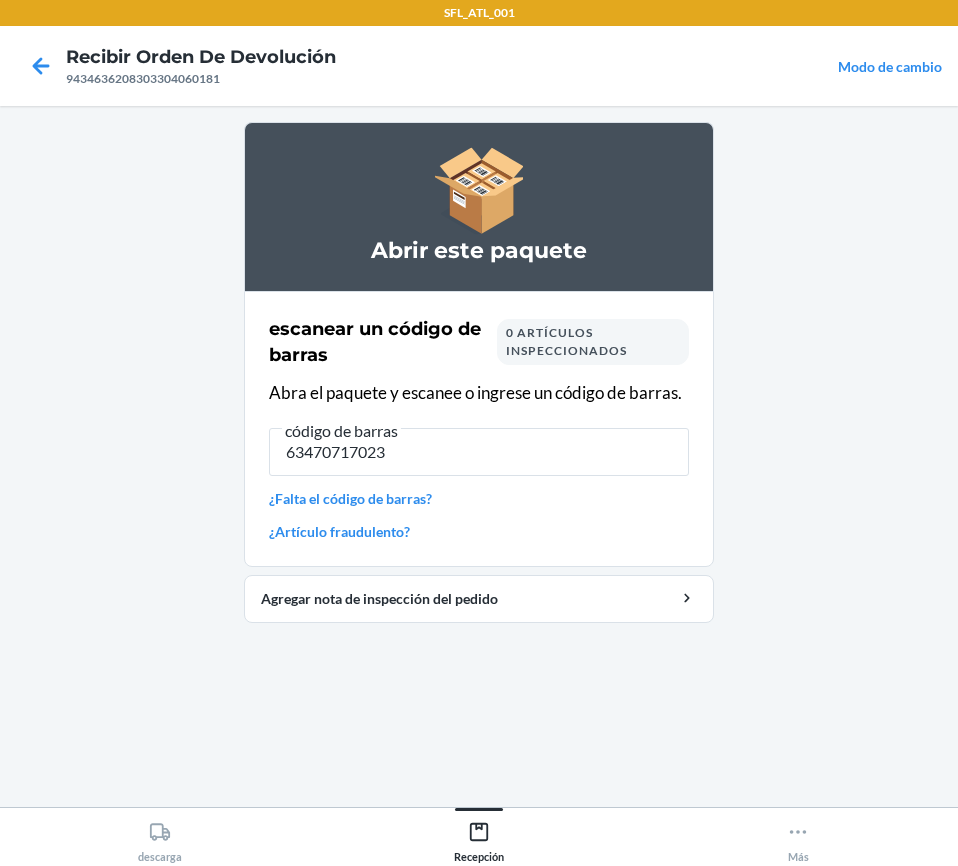 type on "634707170232" 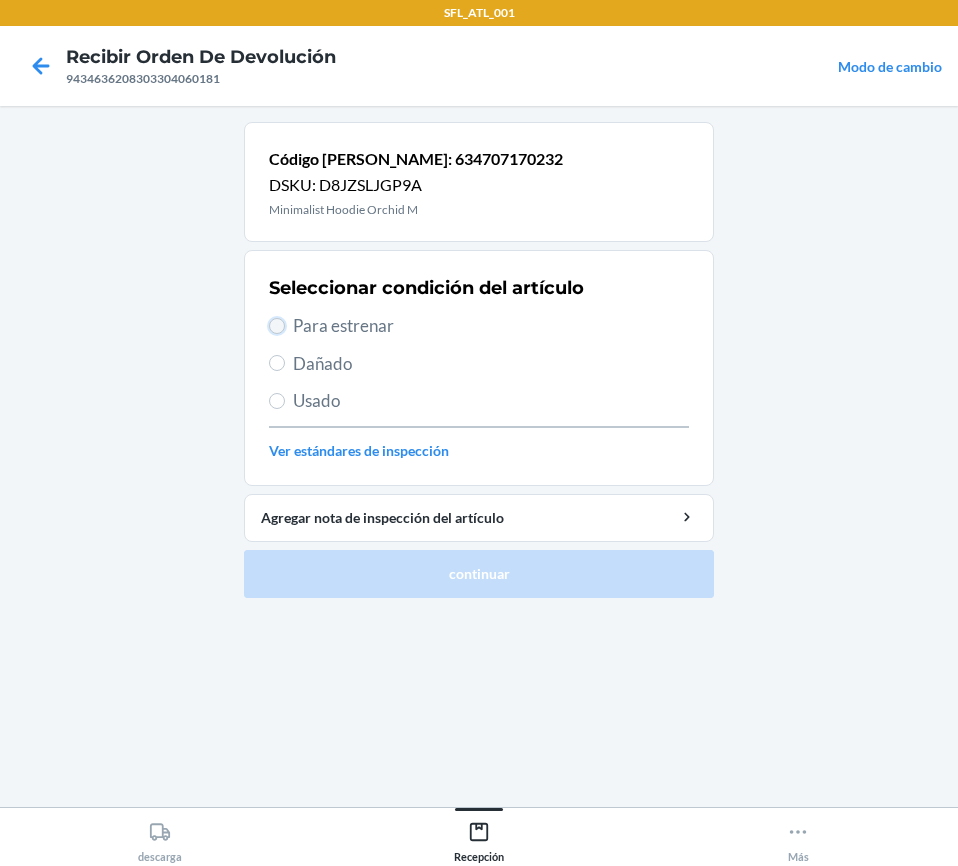 click on "Para estrenar" at bounding box center [277, 326] 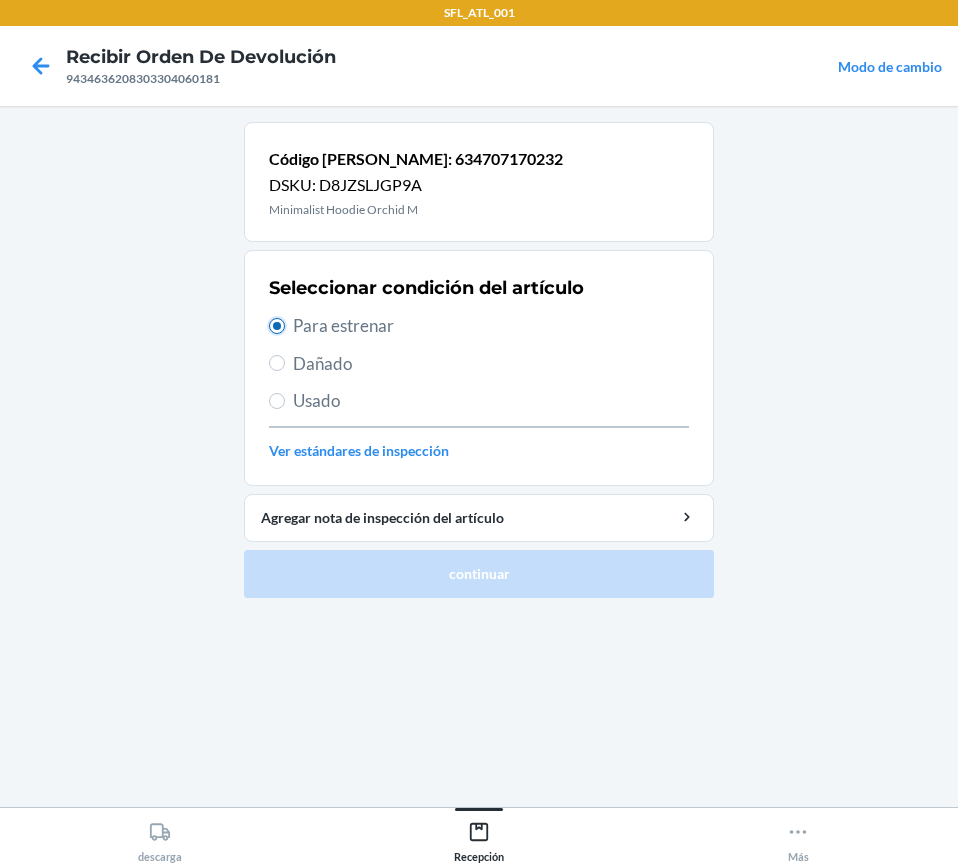 radio on "true" 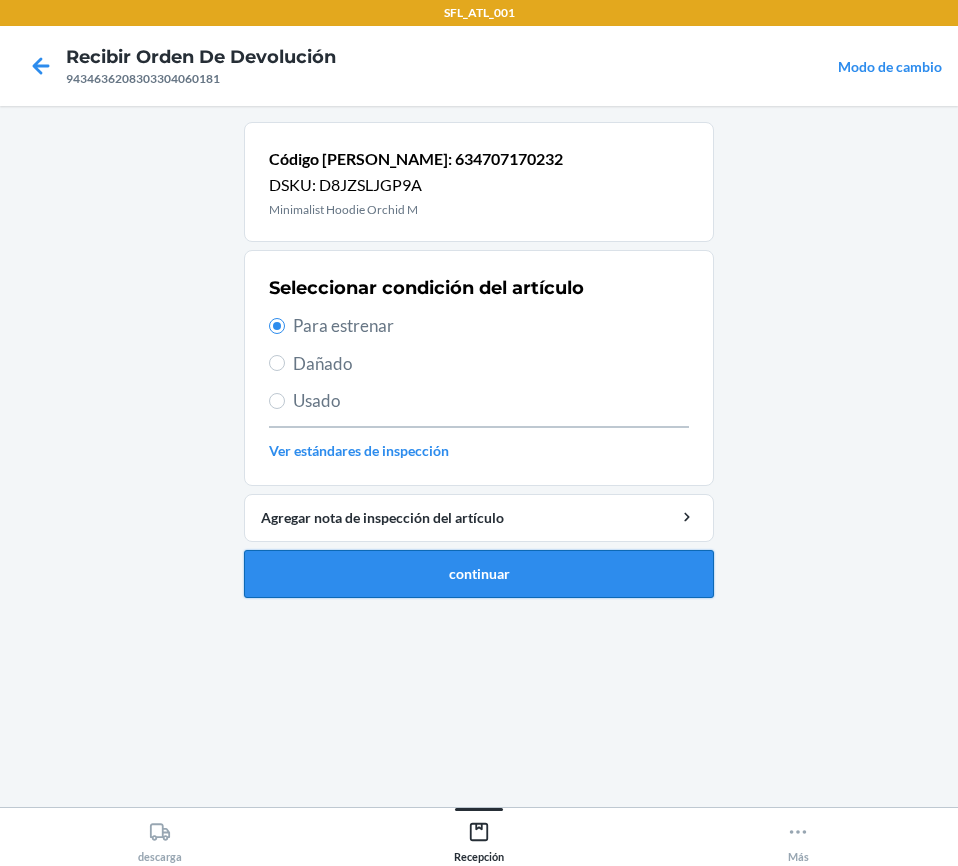 click on "continuar" at bounding box center (479, 574) 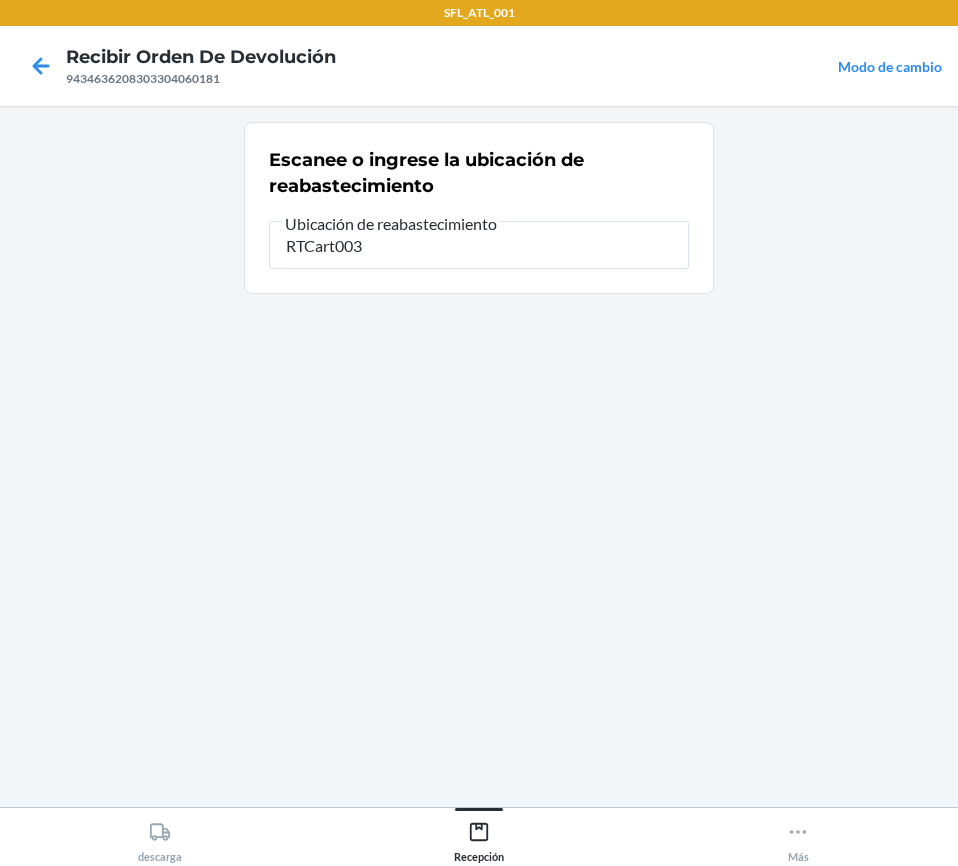 type on "RTCart003" 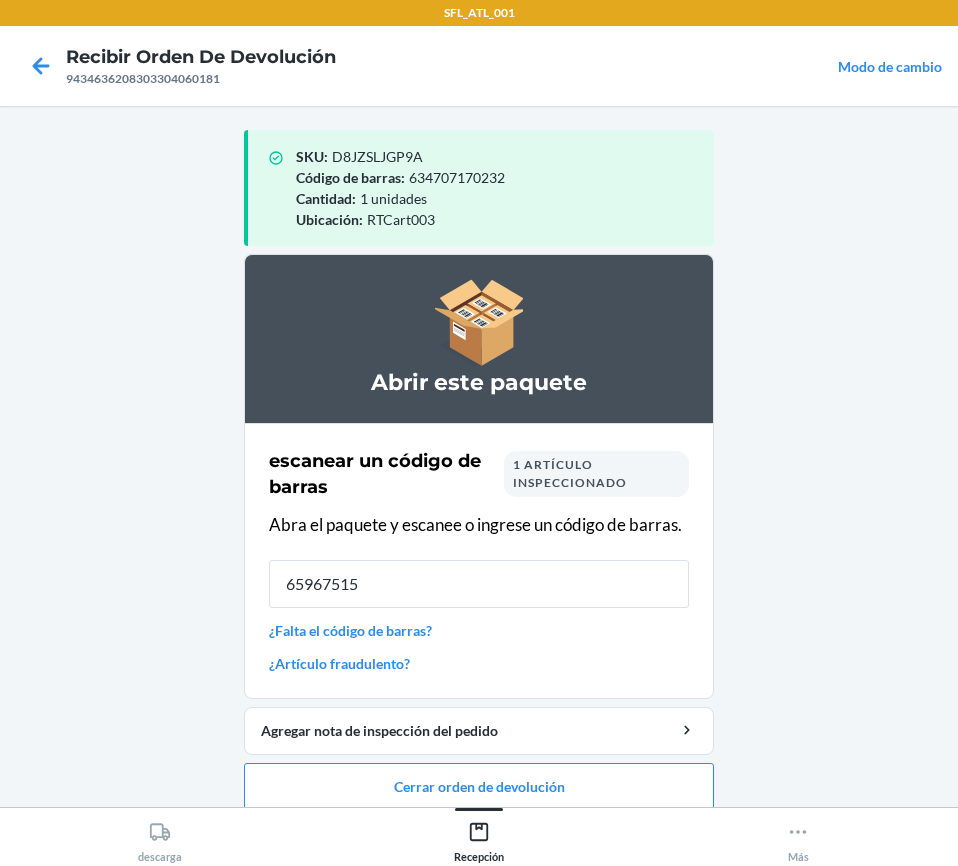 type on "659675150" 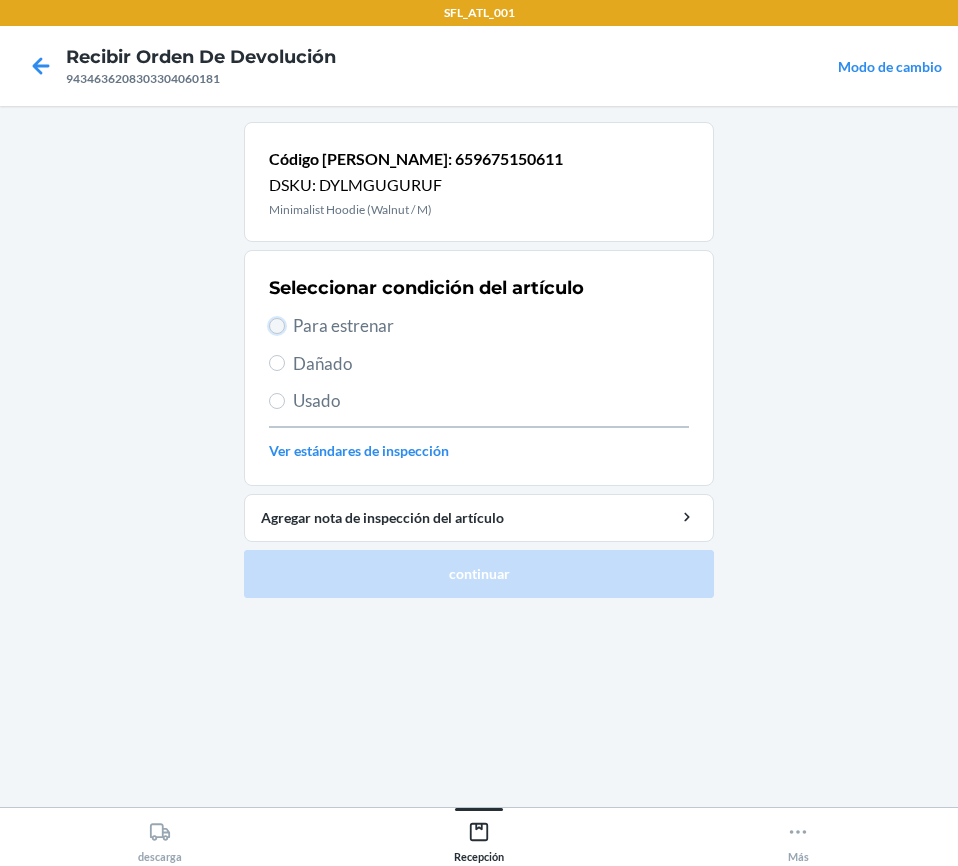 click on "Para estrenar" at bounding box center (277, 326) 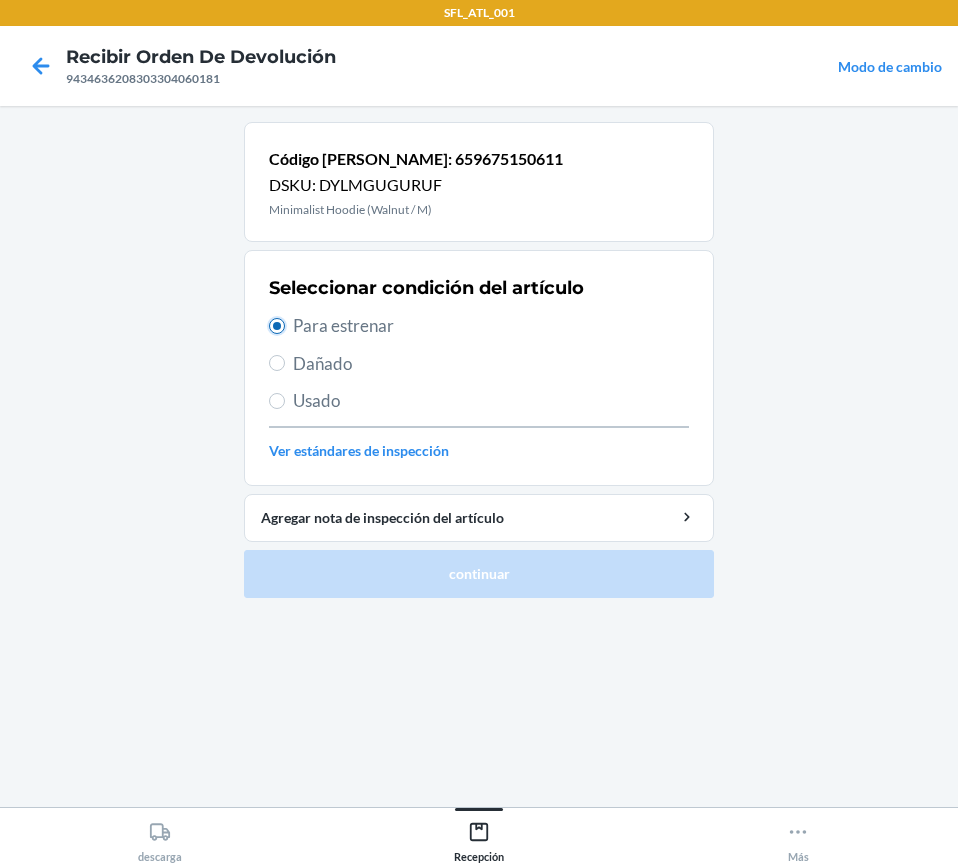 radio on "true" 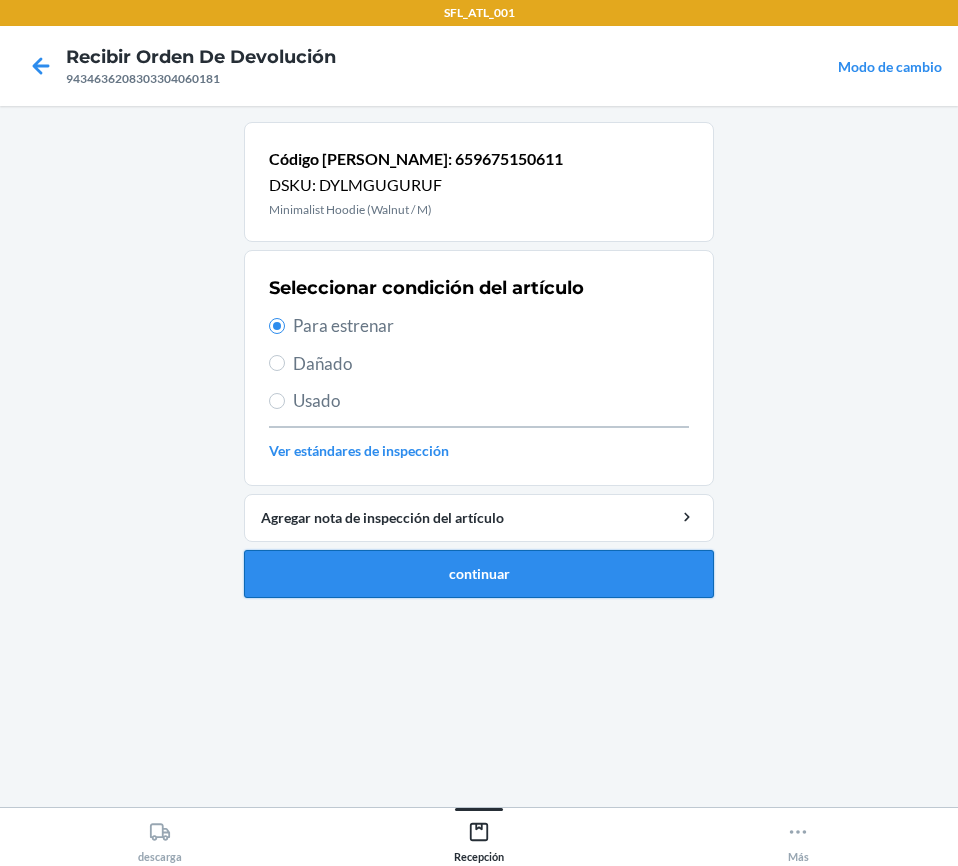 click on "continuar" at bounding box center (479, 574) 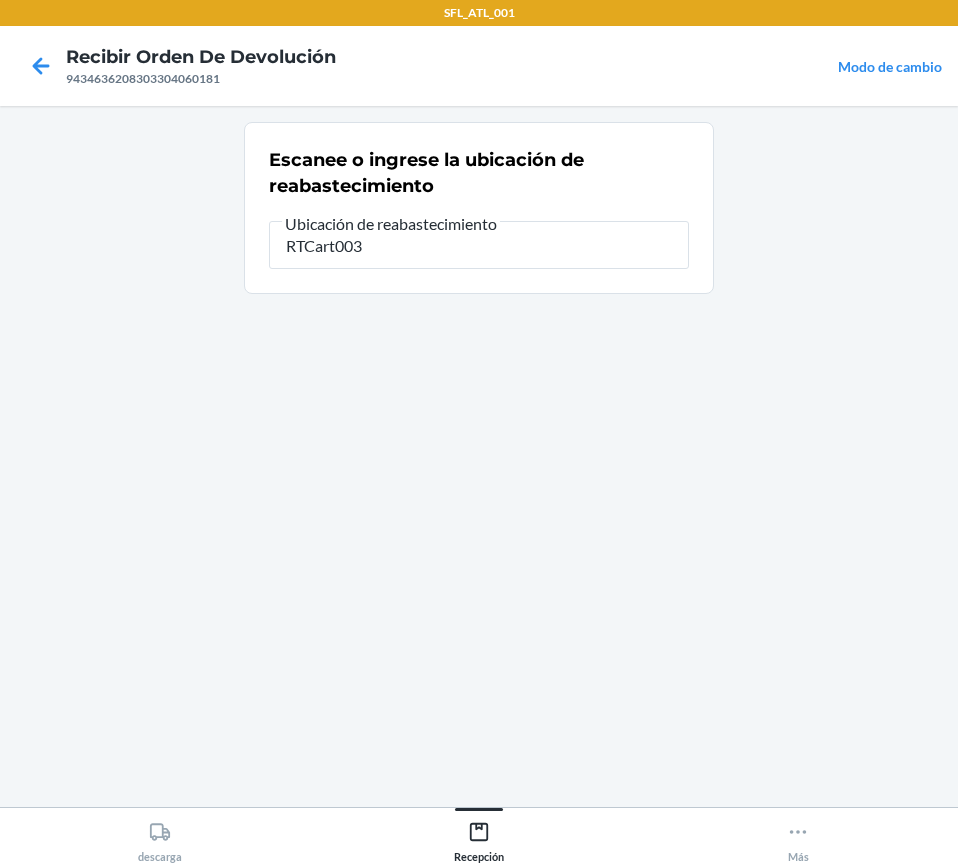 type on "RTCart003" 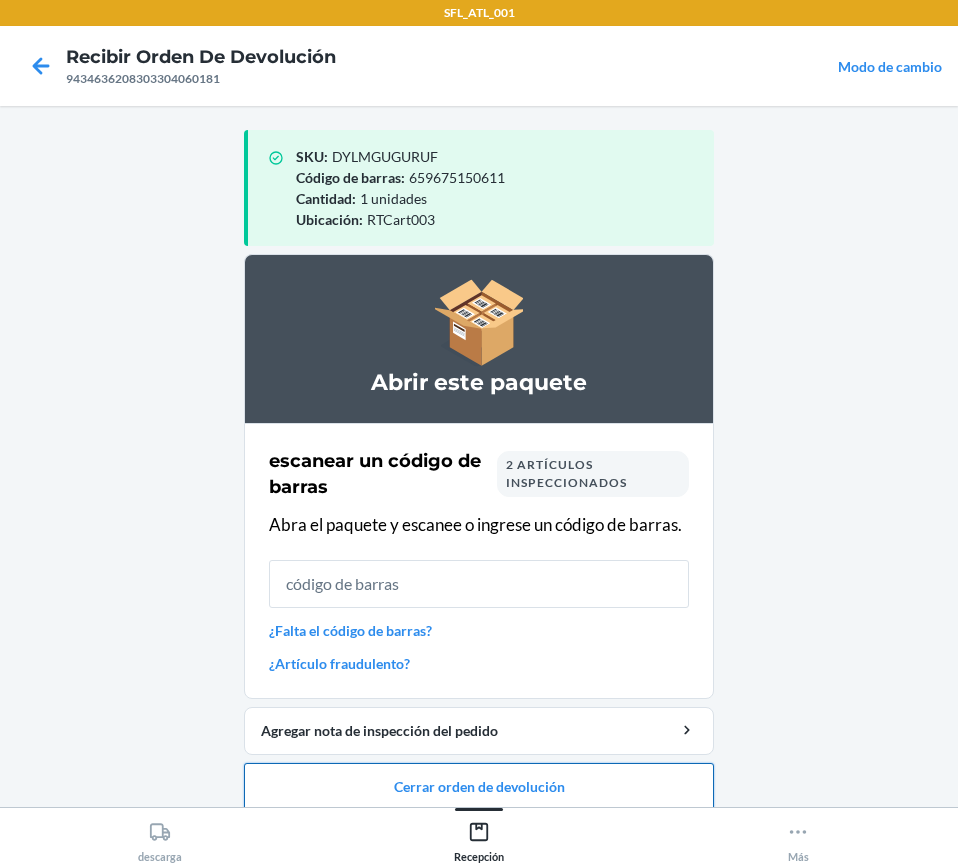 click on "Cerrar orden de devolución" at bounding box center [479, 787] 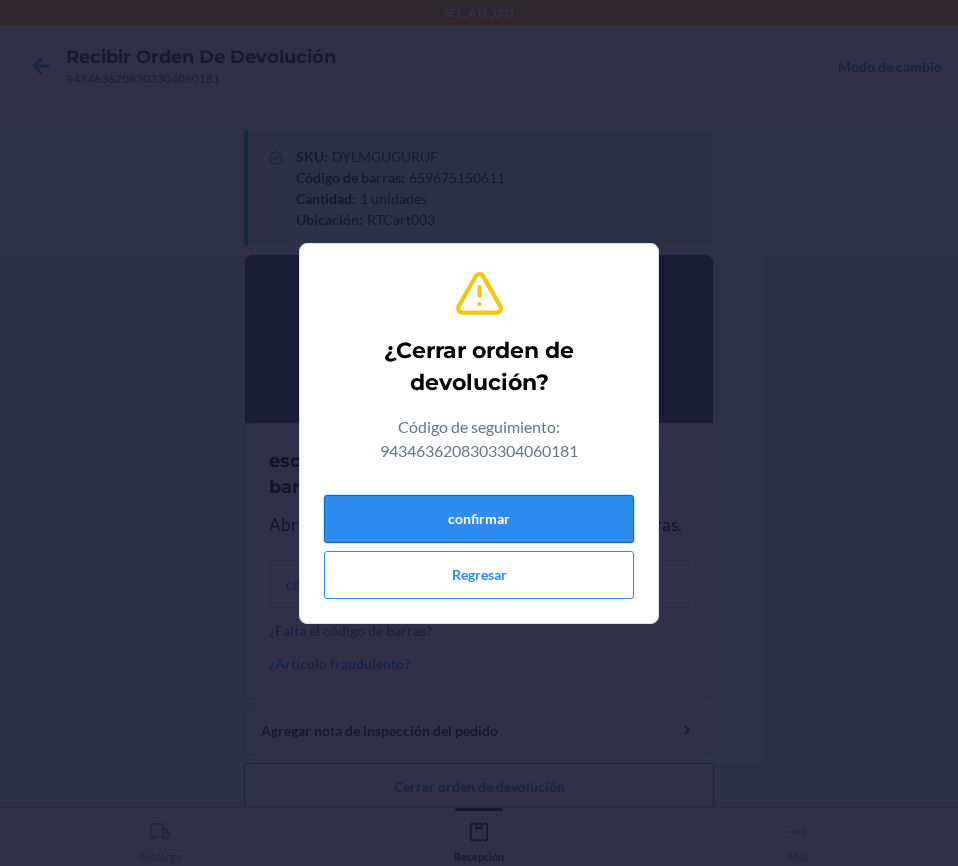 click on "confirmar" at bounding box center (479, 519) 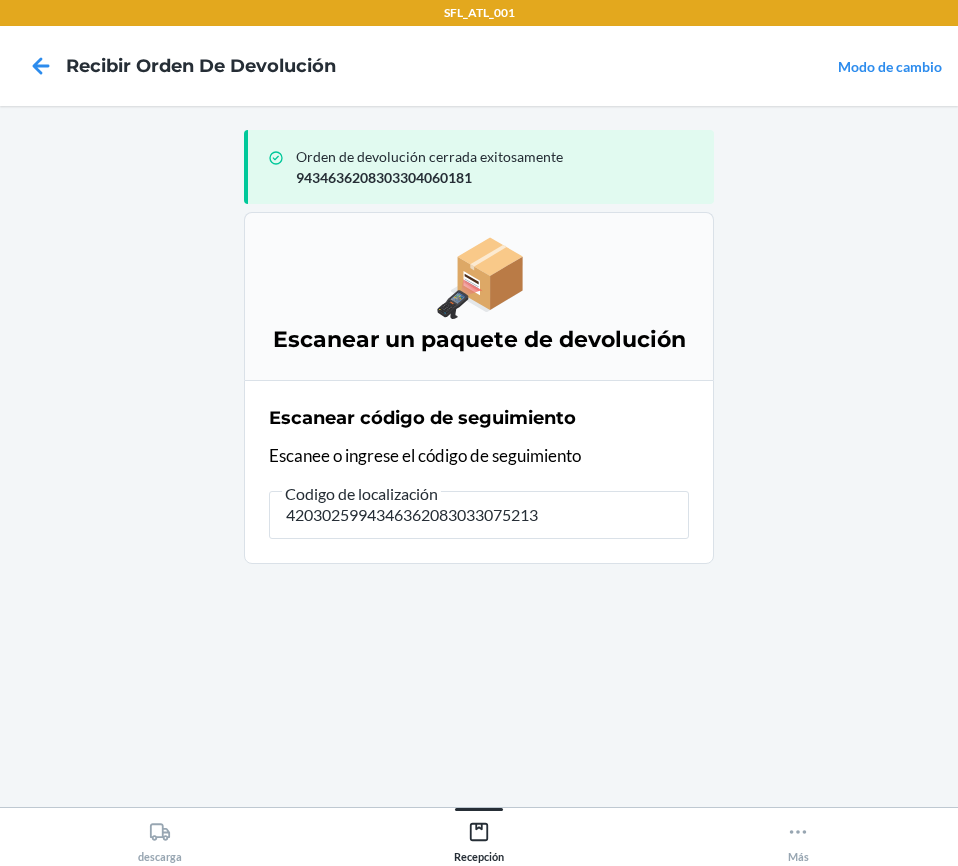 type on "42030259943463620830330752134" 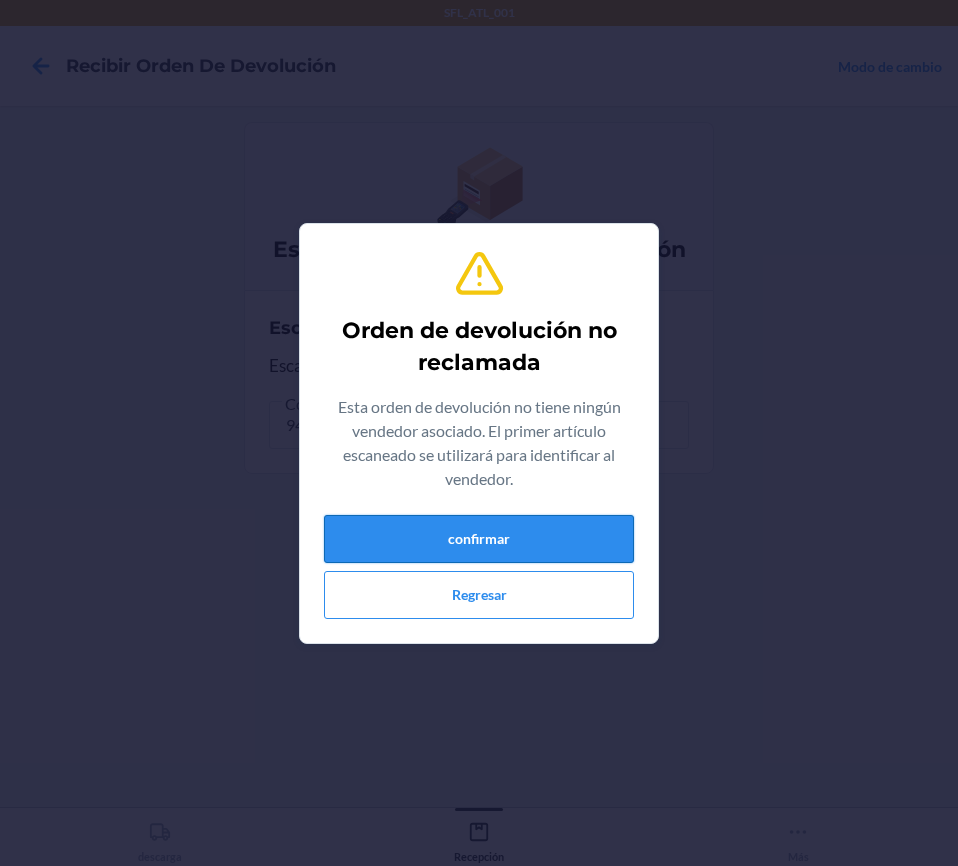 click on "confirmar" at bounding box center [479, 539] 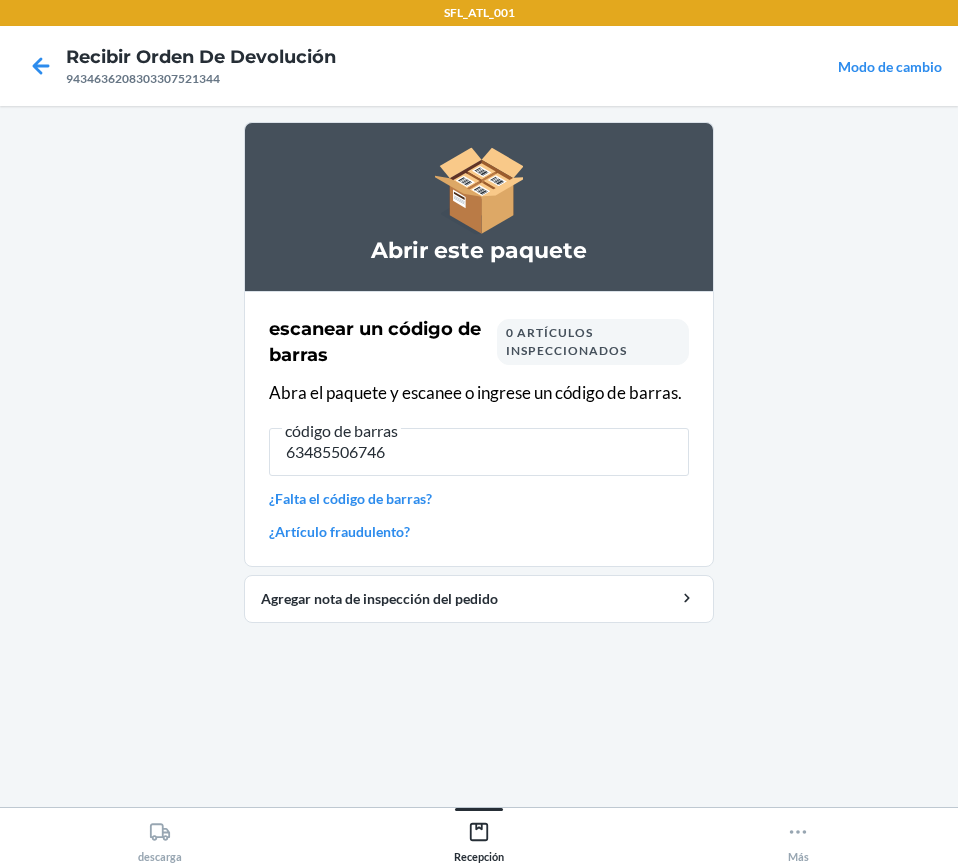 type on "634855067460" 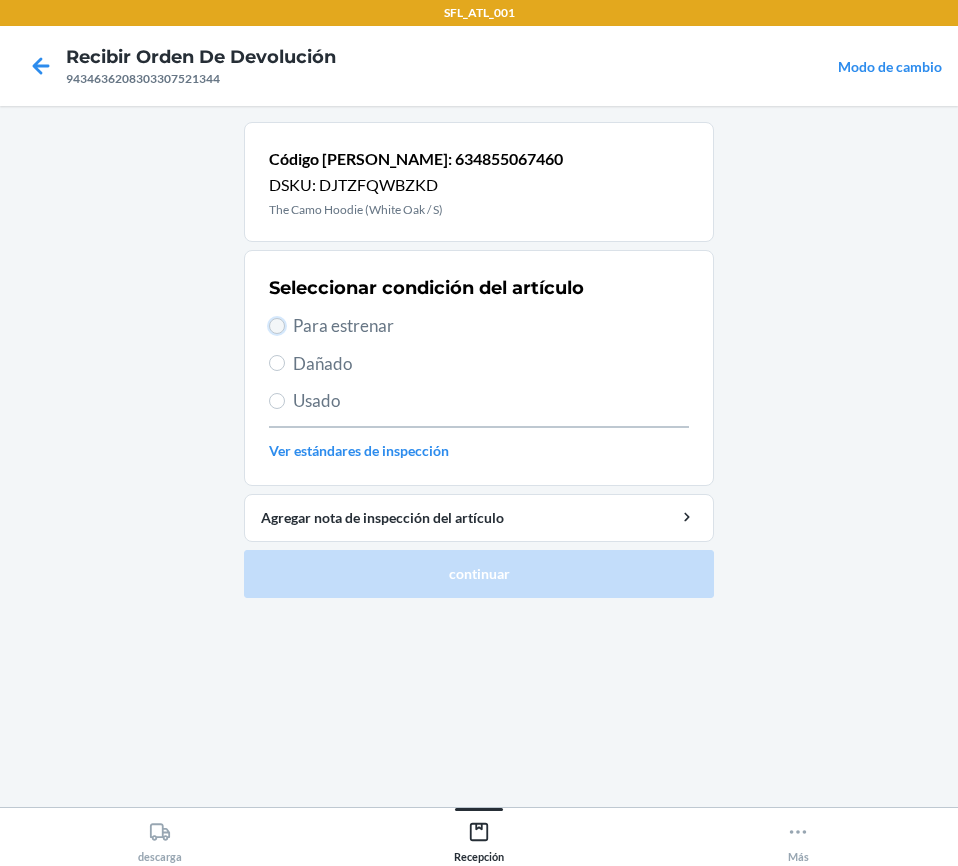 click on "Para estrenar" at bounding box center (277, 326) 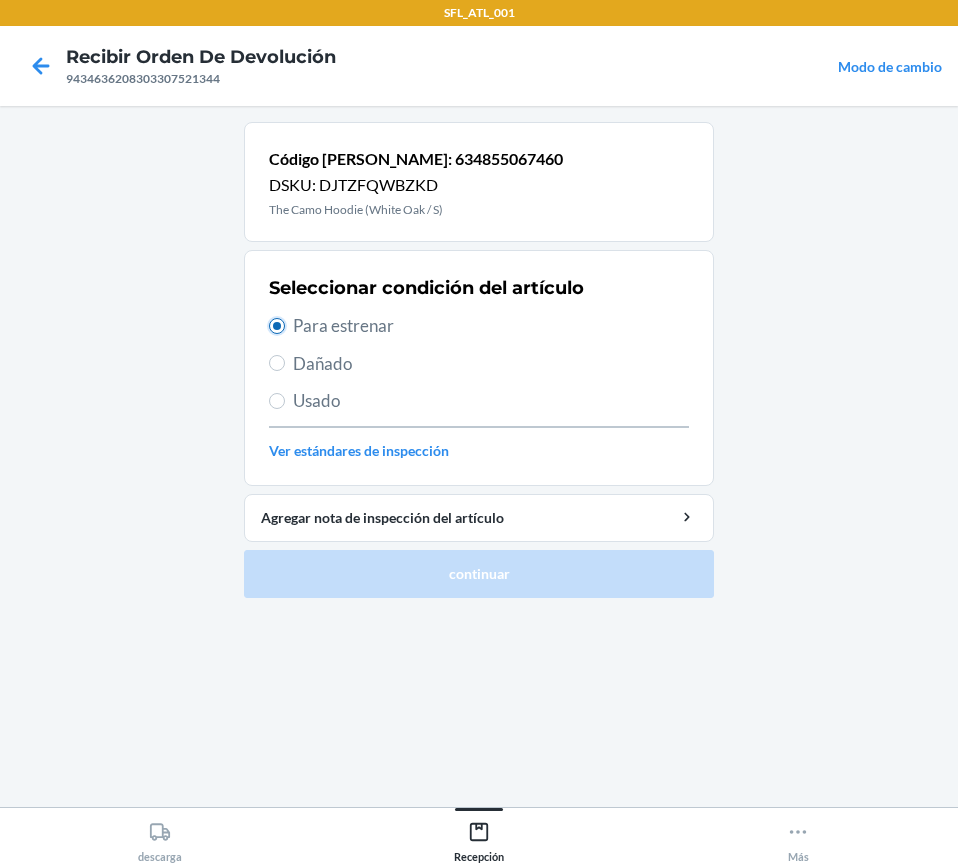 radio on "true" 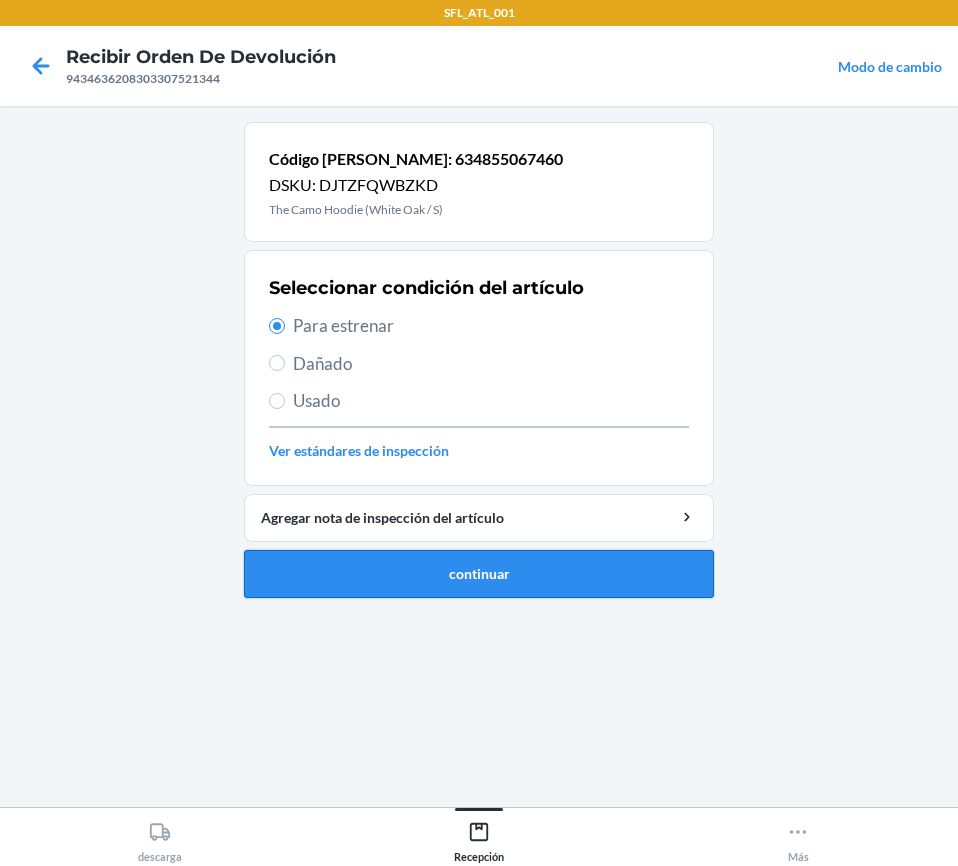 click on "continuar" at bounding box center (479, 574) 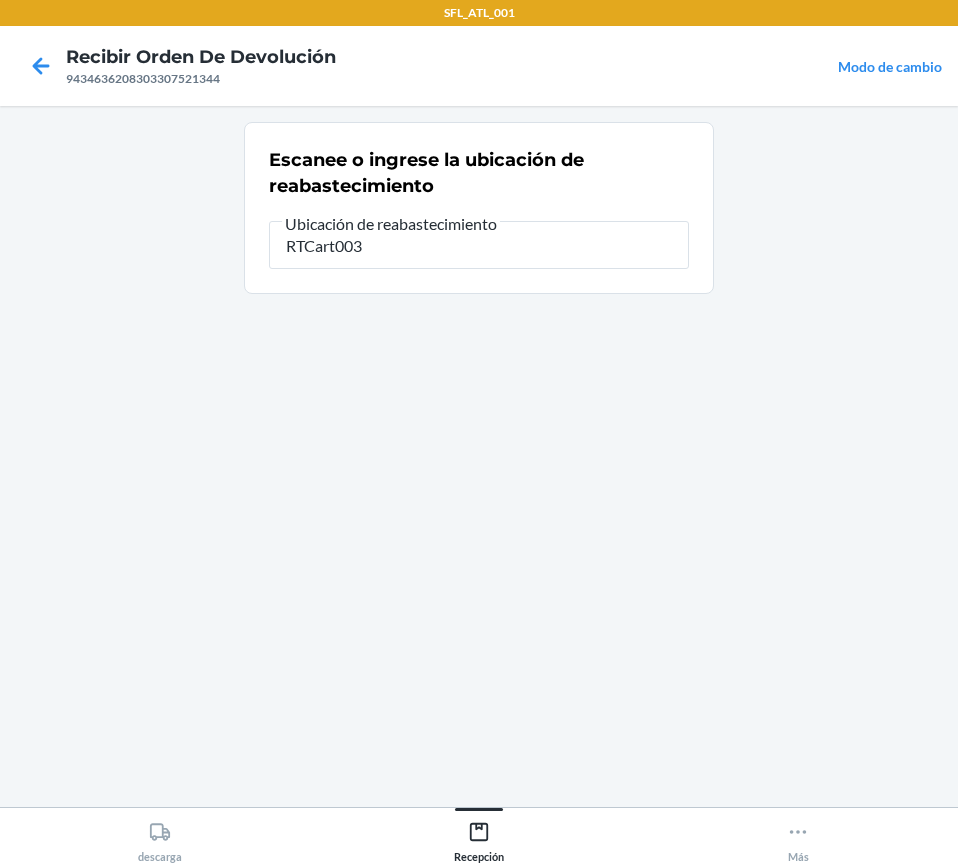type on "RTCart003" 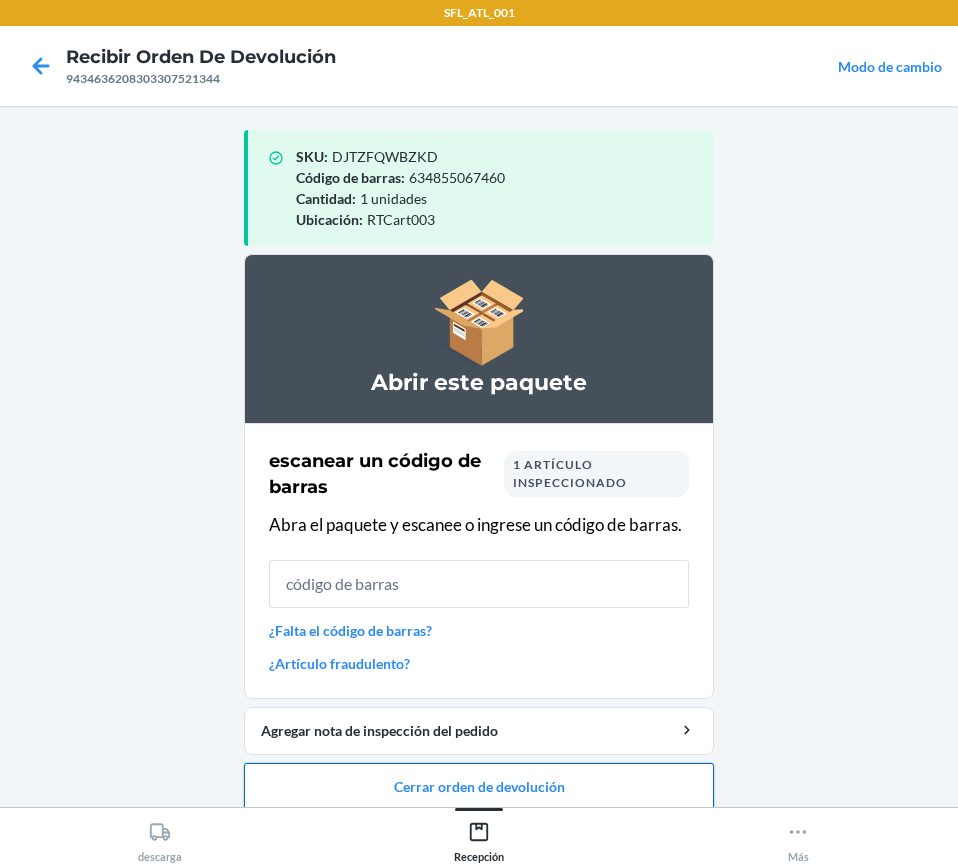 click on "Cerrar orden de devolución" at bounding box center [479, 787] 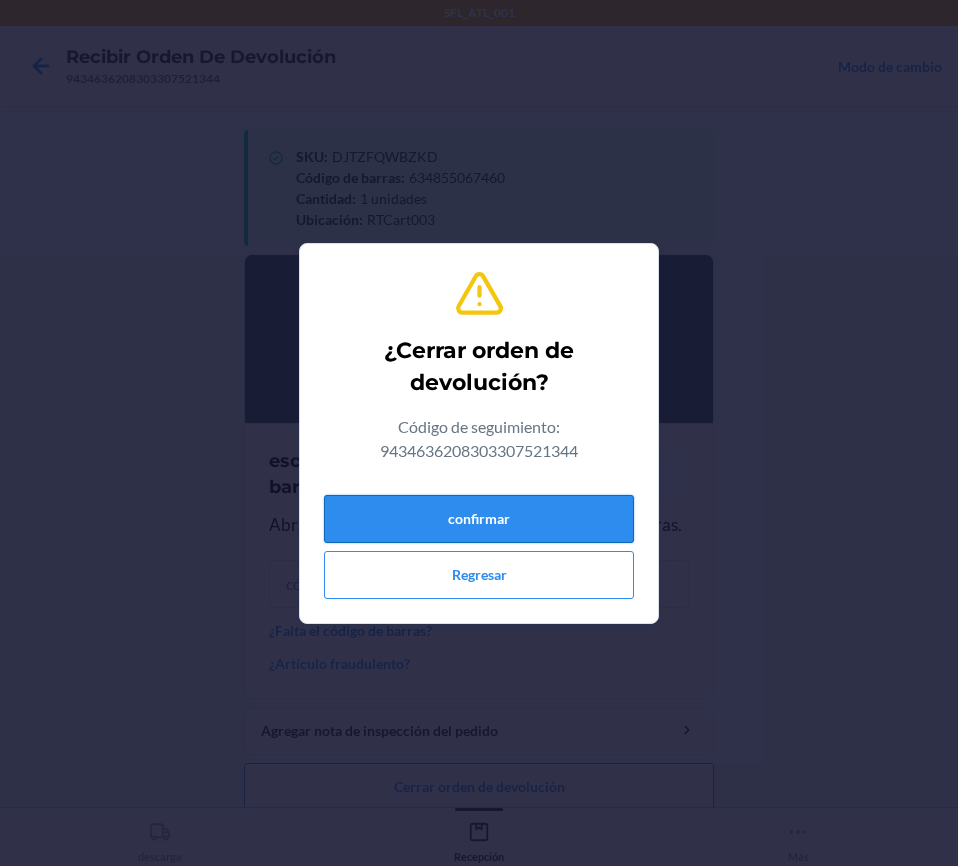 click on "confirmar" at bounding box center (479, 519) 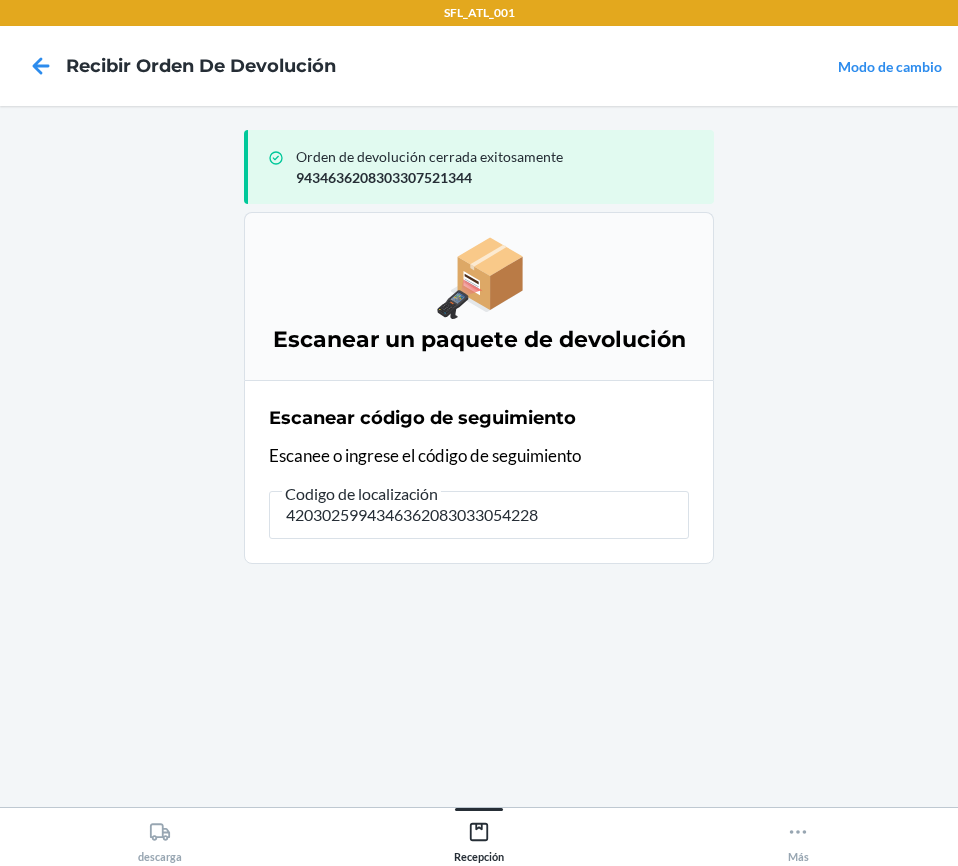type on "42030259943463620830330542288" 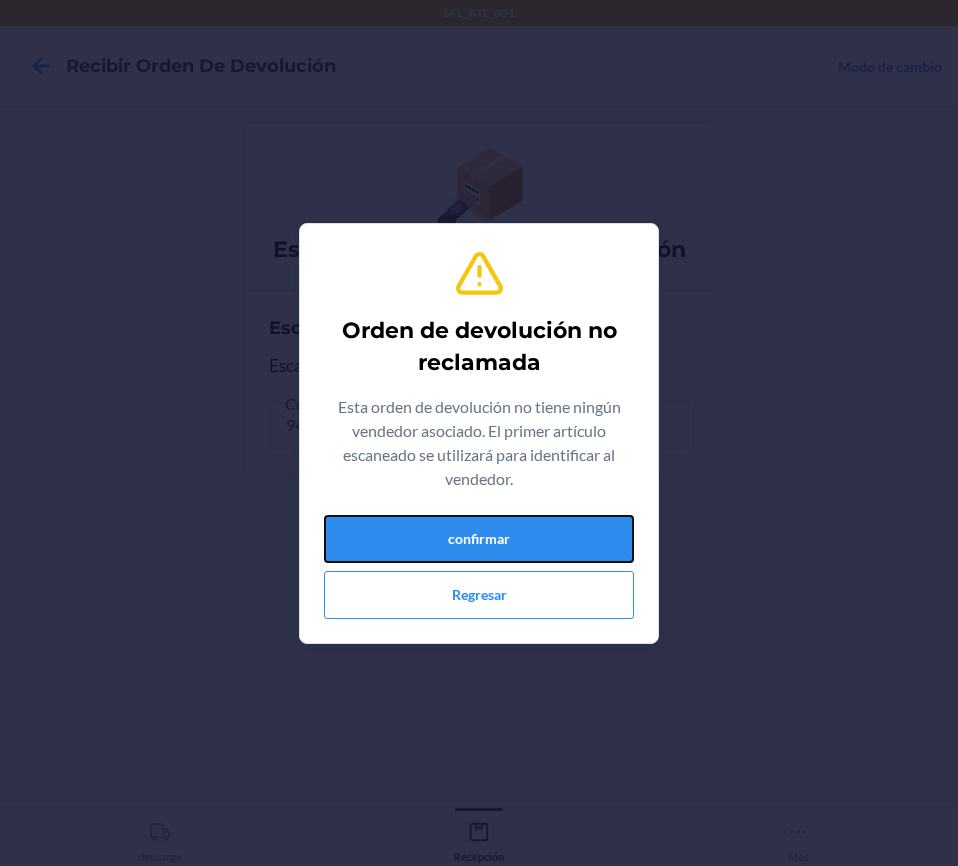 click on "confirmar" at bounding box center [479, 539] 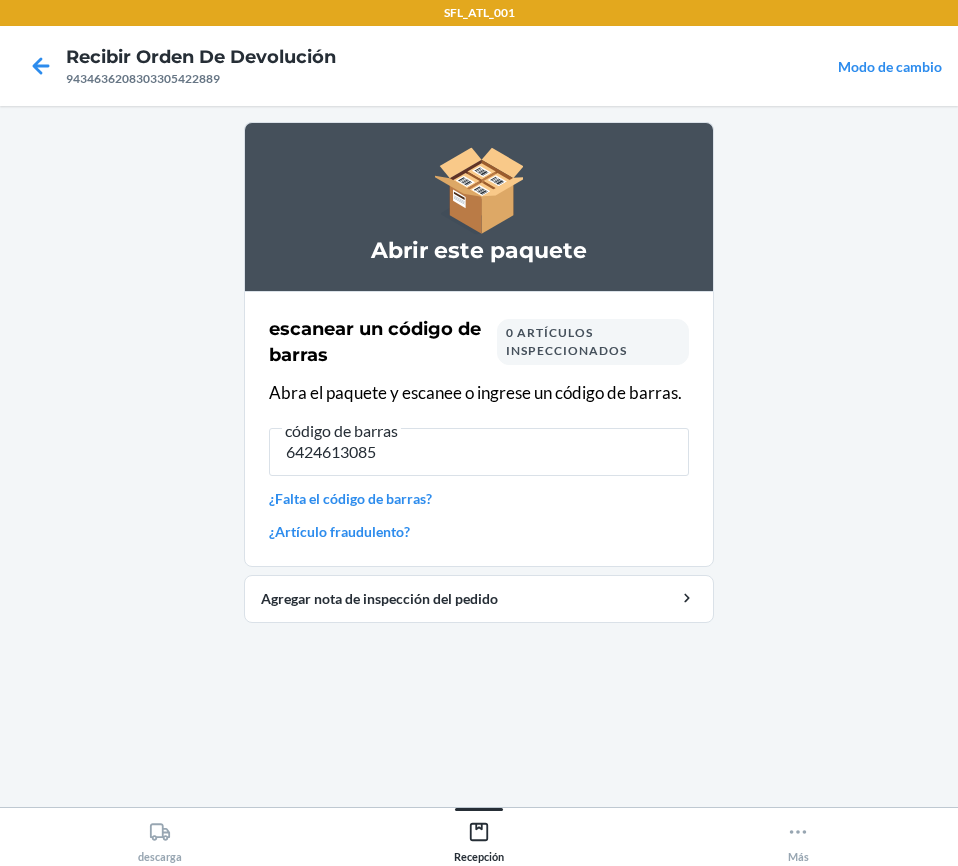 type on "64246130859" 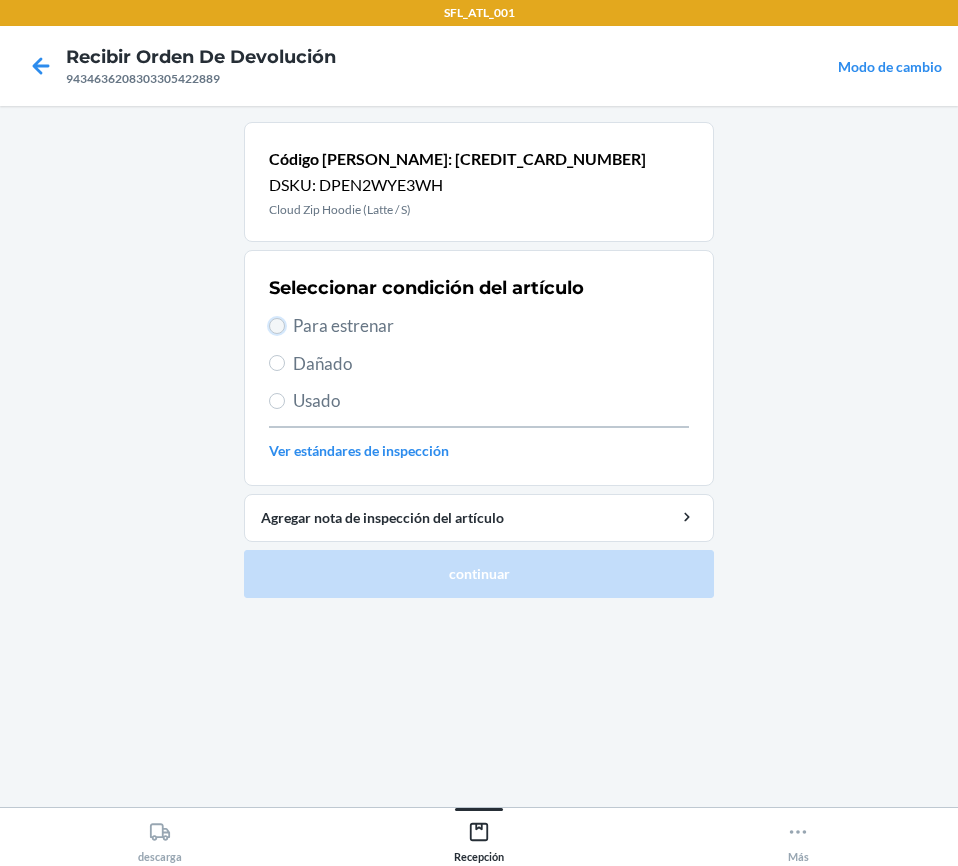 click on "Para estrenar" at bounding box center [277, 326] 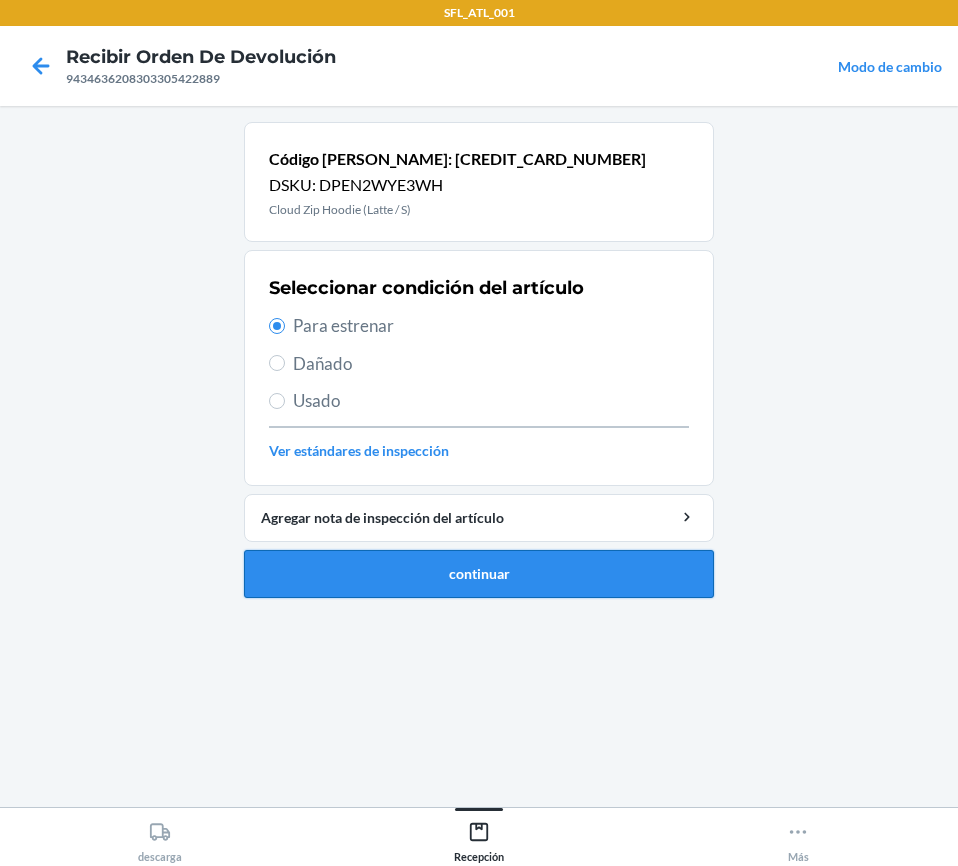 click on "continuar" at bounding box center (479, 574) 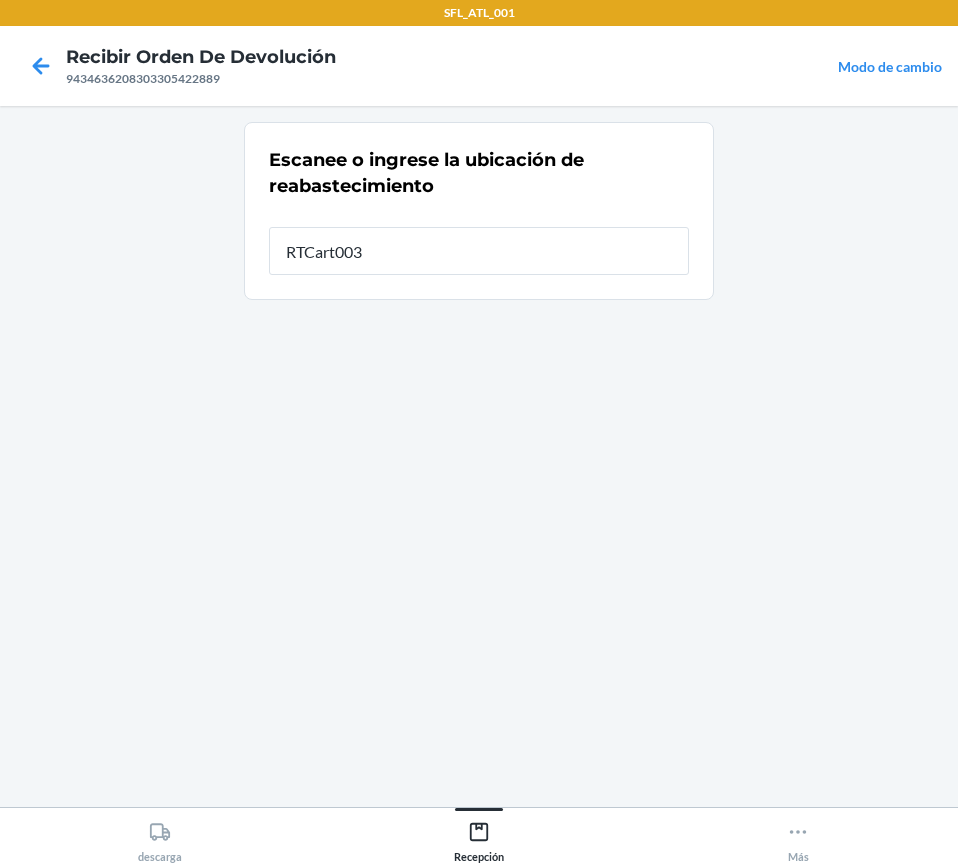 type on "RTCart003" 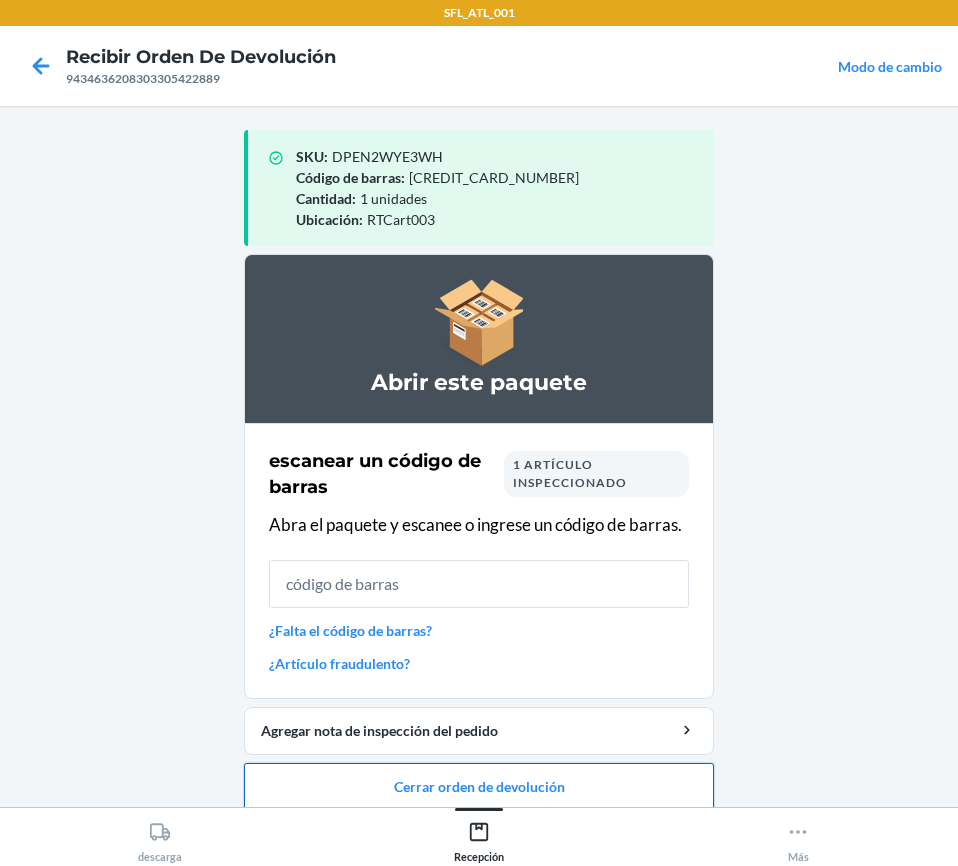 click on "Cerrar orden de devolución" at bounding box center [479, 787] 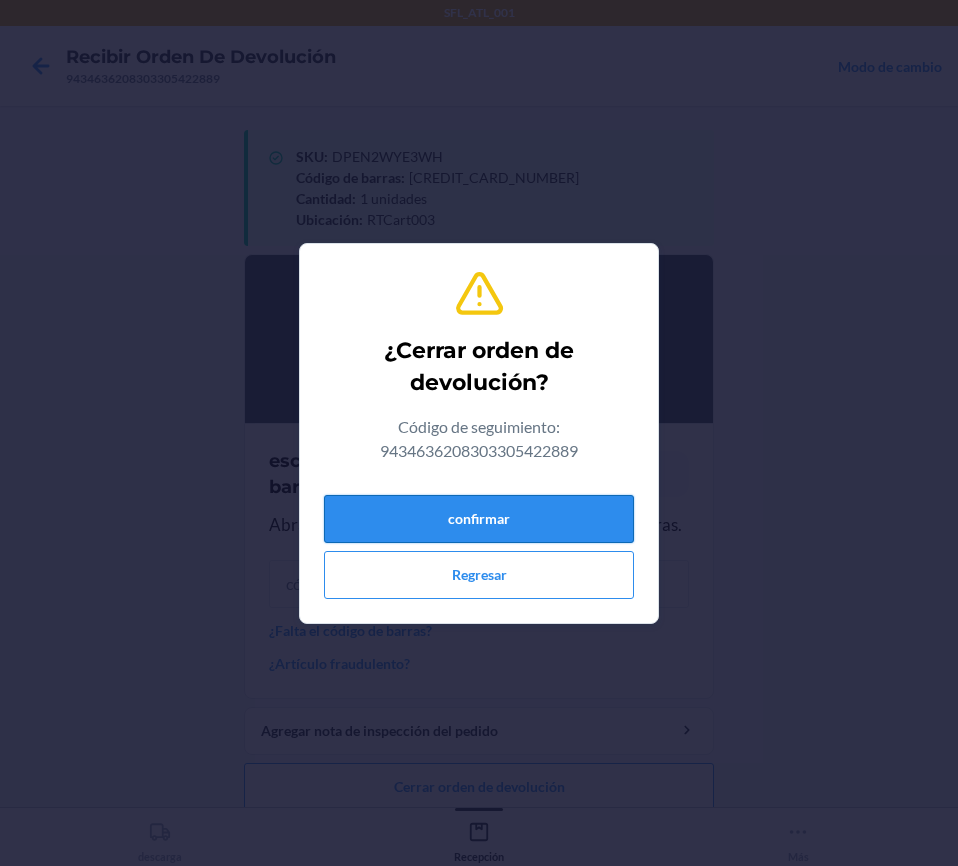 click on "confirmar" at bounding box center [479, 519] 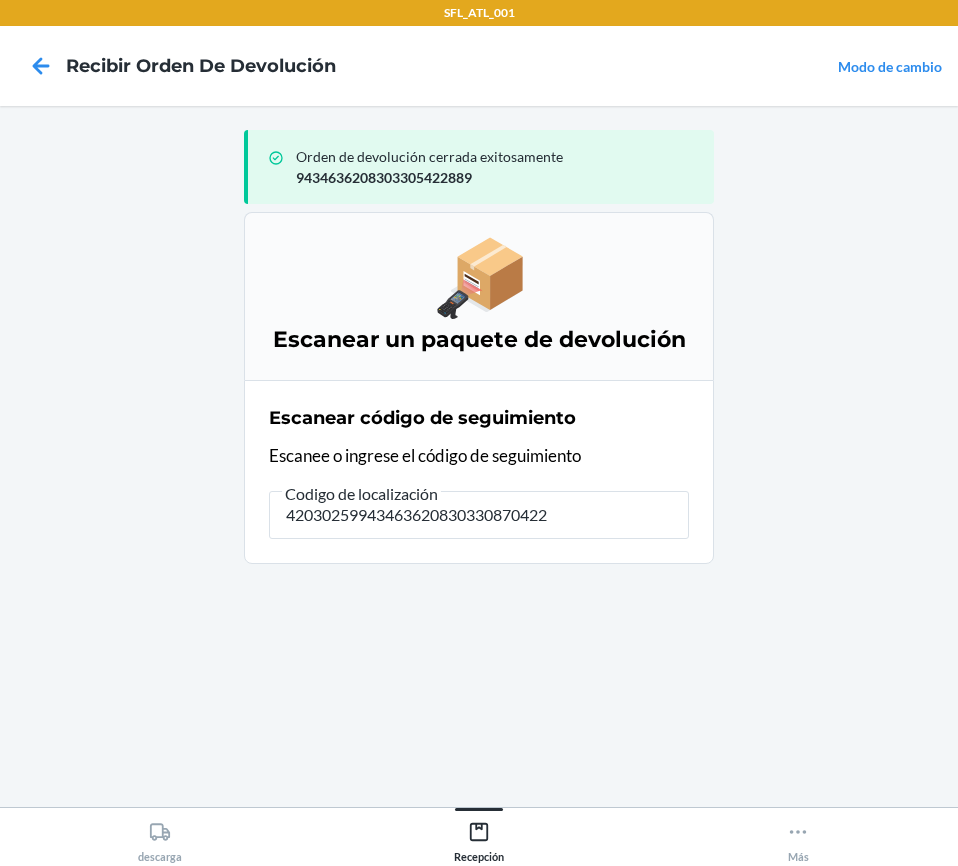 type on "420302599434636208303308704227" 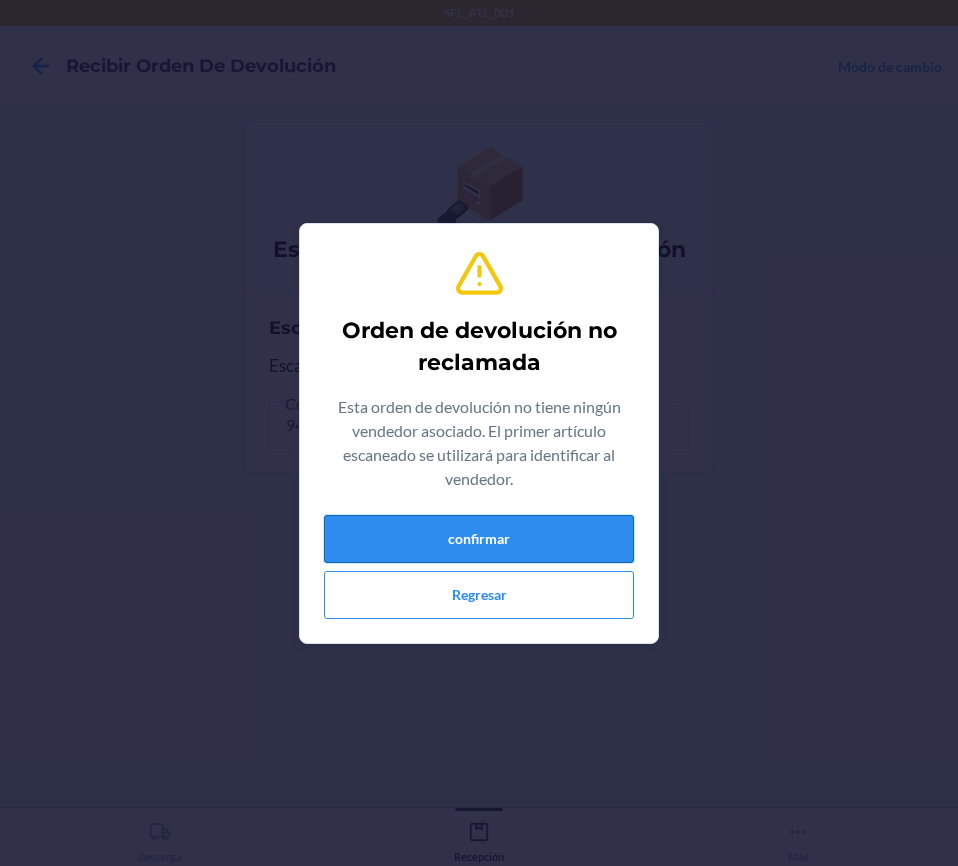 click on "confirmar" at bounding box center (479, 539) 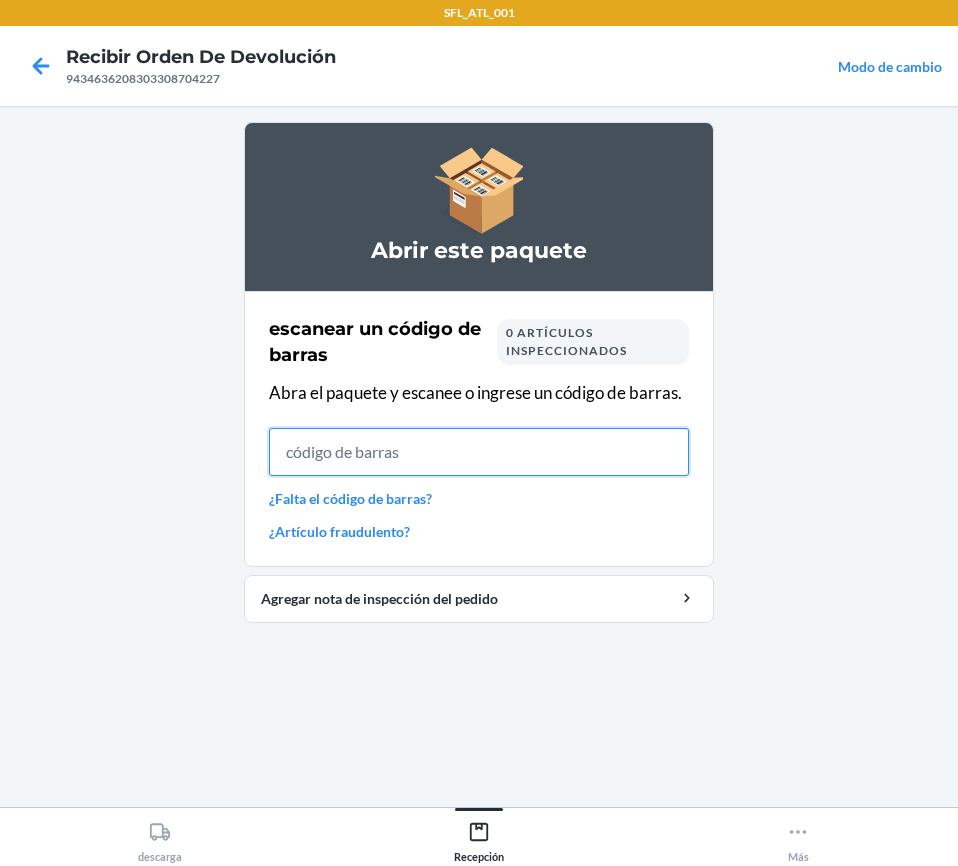 click at bounding box center (479, 452) 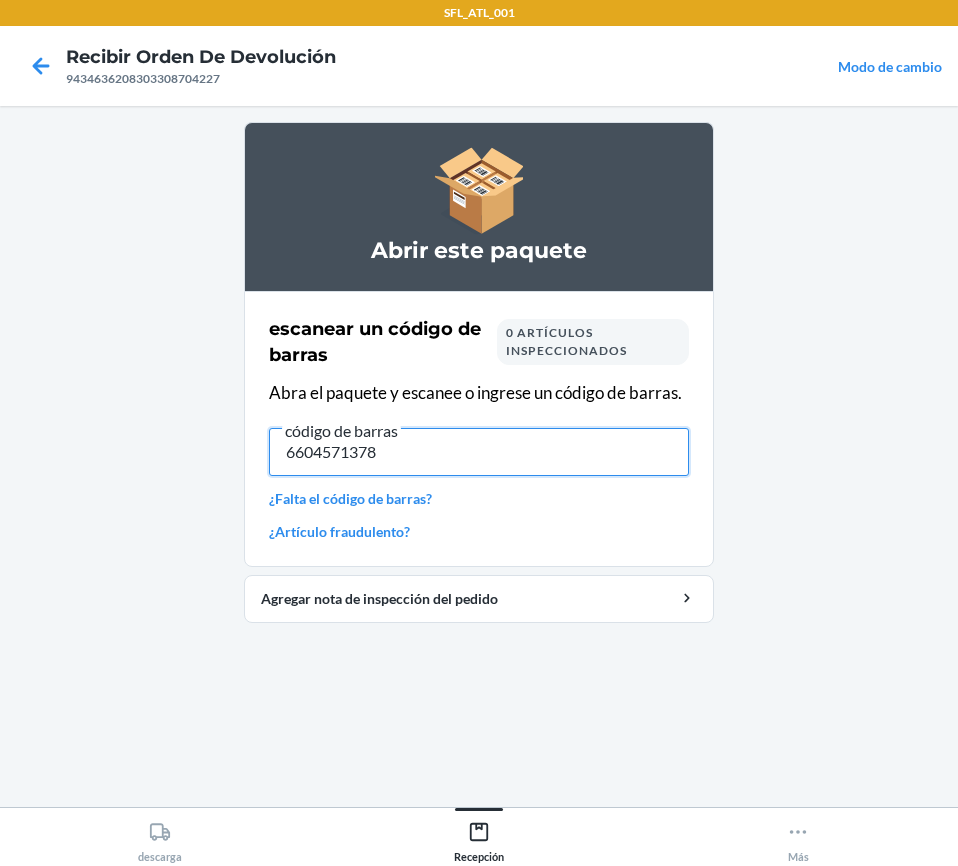 type on "66045713784" 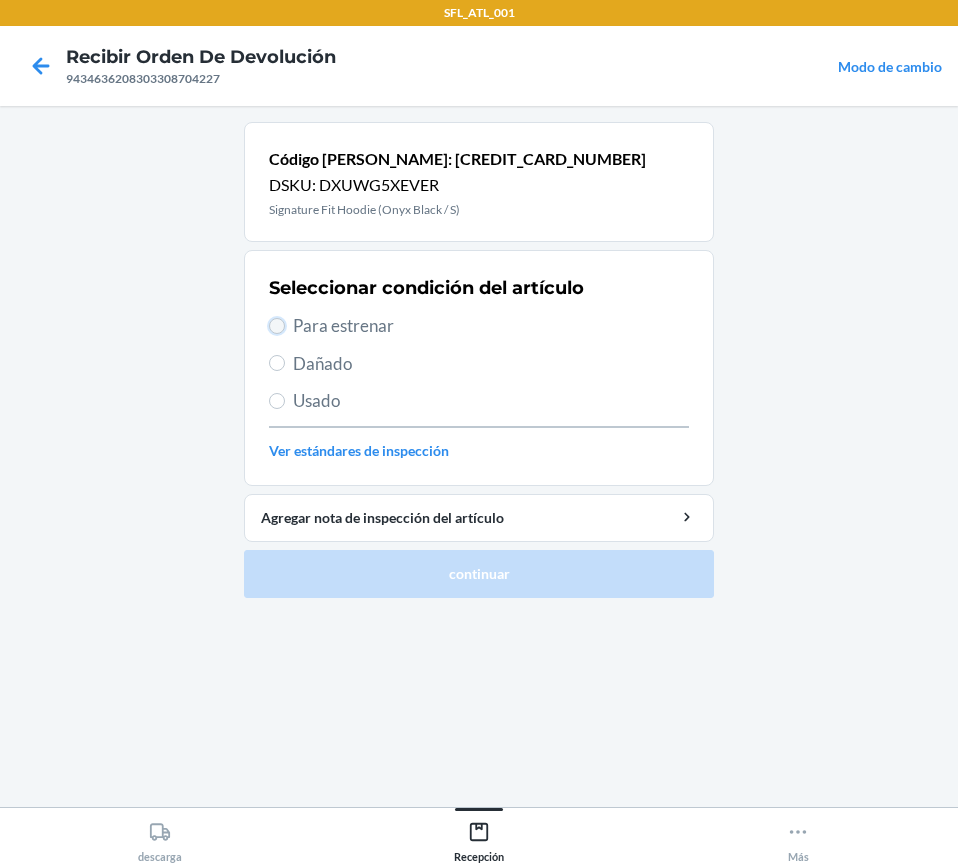 click on "Para estrenar" at bounding box center (277, 326) 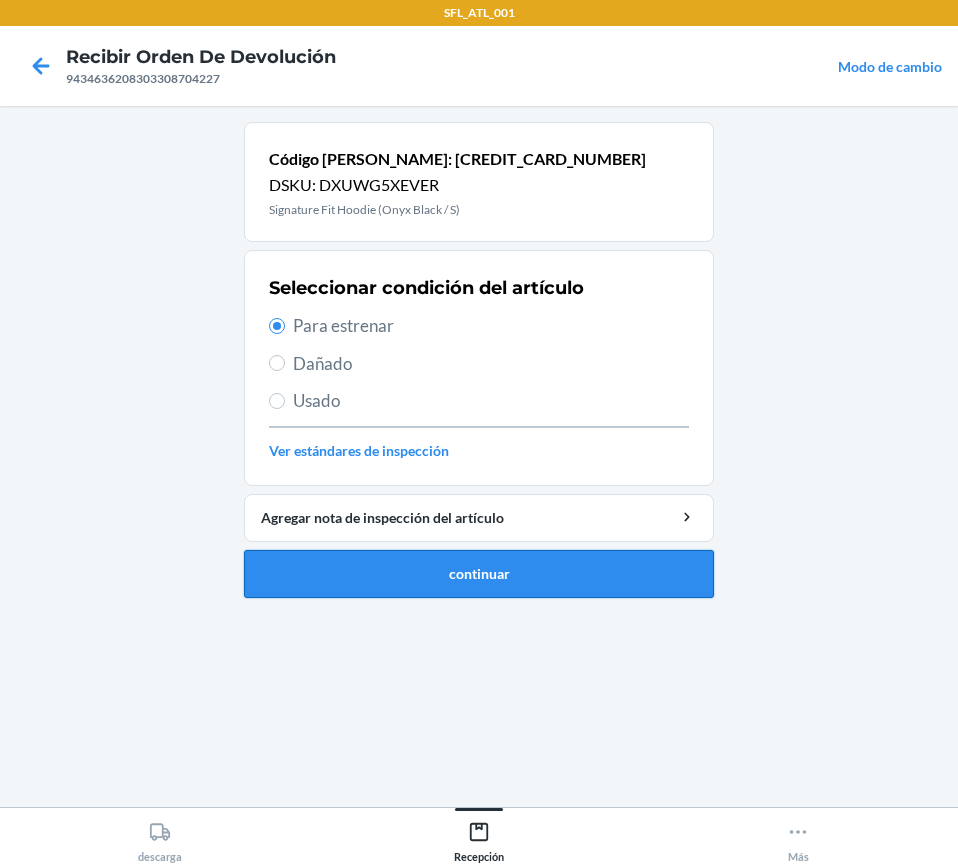 click on "continuar" at bounding box center [479, 574] 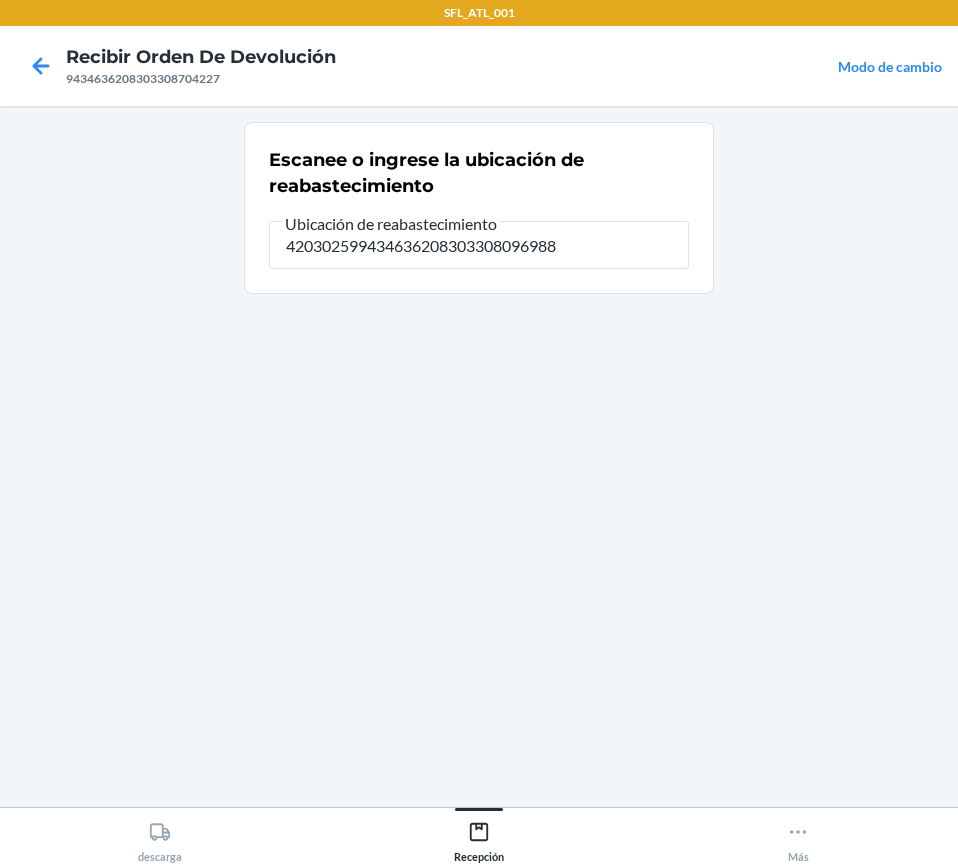 type on "420302599434636208303308096988" 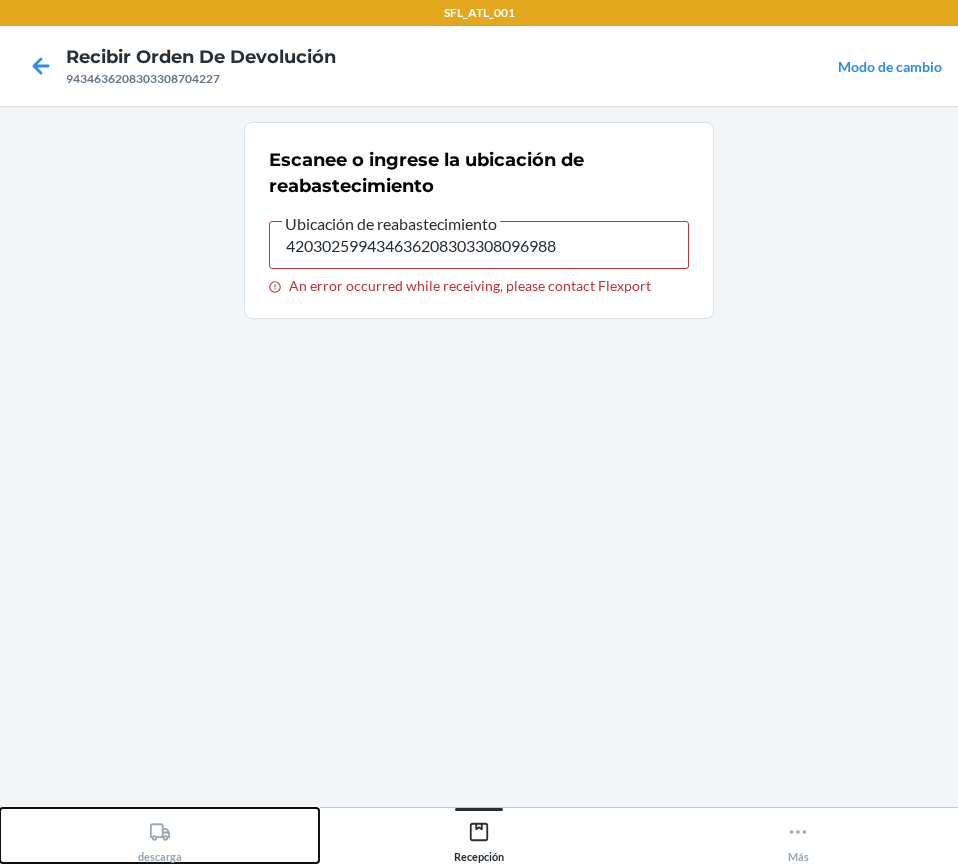 click 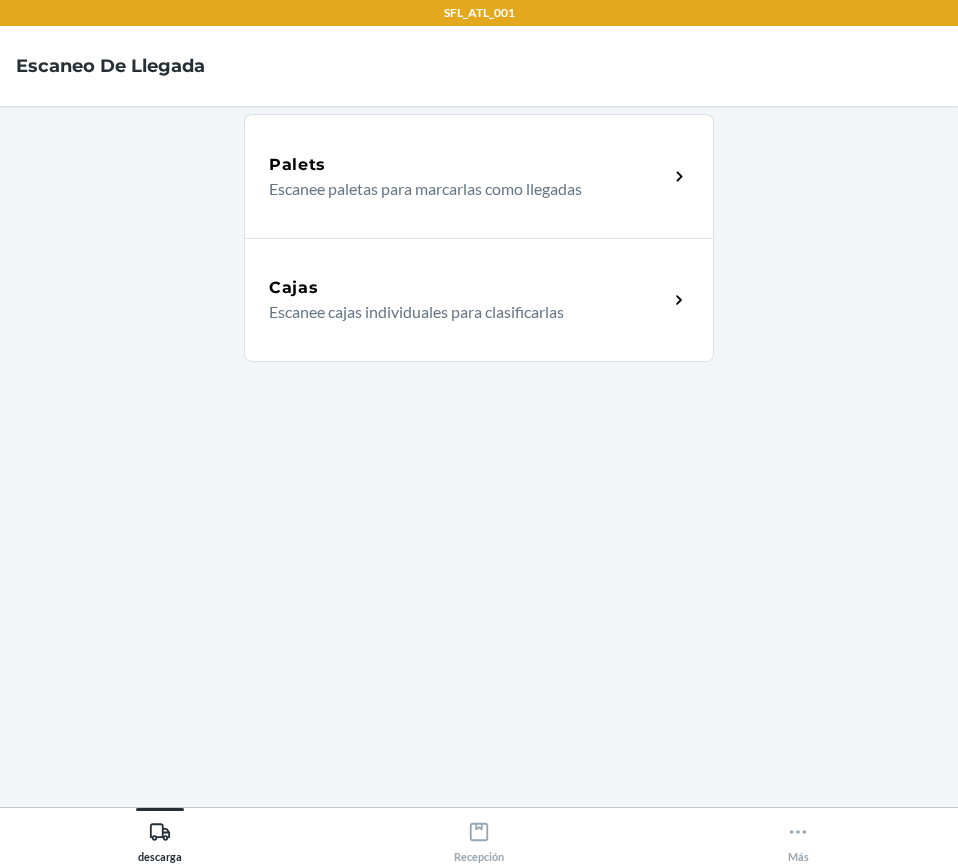 click on "Escanee cajas individuales para clasificarlas" at bounding box center (460, 312) 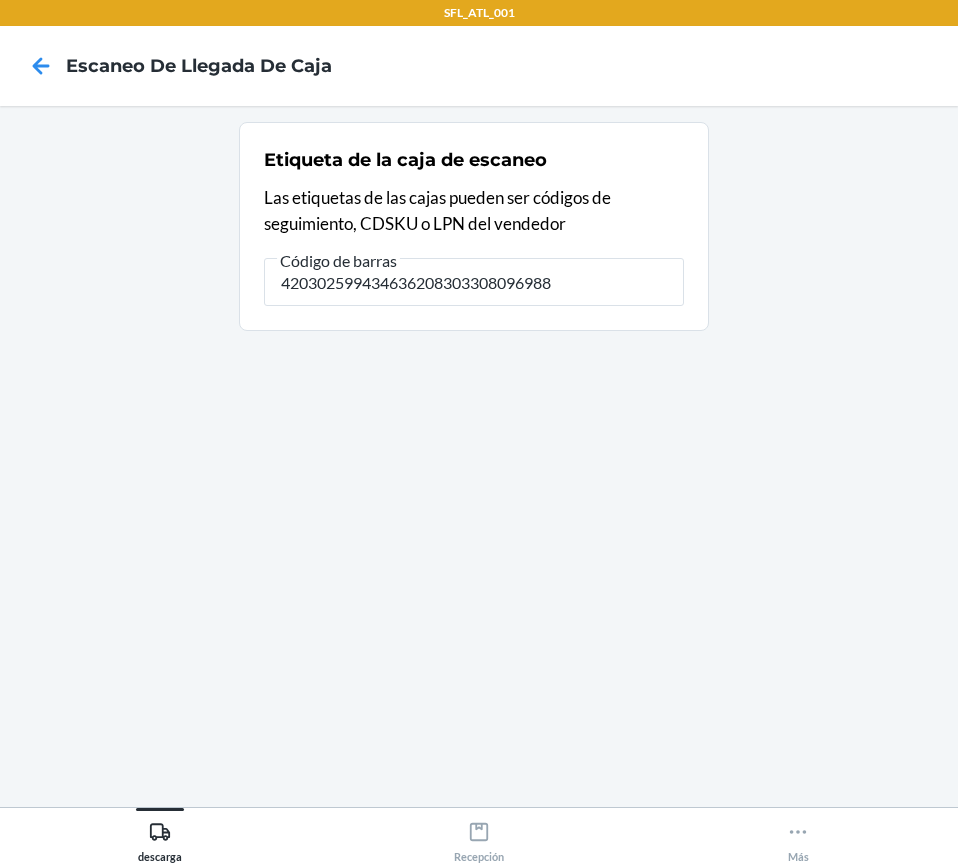 type on "420302599434636208303308096988" 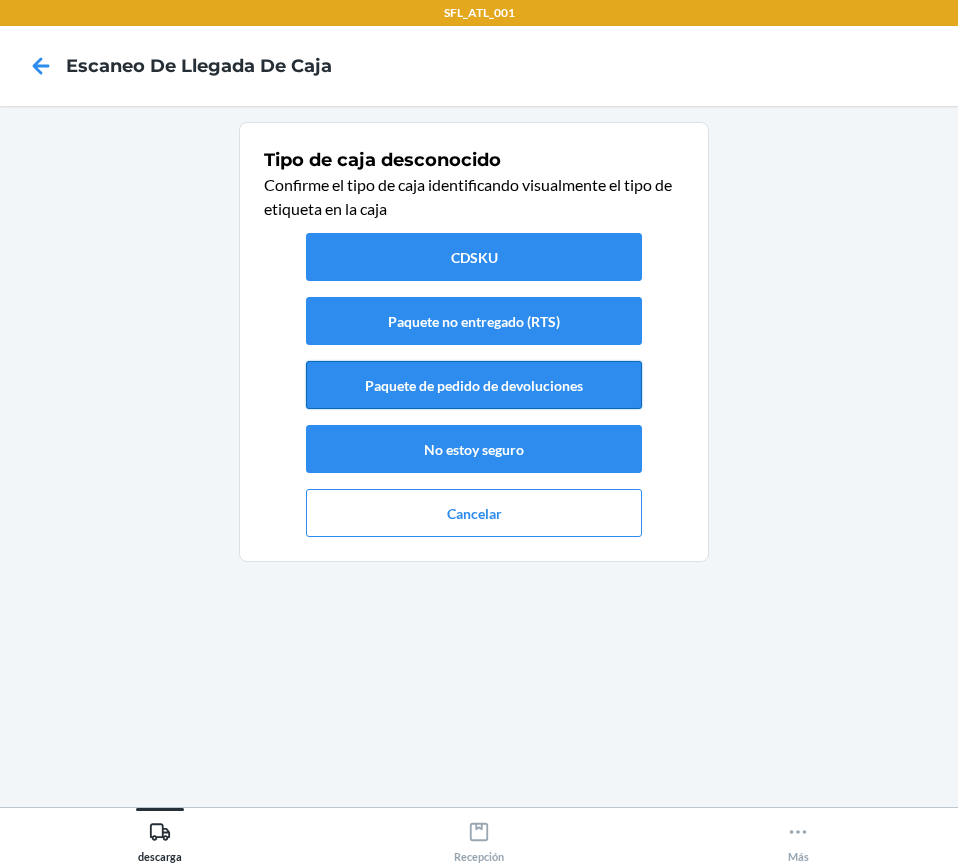 click on "Paquete de pedido de devoluciones" at bounding box center (474, 385) 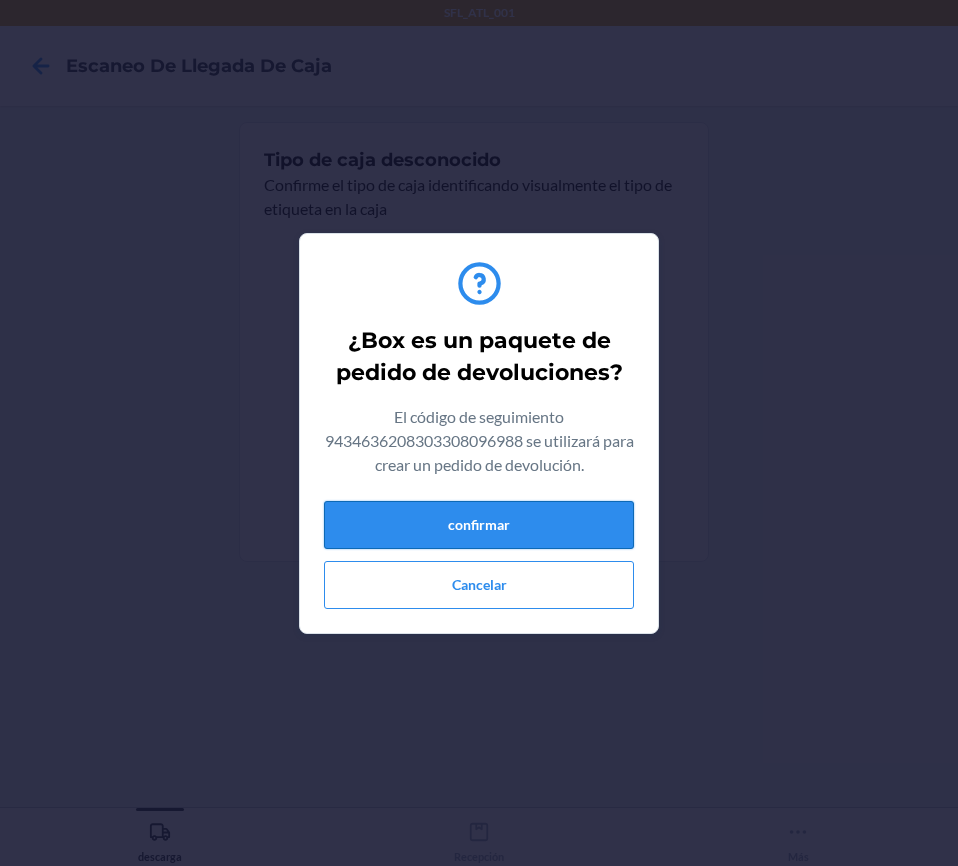 click on "confirmar" at bounding box center (479, 525) 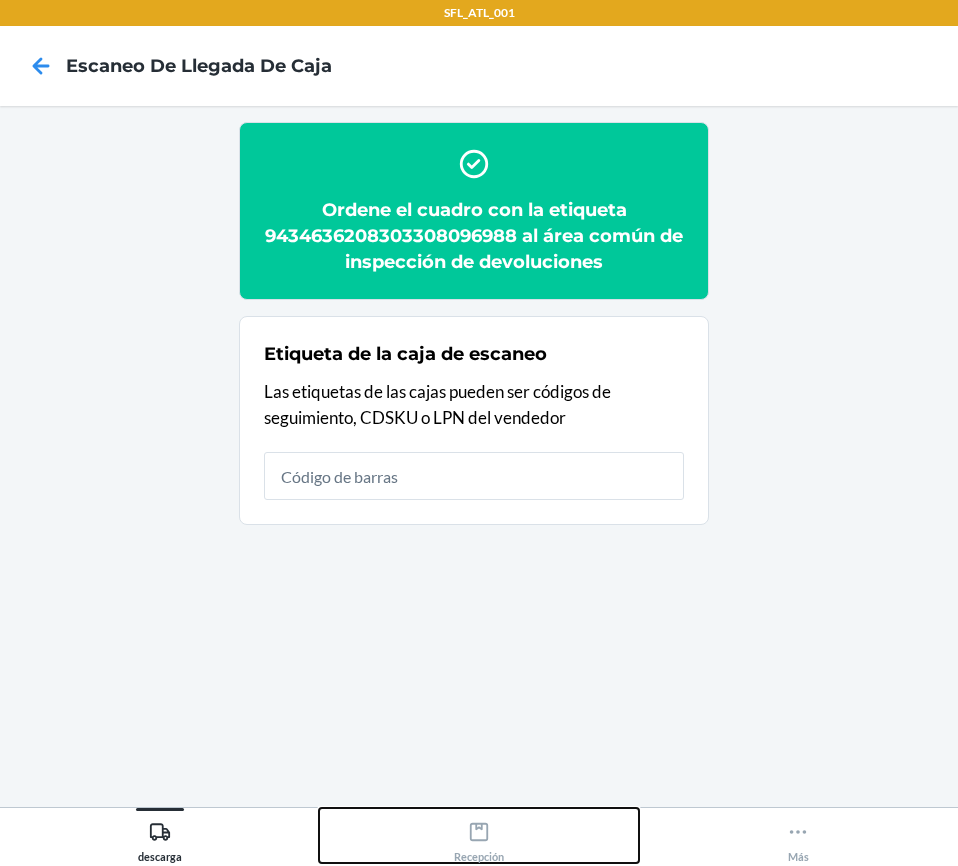 click 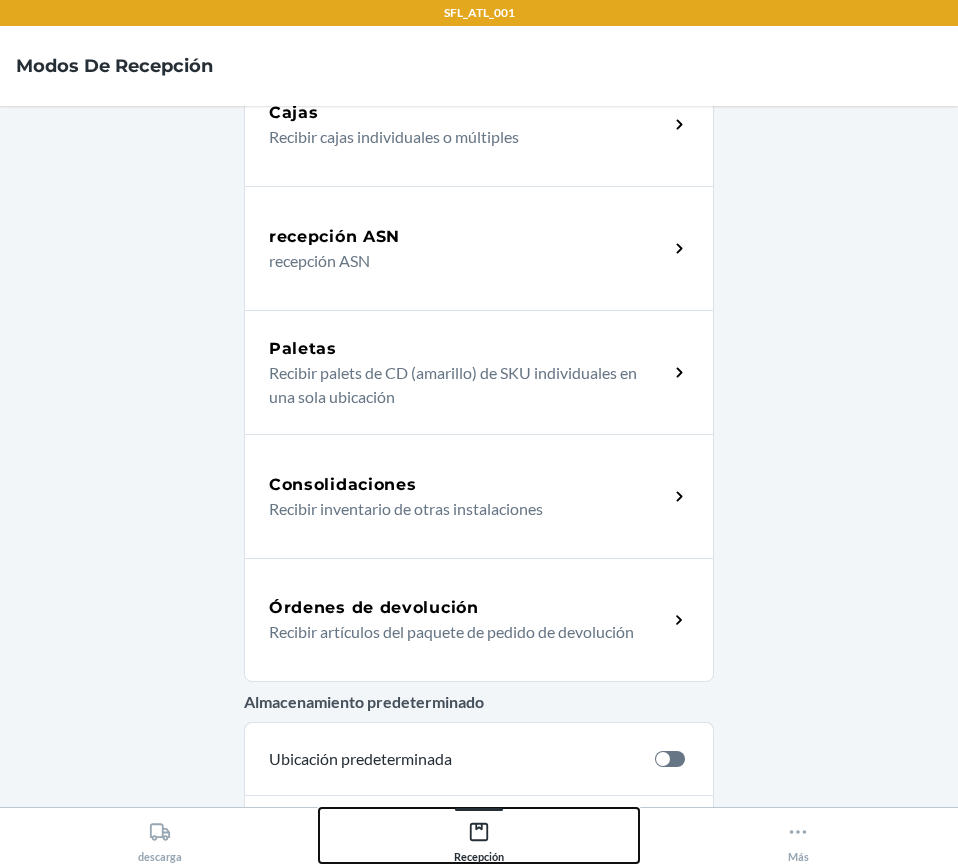 scroll, scrollTop: 200, scrollLeft: 0, axis: vertical 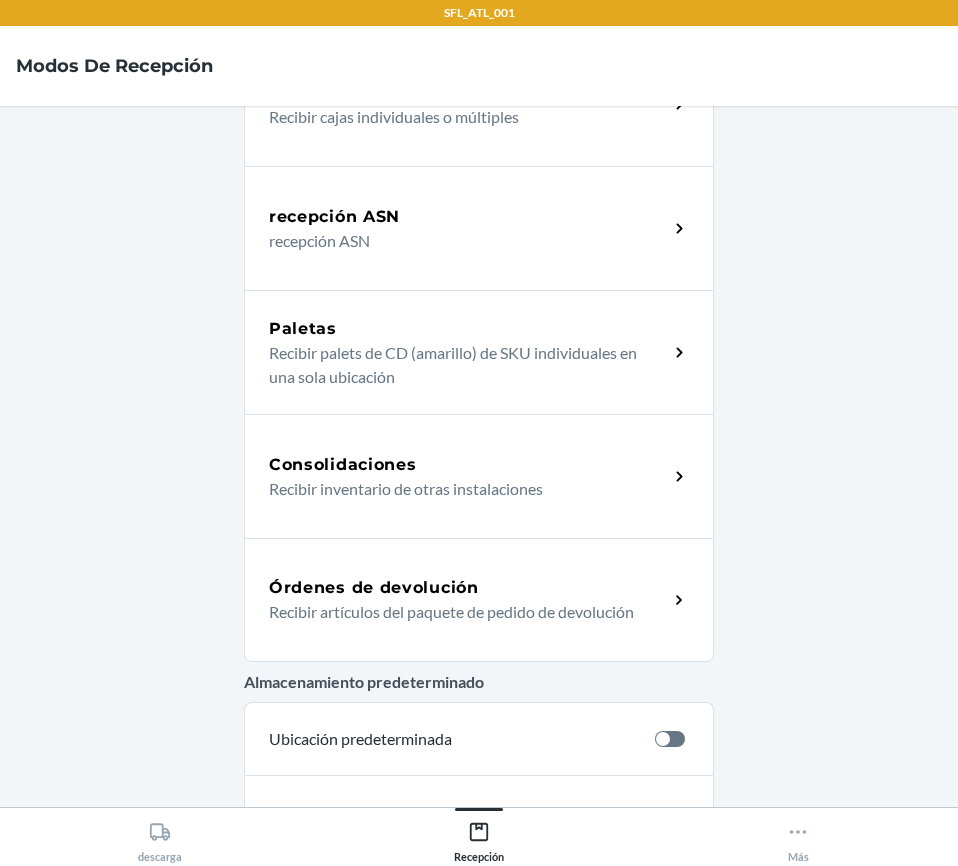 click on "Órdenes de devolución" at bounding box center [468, 588] 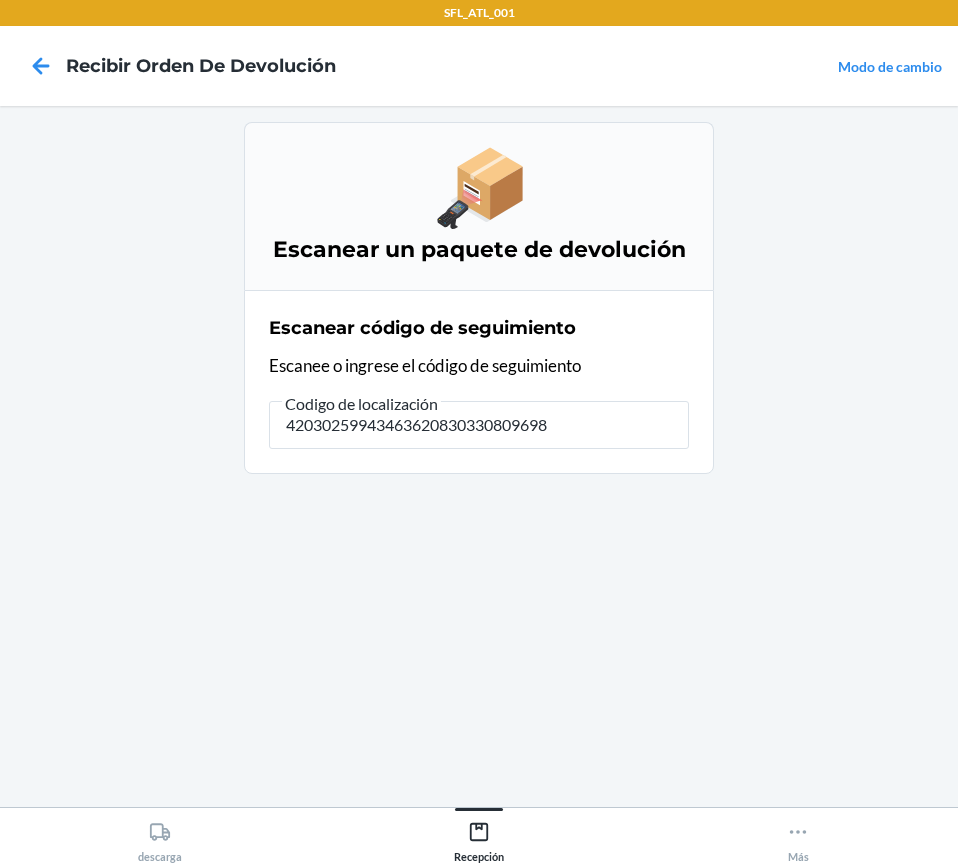 type on "420302599434636208303308096988" 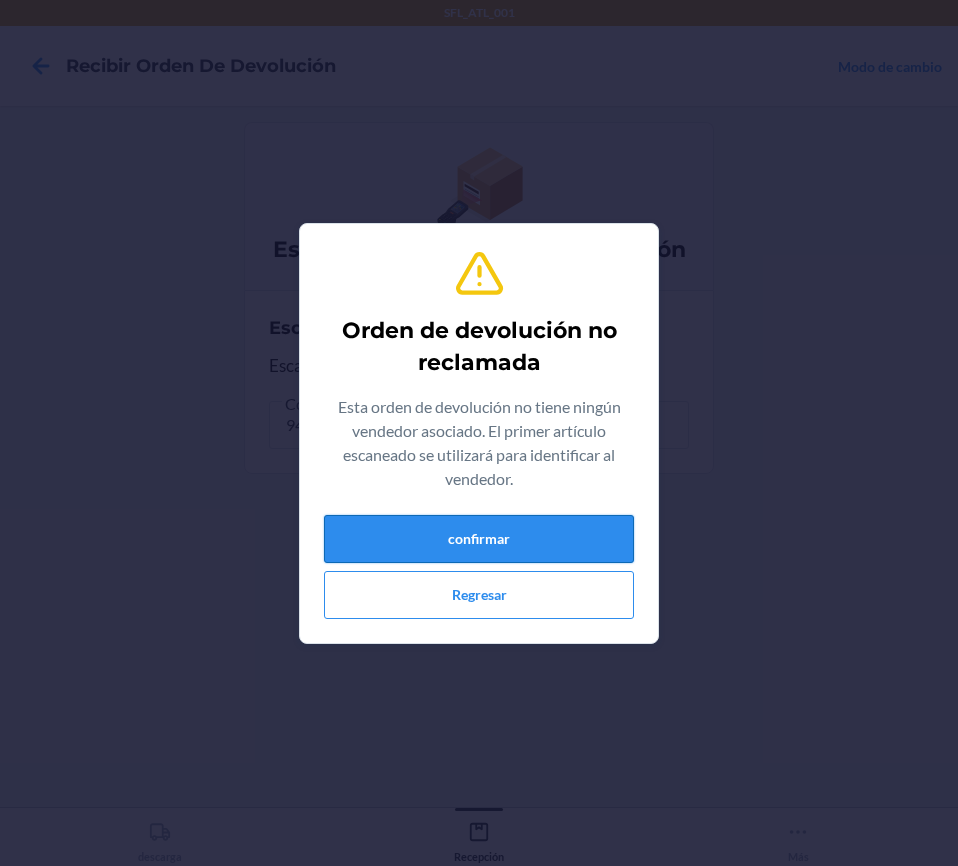 click on "confirmar" at bounding box center (479, 539) 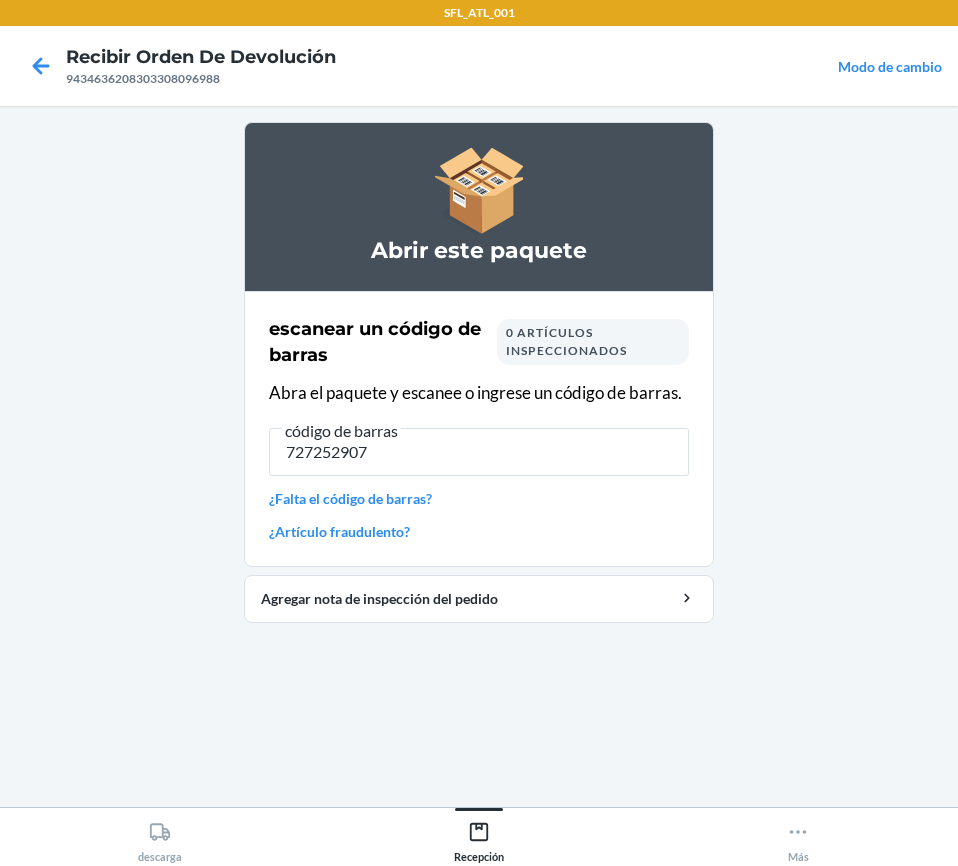 type on "7272529074" 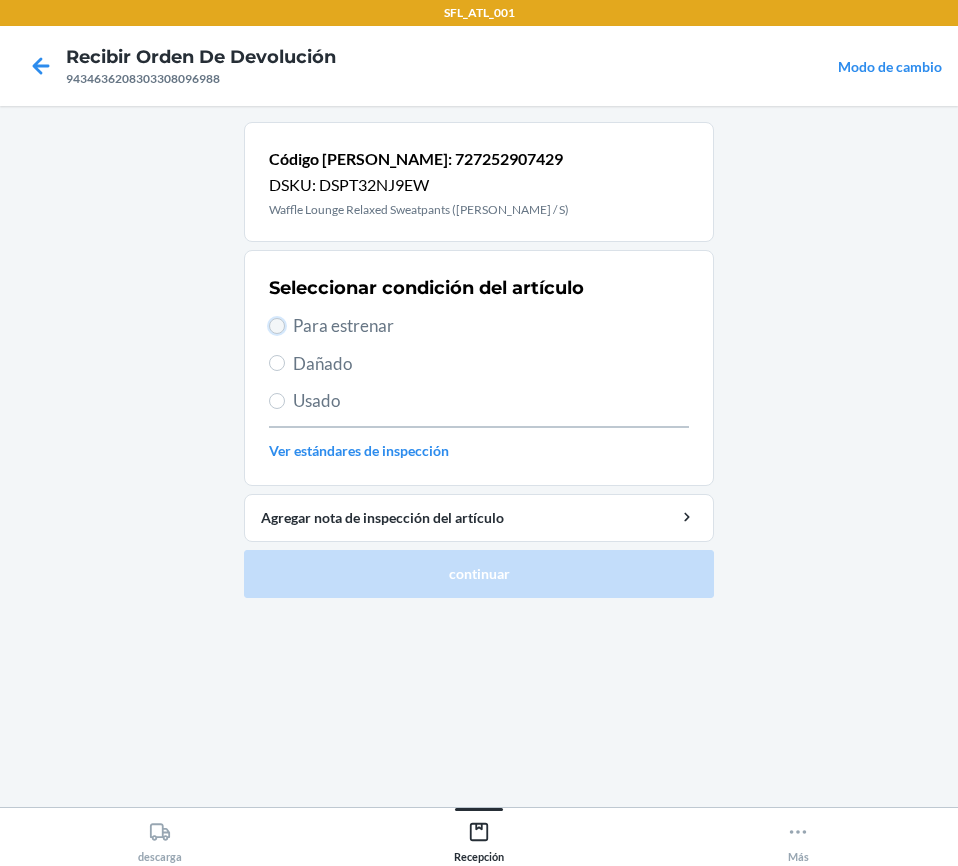 drag, startPoint x: 282, startPoint y: 323, endPoint x: 507, endPoint y: 513, distance: 294.4911 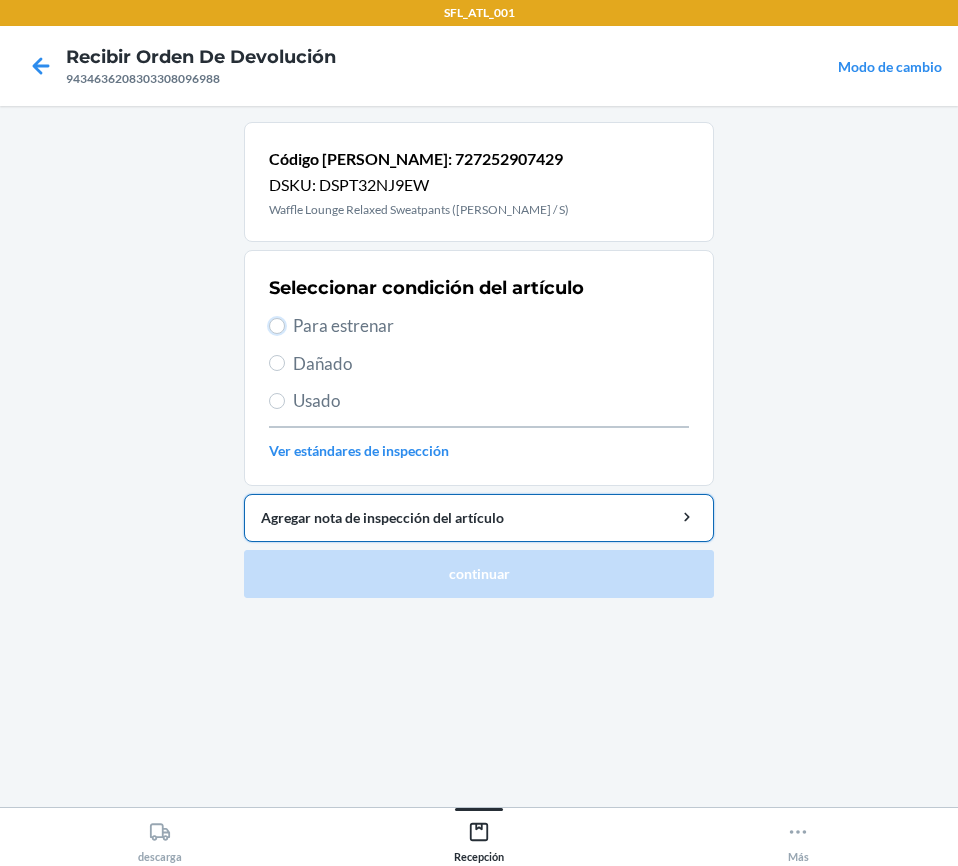 click on "Para estrenar" at bounding box center (277, 326) 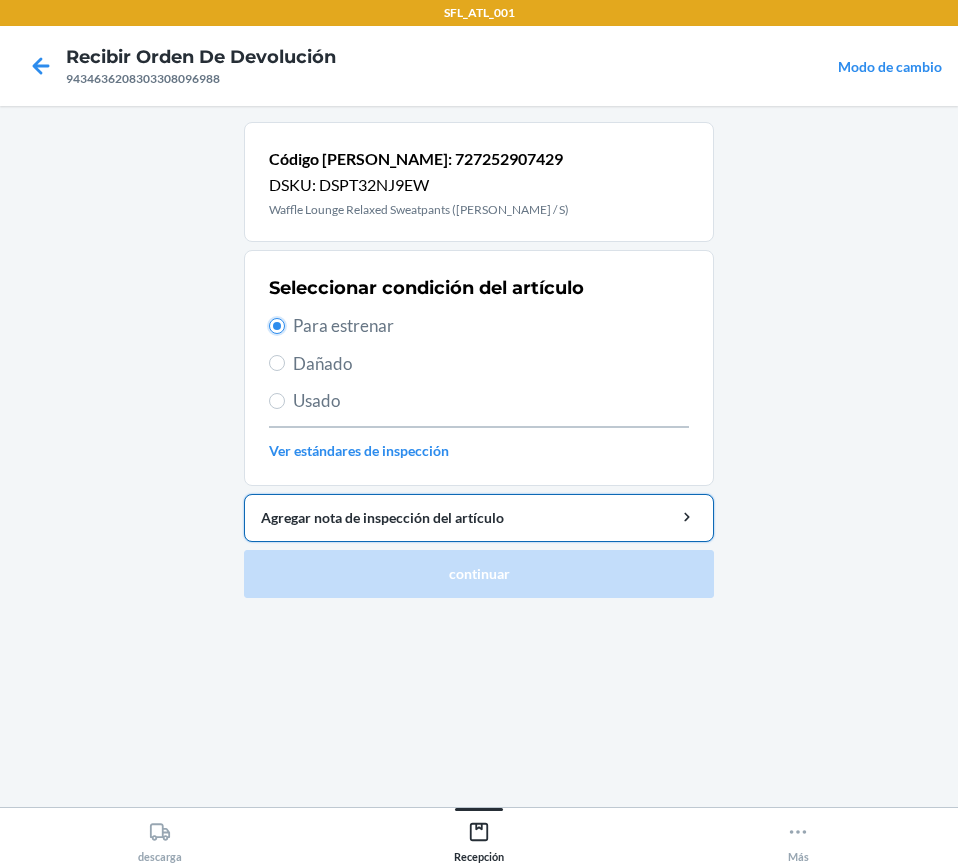 radio on "true" 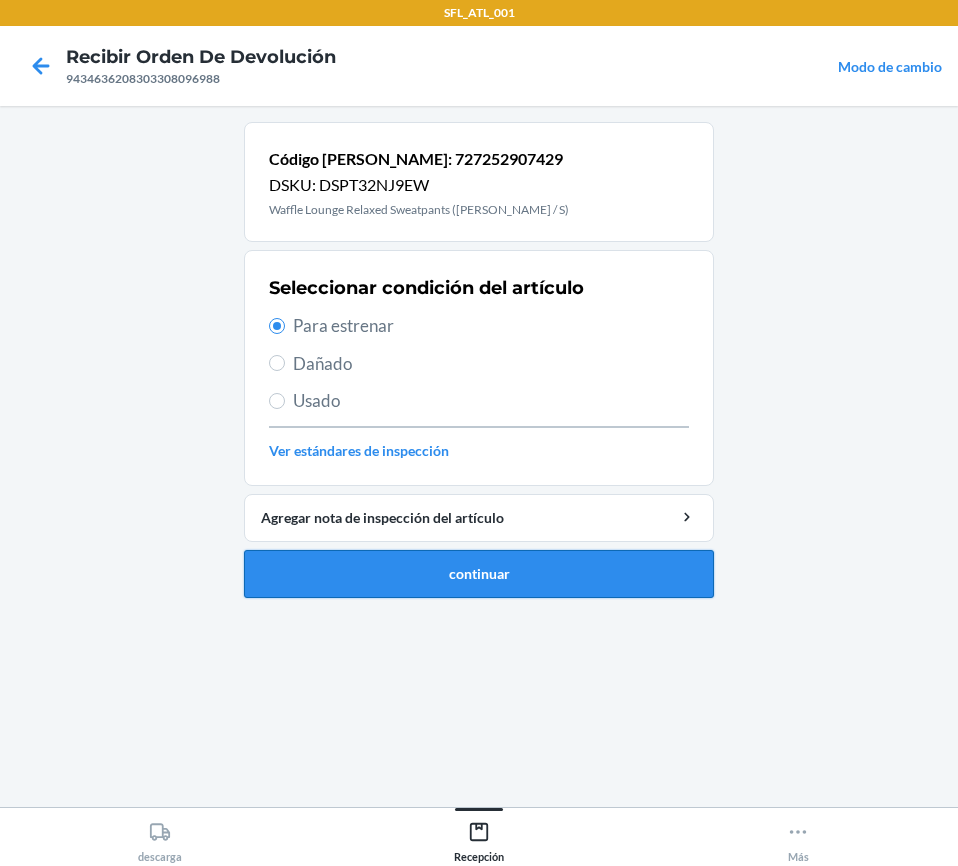 click on "continuar" at bounding box center (479, 574) 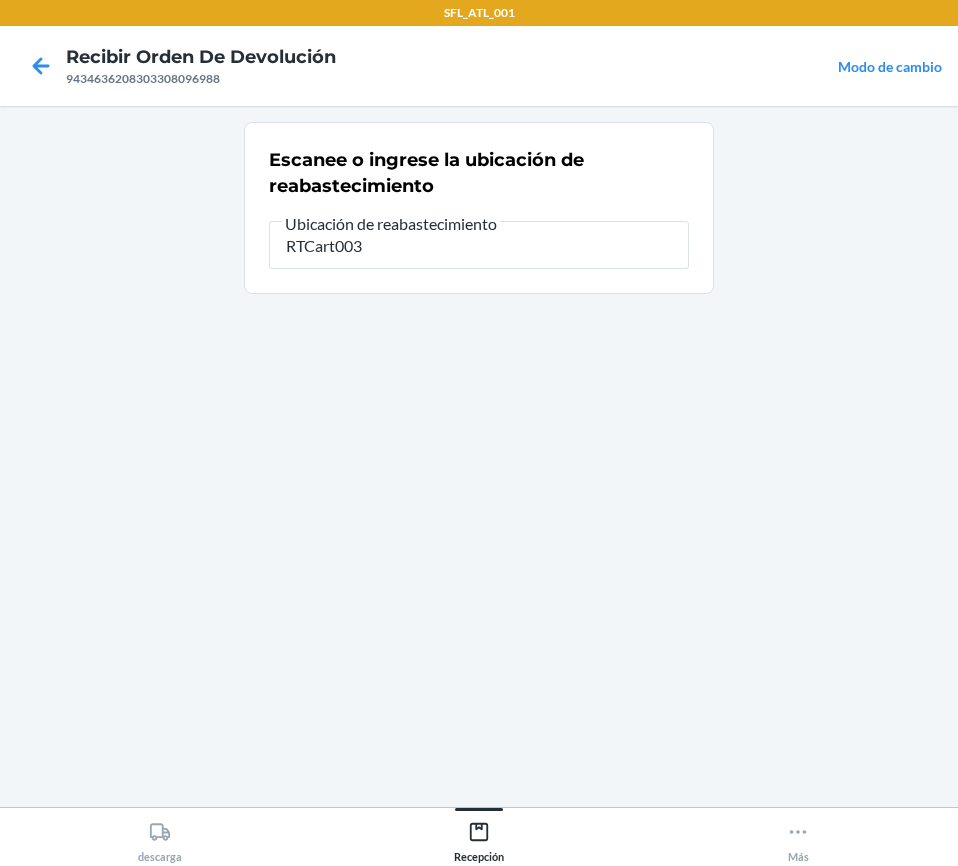 type on "RTCart003" 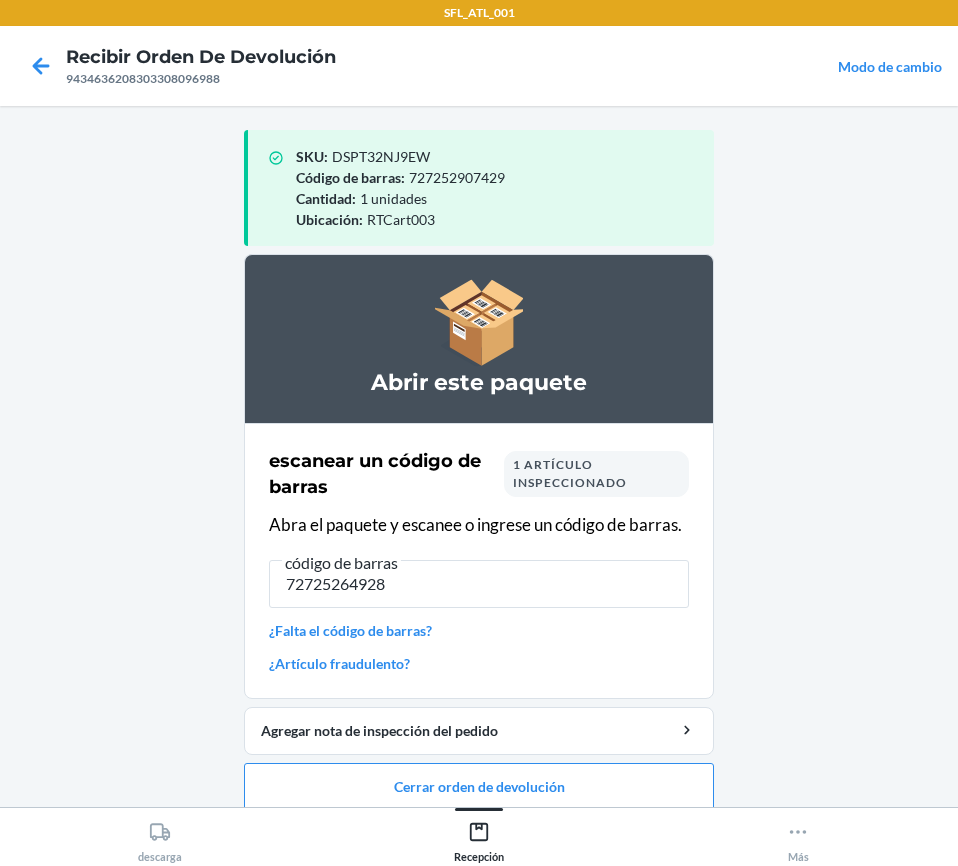 type on "727252649282" 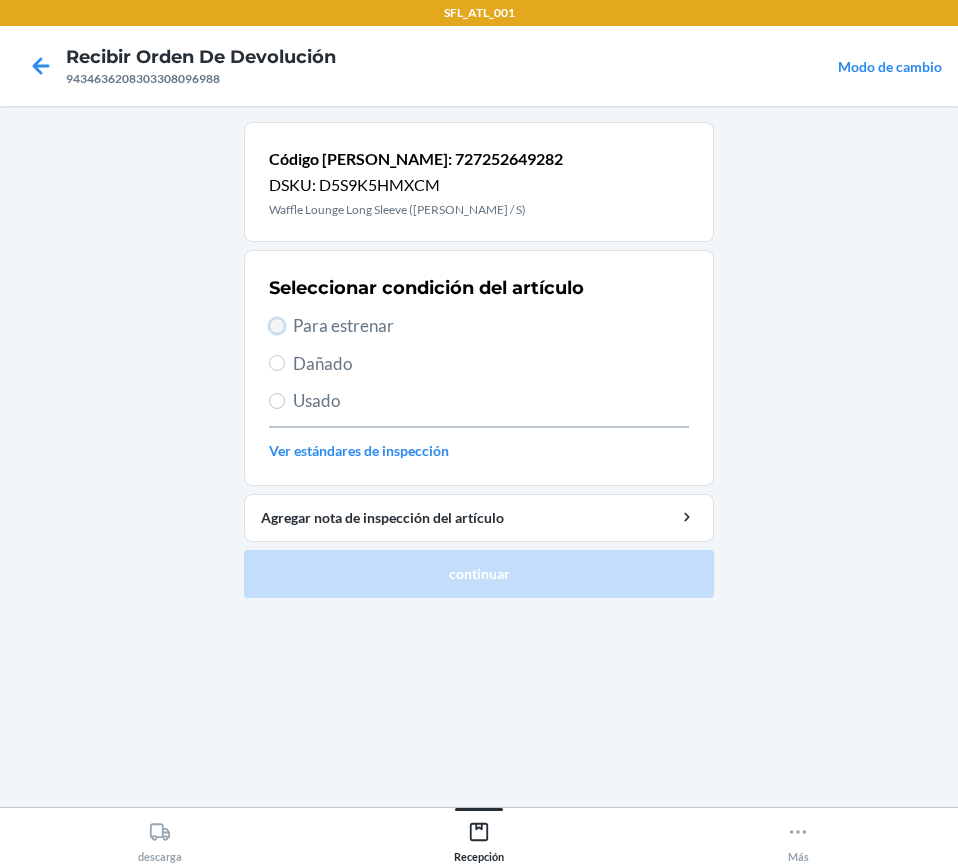 click on "Para estrenar" at bounding box center [277, 326] 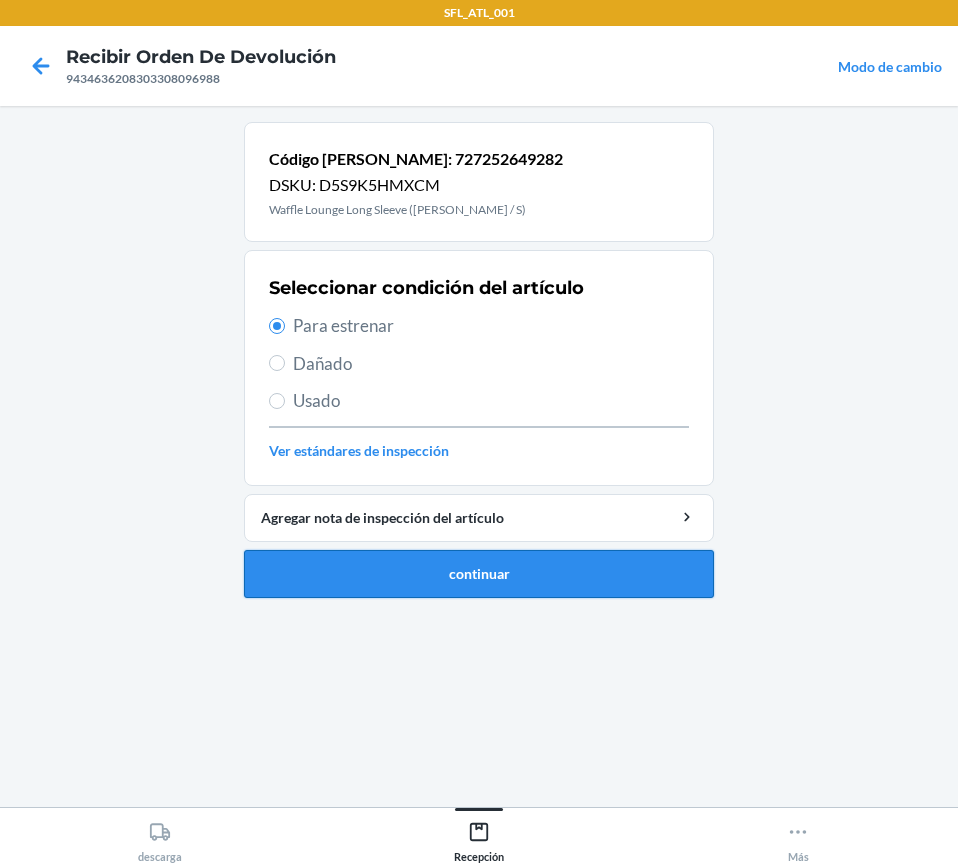 click on "continuar" at bounding box center [479, 574] 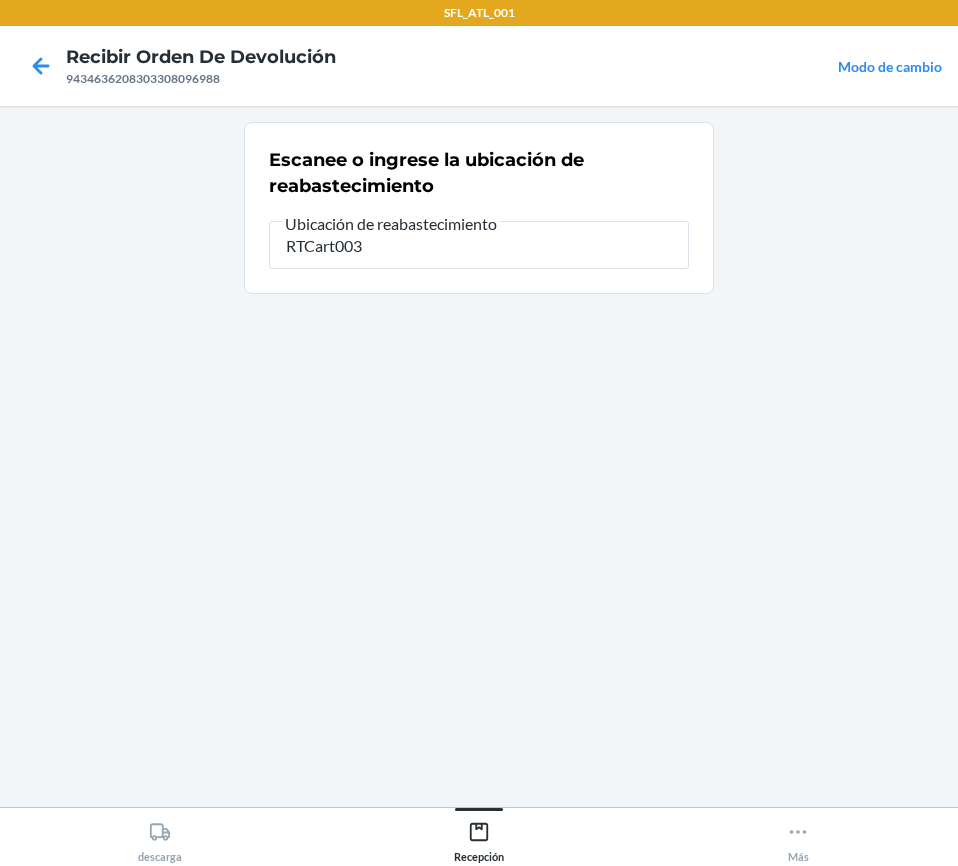 type on "RTCart003" 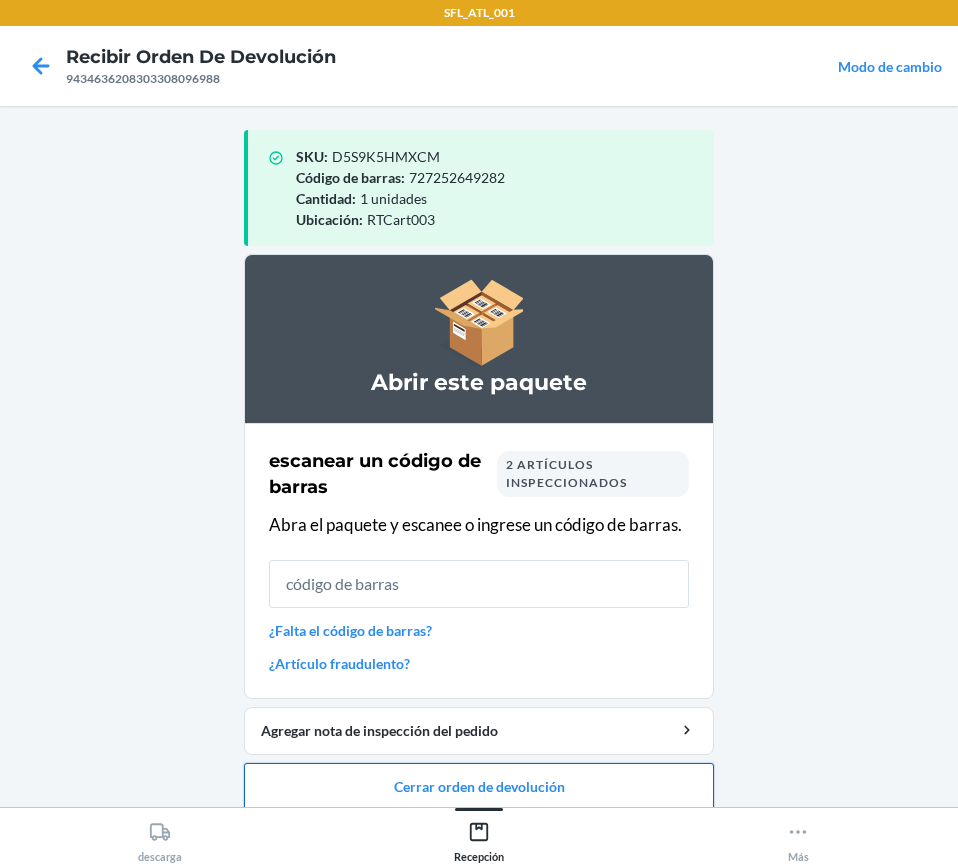 click on "Cerrar orden de devolución" at bounding box center [479, 787] 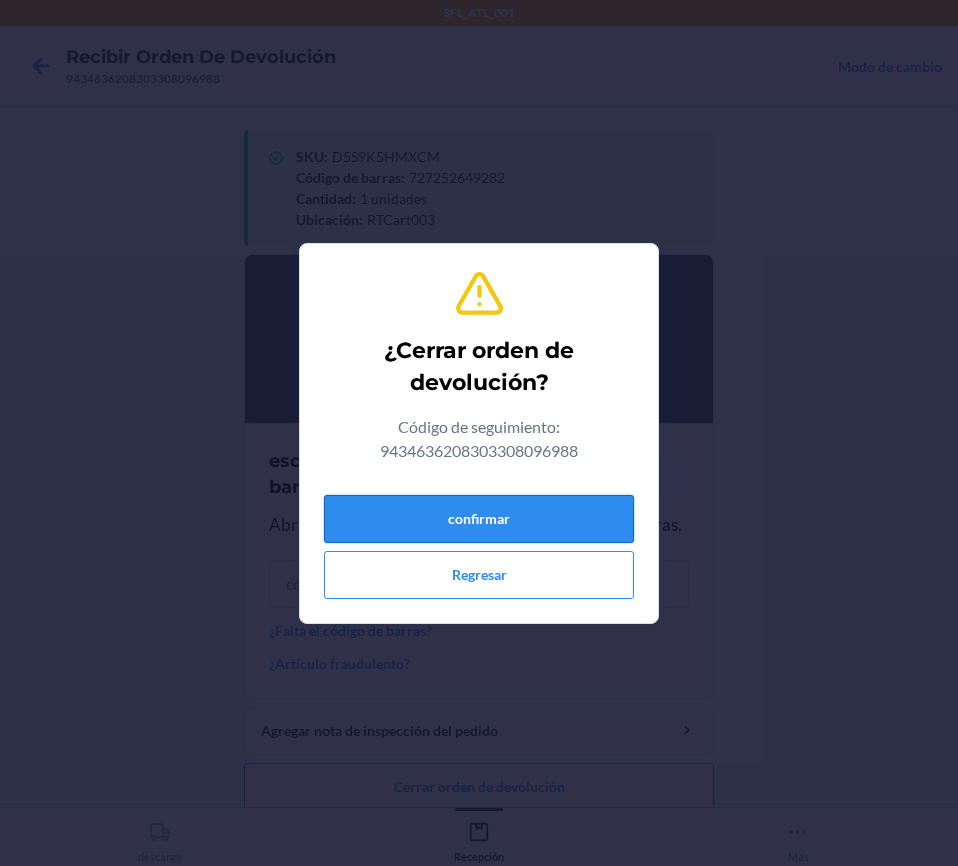 click on "confirmar" at bounding box center [479, 519] 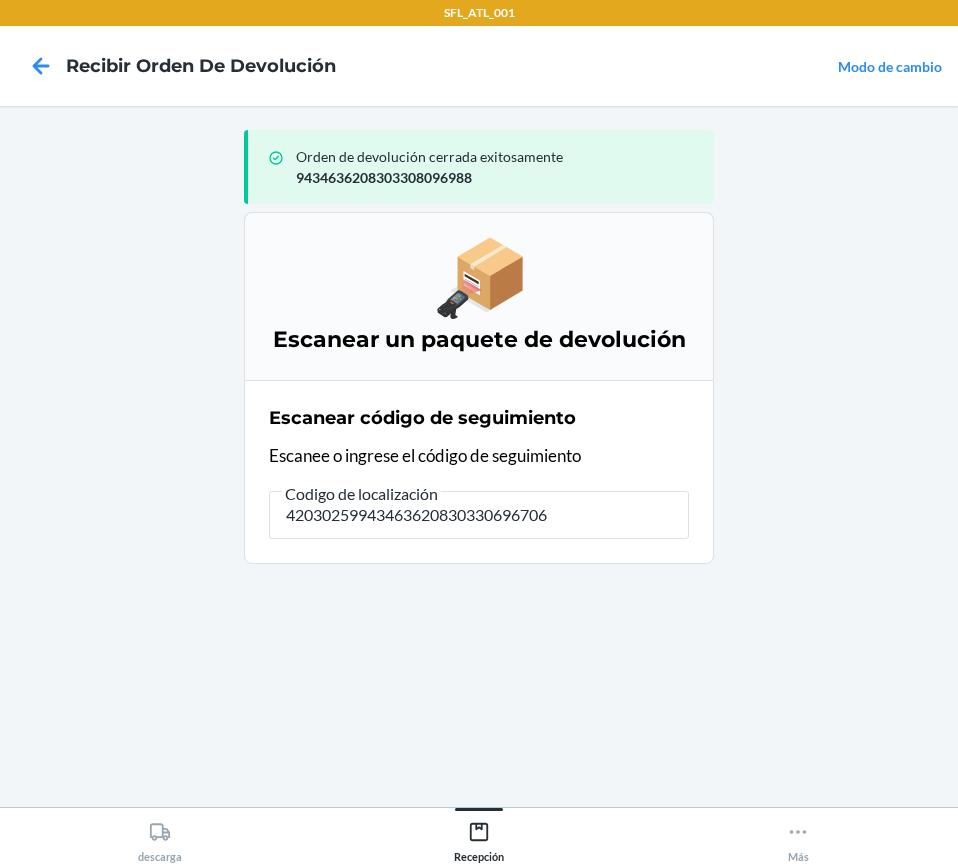 type on "420302599434636208303306967068" 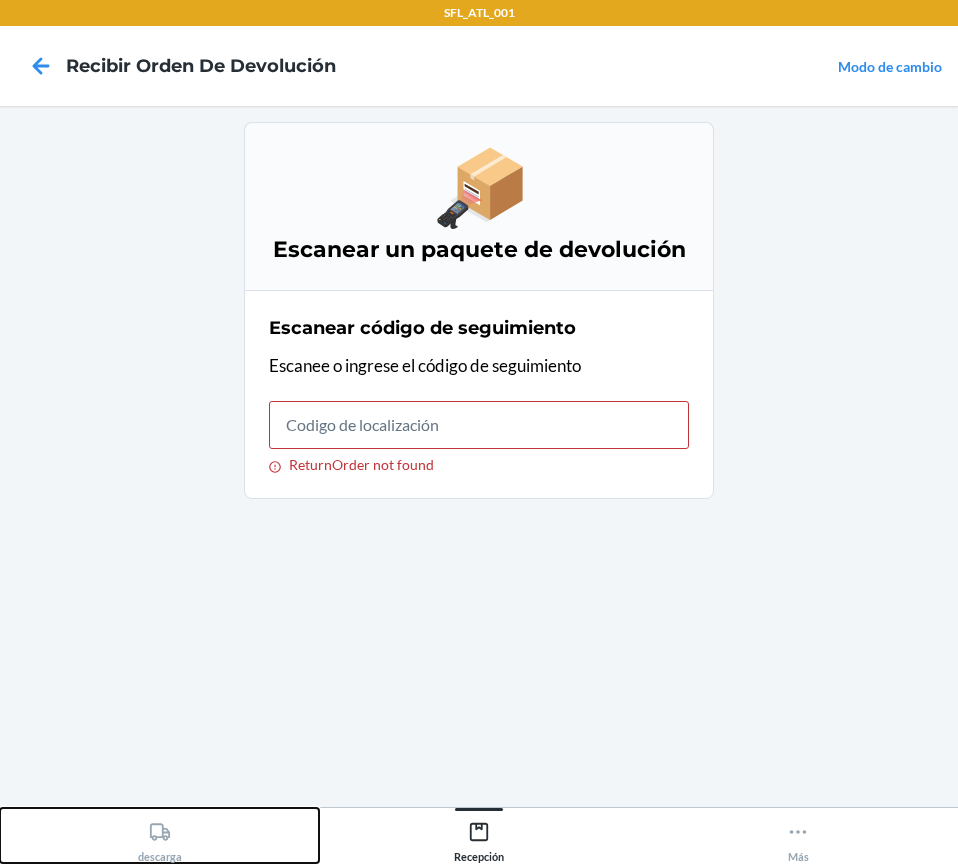 click 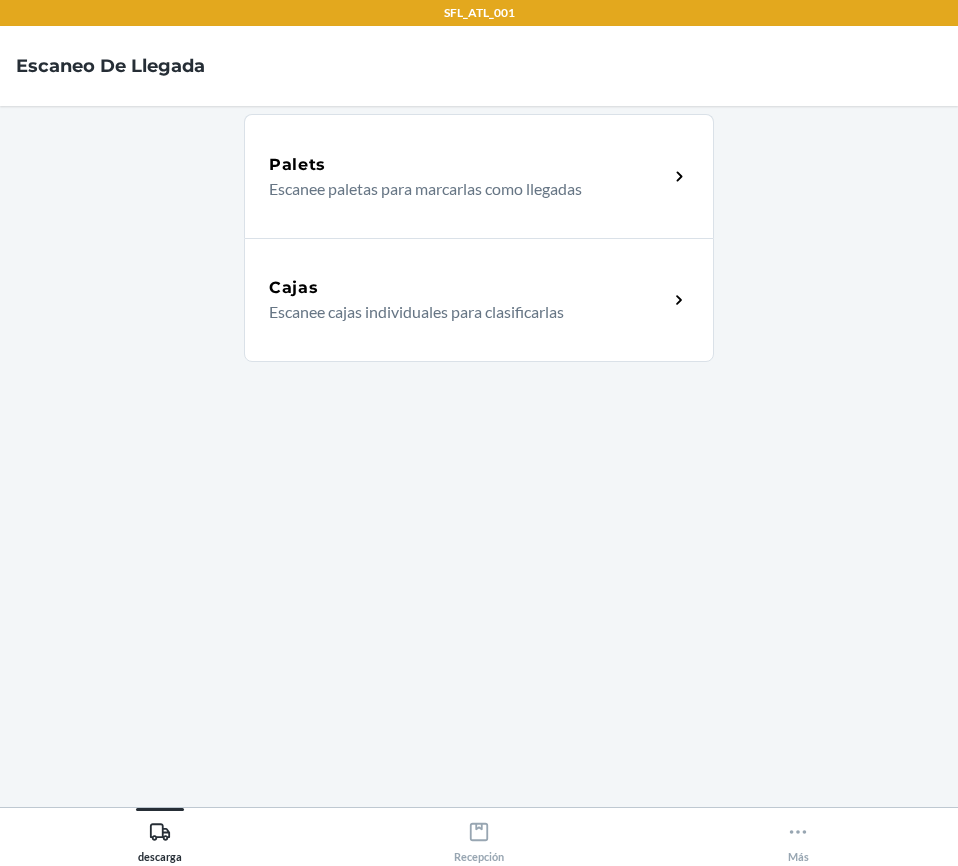 click on "Cajas" at bounding box center (468, 288) 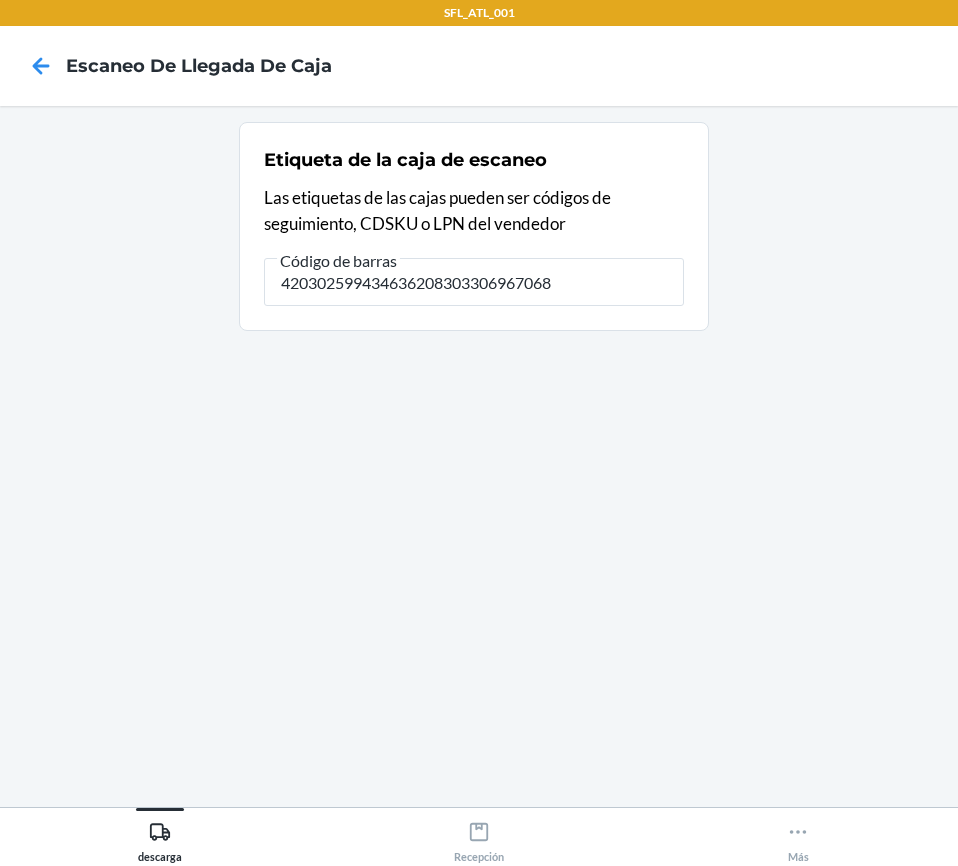 type on "420302599434636208303306967068" 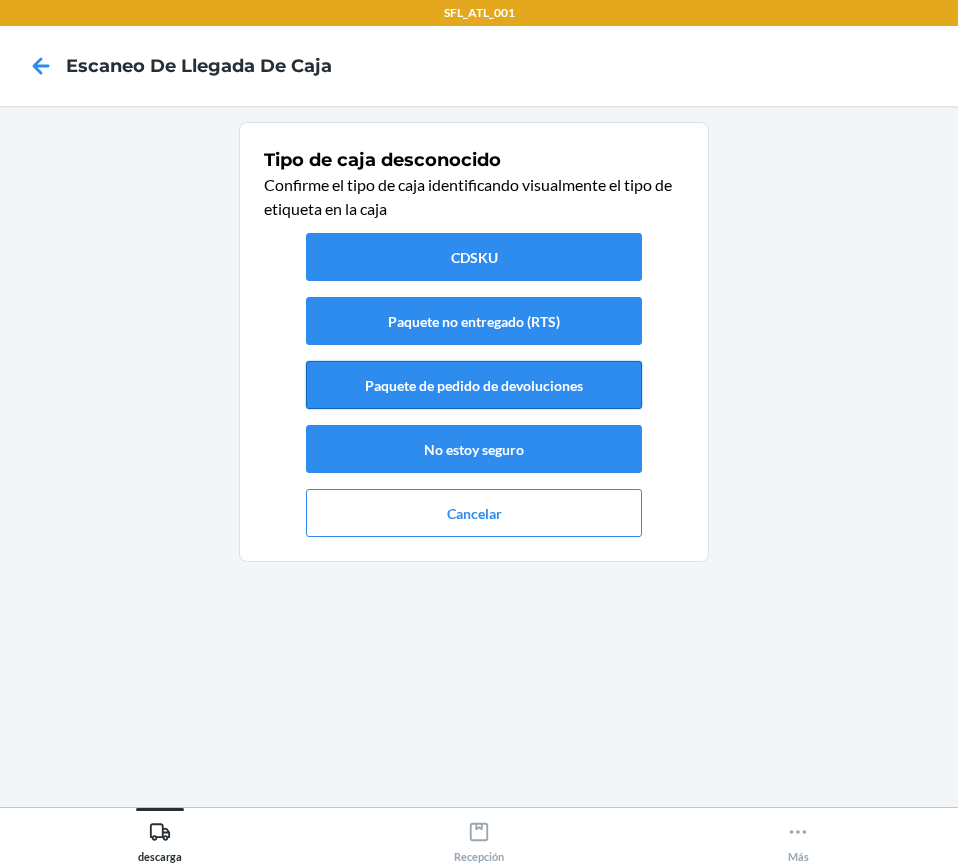 click on "Paquete de pedido de devoluciones" at bounding box center (474, 385) 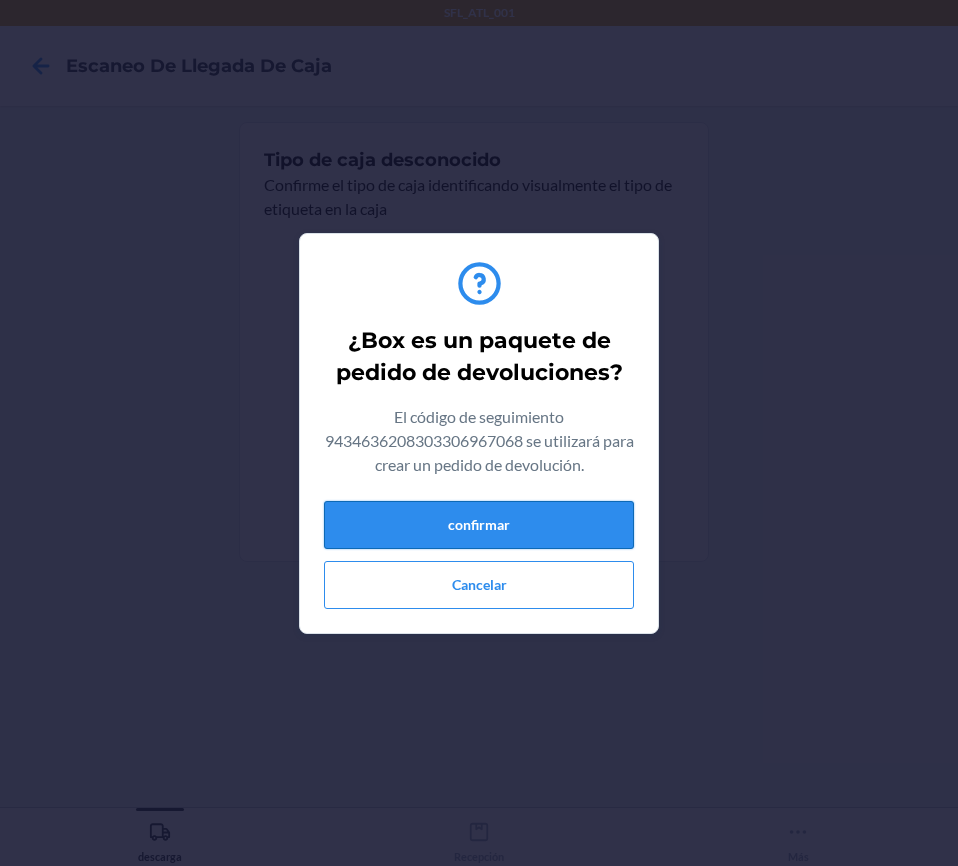 click on "confirmar" at bounding box center (479, 525) 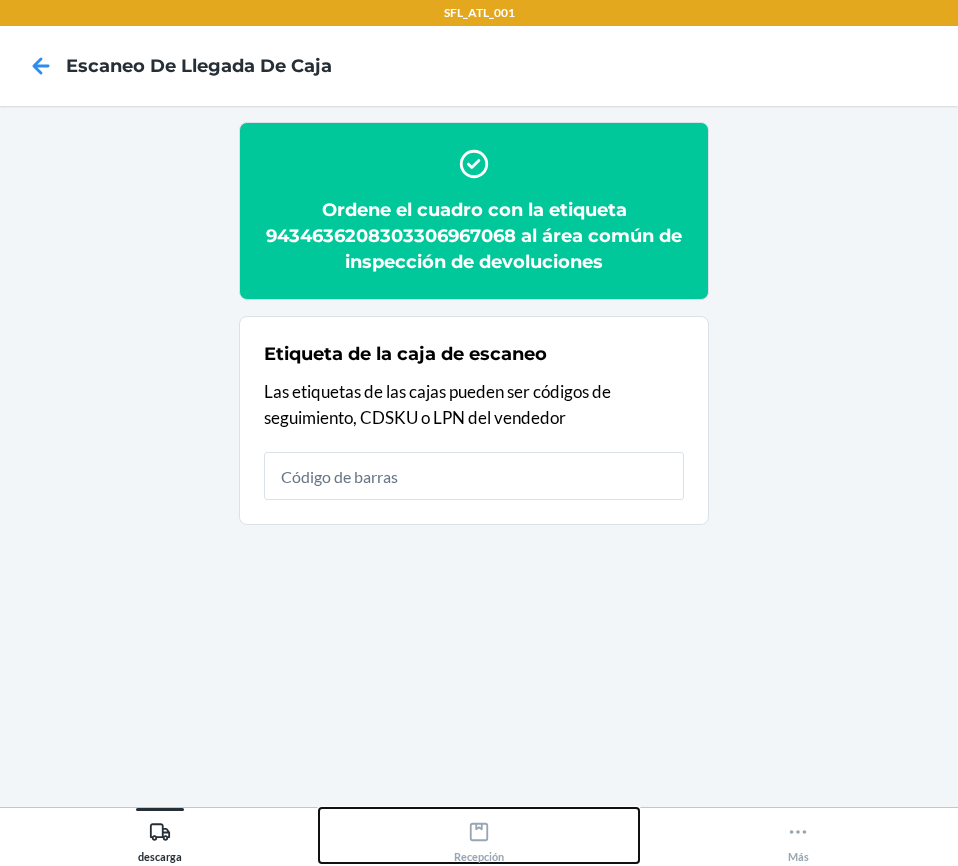 click 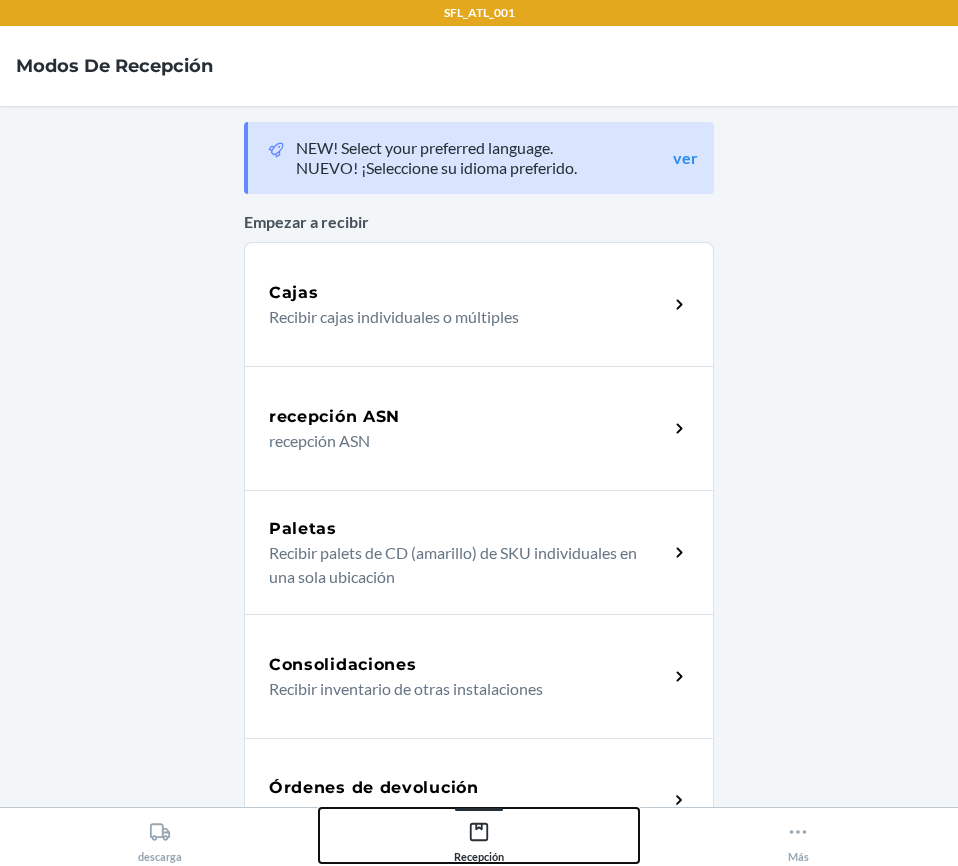 scroll, scrollTop: 100, scrollLeft: 0, axis: vertical 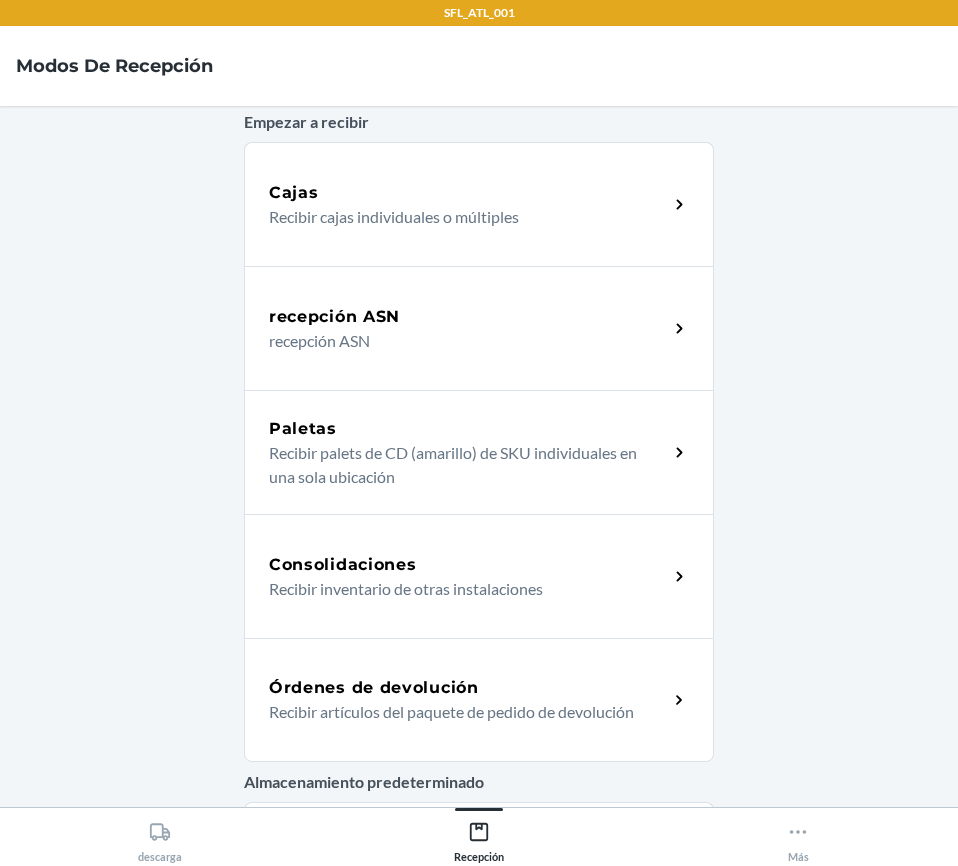 click on "Órdenes de devolución" at bounding box center [468, 688] 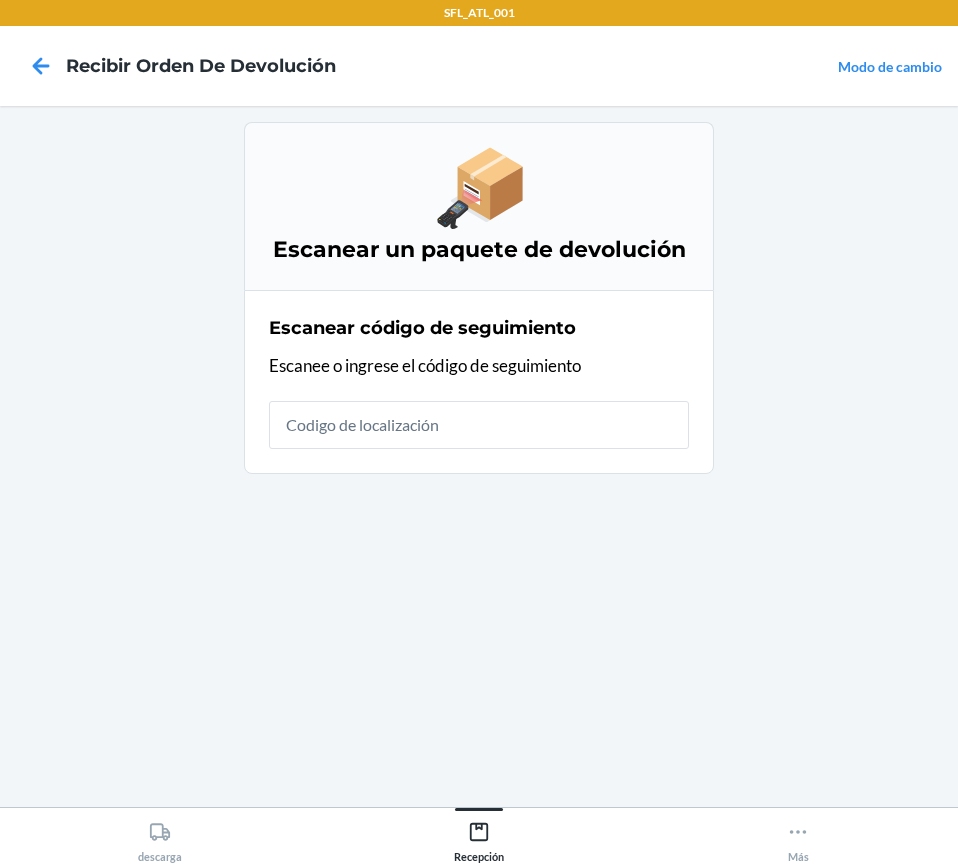 scroll, scrollTop: 0, scrollLeft: 0, axis: both 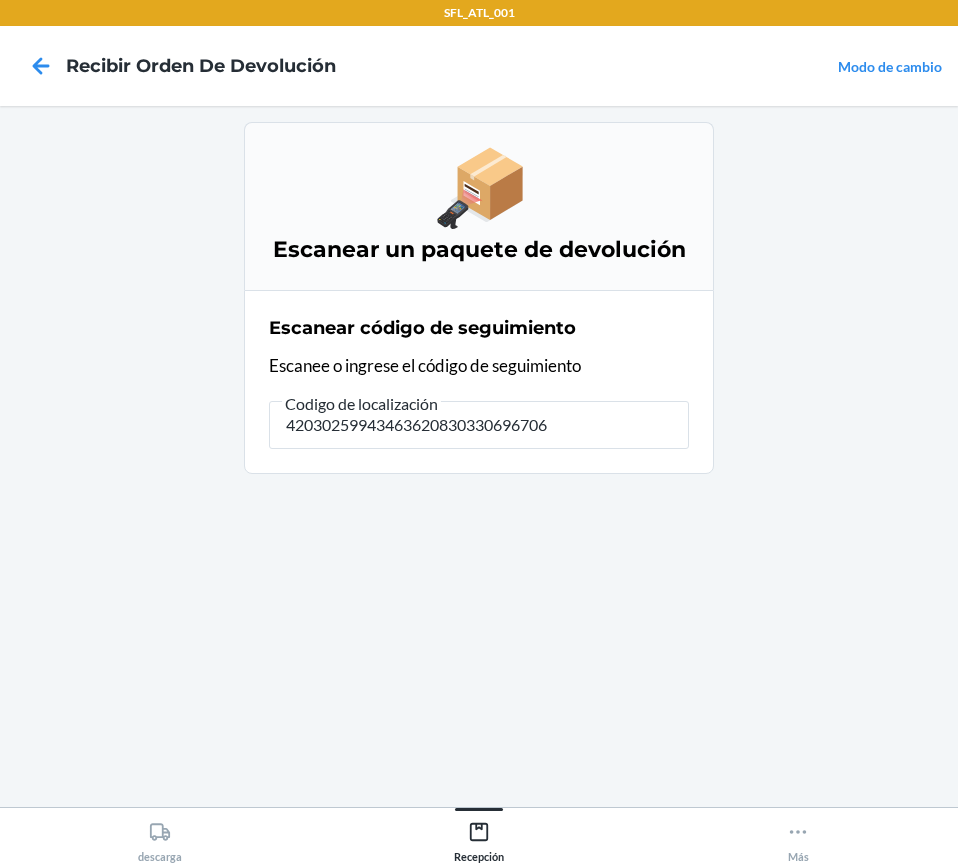 type on "420302599434636208303306967068" 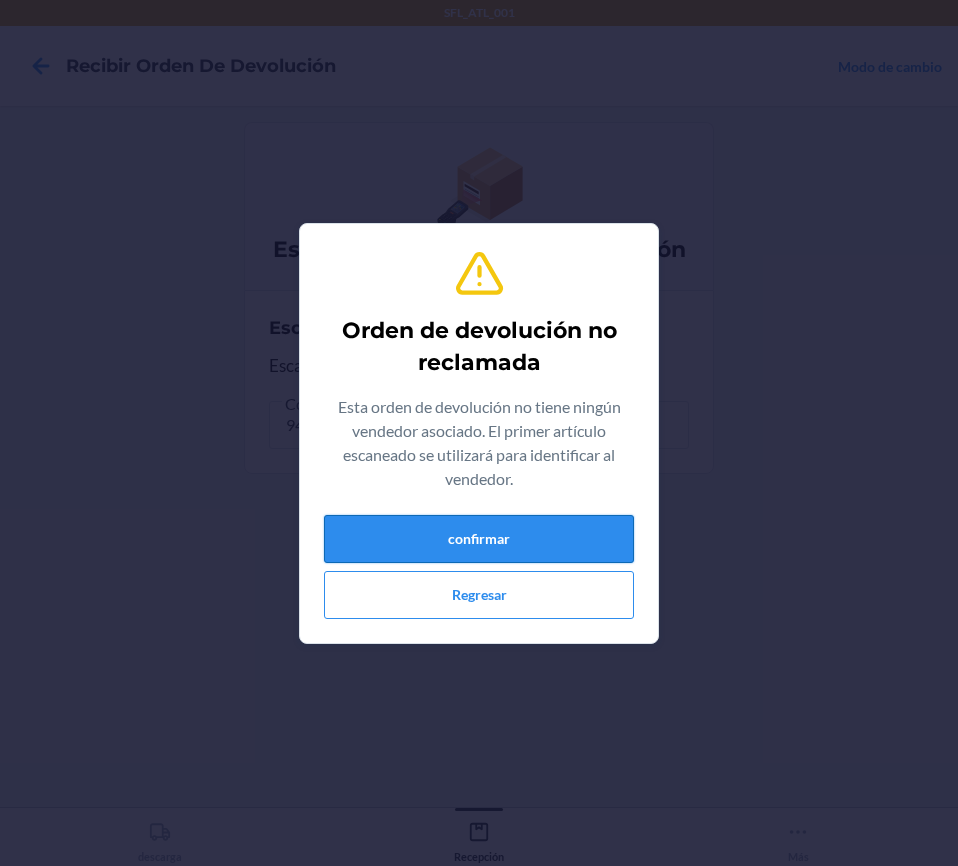 click on "confirmar" at bounding box center (479, 539) 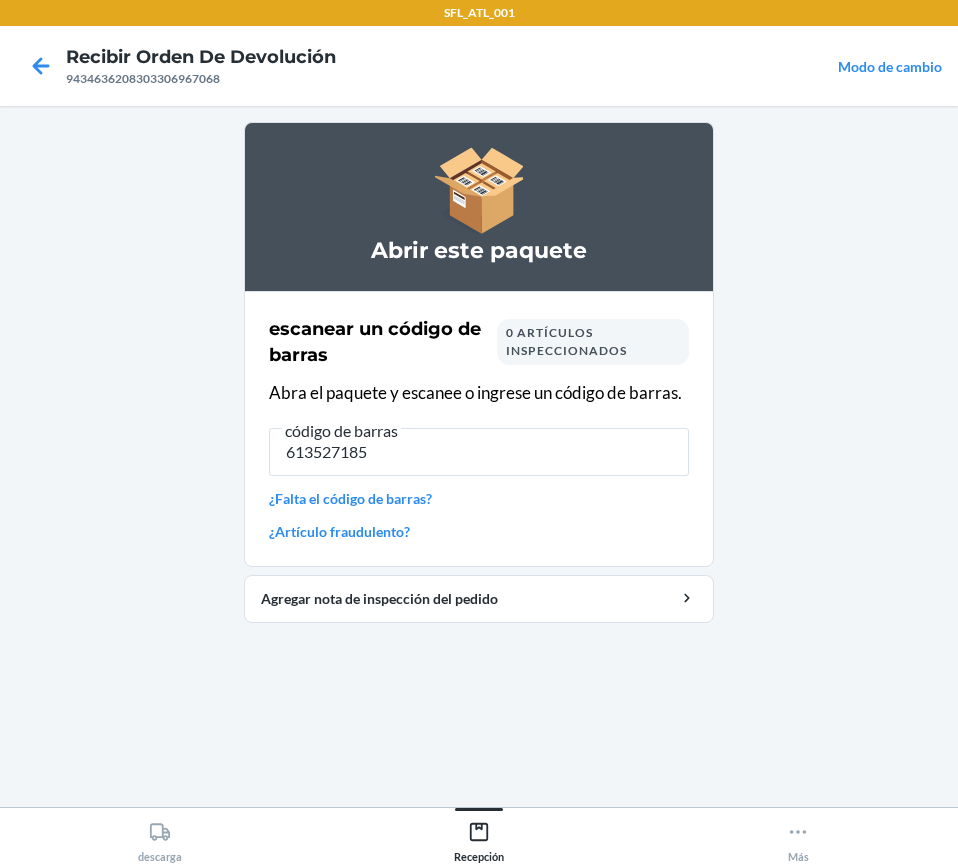 type on "6135271852" 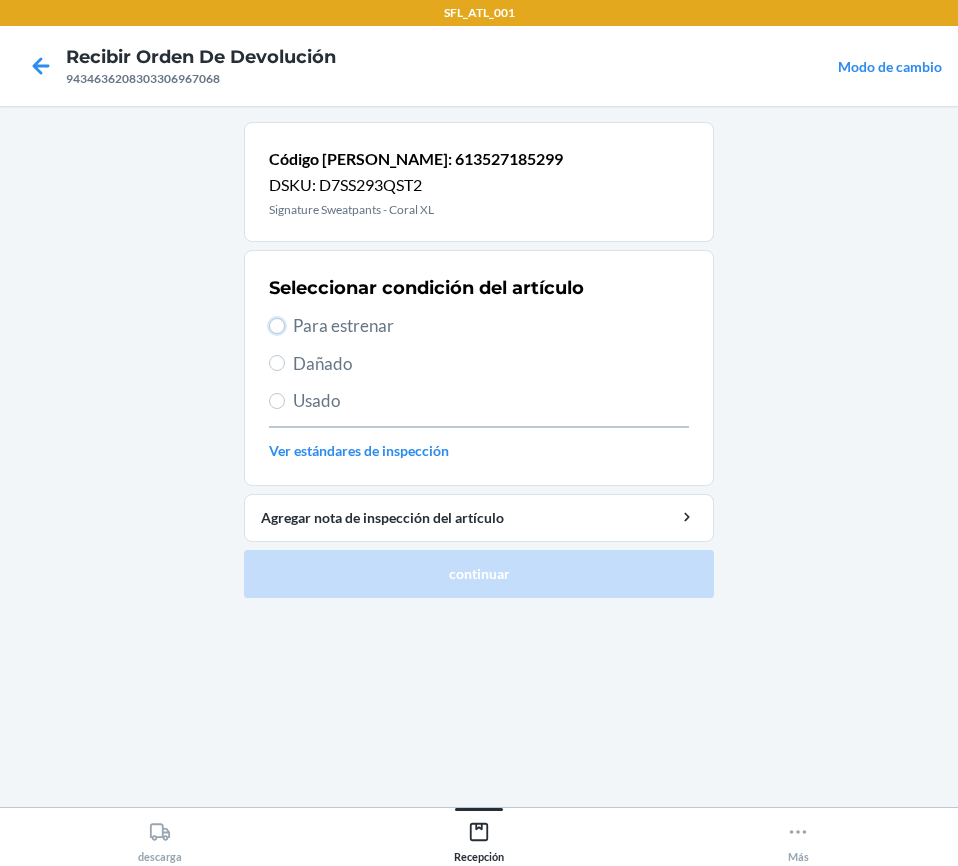 drag, startPoint x: 280, startPoint y: 332, endPoint x: 335, endPoint y: 372, distance: 68.007355 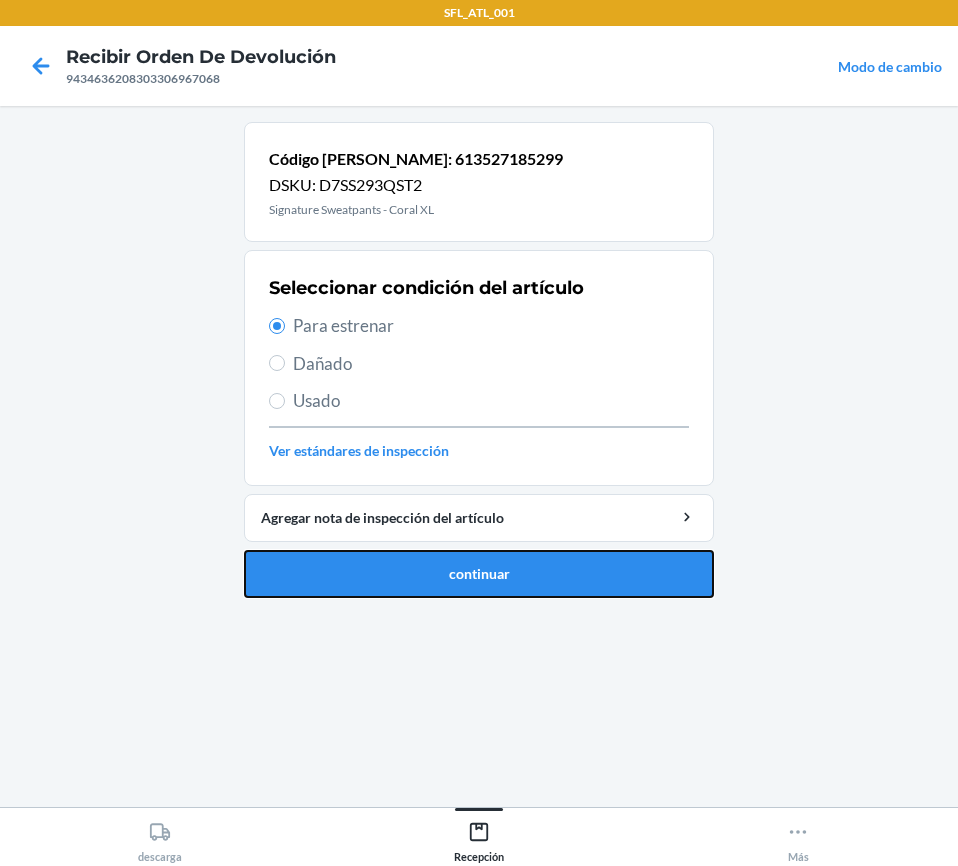click on "continuar" at bounding box center [479, 574] 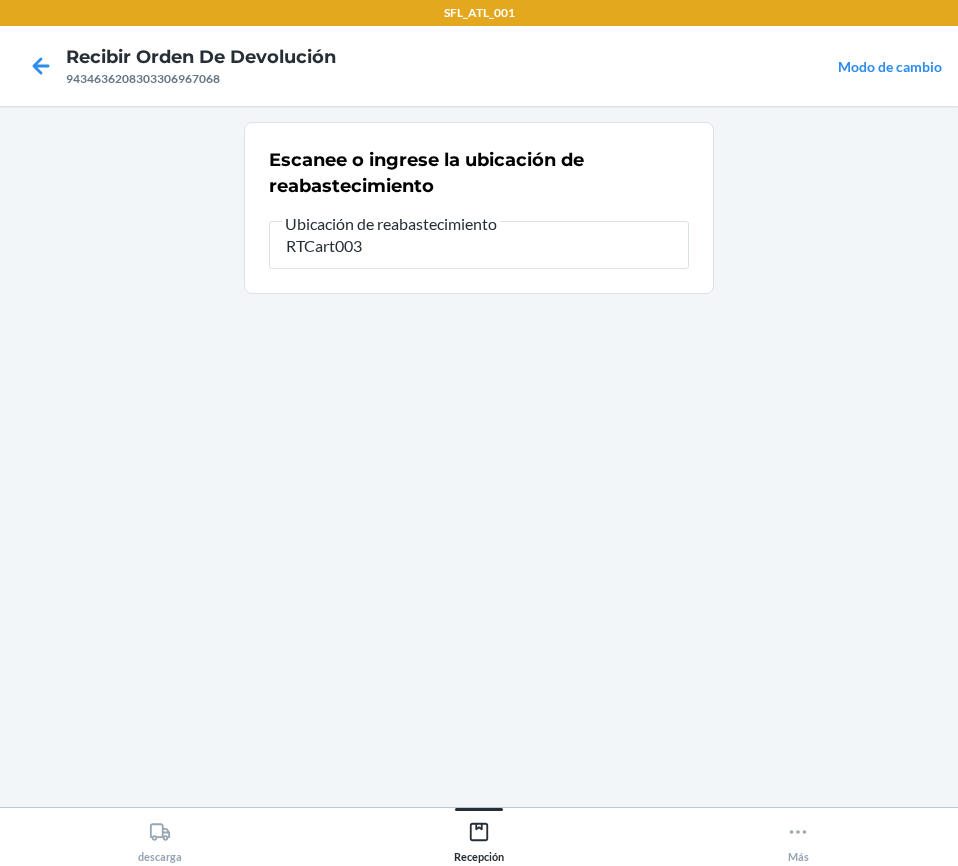 type on "RTCart003" 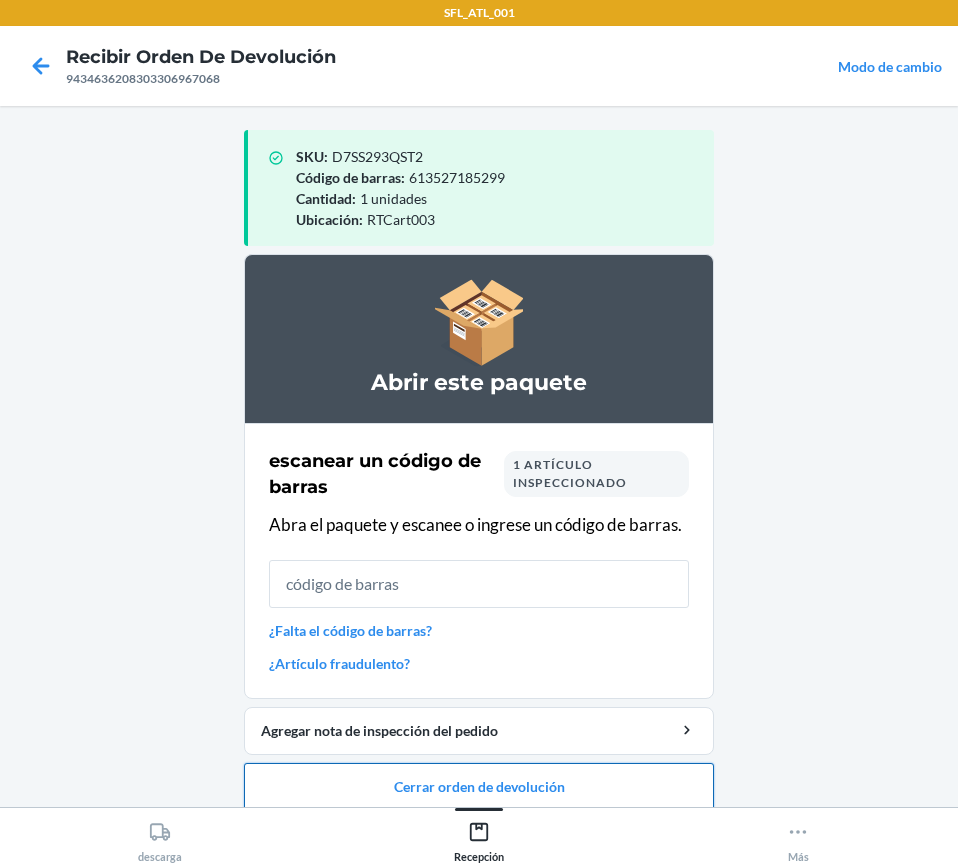 click on "Cerrar orden de devolución" at bounding box center [479, 787] 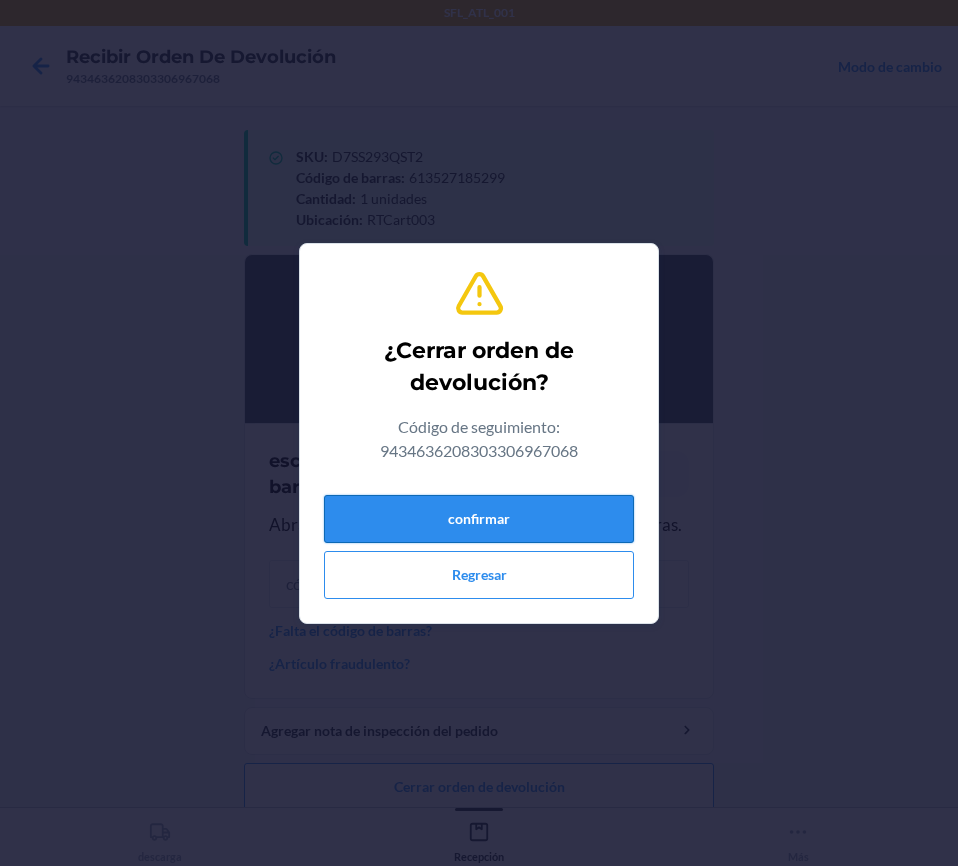 click on "confirmar" at bounding box center (479, 519) 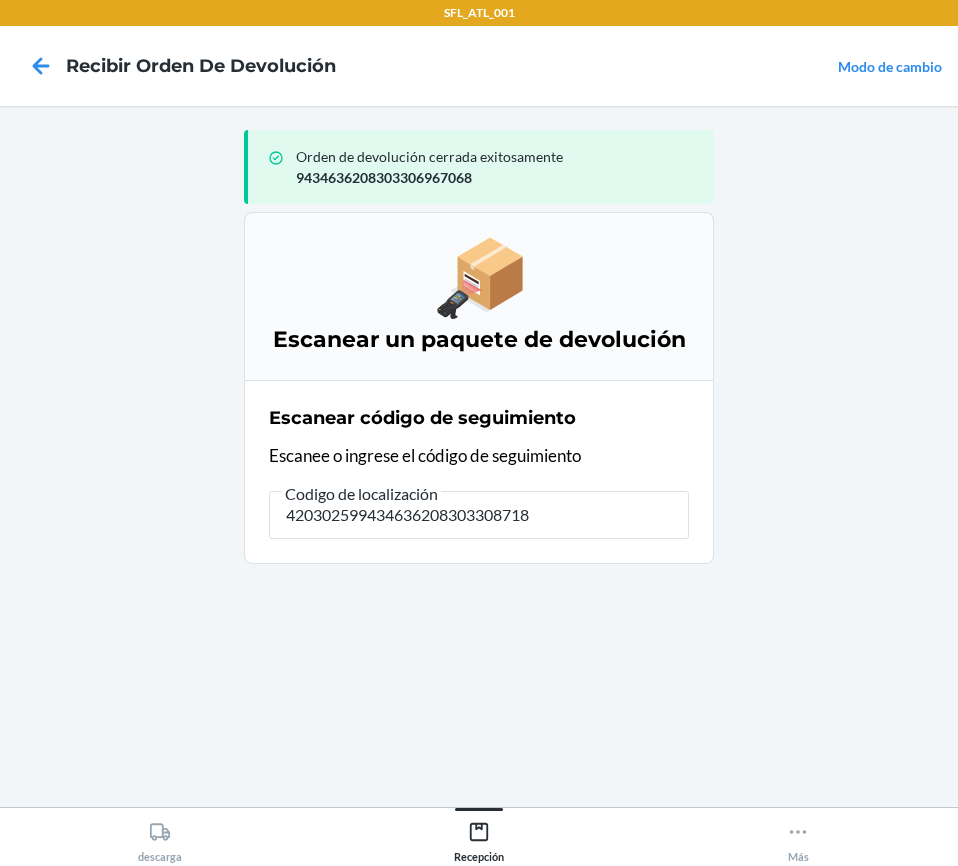 type on "4203025994346362083033087188" 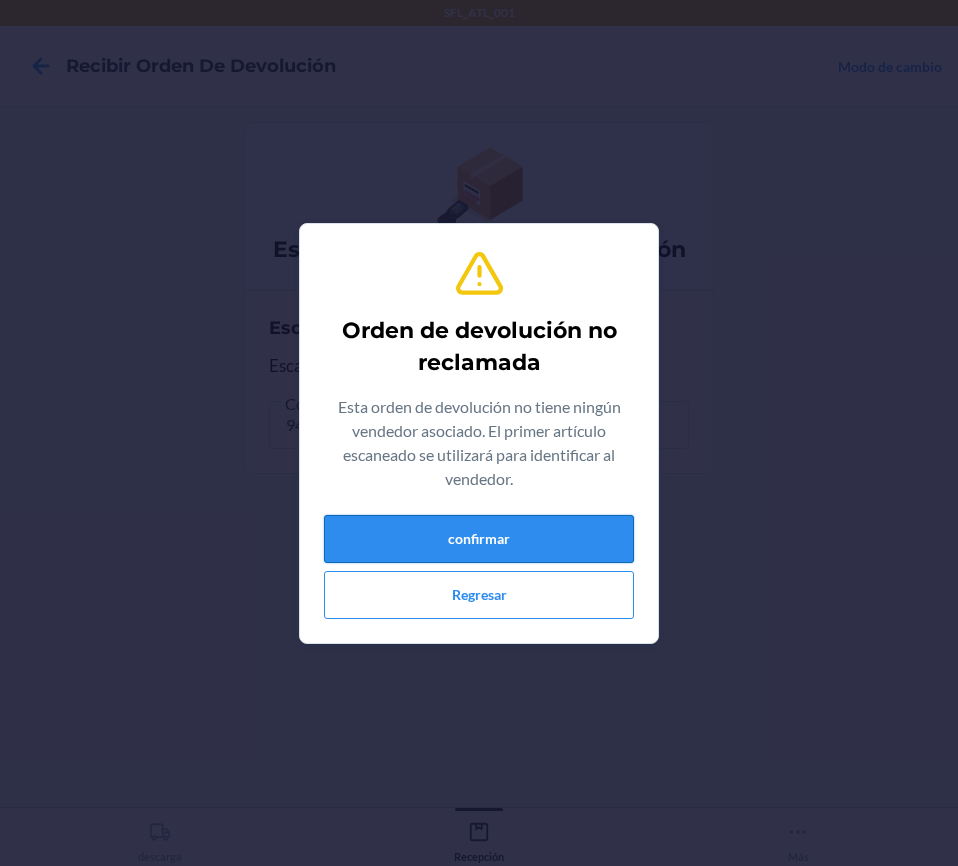 click on "confirmar" at bounding box center [479, 539] 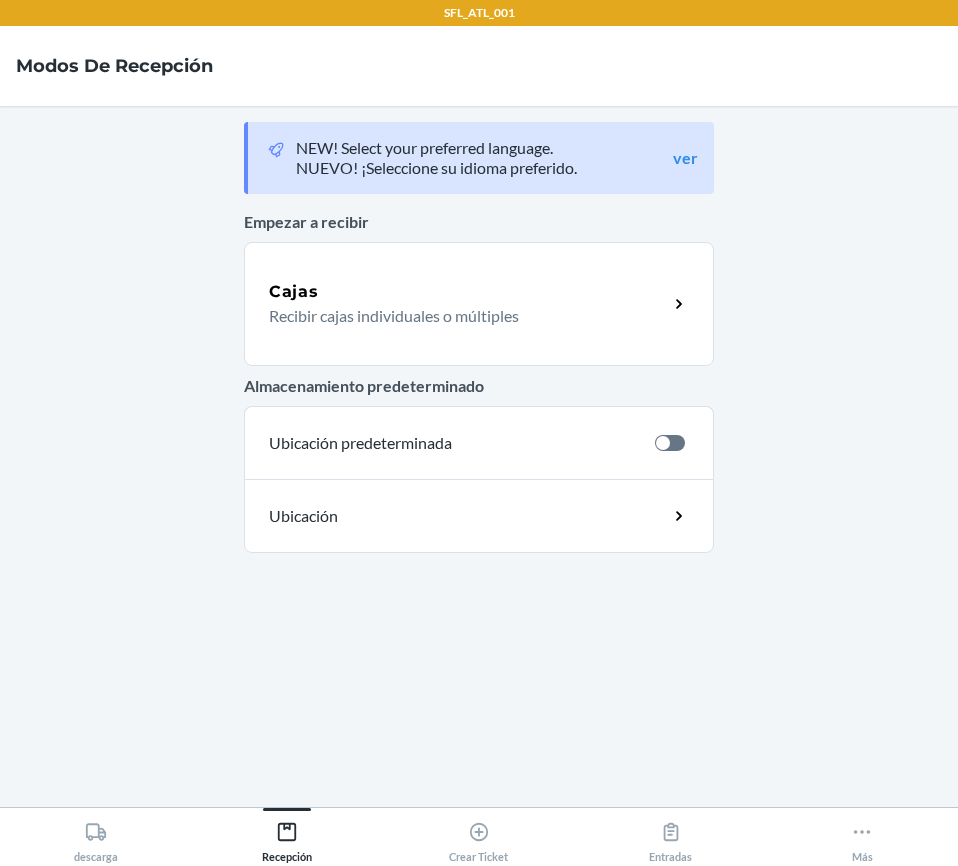 scroll, scrollTop: 0, scrollLeft: 0, axis: both 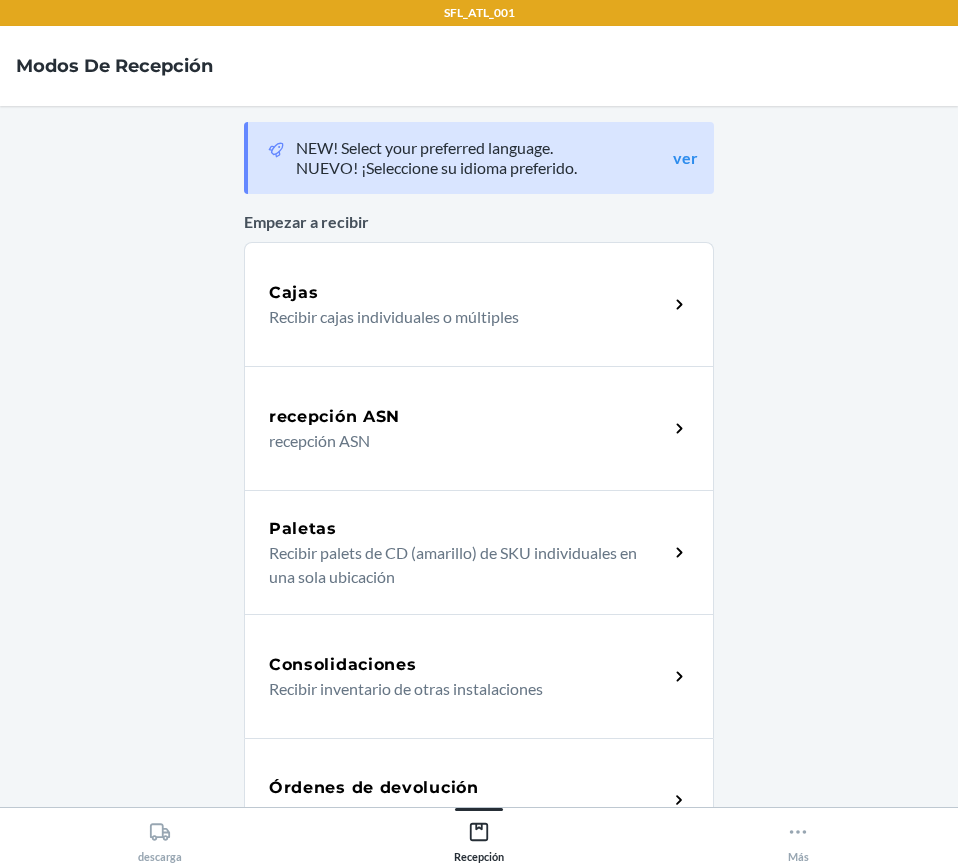 click on "Órdenes de devolución" at bounding box center (374, 788) 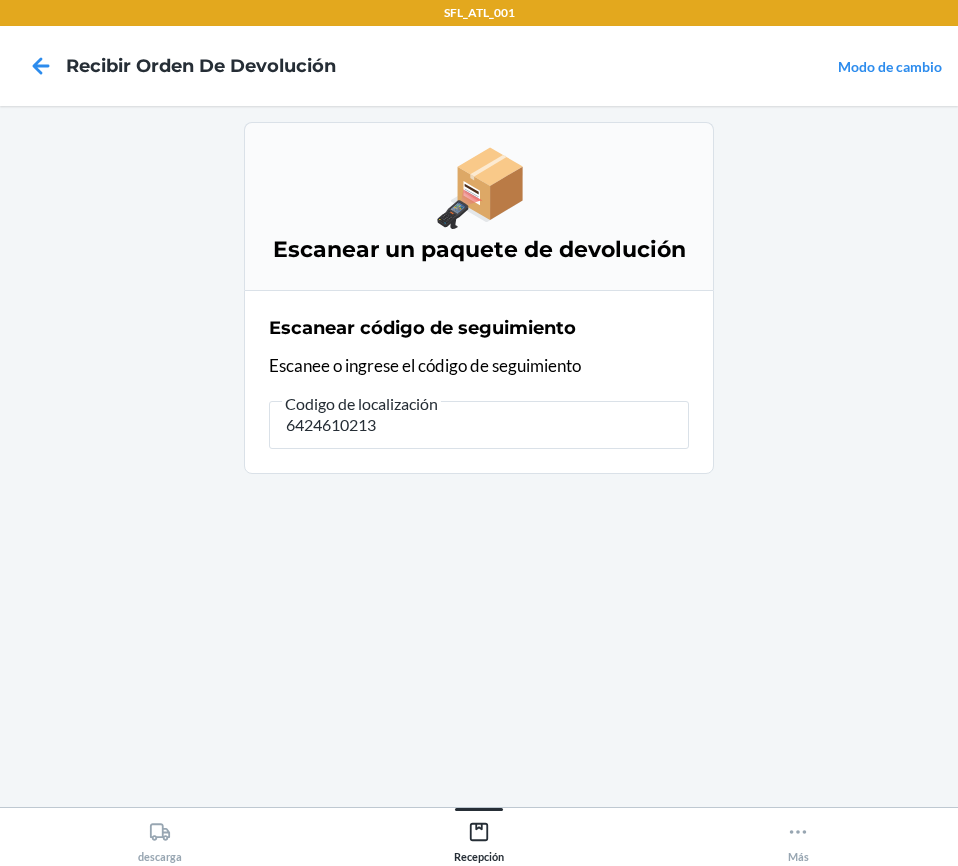 type on "64246102130" 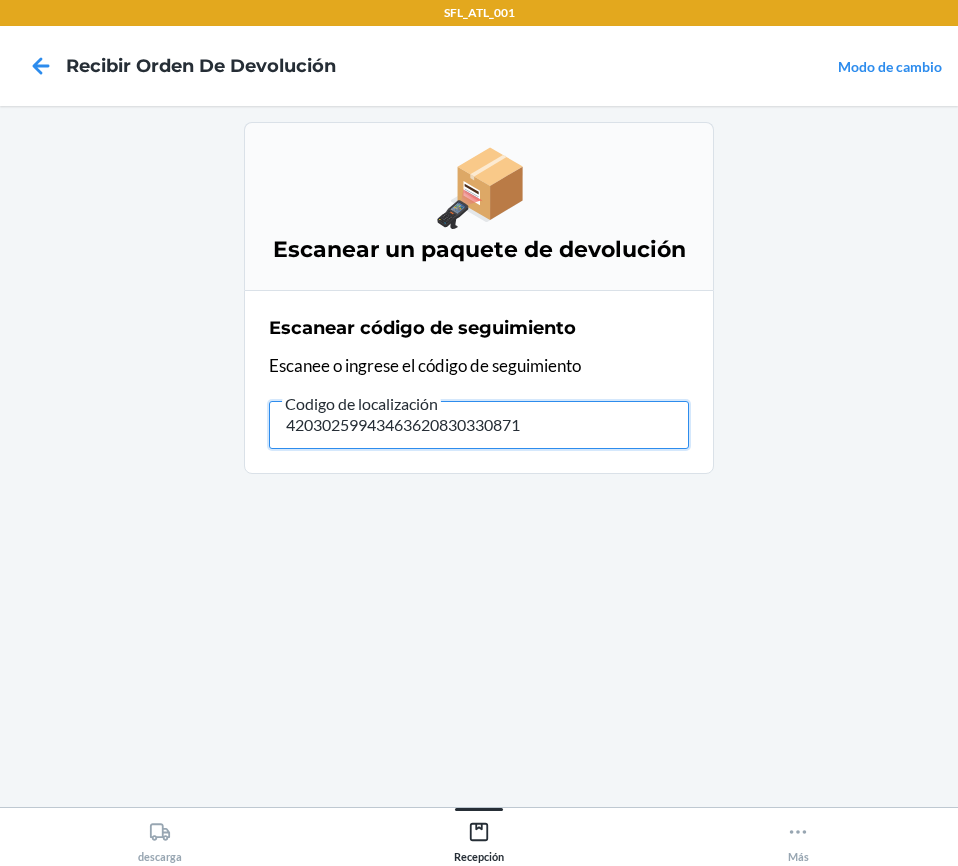 type on "420302599434636208303308718" 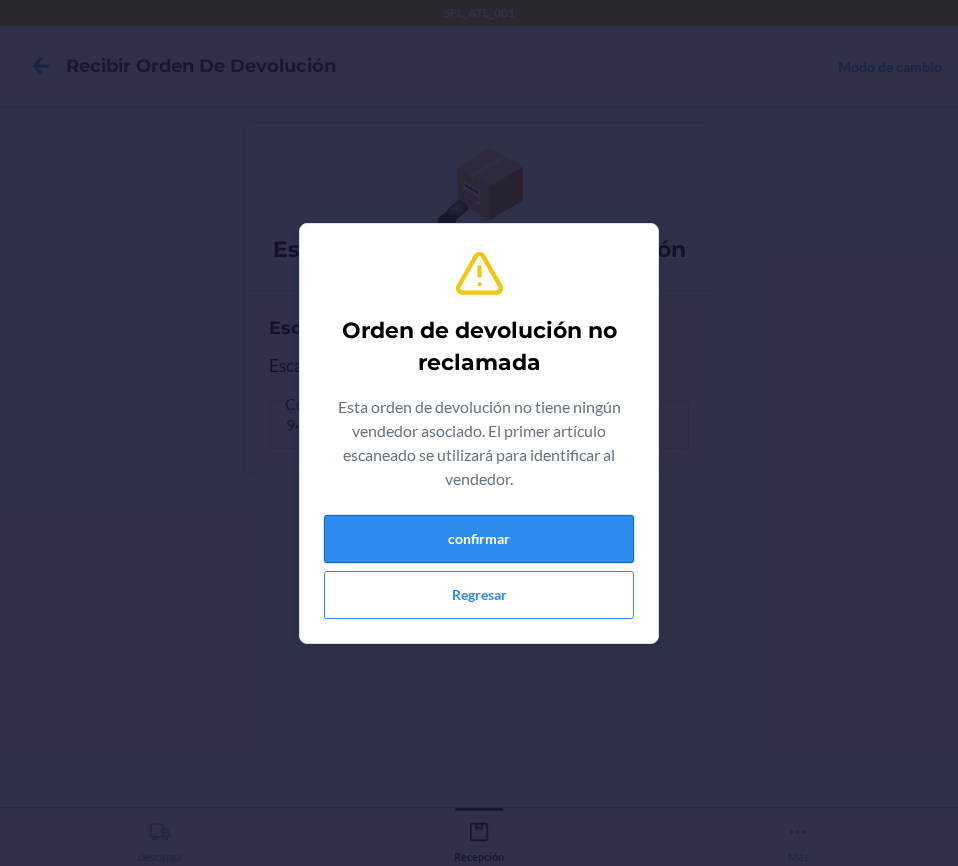 click on "confirmar" at bounding box center [479, 539] 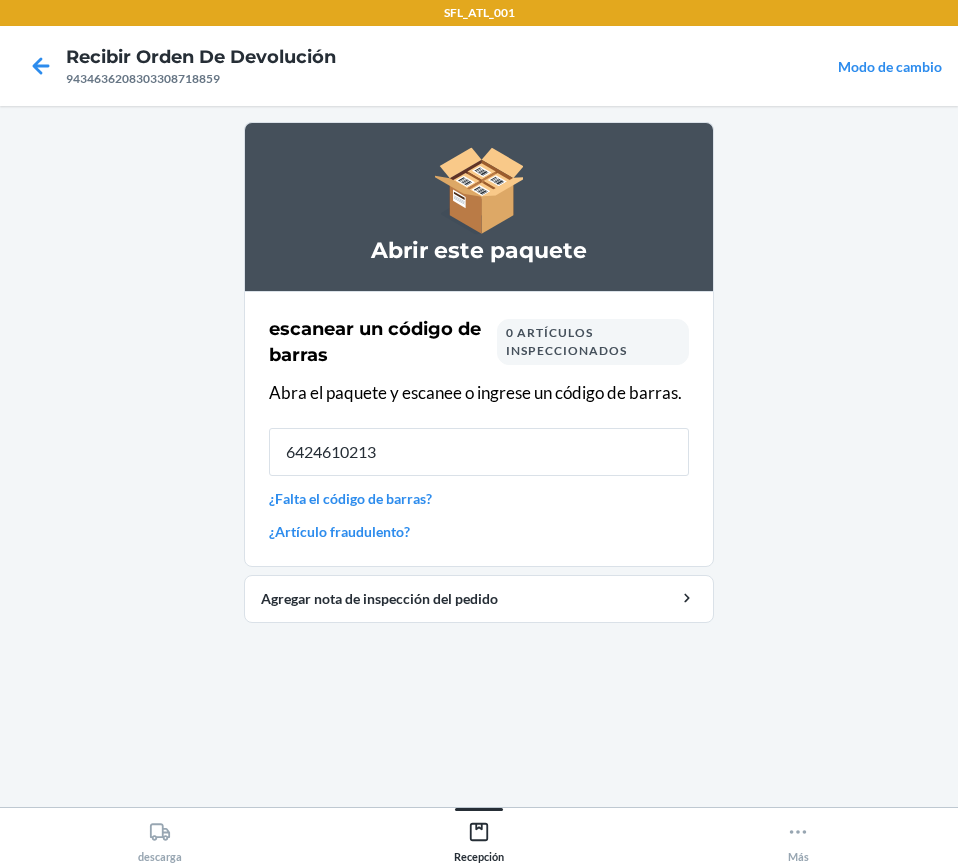 type on "64246102130" 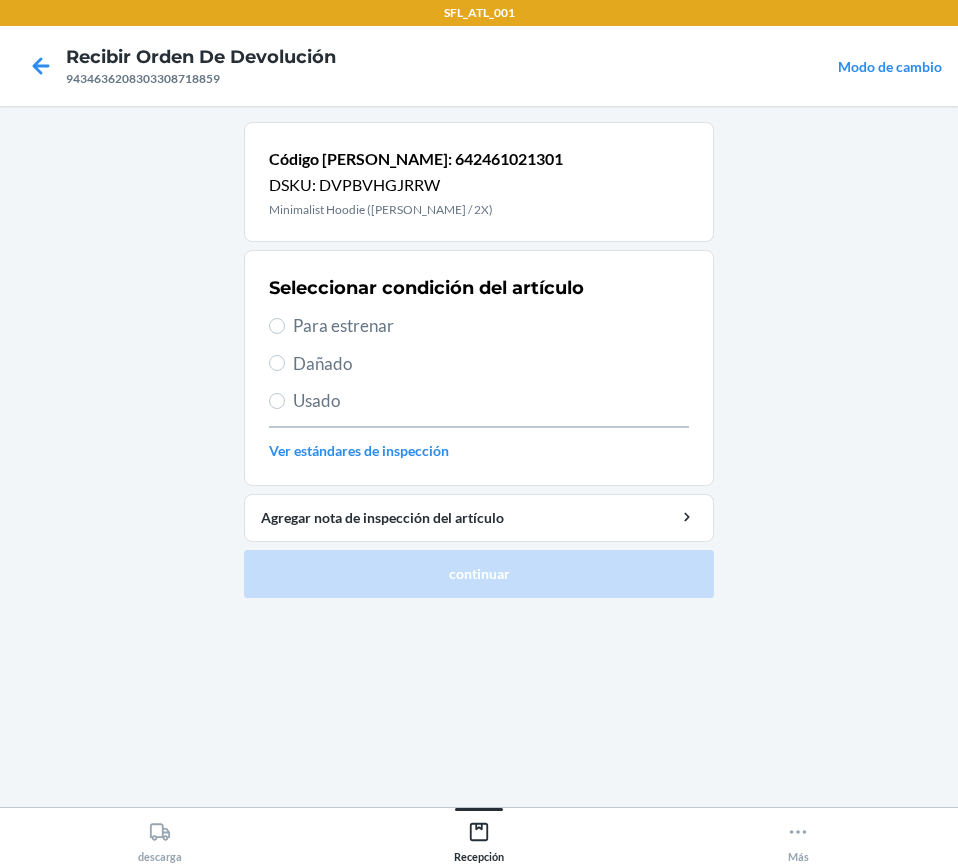 click on "Para estrenar" at bounding box center [491, 326] 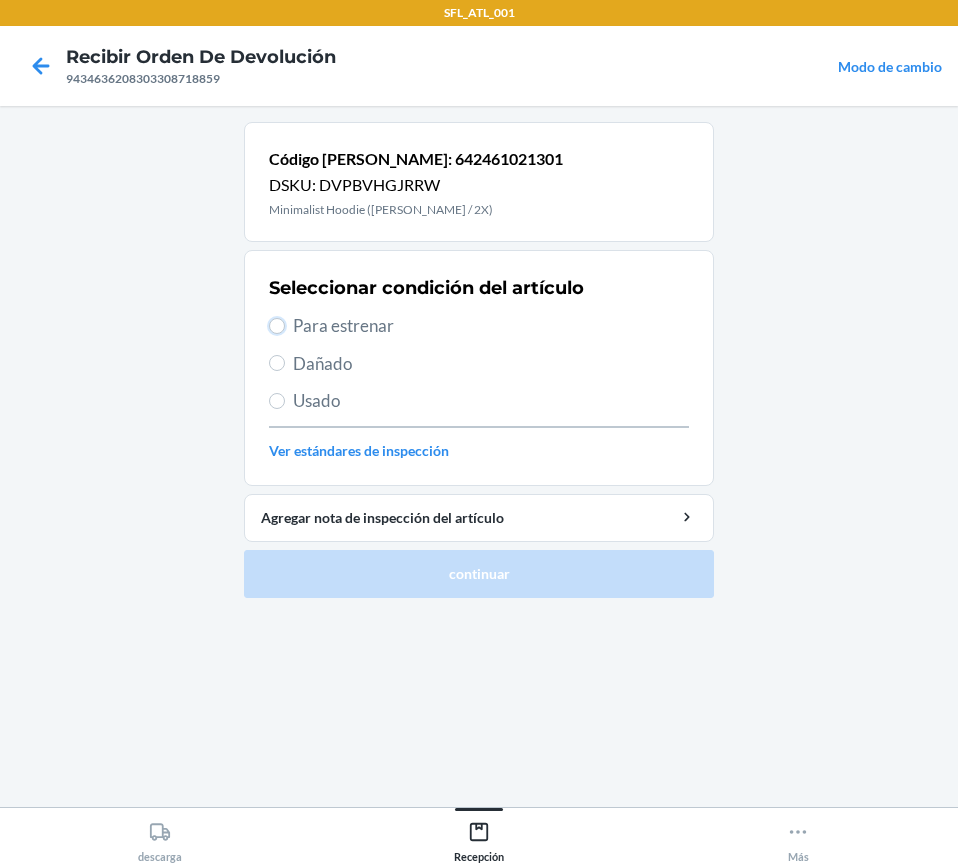 click on "Para estrenar" at bounding box center [277, 326] 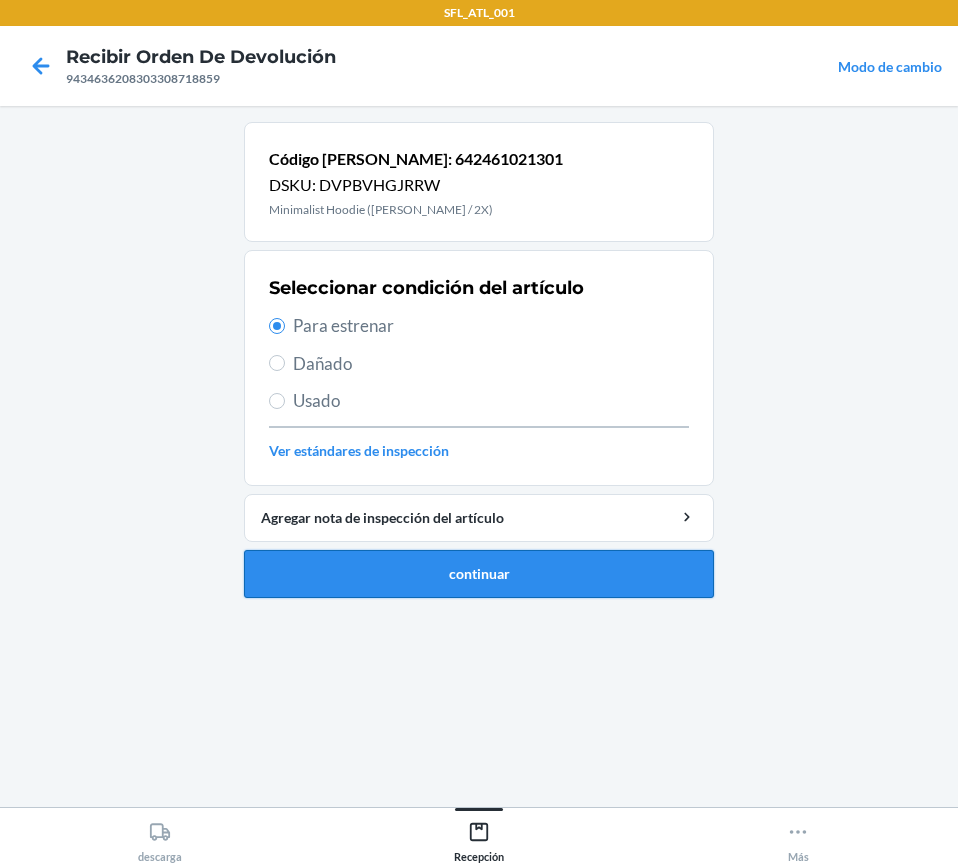 click on "continuar" at bounding box center [479, 574] 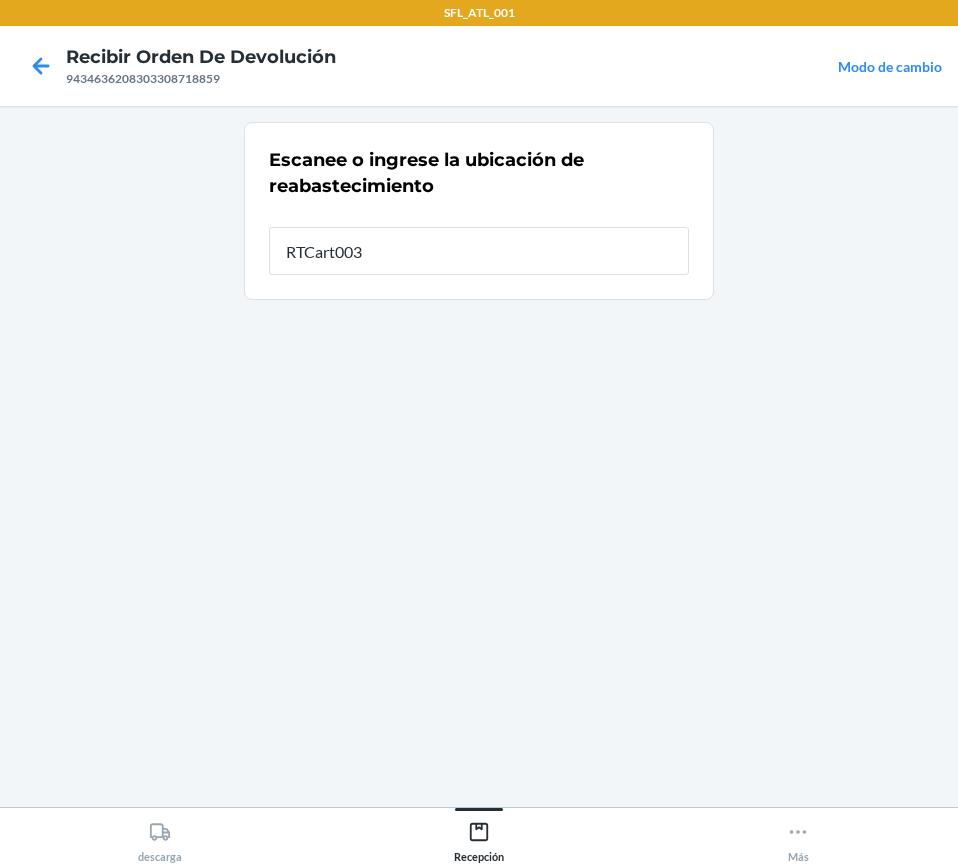 type on "RTCart003" 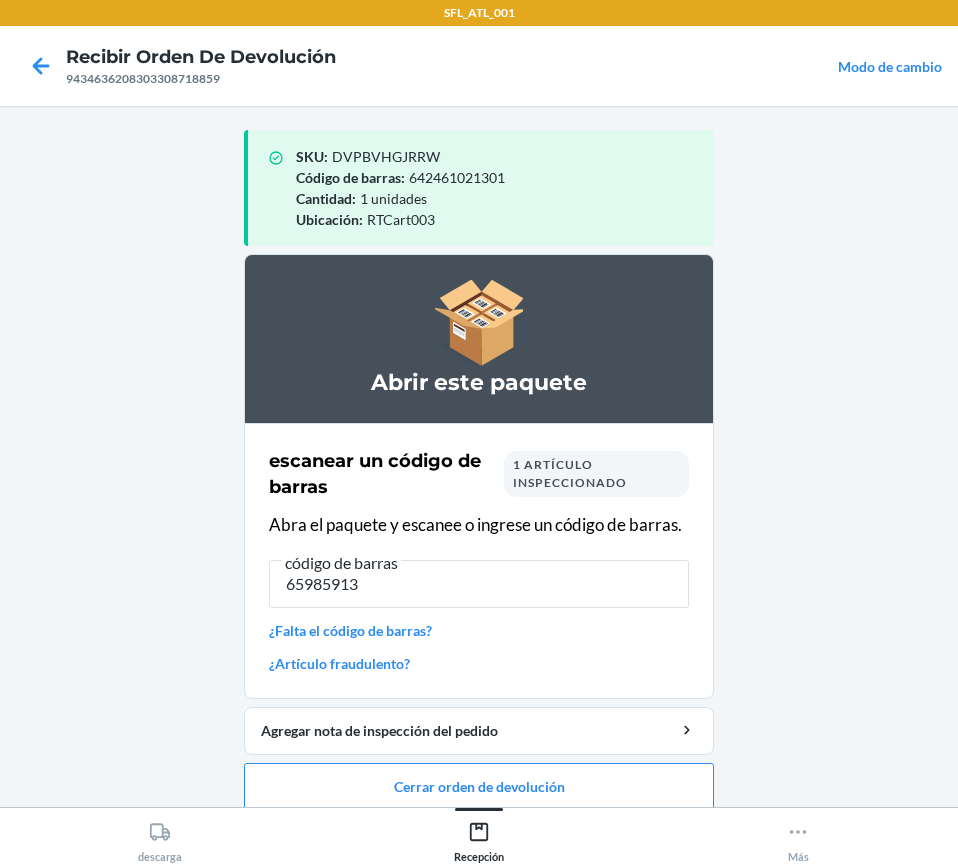type on "659859139" 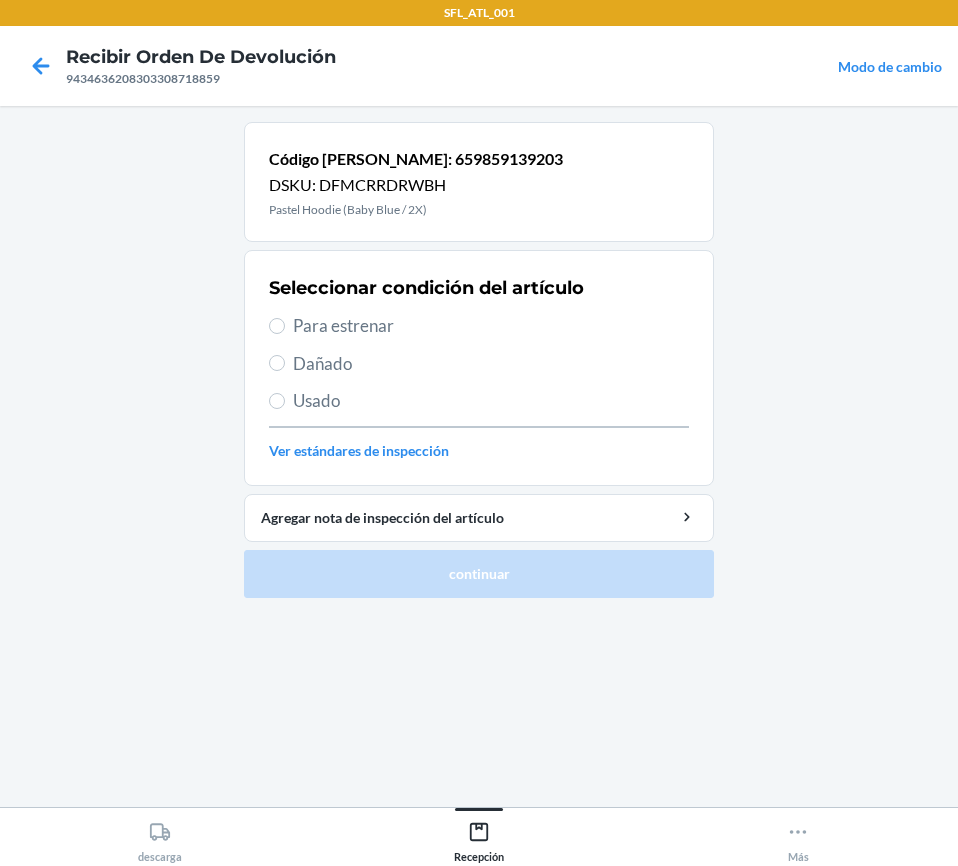 click on "Para estrenar" at bounding box center (479, 326) 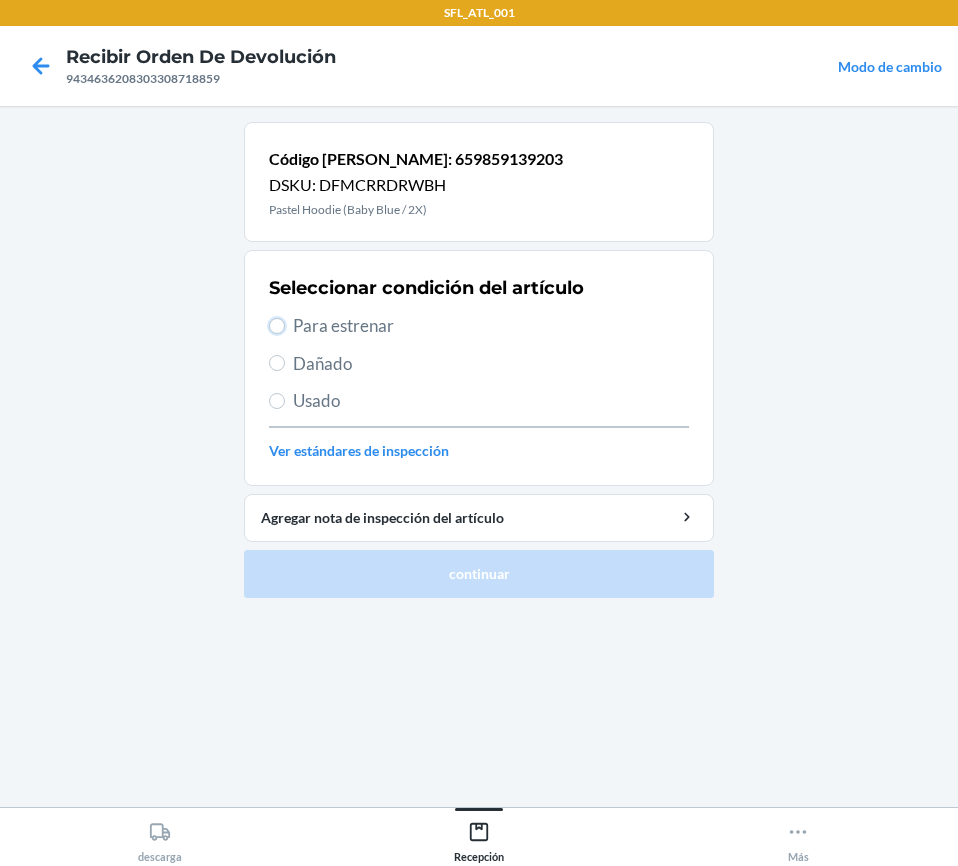 click on "Para estrenar" at bounding box center (277, 326) 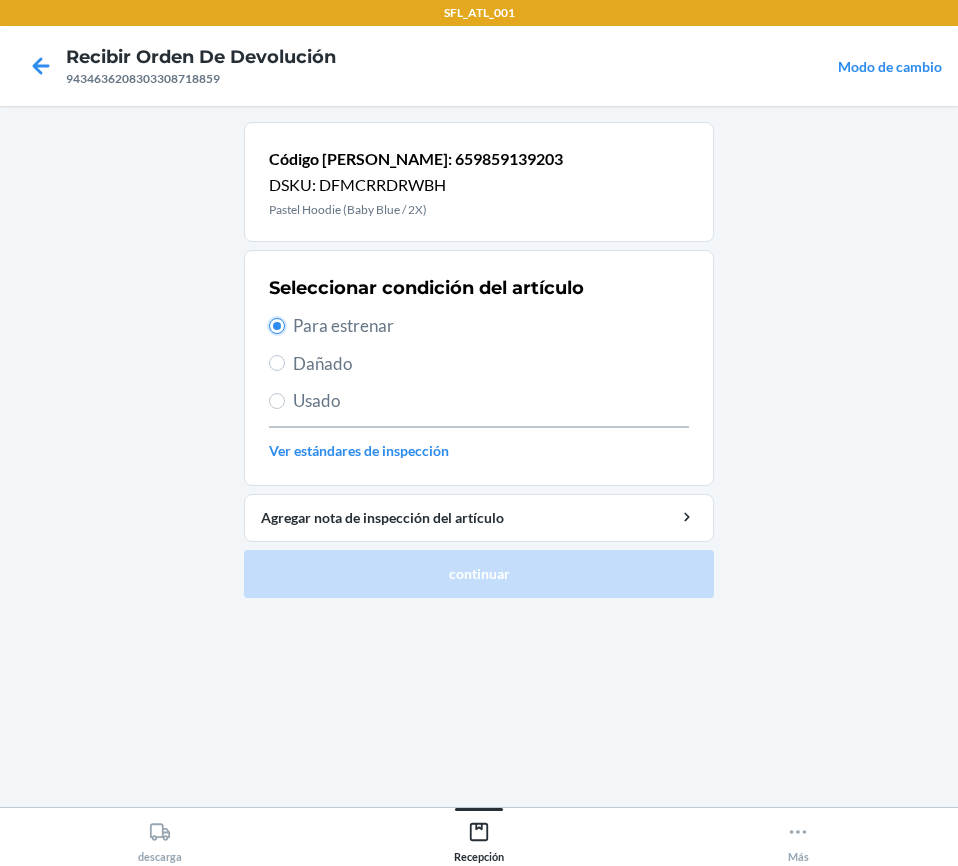 radio on "true" 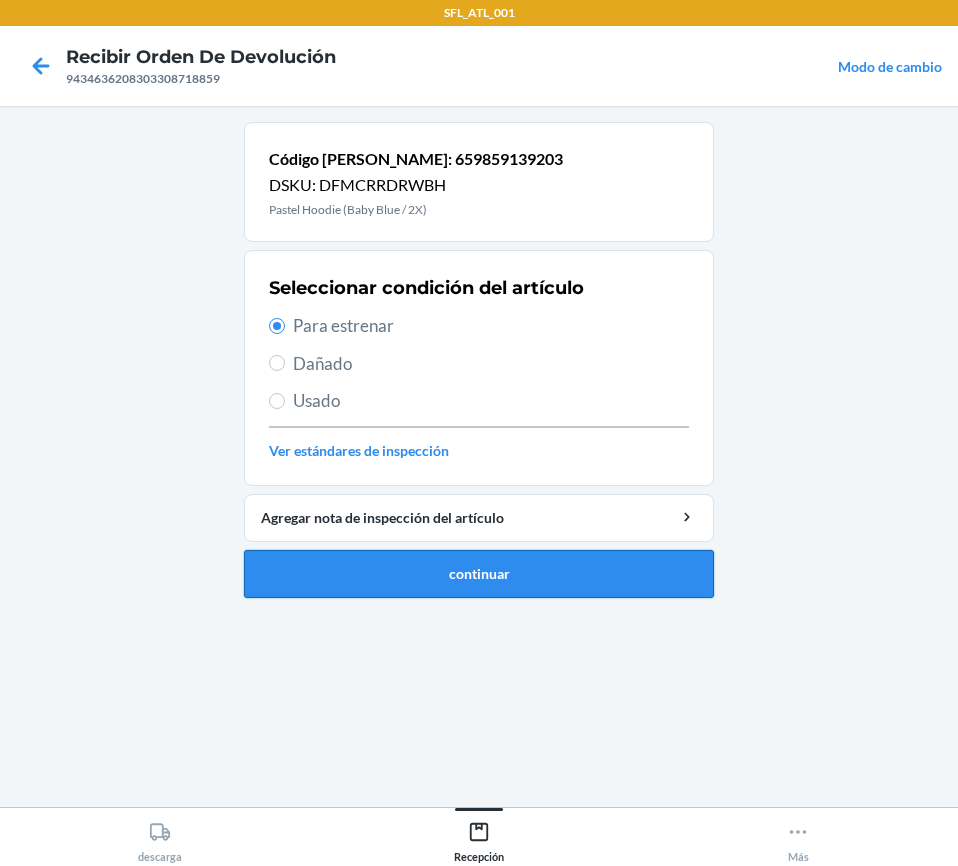 click on "continuar" at bounding box center [479, 574] 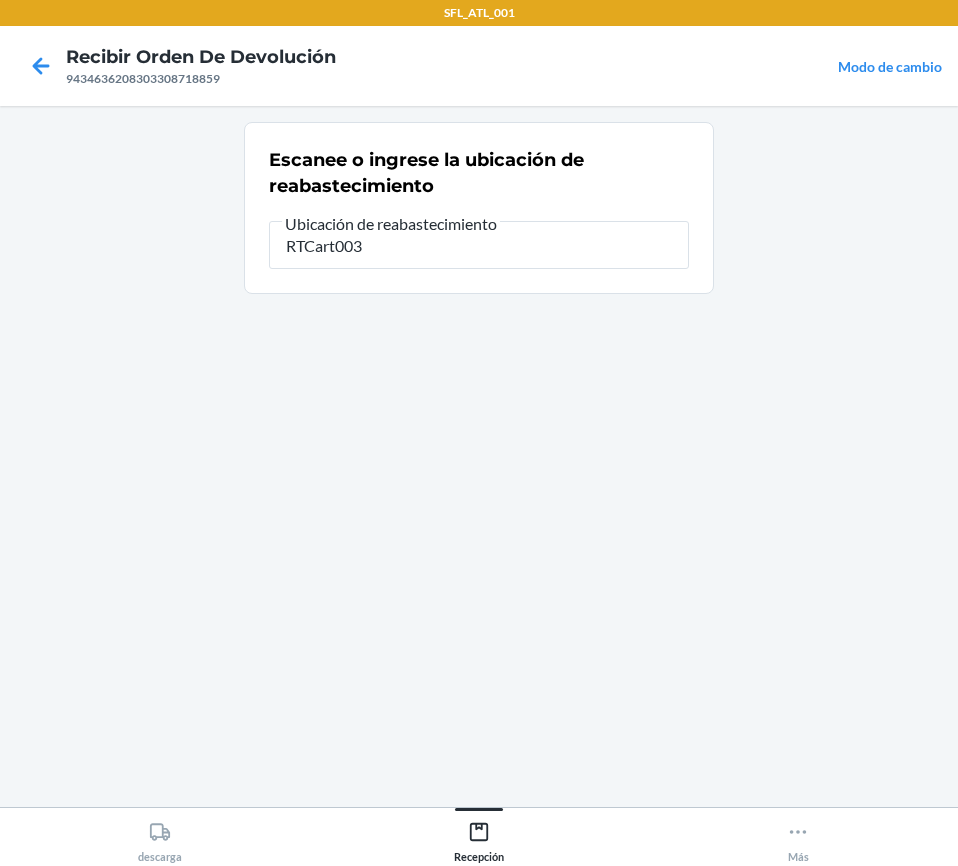 type on "RTCart003" 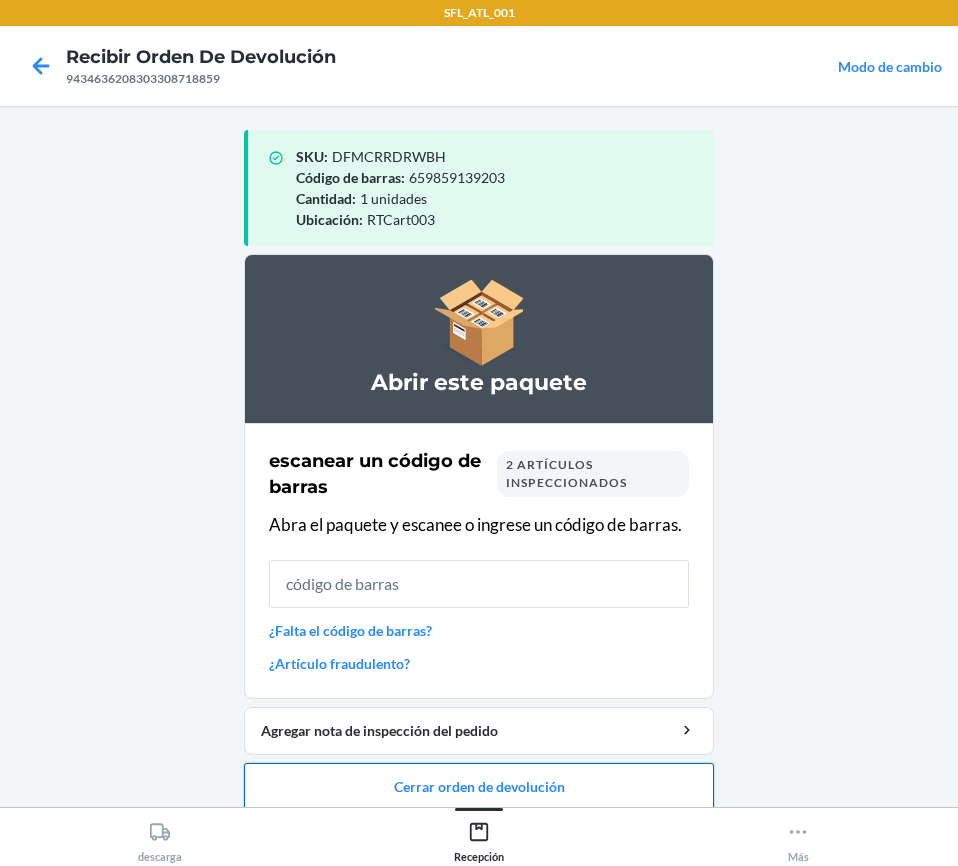 click on "Cerrar orden de devolución" at bounding box center [479, 787] 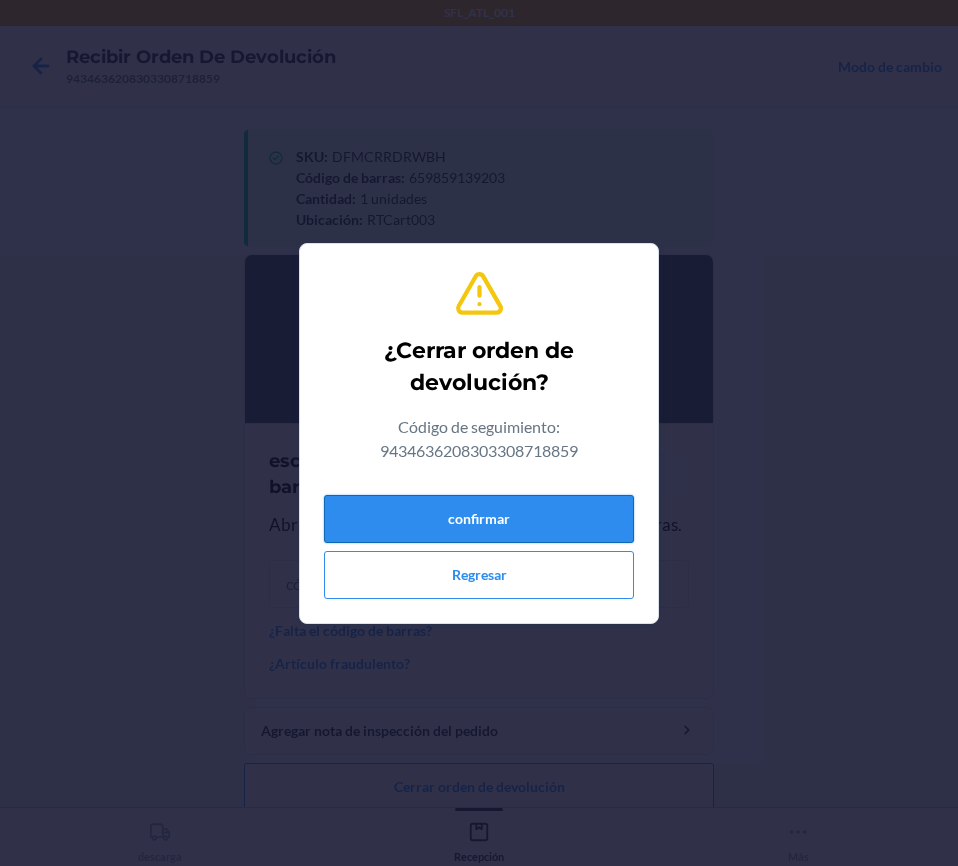 click on "confirmar" at bounding box center [479, 519] 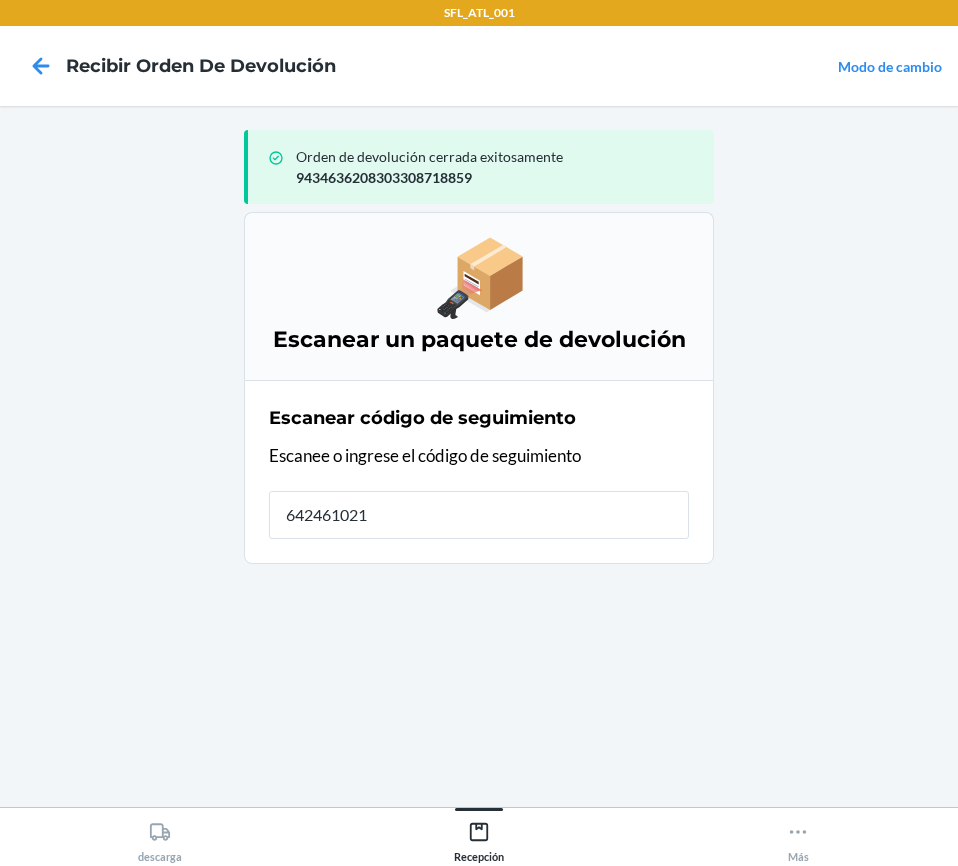 type on "6424610213" 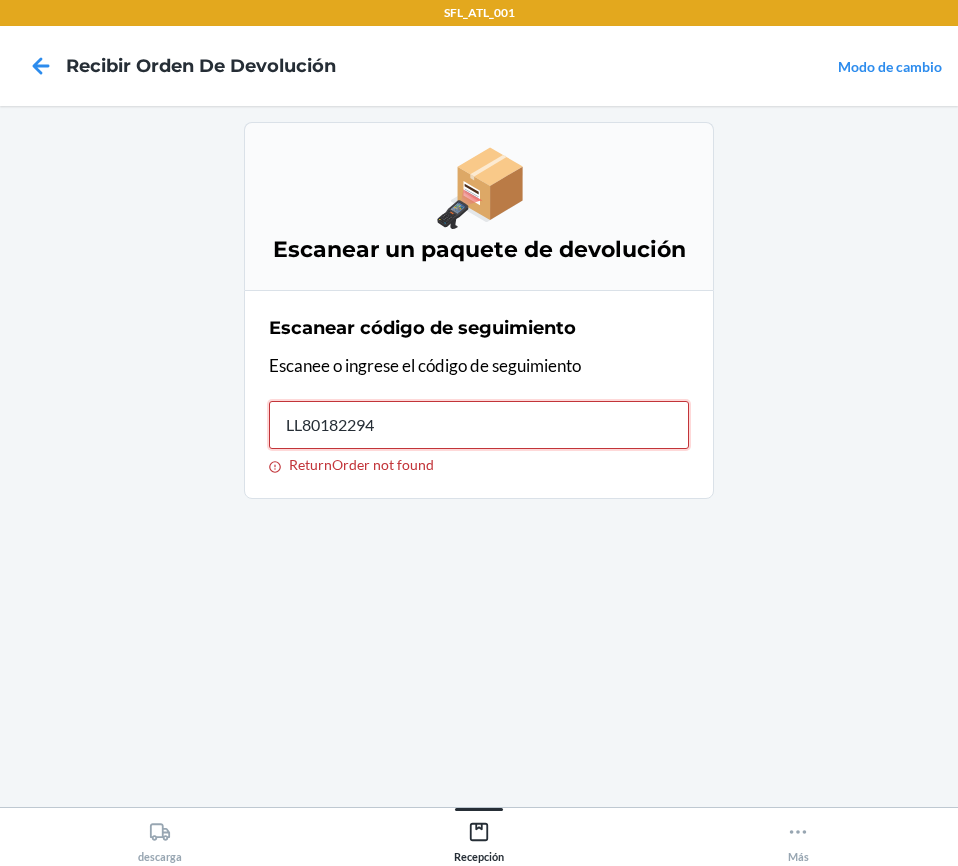 type on "LL801822945" 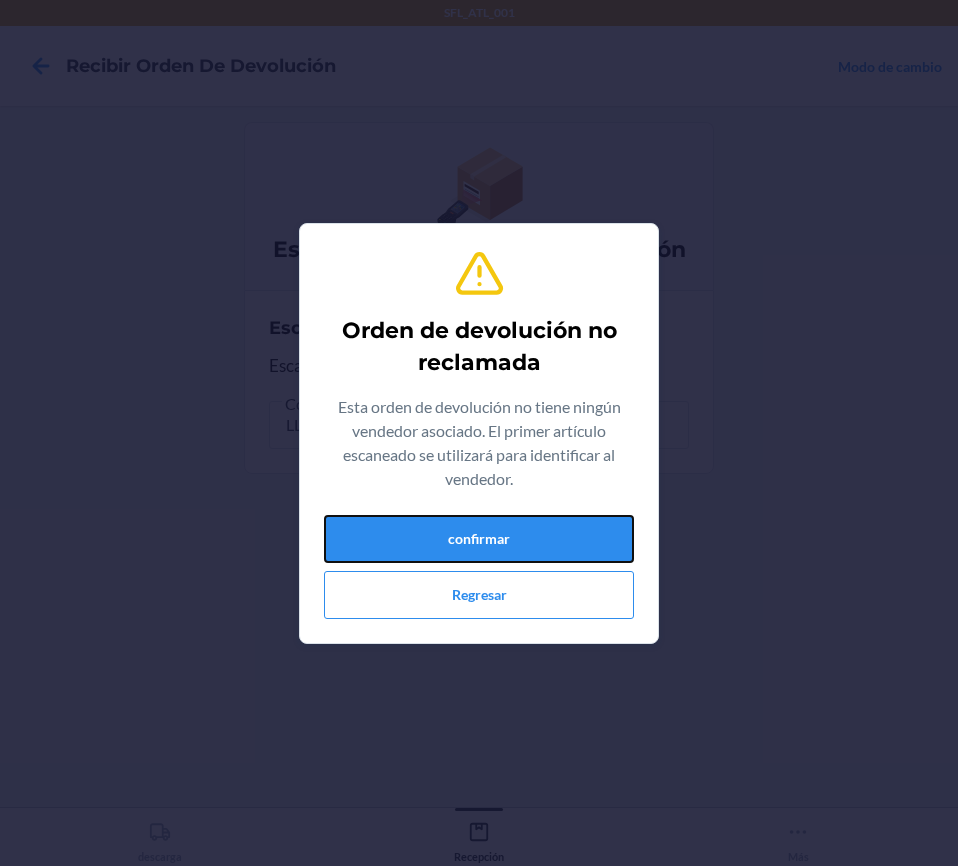 click on "confirmar" at bounding box center [479, 539] 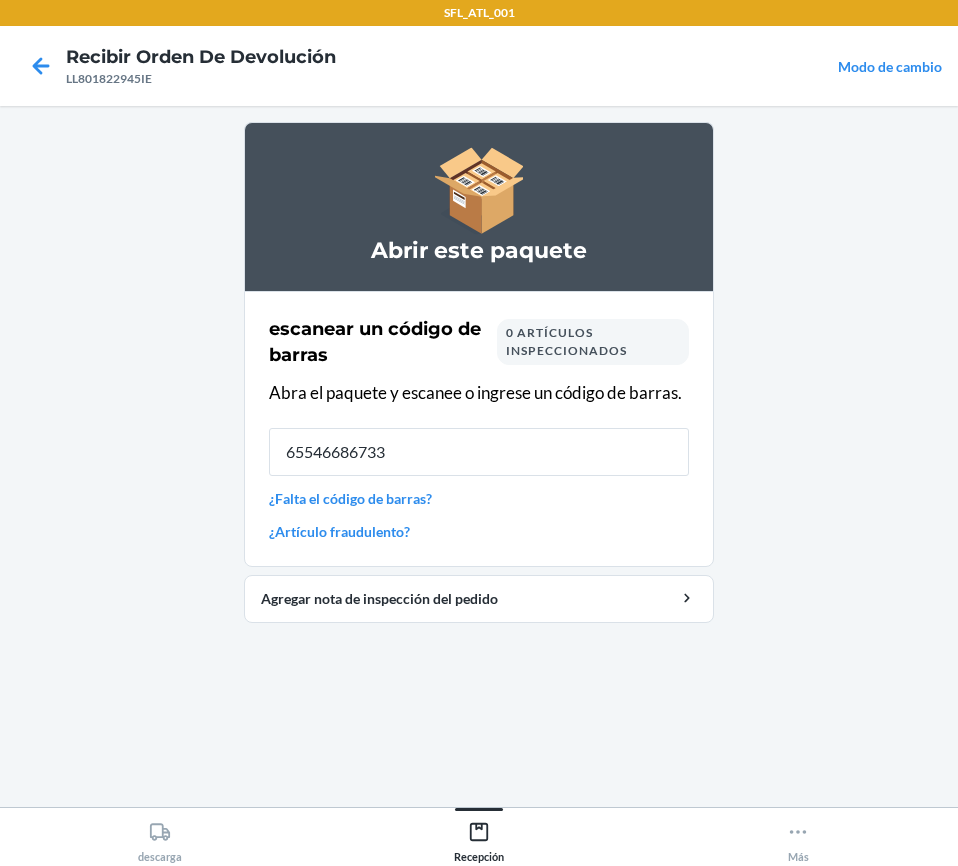 type on "655466867331" 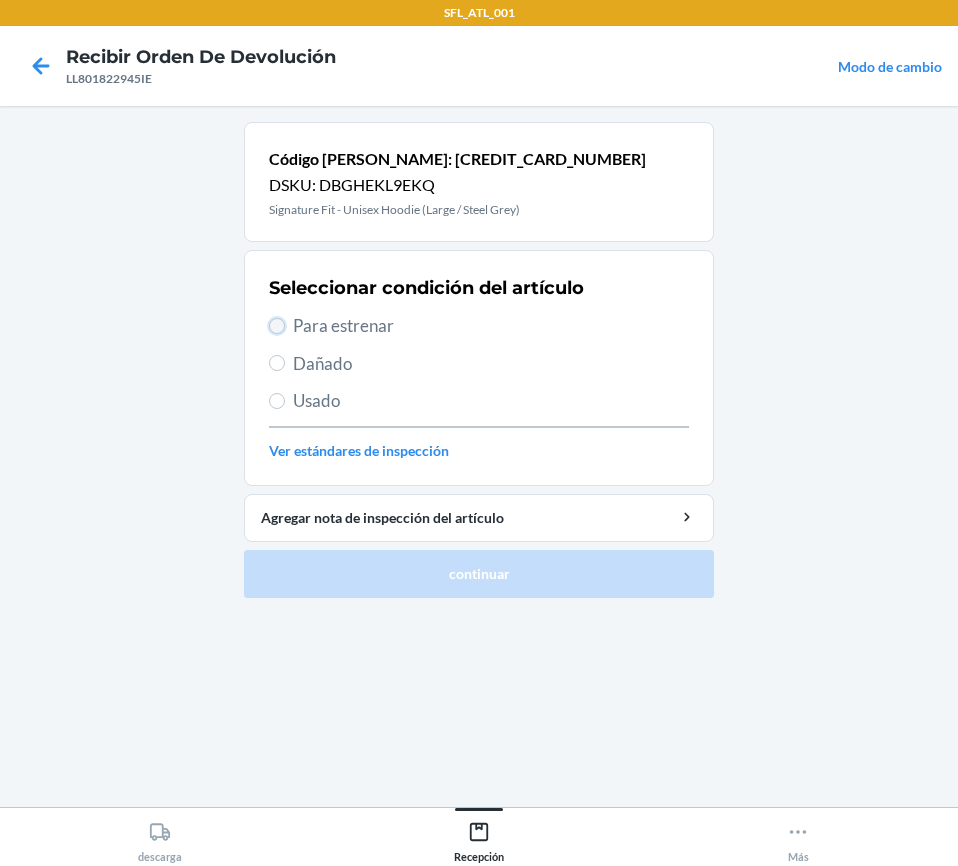 click on "Para estrenar" at bounding box center [277, 326] 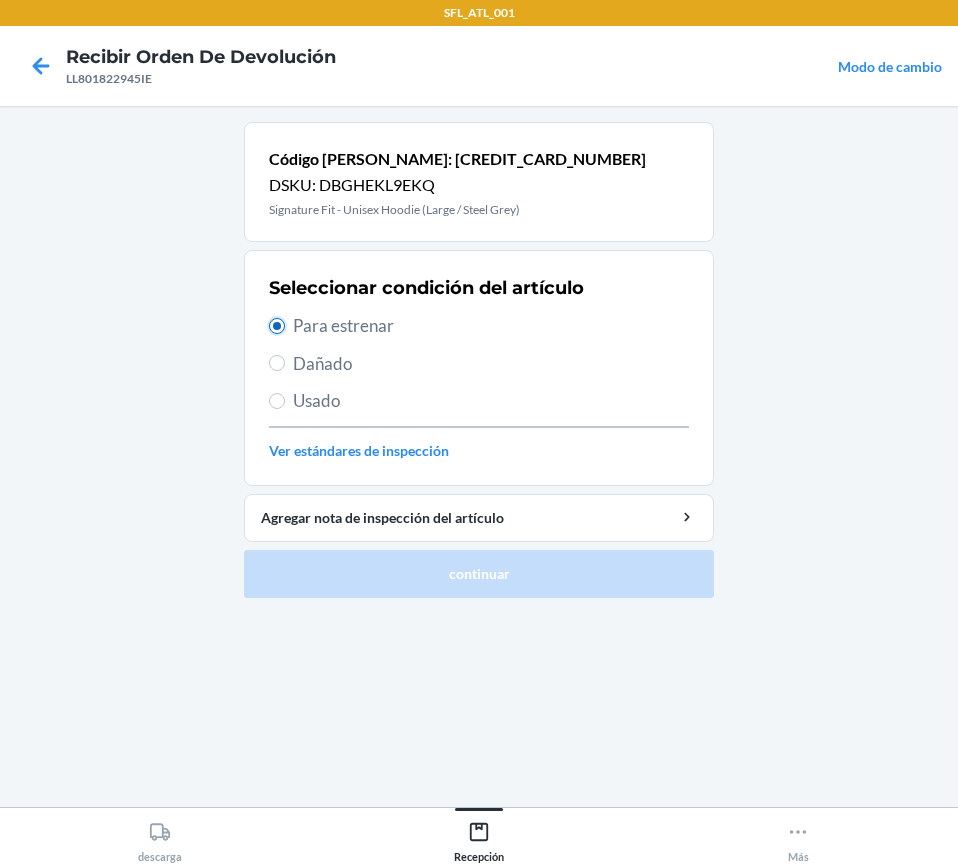 radio on "true" 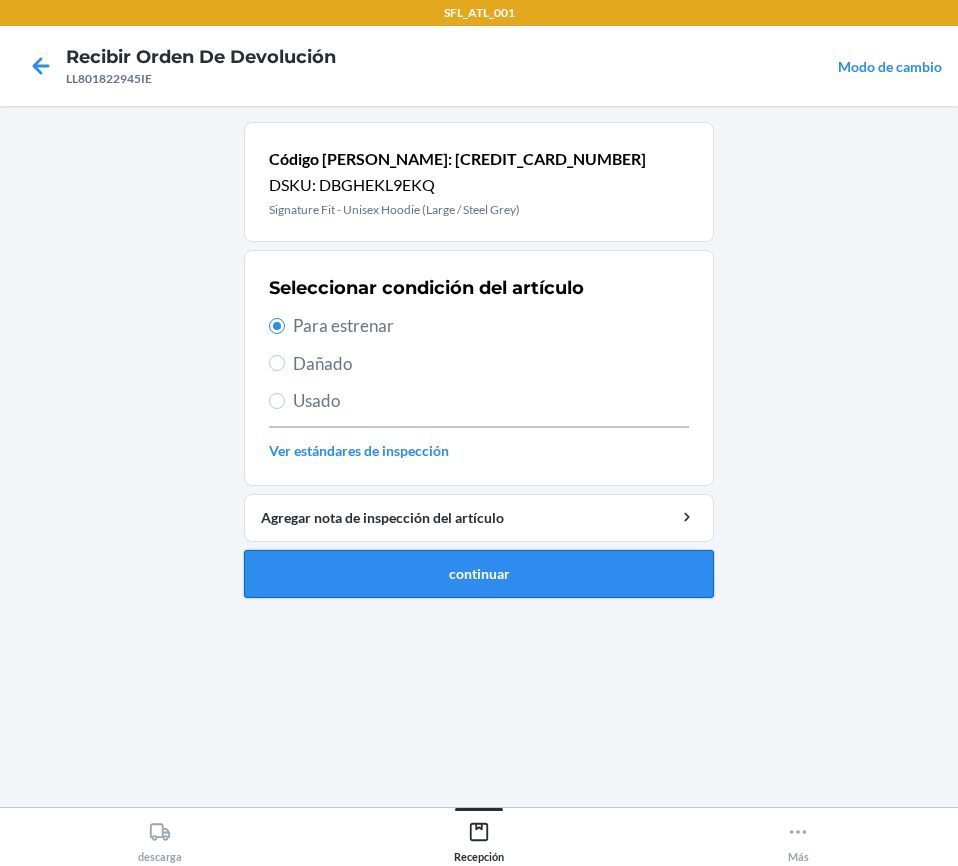 click on "continuar" at bounding box center (479, 574) 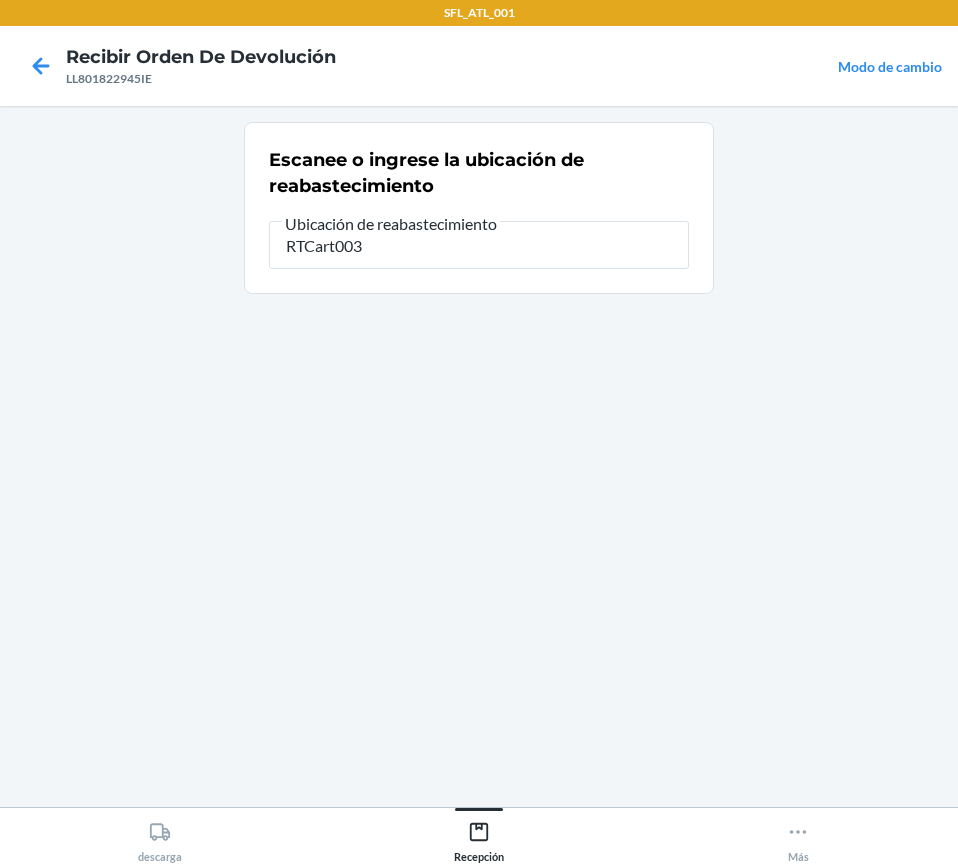 type on "RTCart003" 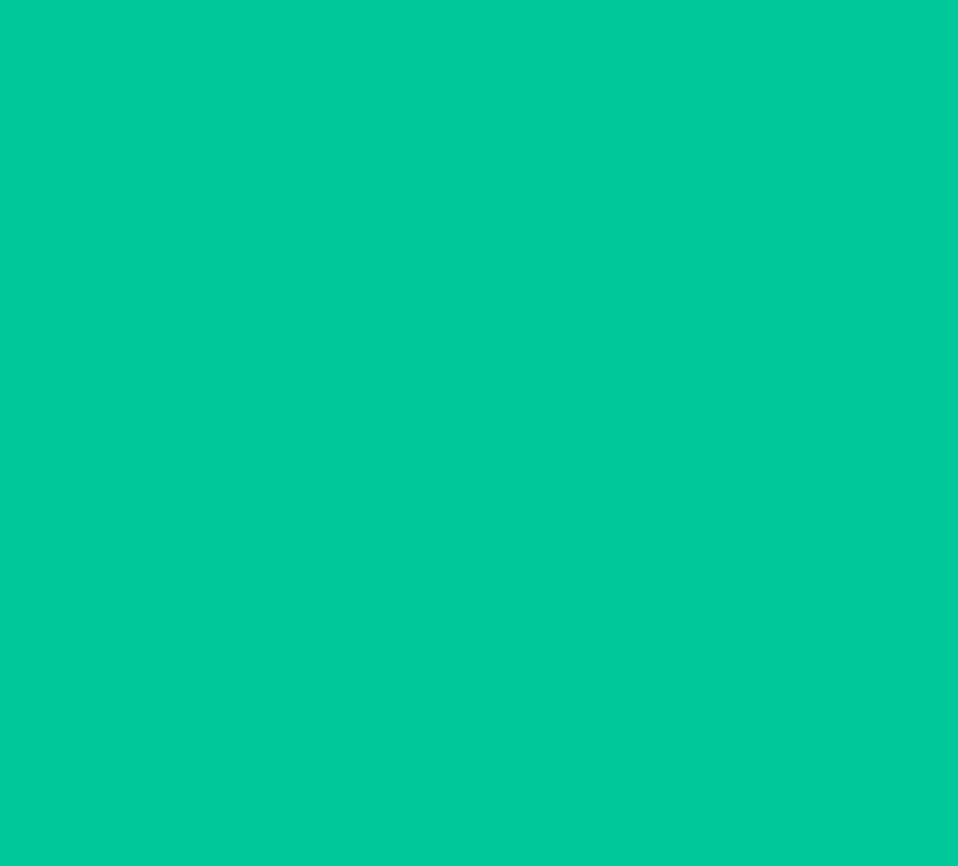 type 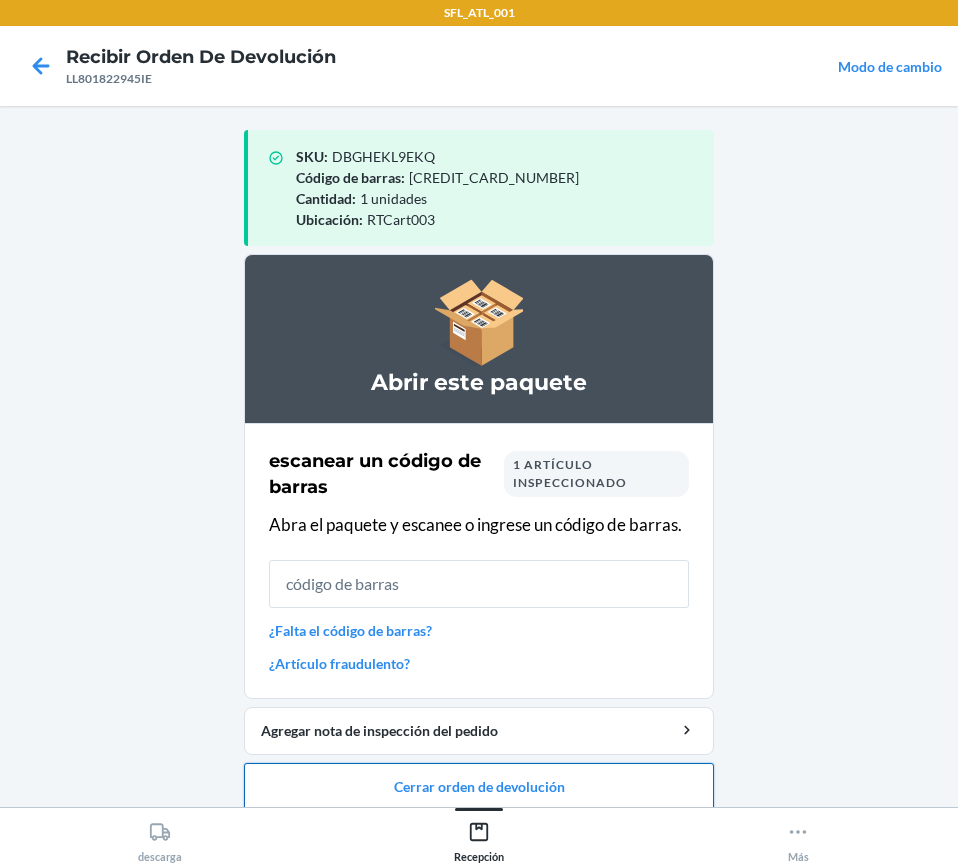 click on "Cerrar orden de devolución" at bounding box center [479, 787] 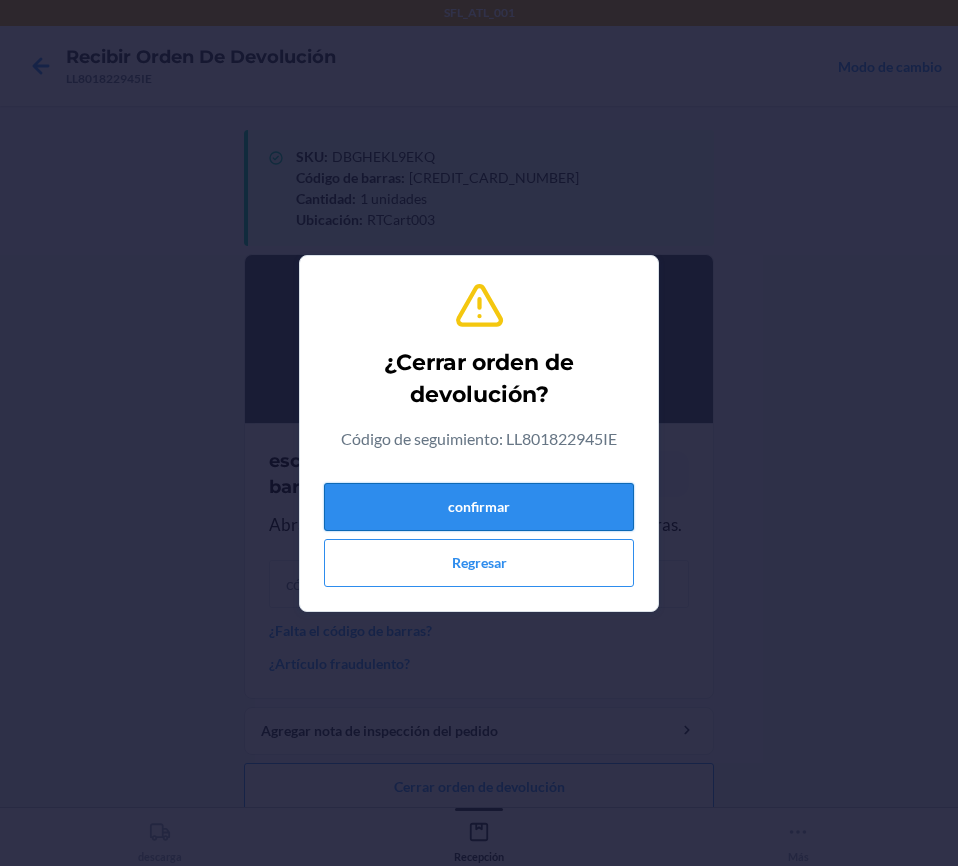 click on "confirmar" at bounding box center (479, 507) 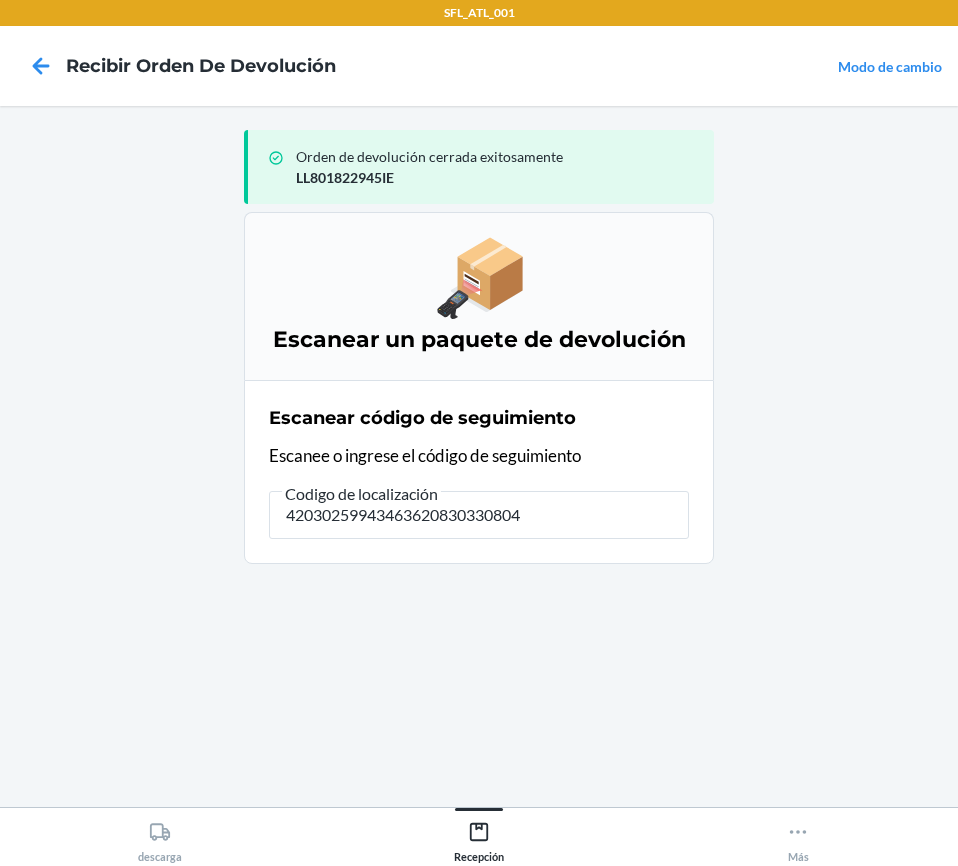 type on "420302599434636208303308043" 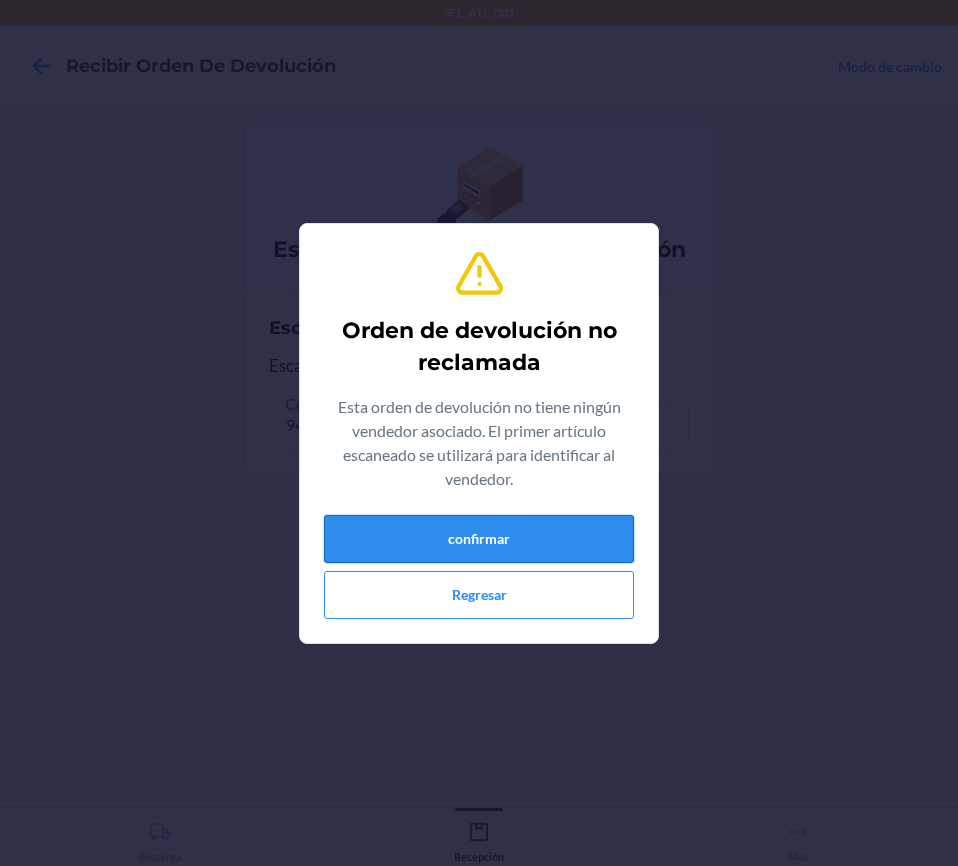 click on "confirmar" at bounding box center (479, 539) 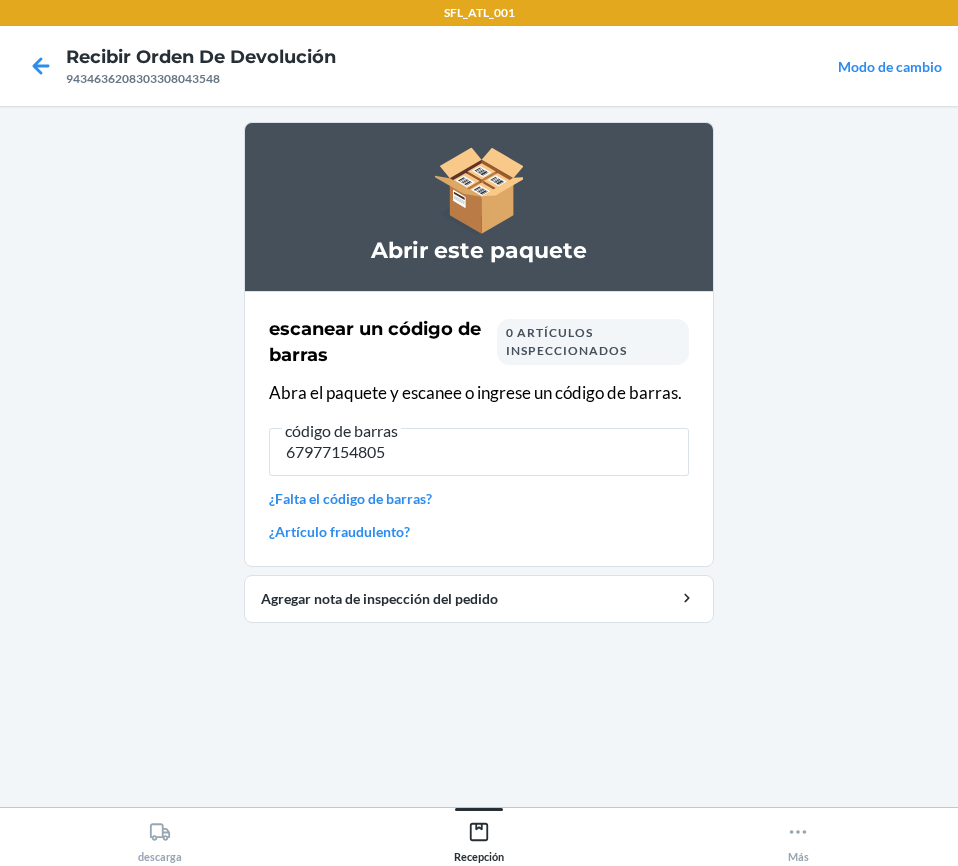 type on "679771548051" 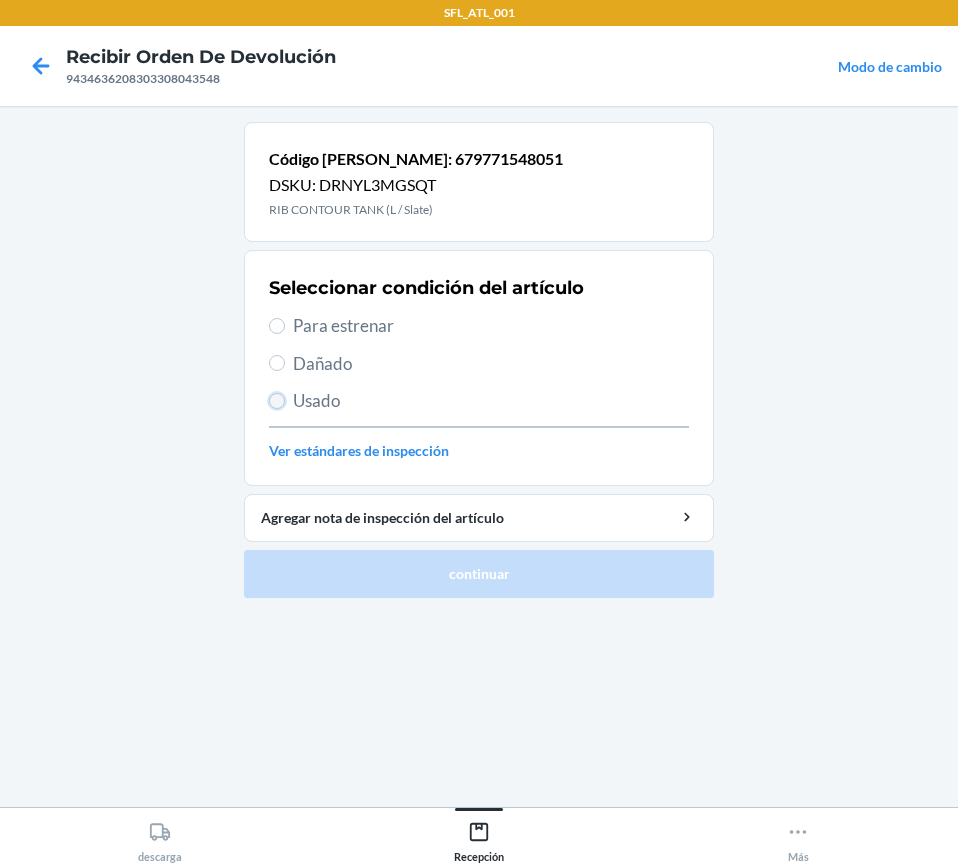 click on "Usado" at bounding box center [277, 401] 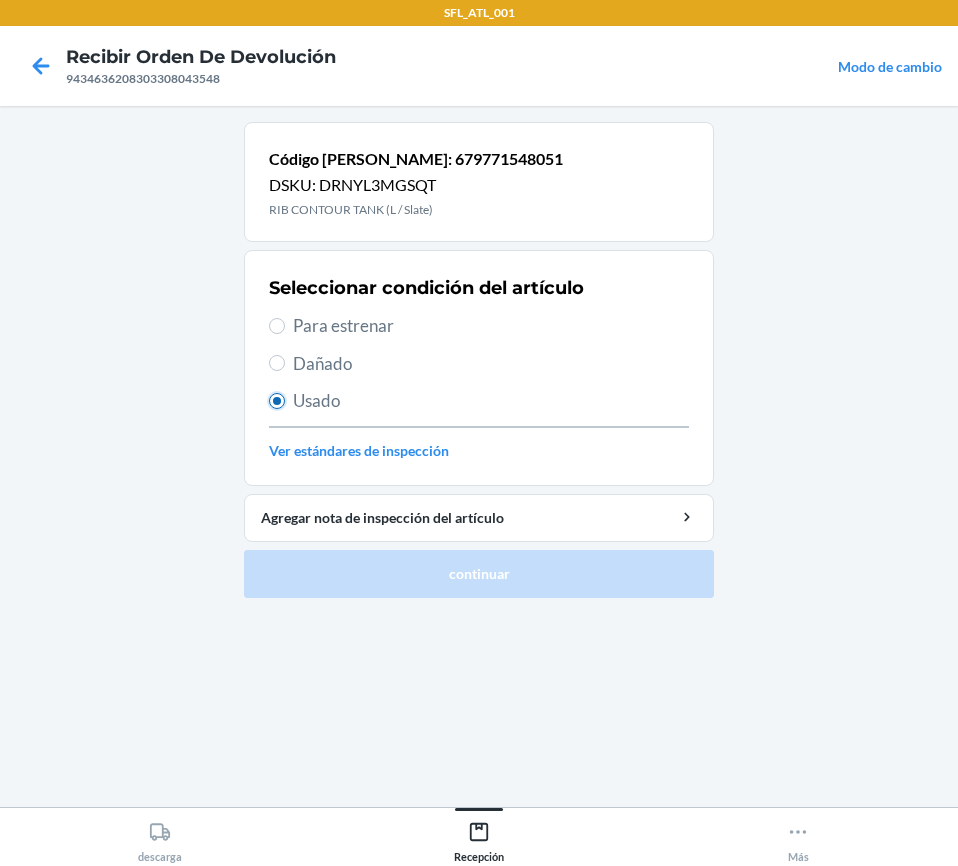 radio on "true" 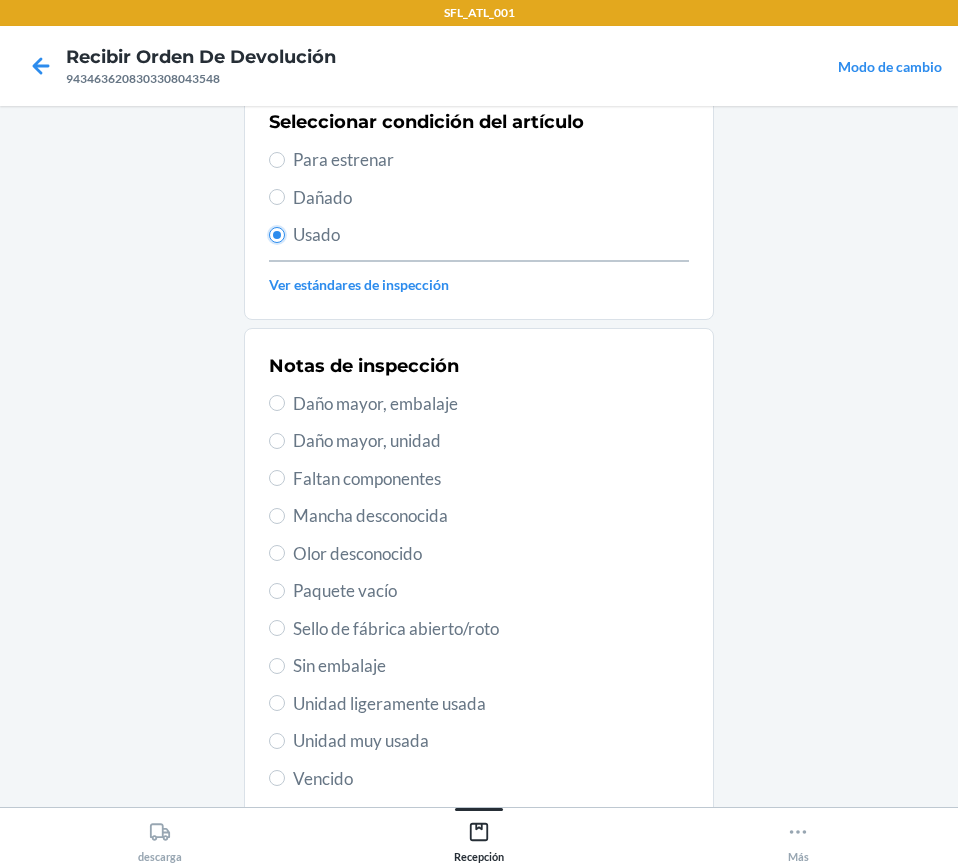scroll, scrollTop: 341, scrollLeft: 0, axis: vertical 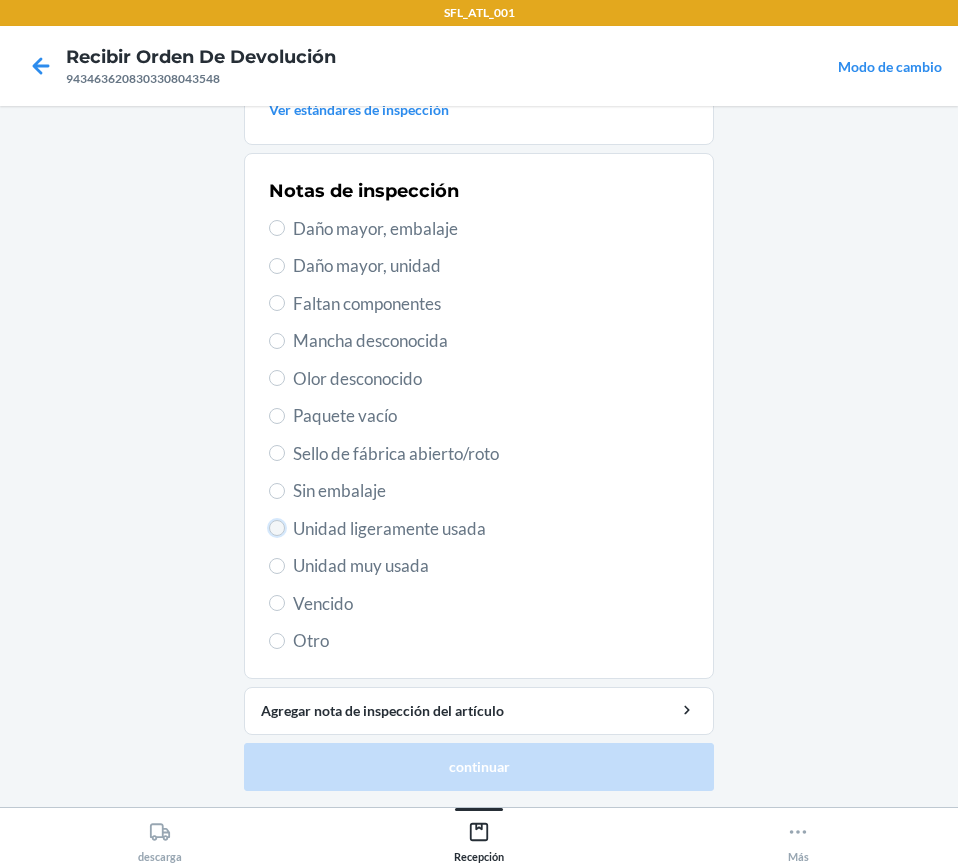 click on "Unidad ligeramente usada" at bounding box center [277, 528] 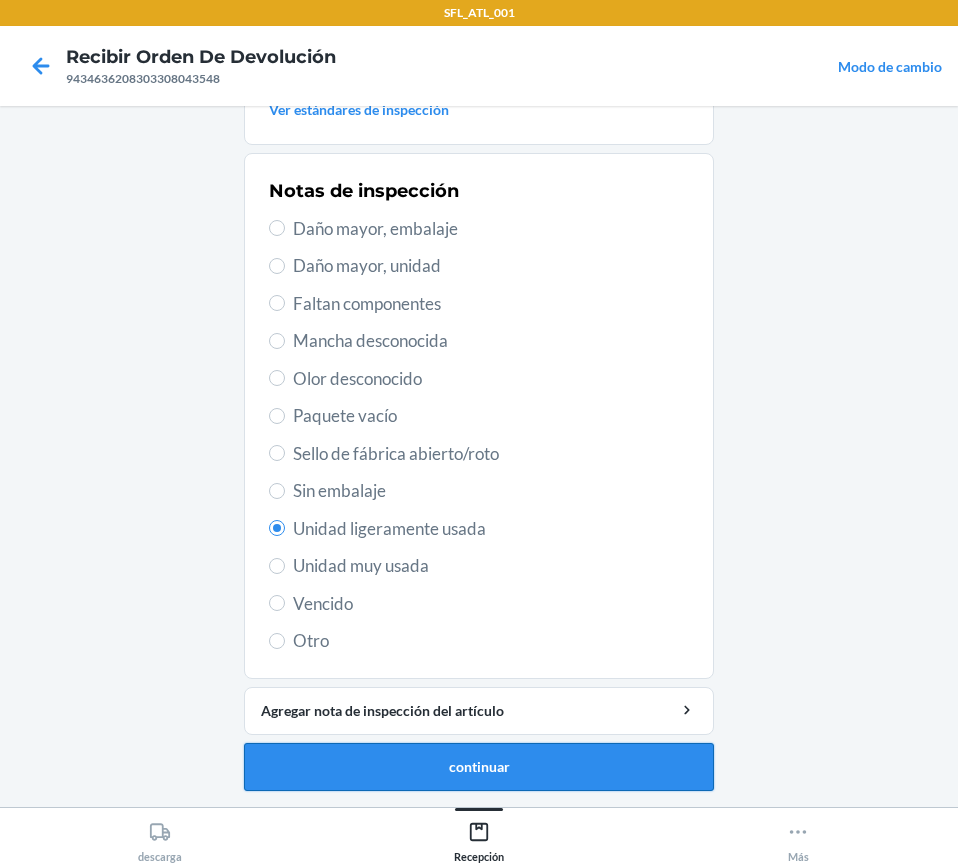 click on "continuar" at bounding box center [479, 767] 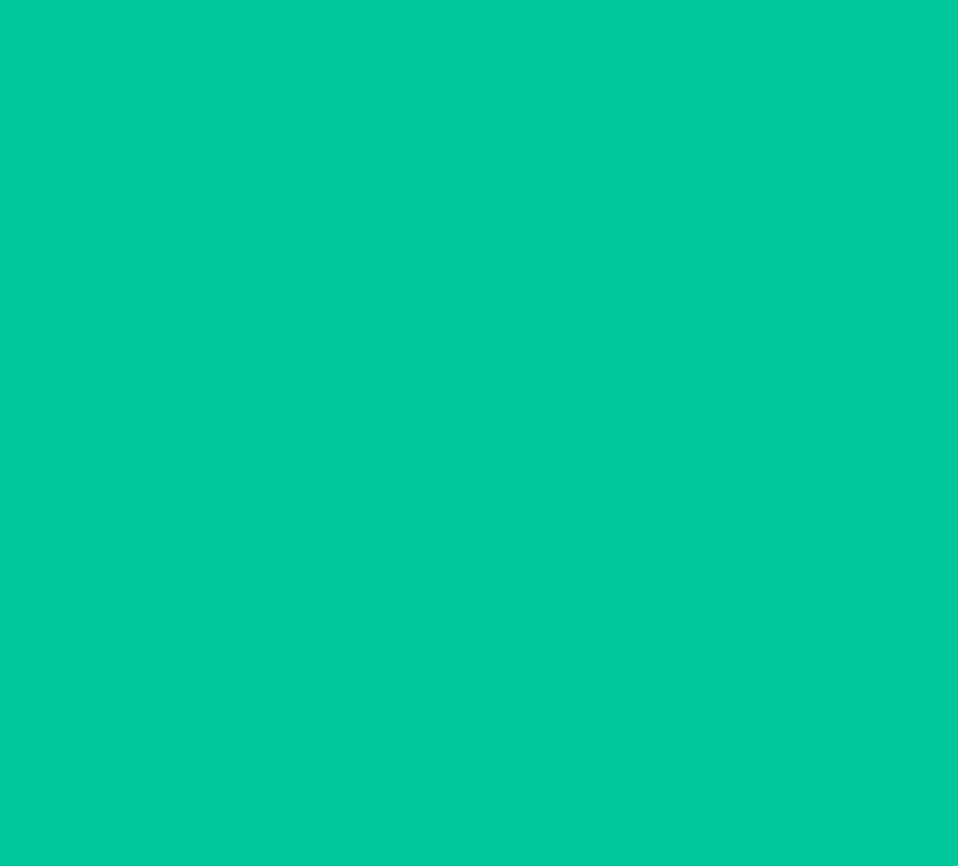 scroll, scrollTop: 6, scrollLeft: 0, axis: vertical 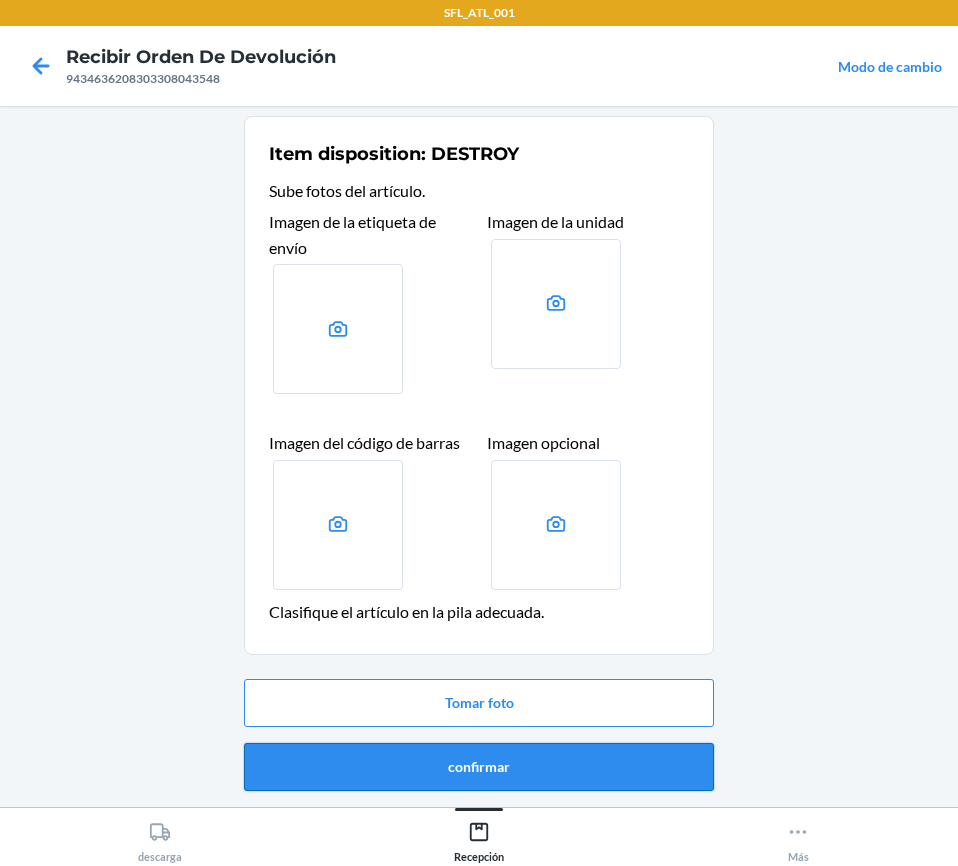 click on "confirmar" at bounding box center (479, 767) 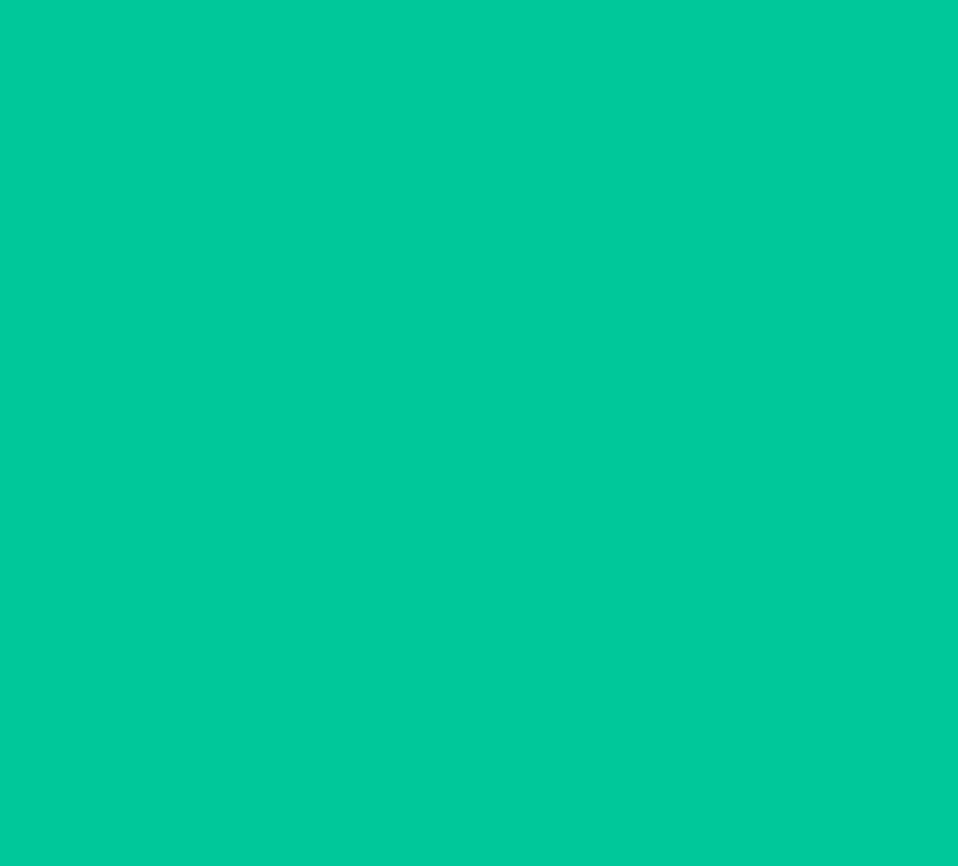 scroll, scrollTop: 0, scrollLeft: 0, axis: both 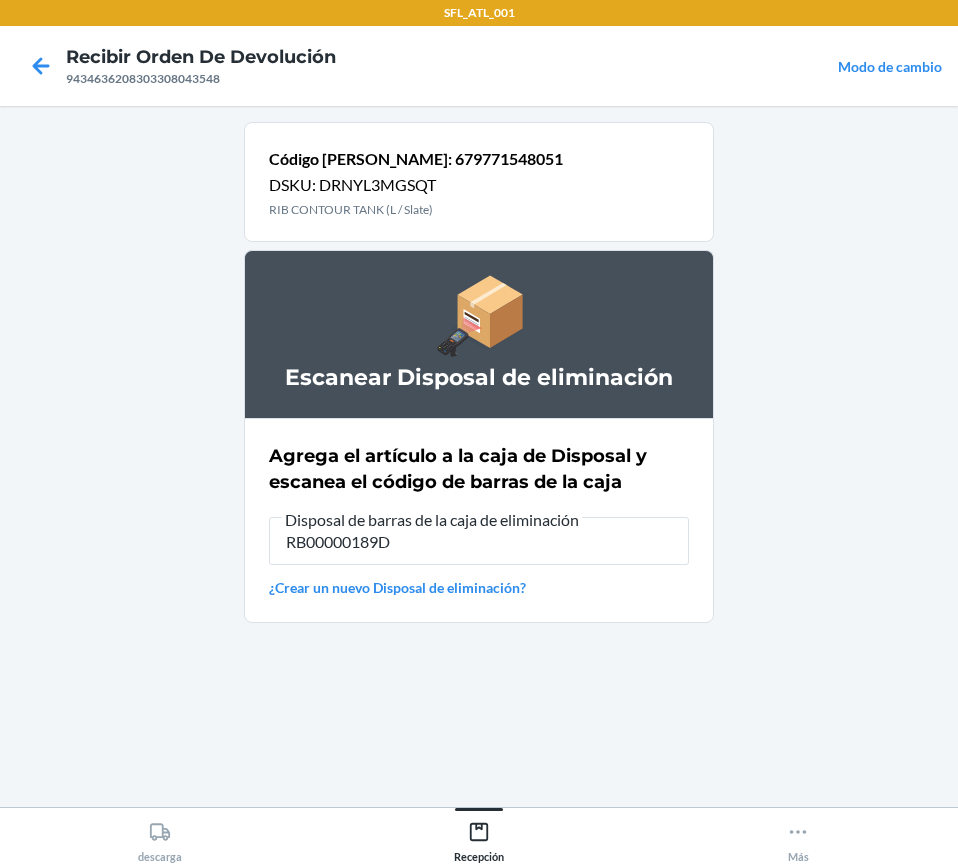 type on "RB00000189D" 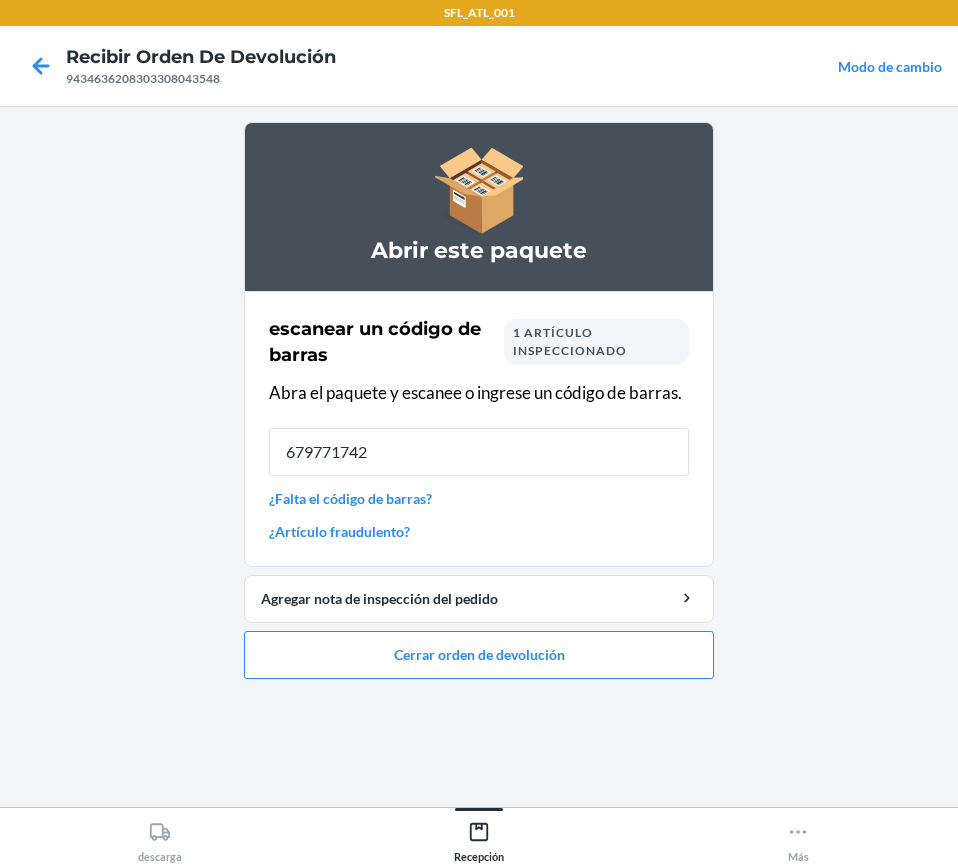 type on "6797717421" 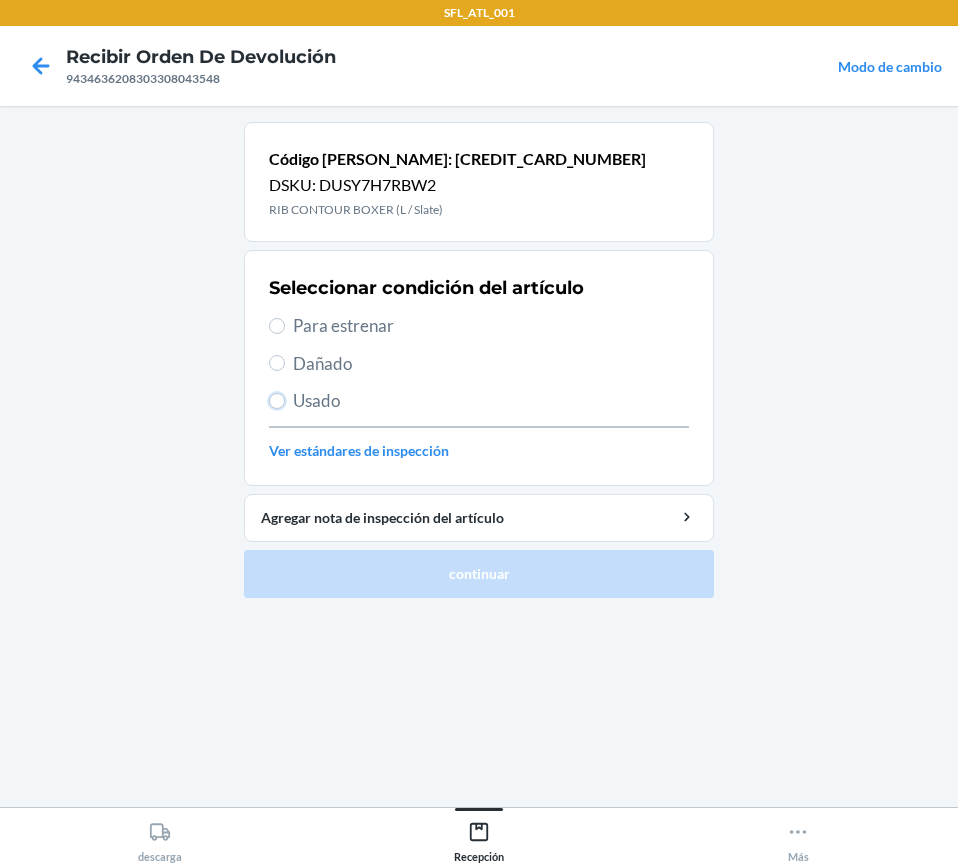 drag, startPoint x: 280, startPoint y: 404, endPoint x: 289, endPoint y: 417, distance: 15.811388 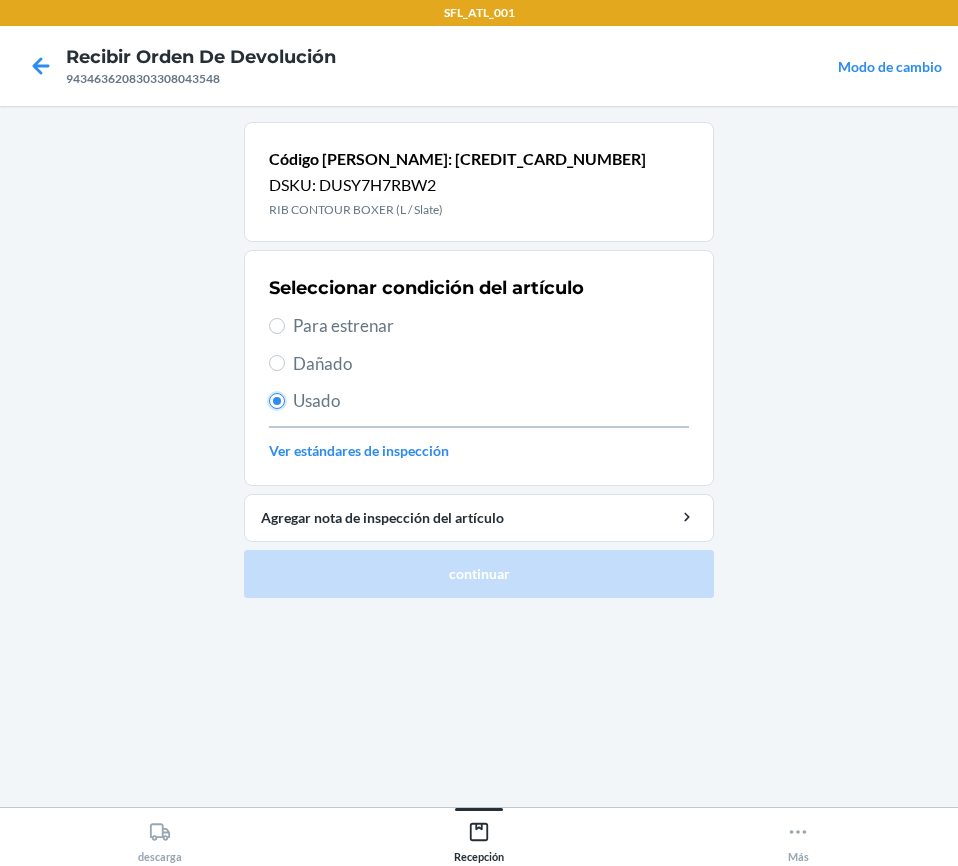 radio on "true" 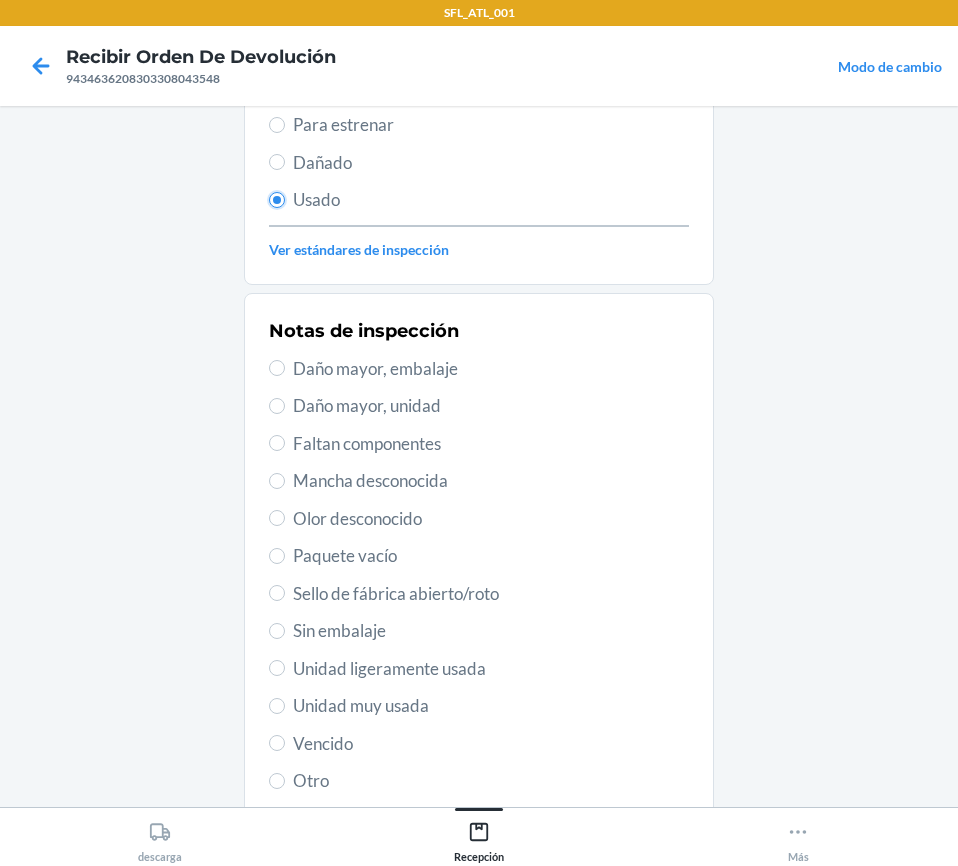 scroll, scrollTop: 341, scrollLeft: 0, axis: vertical 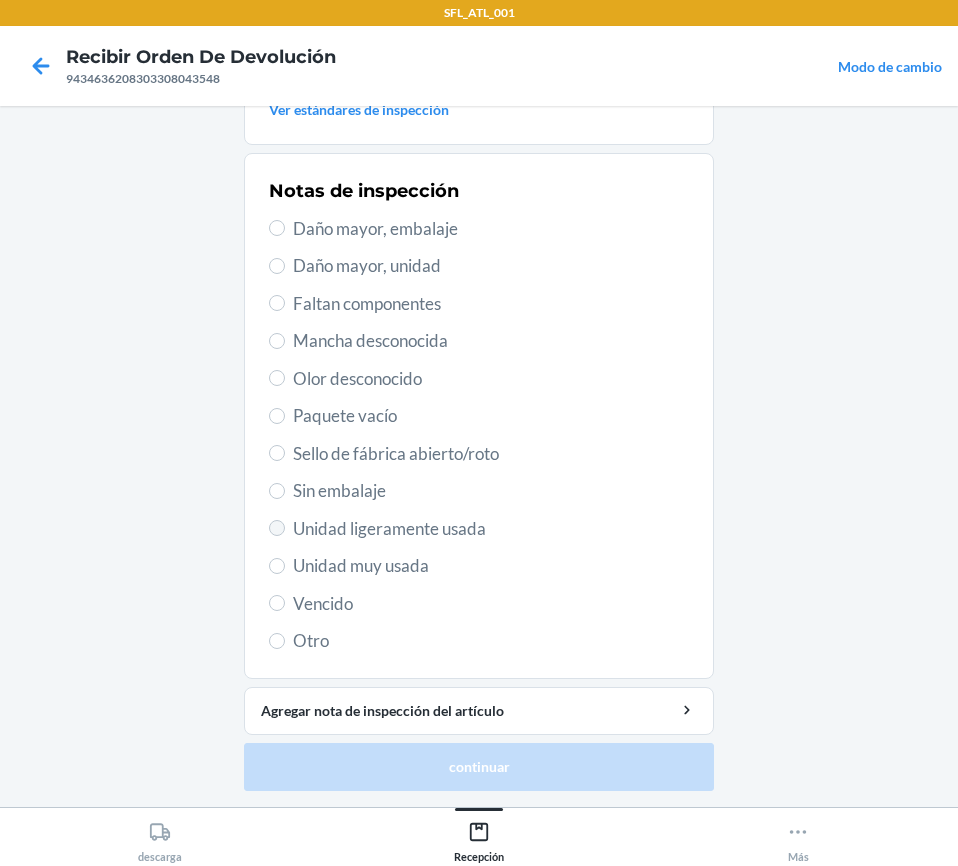 click on "Unidad ligeramente usada" at bounding box center (479, 529) 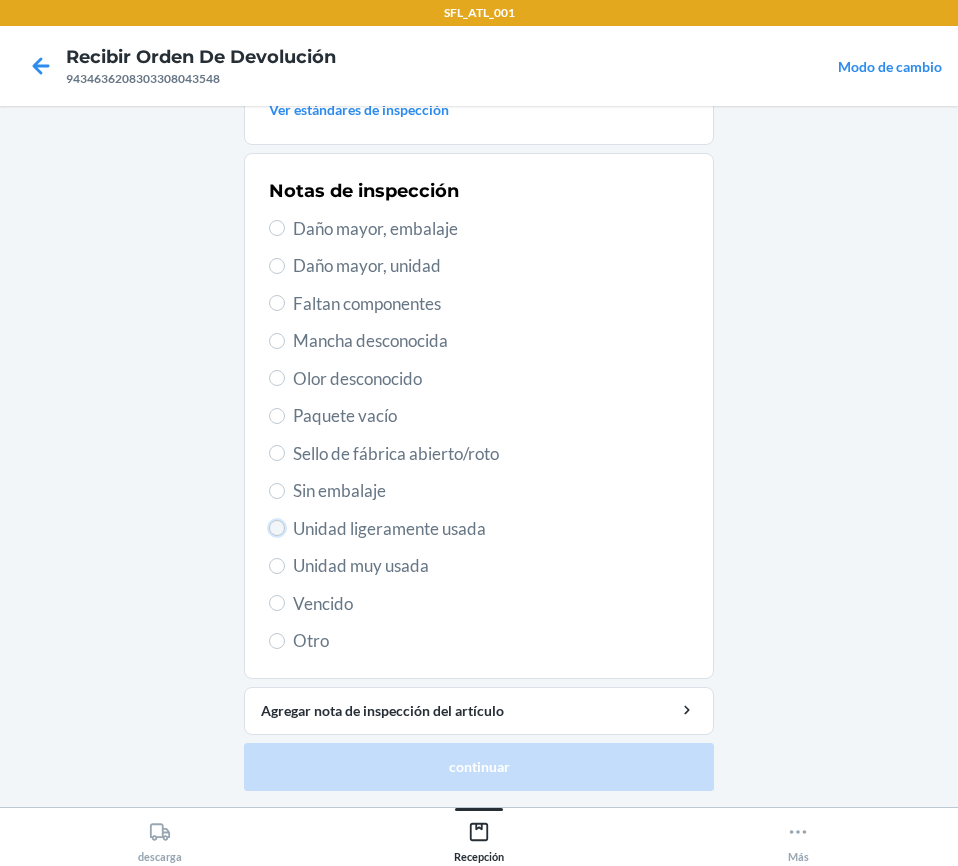 click on "Unidad ligeramente usada" at bounding box center [277, 528] 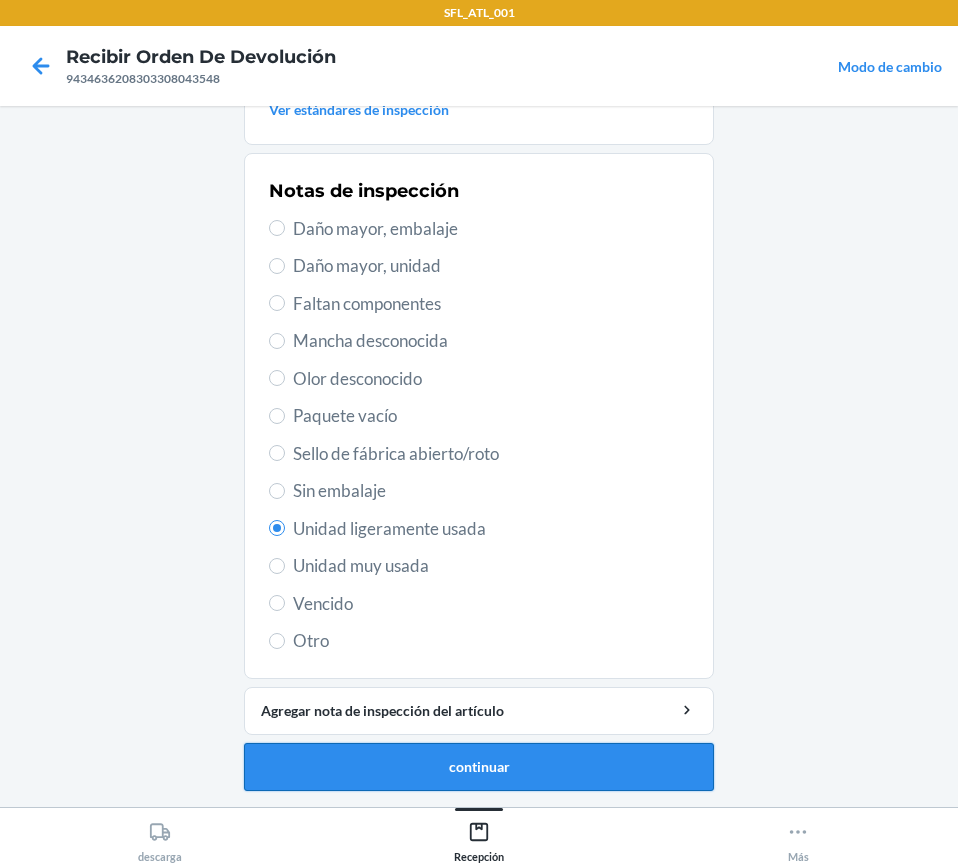 click on "continuar" at bounding box center (479, 767) 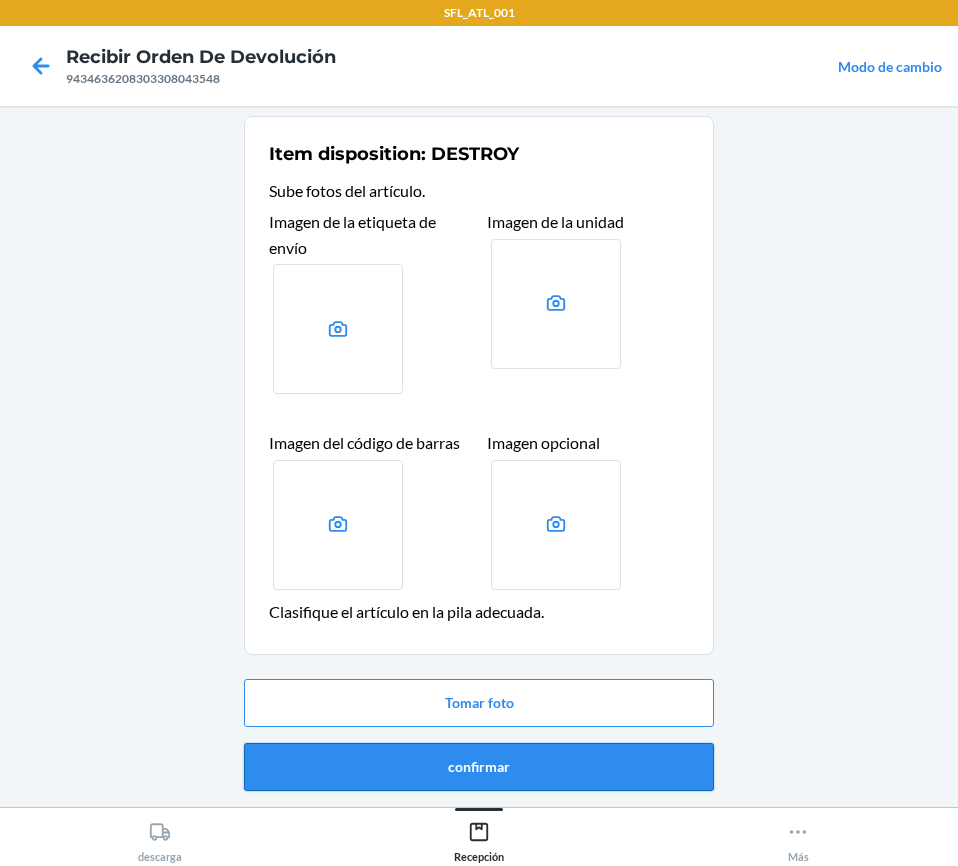 click on "confirmar" at bounding box center (479, 767) 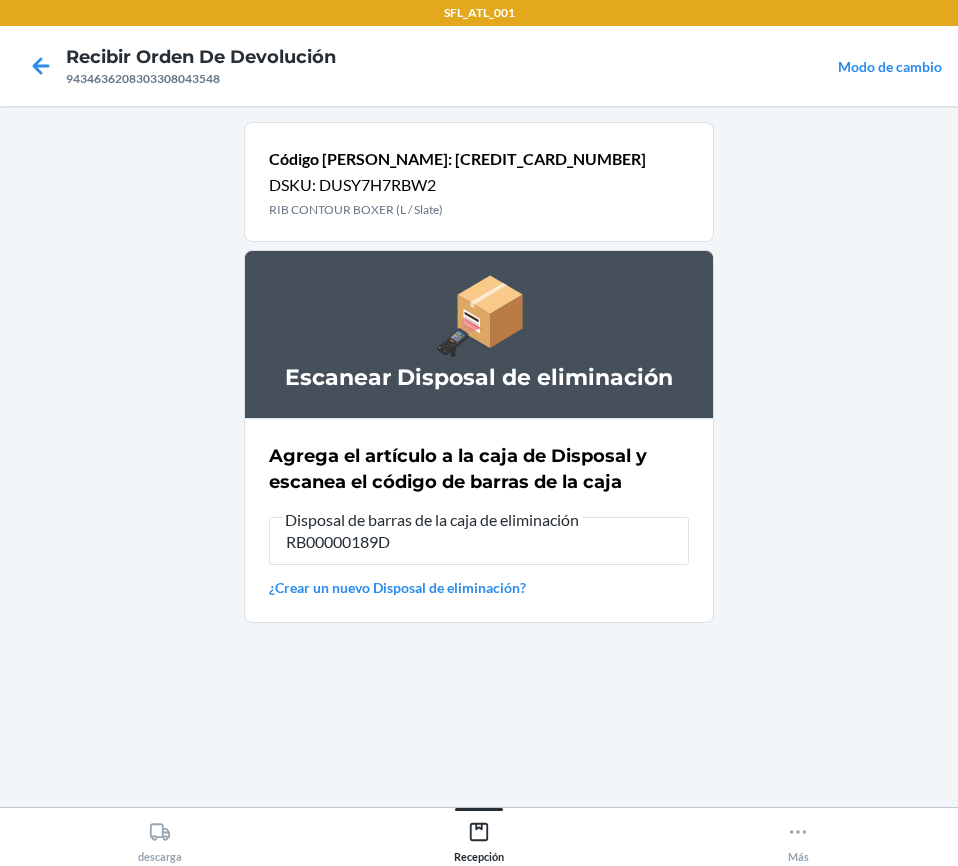 type on "RB00000189D" 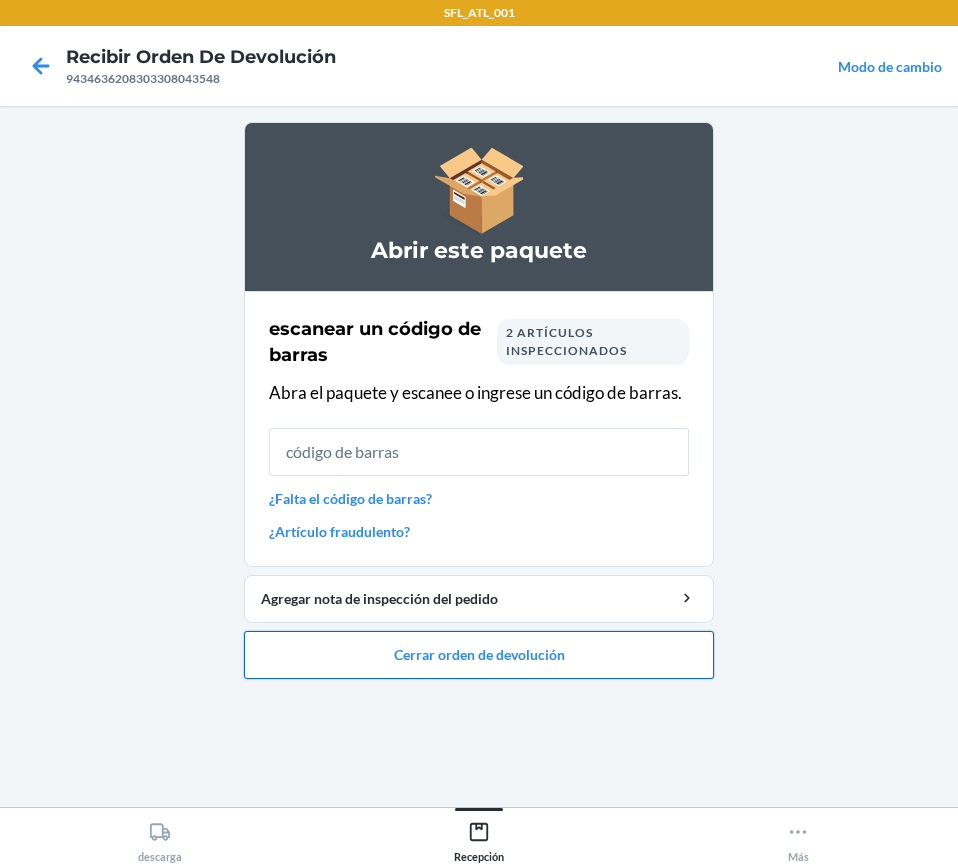 click on "Cerrar orden de devolución" at bounding box center [479, 655] 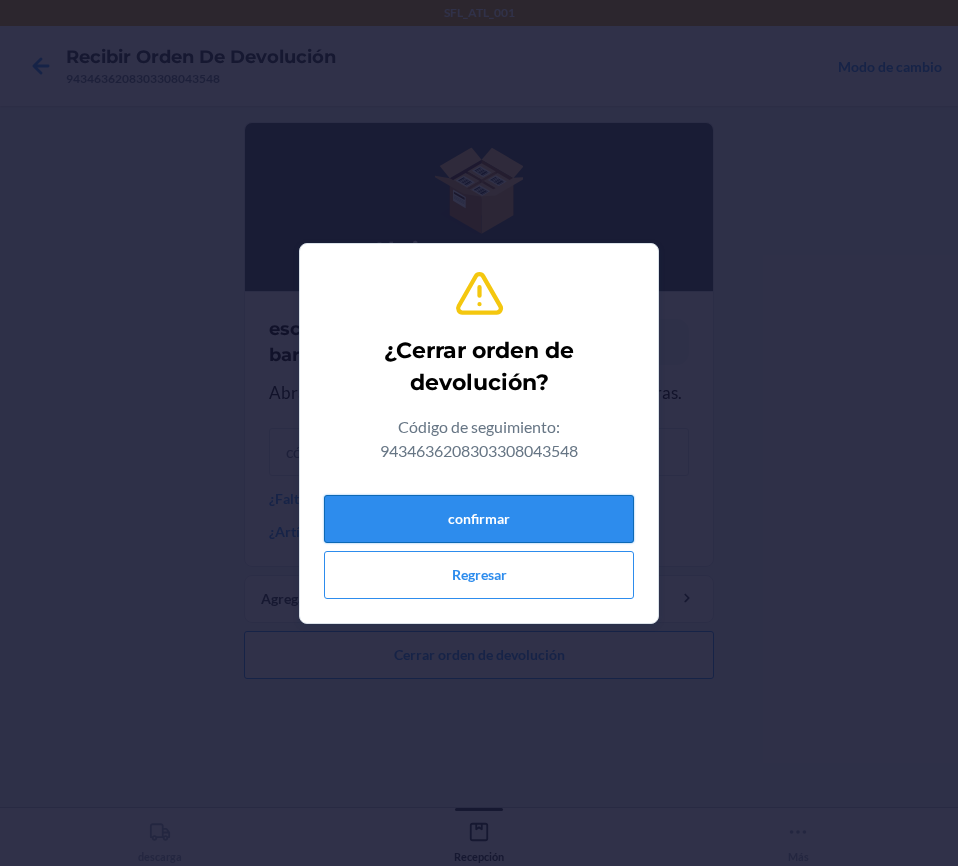 click on "confirmar" at bounding box center (479, 519) 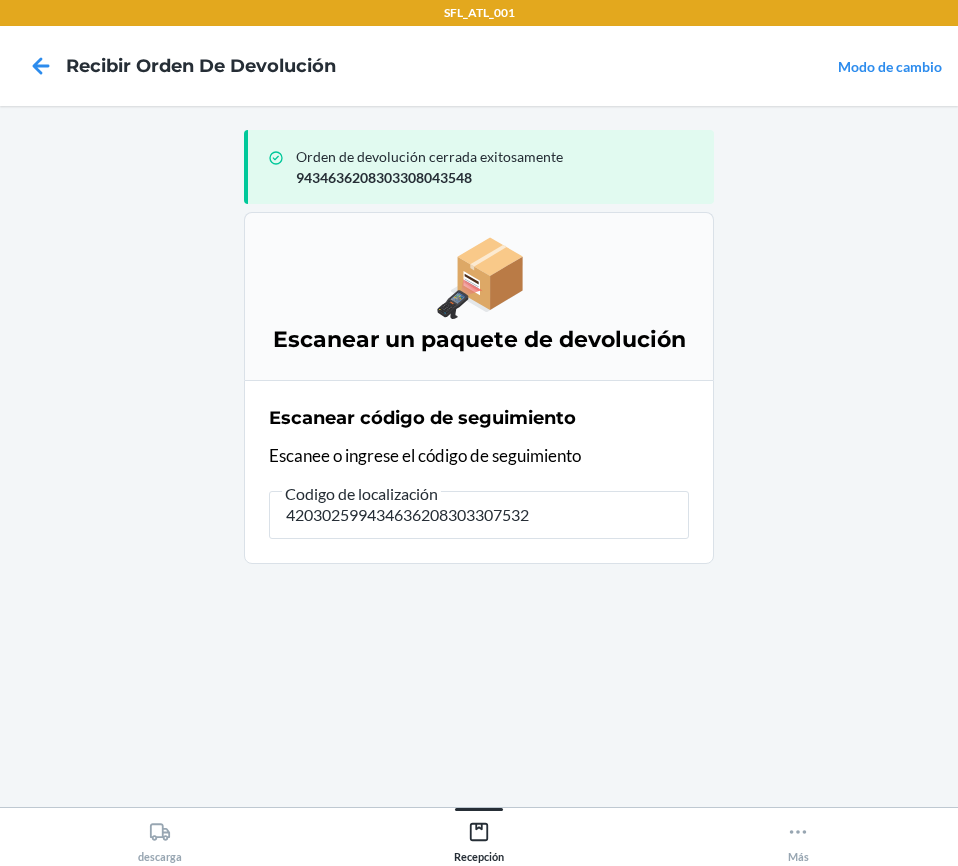 type on "4203025994346362083033075327" 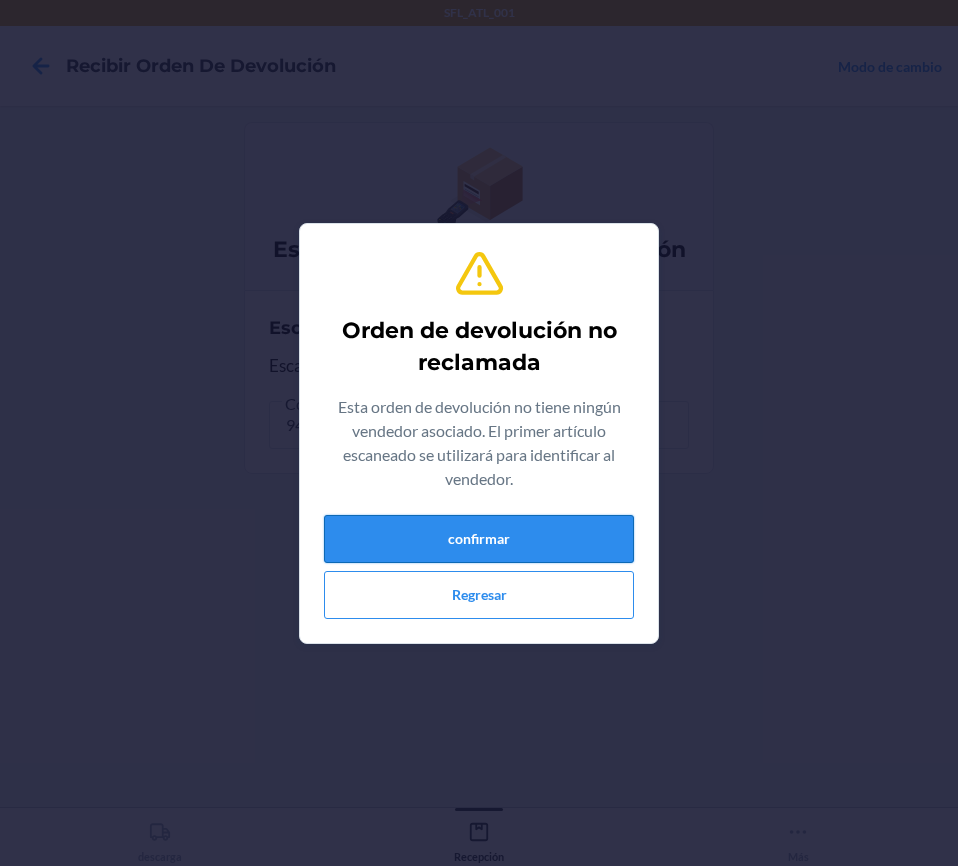 click on "confirmar" at bounding box center (479, 539) 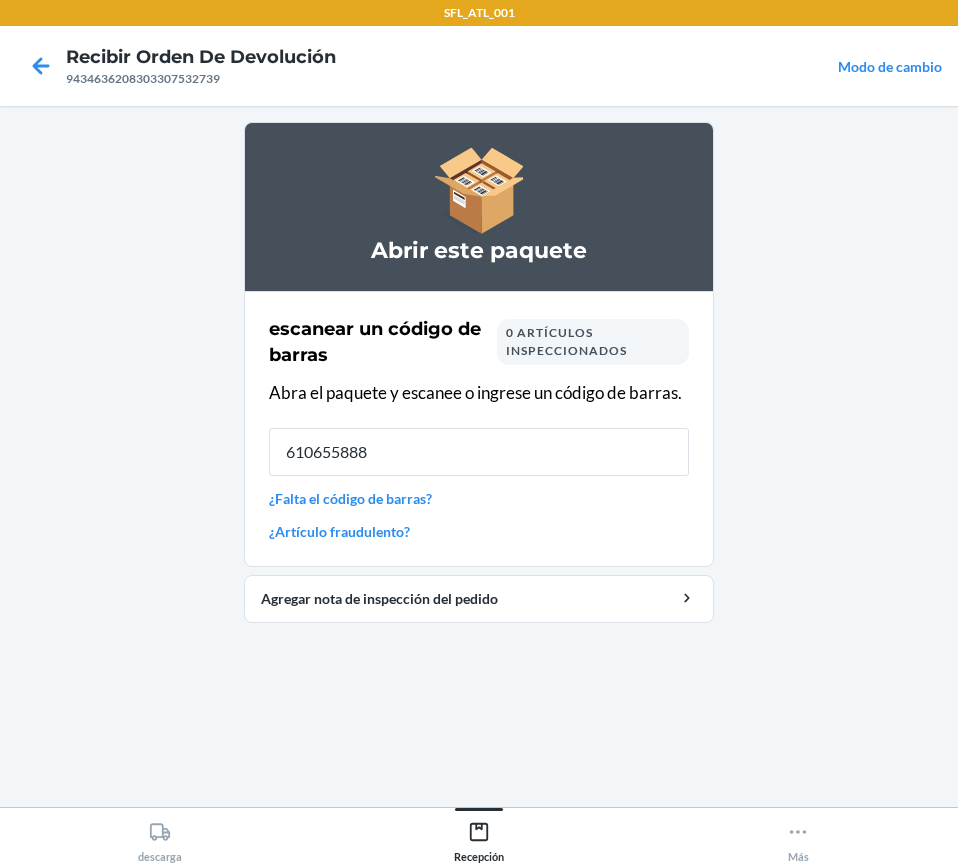 type on "6106558880" 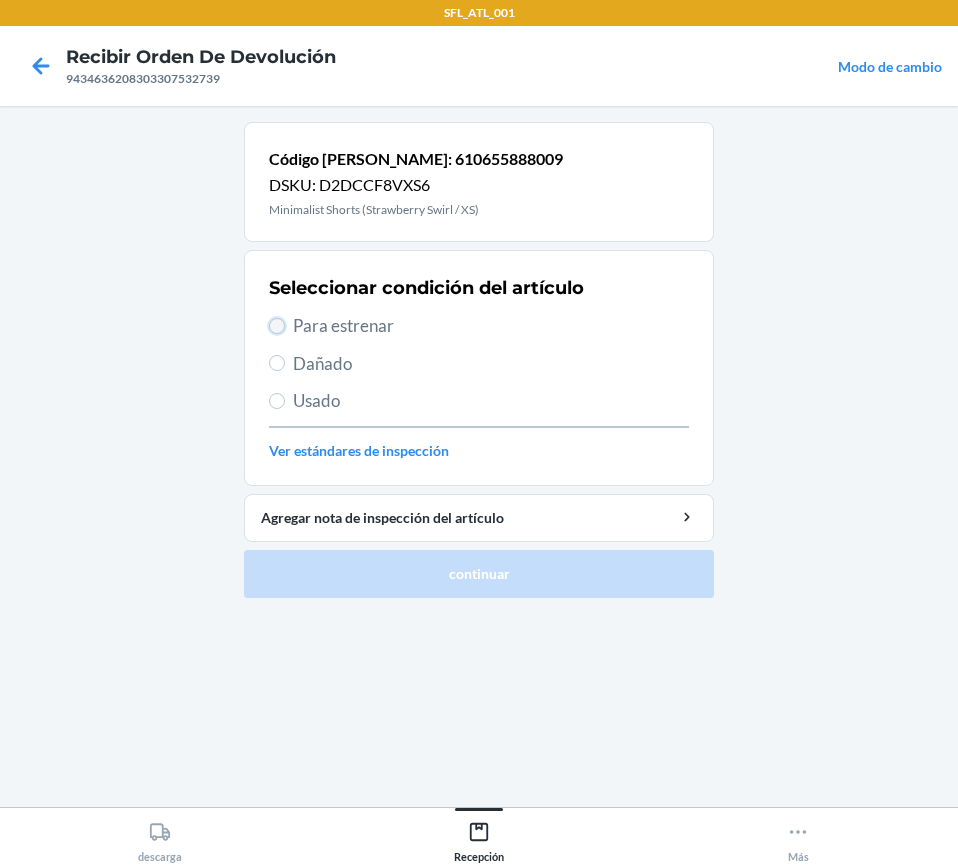 click on "Para estrenar" at bounding box center [277, 326] 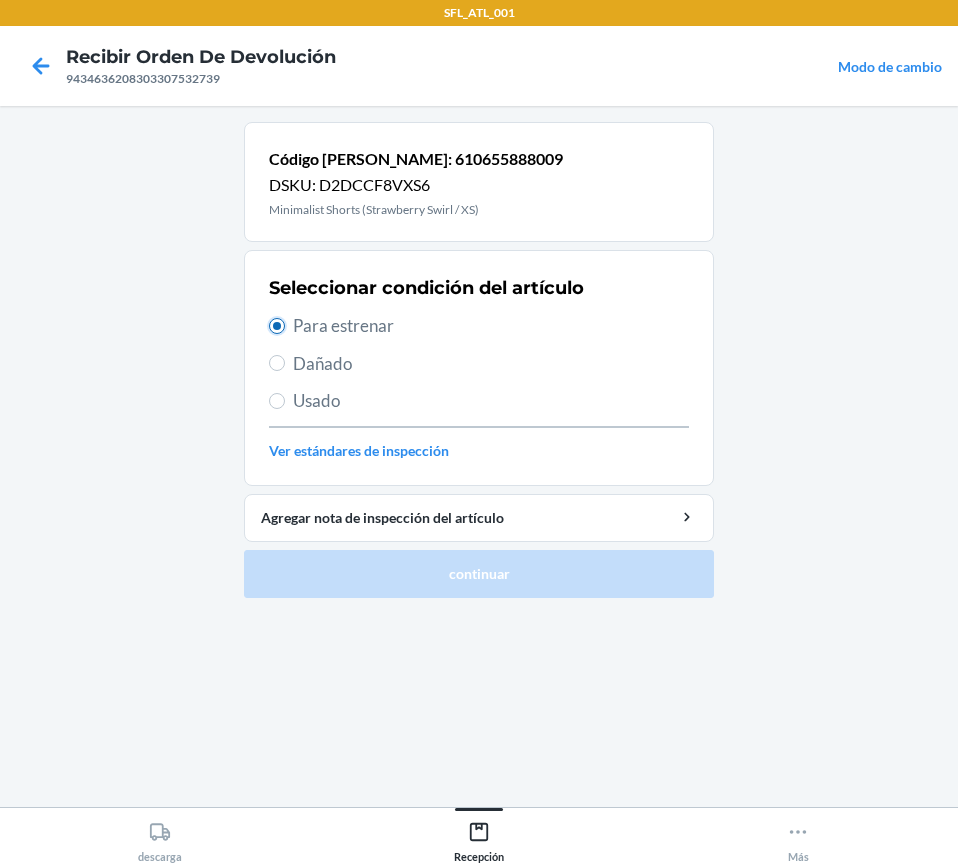 radio on "true" 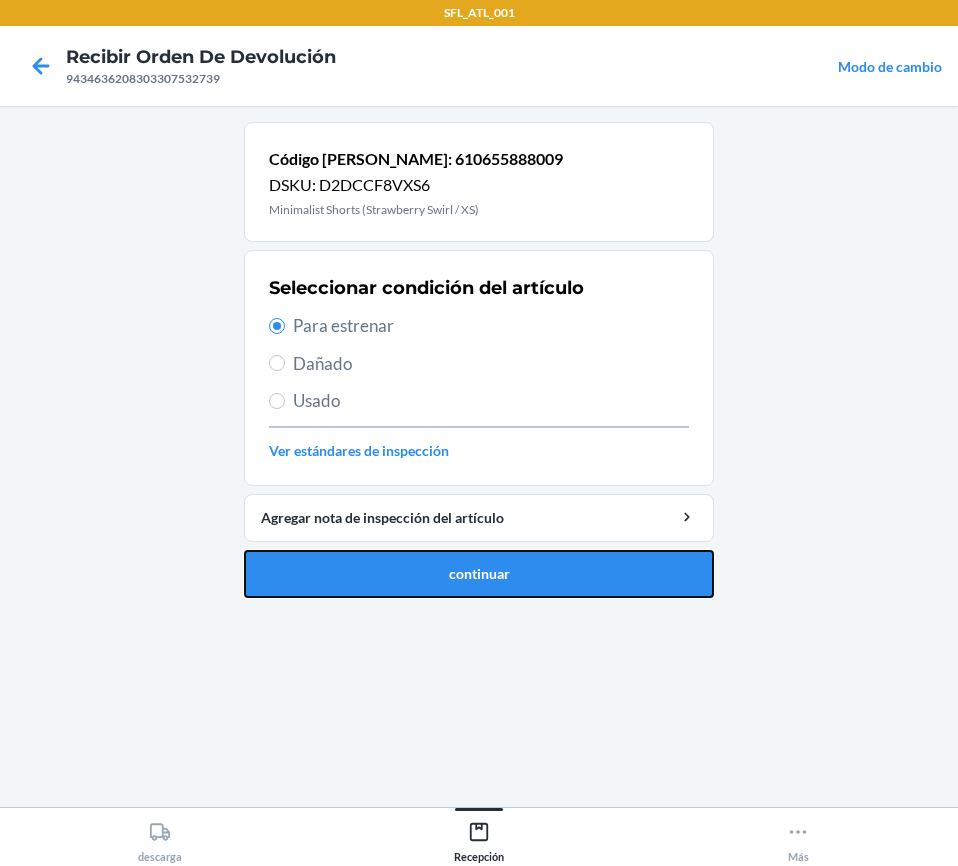 click on "continuar" at bounding box center [479, 574] 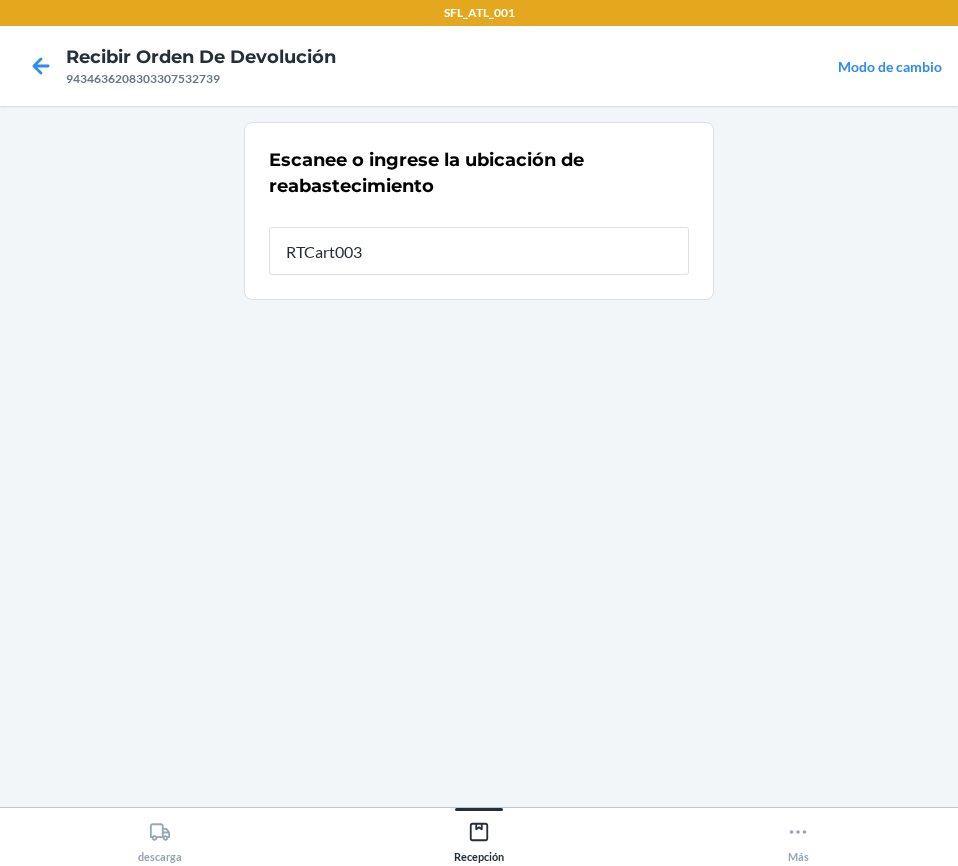 type on "RTCart003" 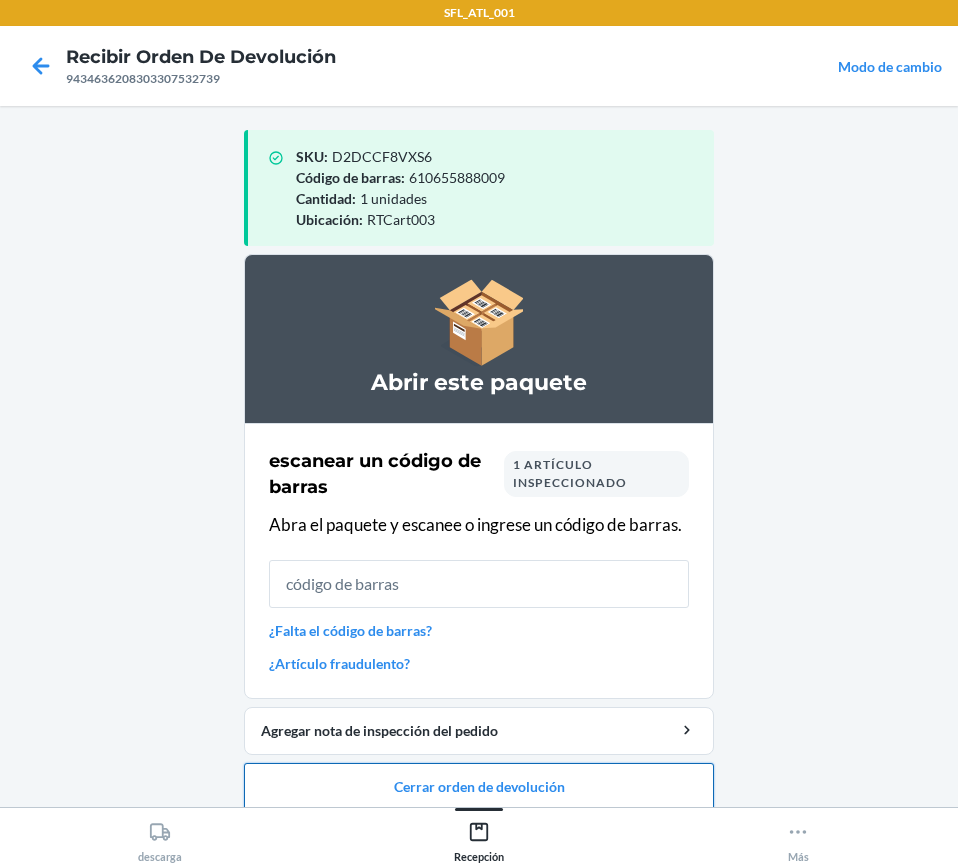 click on "Cerrar orden de devolución" at bounding box center [479, 787] 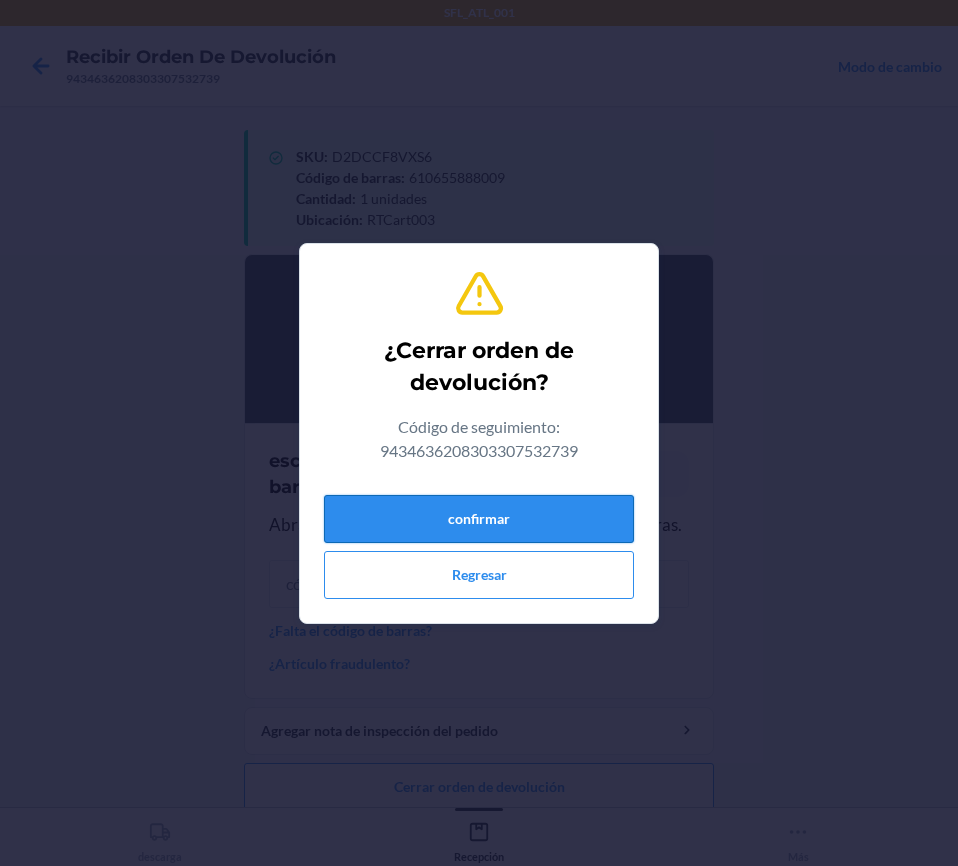 click on "confirmar" at bounding box center (479, 519) 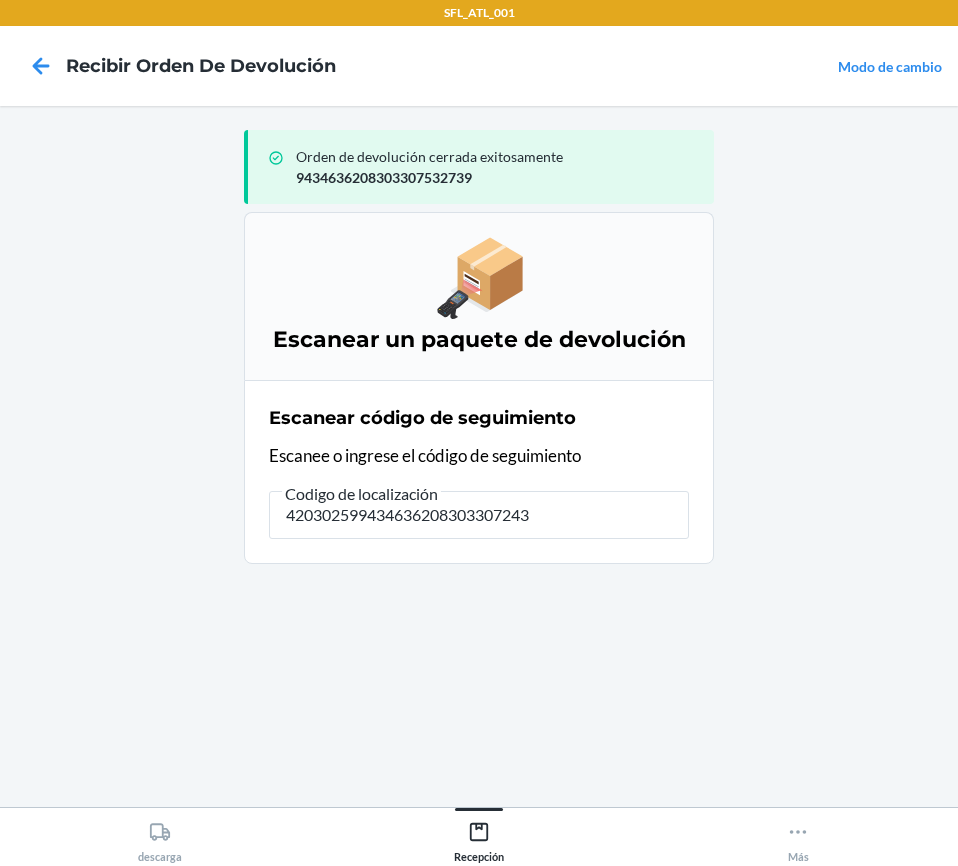 type on "4203025994346362083033072431" 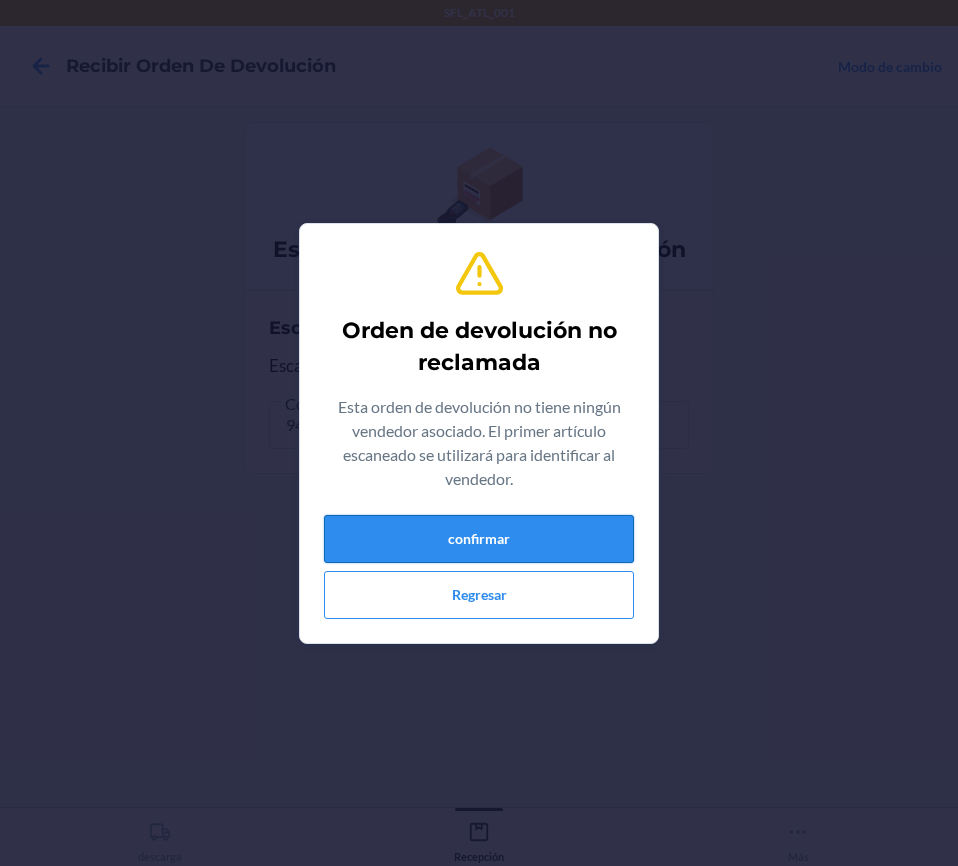 click on "confirmar" at bounding box center (479, 539) 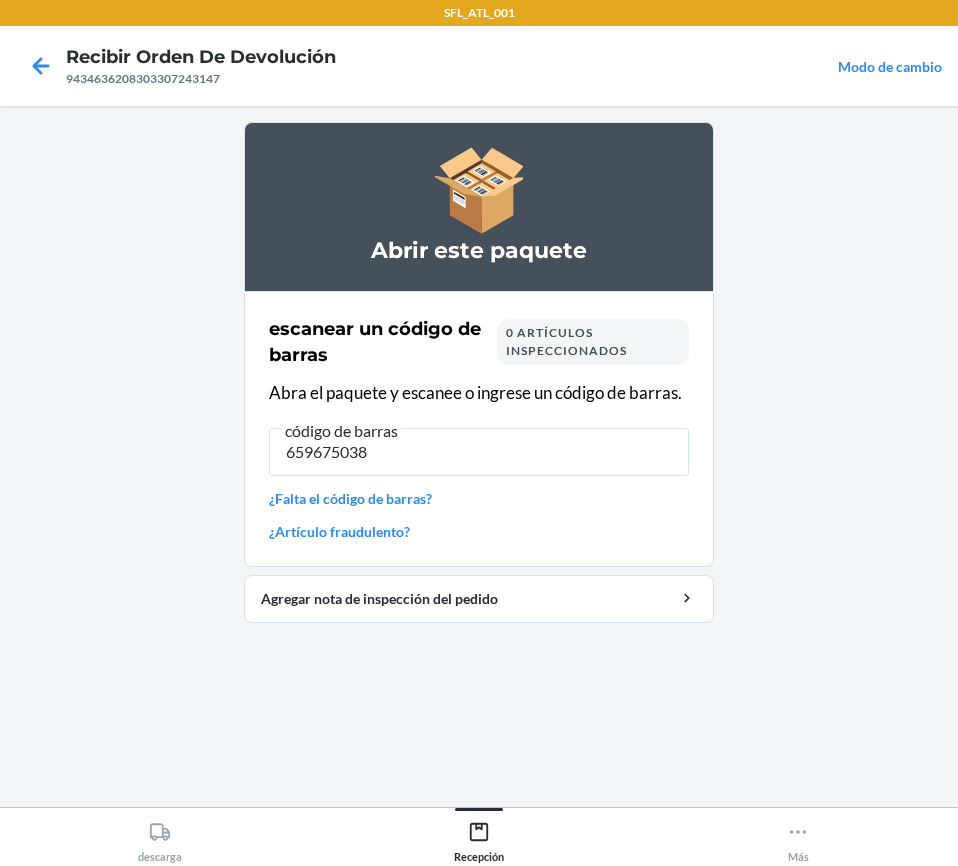 type on "6596750387" 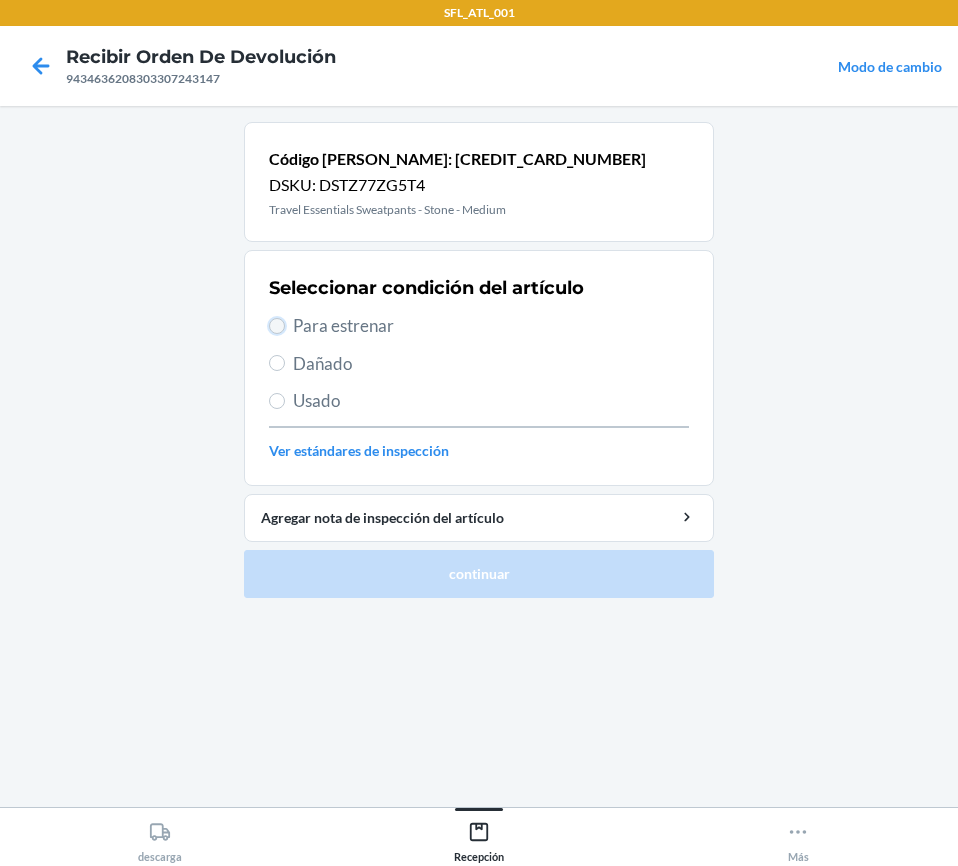 click on "Para estrenar" at bounding box center (277, 326) 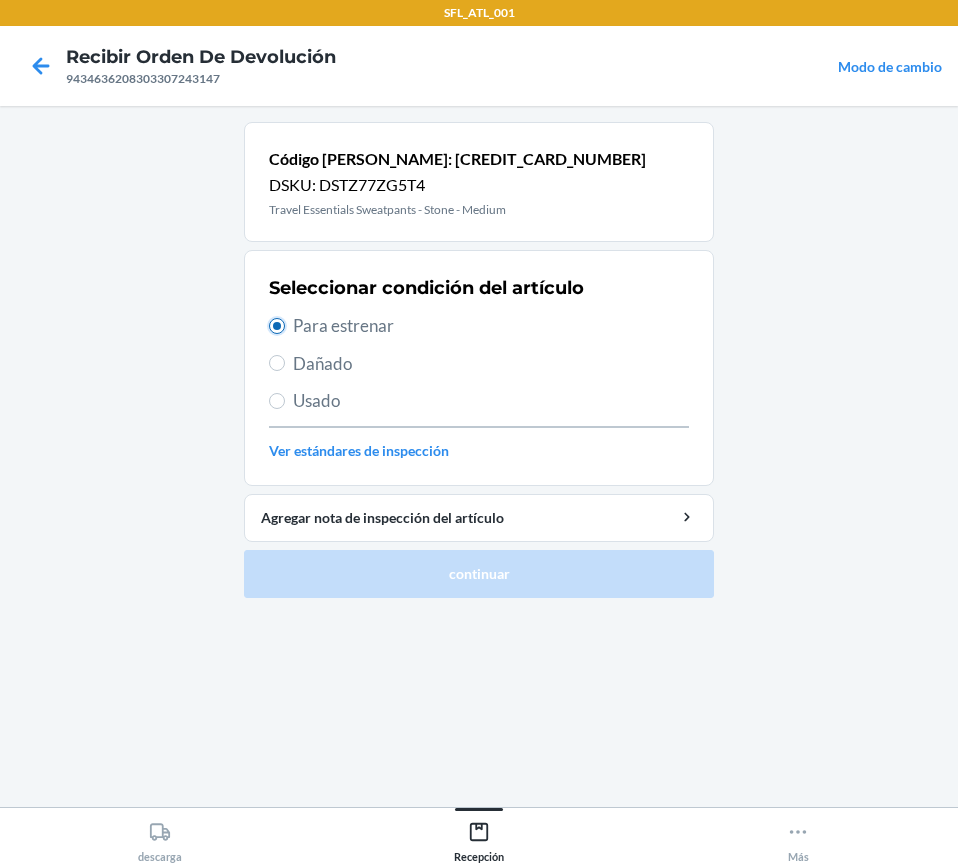 radio on "true" 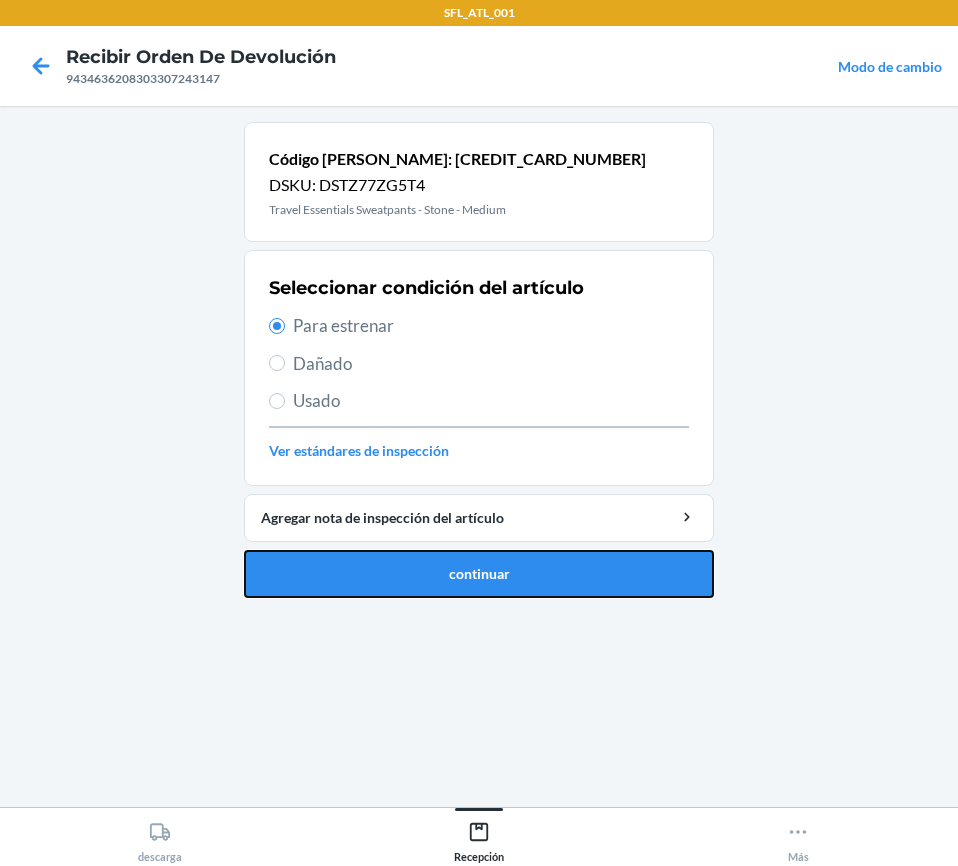 click on "continuar" at bounding box center [479, 574] 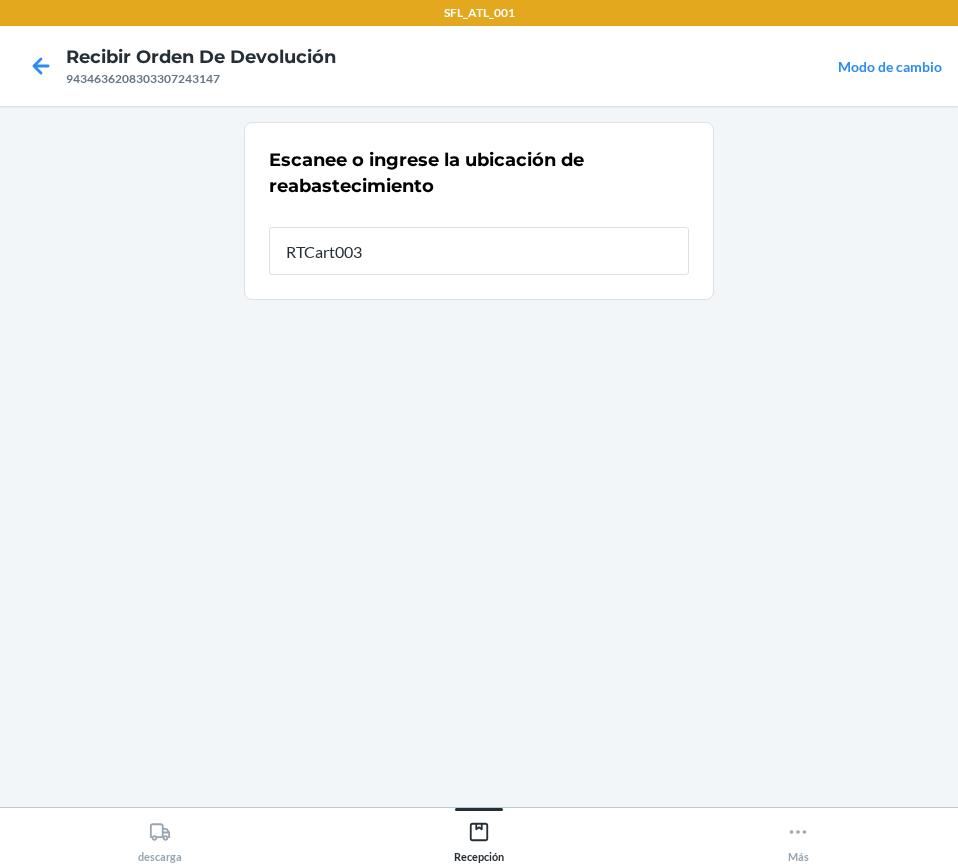 type on "RTCart003" 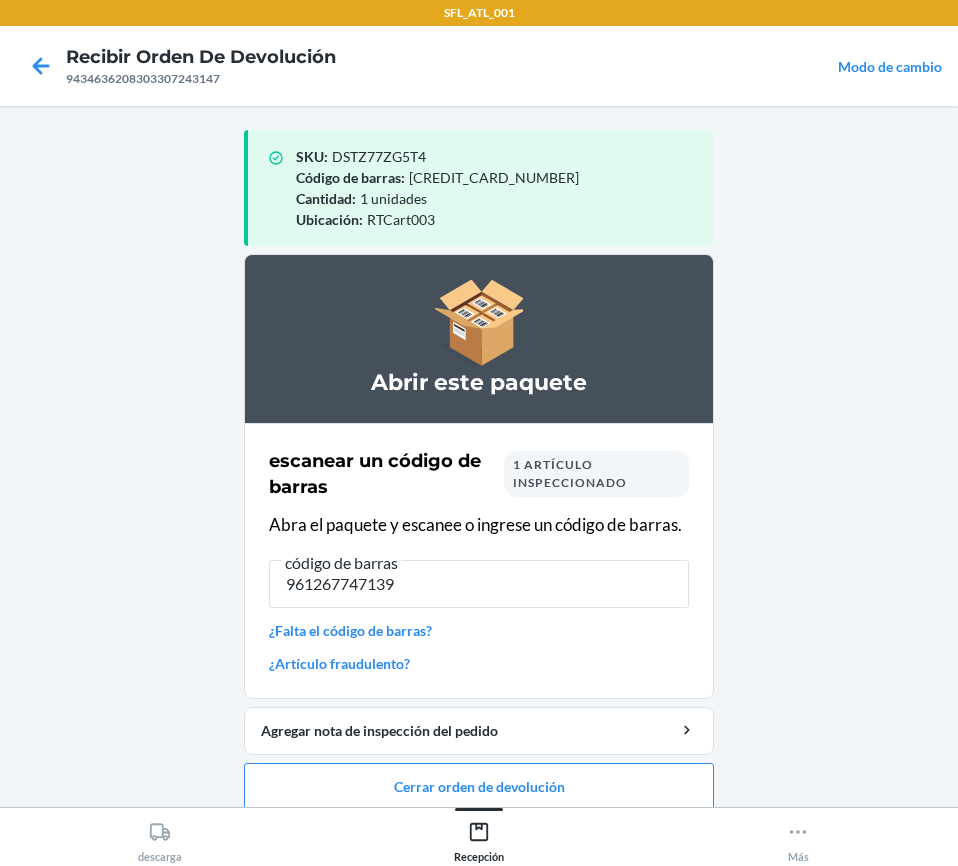 type on "9612677471390" 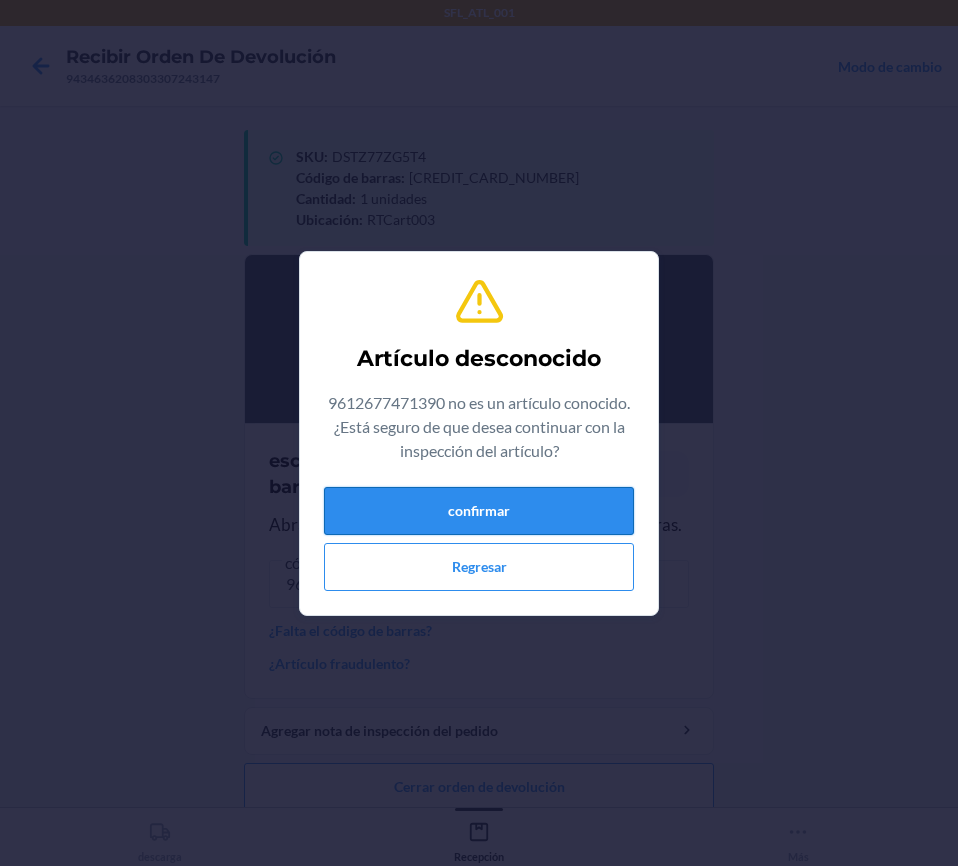 click on "confirmar" at bounding box center [479, 511] 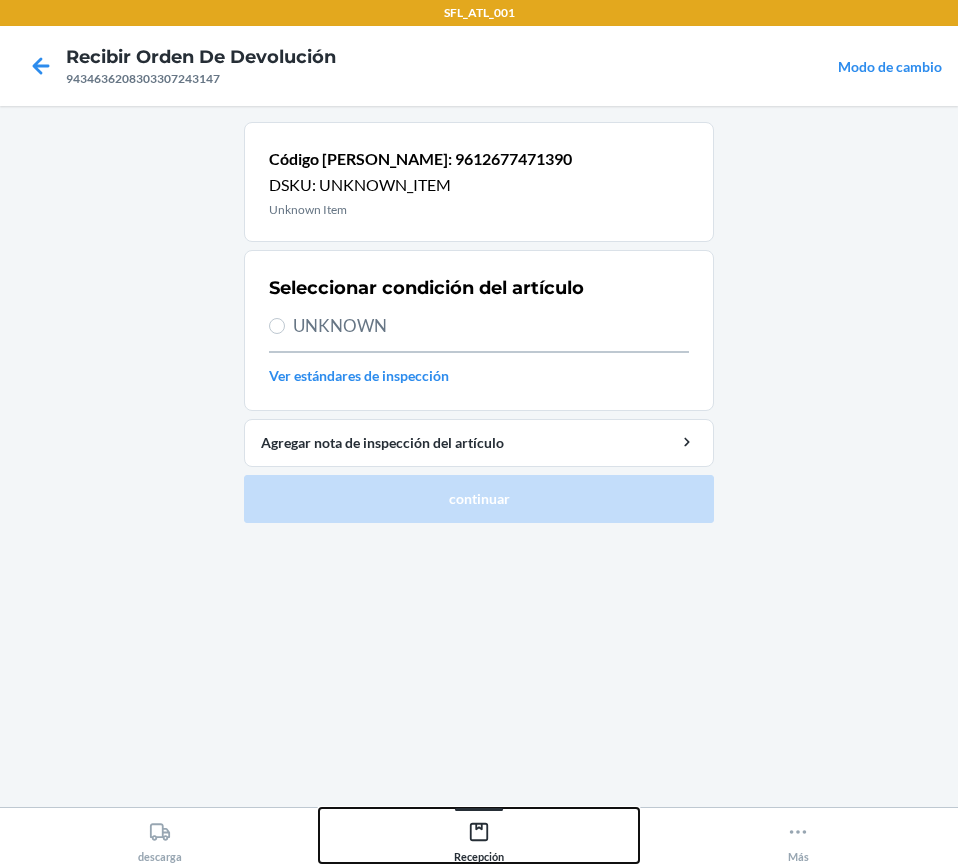 click 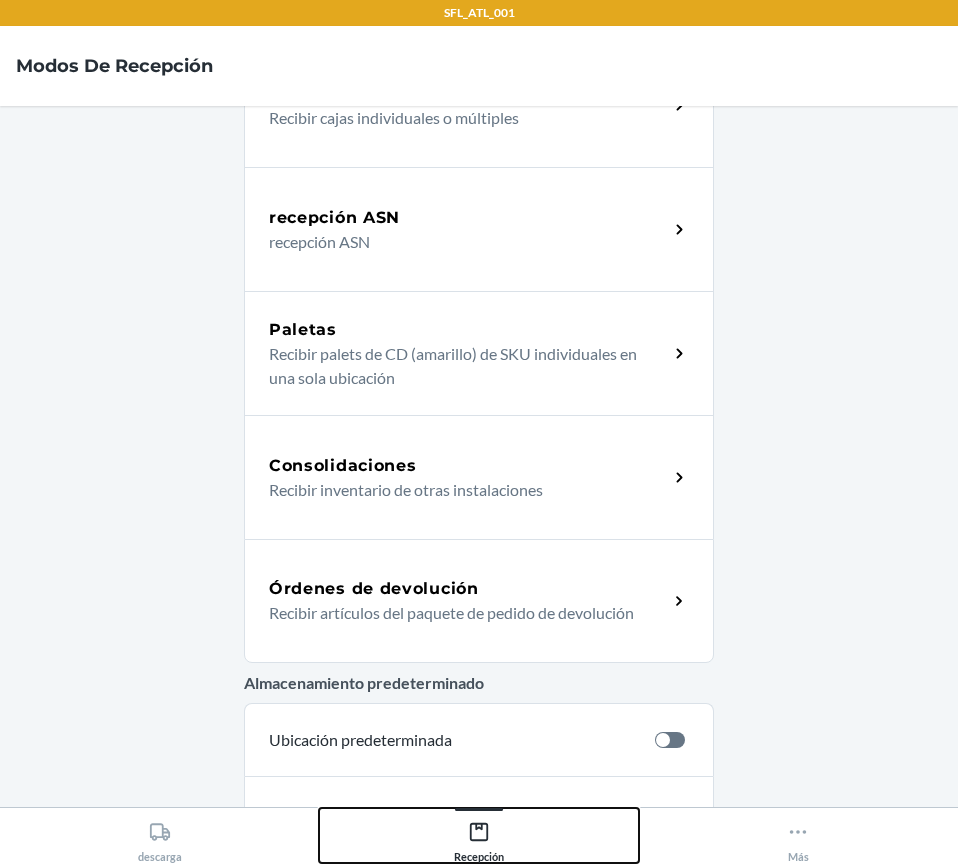 scroll, scrollTop: 300, scrollLeft: 0, axis: vertical 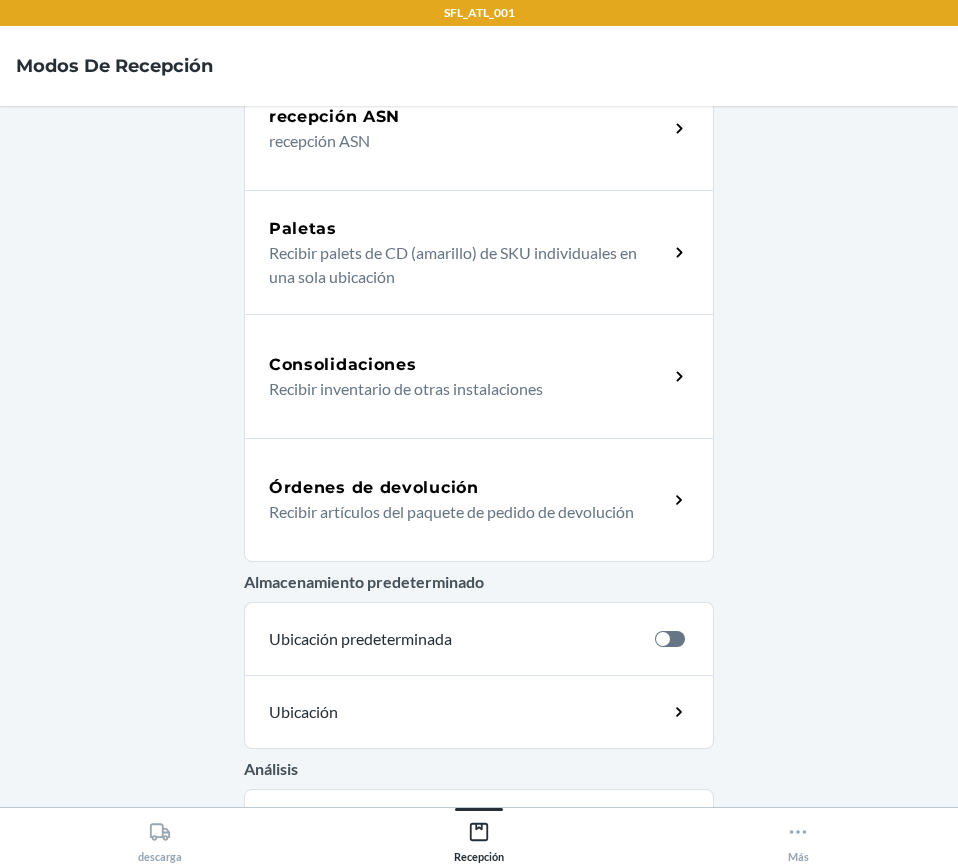 click on "Recibir artículos del paquete de pedido de devolución" at bounding box center [460, 512] 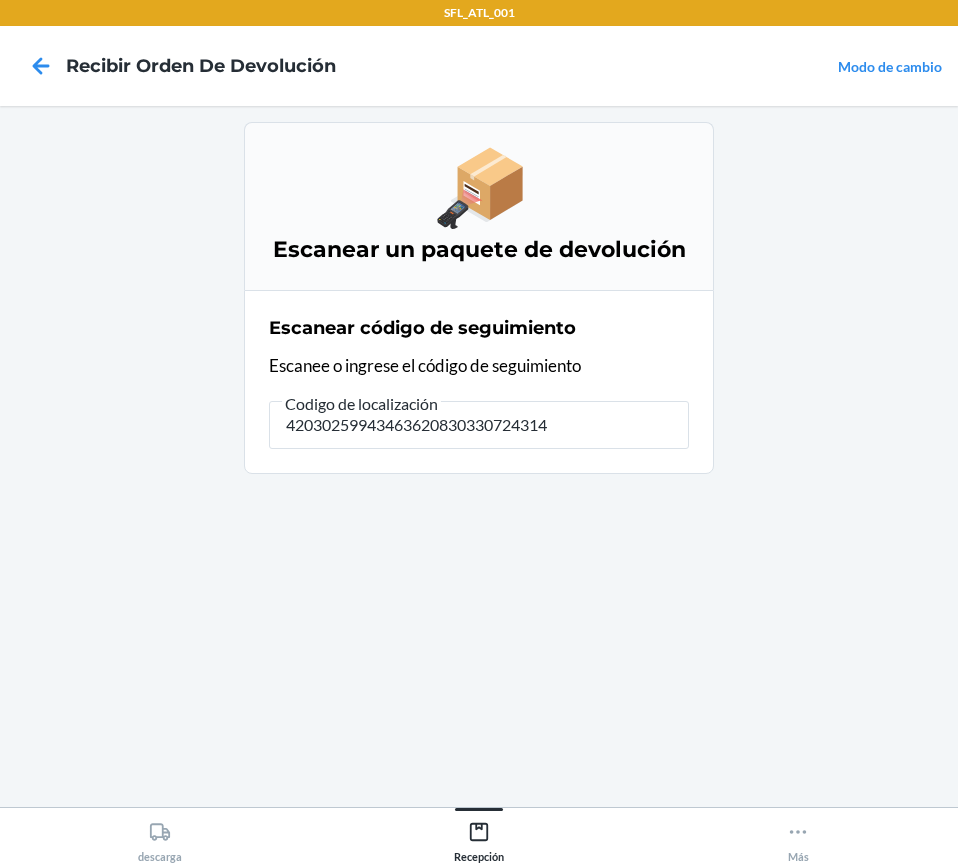 type on "420302599434636208303307243147" 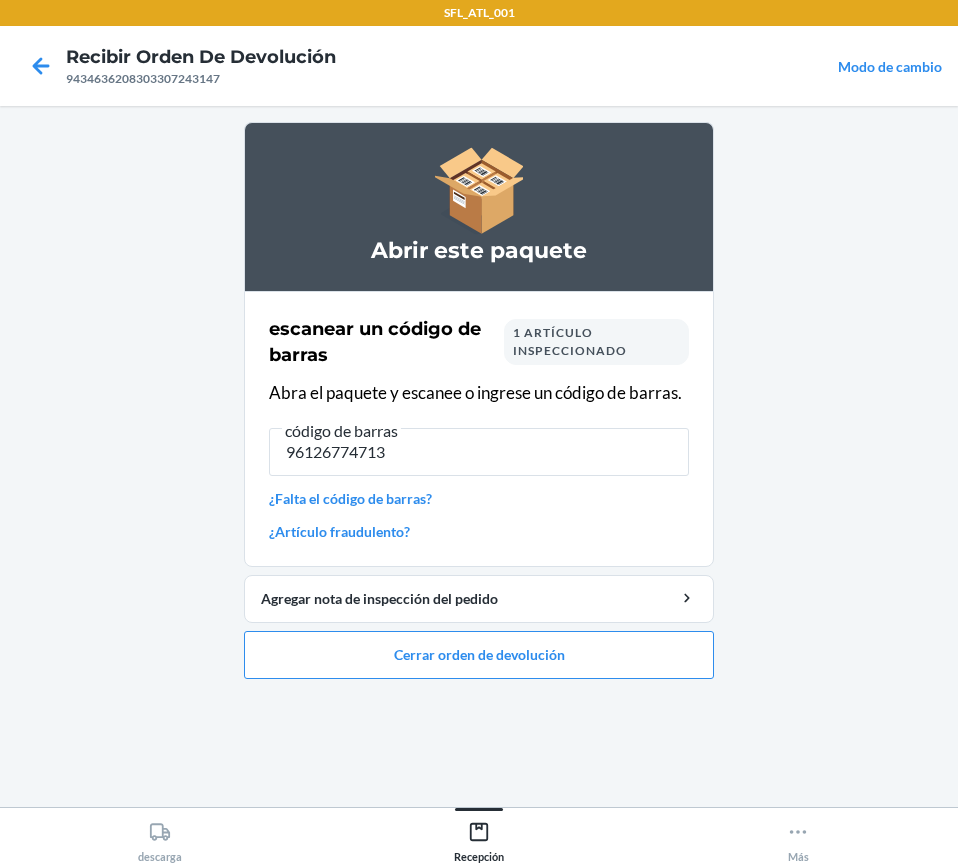 type on "961267747139" 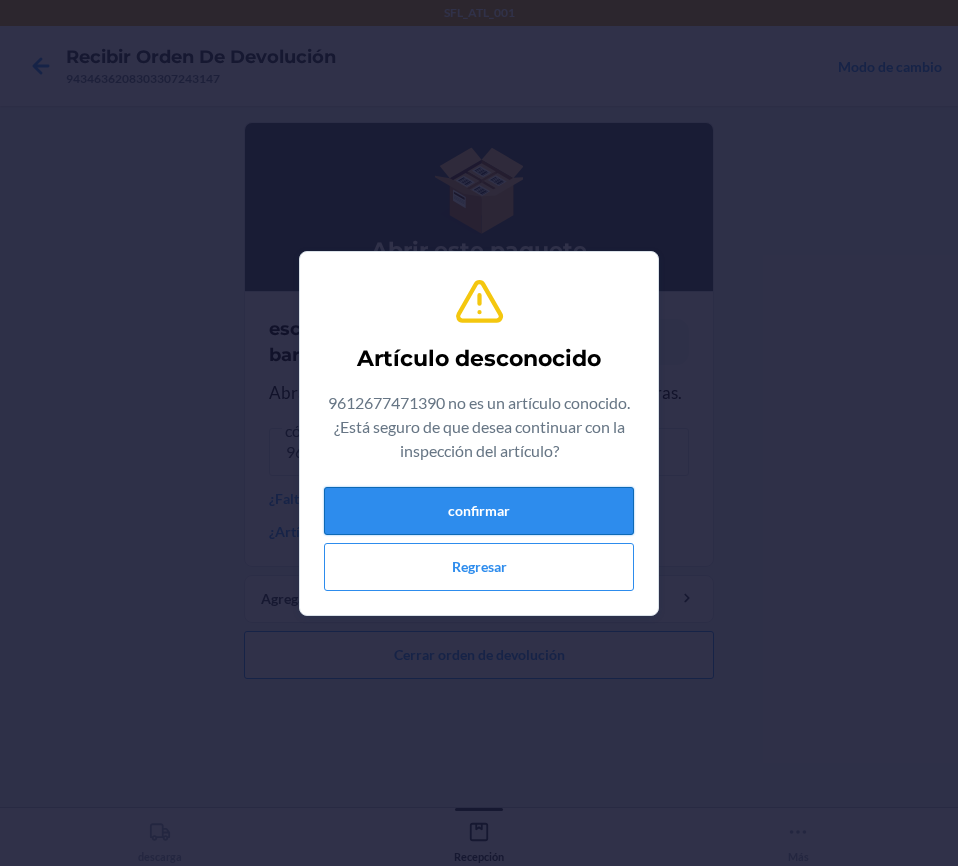 click on "confirmar" at bounding box center [479, 511] 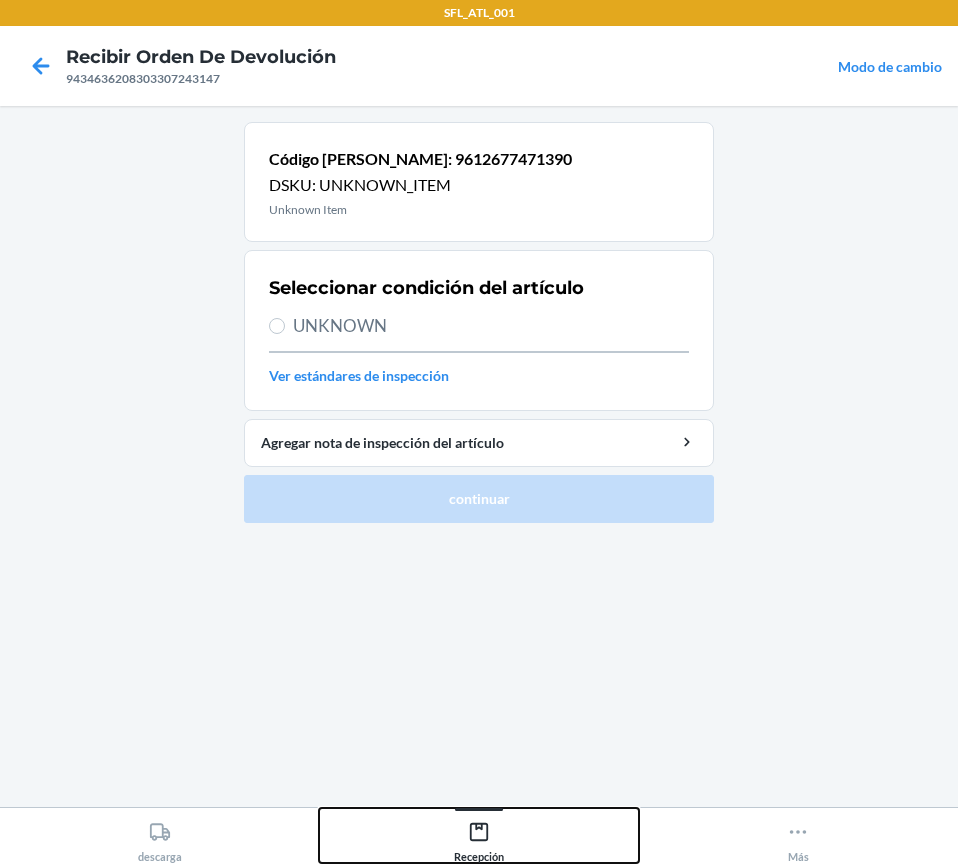 click on "Recepción" at bounding box center (479, 838) 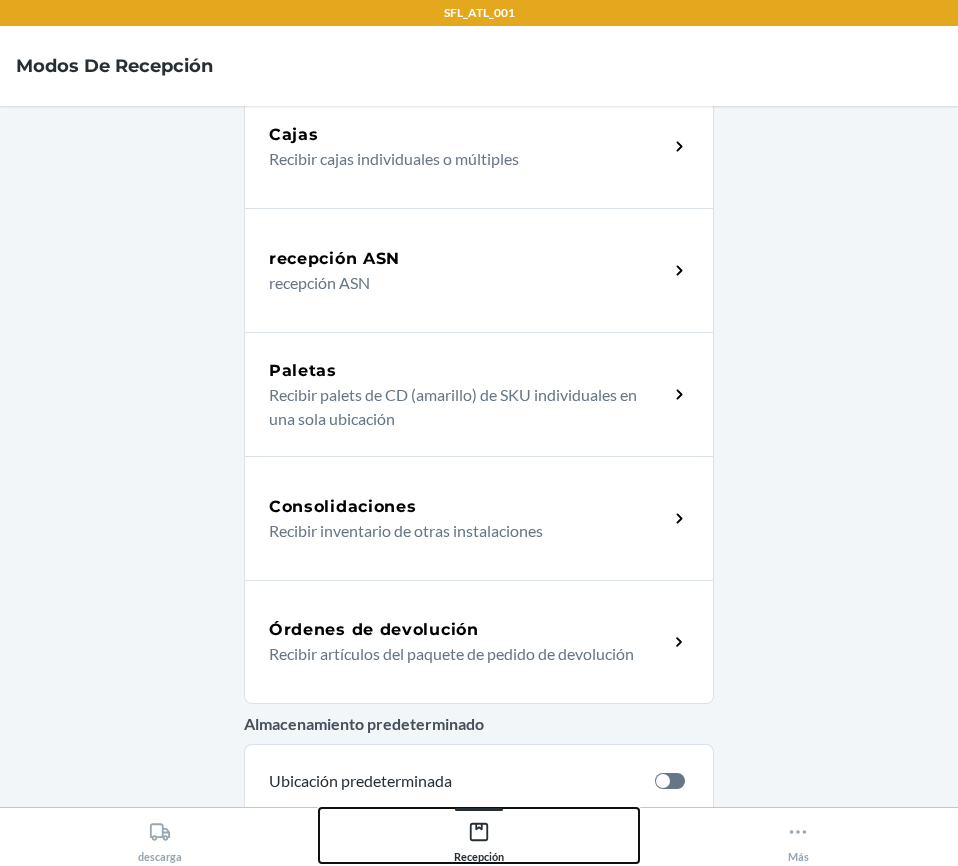 scroll, scrollTop: 300, scrollLeft: 0, axis: vertical 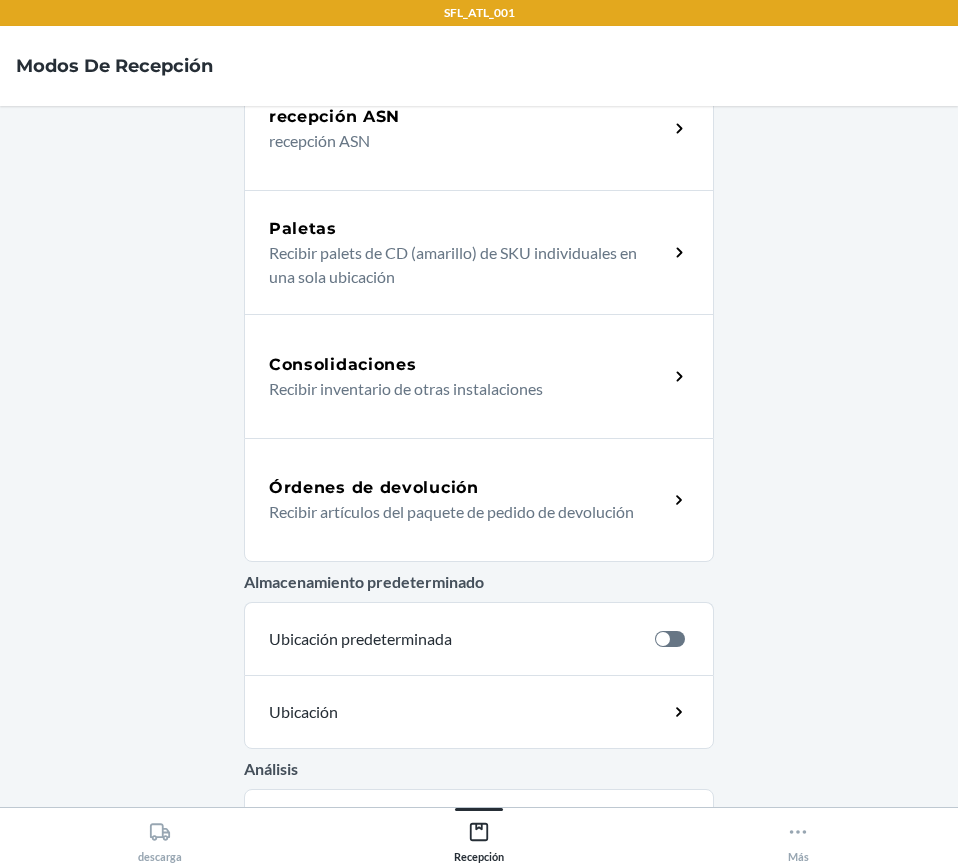 click on "Órdenes de devolución" at bounding box center (374, 488) 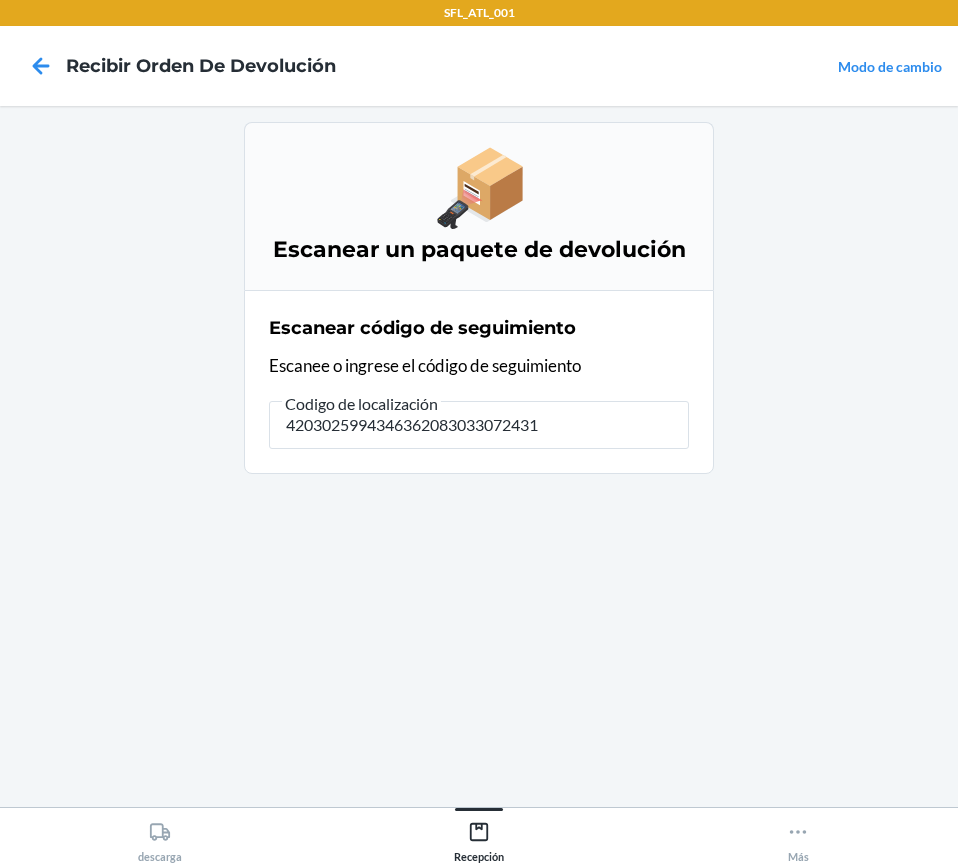 type on "42030259943463620830330724314" 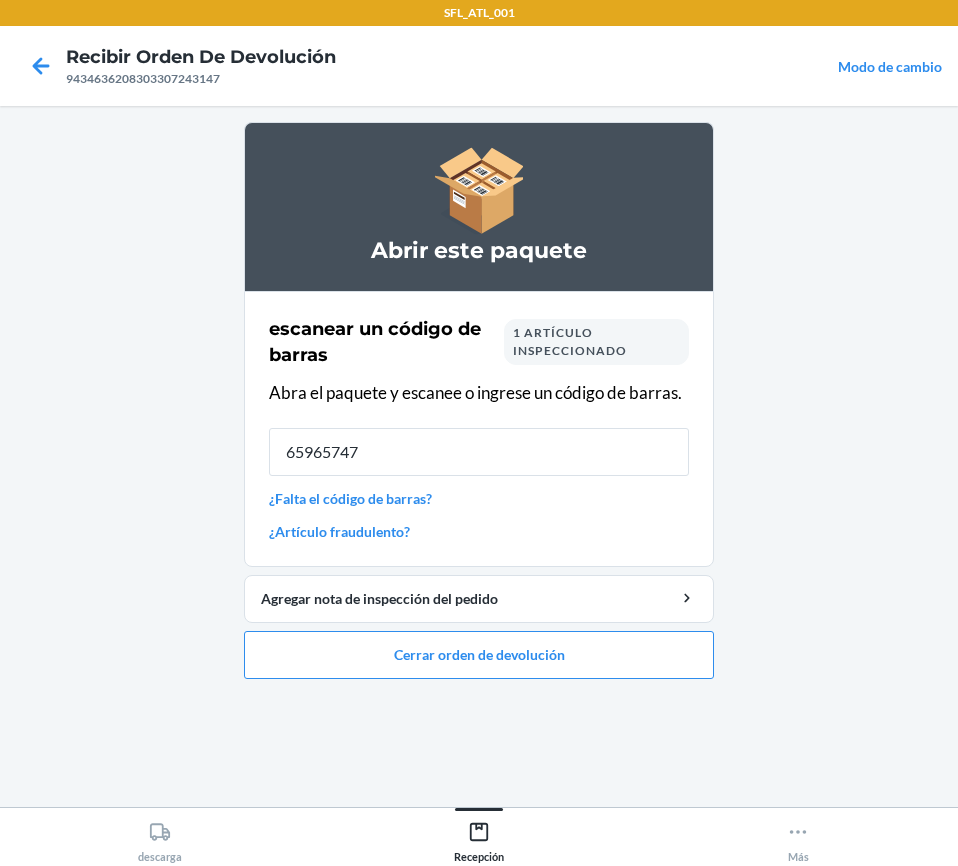 type on "659657471" 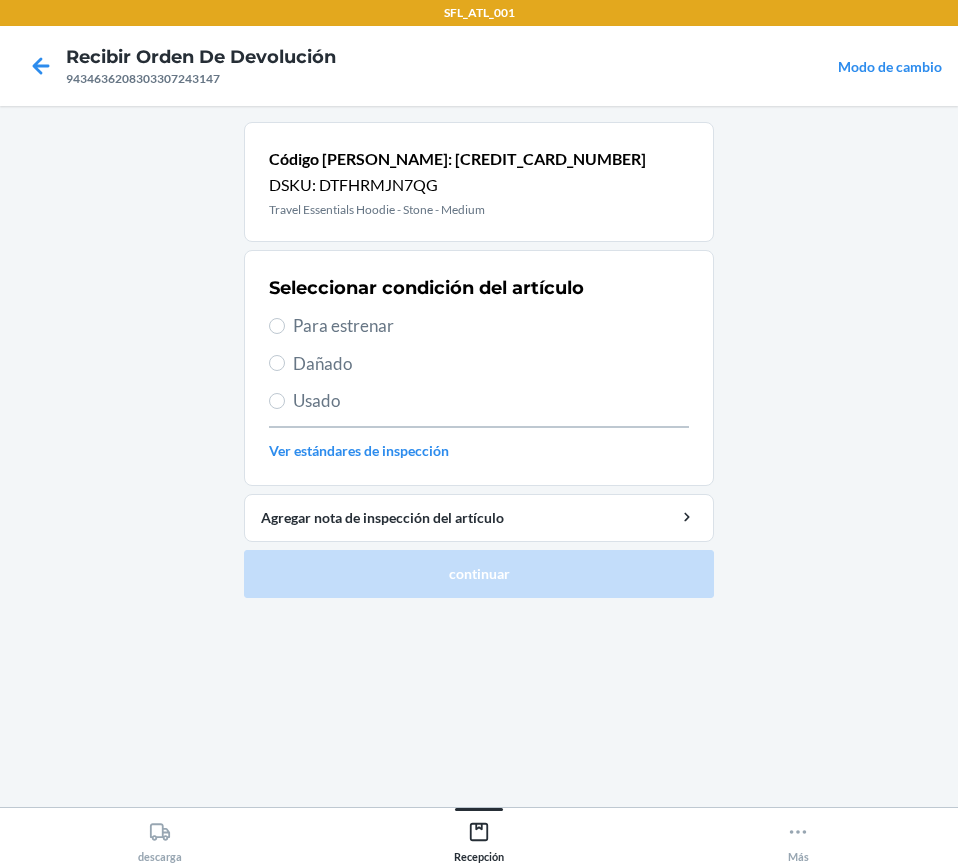 drag, startPoint x: 285, startPoint y: 328, endPoint x: 406, endPoint y: 479, distance: 193.49936 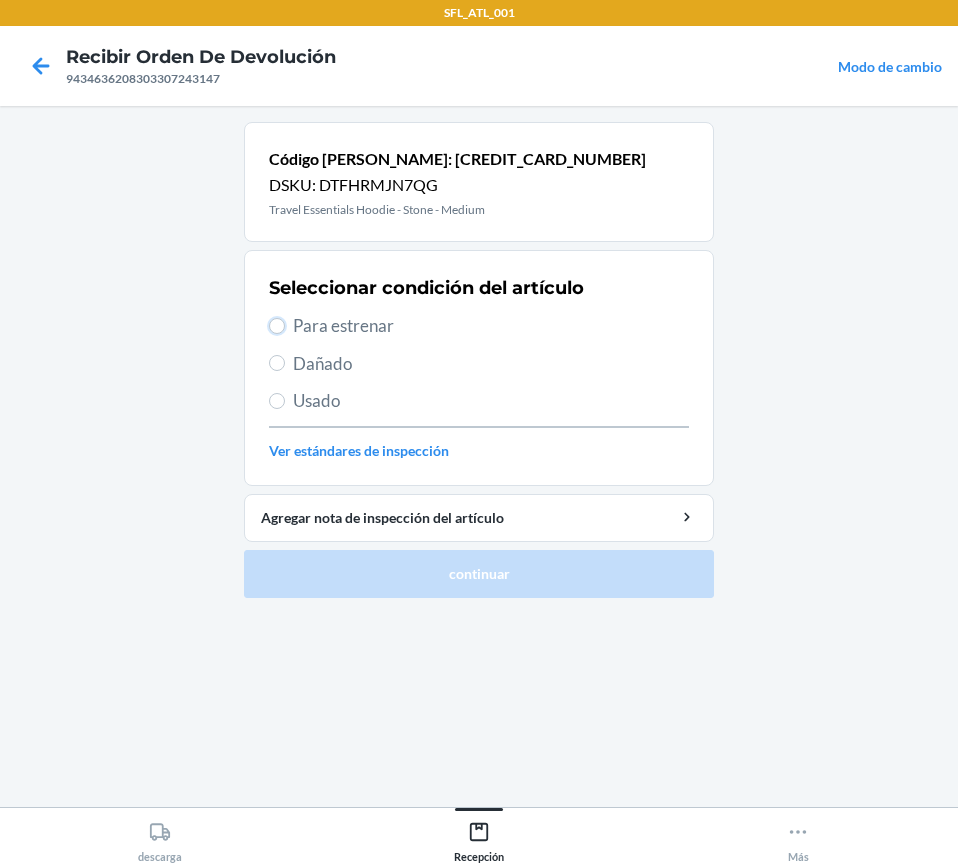 click on "Para estrenar" at bounding box center [277, 326] 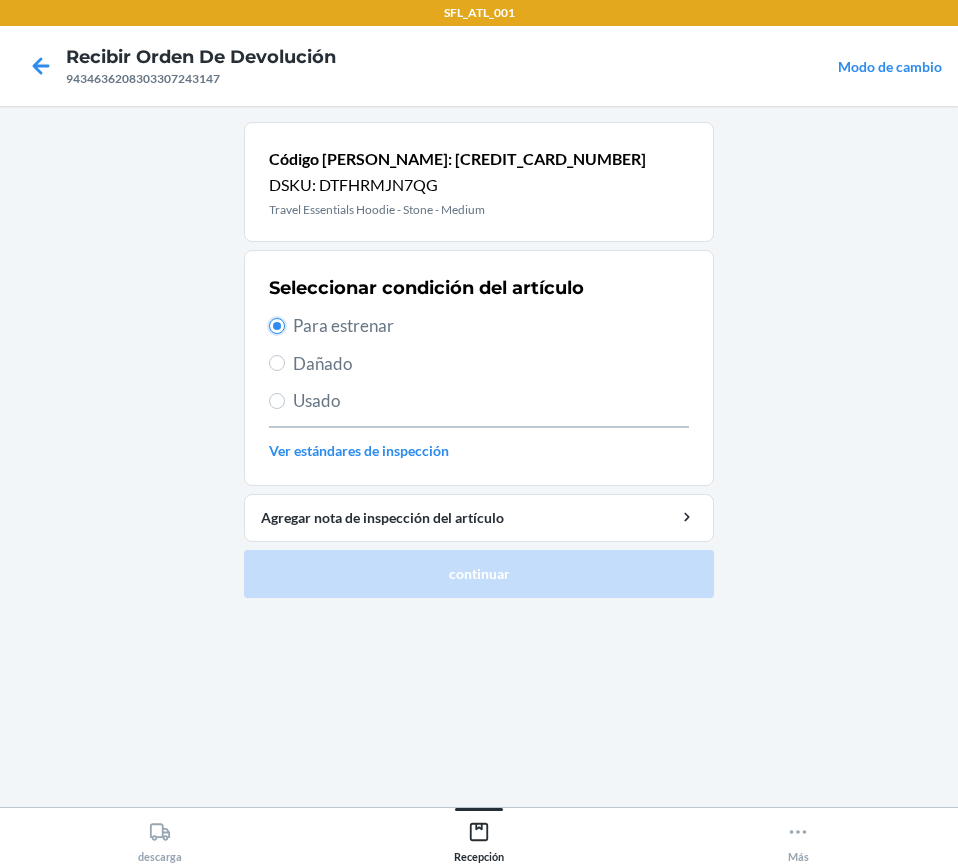 radio on "true" 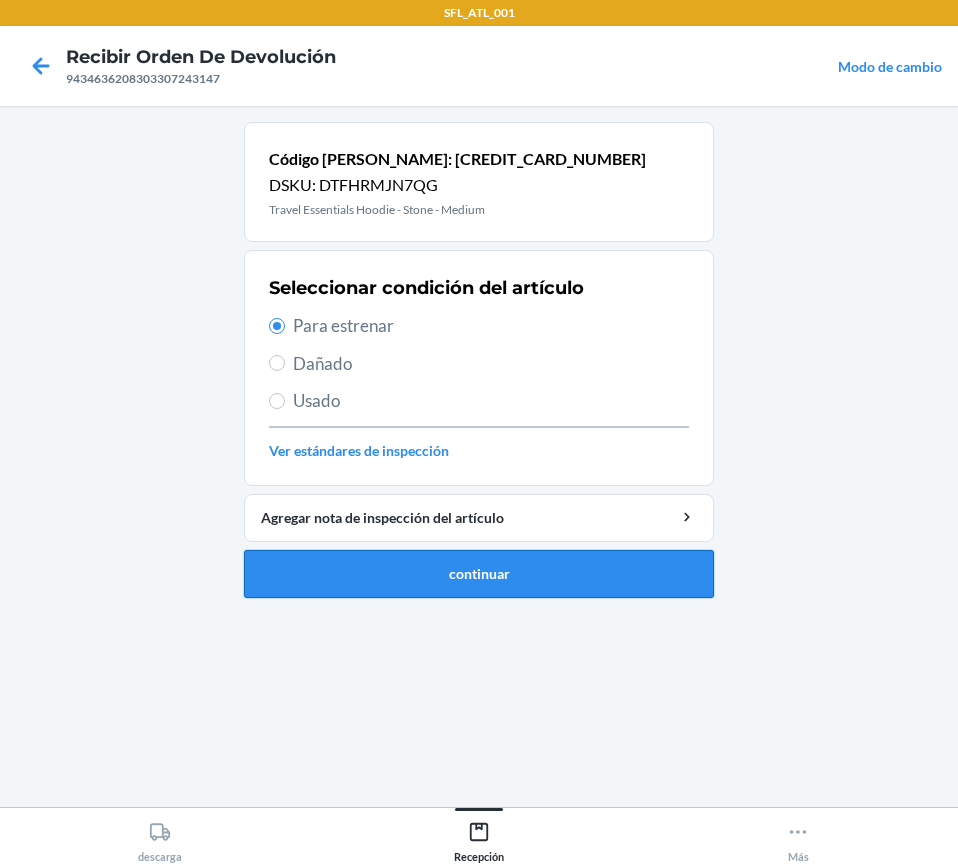 click on "continuar" at bounding box center (479, 574) 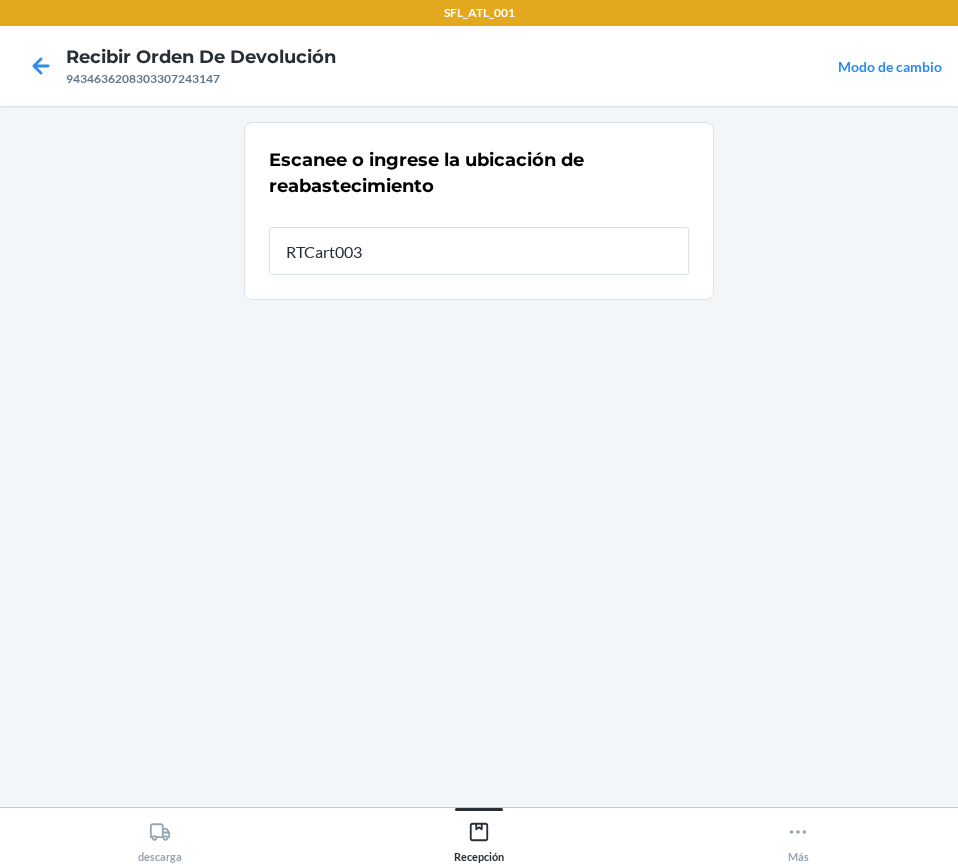 type on "RTCart003" 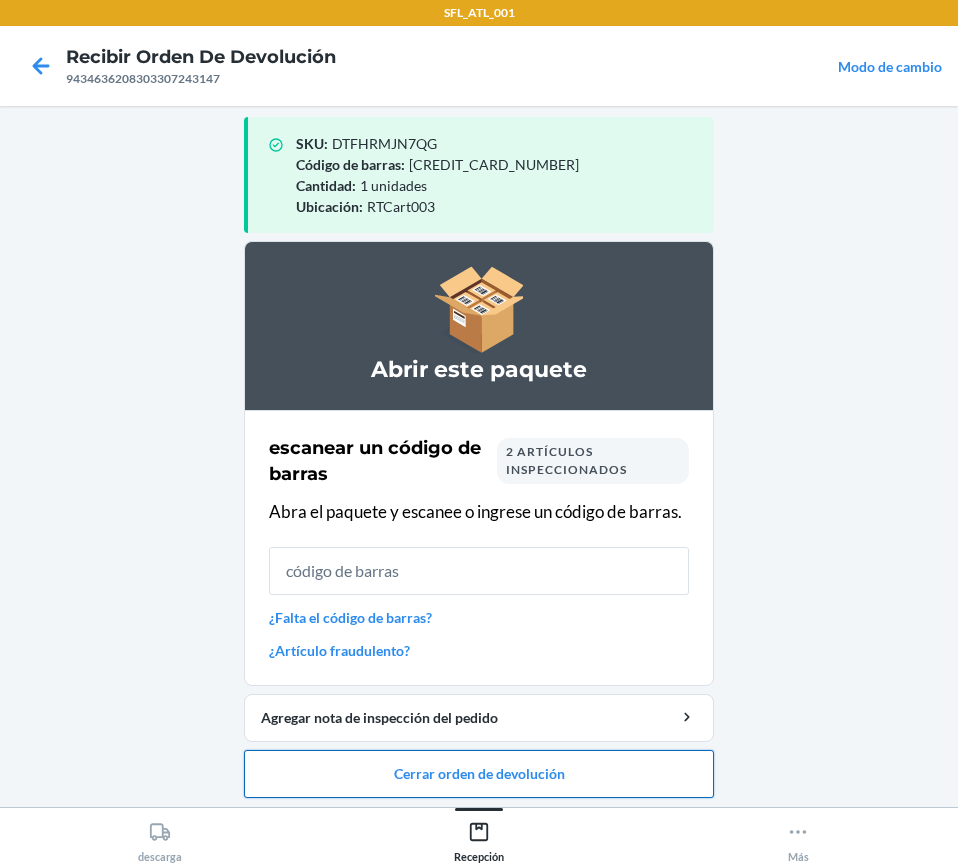 scroll, scrollTop: 20, scrollLeft: 0, axis: vertical 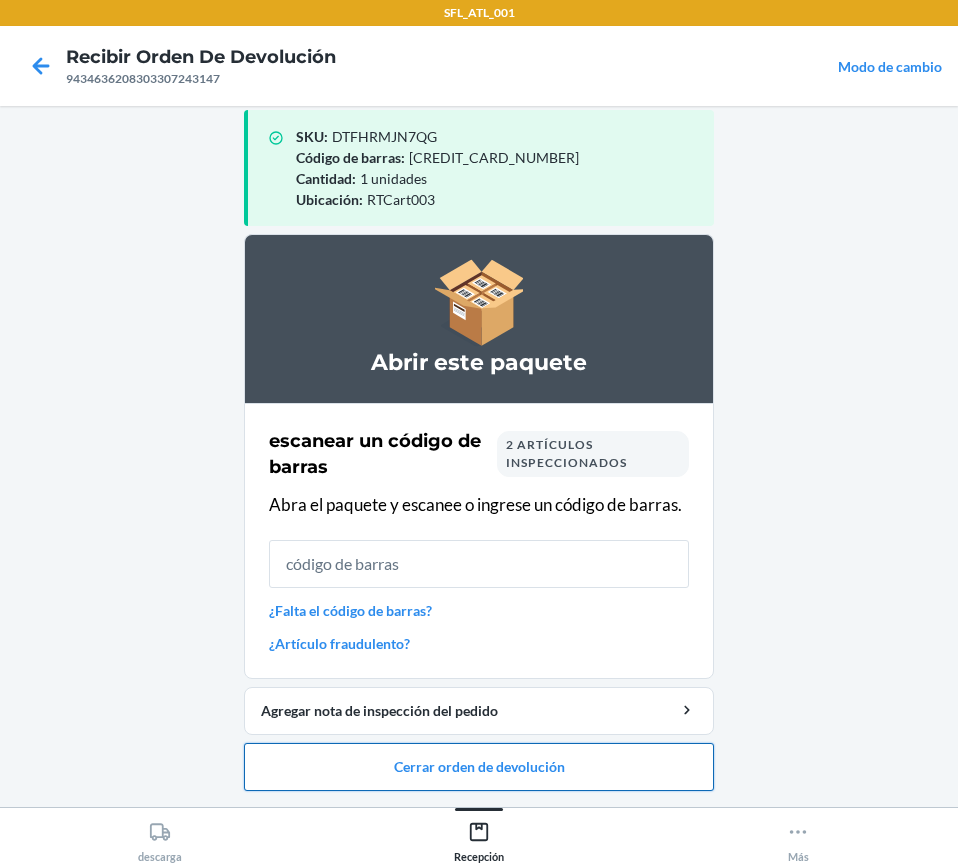 click on "Cerrar orden de devolución" at bounding box center (479, 767) 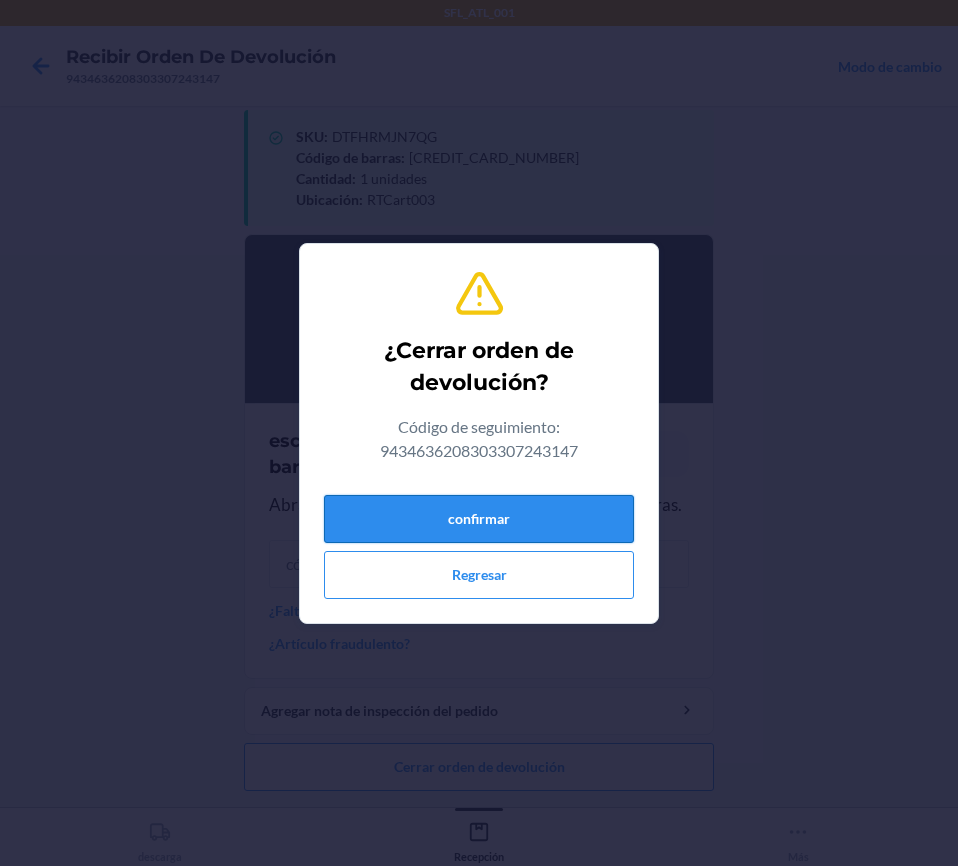 click on "confirmar" at bounding box center (479, 519) 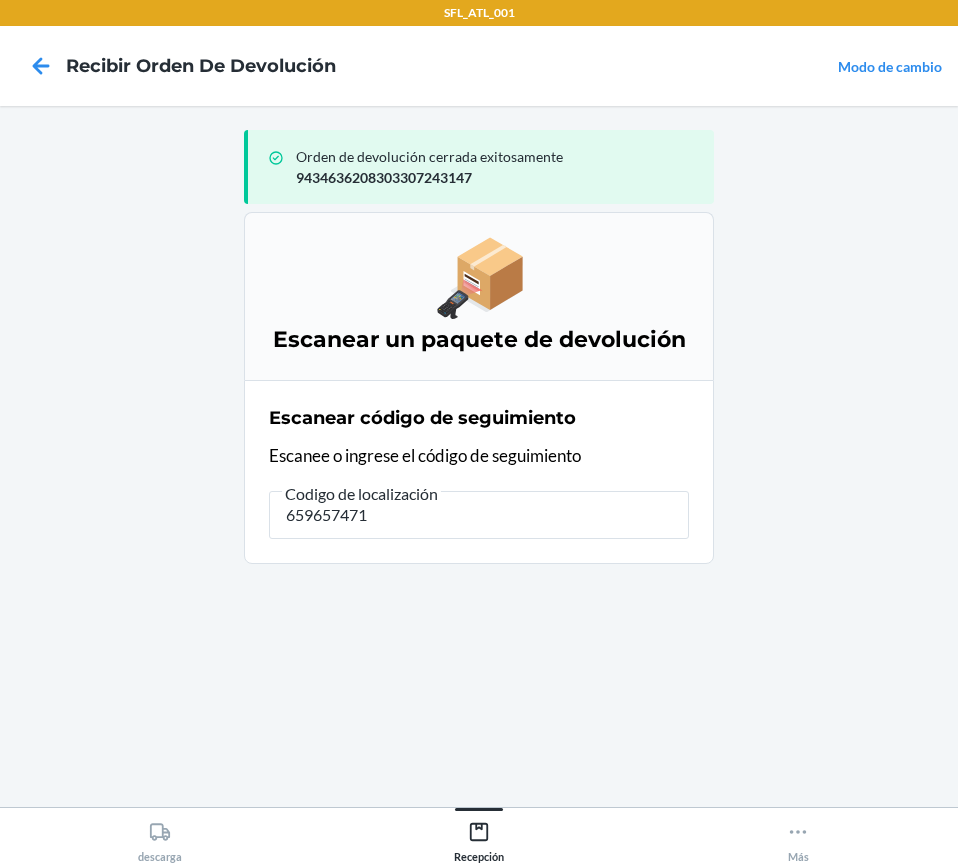 type on "6596574713" 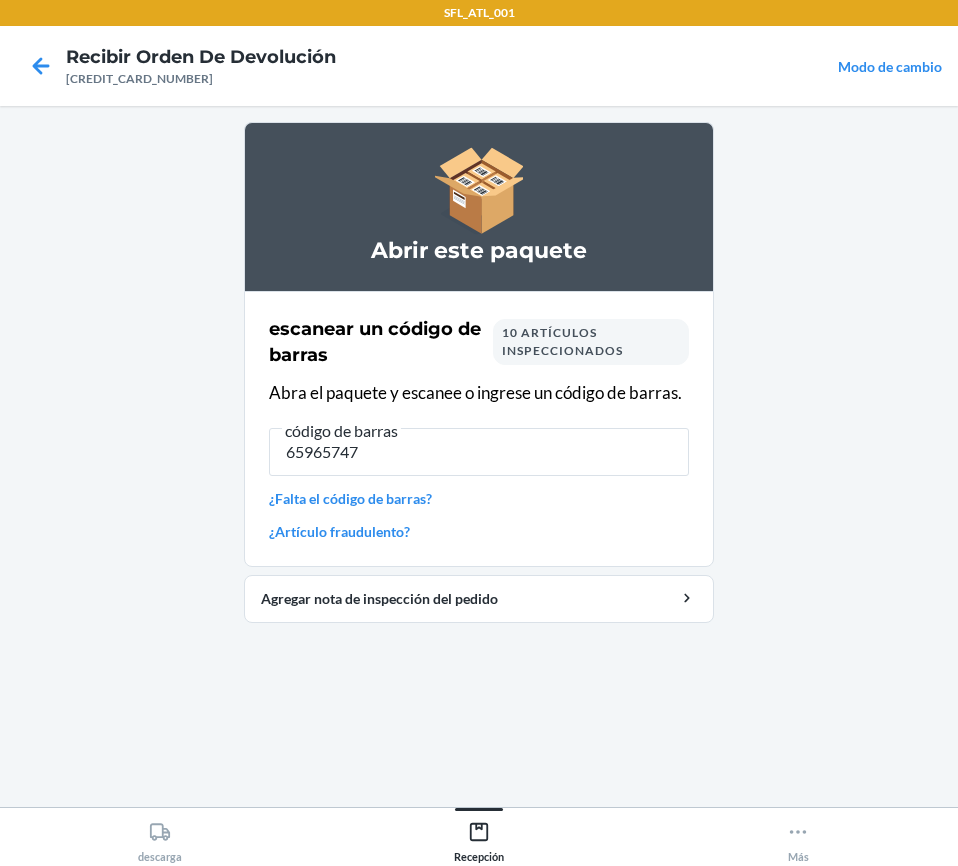 type on "659657471" 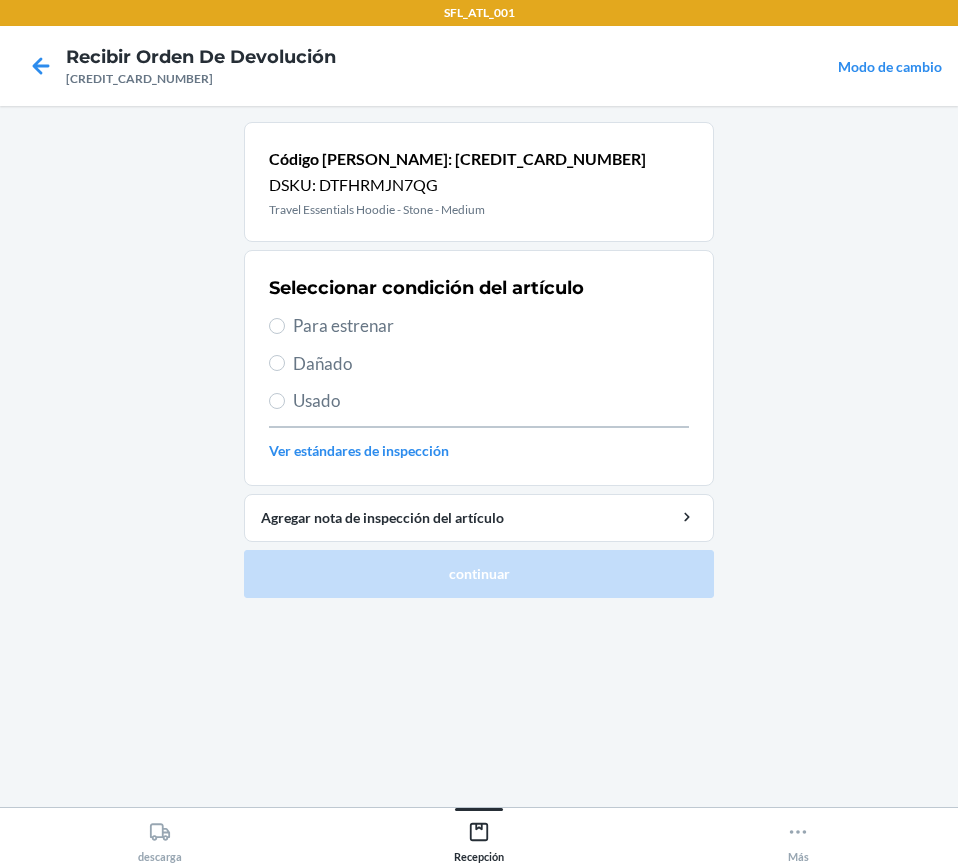 drag, startPoint x: 285, startPoint y: 326, endPoint x: 317, endPoint y: 360, distance: 46.69047 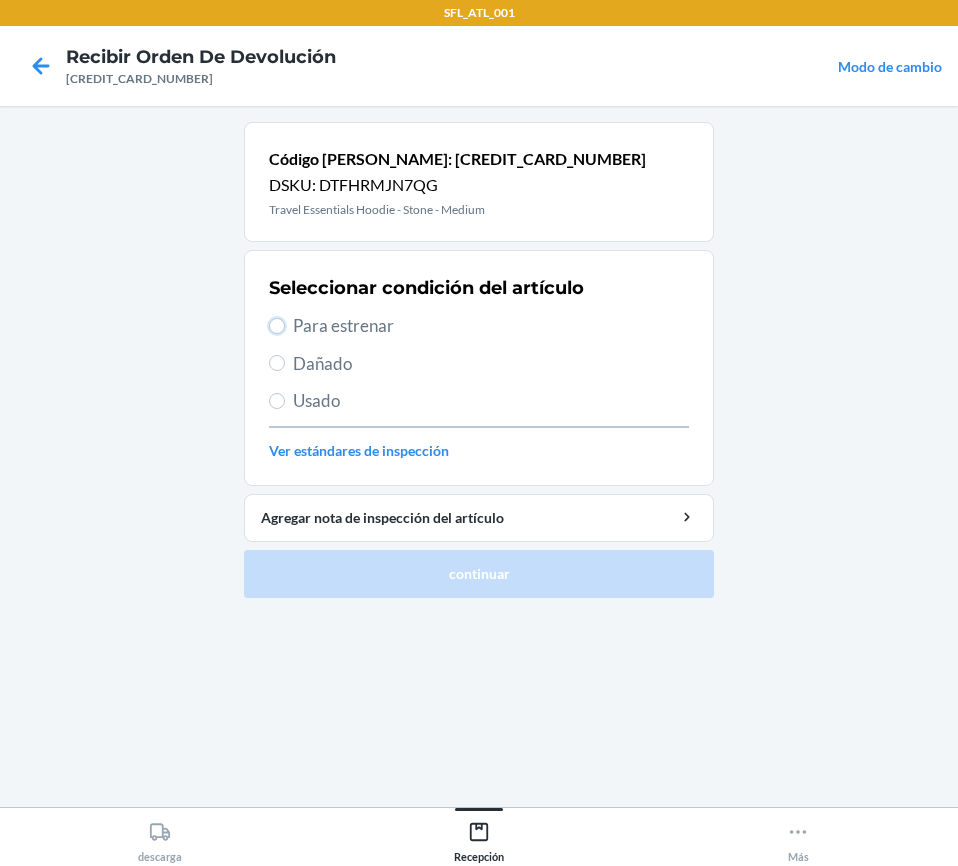 click on "Para estrenar" at bounding box center [277, 326] 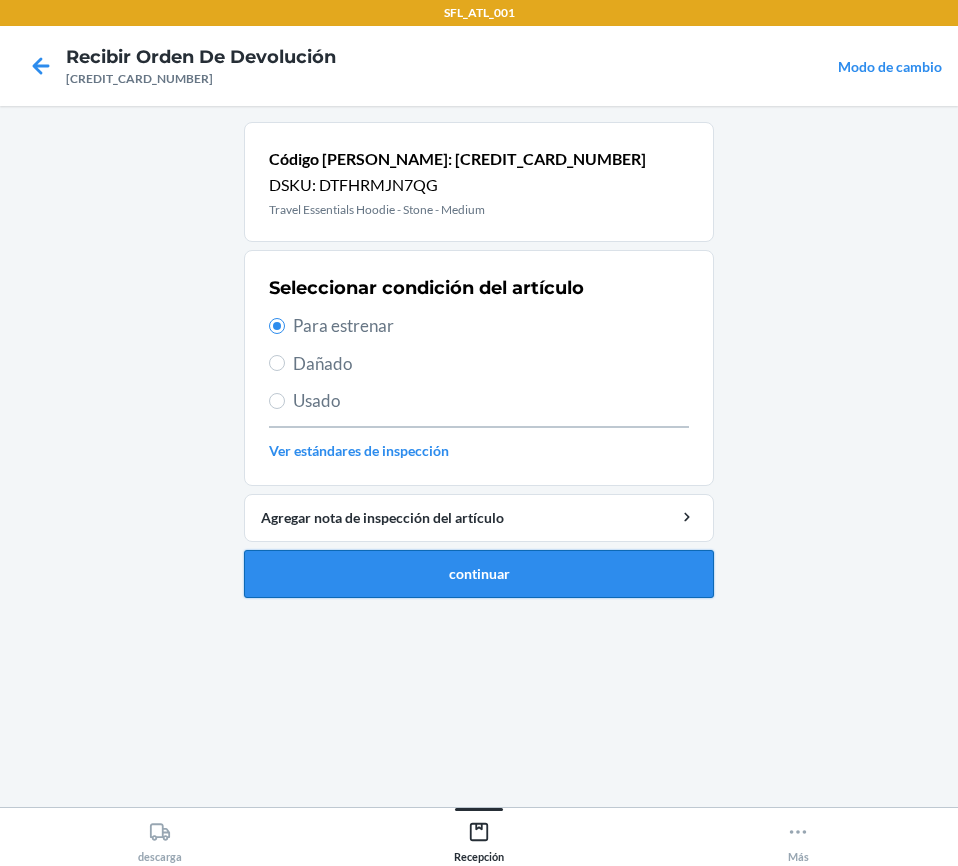 click on "continuar" at bounding box center (479, 574) 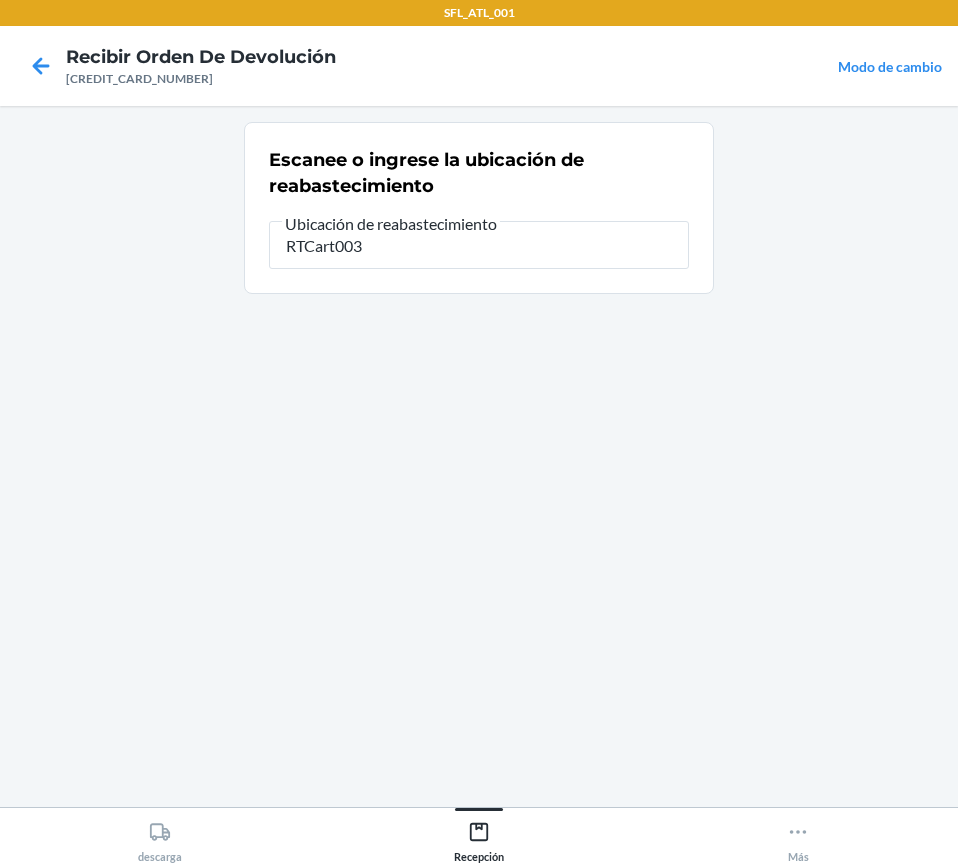 type on "RTCart003" 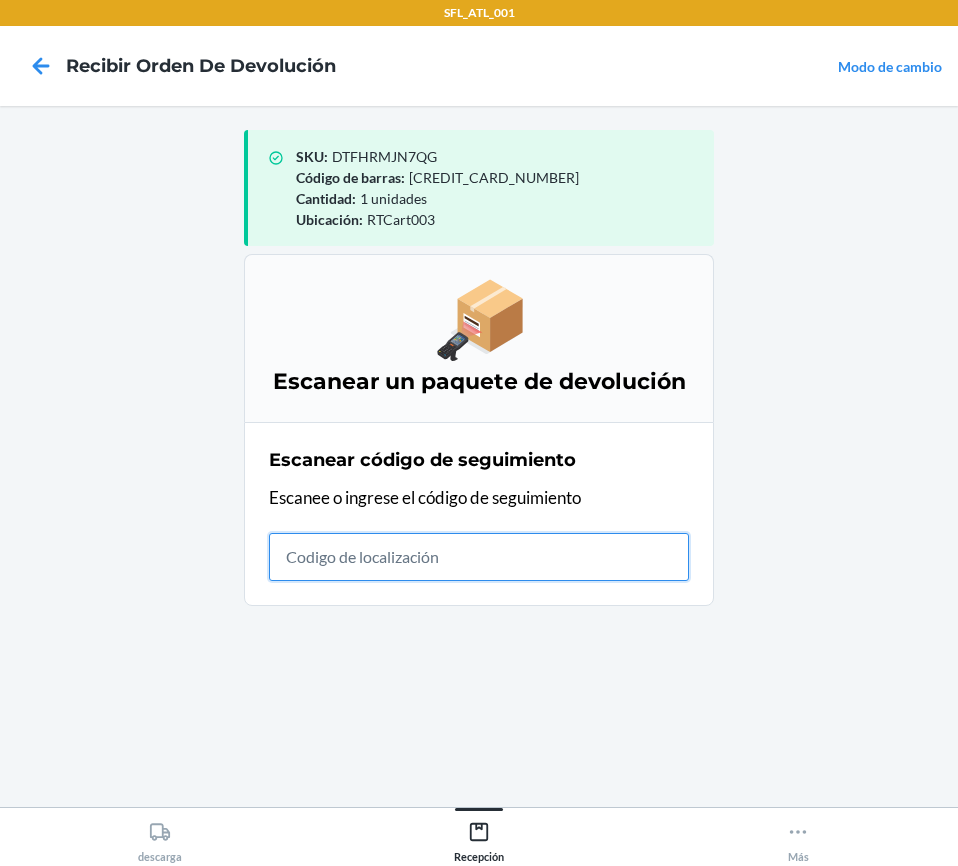 drag, startPoint x: 620, startPoint y: 503, endPoint x: 452, endPoint y: 568, distance: 180.13606 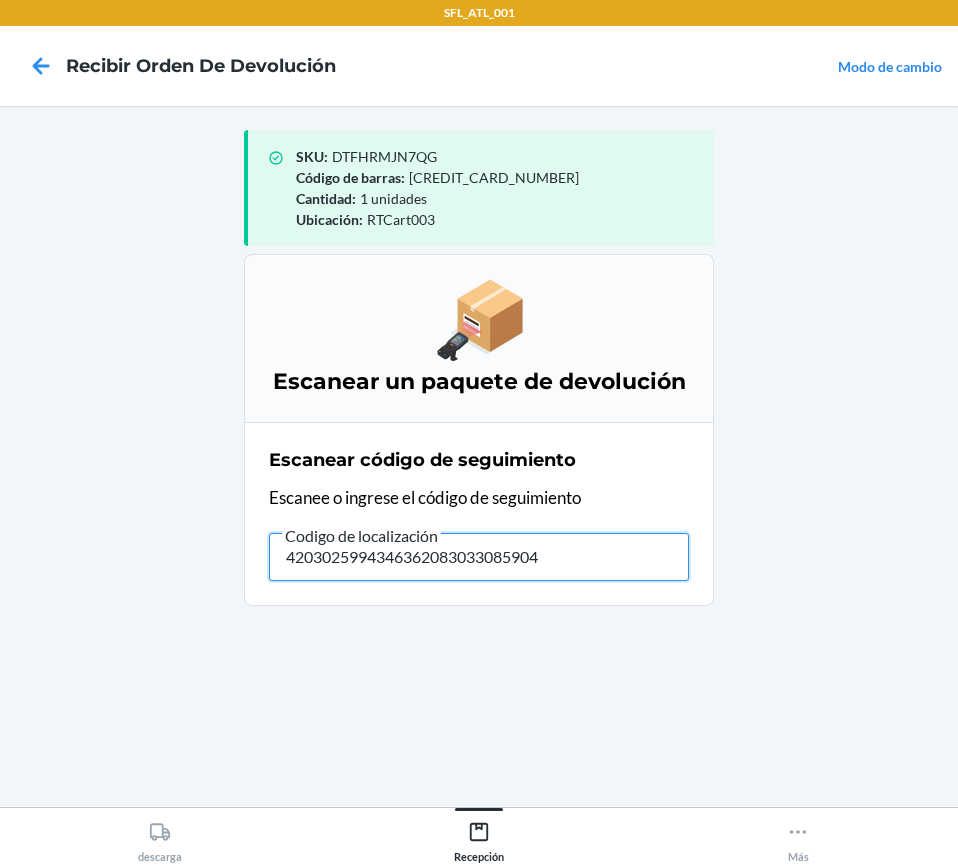 type on "42030259943463620830330859040" 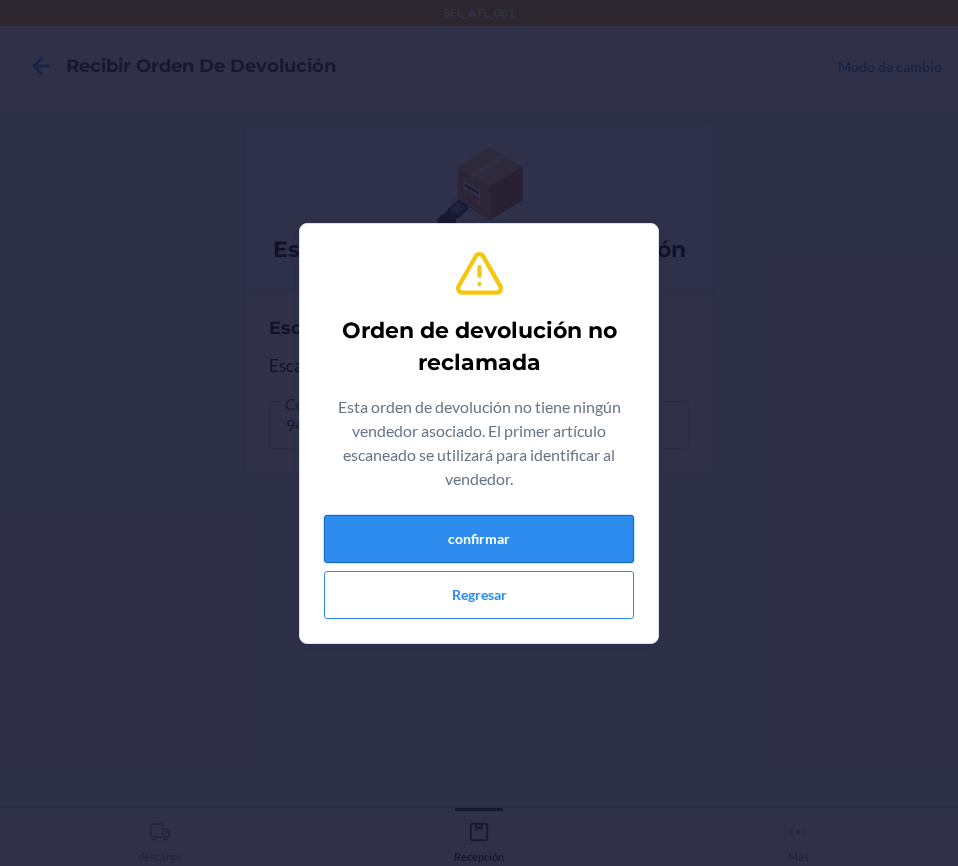click on "confirmar" at bounding box center (479, 539) 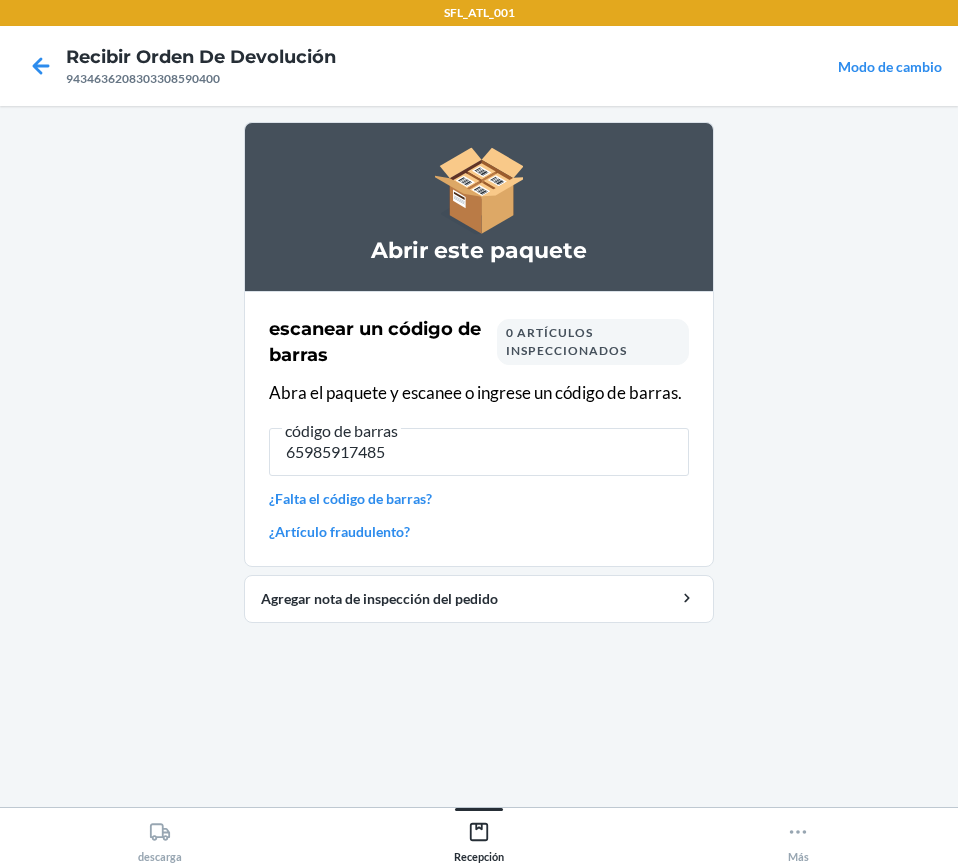 type on "659859174853" 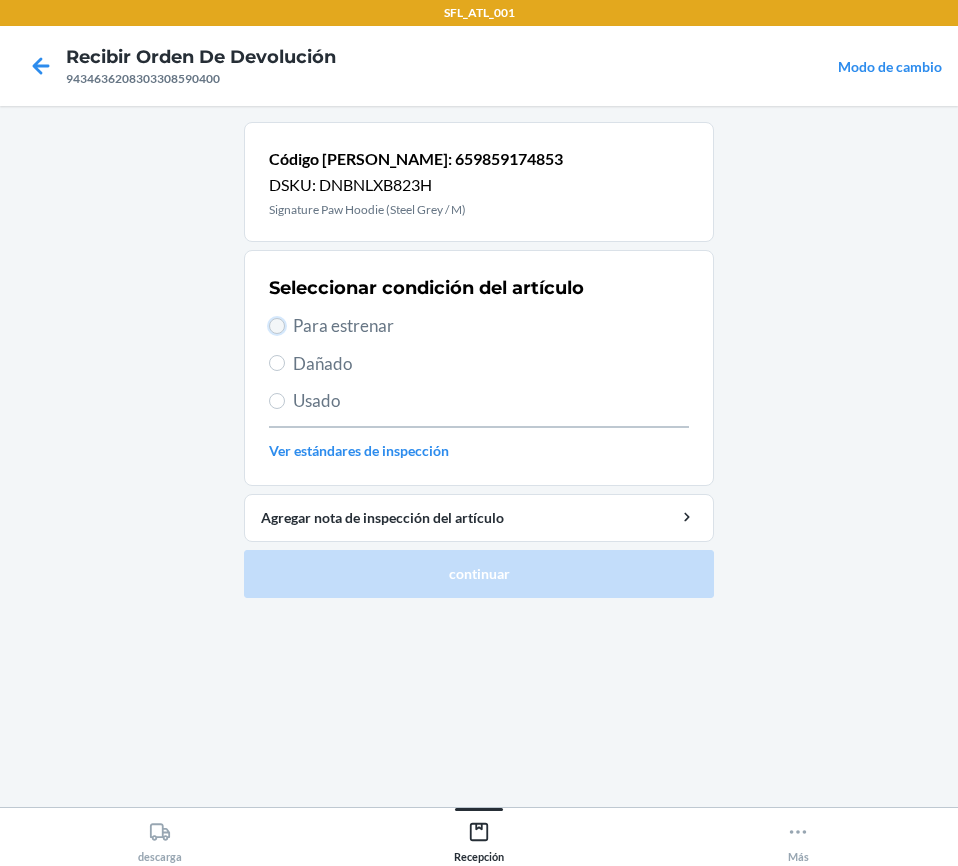 click on "Para estrenar" at bounding box center [277, 326] 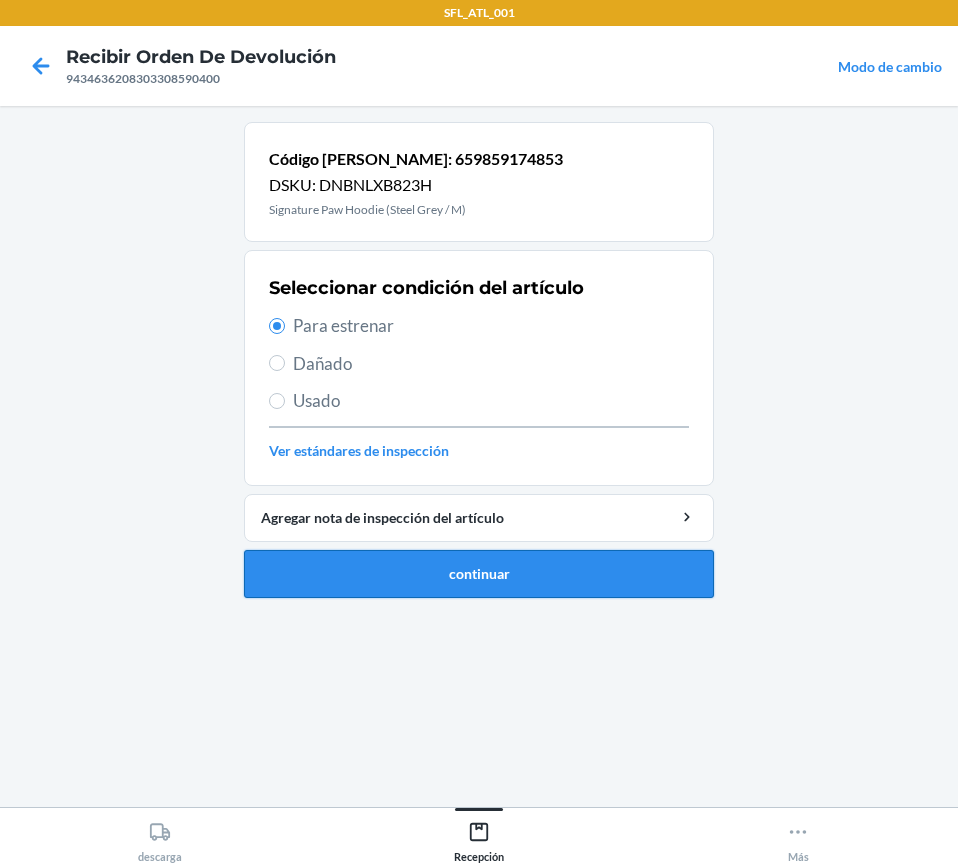 click on "continuar" at bounding box center (479, 574) 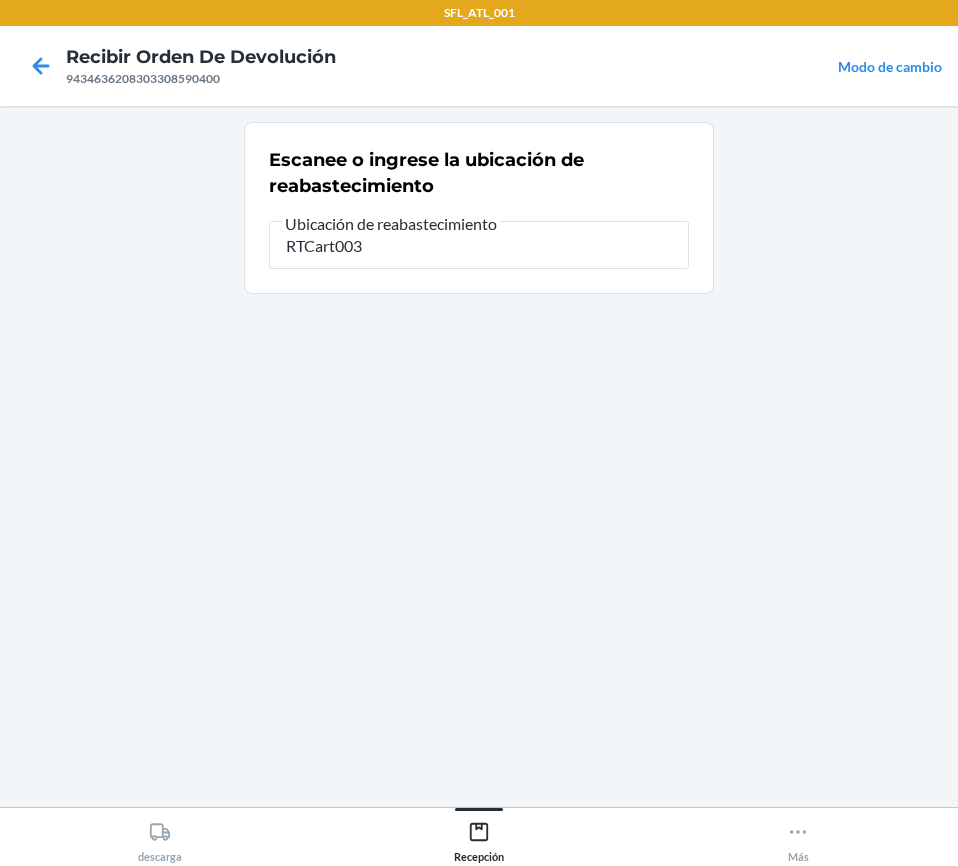 type on "RTCart003" 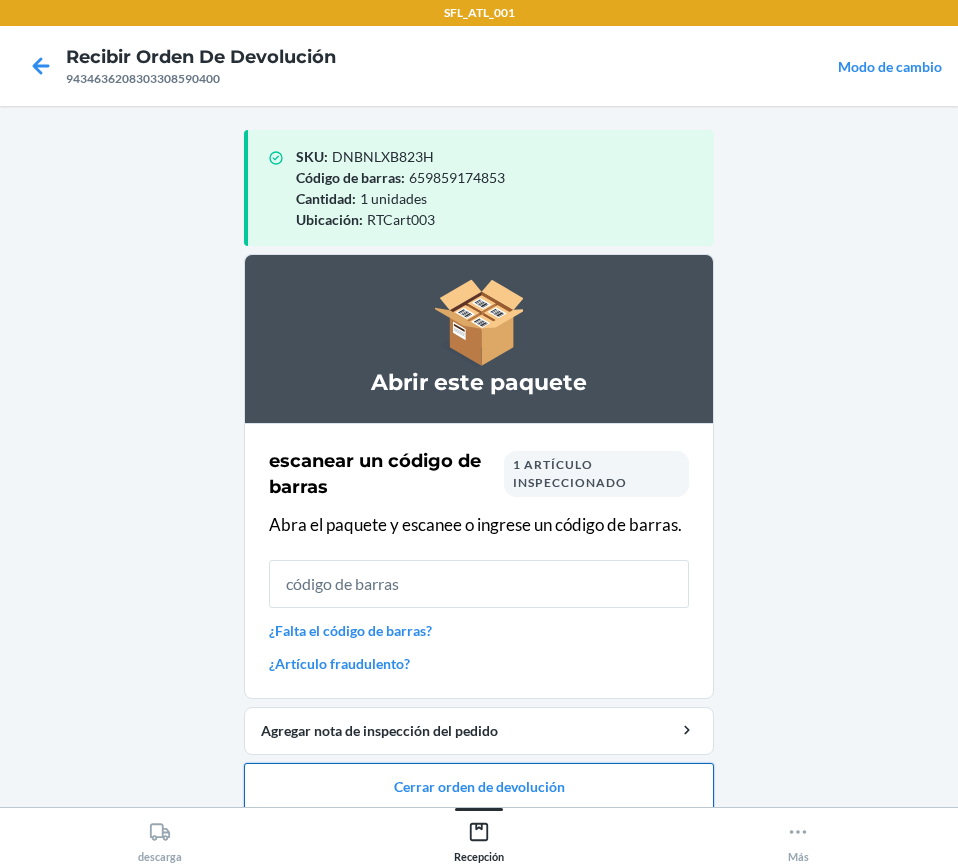 click on "Cerrar orden de devolución" at bounding box center [479, 787] 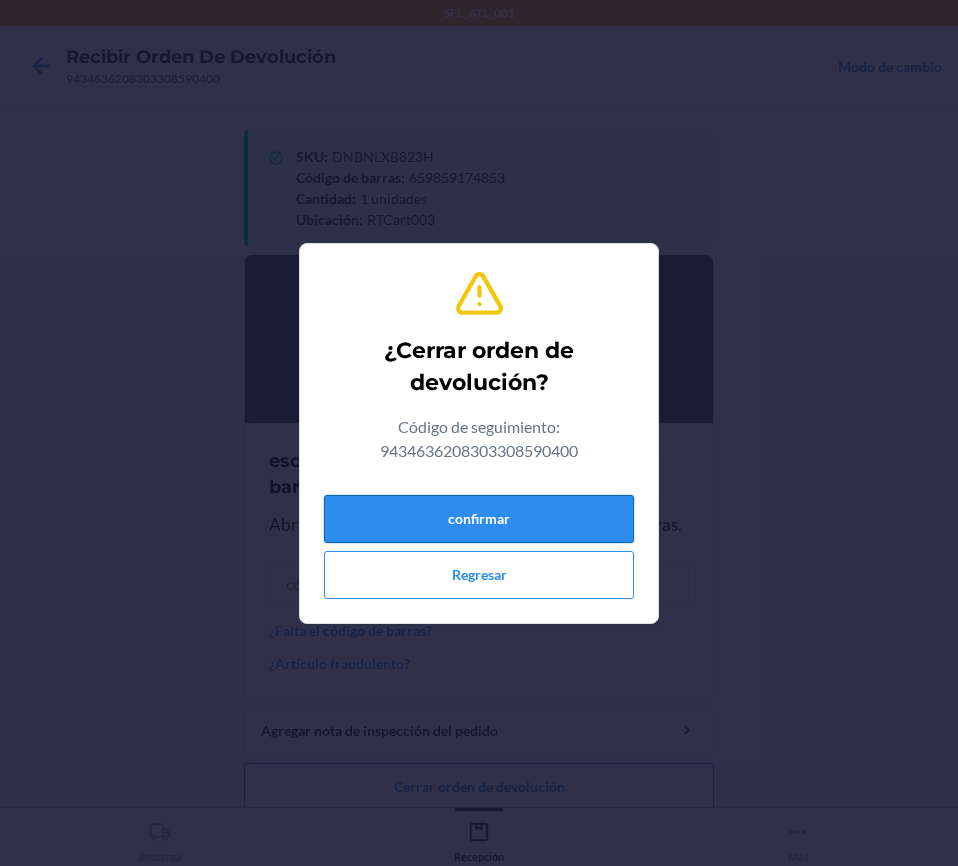 click on "confirmar" at bounding box center (479, 519) 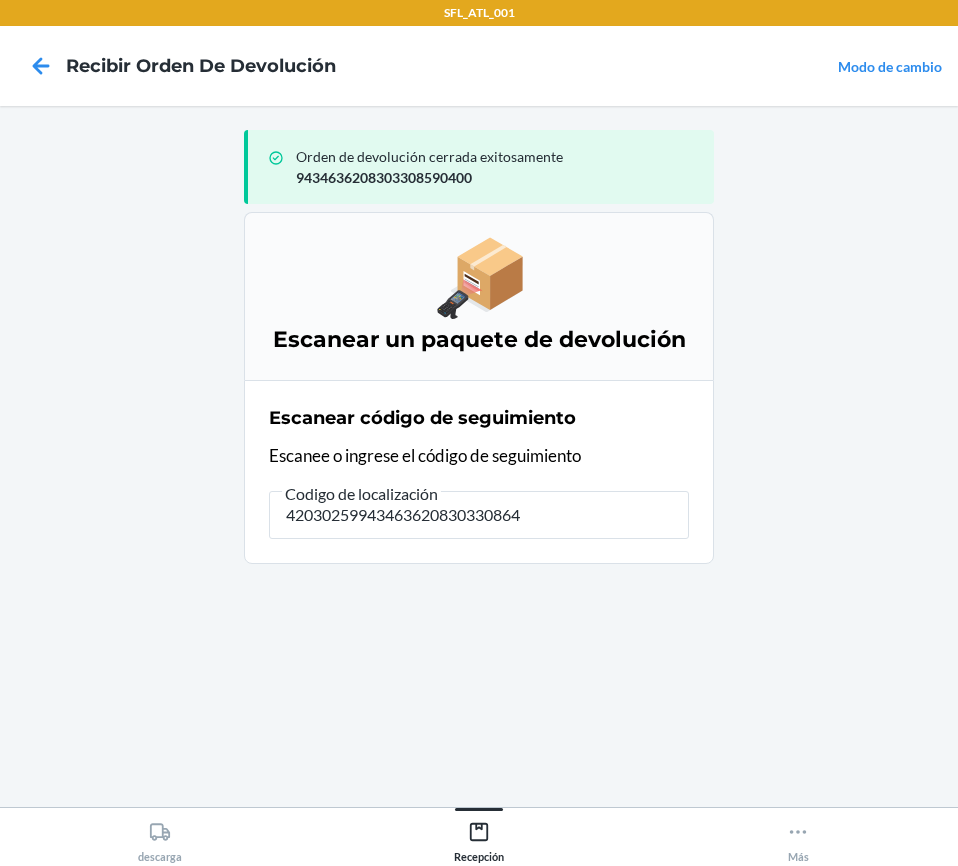 type on "420302599434636208303308642" 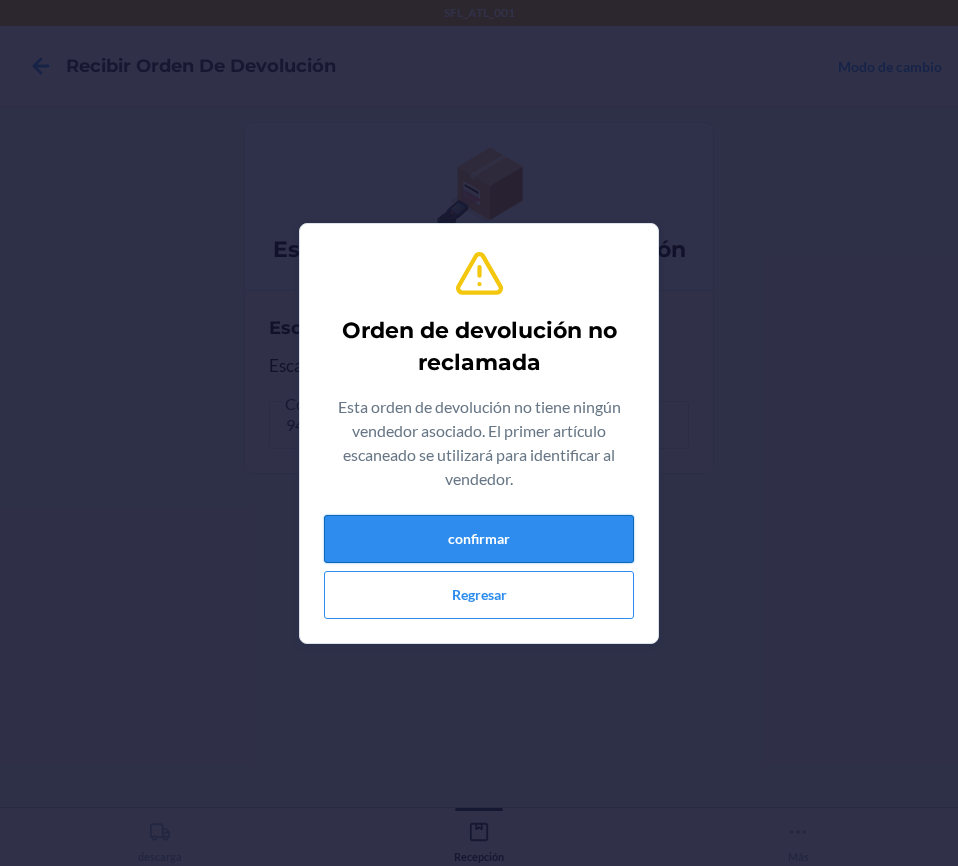 click on "confirmar" at bounding box center [479, 539] 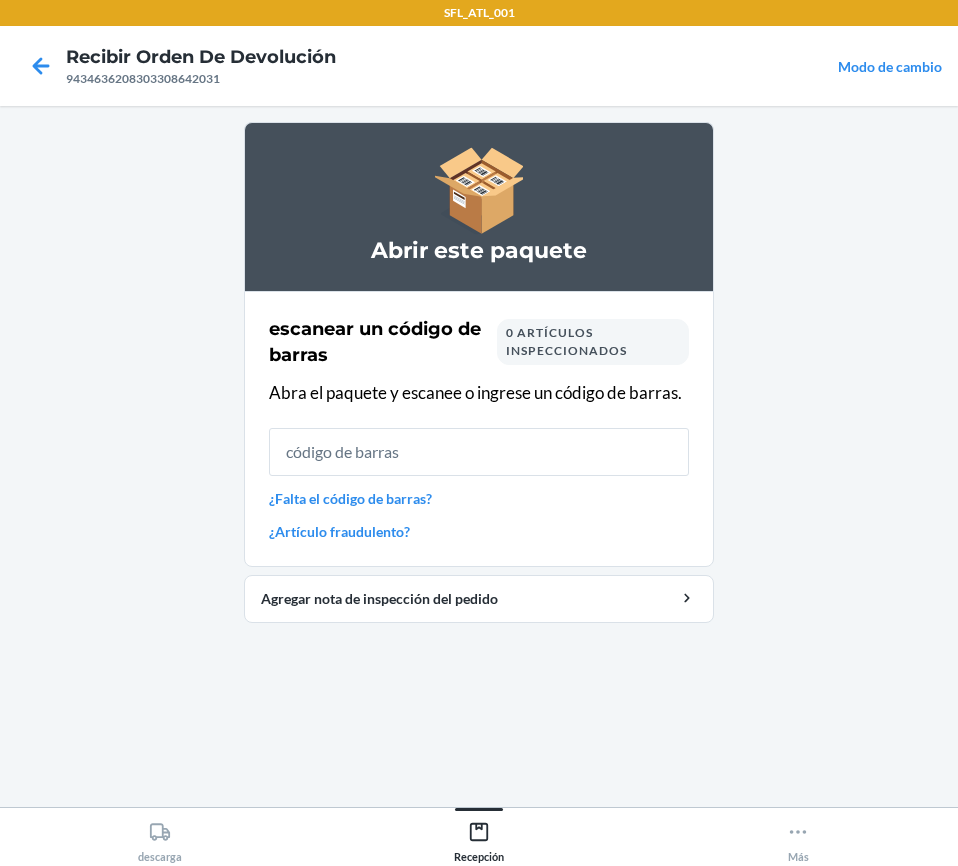 click on "¿Falta el código de barras?" at bounding box center (479, 498) 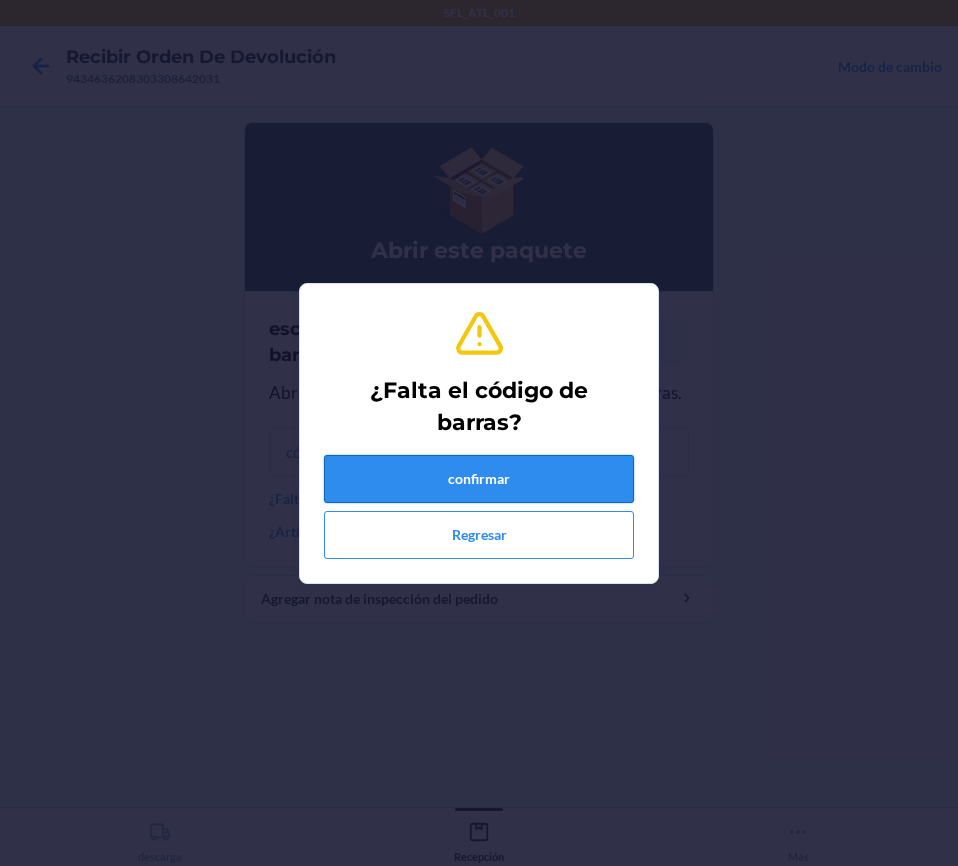 click on "confirmar" at bounding box center [479, 479] 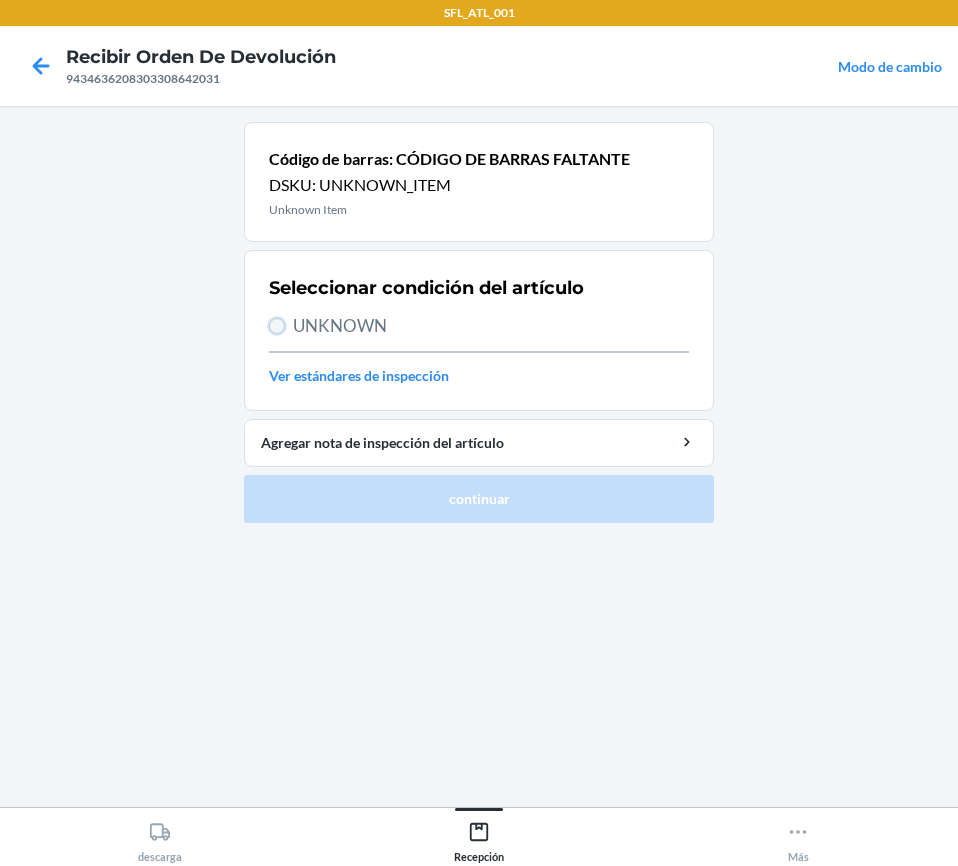click on "UNKNOWN" at bounding box center [277, 326] 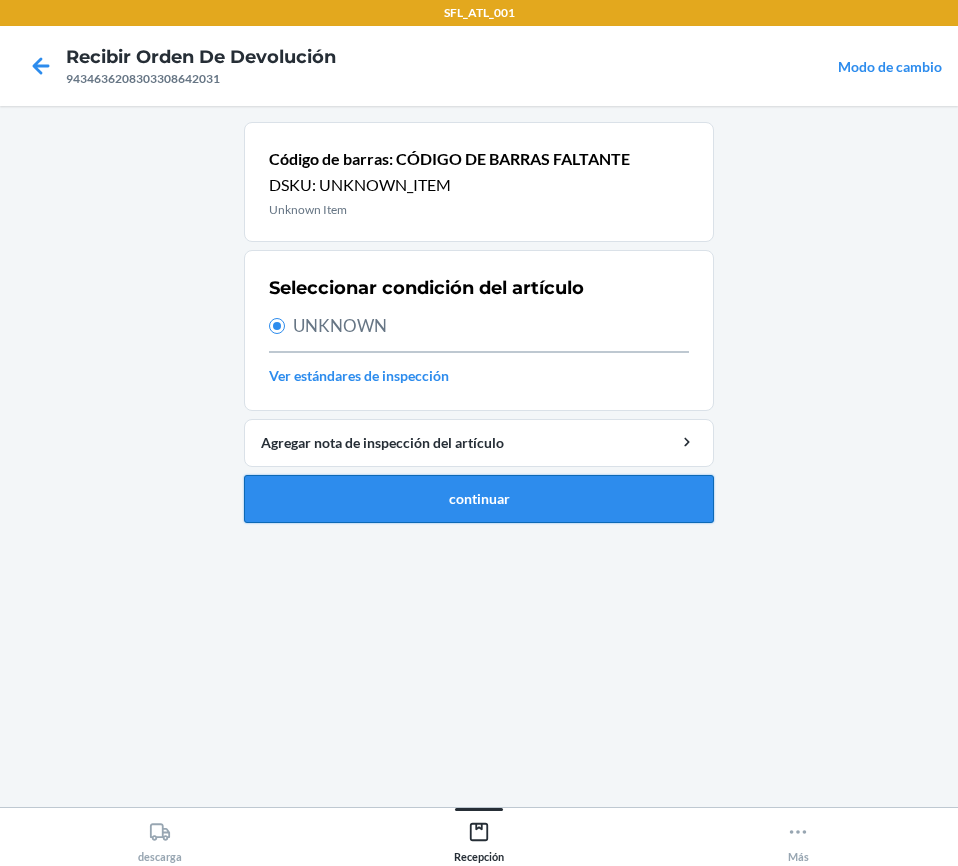 click on "continuar" at bounding box center [479, 499] 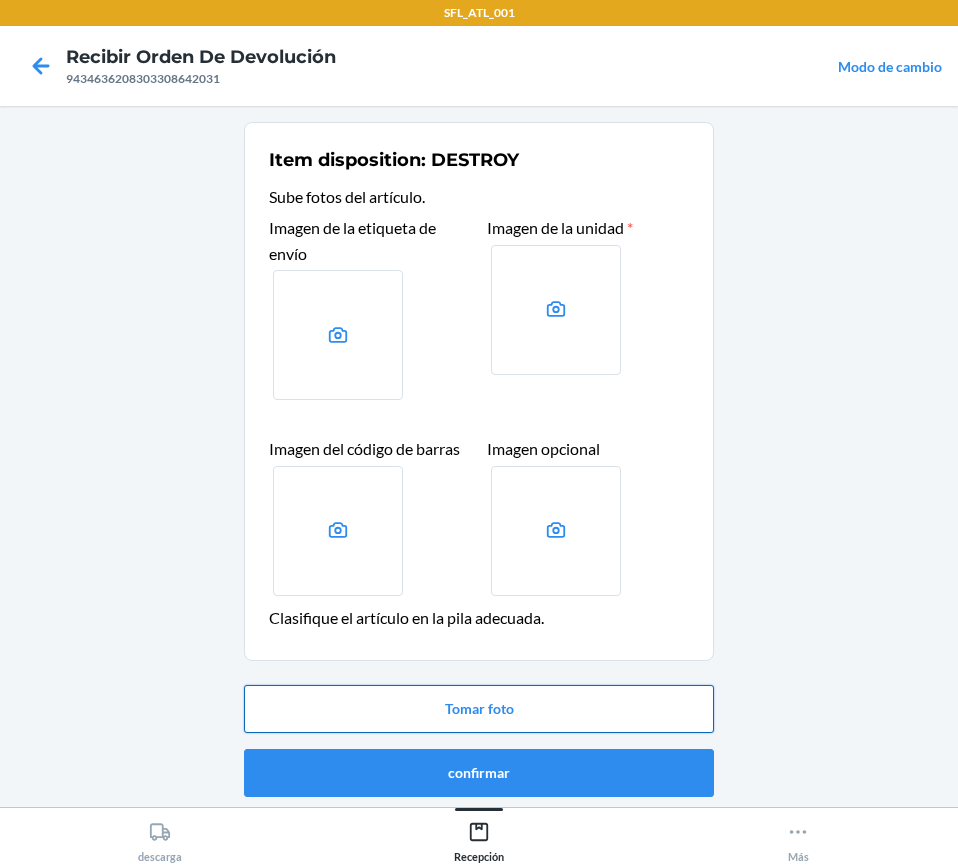 click on "Tomar foto" at bounding box center (479, 709) 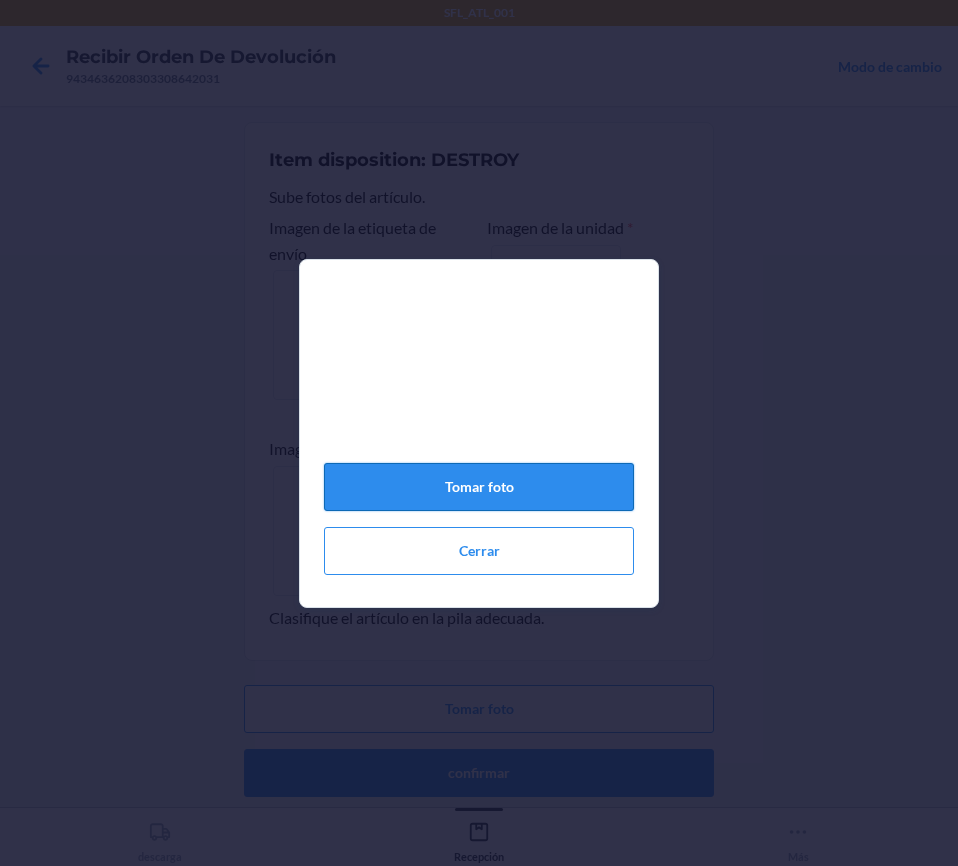 click on "Tomar foto" 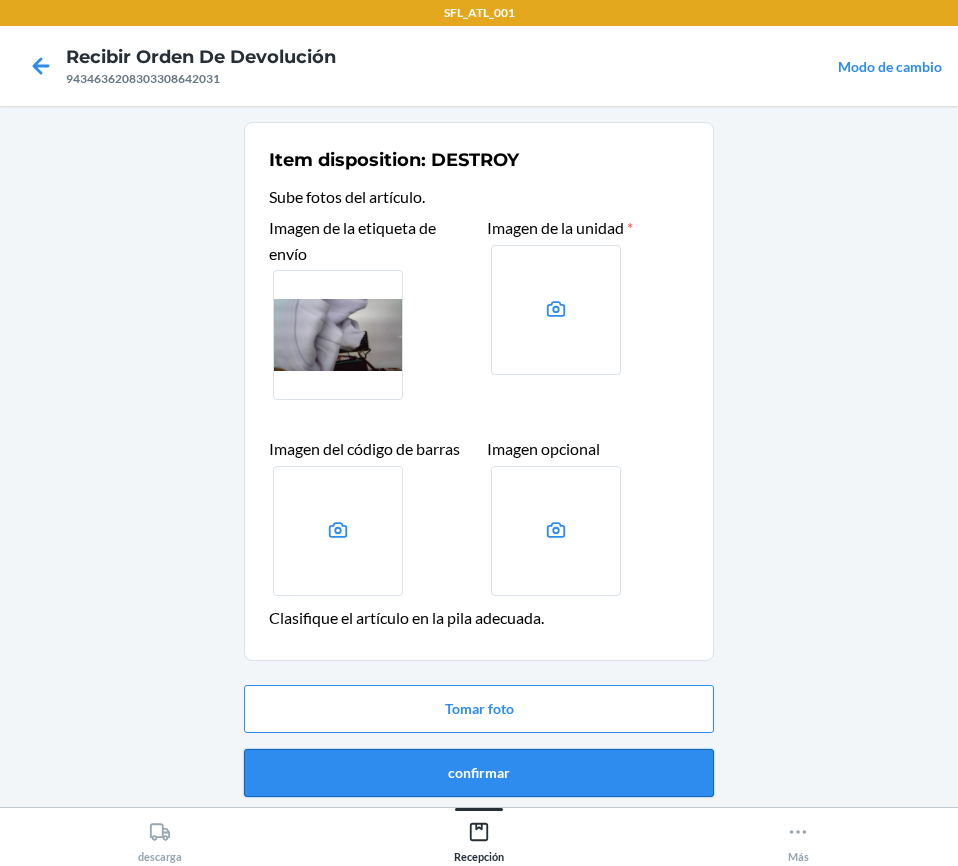 click on "confirmar" at bounding box center (479, 773) 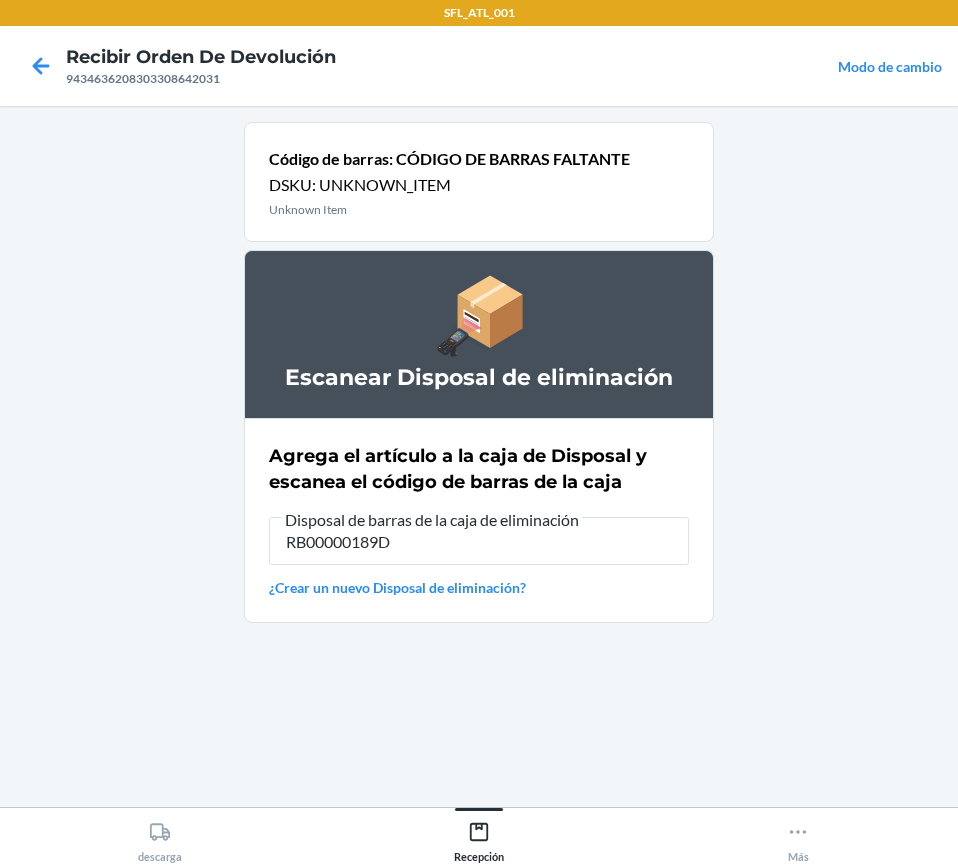 type on "RB00000189D" 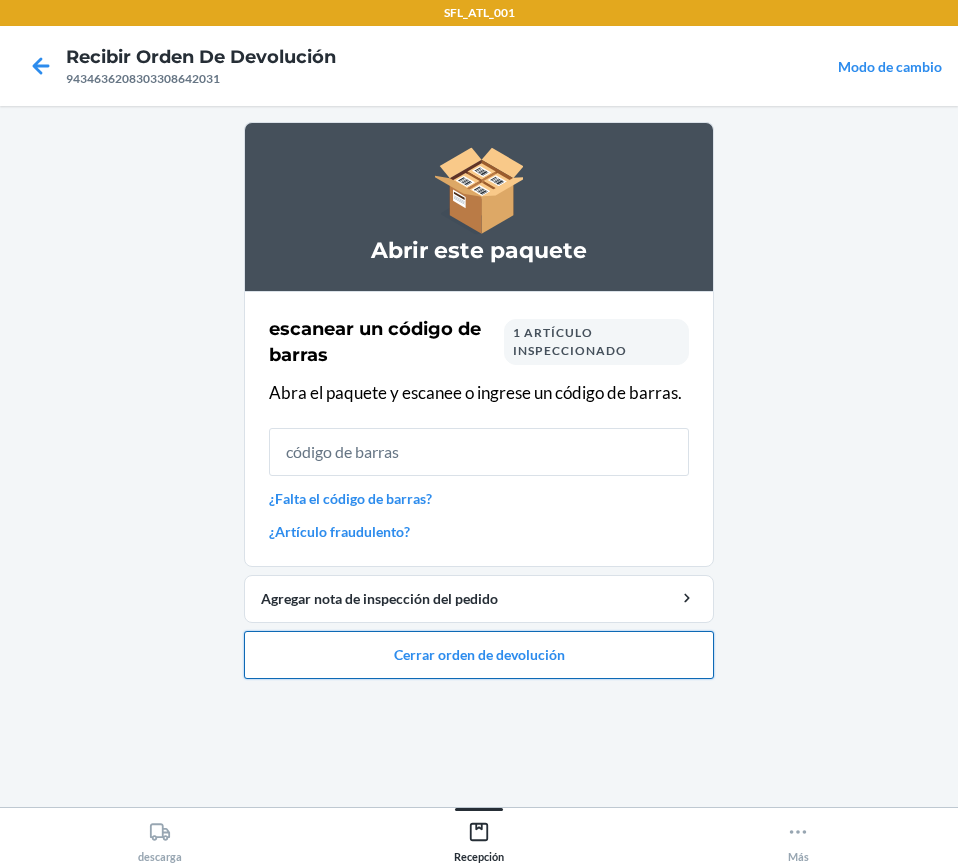 click on "Cerrar orden de devolución" at bounding box center (479, 655) 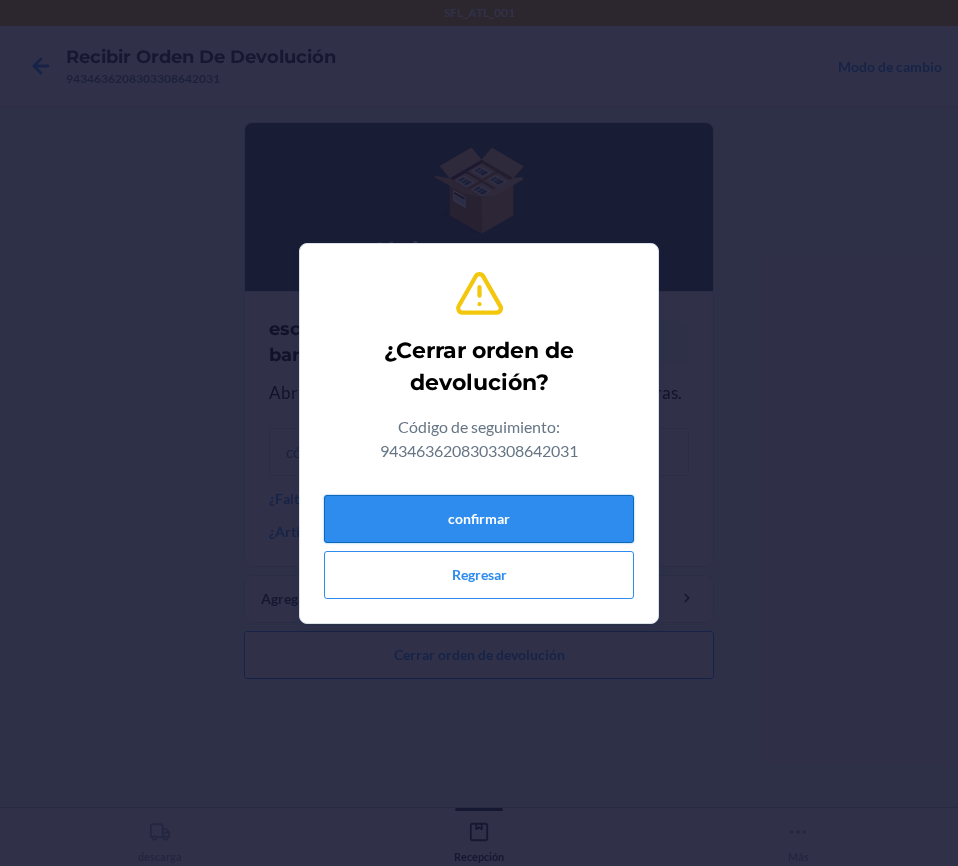 click on "confirmar" at bounding box center (479, 519) 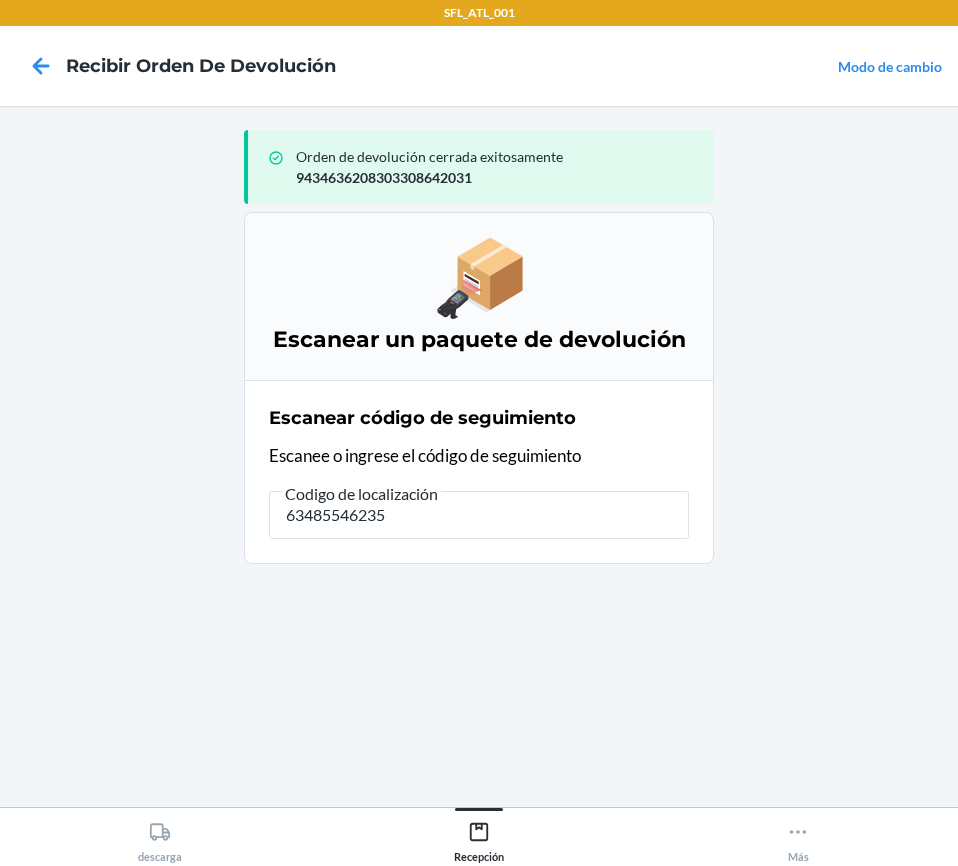 type on "634855462357" 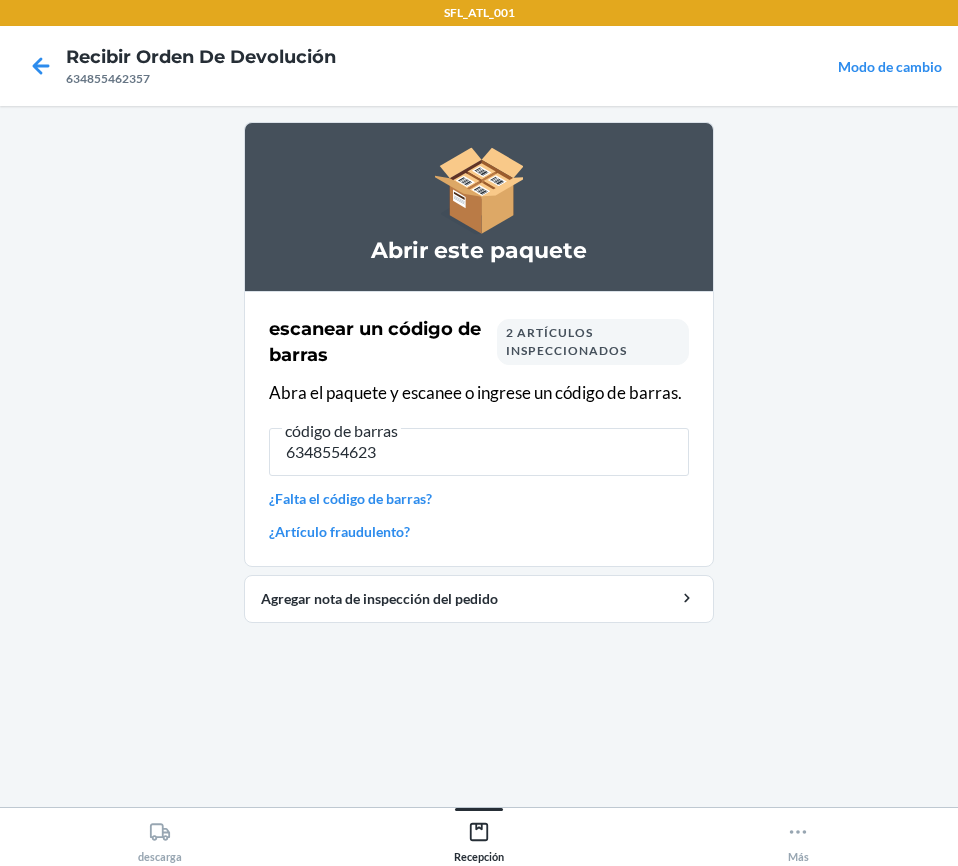 type on "63485546235" 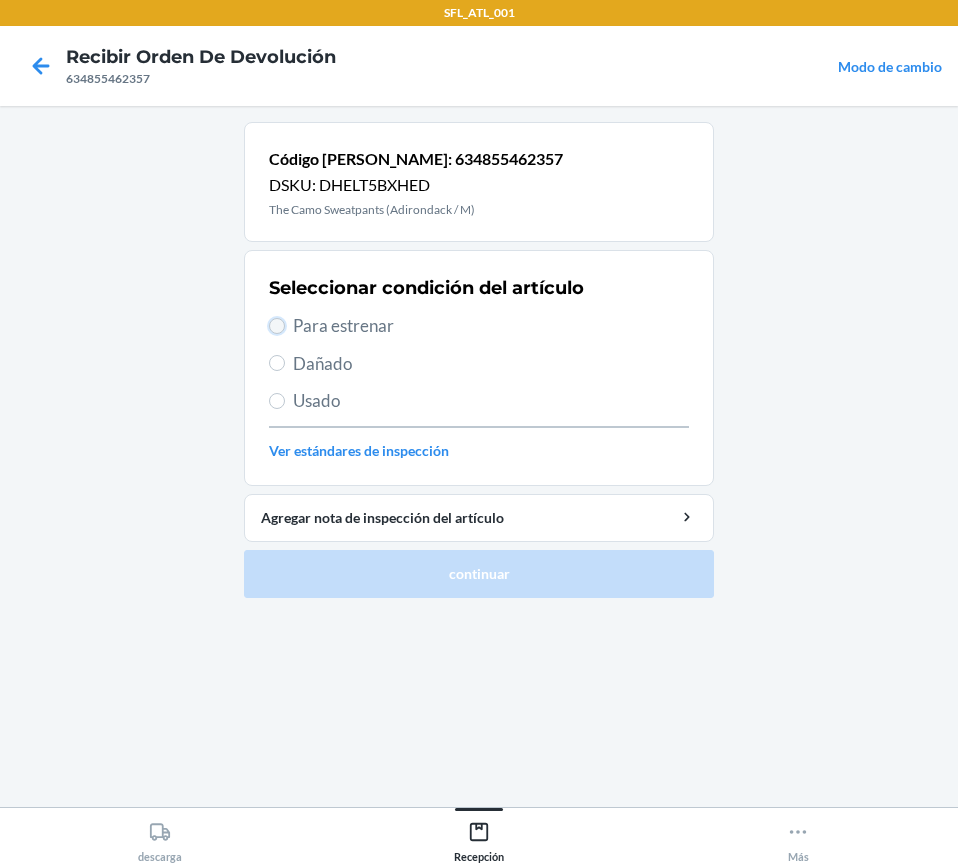 click on "Para estrenar" at bounding box center [277, 326] 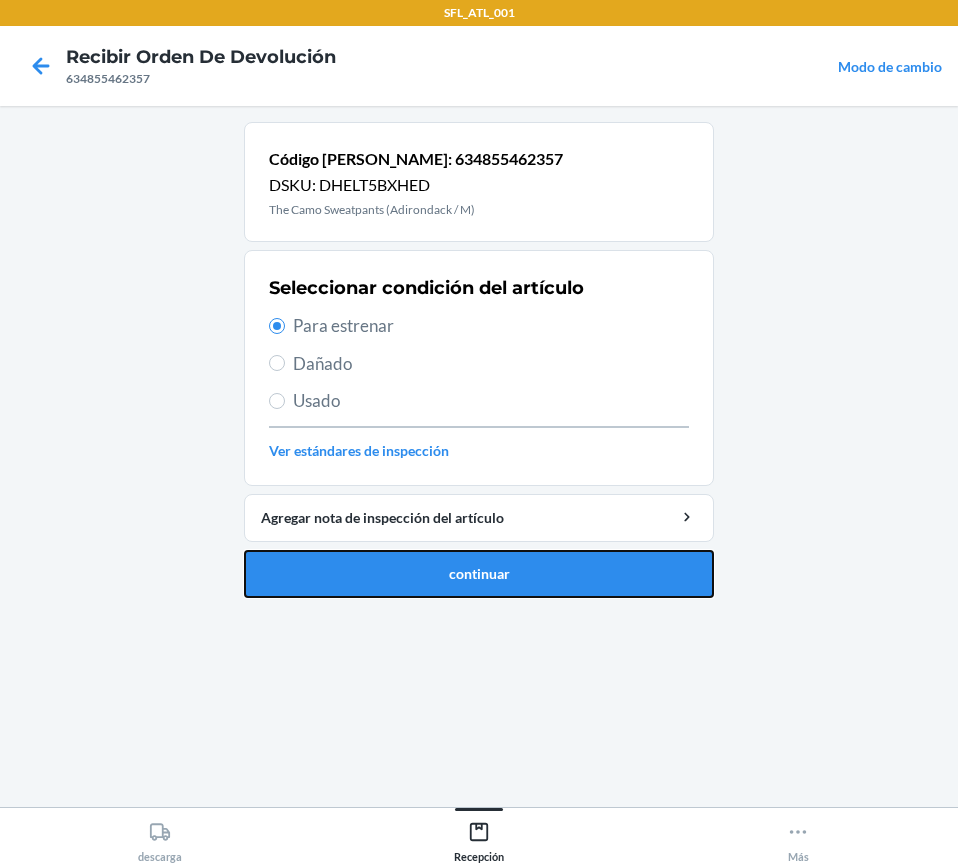 drag, startPoint x: 646, startPoint y: 565, endPoint x: 634, endPoint y: 545, distance: 23.323807 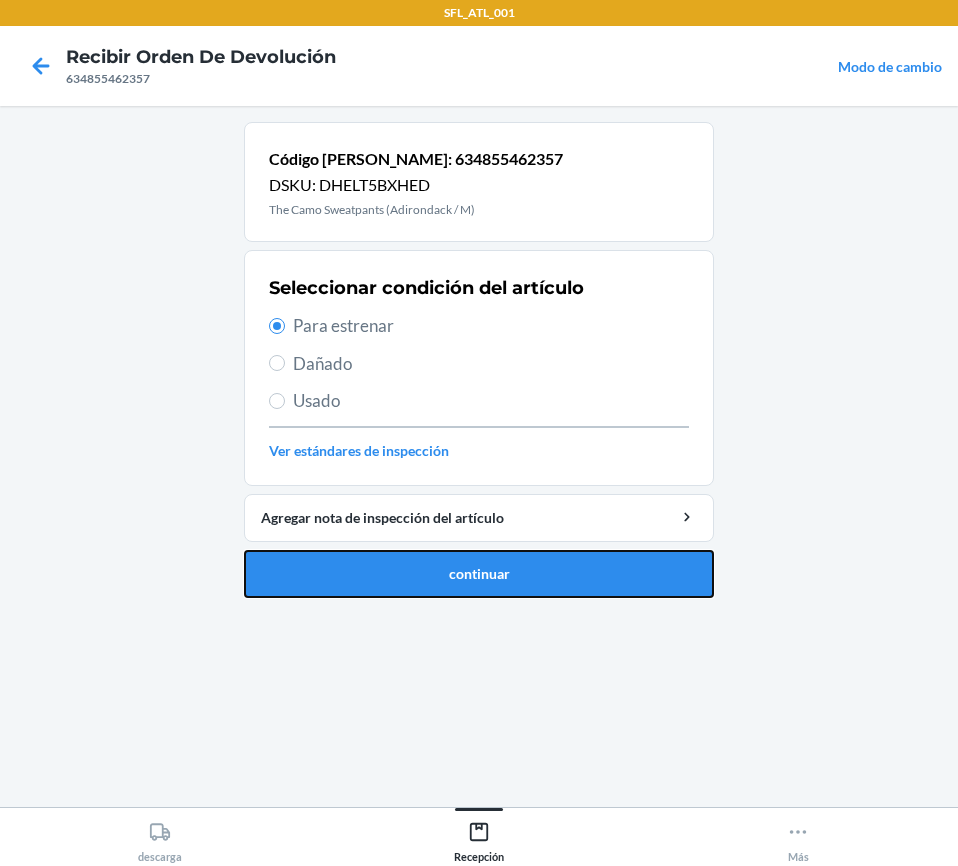 click on "continuar" at bounding box center [479, 574] 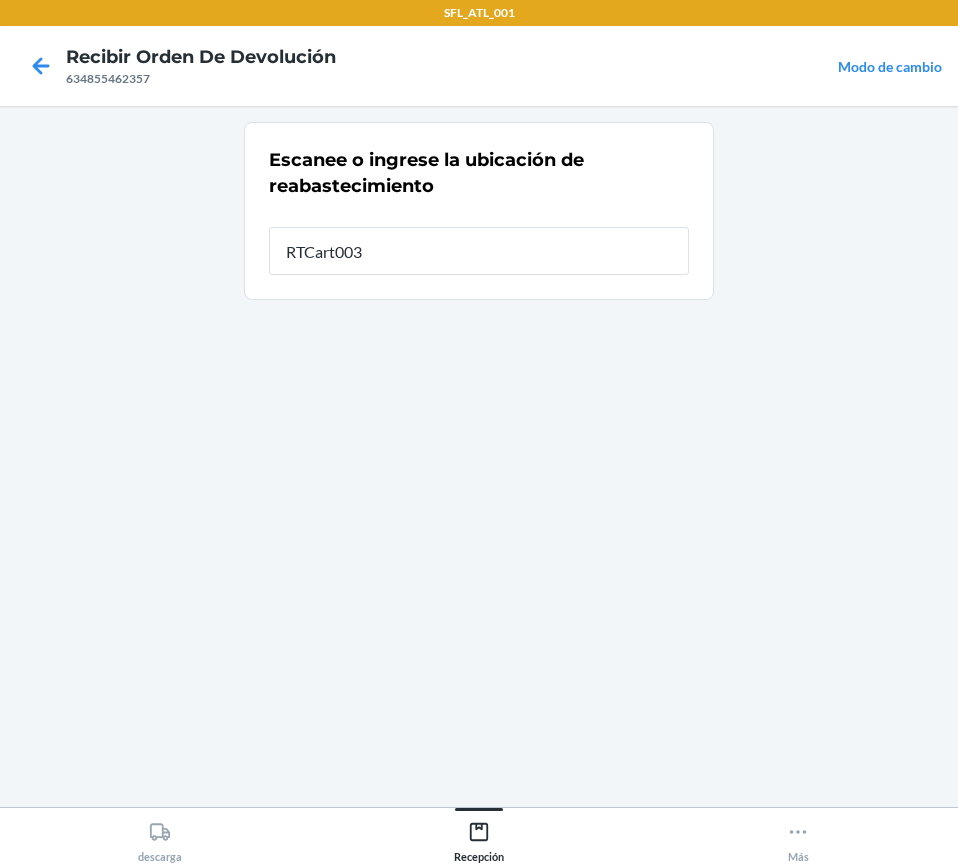 type on "RTCart003" 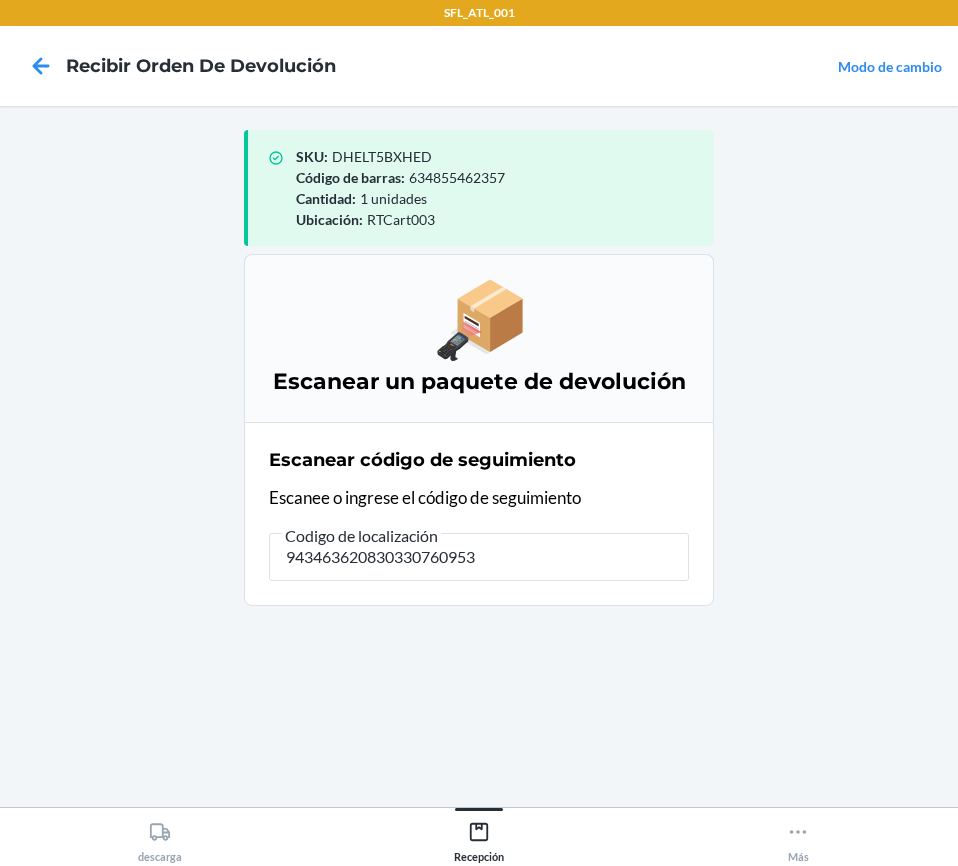 type on "9434636208303307609530" 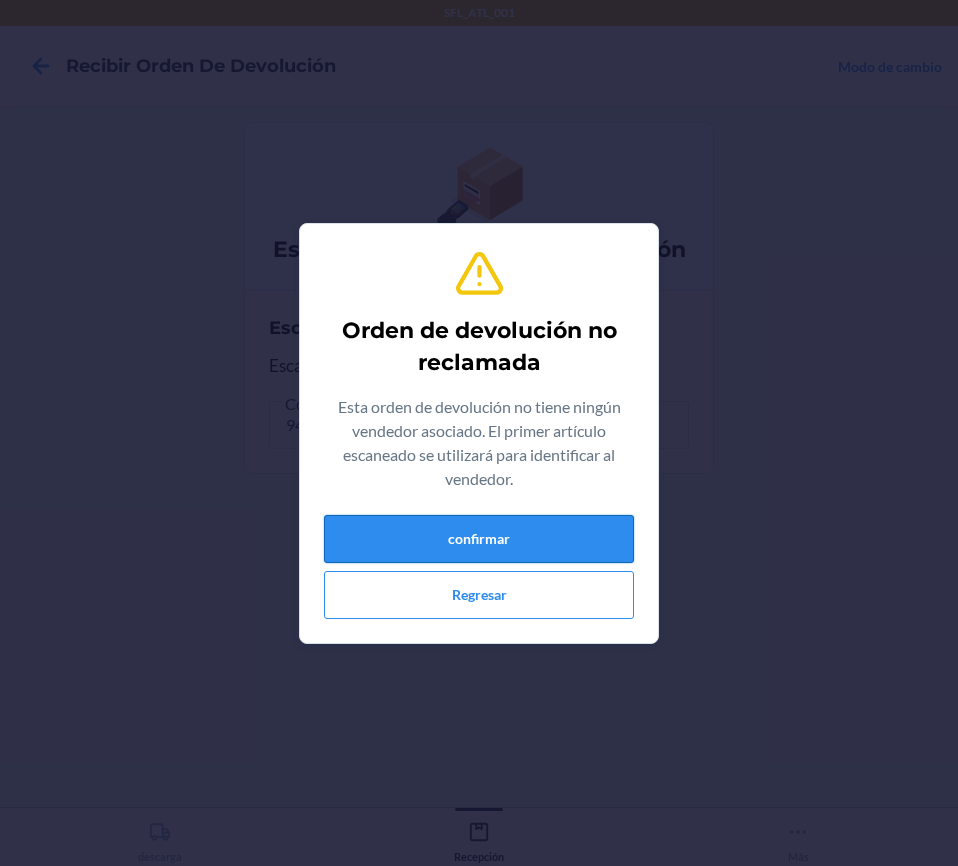 click on "confirmar" at bounding box center (479, 539) 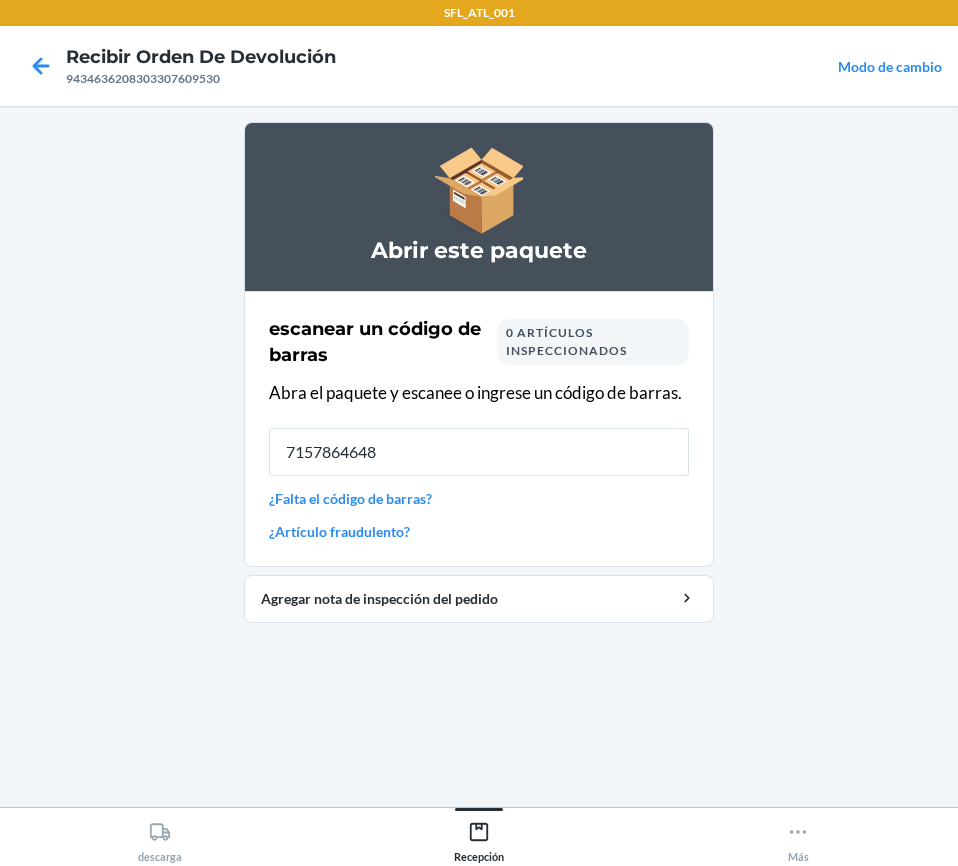 type on "71578646489" 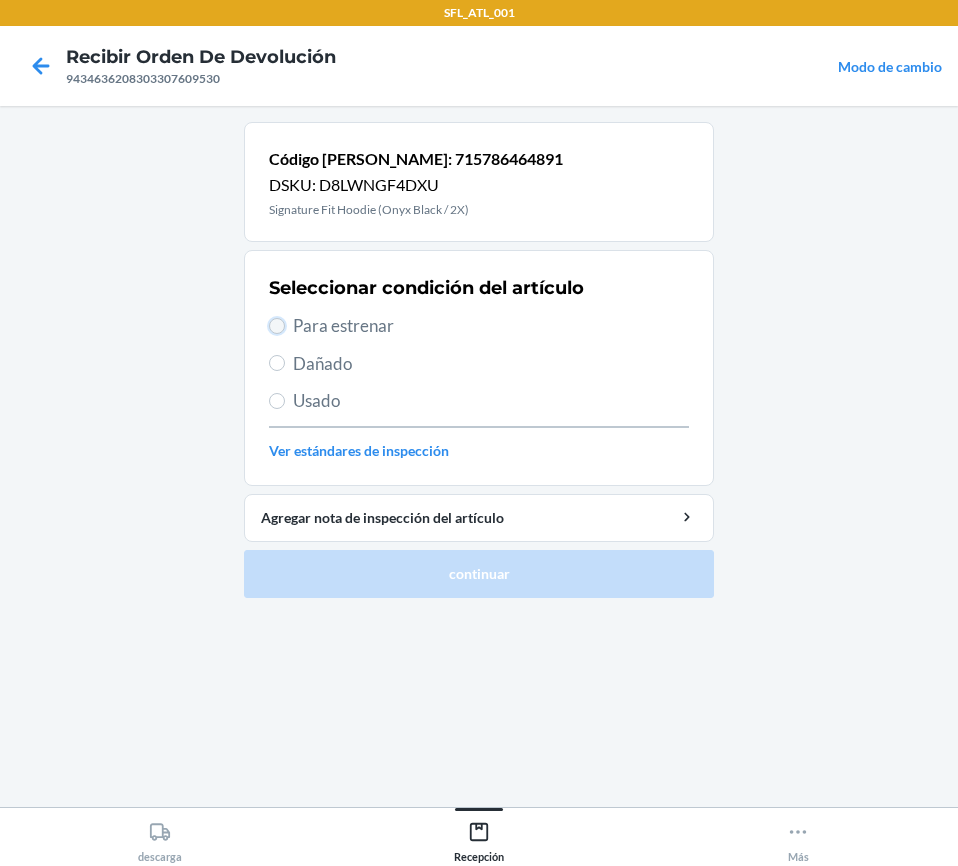 click on "Para estrenar" at bounding box center (277, 326) 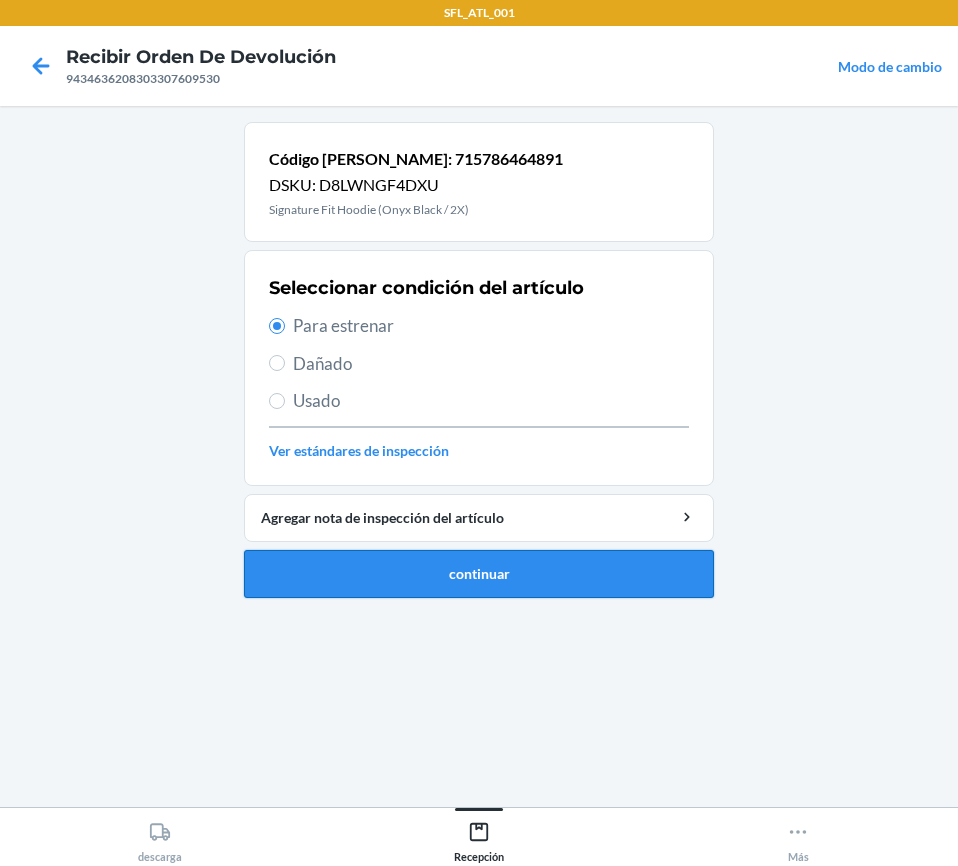 click on "continuar" at bounding box center (479, 574) 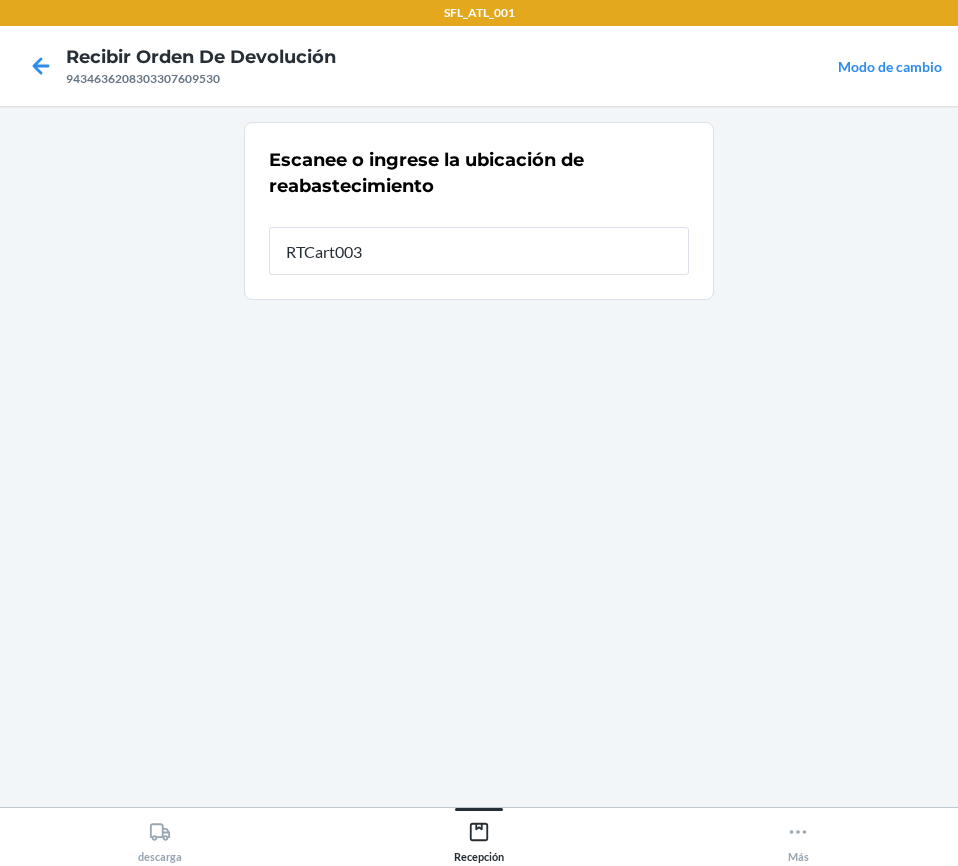 type on "RTCart003" 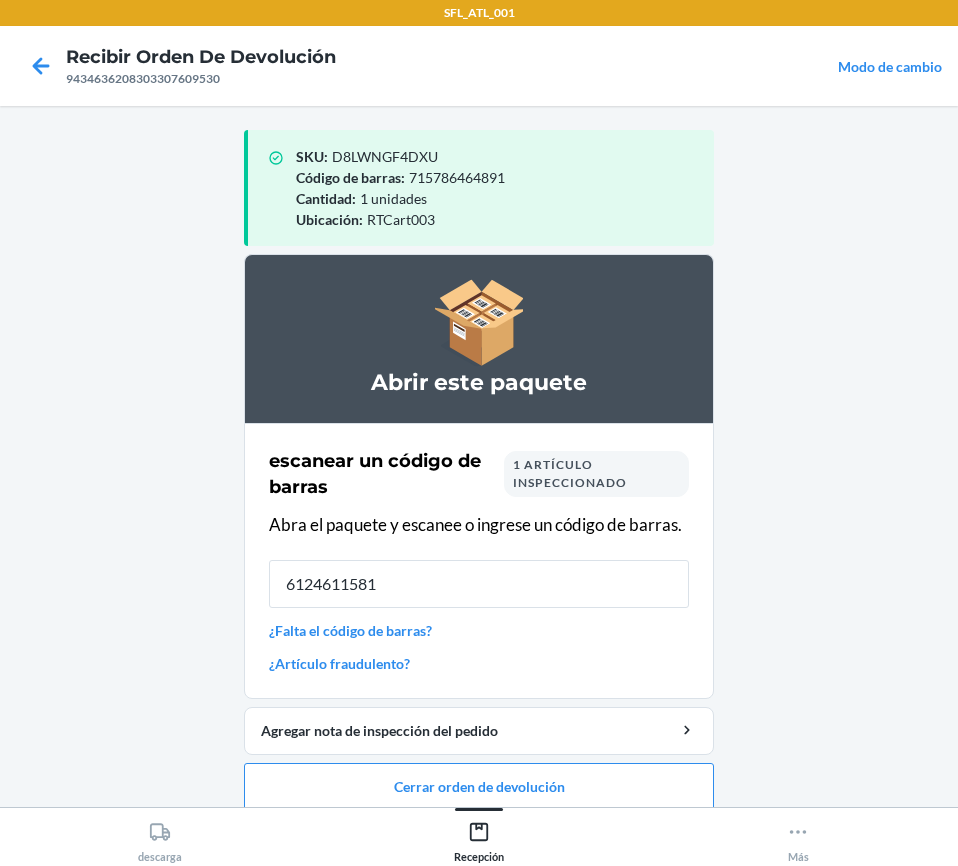 type on "61246115819" 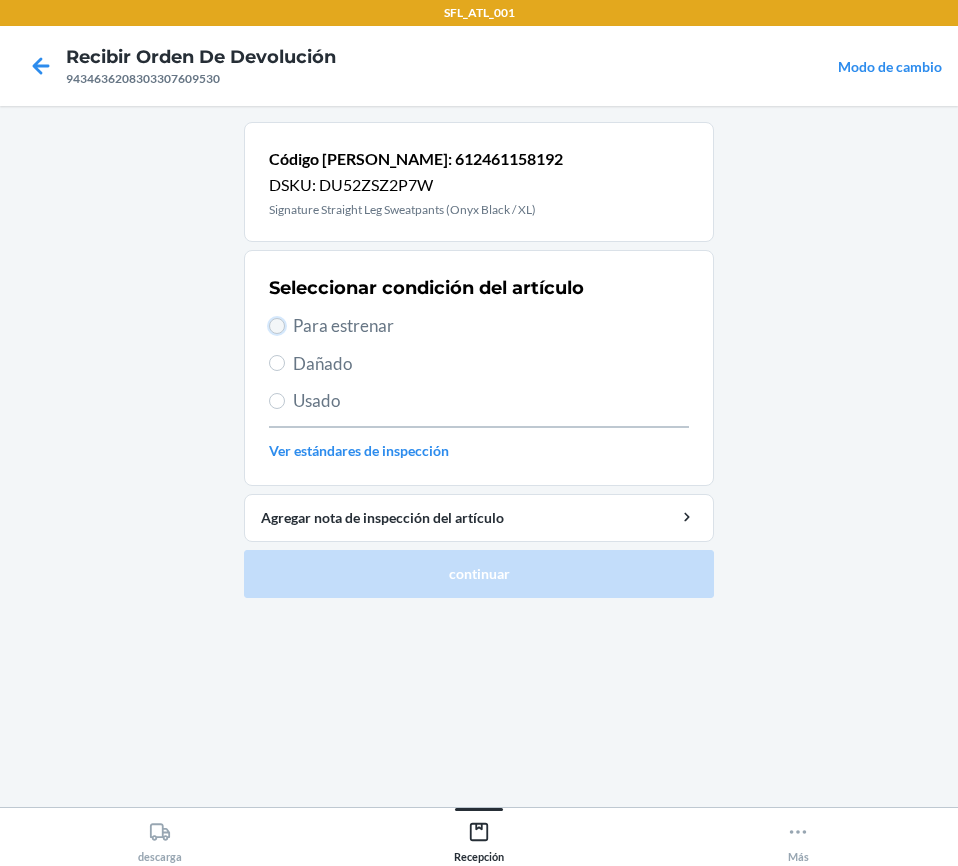 click on "Para estrenar" at bounding box center (277, 326) 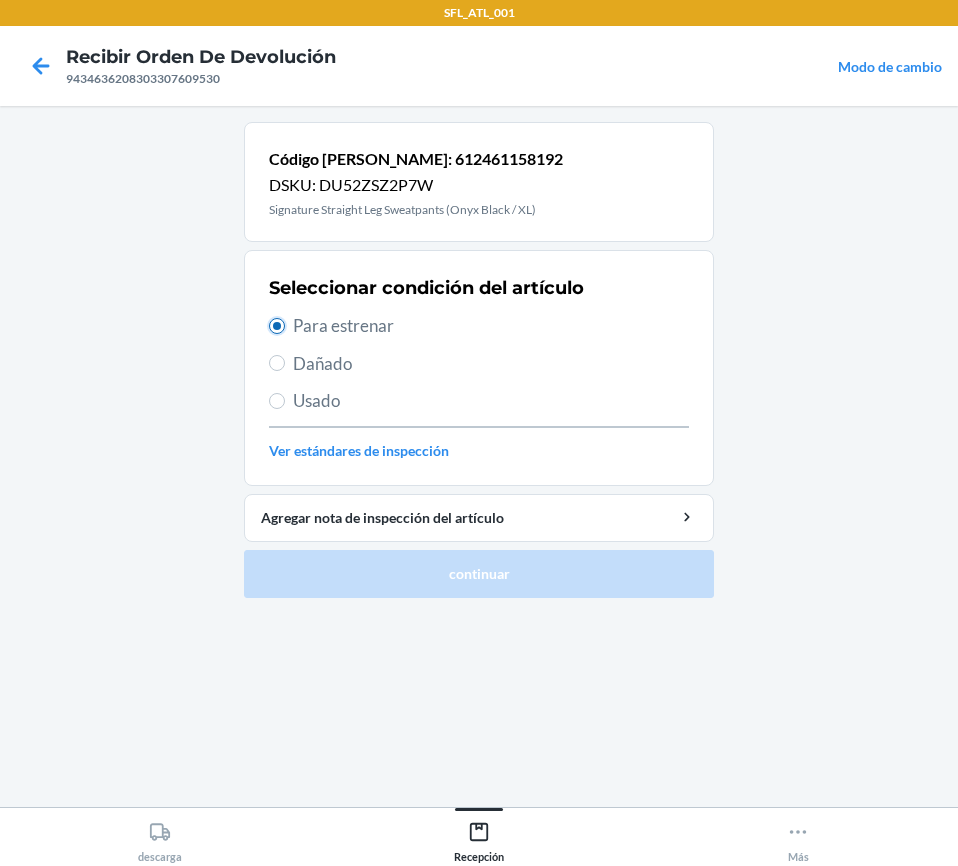 radio on "true" 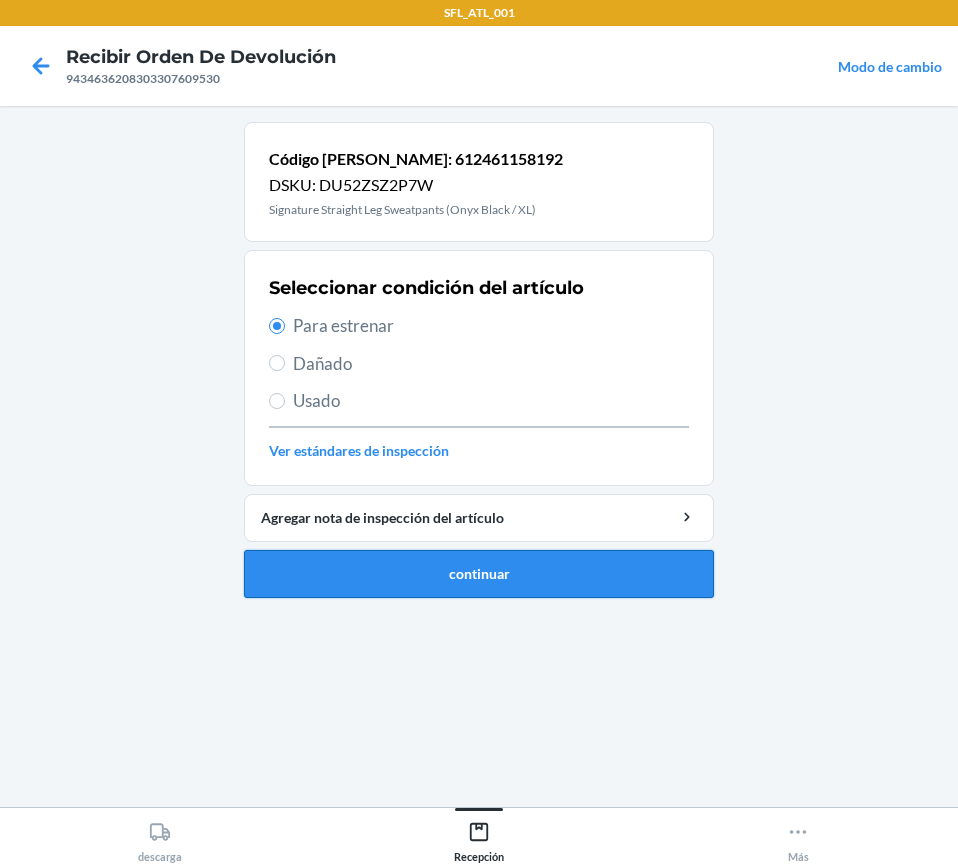 click on "continuar" at bounding box center [479, 574] 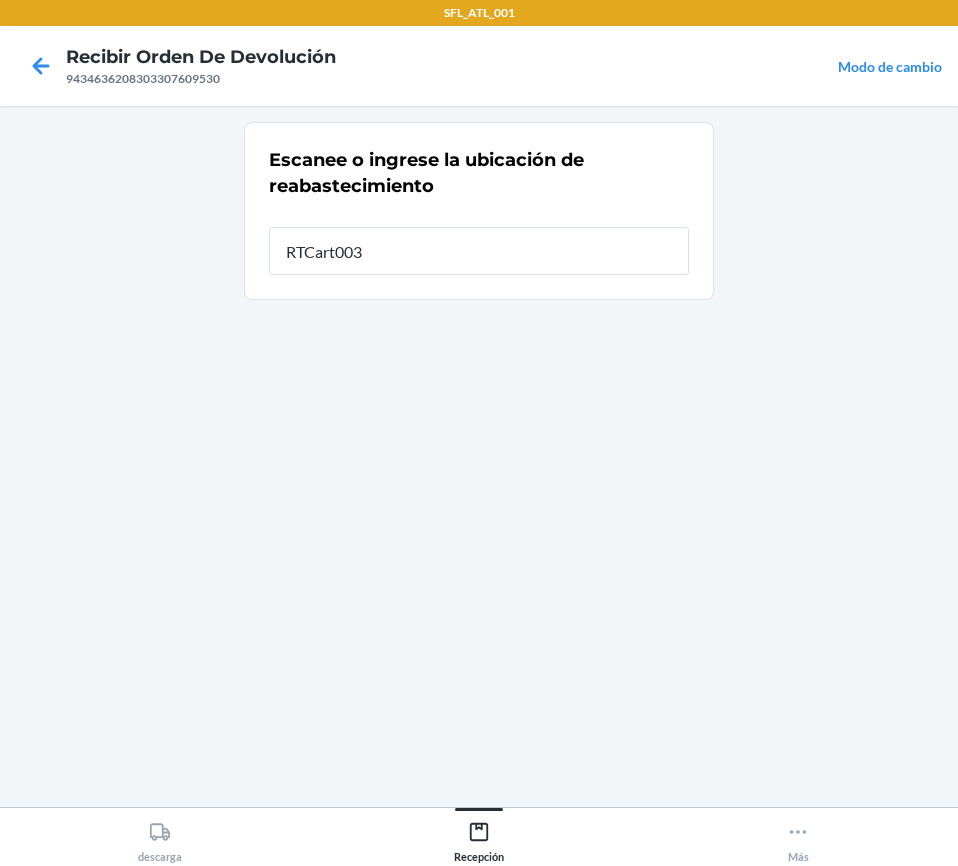 type on "RTCart003" 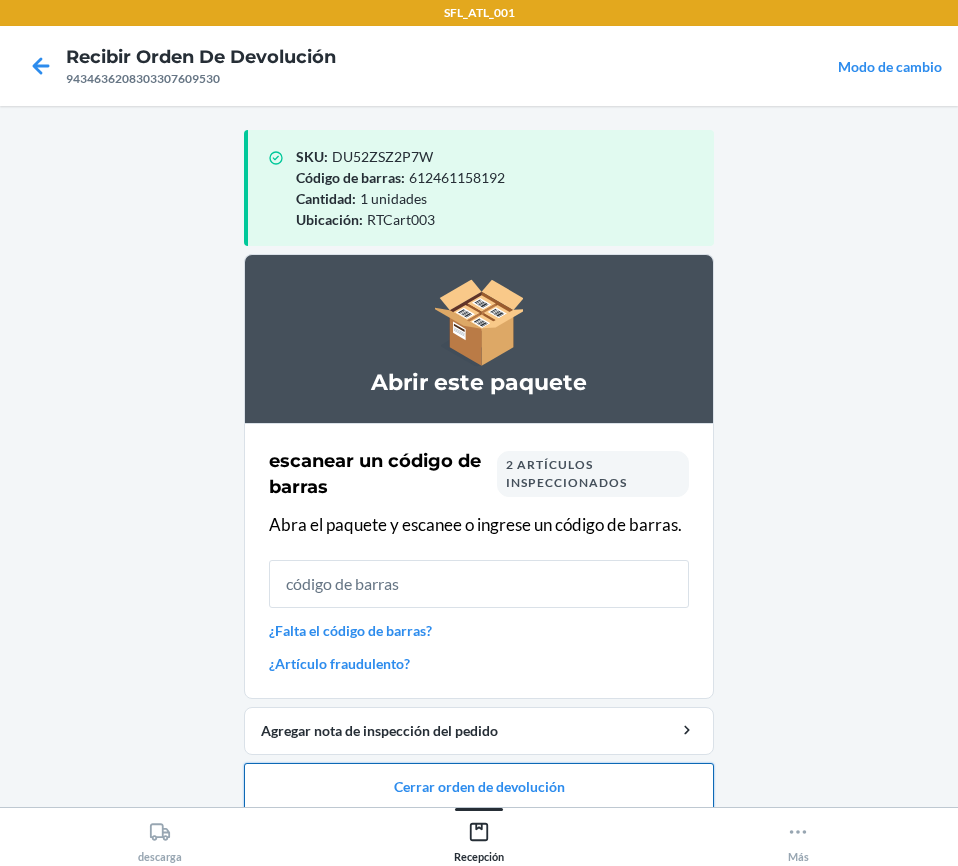 click on "Cerrar orden de devolución" at bounding box center [479, 787] 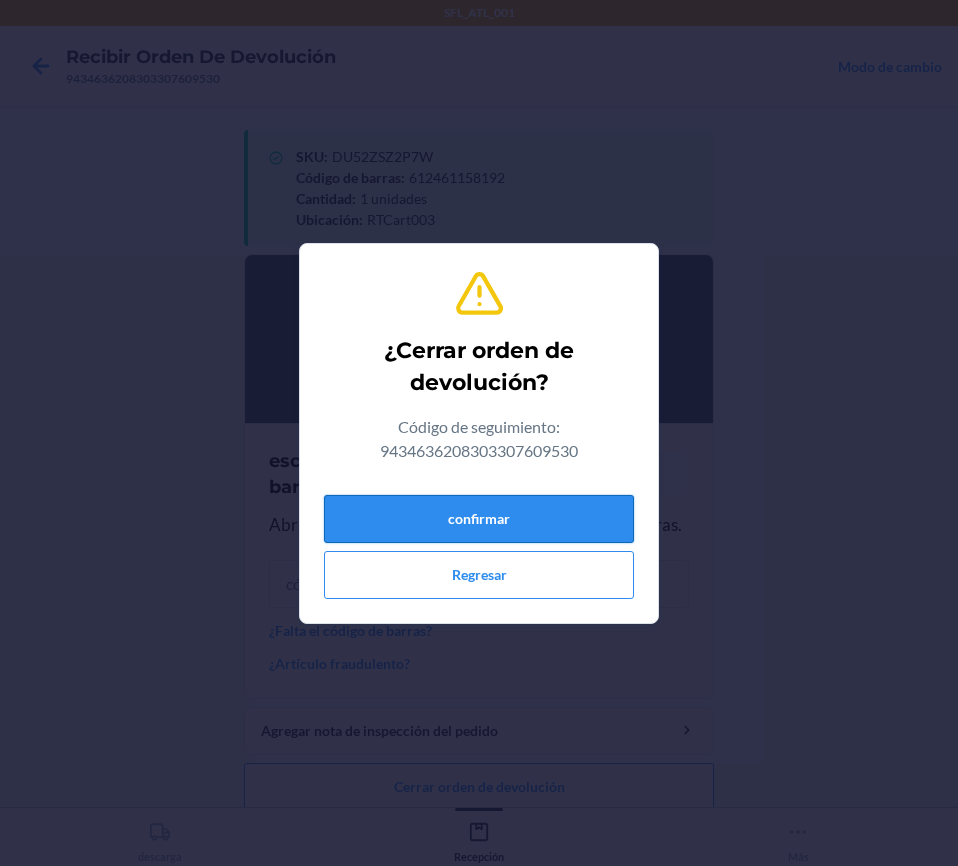 click on "confirmar" at bounding box center (479, 519) 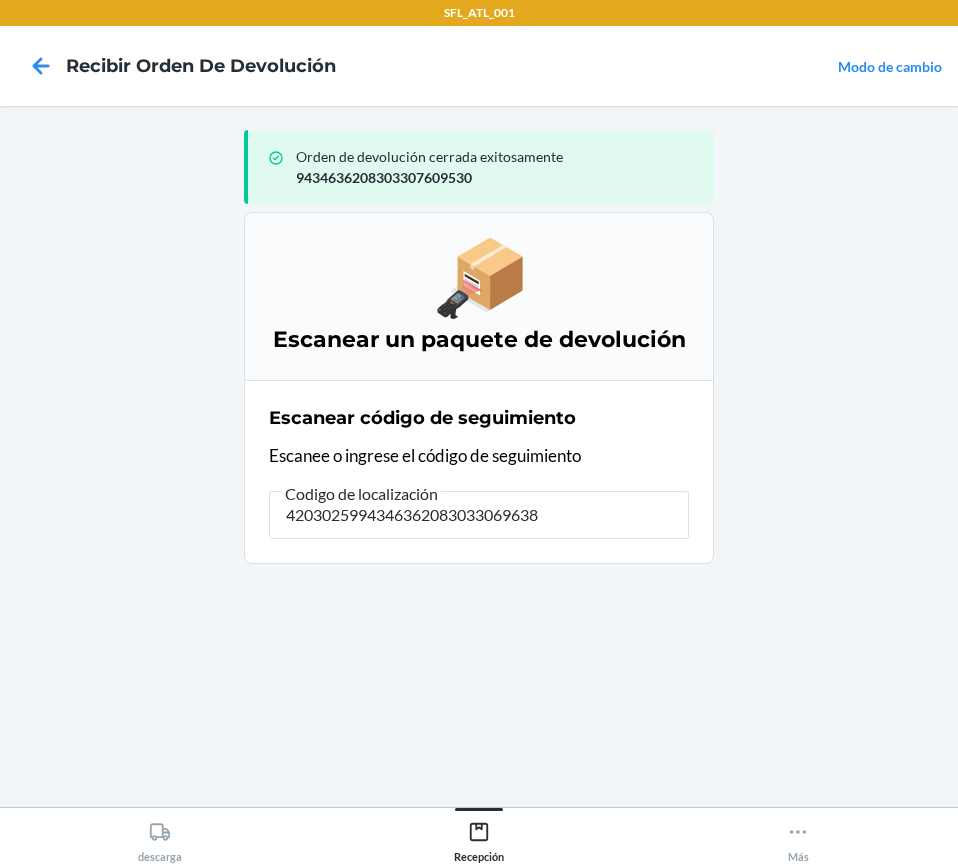 type on "42030259943463620830330696384" 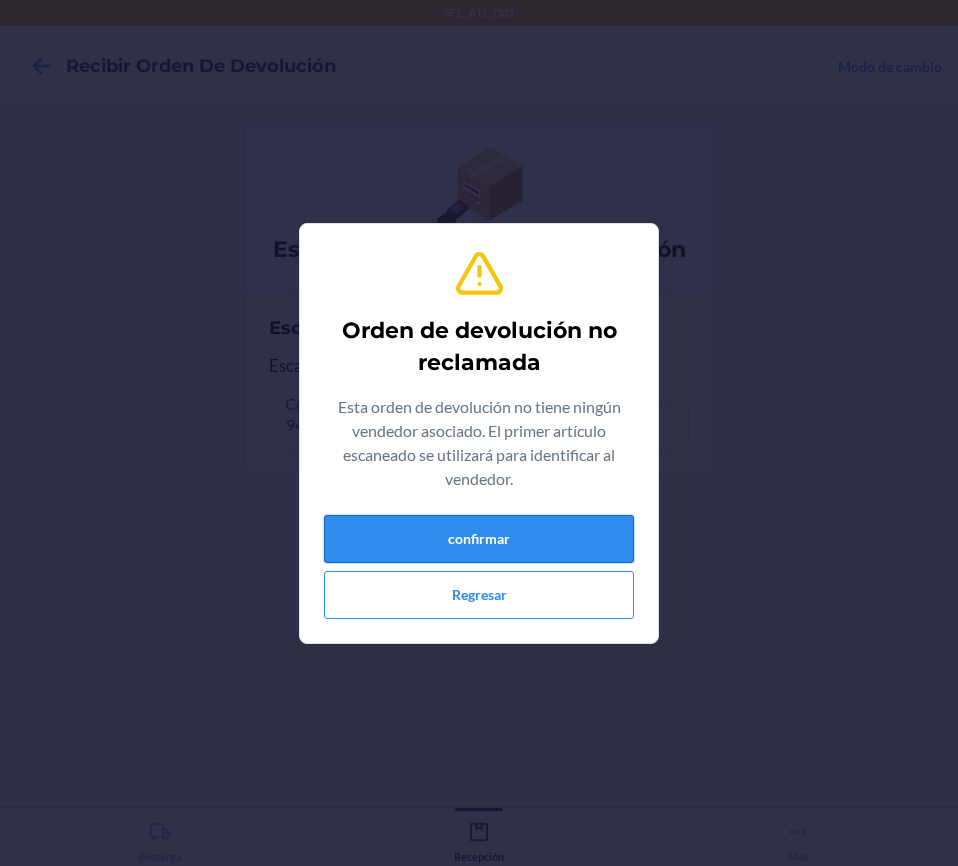 click on "confirmar" at bounding box center [479, 539] 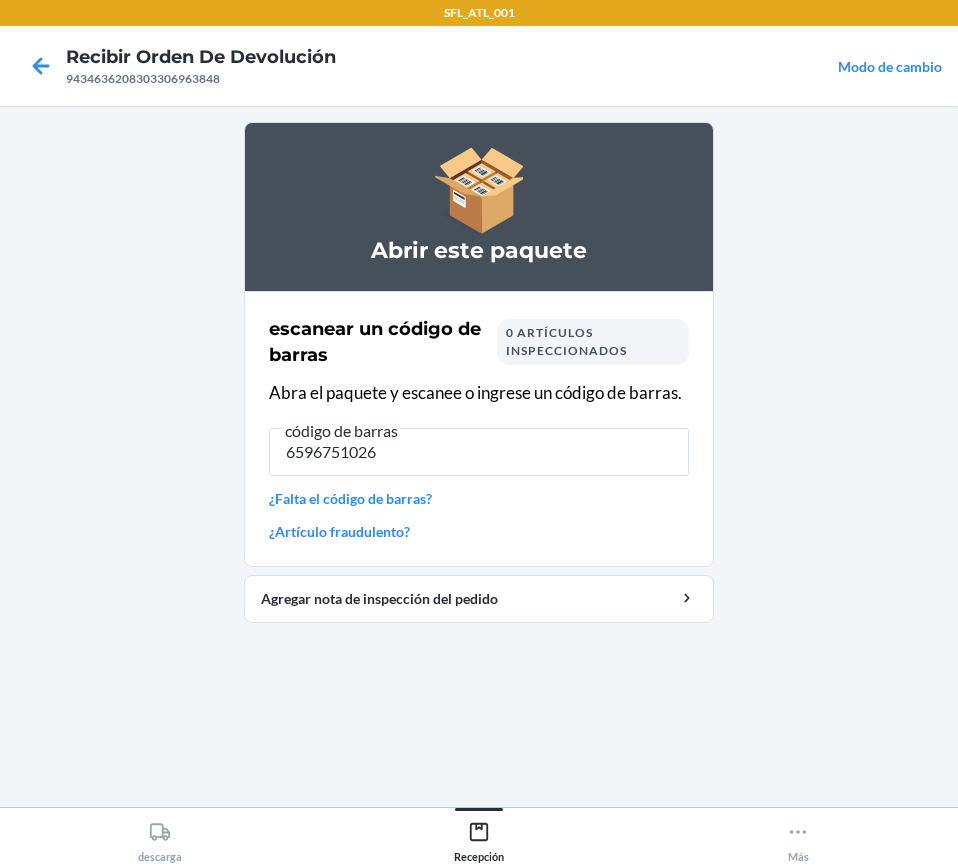 type on "65967510268" 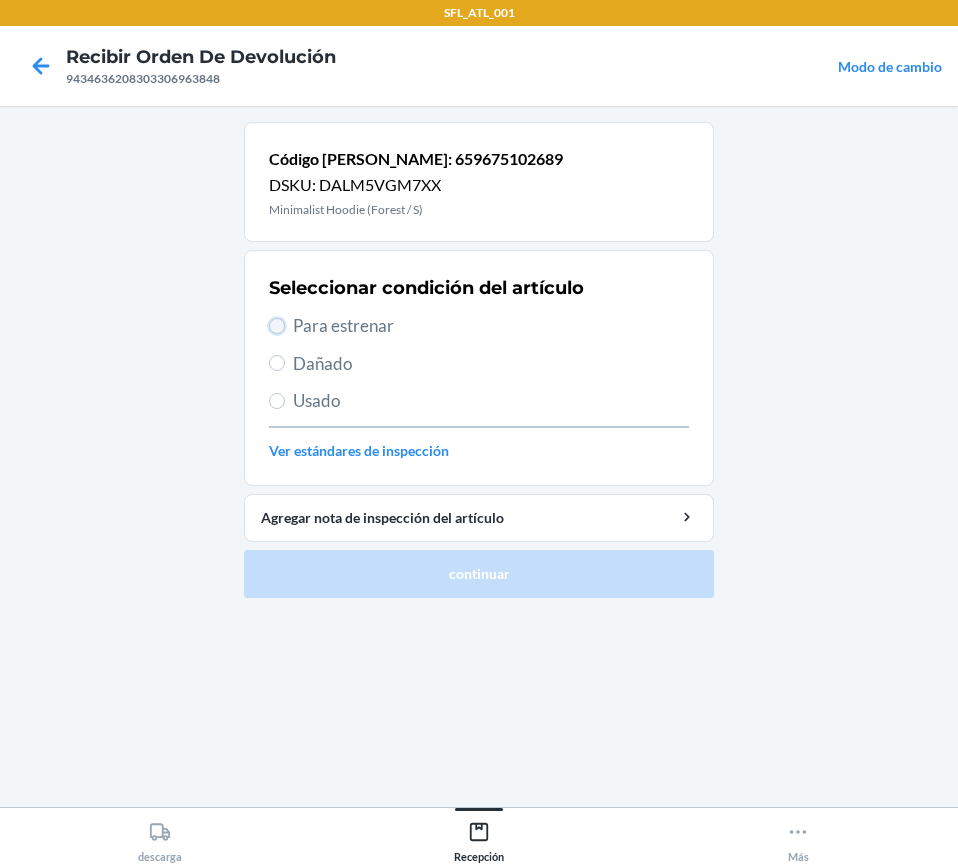click on "Para estrenar" at bounding box center [277, 326] 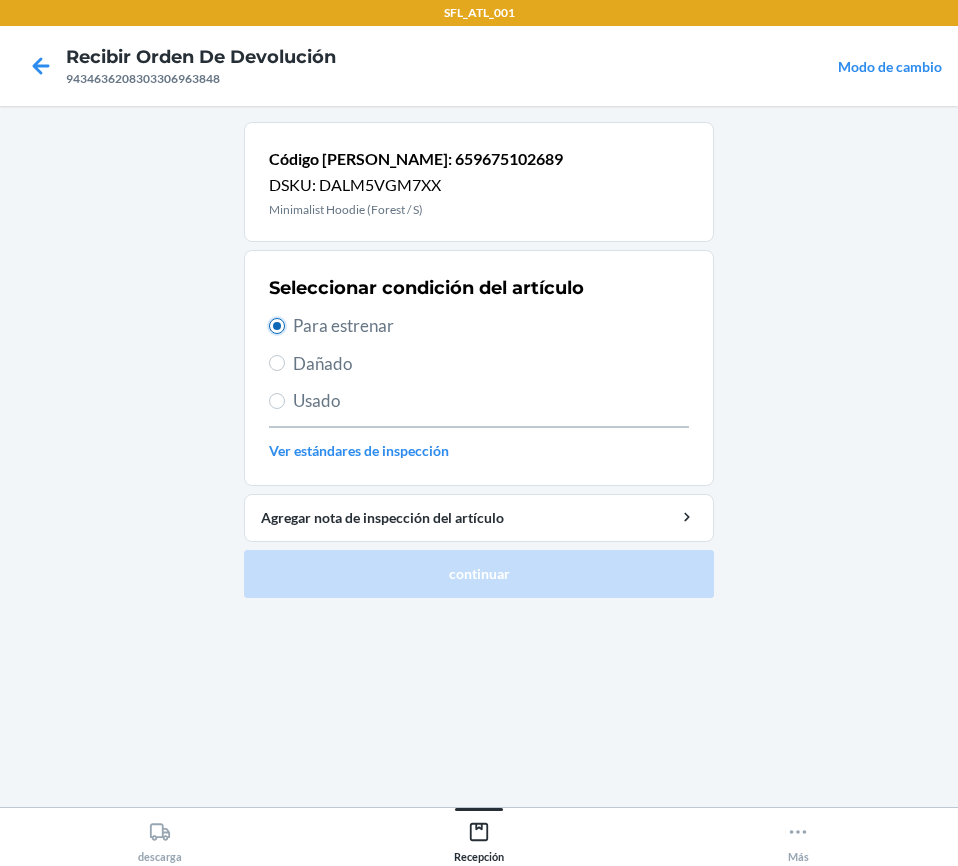 radio on "true" 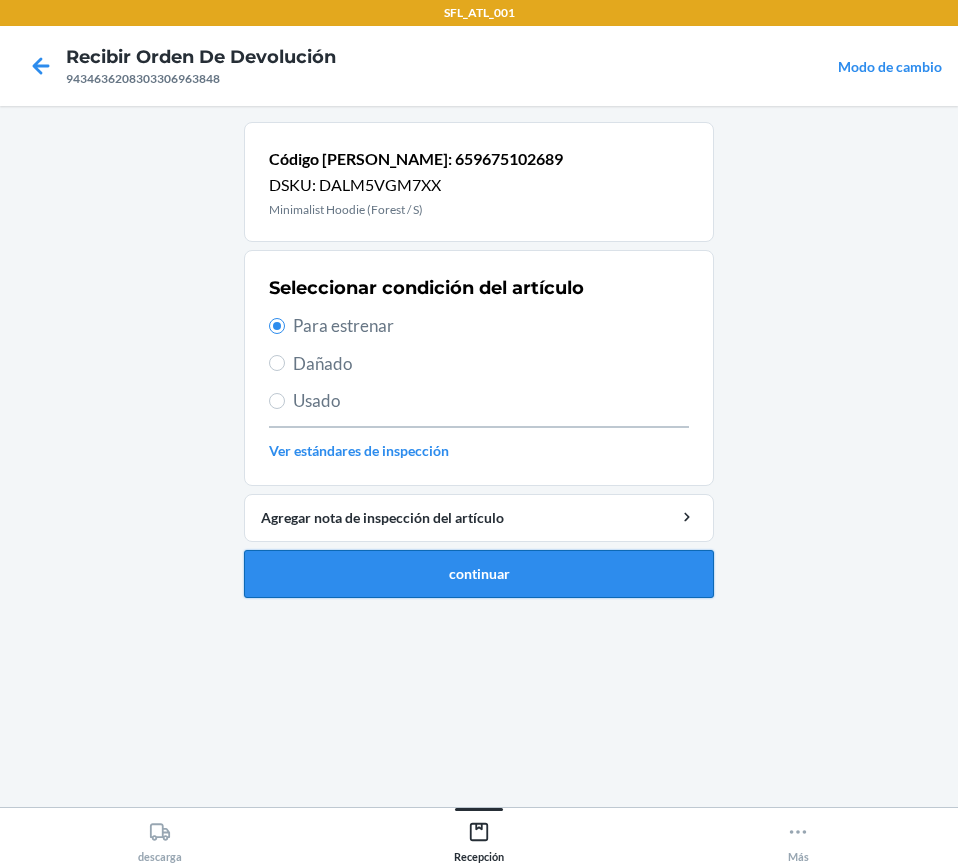 click on "continuar" at bounding box center (479, 574) 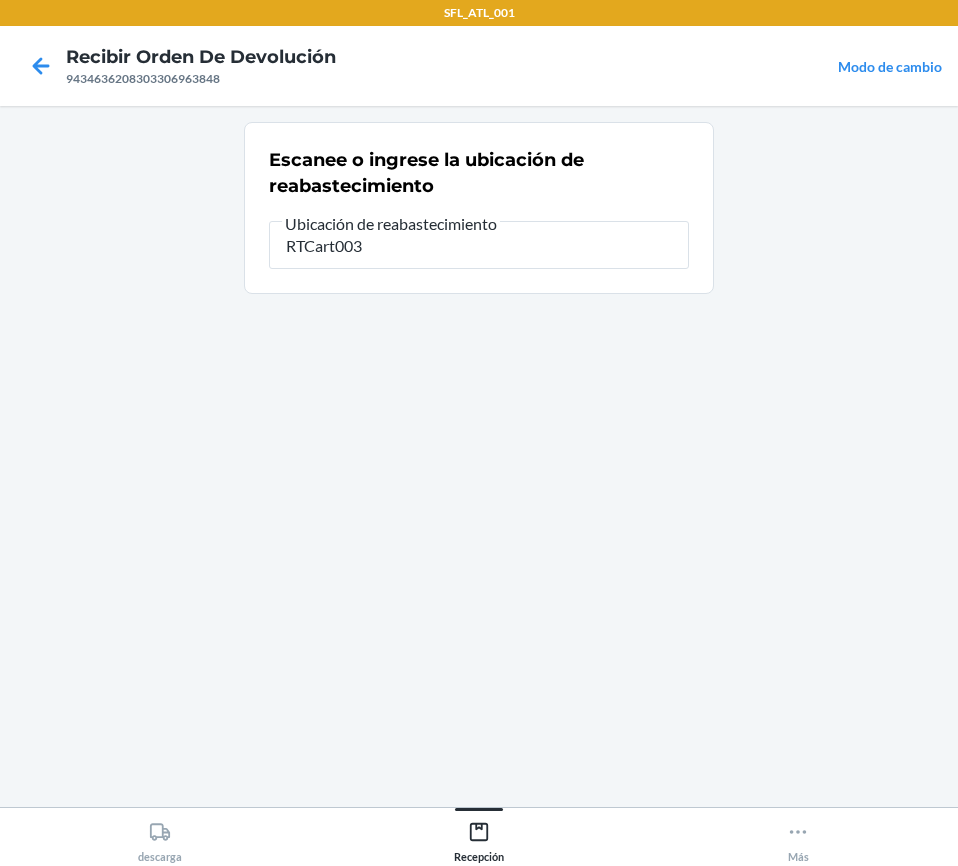 type on "RTCart003" 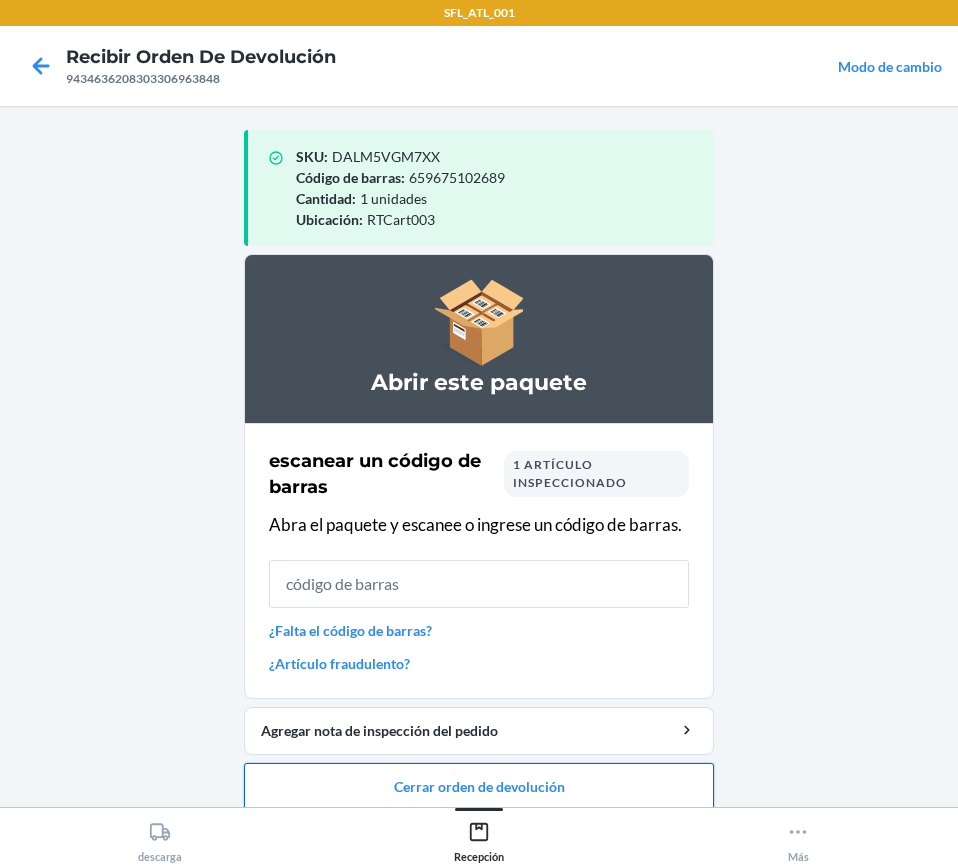 click on "Cerrar orden de devolución" at bounding box center [479, 787] 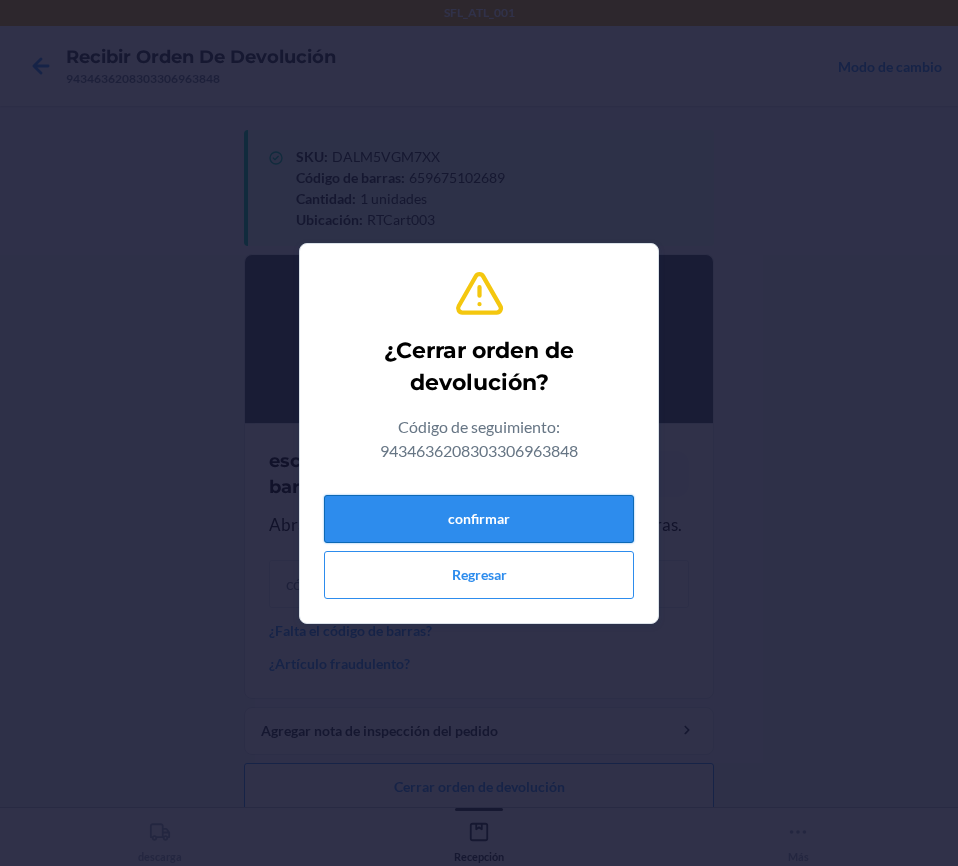 click on "confirmar" at bounding box center (479, 519) 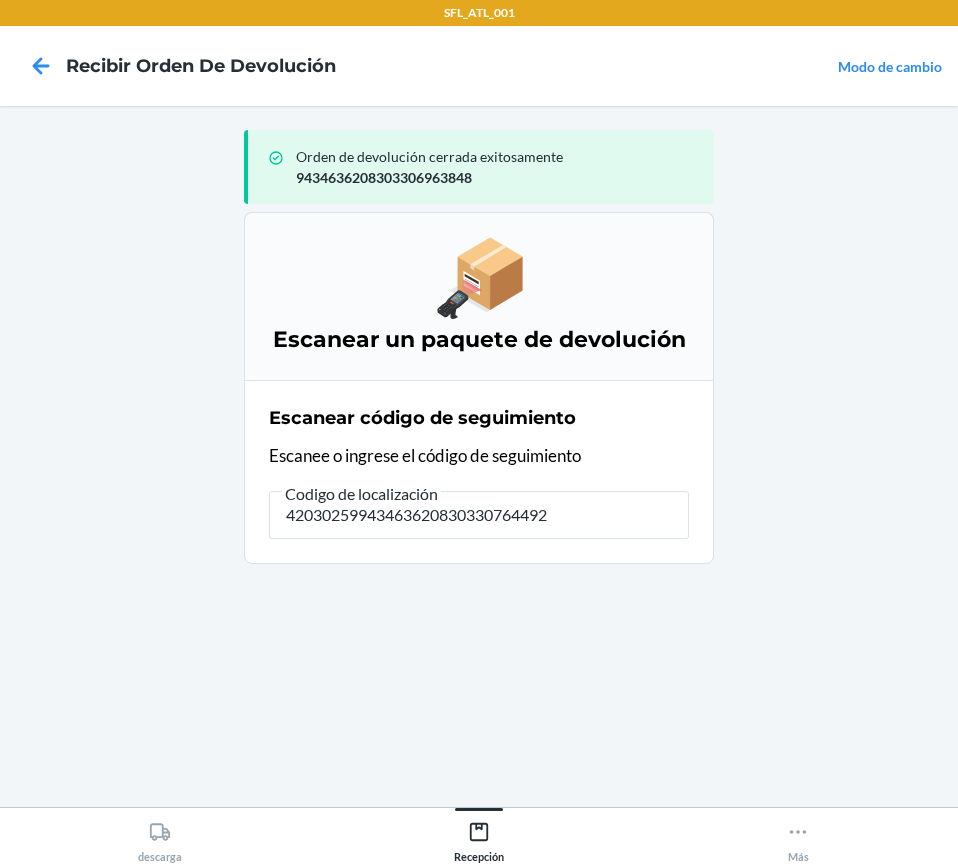 type on "420302599434636208303307644920" 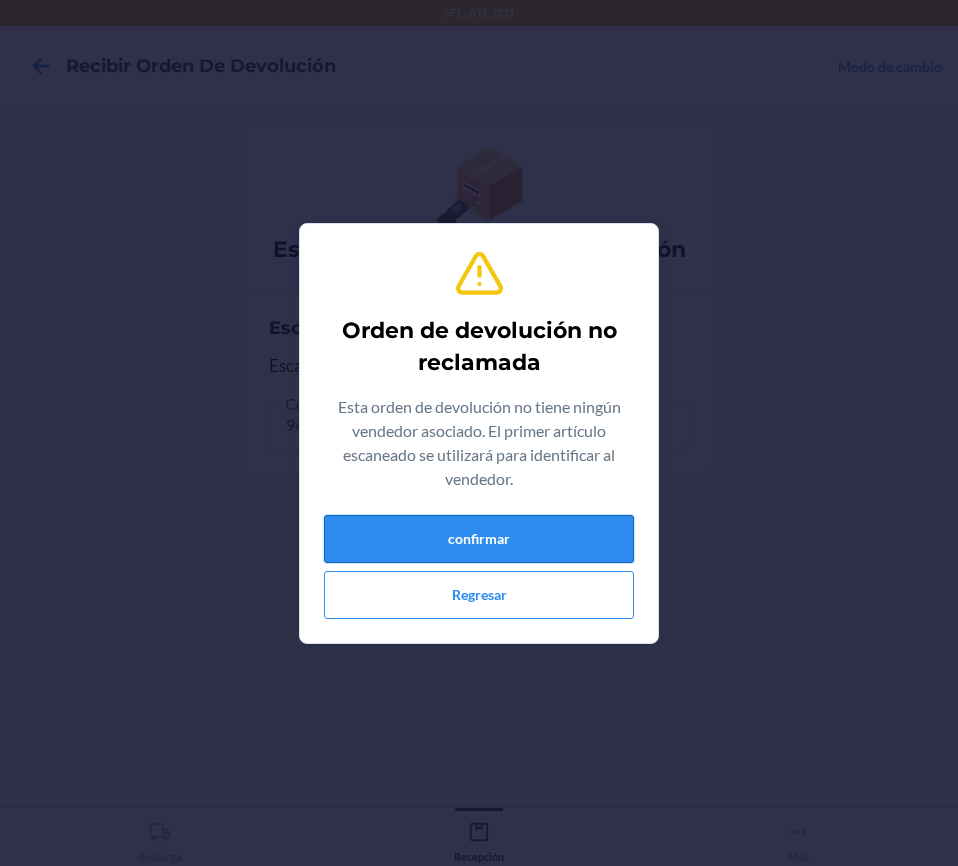 click on "confirmar" at bounding box center (479, 539) 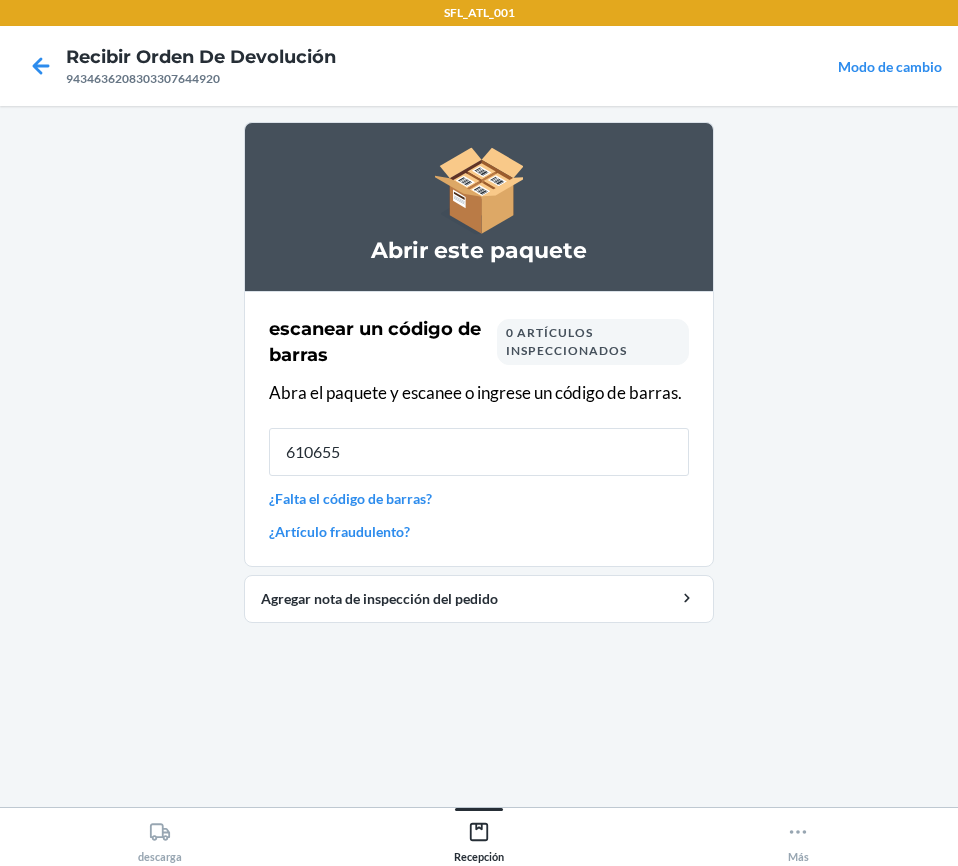 type on "6106557" 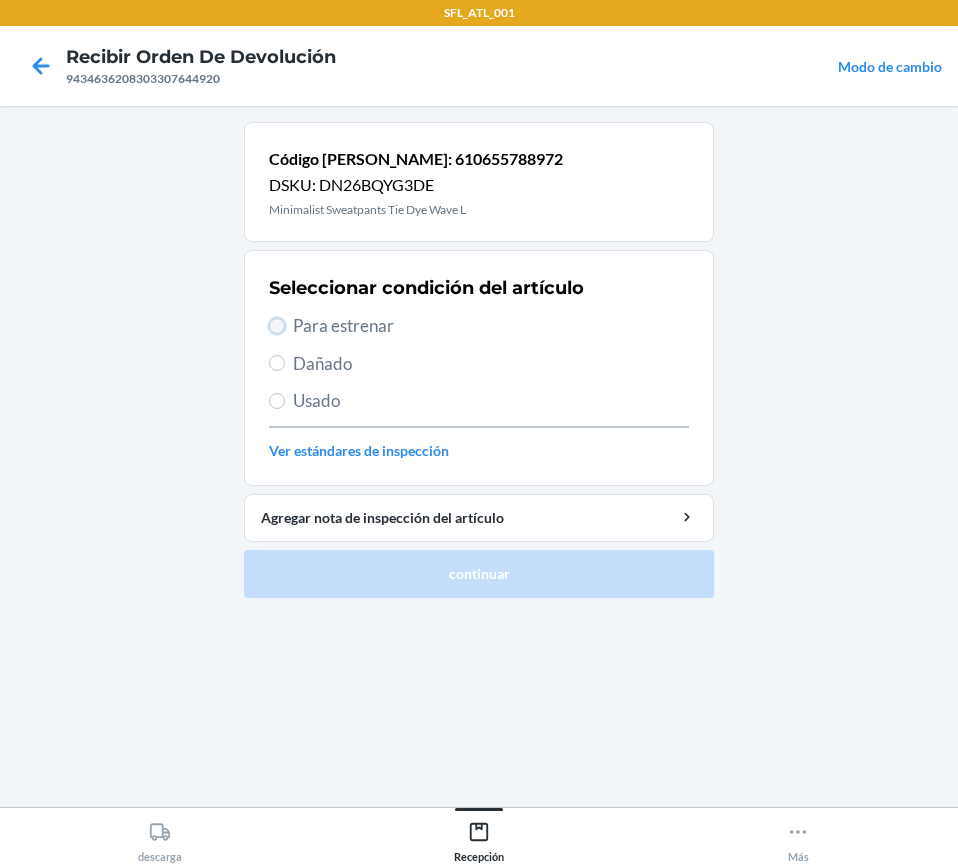 click on "Para estrenar" at bounding box center [277, 326] 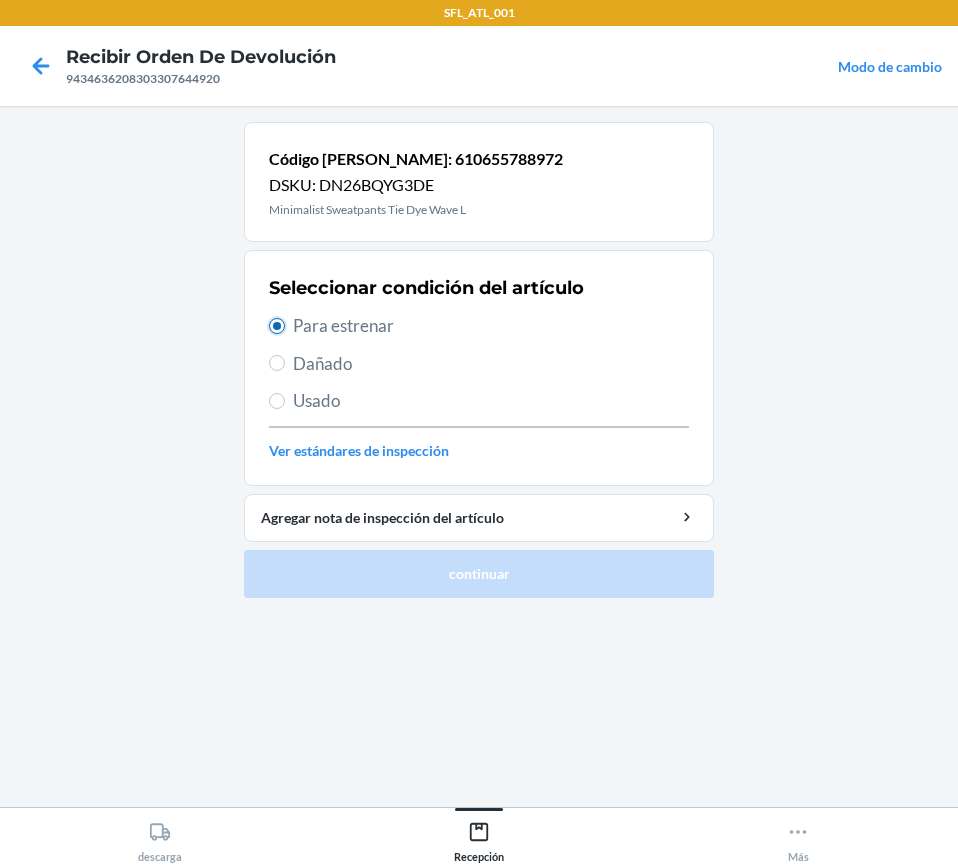 radio on "true" 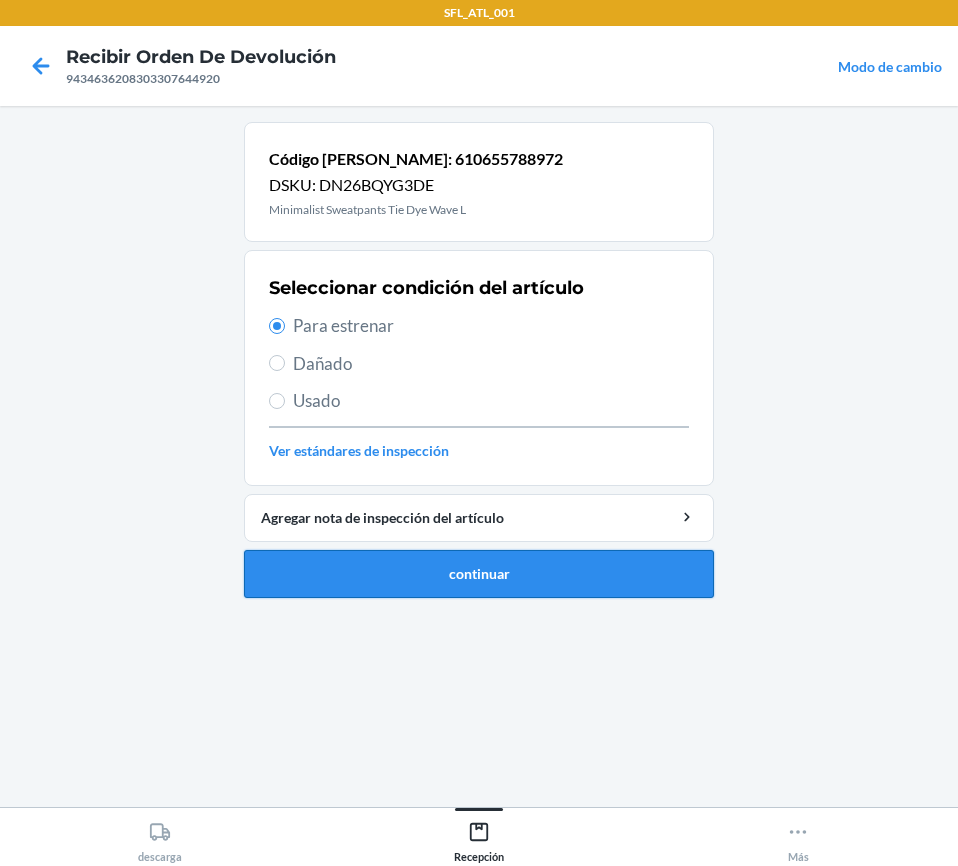 click on "continuar" at bounding box center (479, 574) 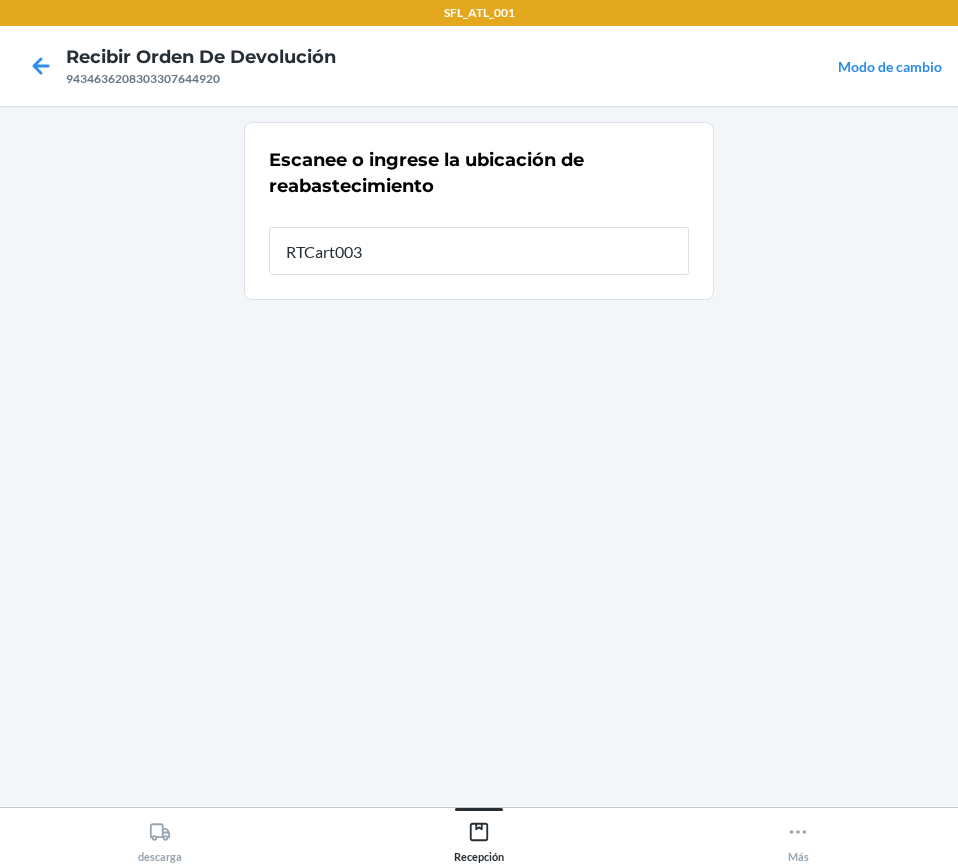 type on "RTCart003" 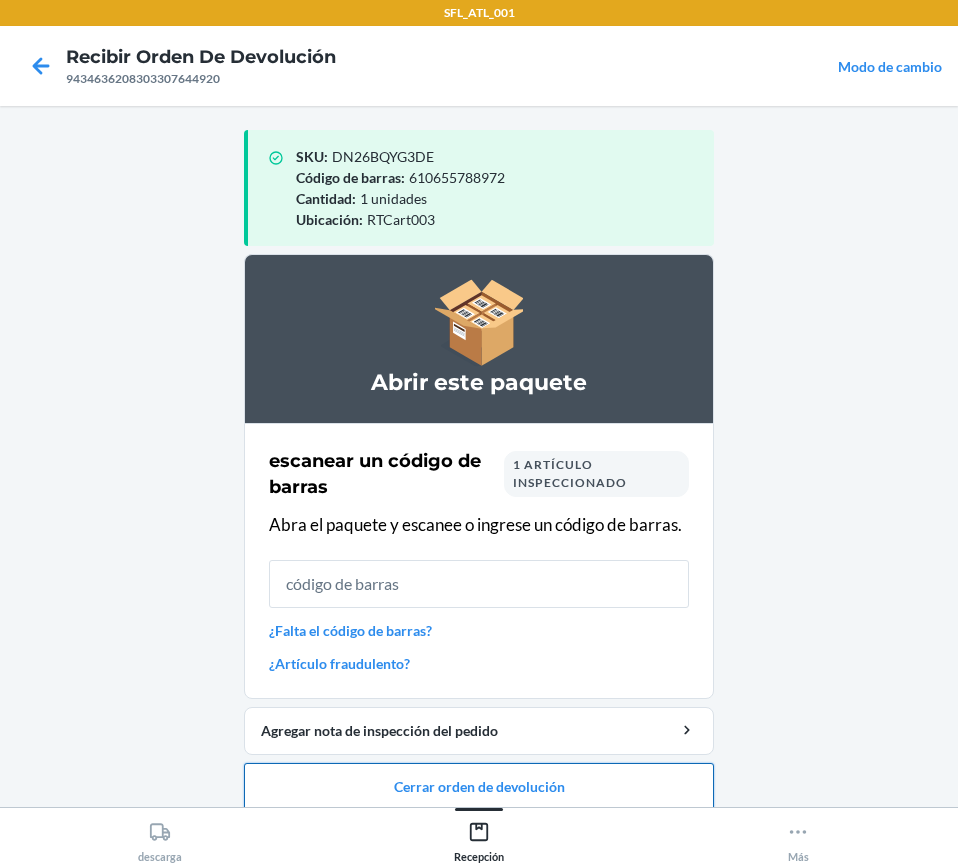 click on "Cerrar orden de devolución" at bounding box center (479, 787) 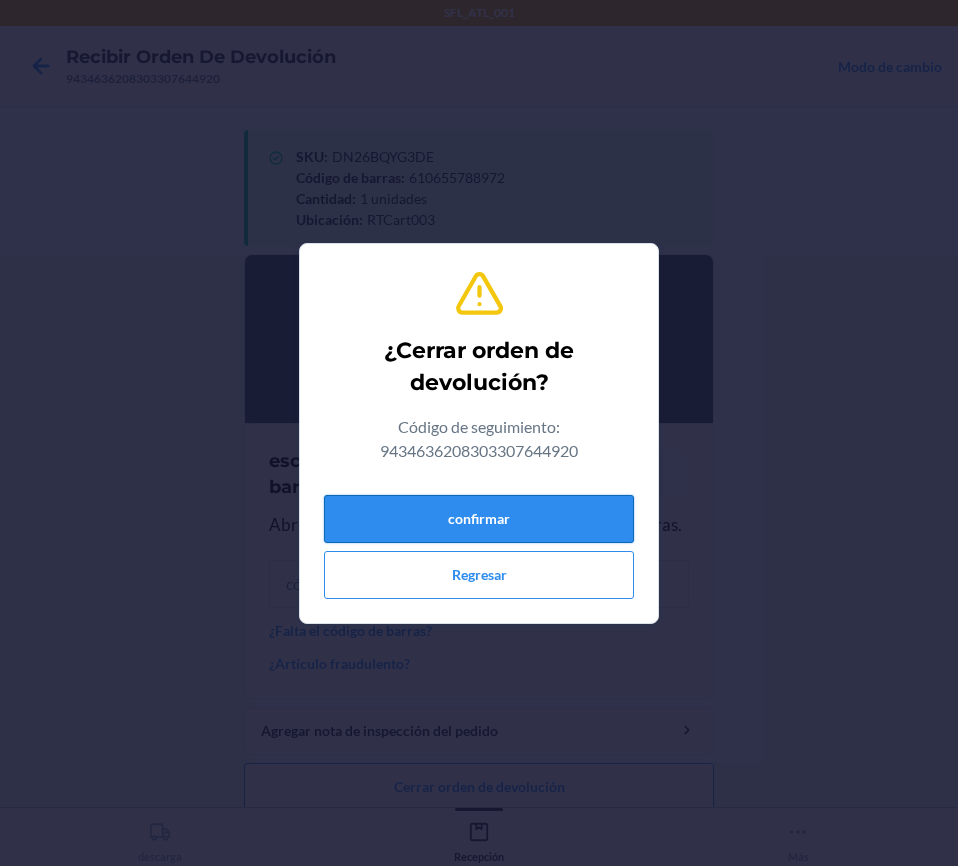 click on "confirmar" at bounding box center [479, 519] 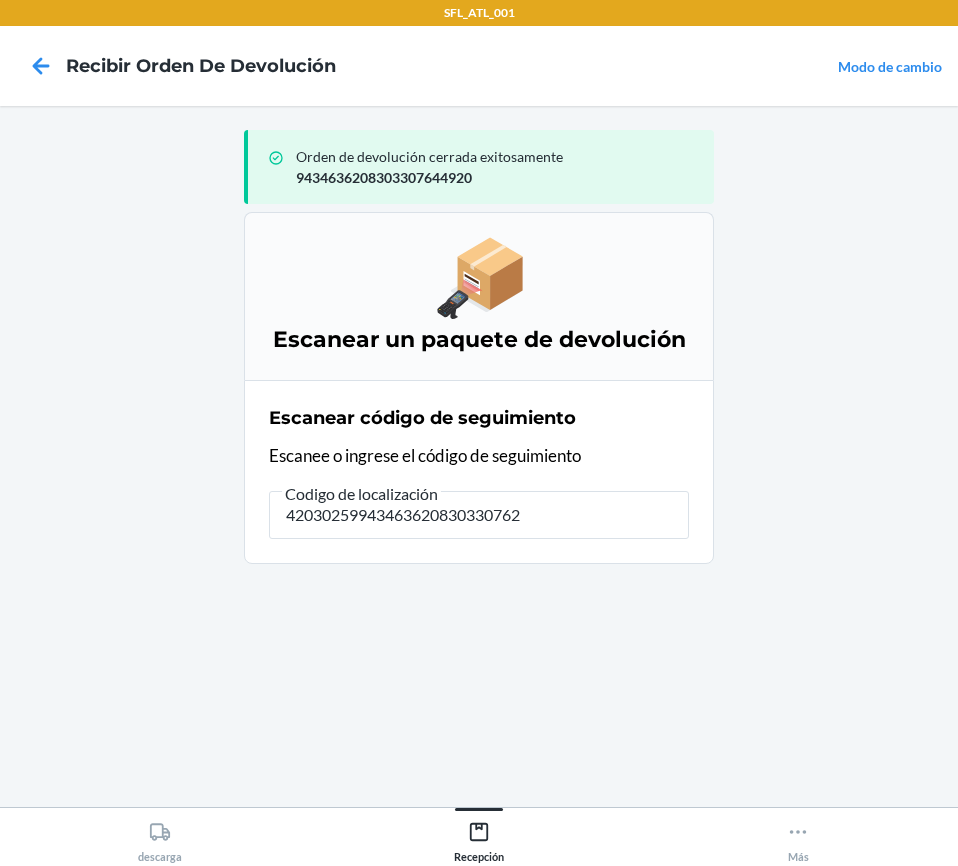 type on "420302599434636208303307625" 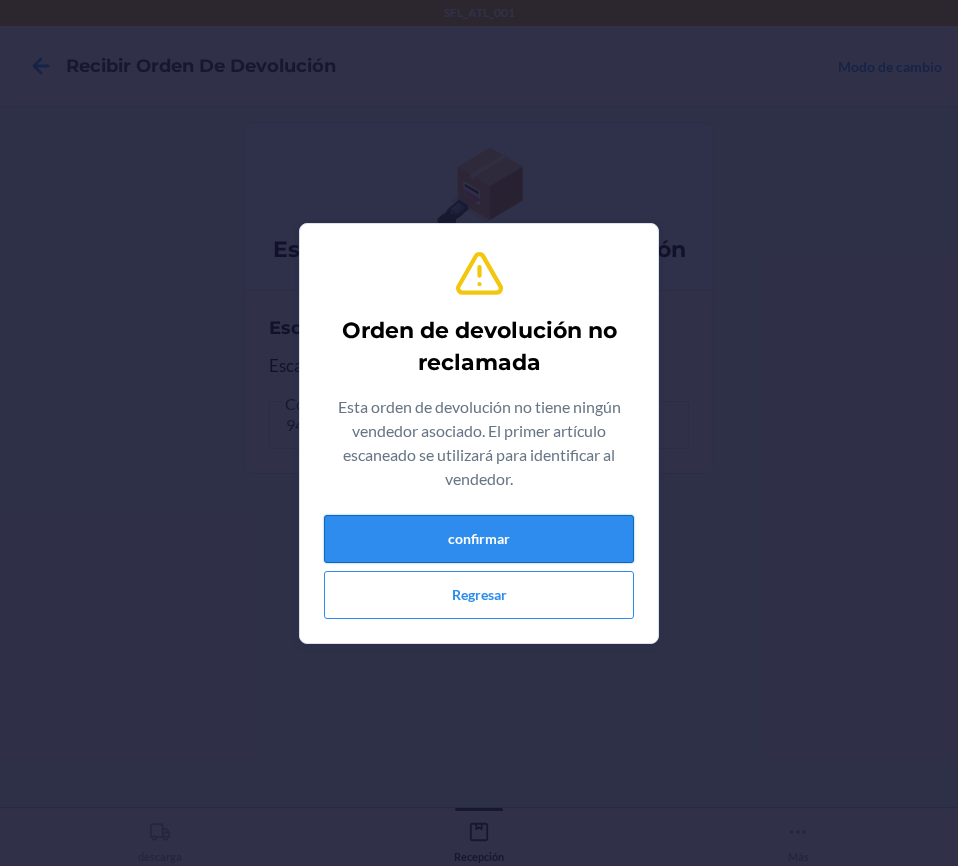click on "confirmar" at bounding box center [479, 539] 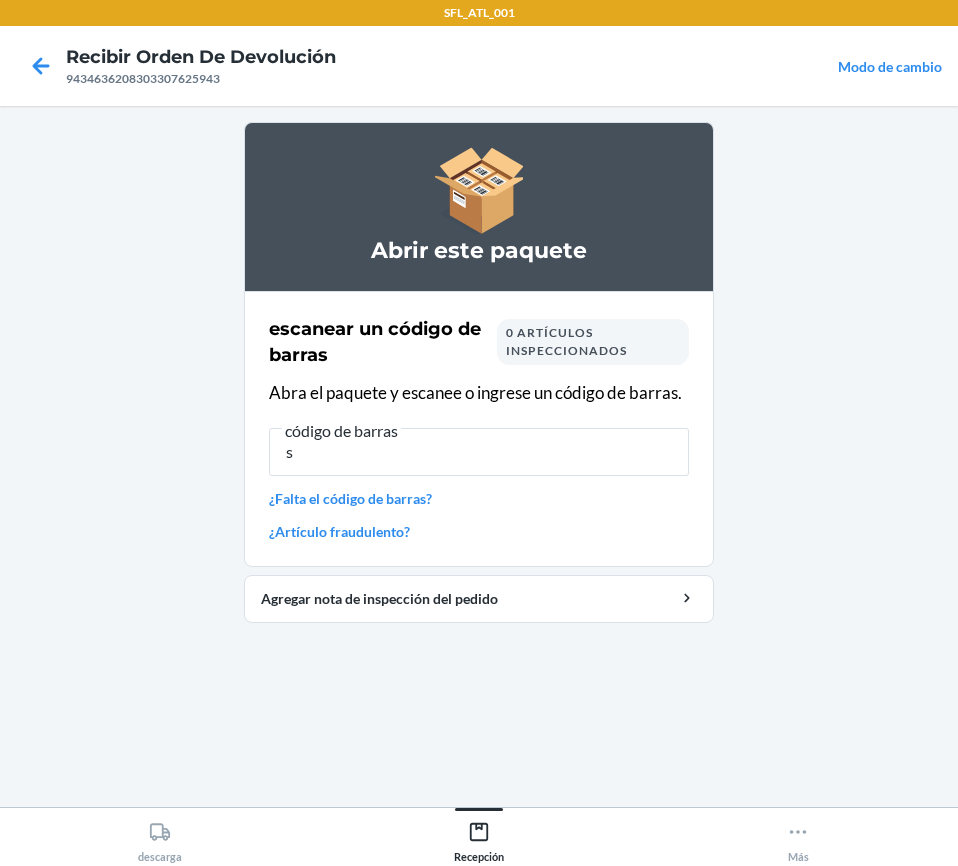 type on "s" 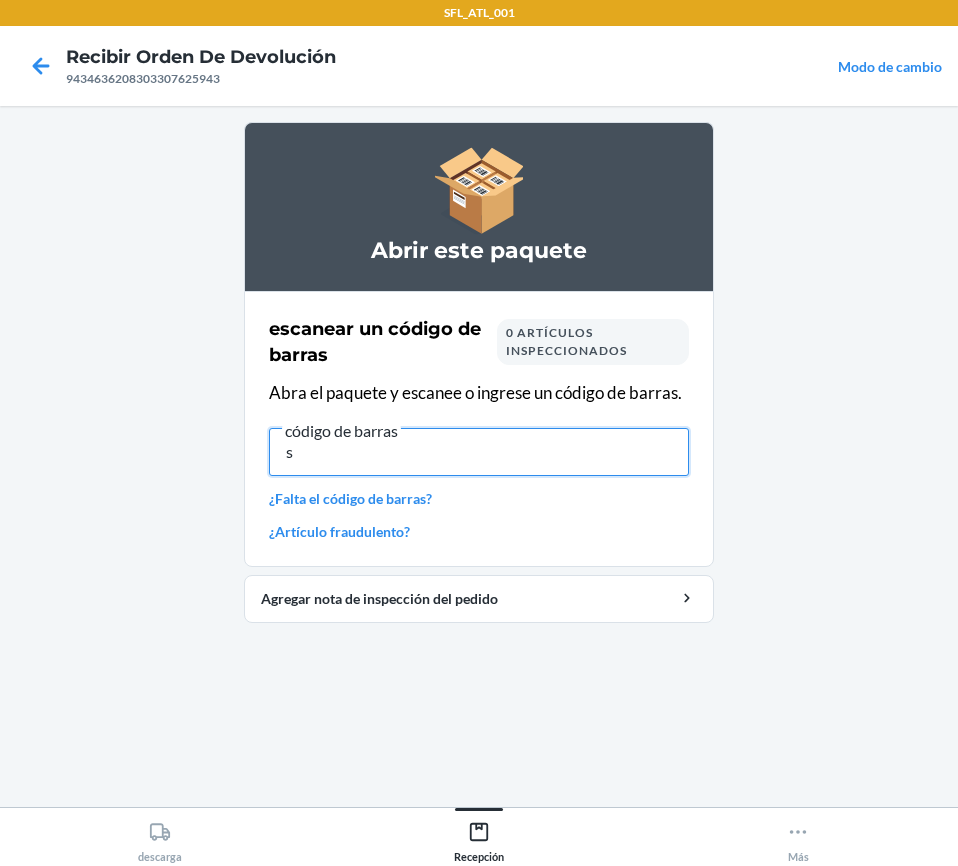 click on "s" at bounding box center (479, 452) 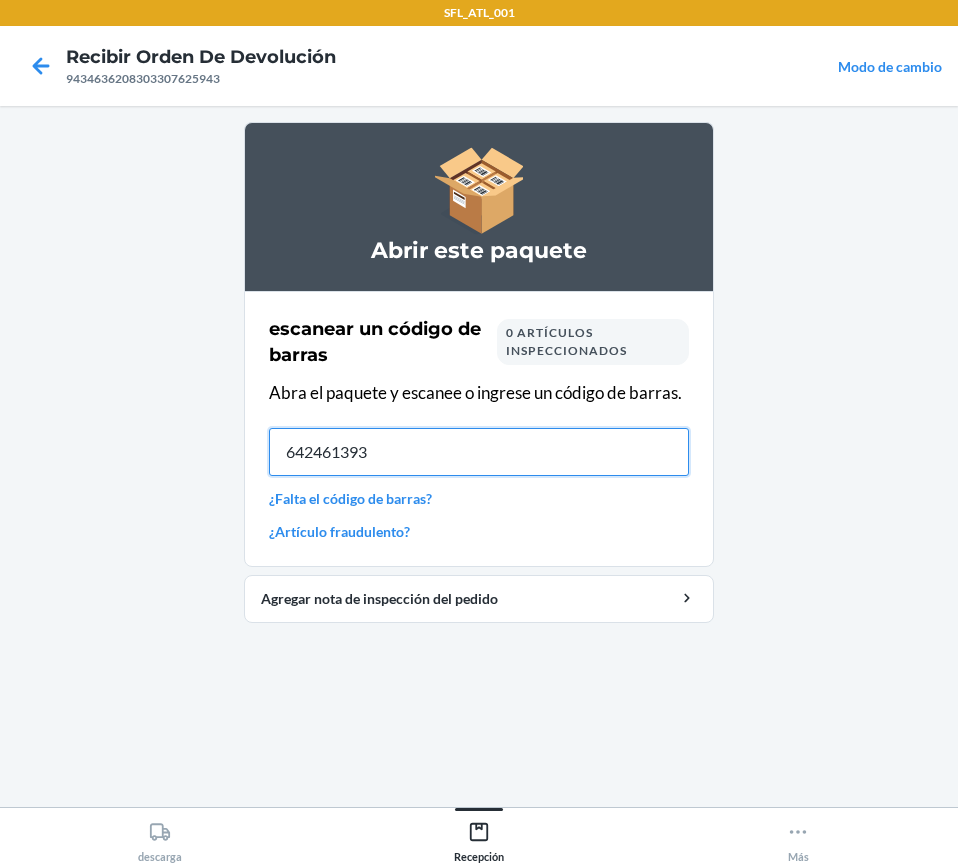 type on "6424613931" 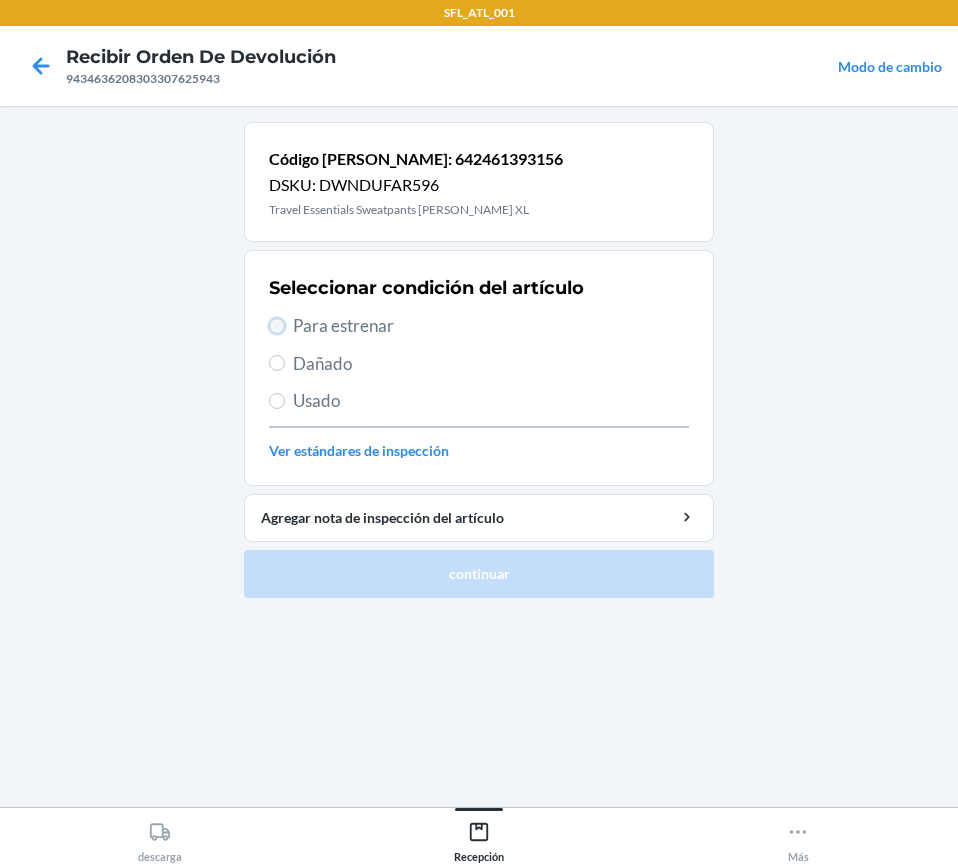 click on "Para estrenar" at bounding box center (277, 326) 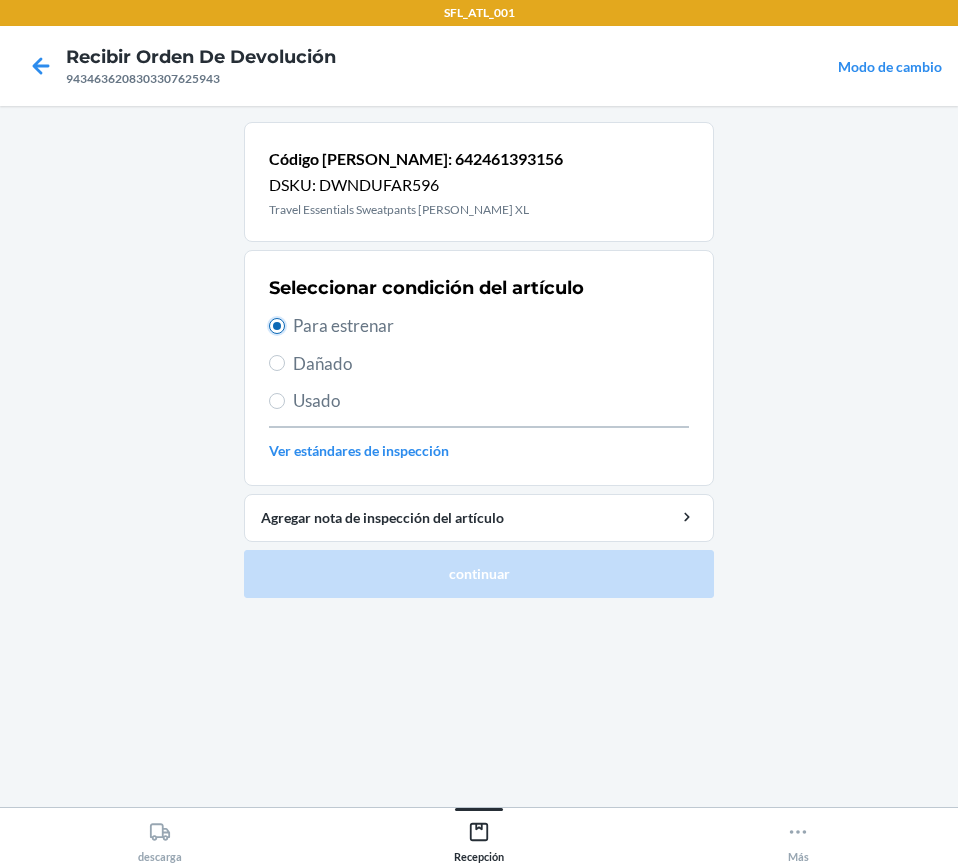 radio on "true" 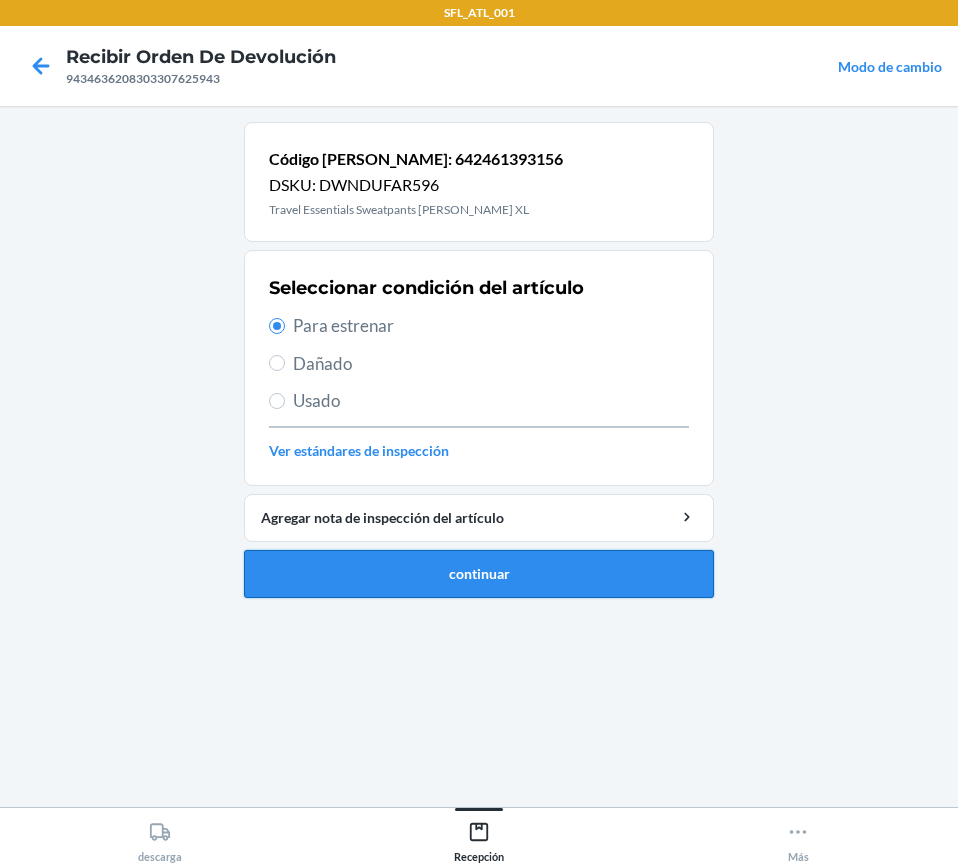 click on "continuar" at bounding box center (479, 574) 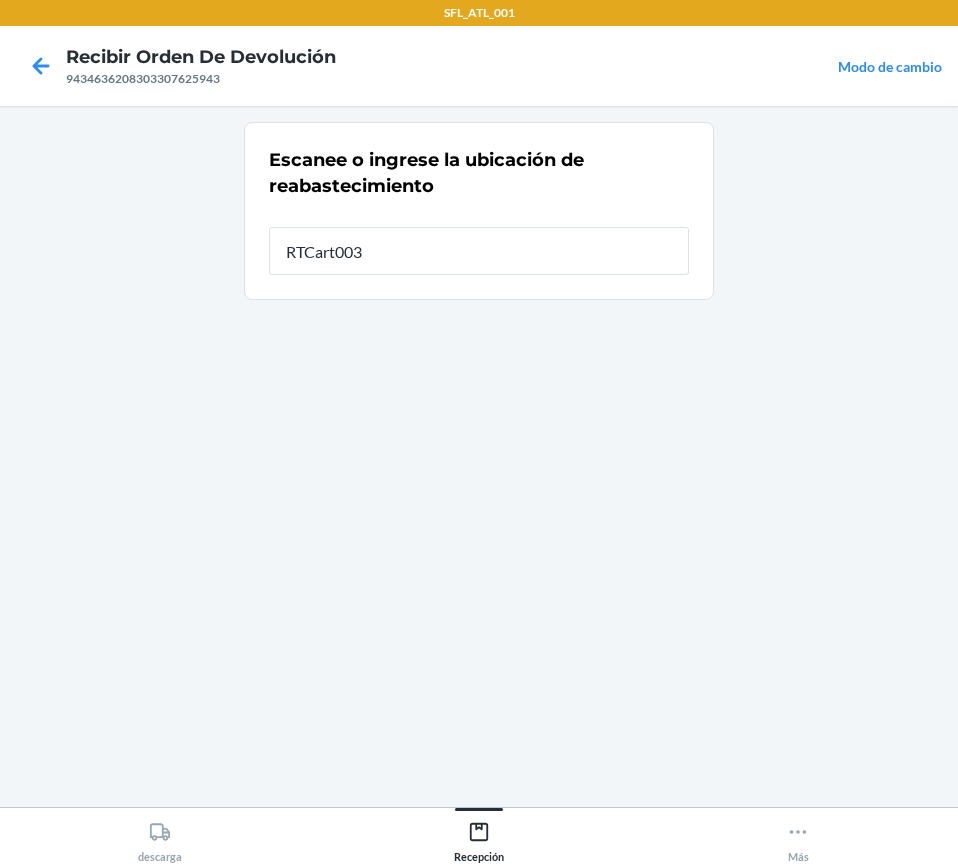 type on "RTCart003" 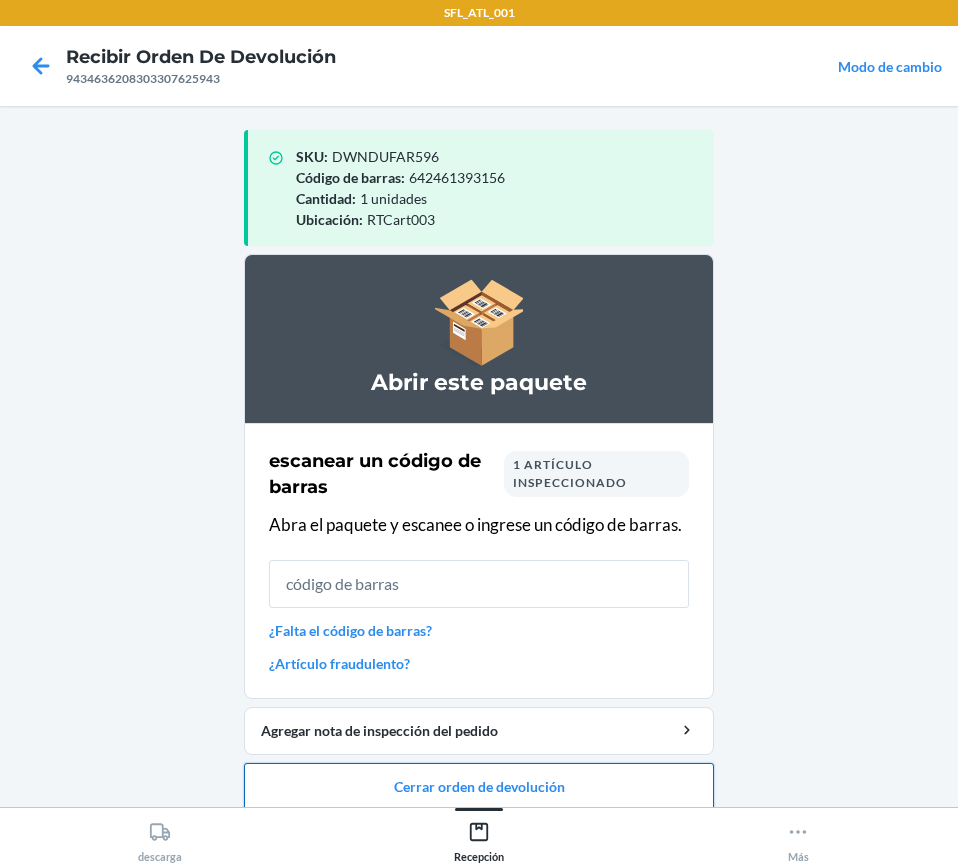 click on "Cerrar orden de devolución" at bounding box center [479, 787] 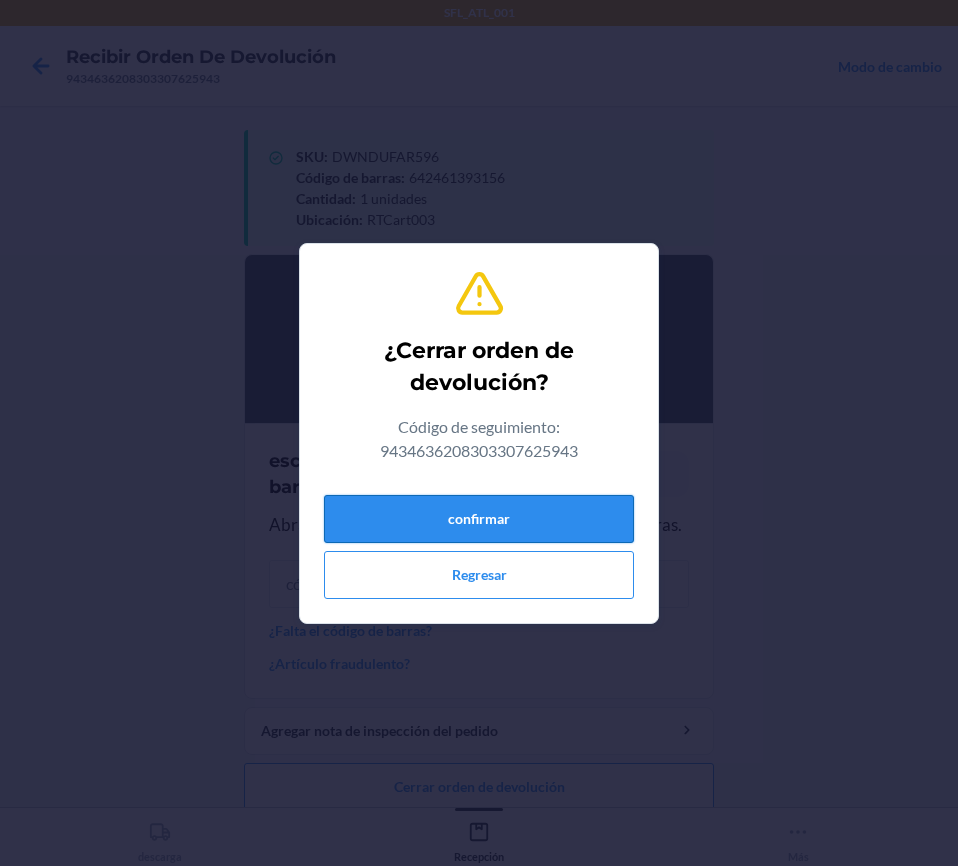 click on "confirmar" at bounding box center (479, 519) 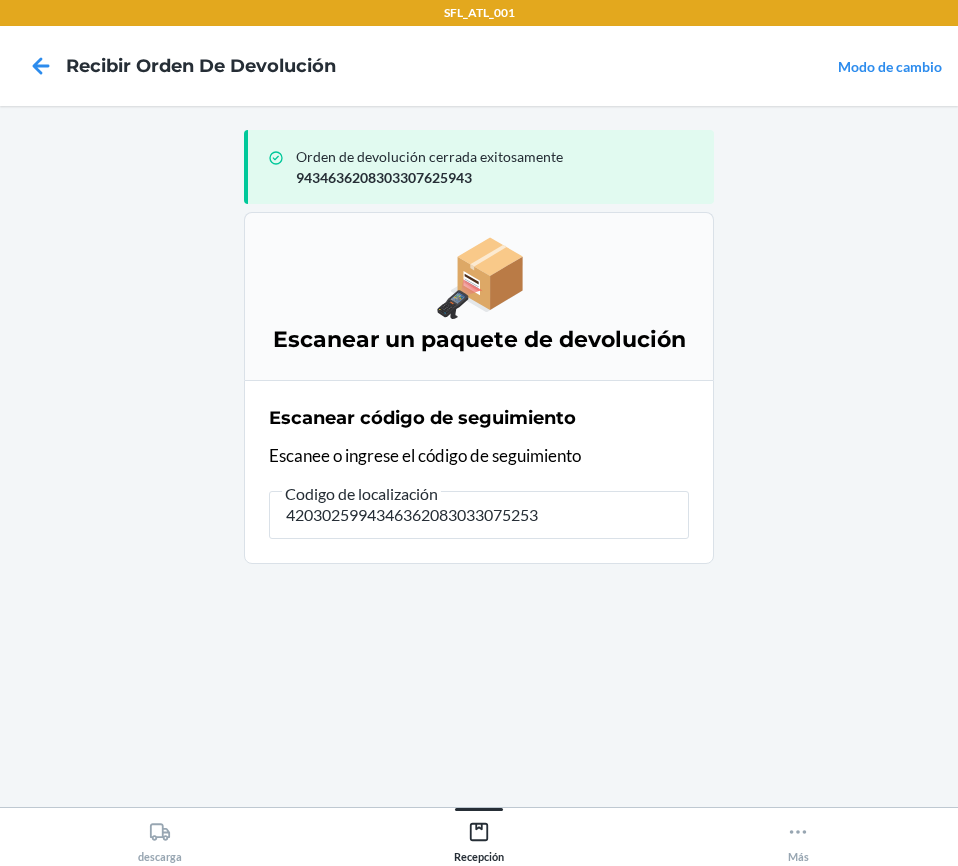 type on "42030259943463620830330752539" 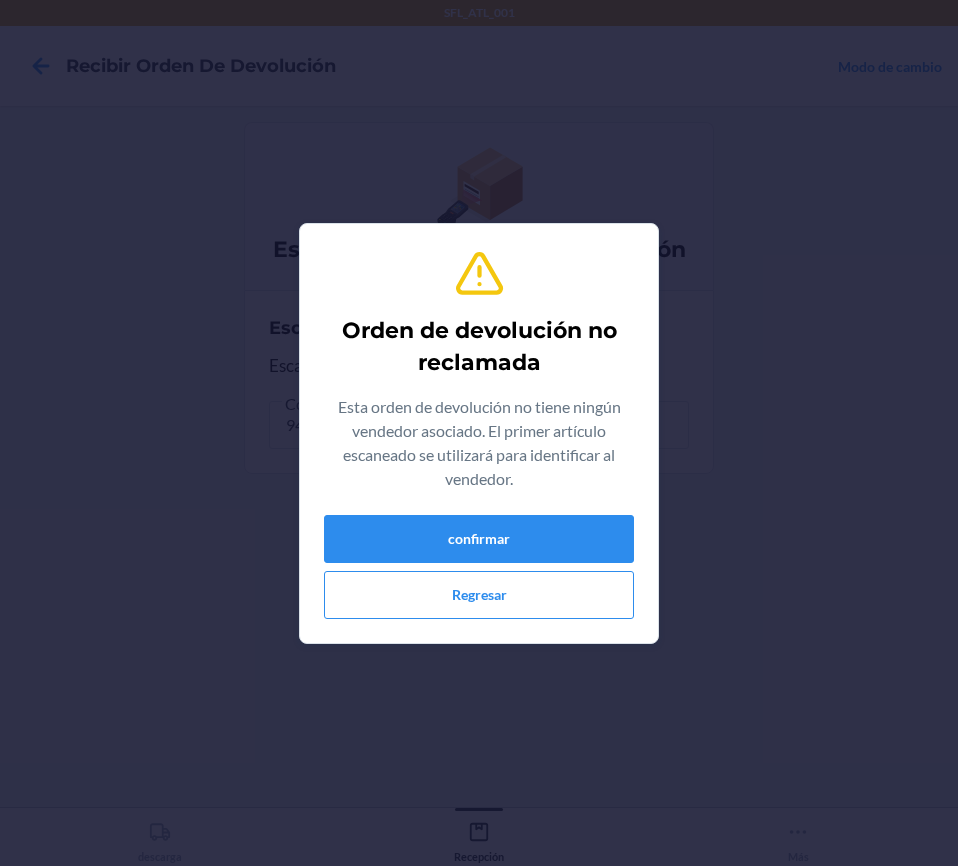 click on "Orden de devolución no reclamada Esta orden de devolución no tiene ningún vendedor asociado. El primer artículo escaneado se utilizará para identificar al vendedor. confirmar Regresar" at bounding box center (479, 433) 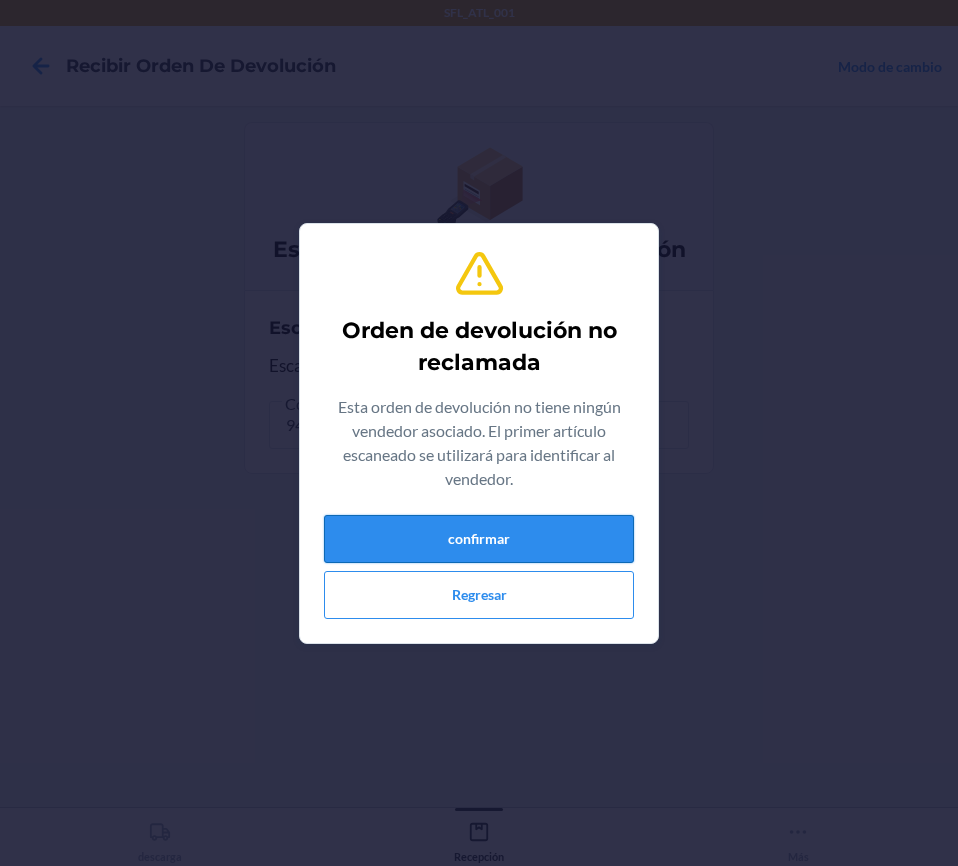 click on "confirmar" at bounding box center [479, 539] 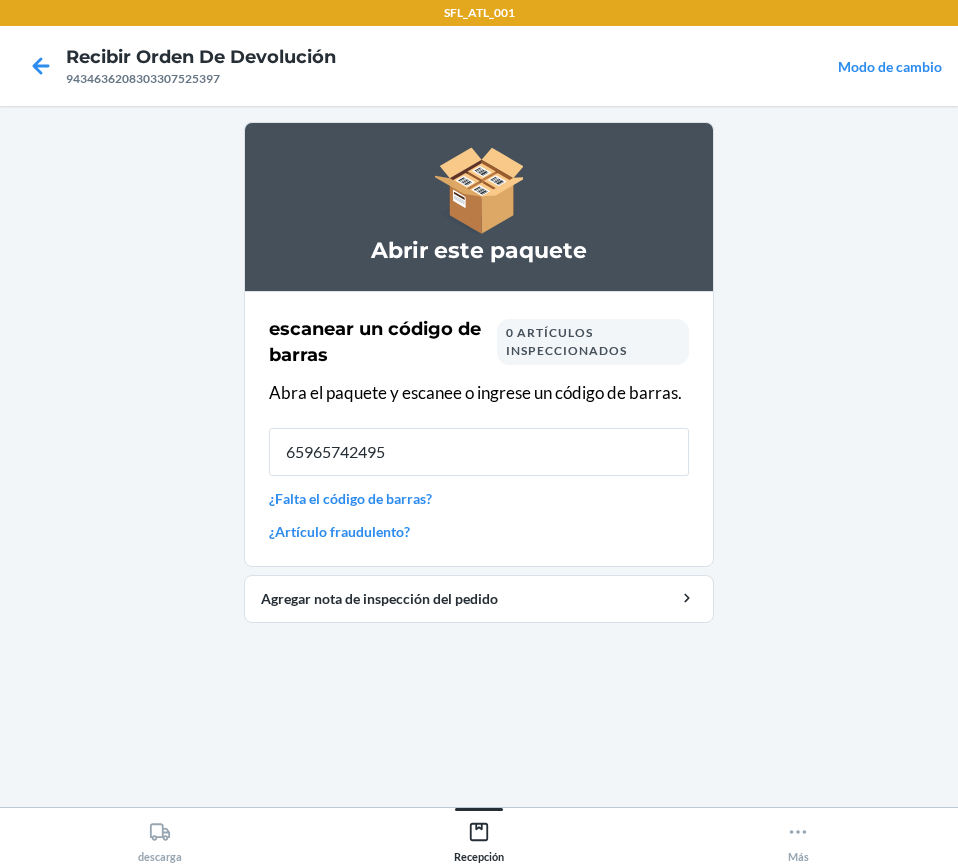 type on "659657424952" 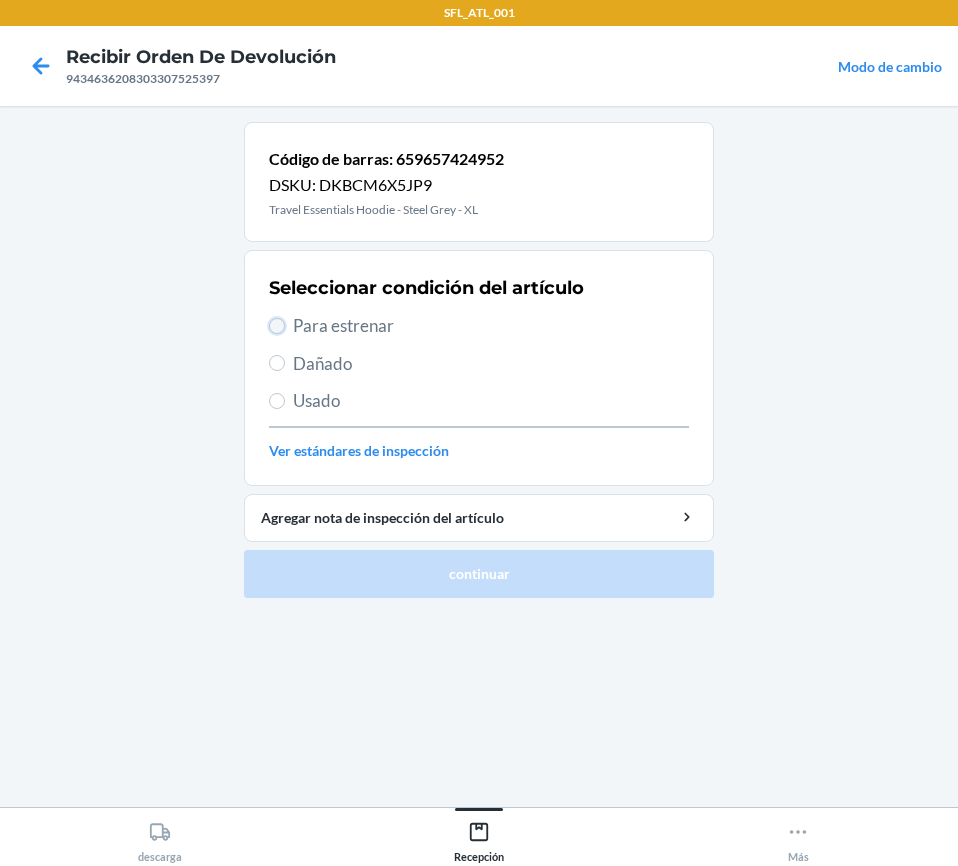 click on "Para estrenar" at bounding box center (277, 326) 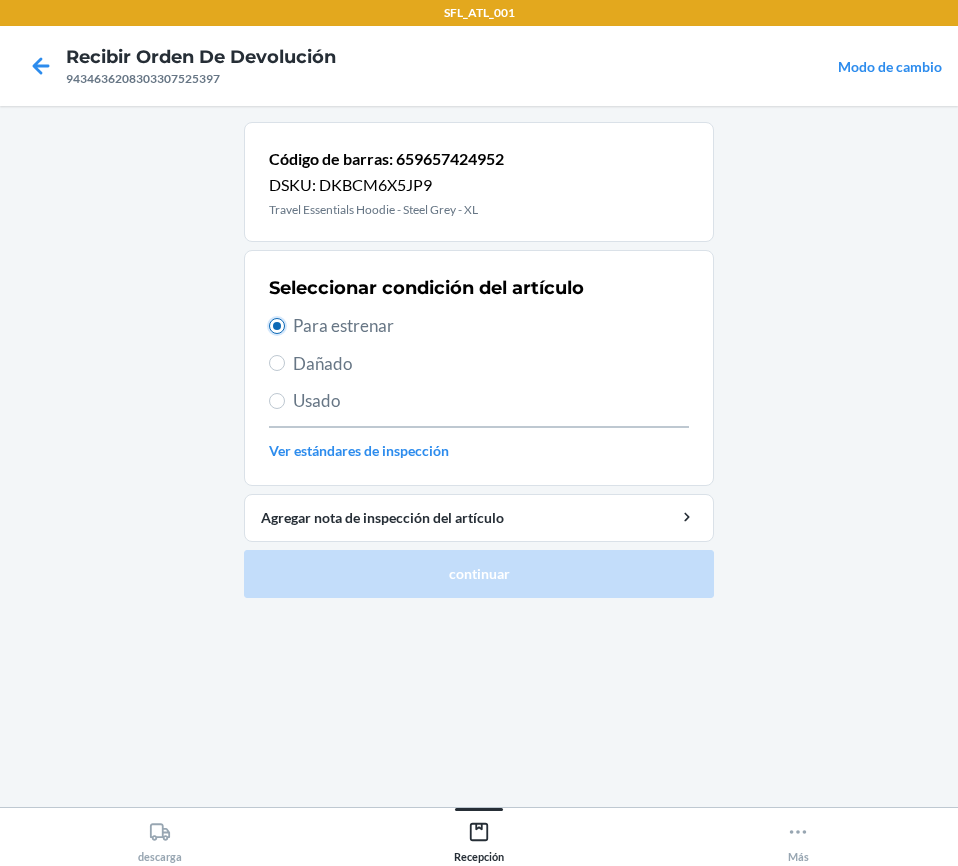 radio on "true" 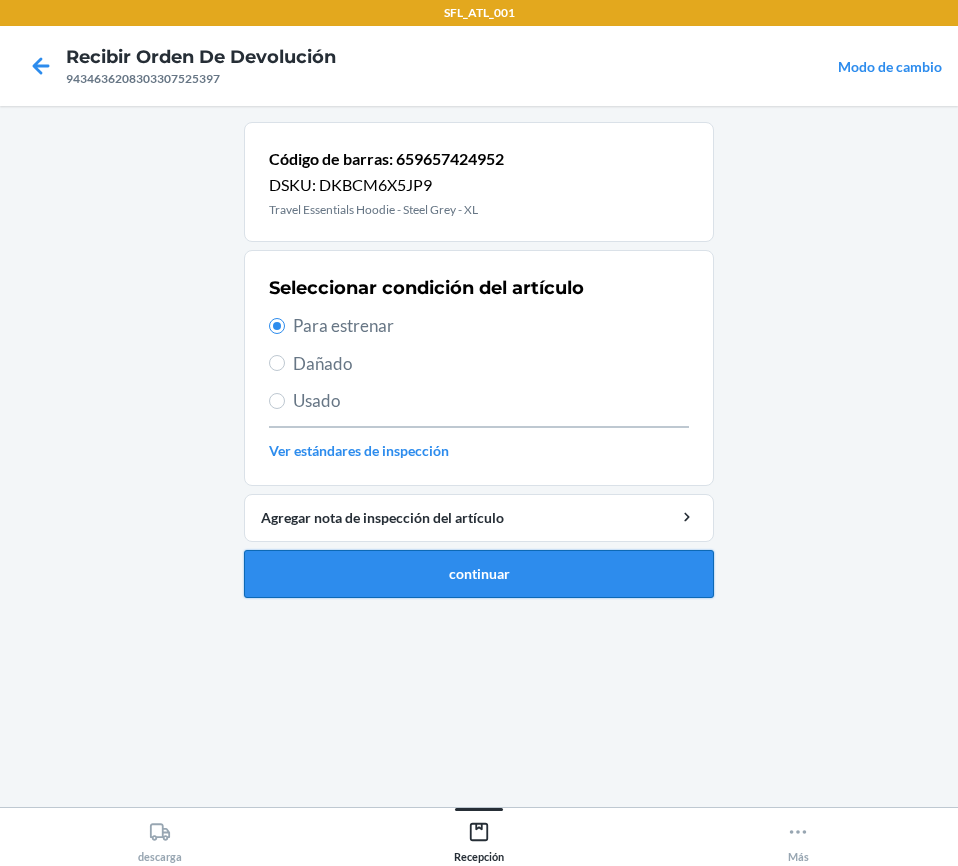 click on "continuar" at bounding box center (479, 574) 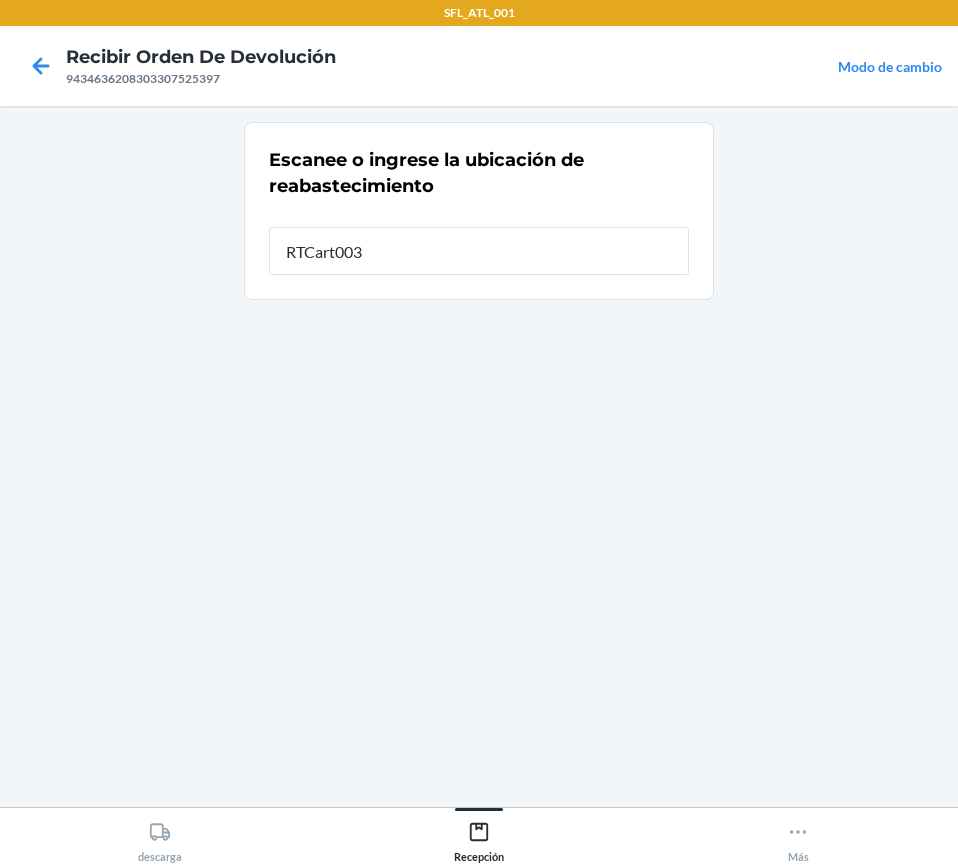 type on "RTCart003" 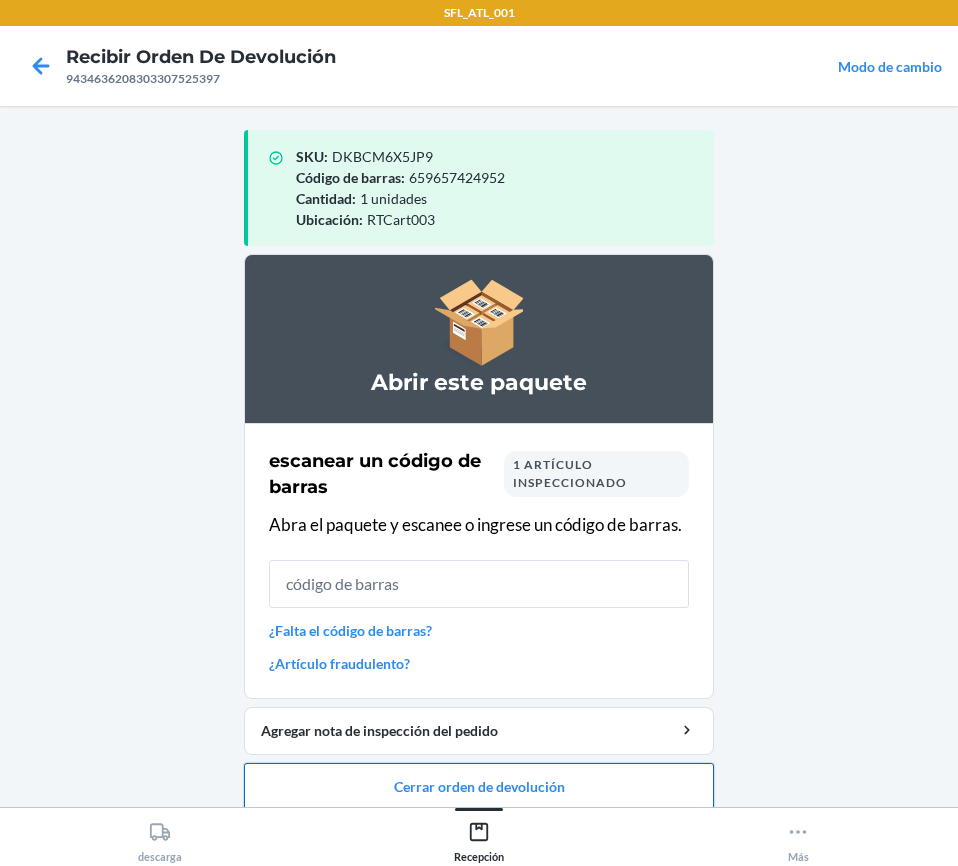 click on "Cerrar orden de devolución" at bounding box center (479, 787) 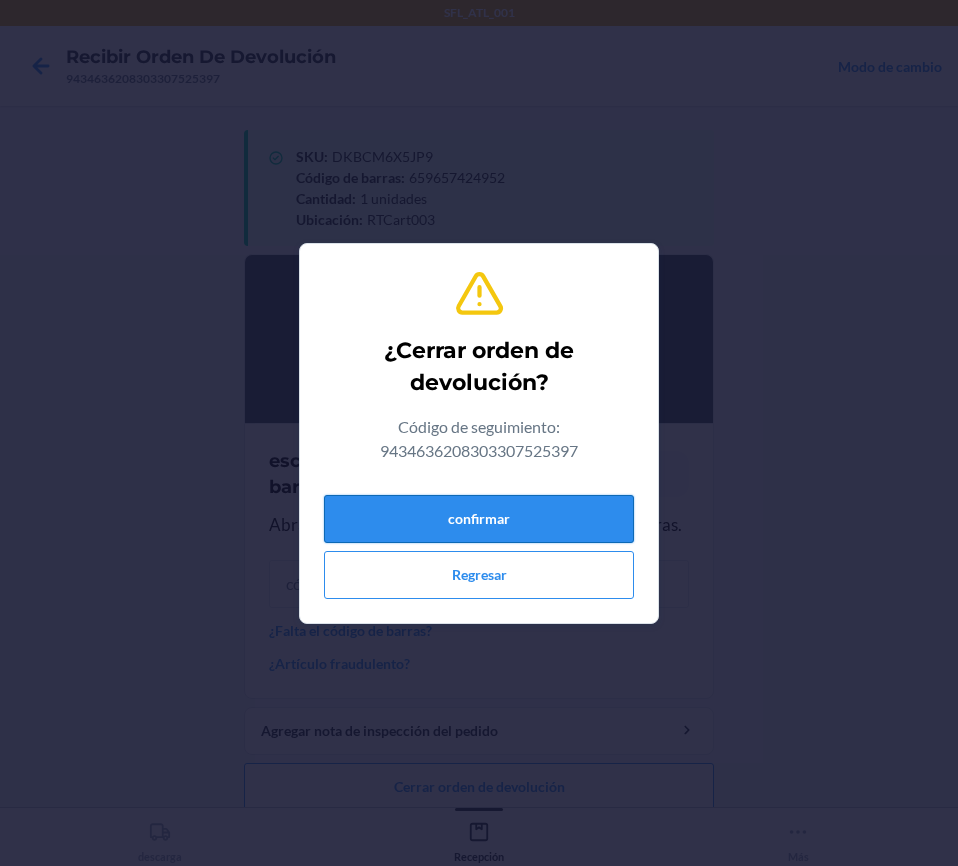 click on "confirmar" at bounding box center [479, 519] 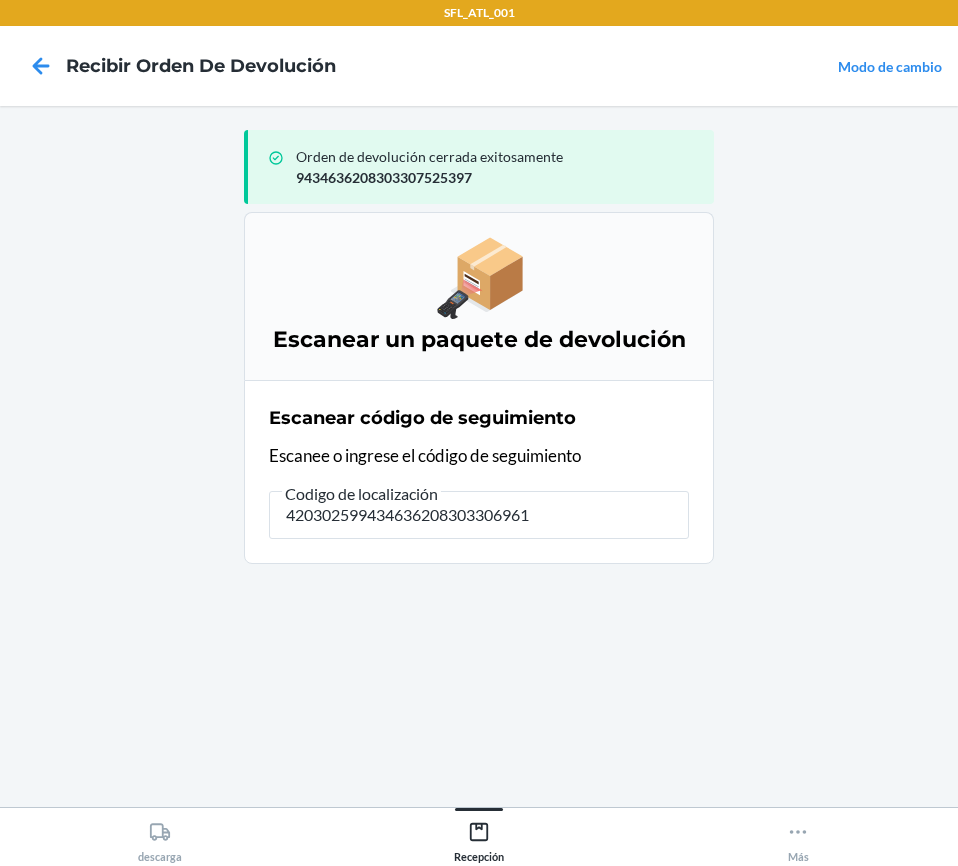 type on "4203025994346362083033069612" 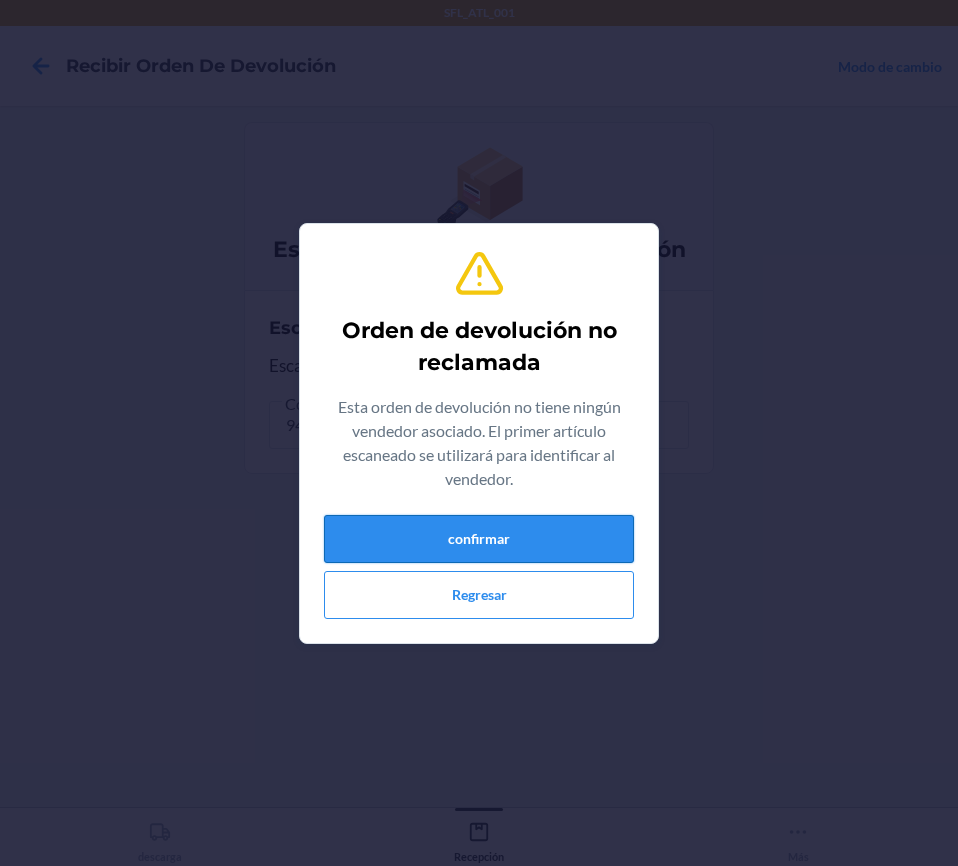 click on "confirmar" at bounding box center [479, 539] 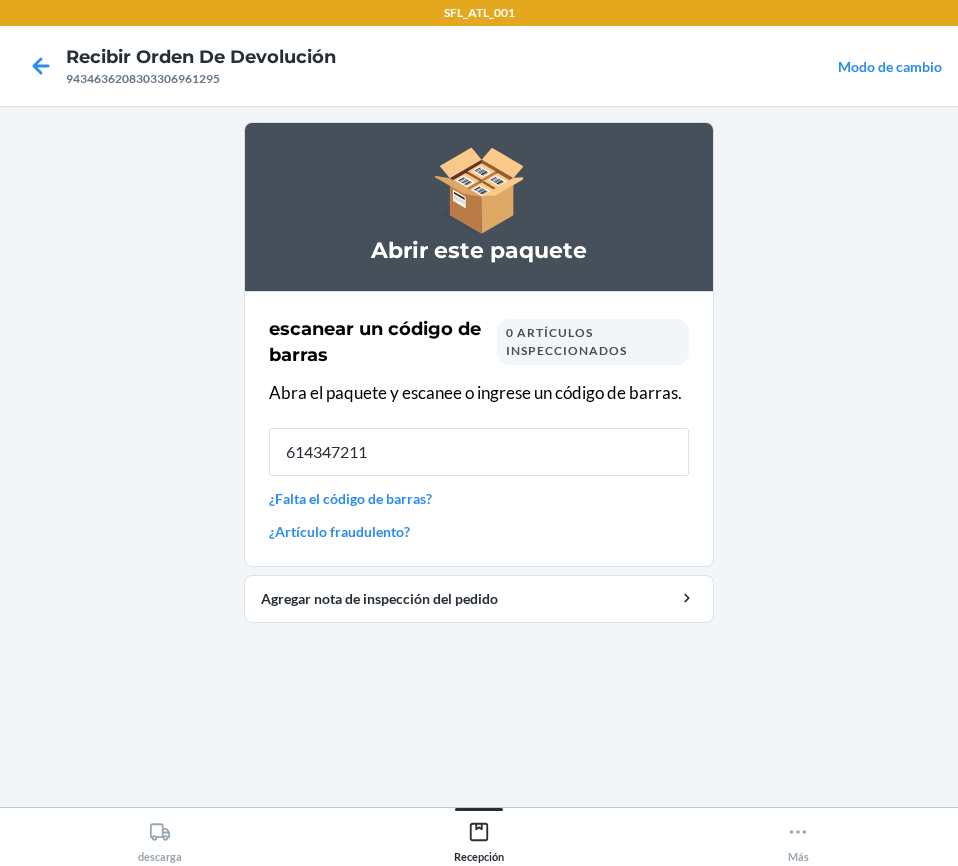 type on "6143472113" 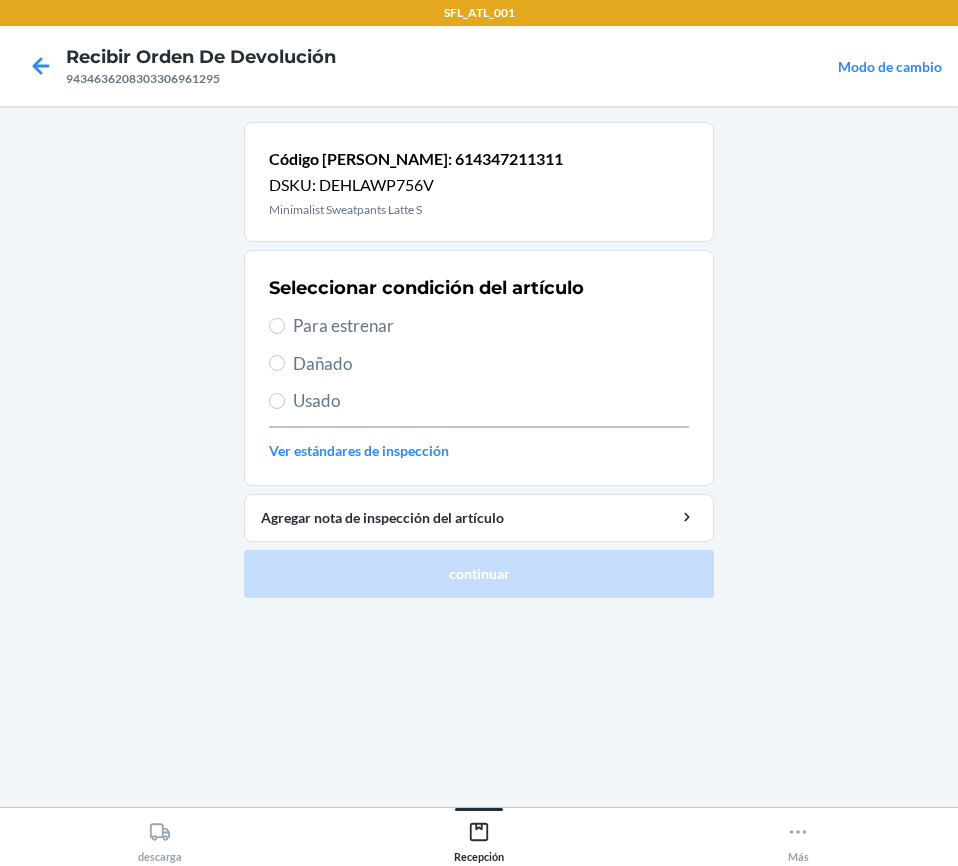 drag, startPoint x: 270, startPoint y: 319, endPoint x: 442, endPoint y: 487, distance: 240.43294 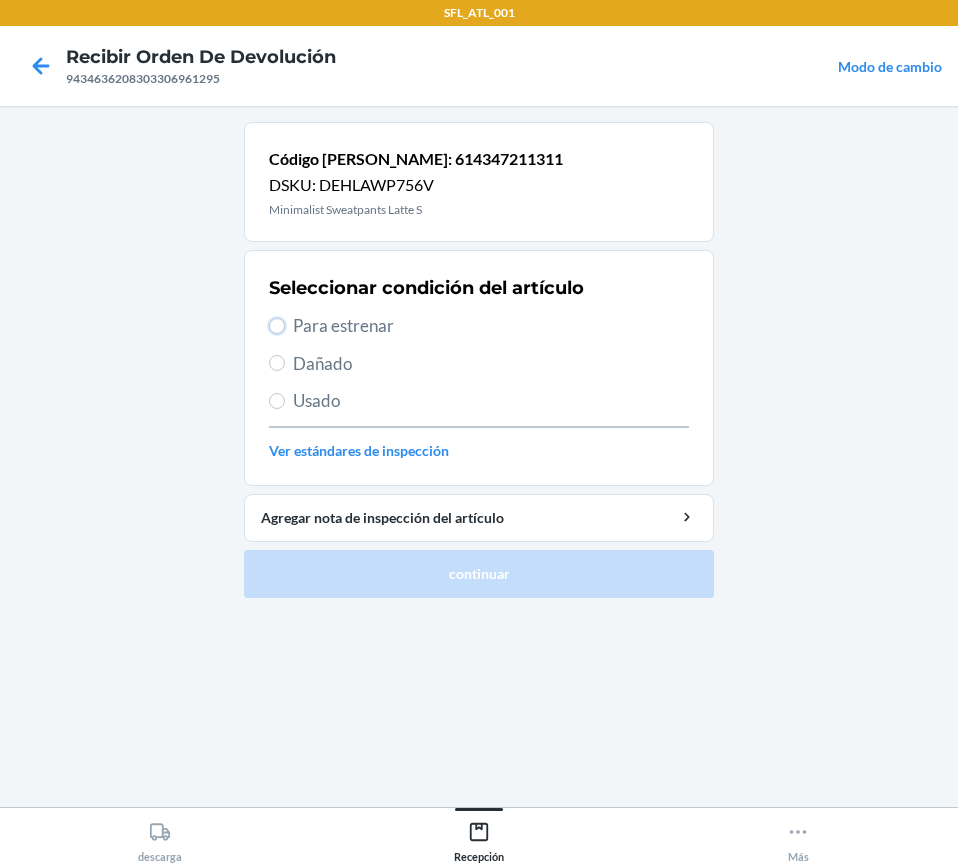 click on "Para estrenar" at bounding box center [277, 326] 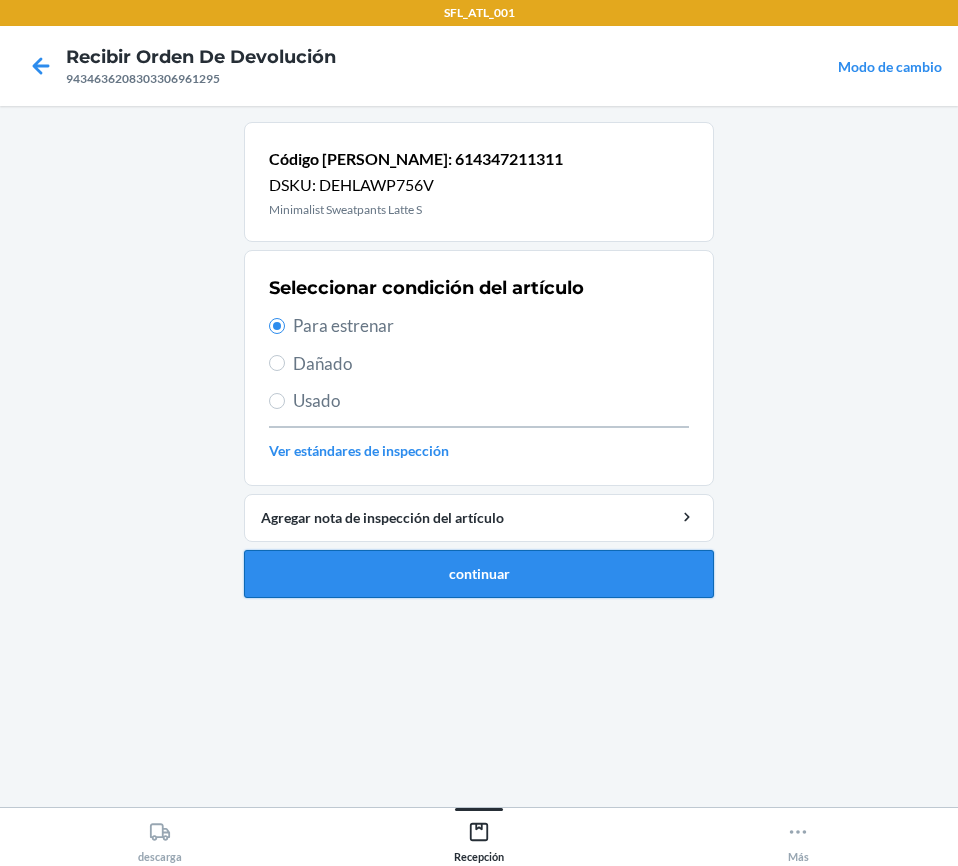 click on "continuar" at bounding box center (479, 574) 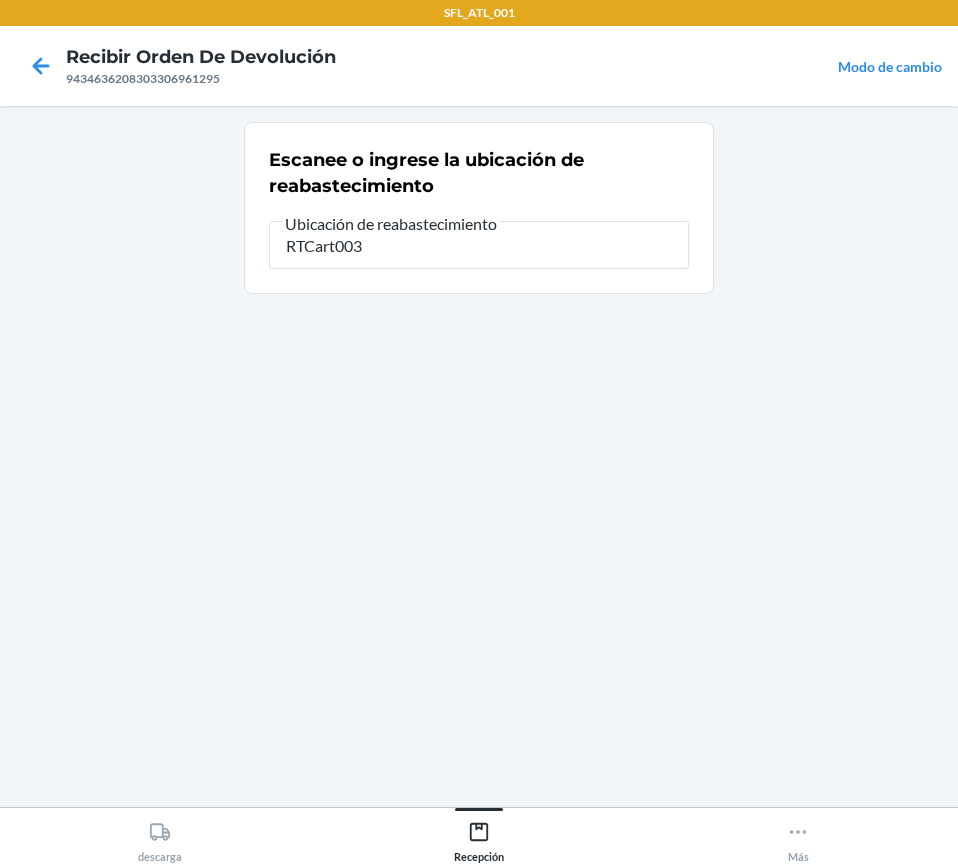 type on "RTCart003" 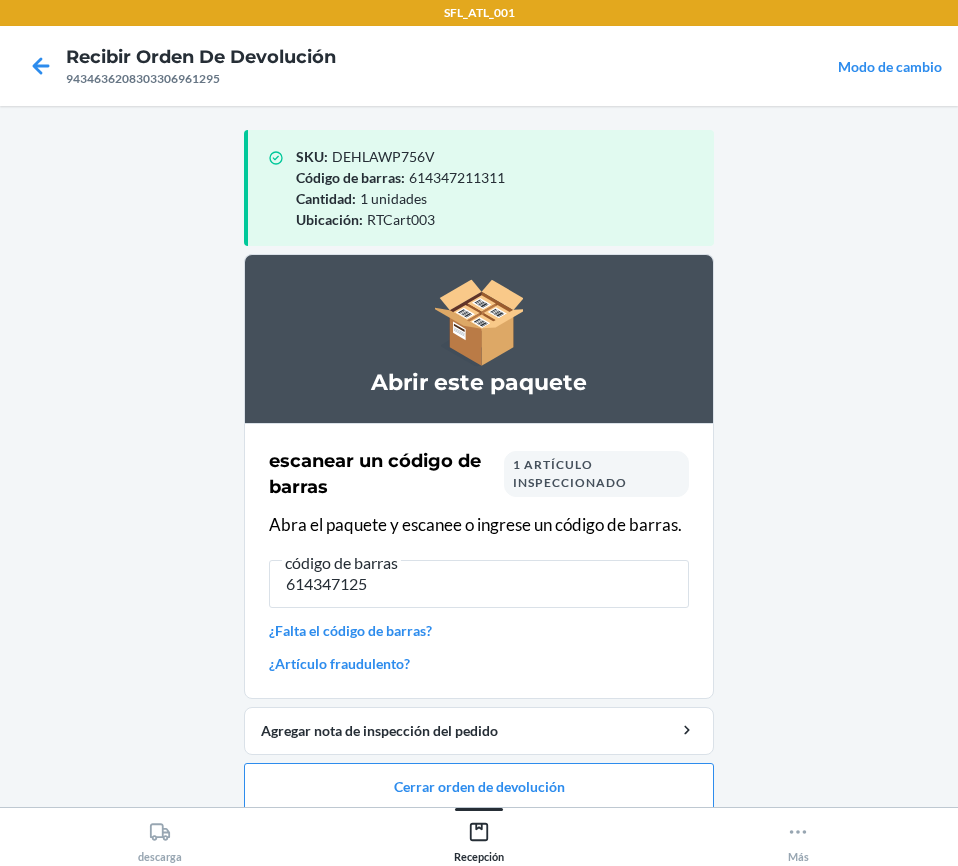 type on "6143471252" 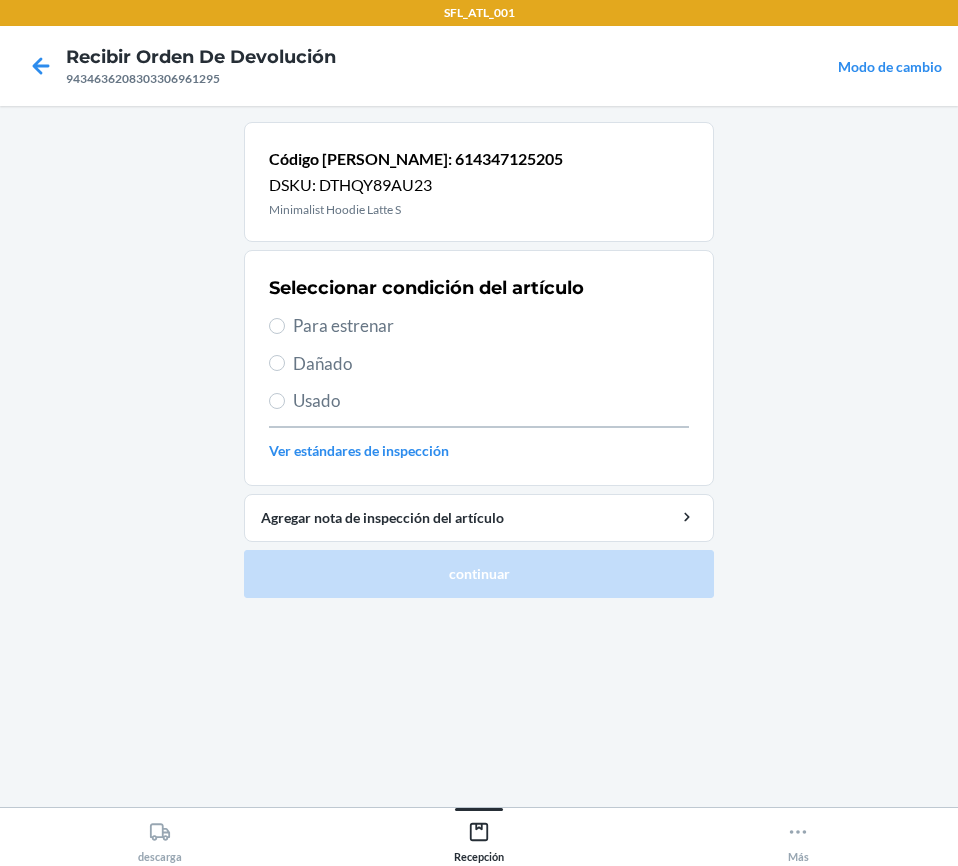 click on "Para estrenar" at bounding box center (479, 326) 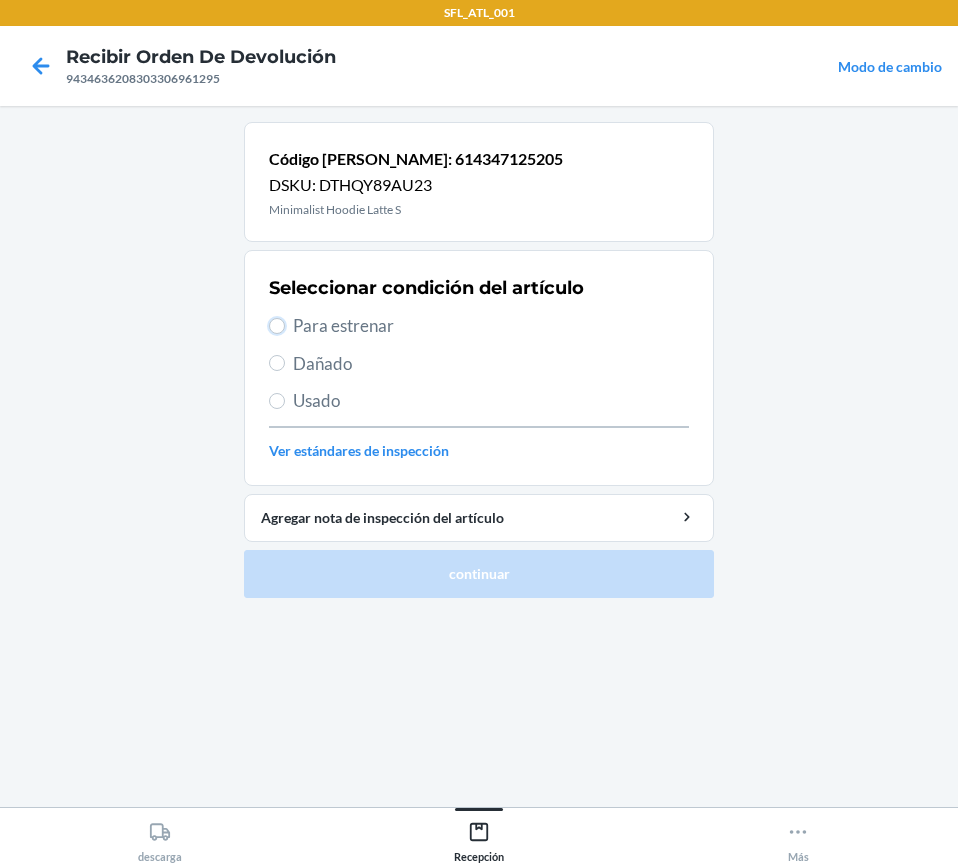 click on "Para estrenar" at bounding box center (277, 326) 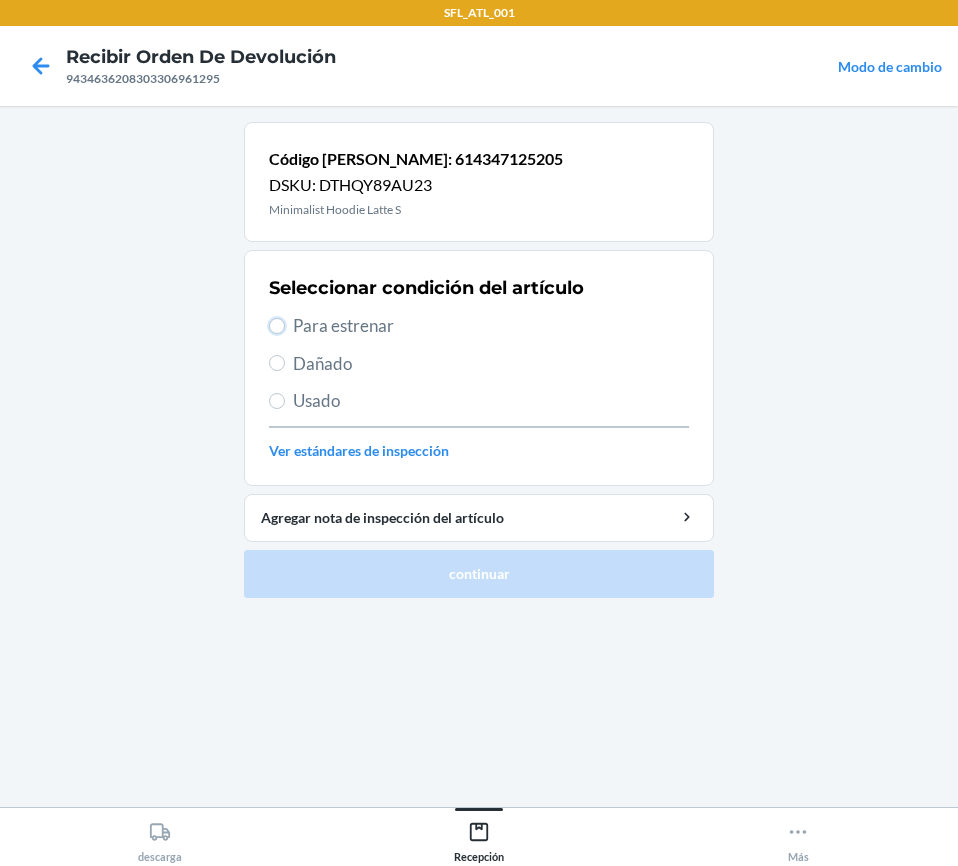 radio on "true" 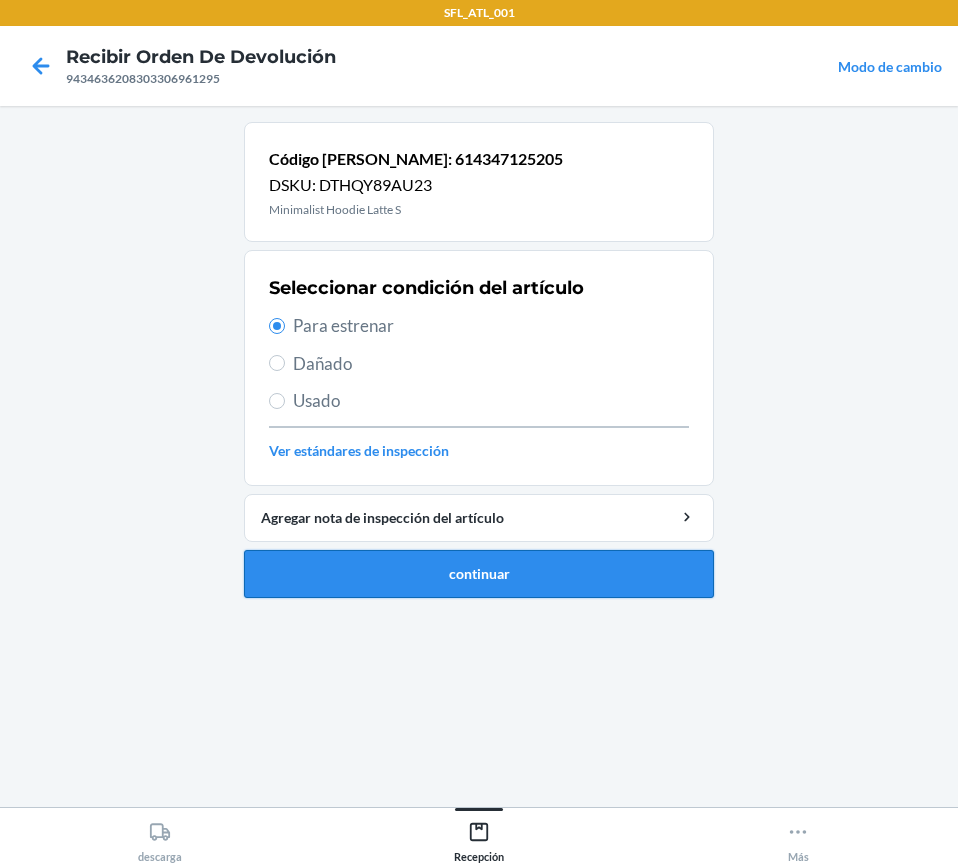 click on "continuar" at bounding box center [479, 574] 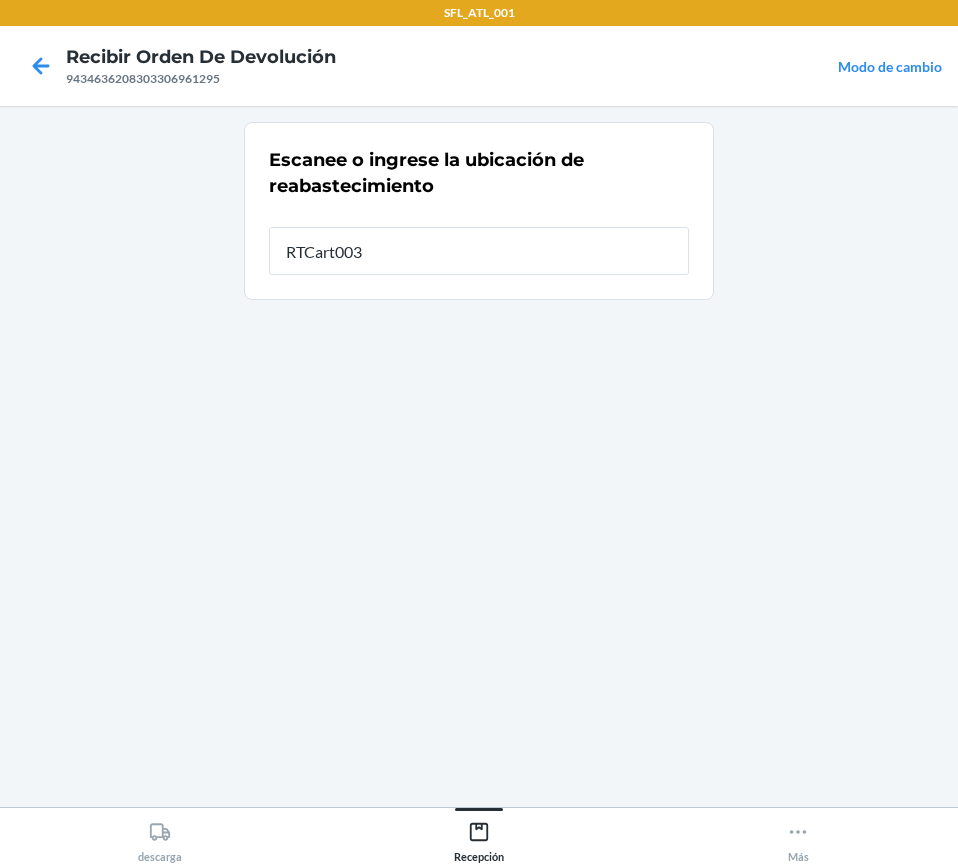 type on "RTCart003" 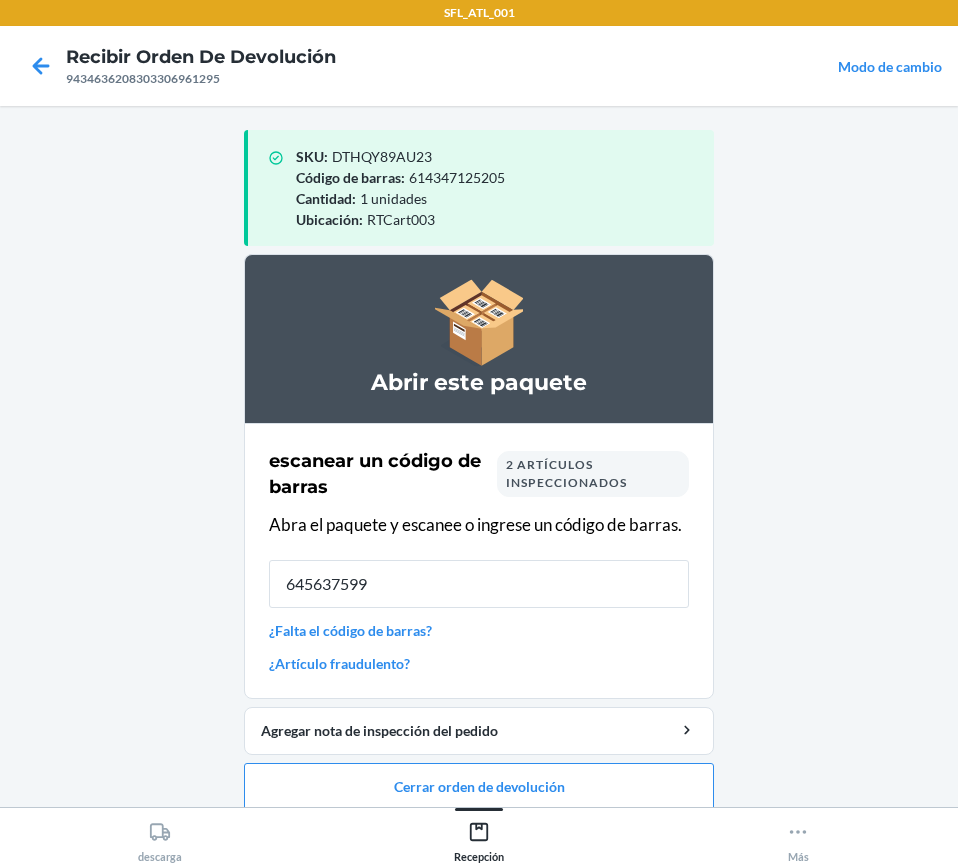 type on "6456375999" 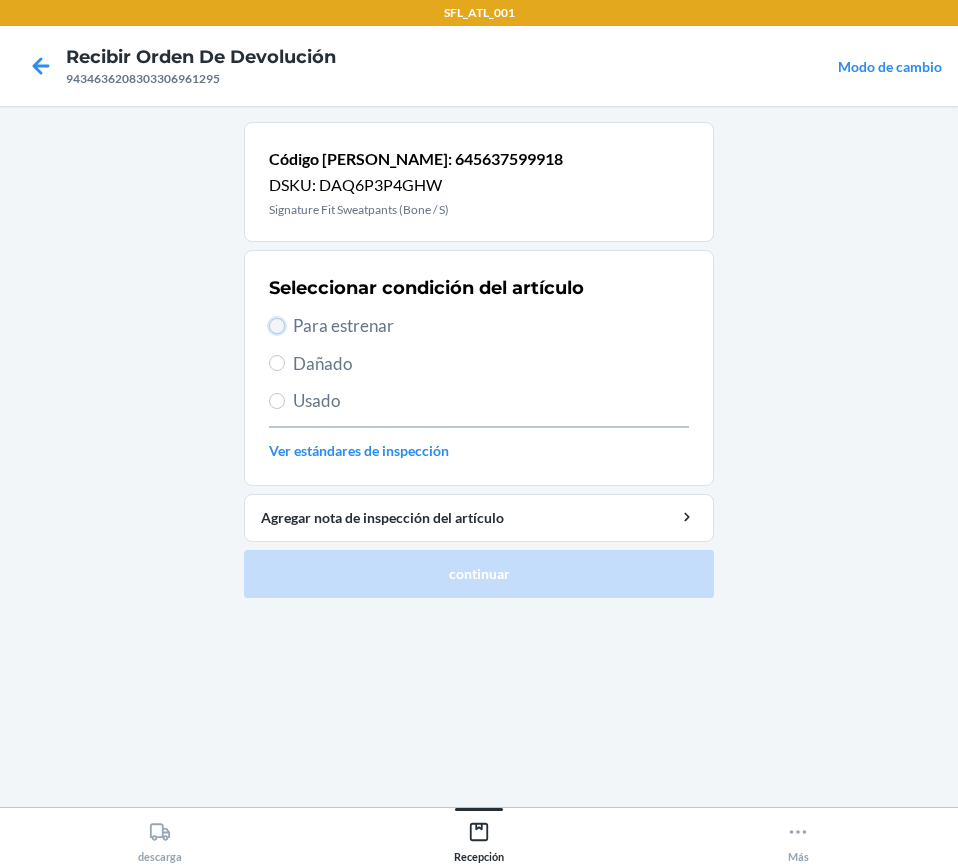 drag, startPoint x: 275, startPoint y: 323, endPoint x: 630, endPoint y: 473, distance: 385.3894 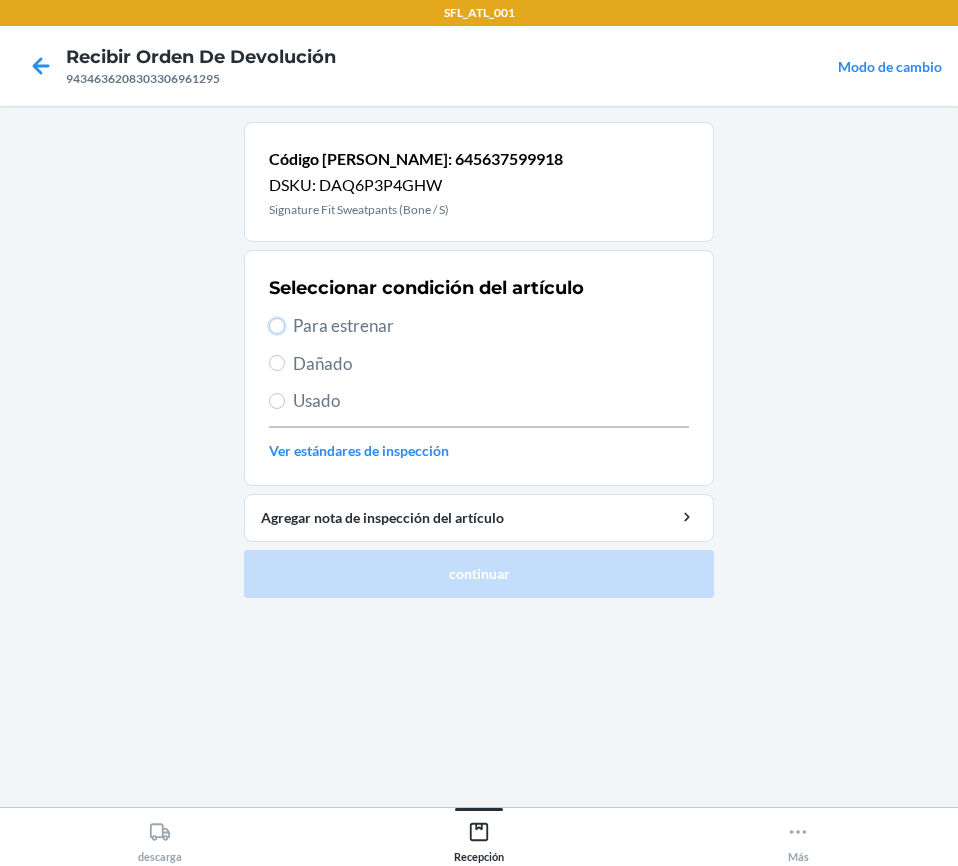 click on "Para estrenar" at bounding box center (277, 326) 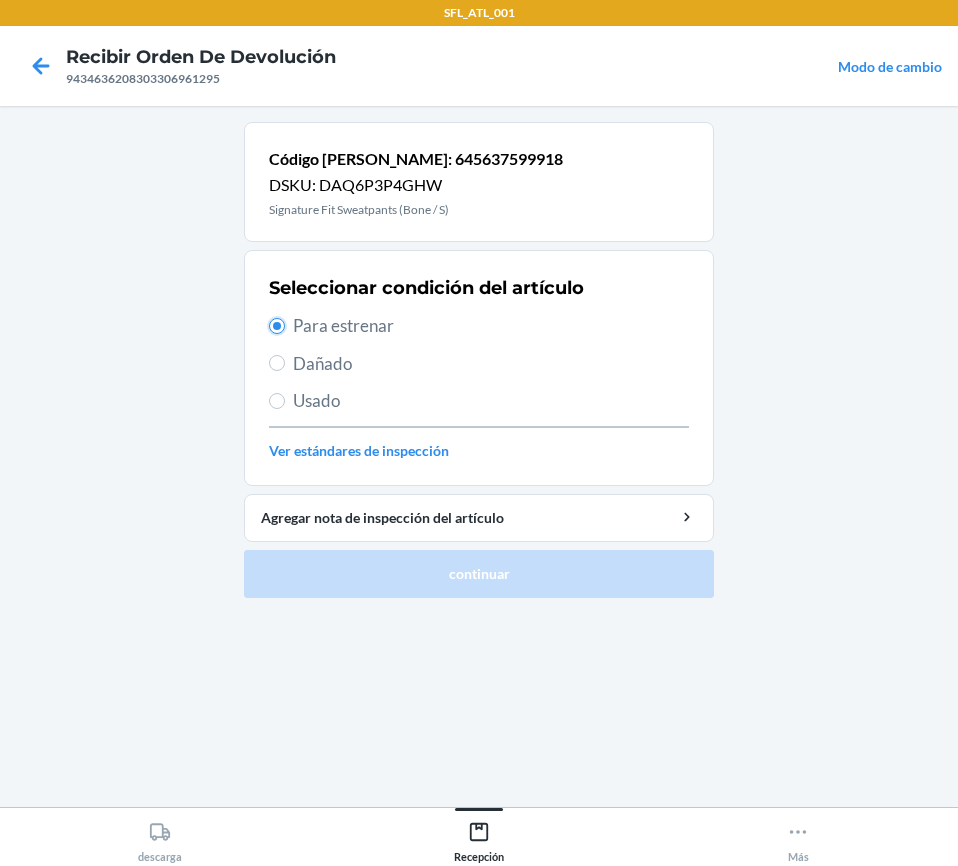radio on "true" 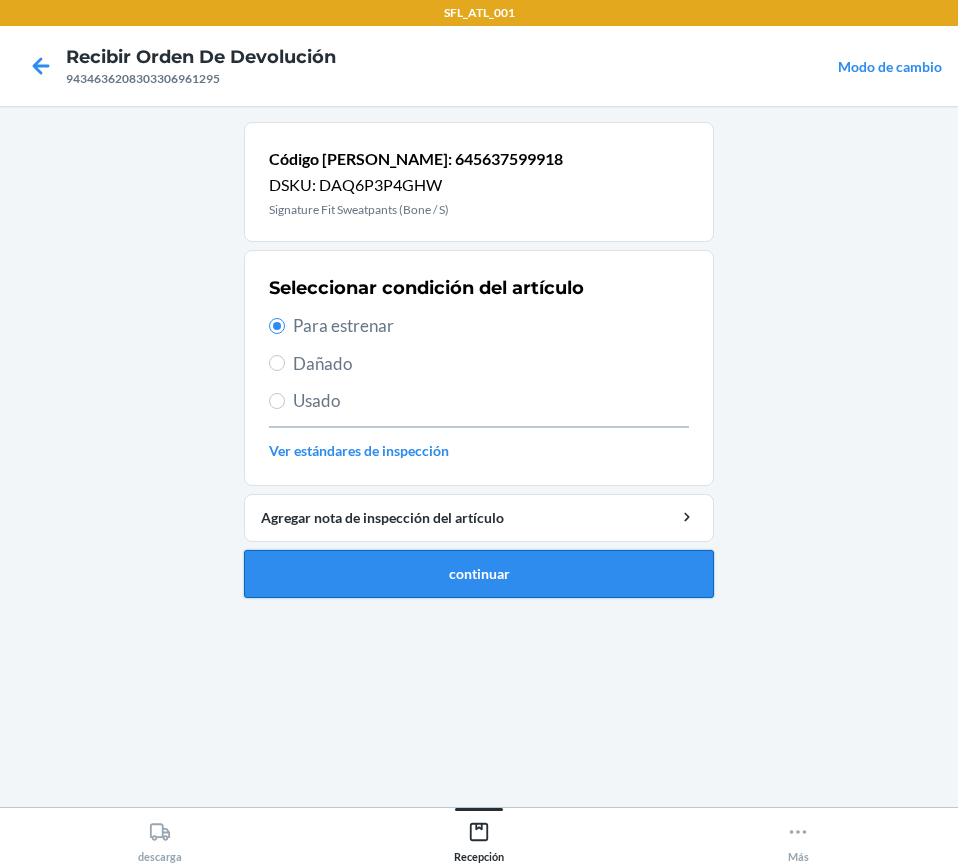 click on "continuar" at bounding box center (479, 574) 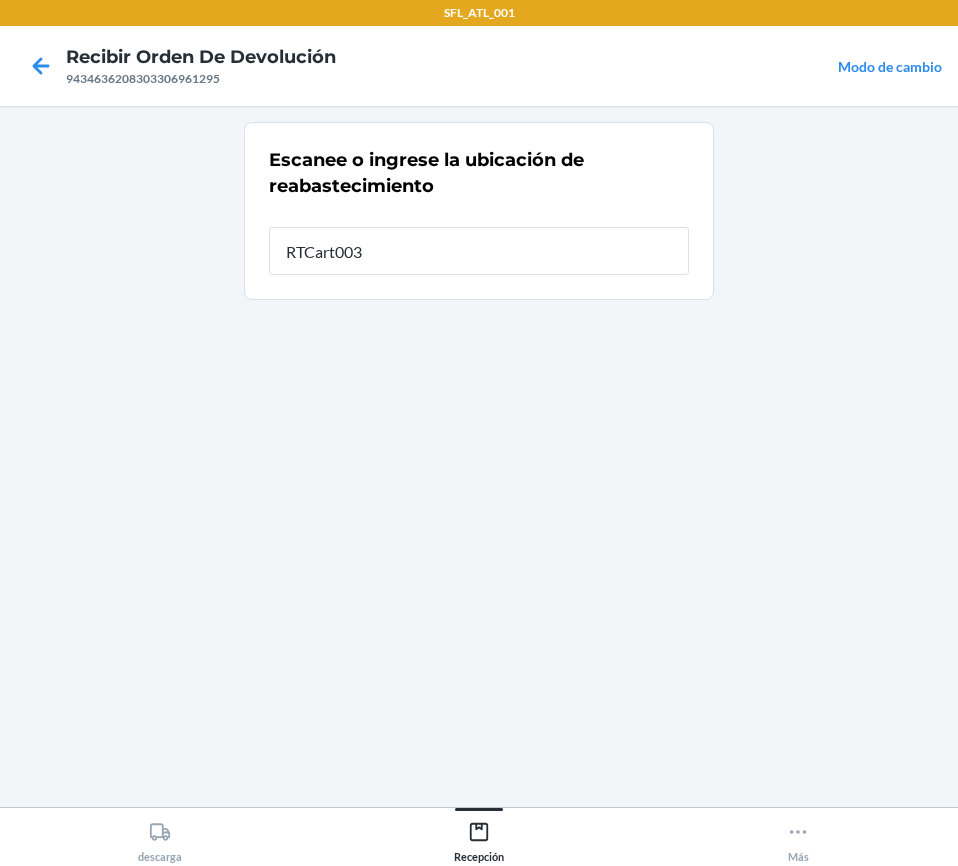 type on "RTCart003" 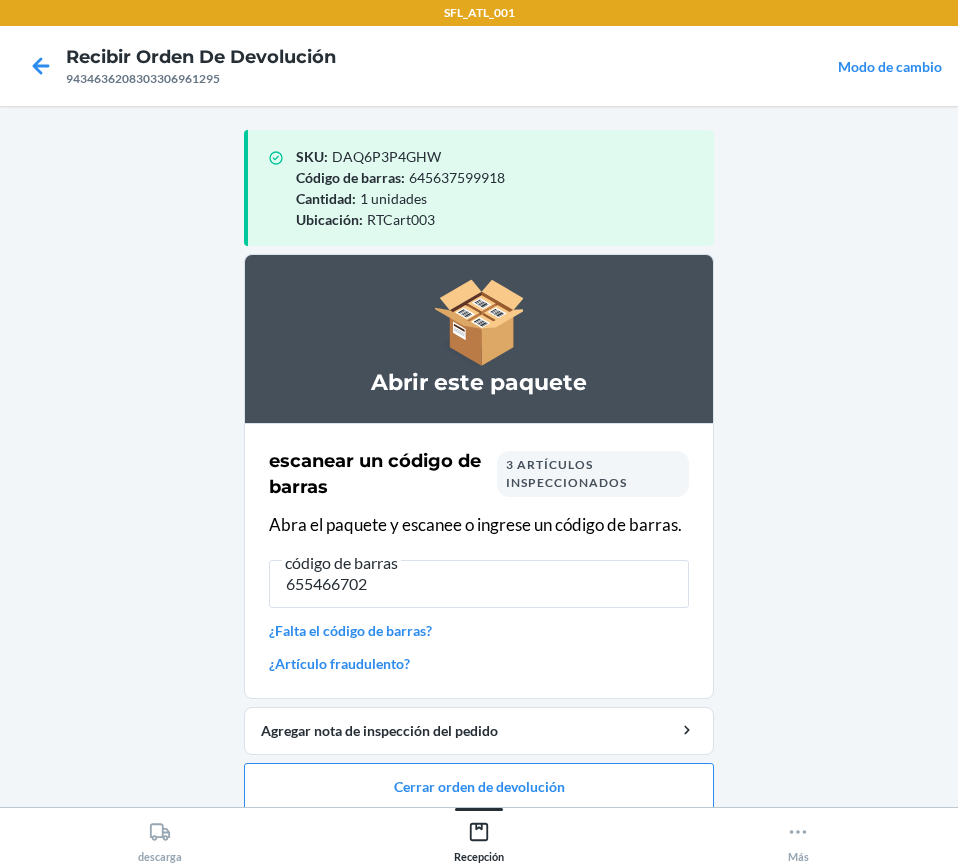 type on "6554667027" 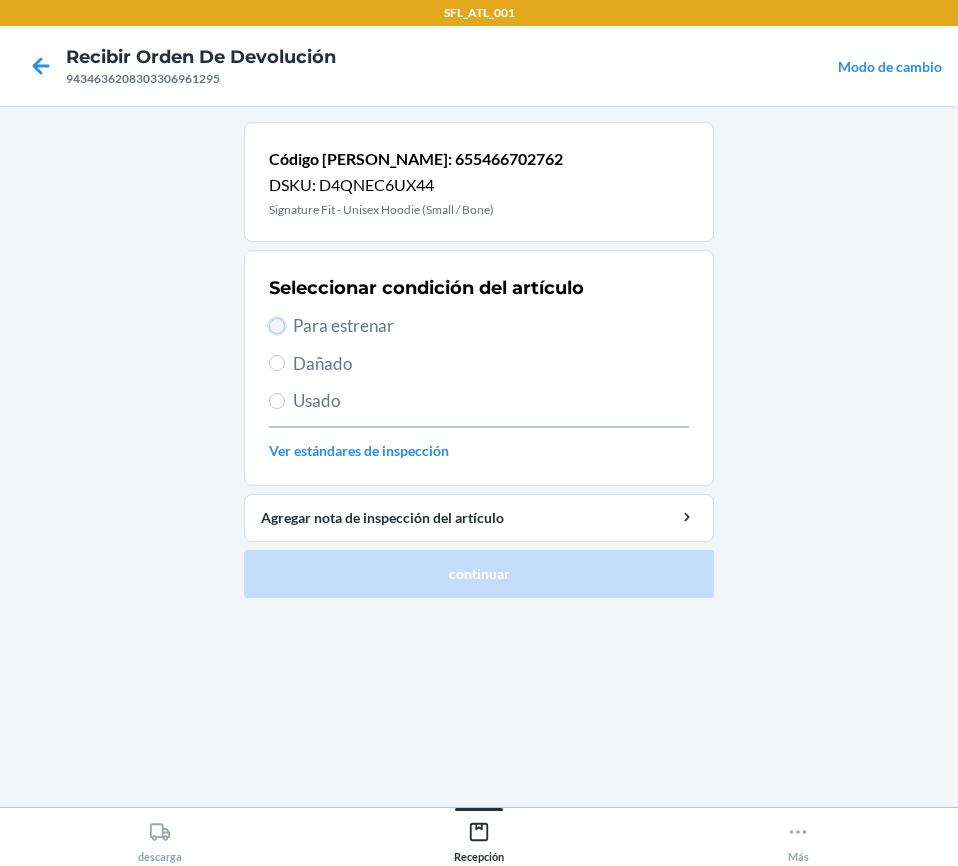 click on "Para estrenar" at bounding box center [277, 326] 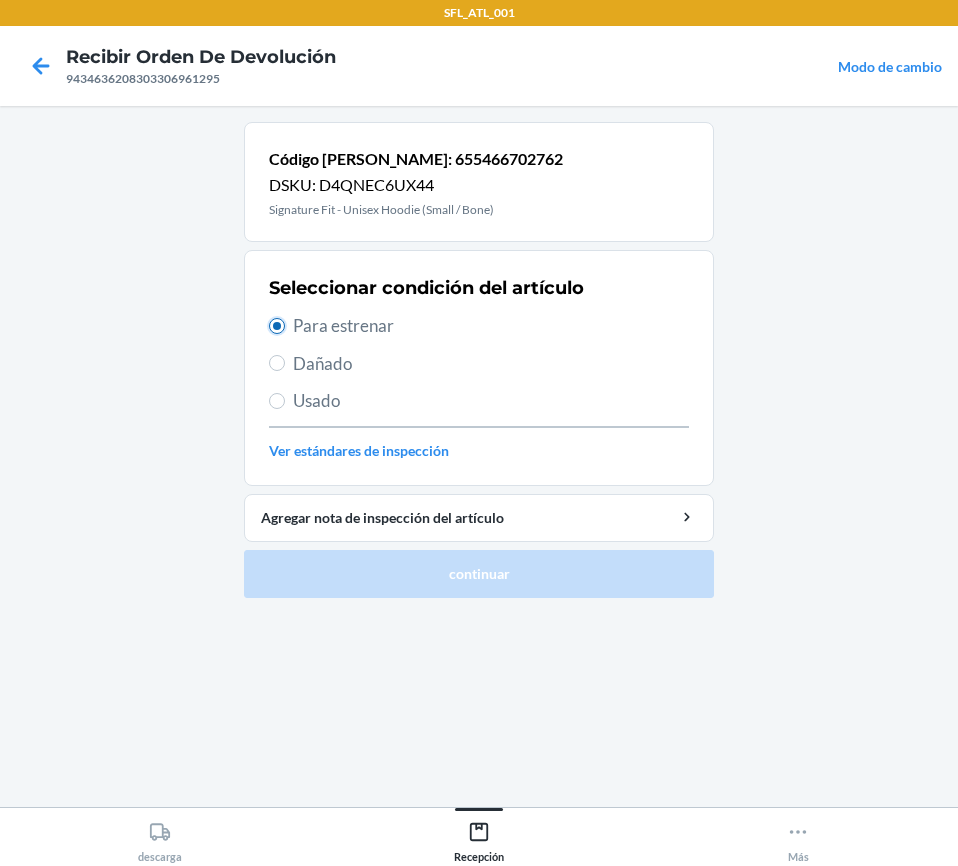 radio on "true" 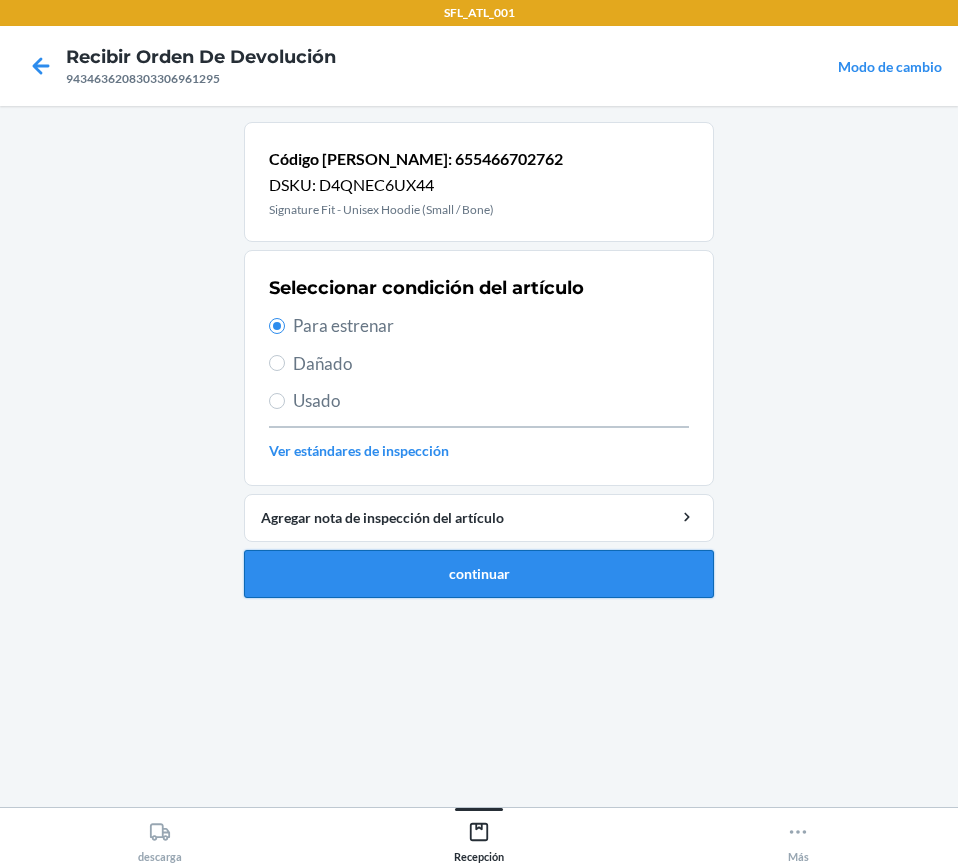 click on "continuar" at bounding box center [479, 574] 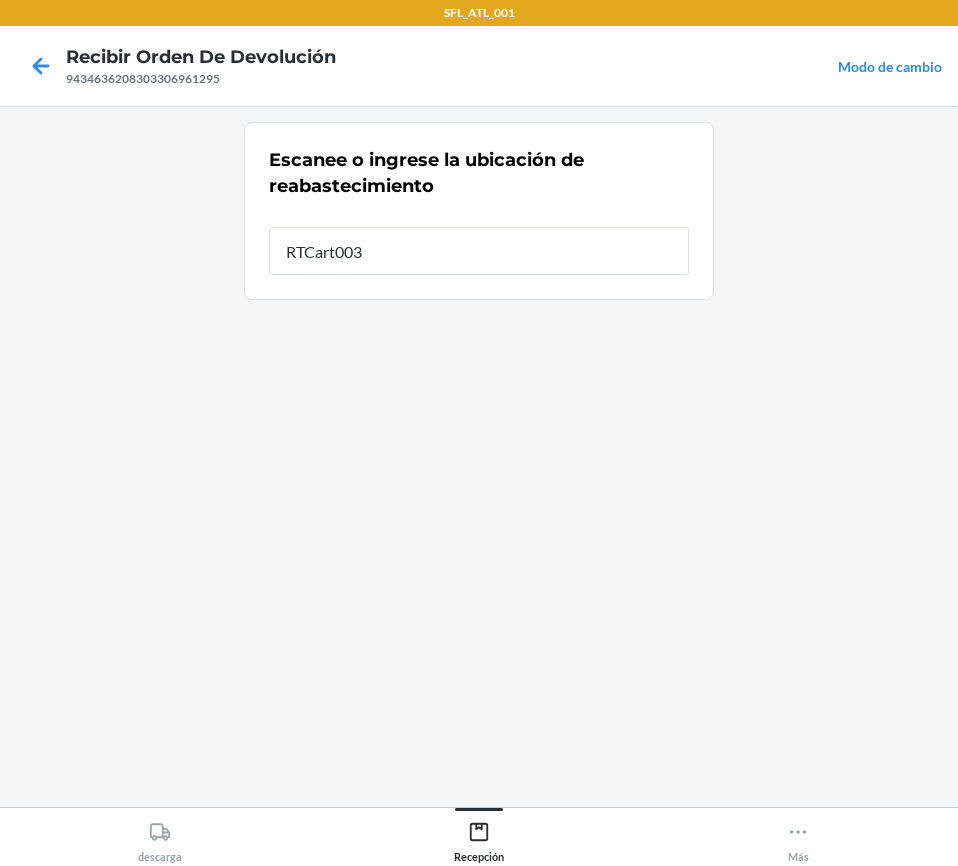 type on "RTCart003" 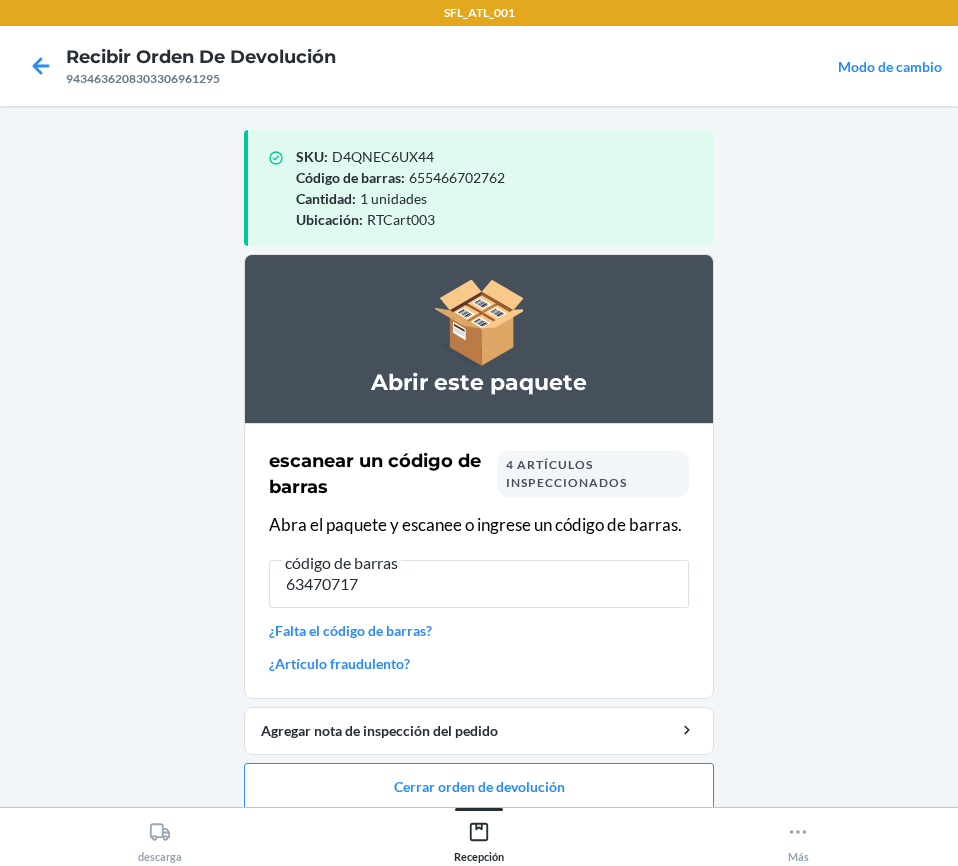 type on "634707173" 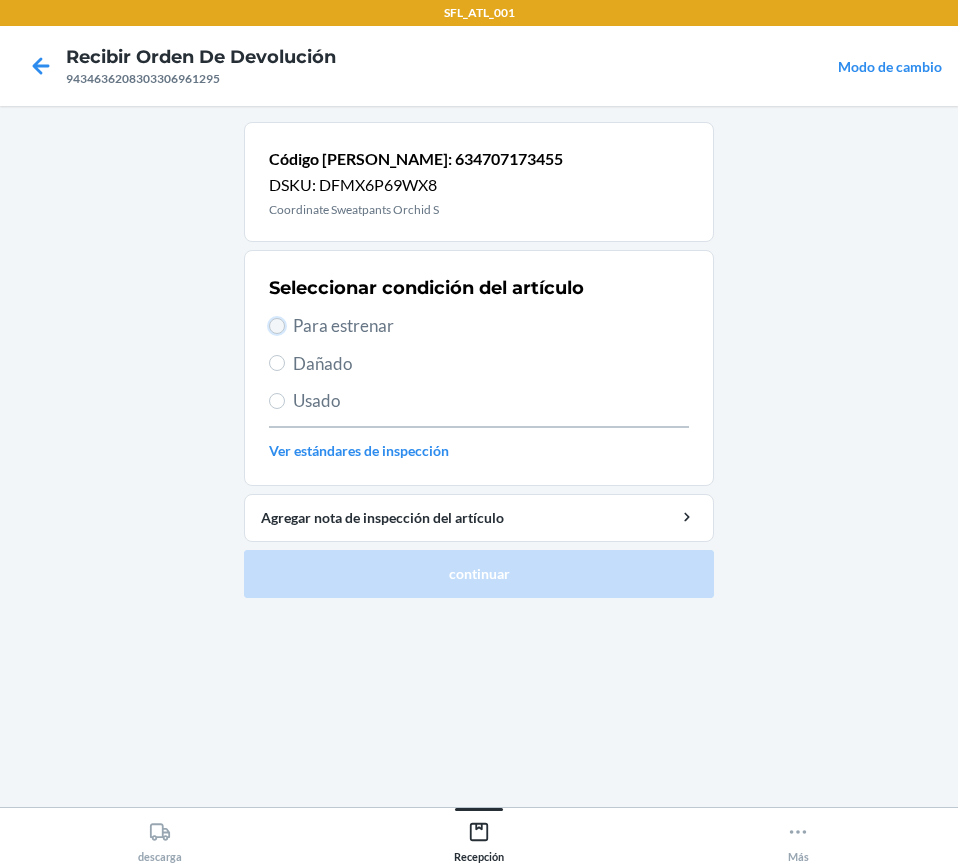click on "Para estrenar" at bounding box center [277, 326] 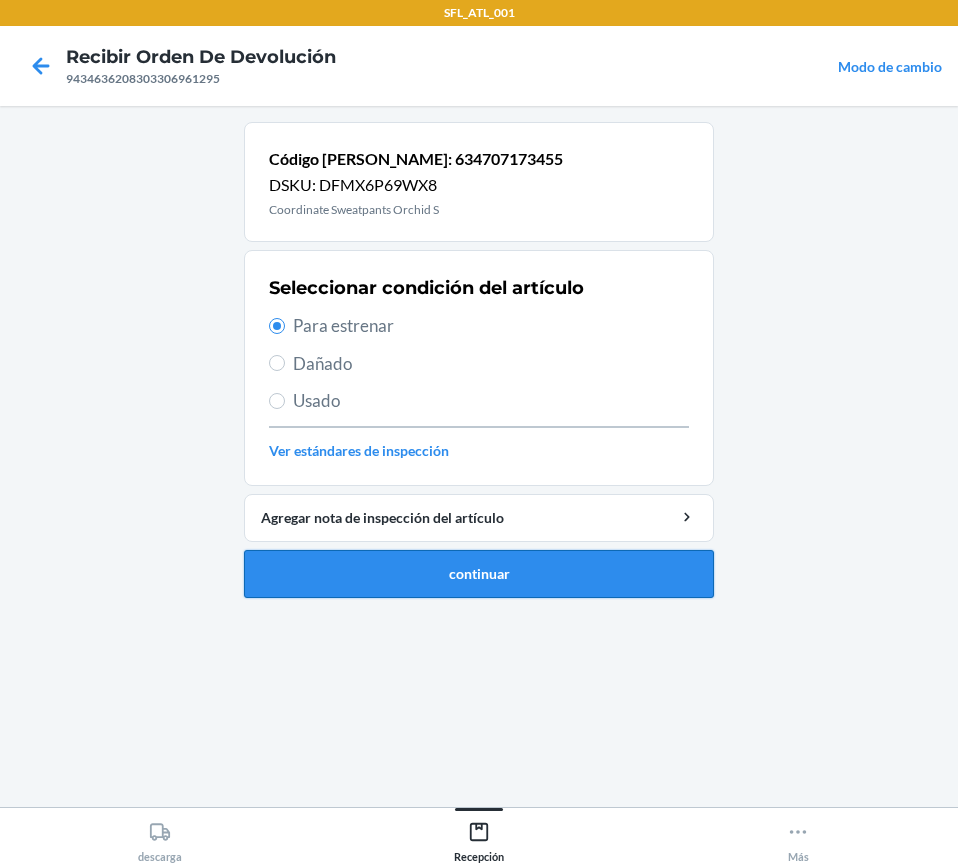 click on "continuar" at bounding box center (479, 574) 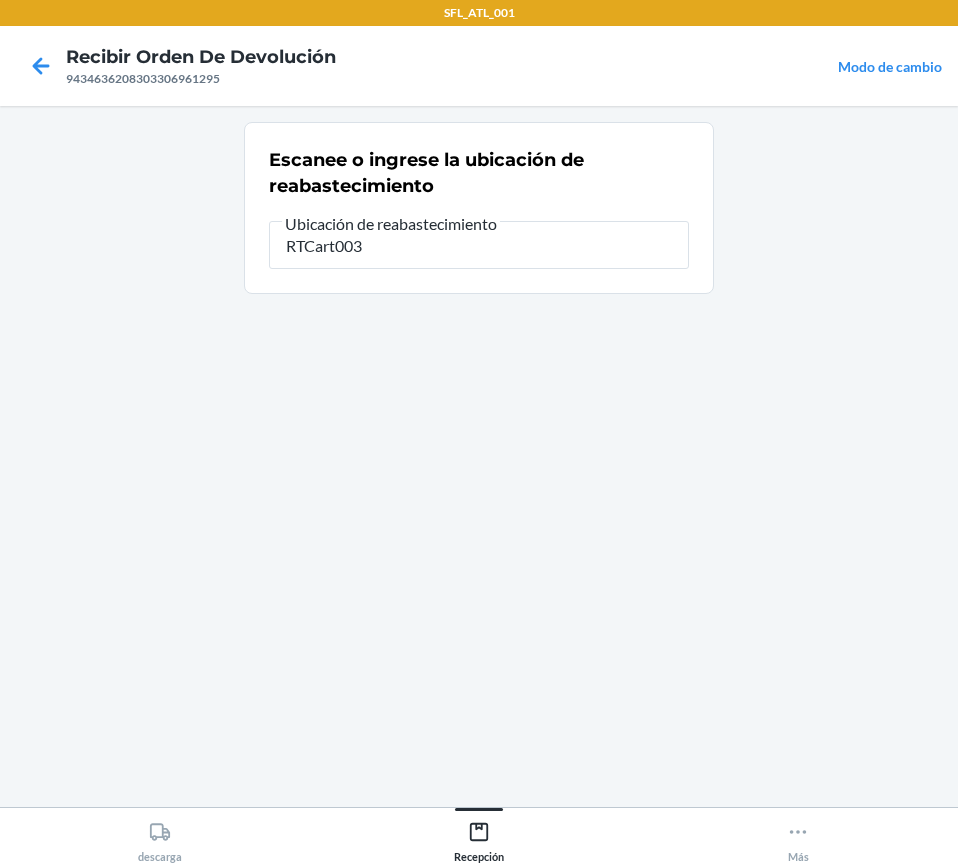 type on "RTCart003" 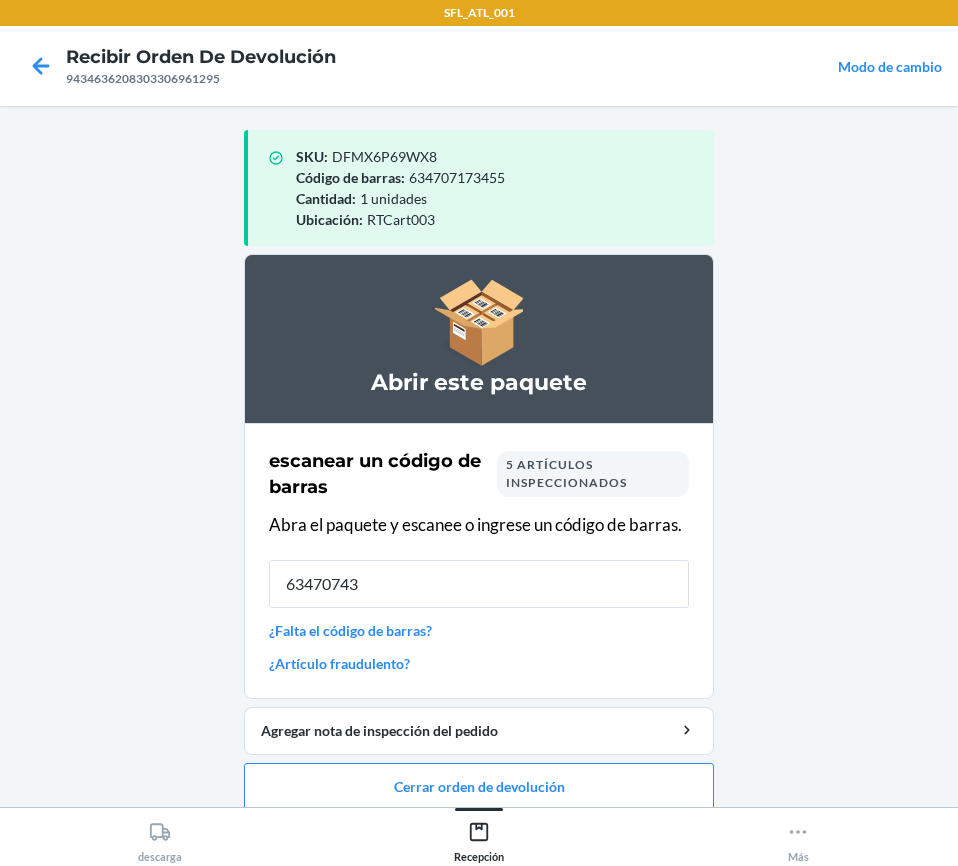 type on "634707435" 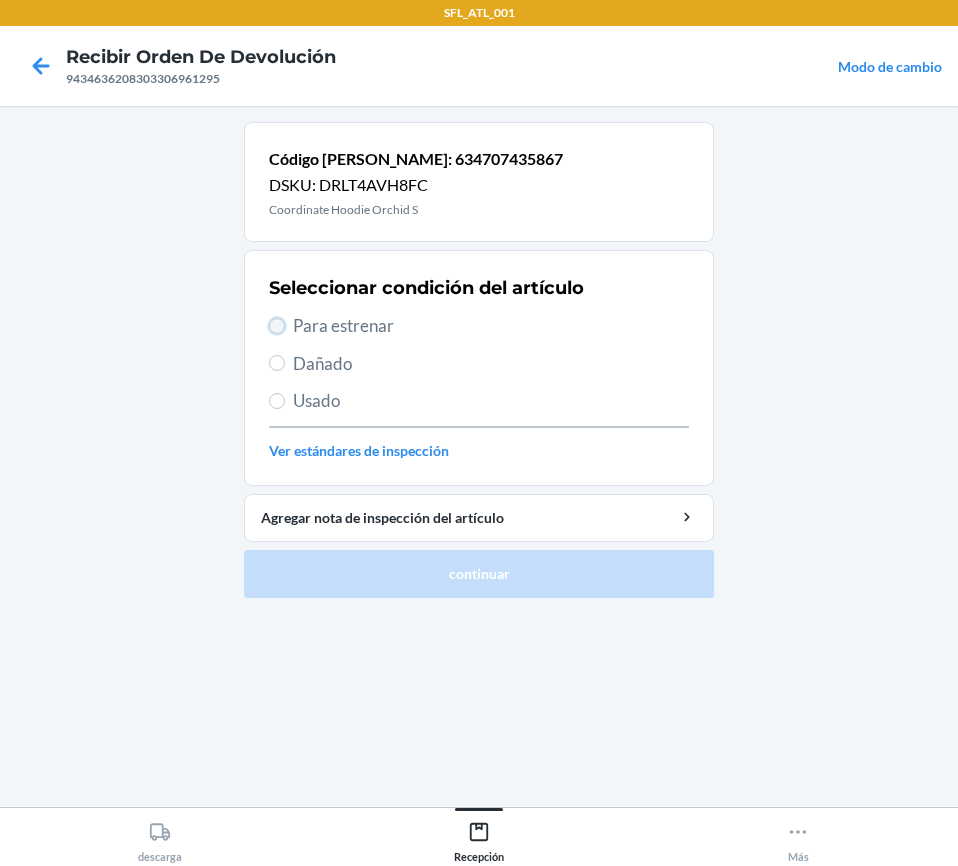 click on "Para estrenar" at bounding box center (277, 326) 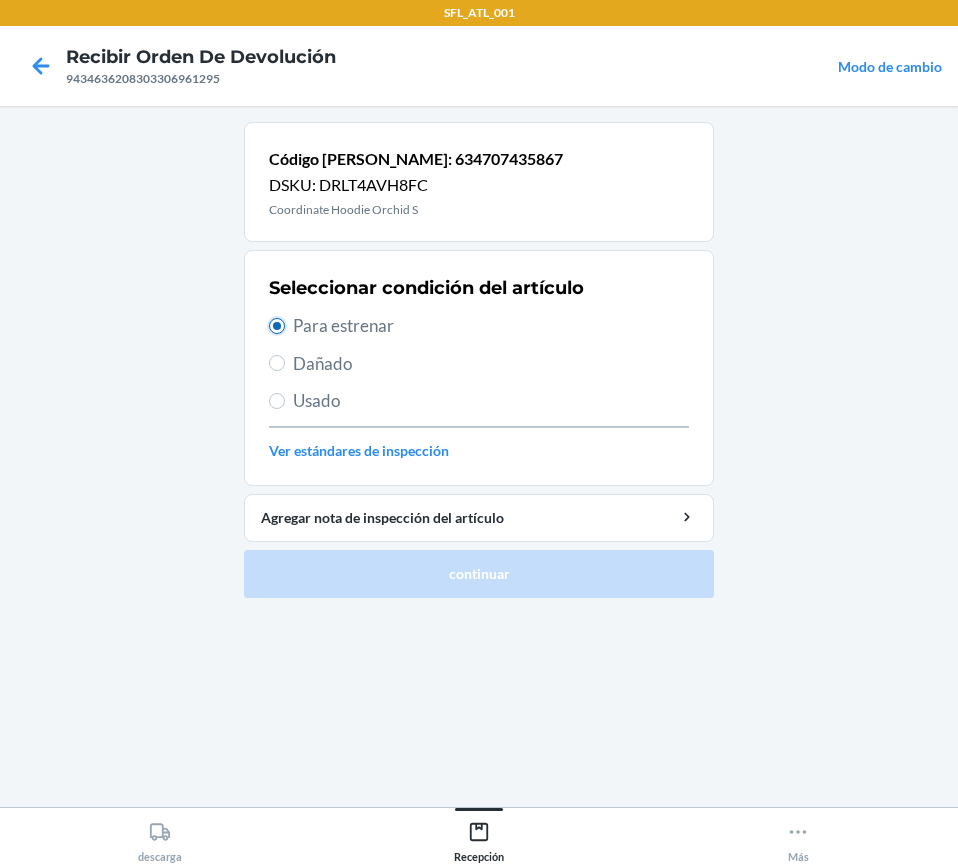 radio on "true" 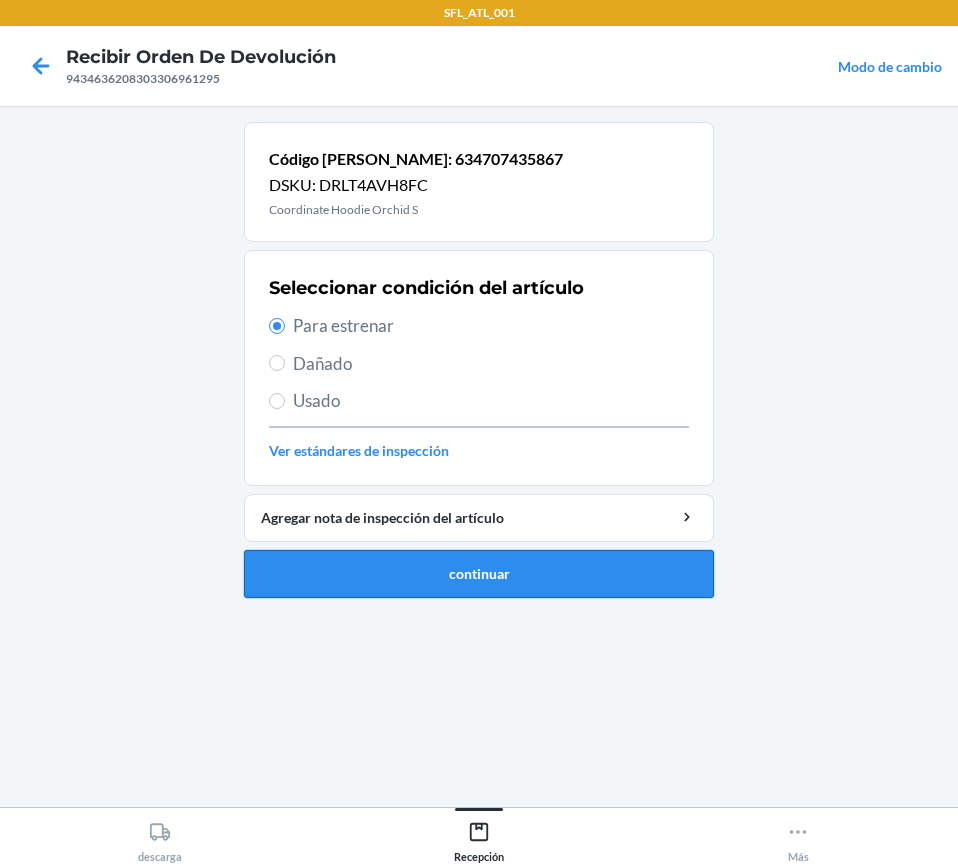 click on "continuar" at bounding box center [479, 574] 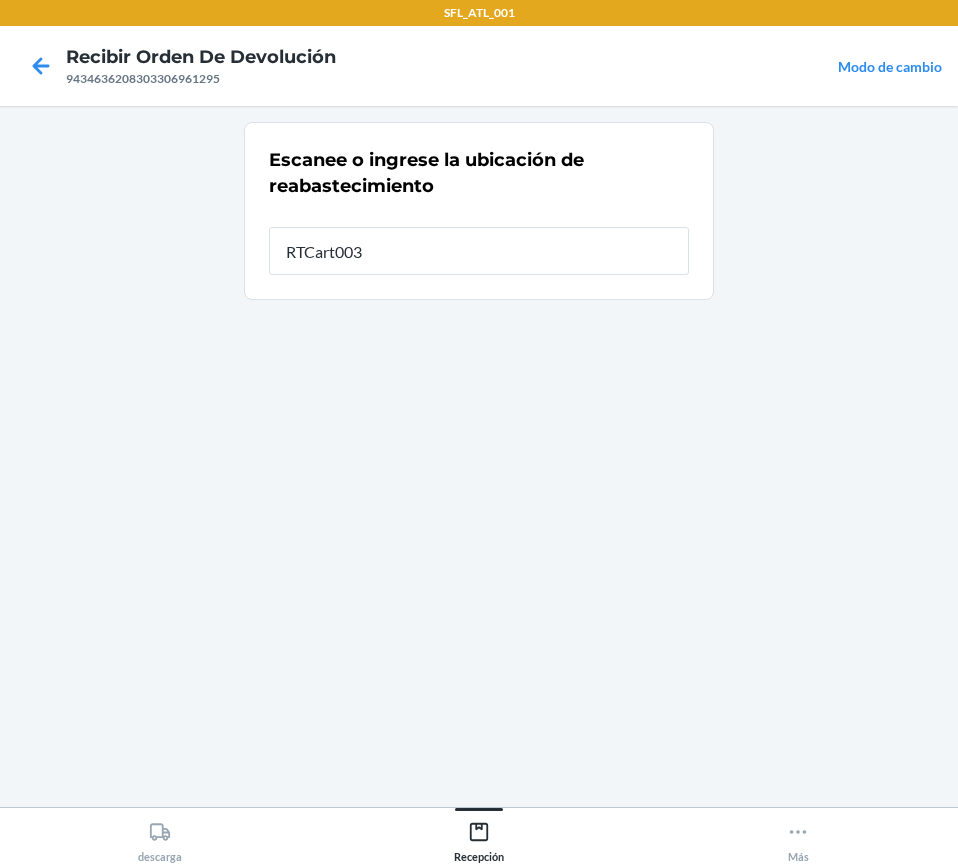 type on "RTCart003" 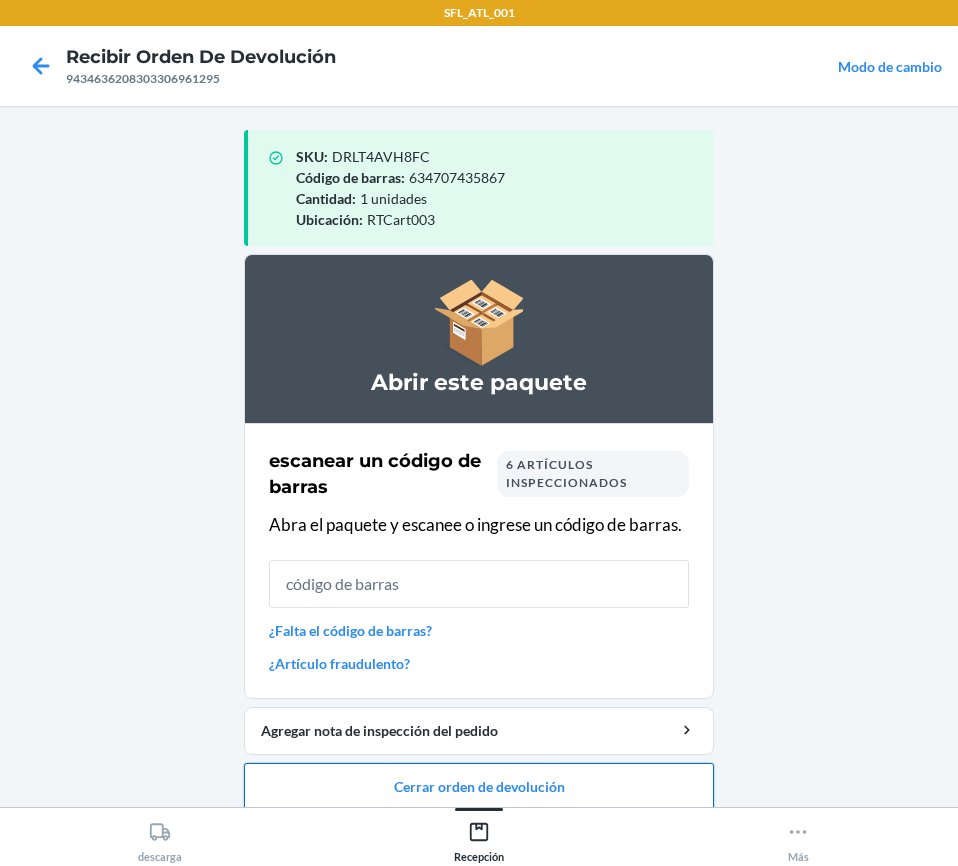 click on "Cerrar orden de devolución" at bounding box center (479, 787) 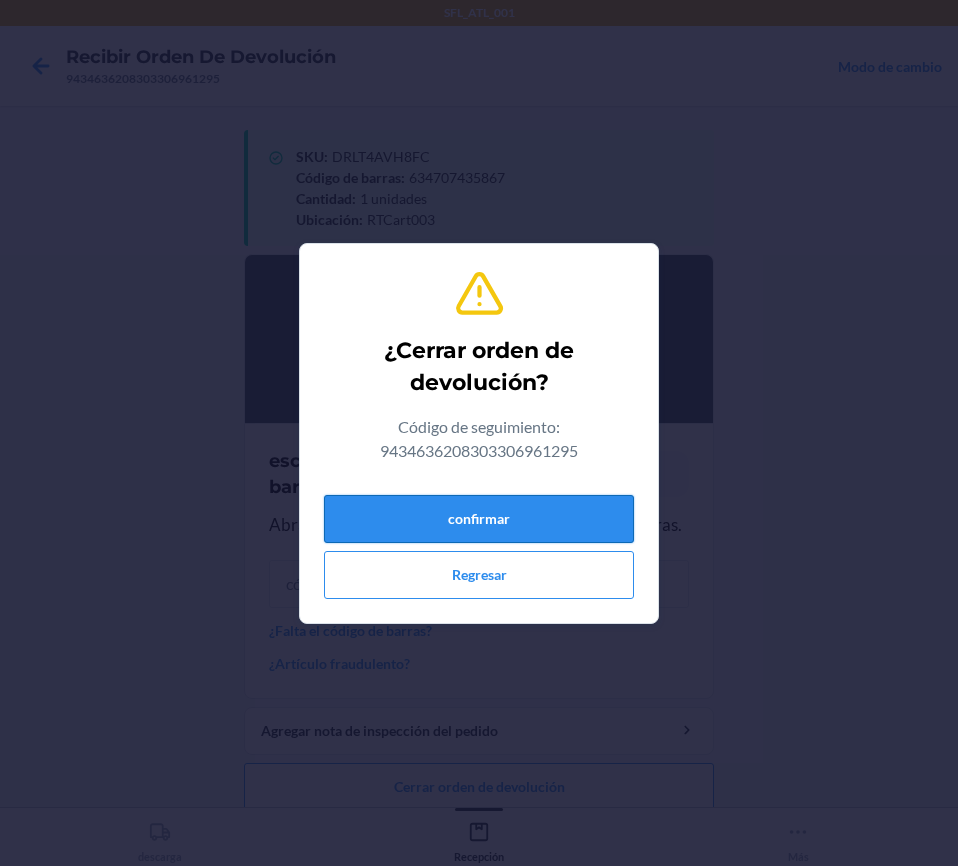 drag, startPoint x: 508, startPoint y: 528, endPoint x: 510, endPoint y: 512, distance: 16.124516 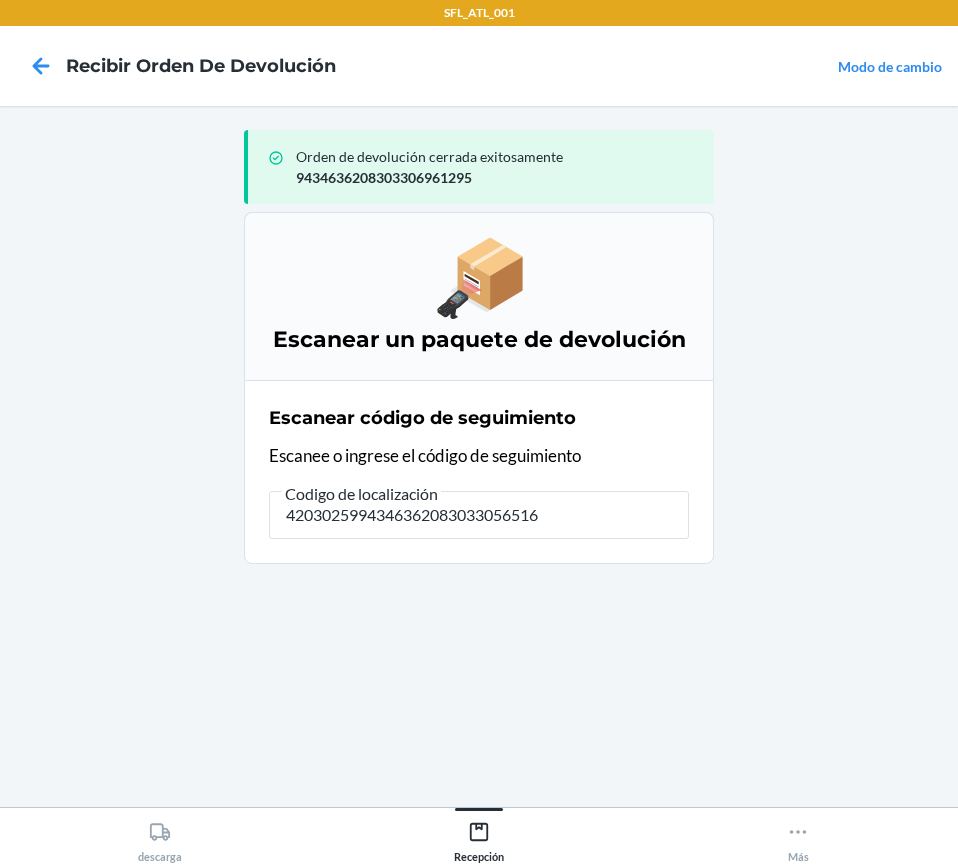 type on "42030259943463620830330565163" 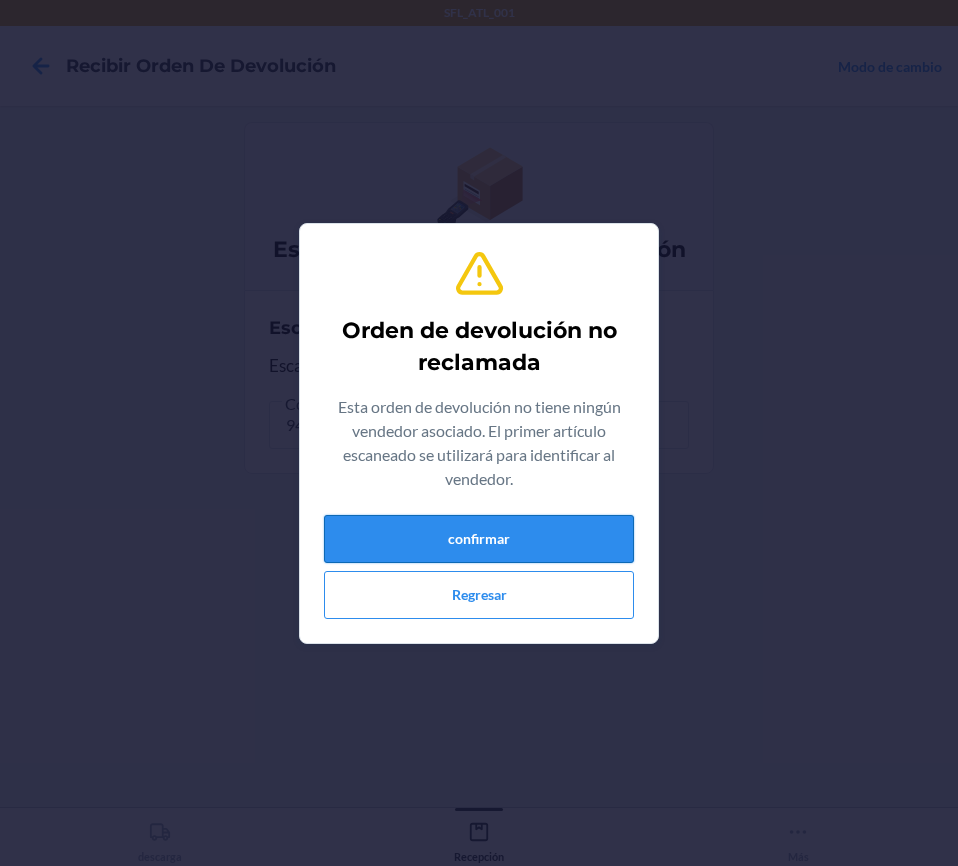 click on "confirmar" at bounding box center (479, 539) 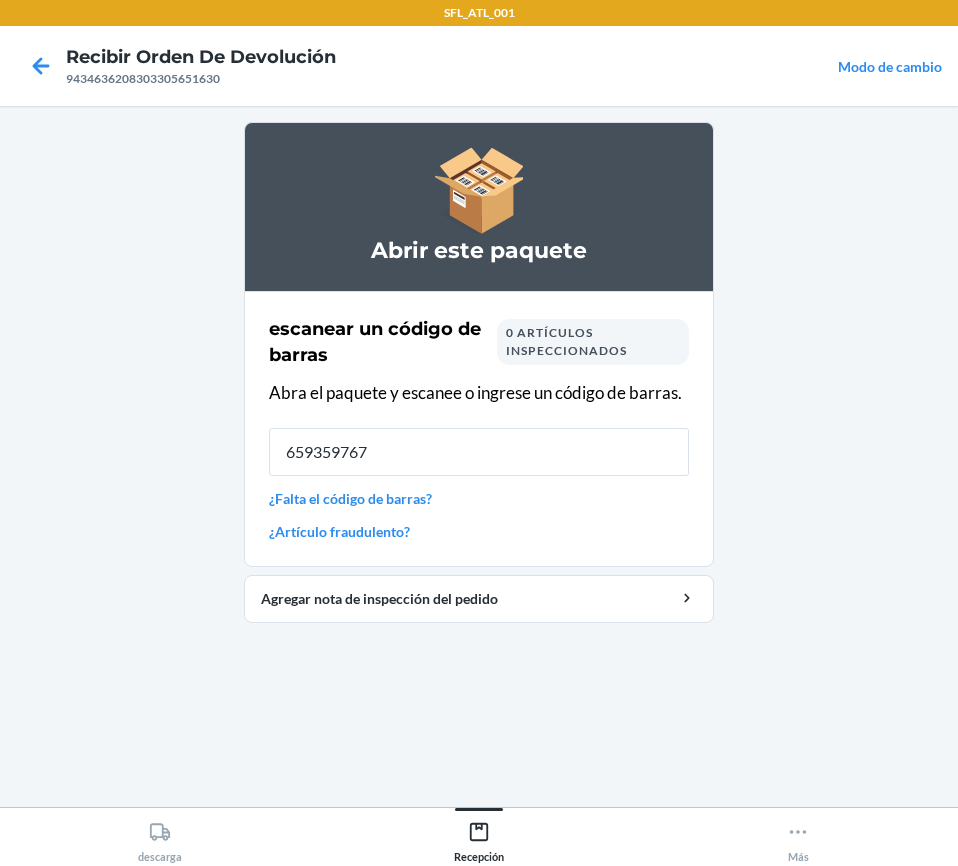 type on "6593597678" 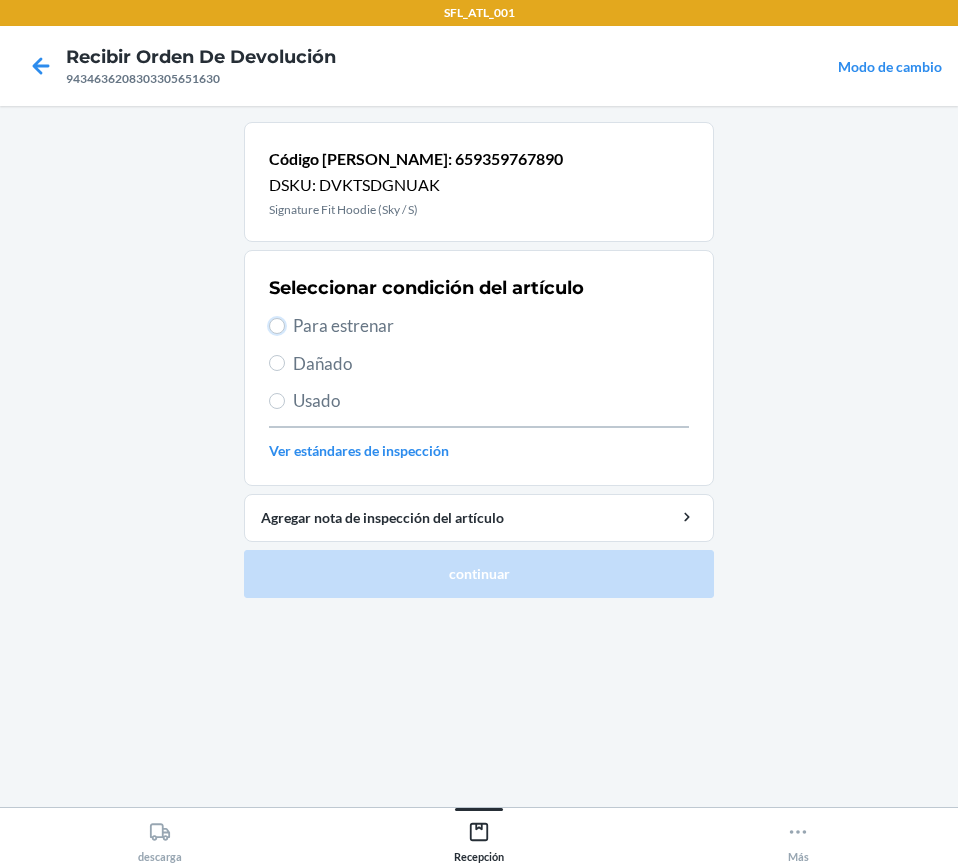drag, startPoint x: 277, startPoint y: 333, endPoint x: 347, endPoint y: 411, distance: 104.80458 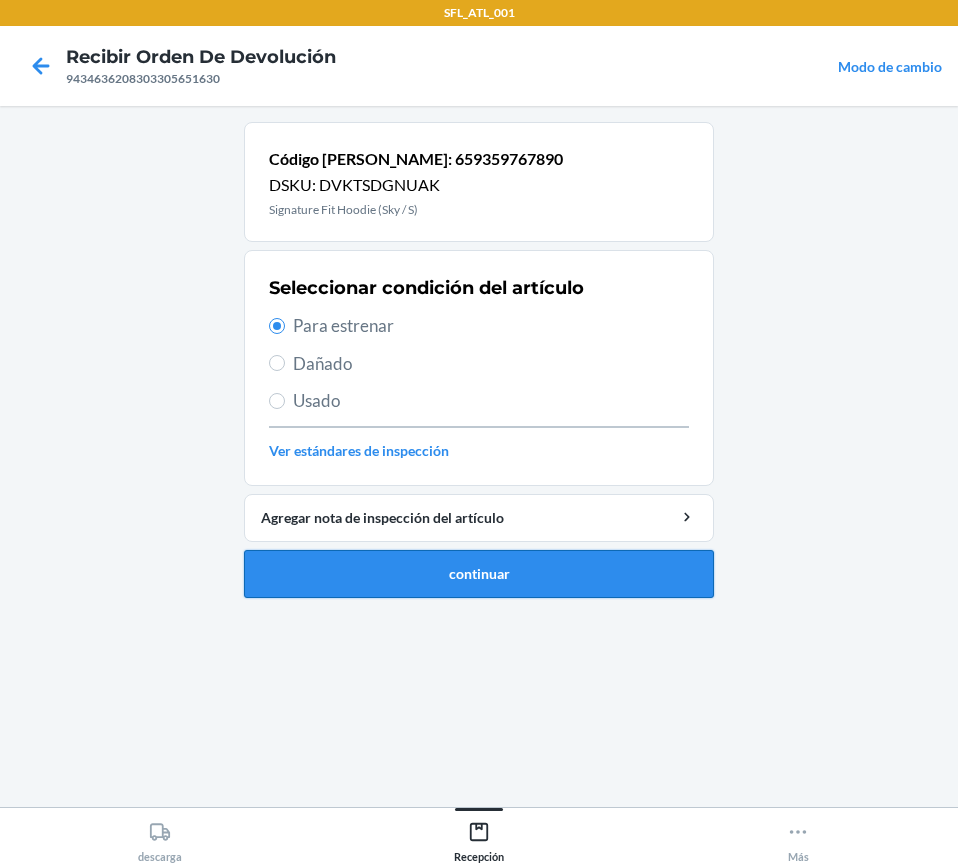 click on "continuar" at bounding box center [479, 574] 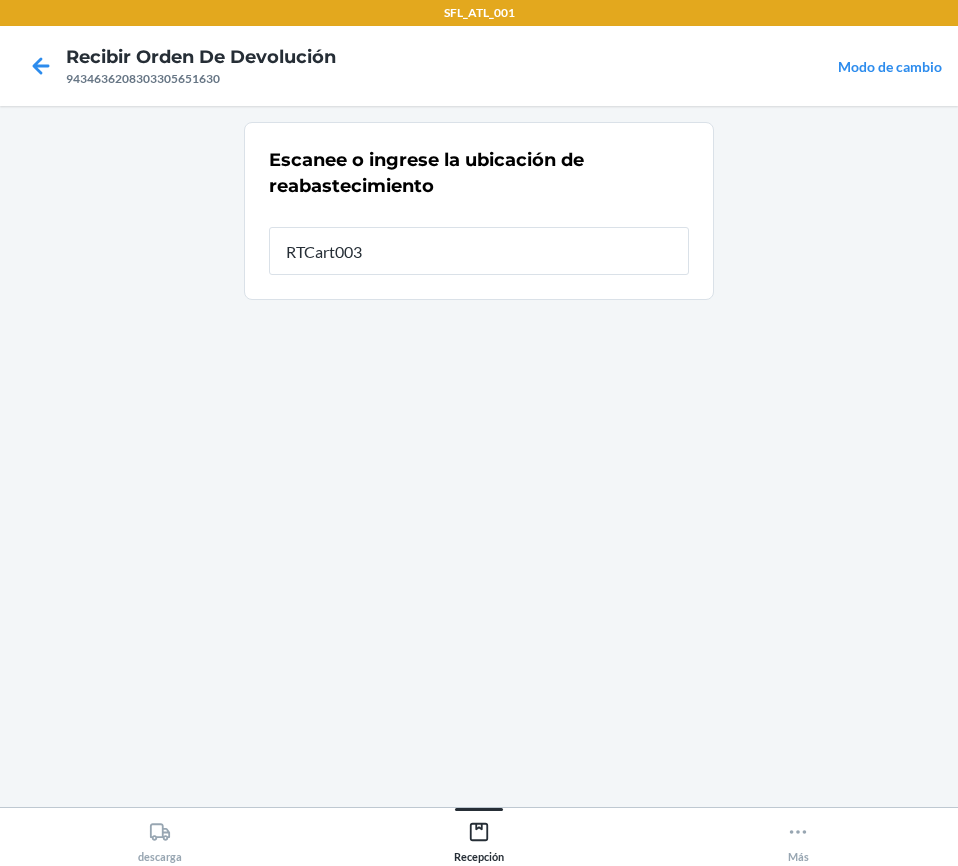 type on "RTCart003" 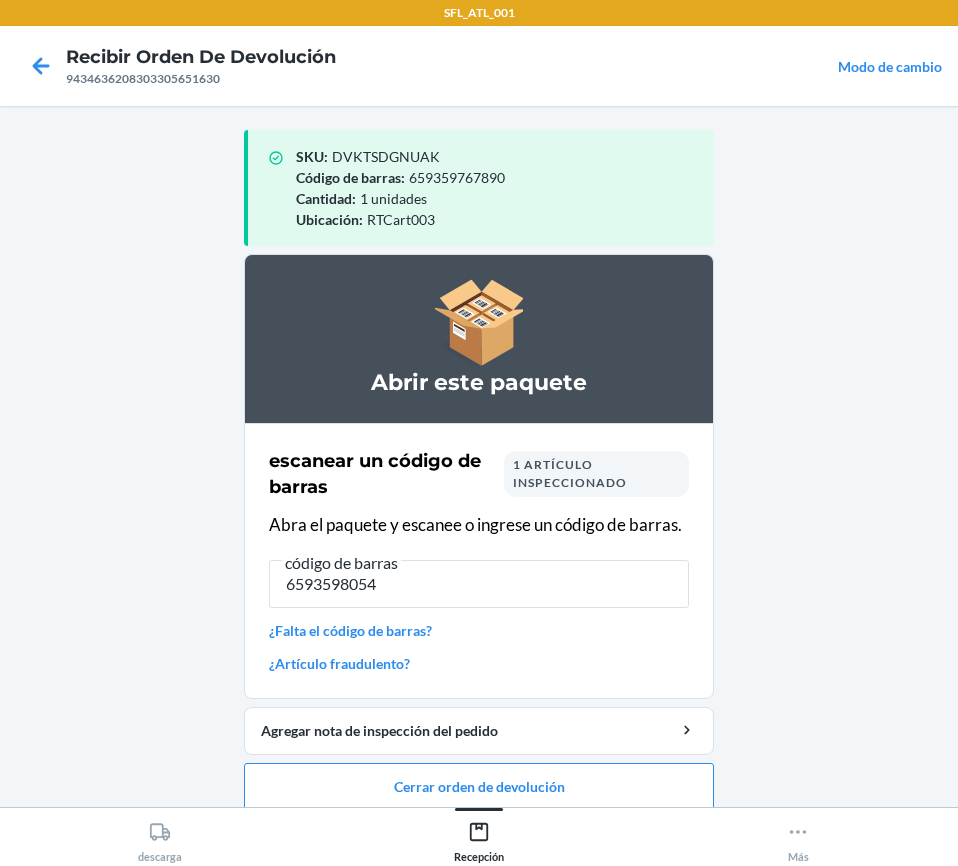 type on "65935980544" 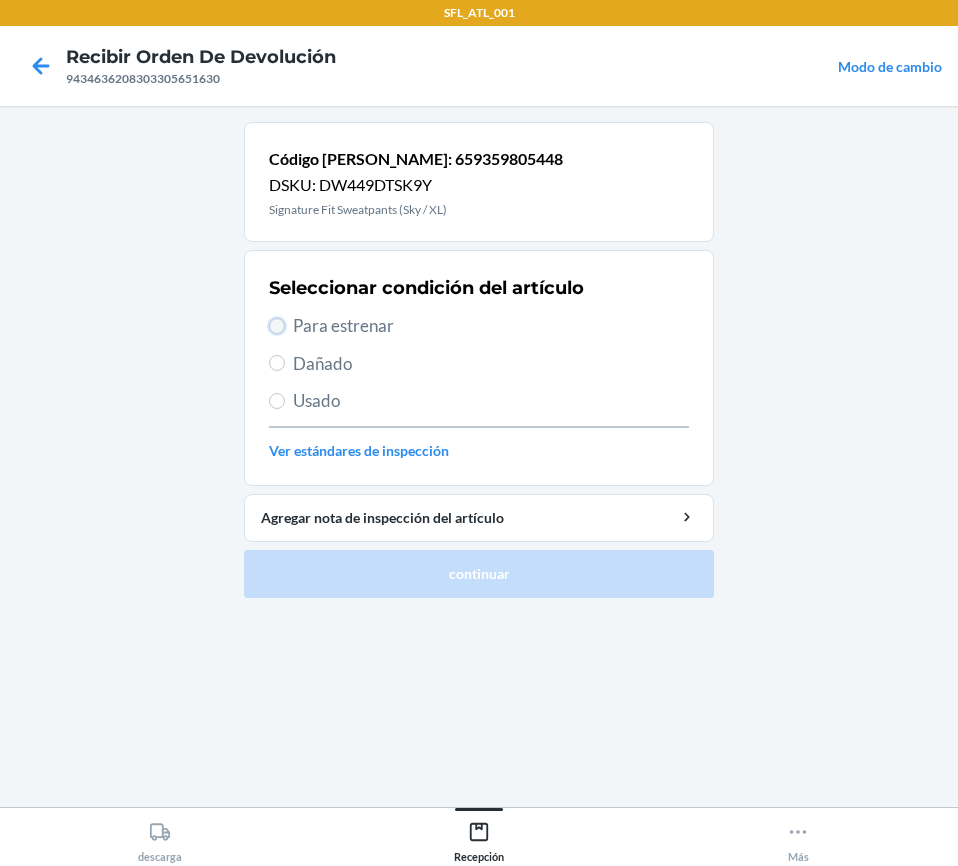 click on "Para estrenar" at bounding box center (277, 326) 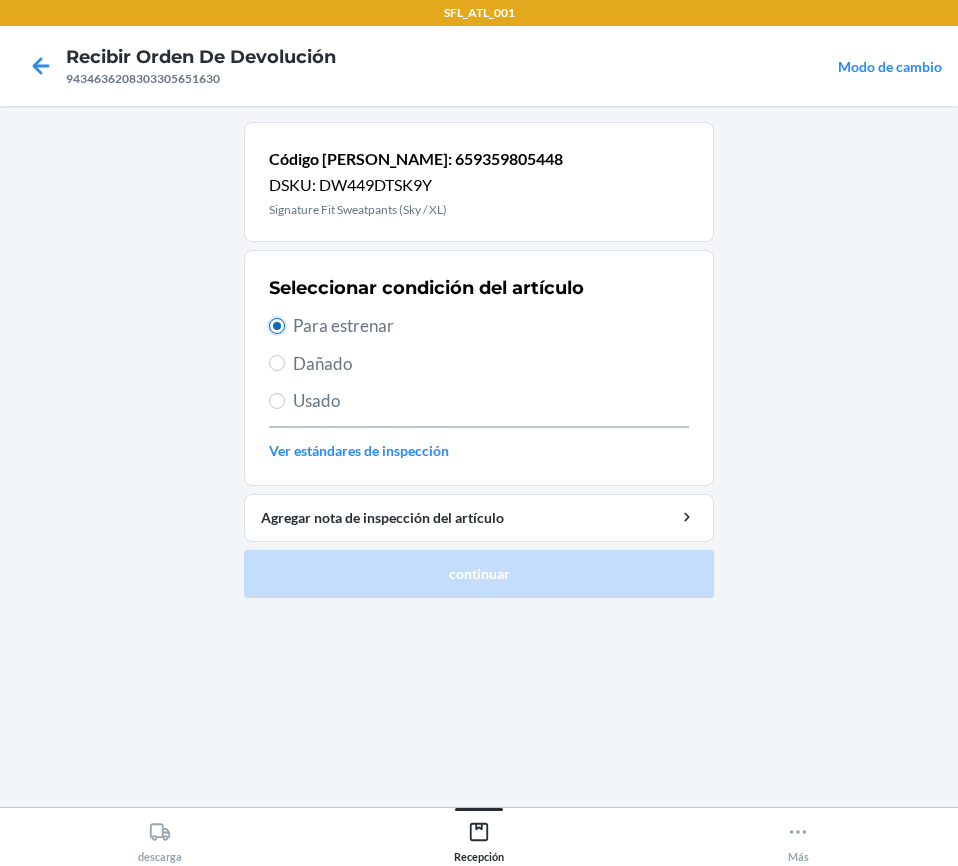 radio on "true" 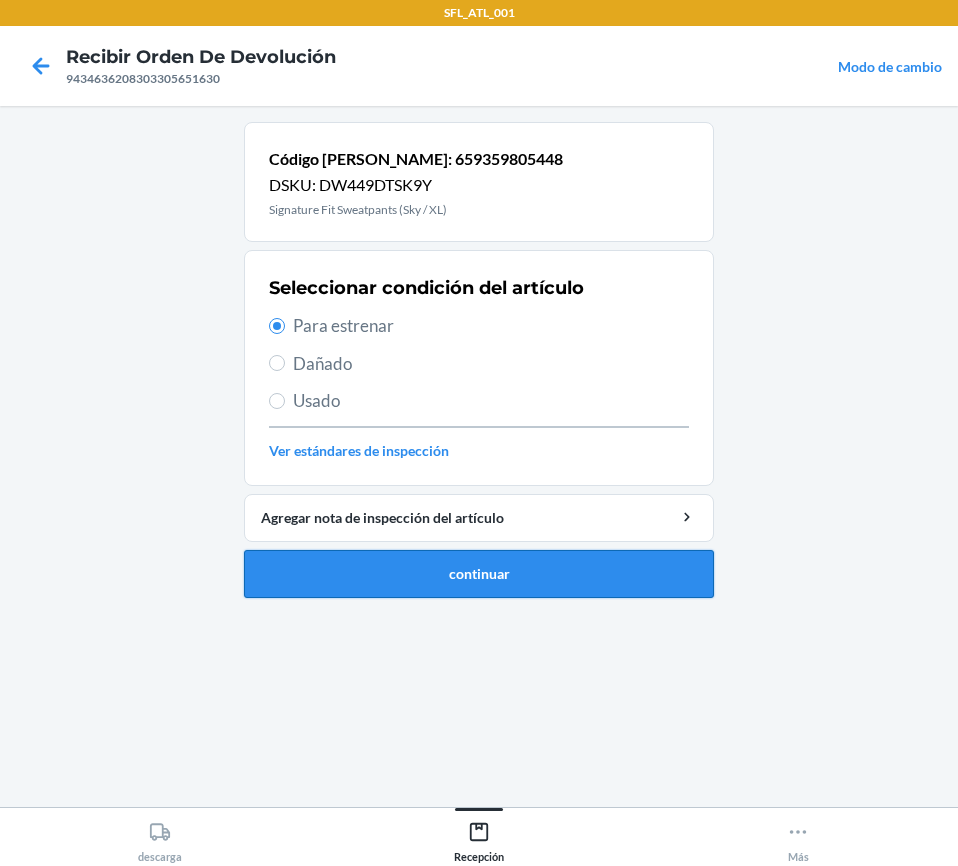 click on "continuar" at bounding box center (479, 574) 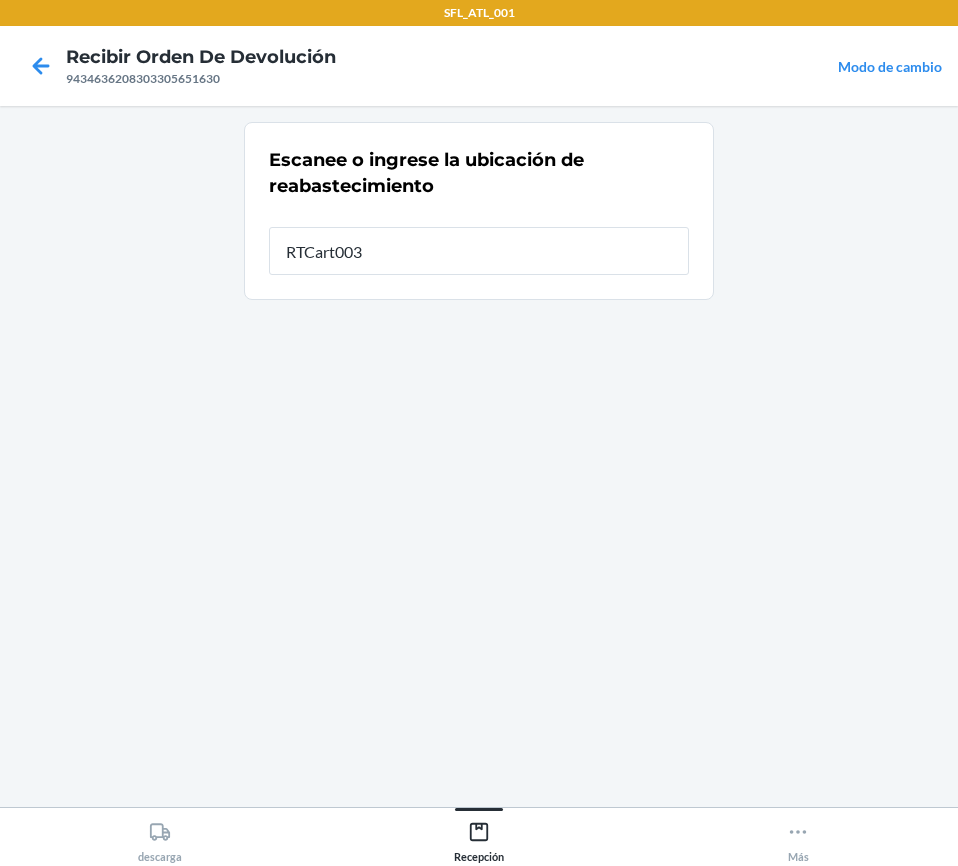 type on "RTCart003" 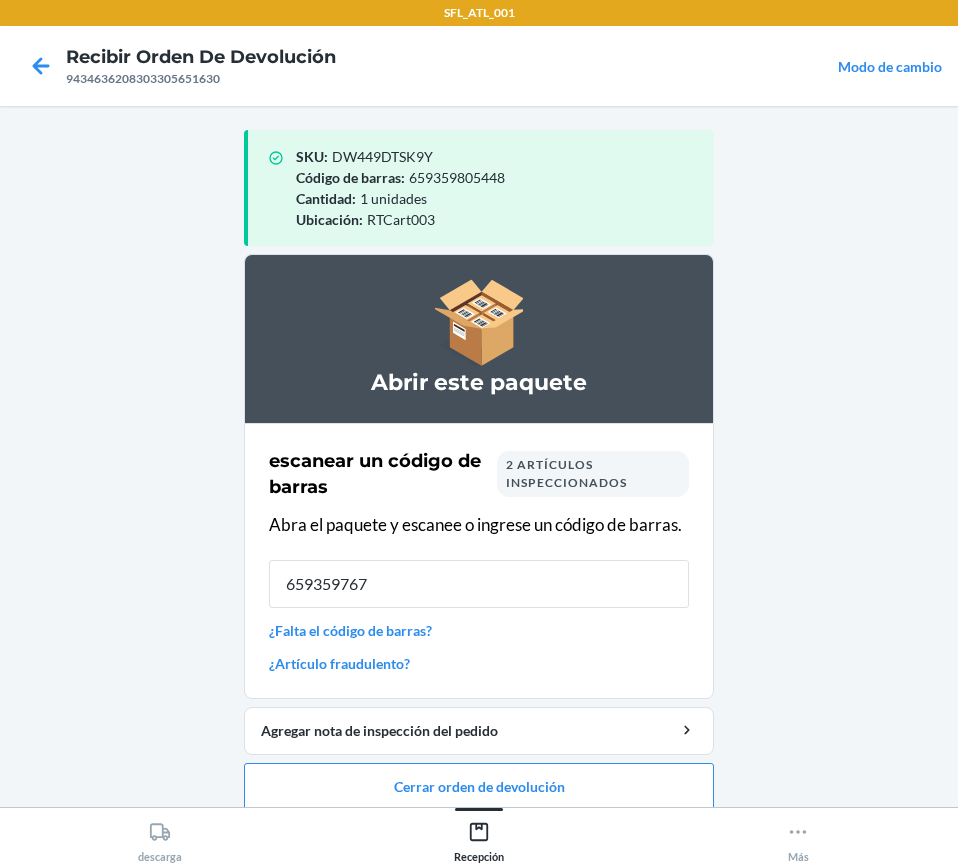 type on "6593597678" 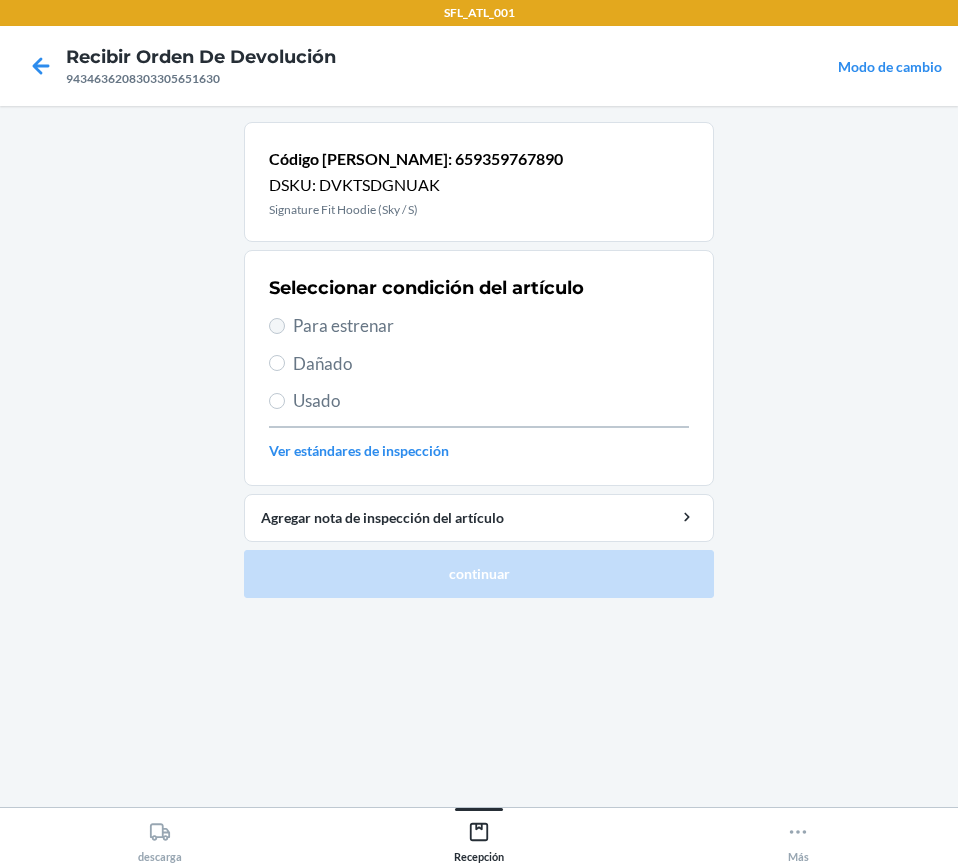 click on "Para estrenar" at bounding box center [479, 326] 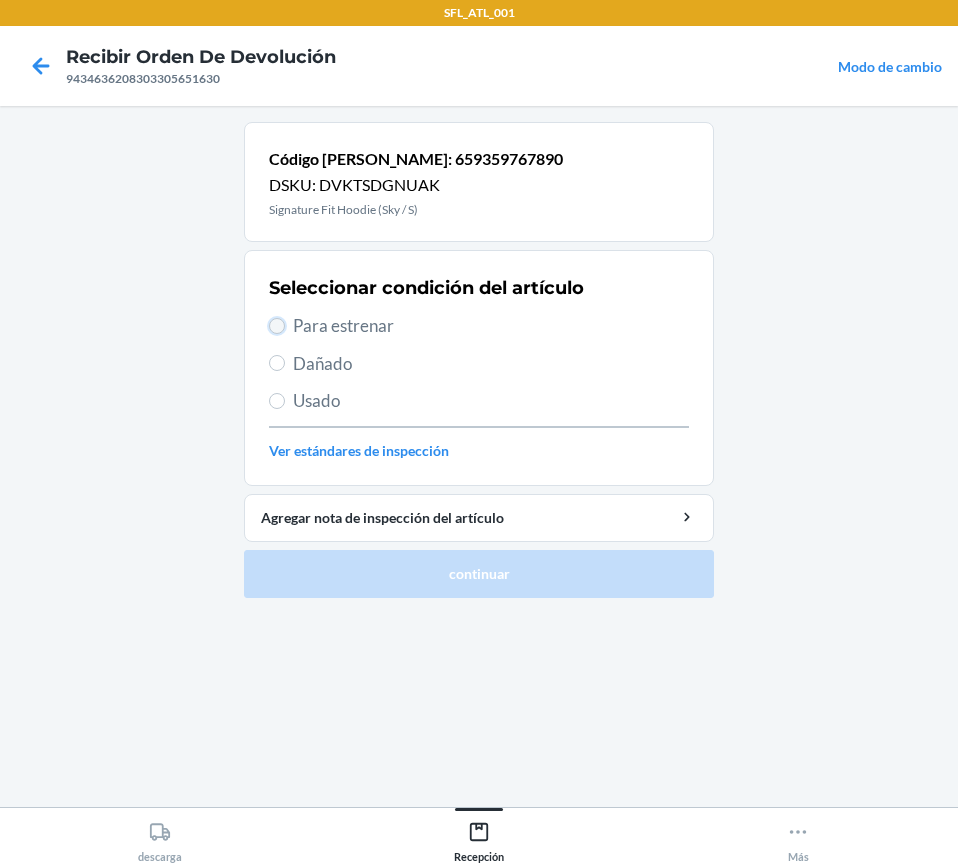 click on "Para estrenar" at bounding box center (277, 326) 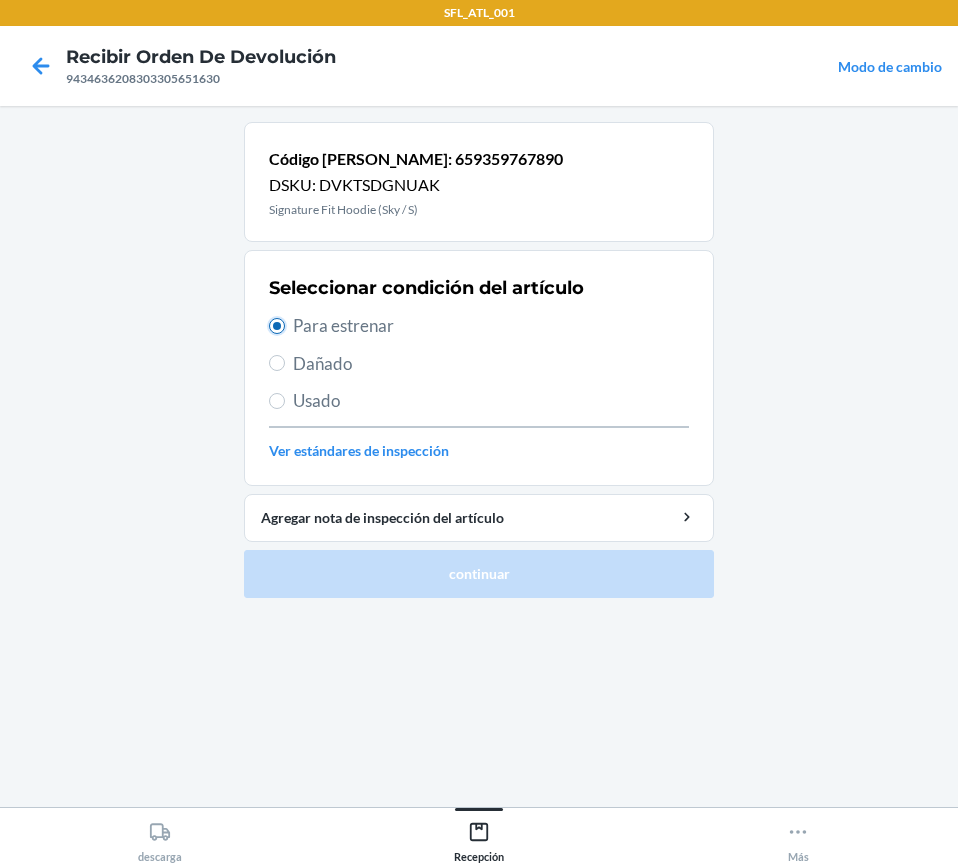 radio on "true" 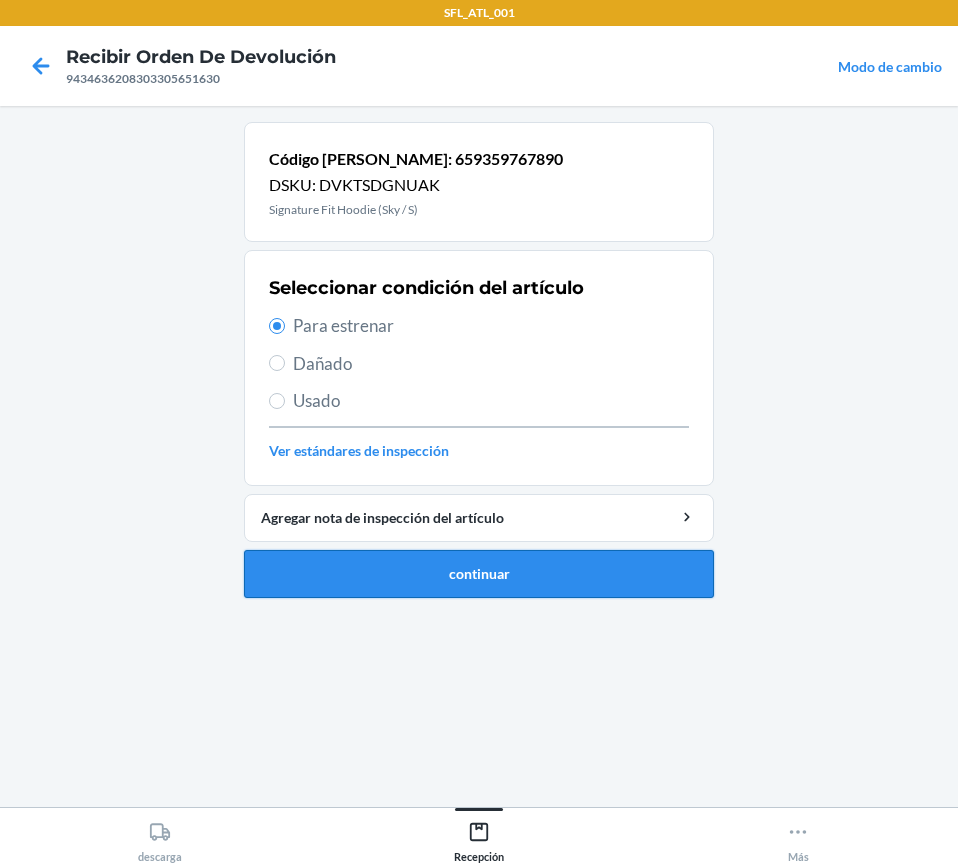 click on "continuar" at bounding box center [479, 574] 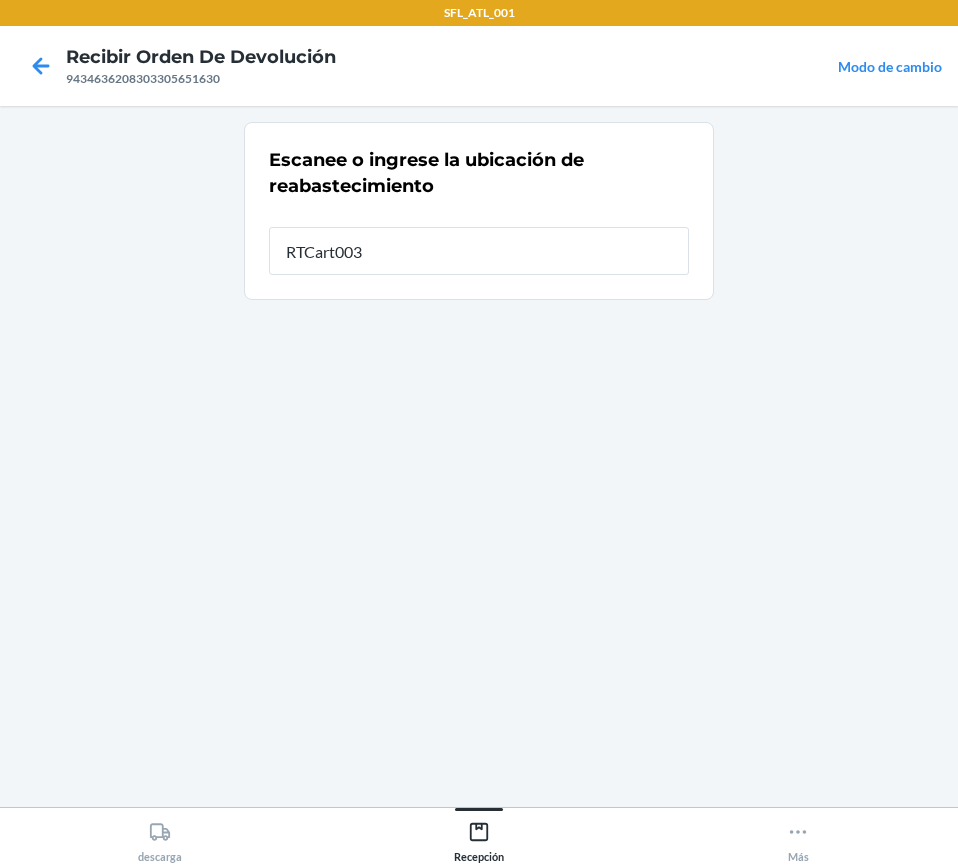 type on "RTCart003" 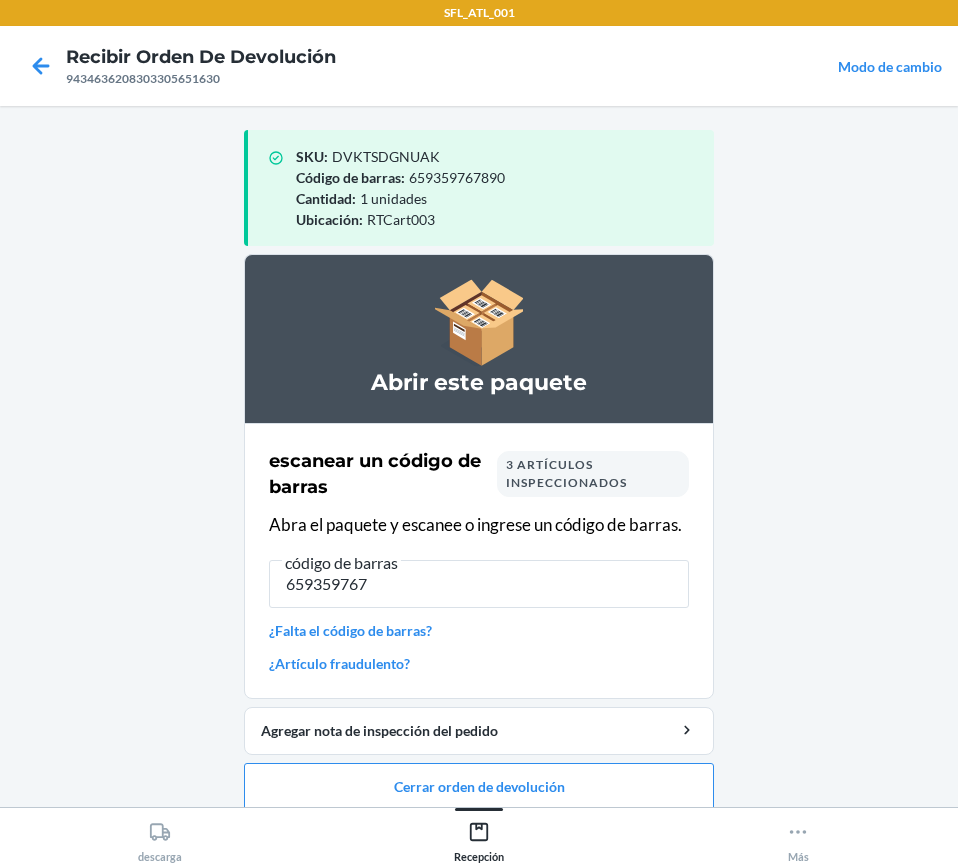 type on "6593597678" 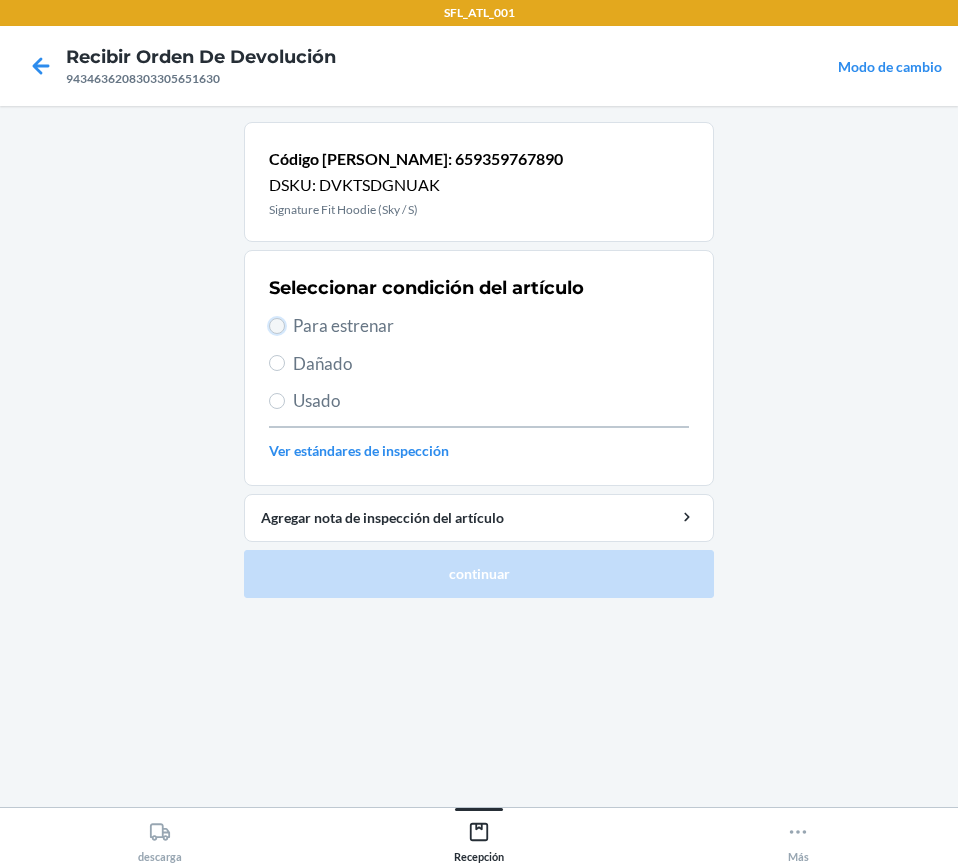 click on "Para estrenar" at bounding box center [277, 326] 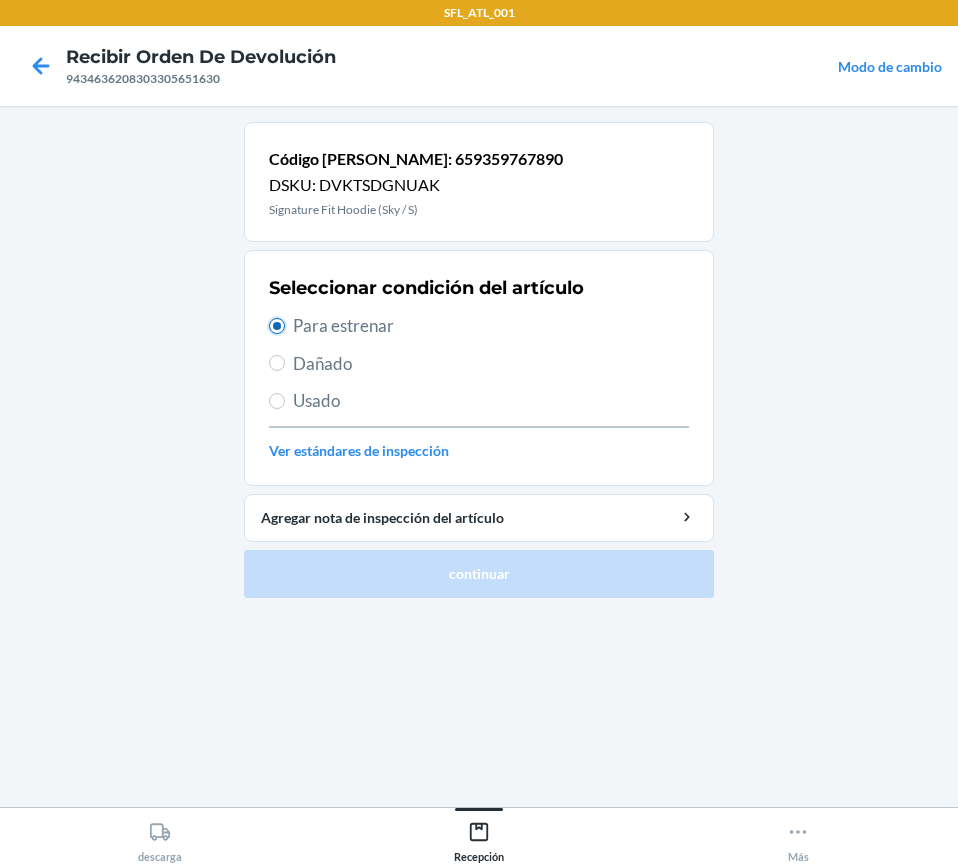 radio on "true" 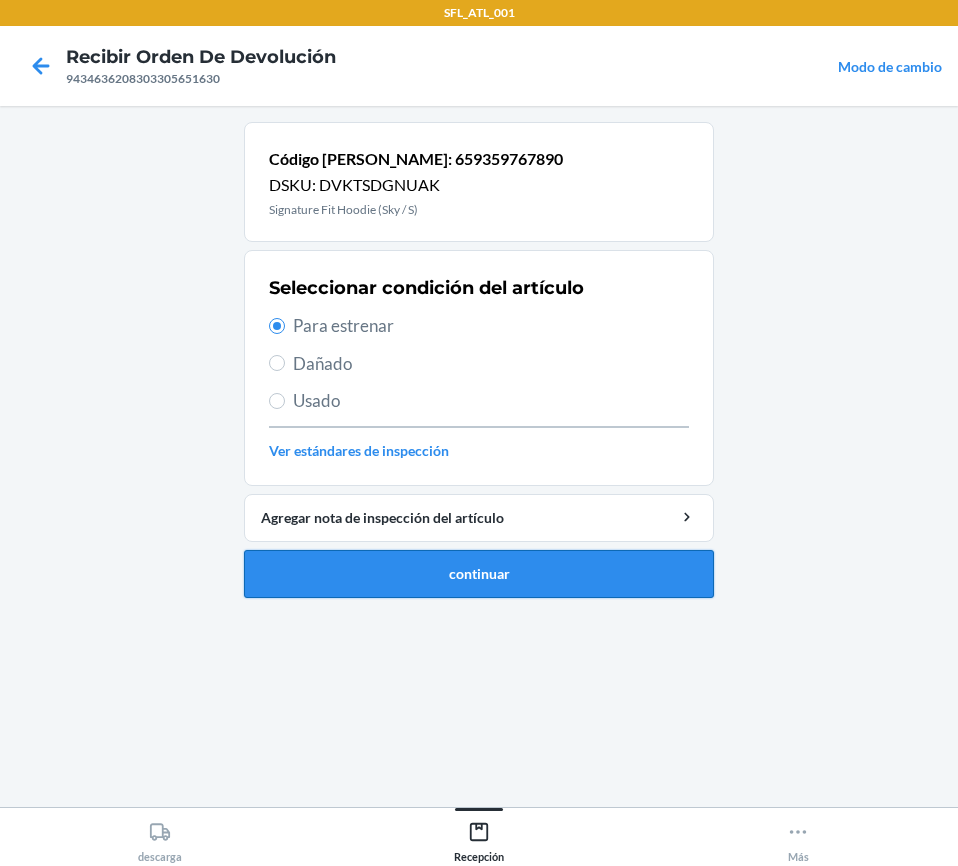 click on "continuar" at bounding box center (479, 574) 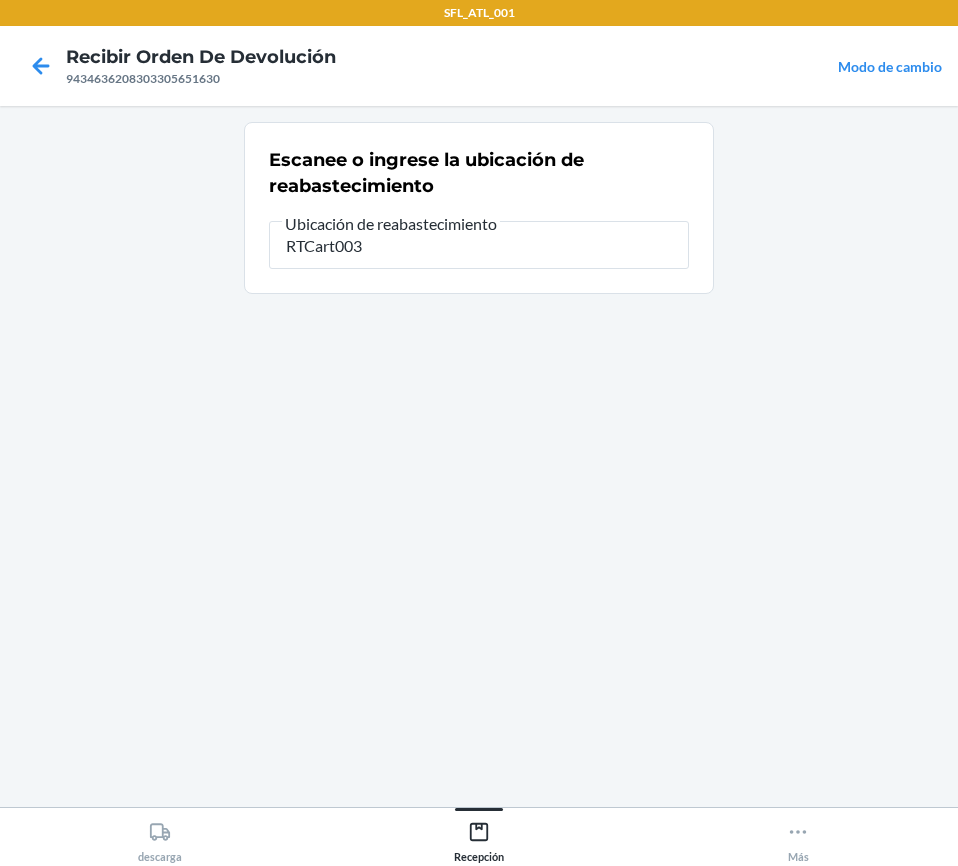 type on "RTCart003" 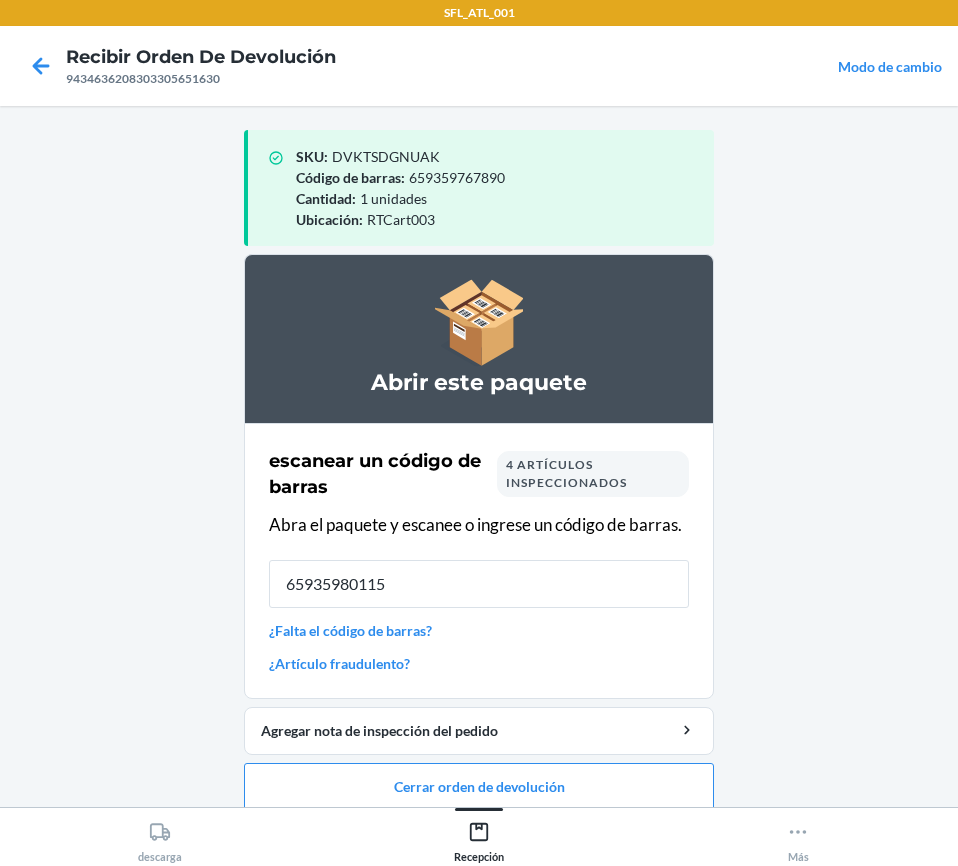 type on "659359801150" 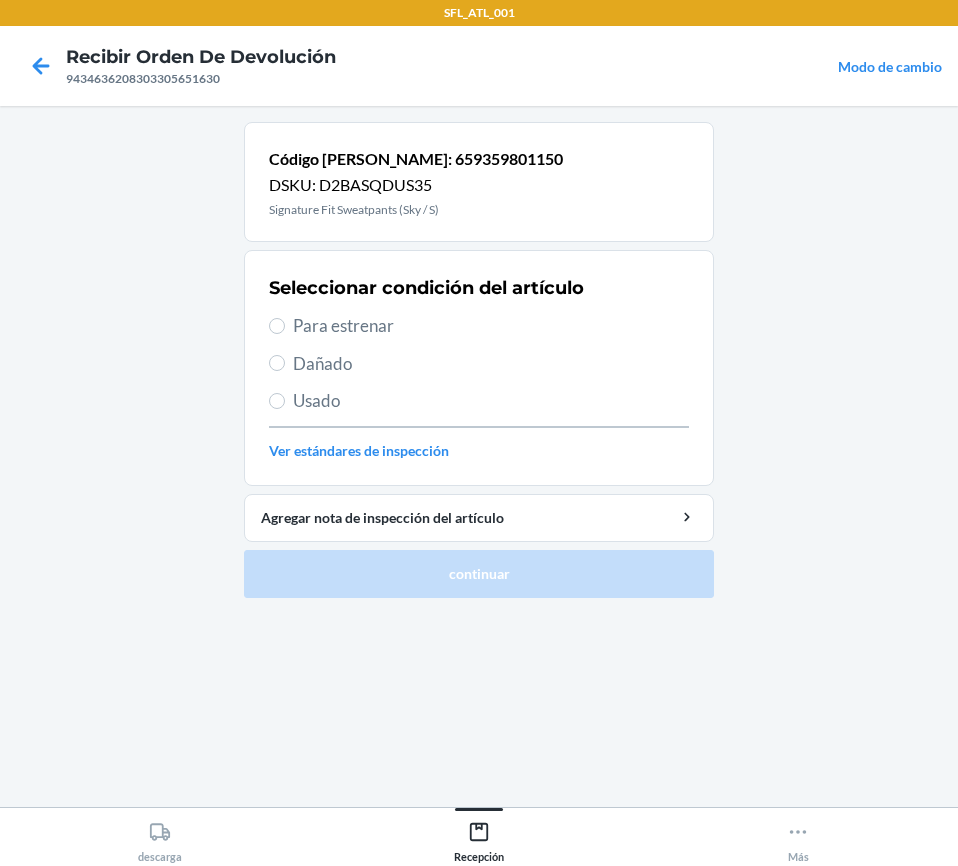 click on "Para estrenar" at bounding box center (479, 326) 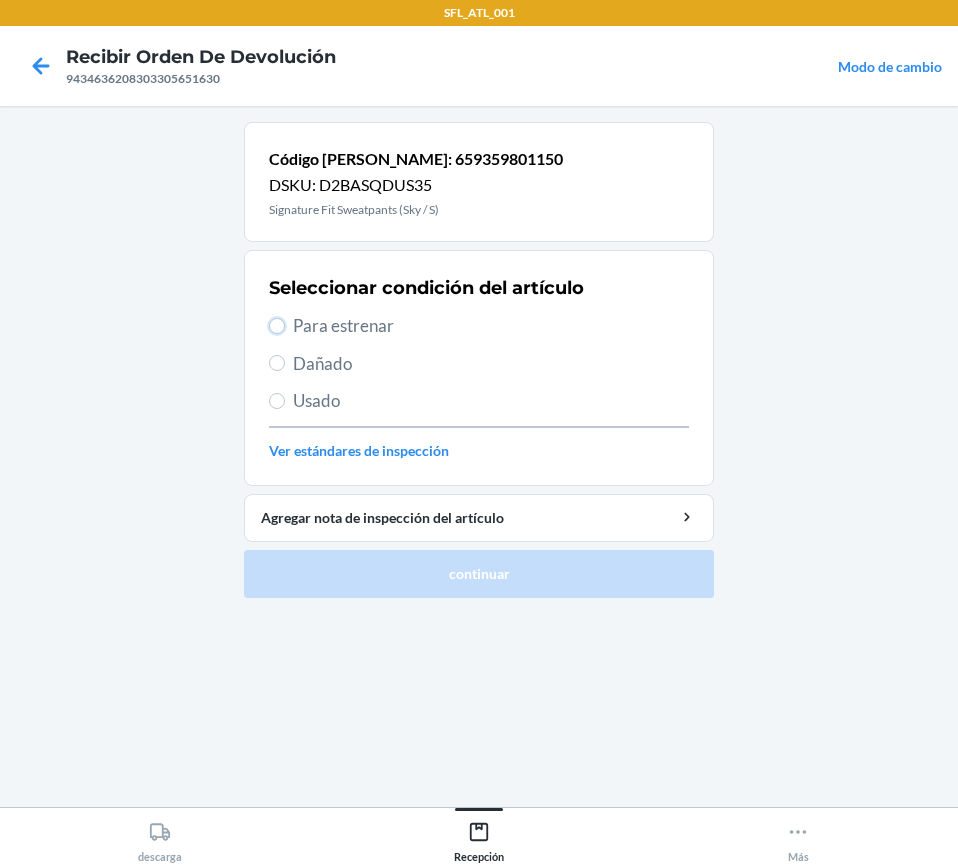 click on "Para estrenar" at bounding box center [277, 326] 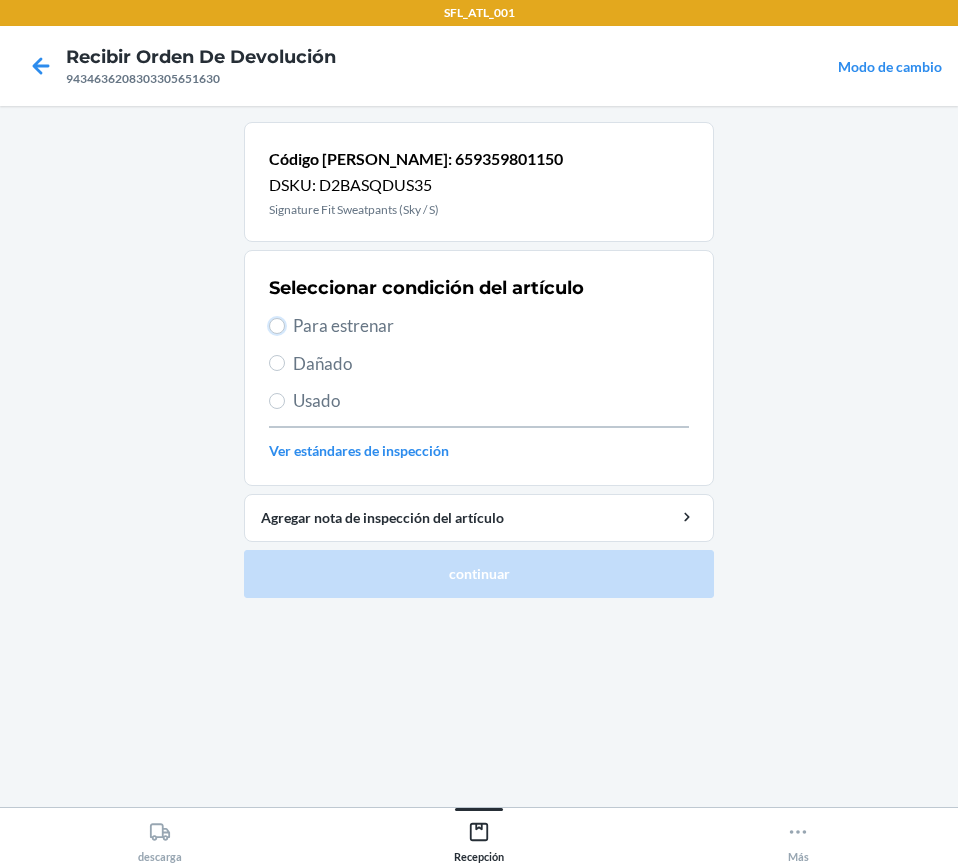 radio on "true" 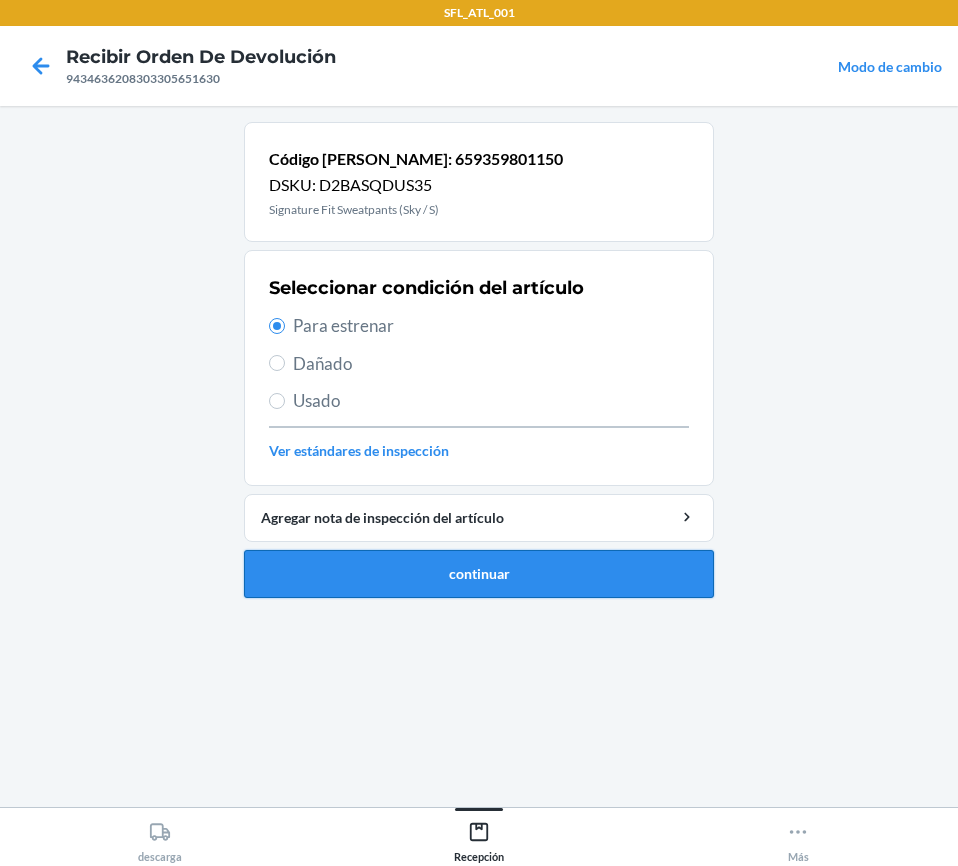 click on "continuar" at bounding box center [479, 574] 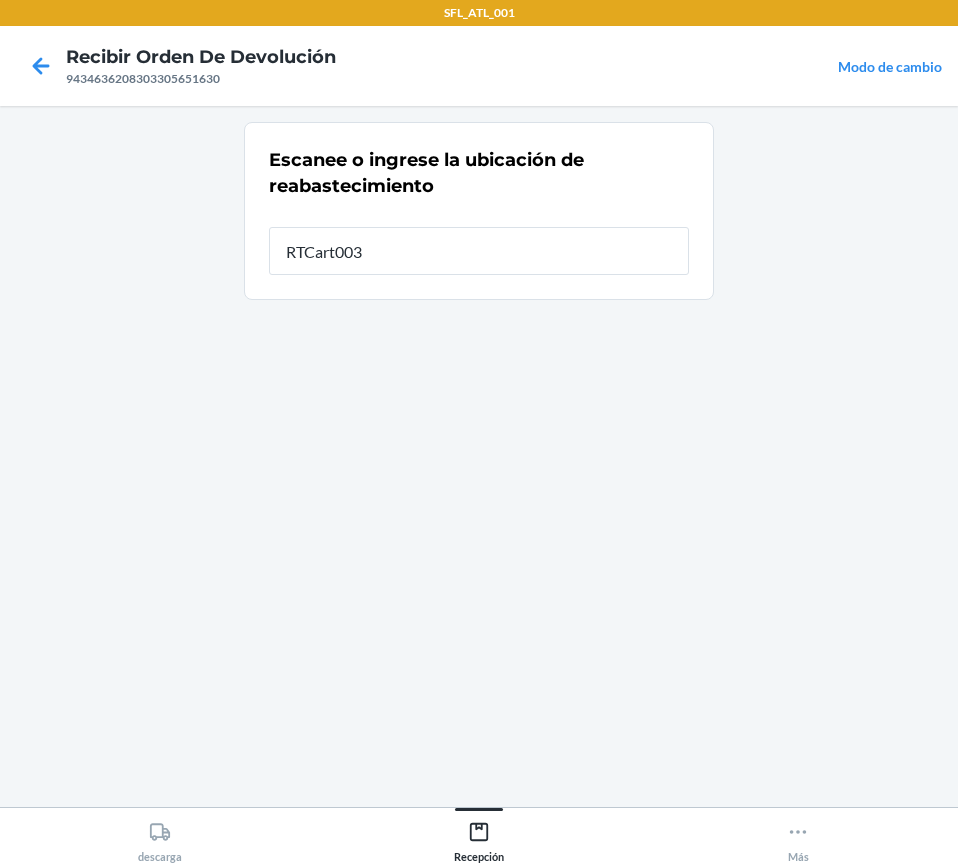 type on "RTCart003" 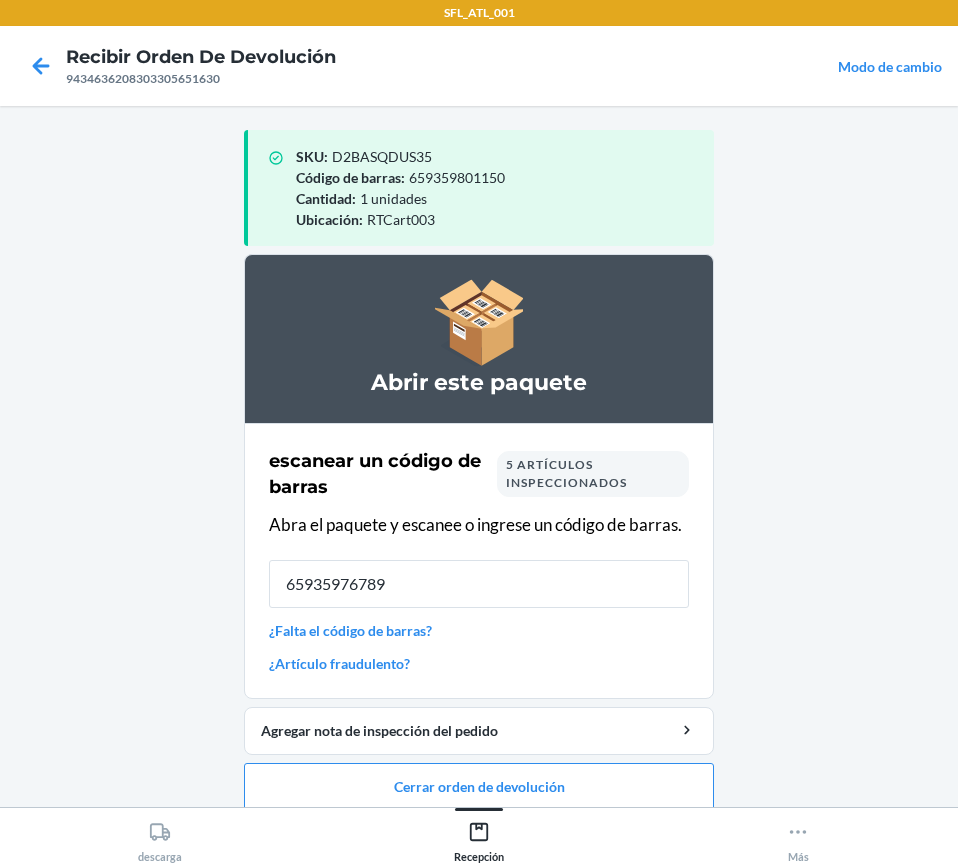 type on "659359767890" 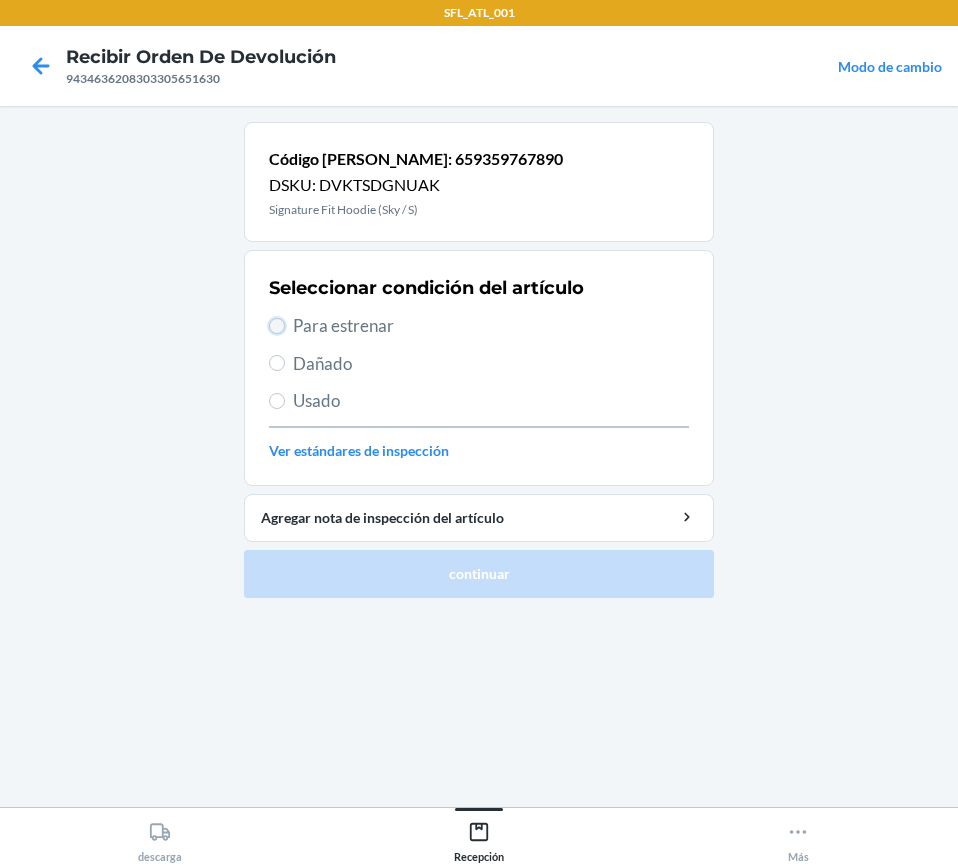 click on "Para estrenar" at bounding box center (277, 326) 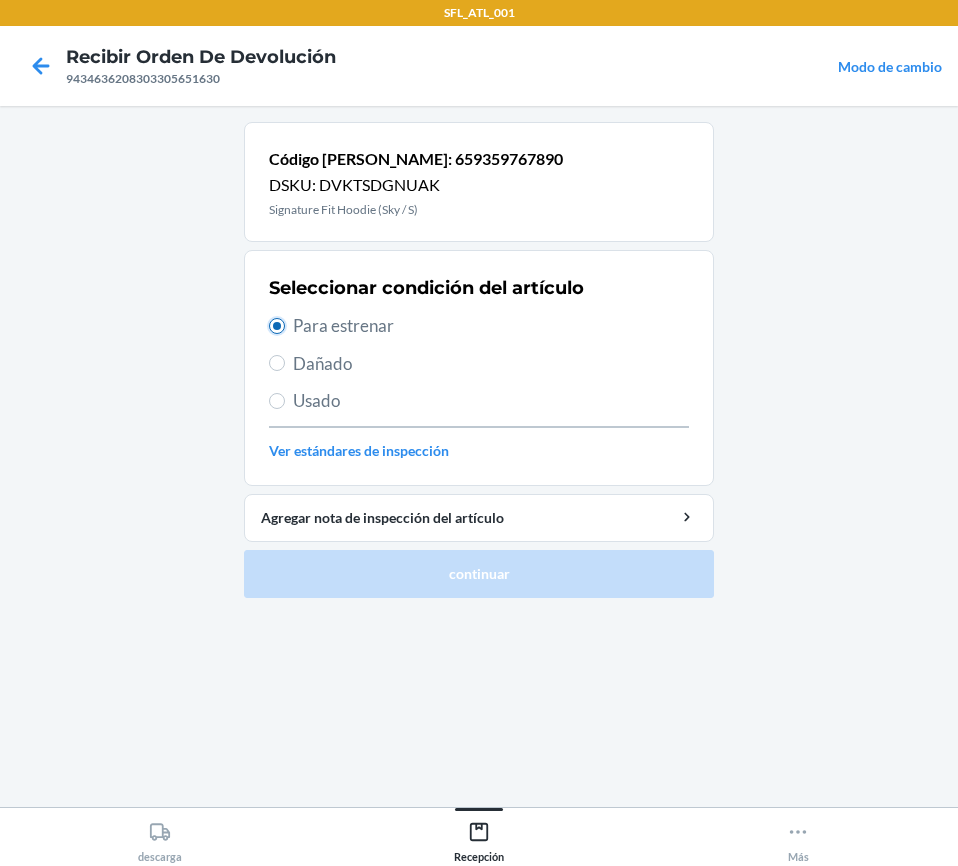 radio on "true" 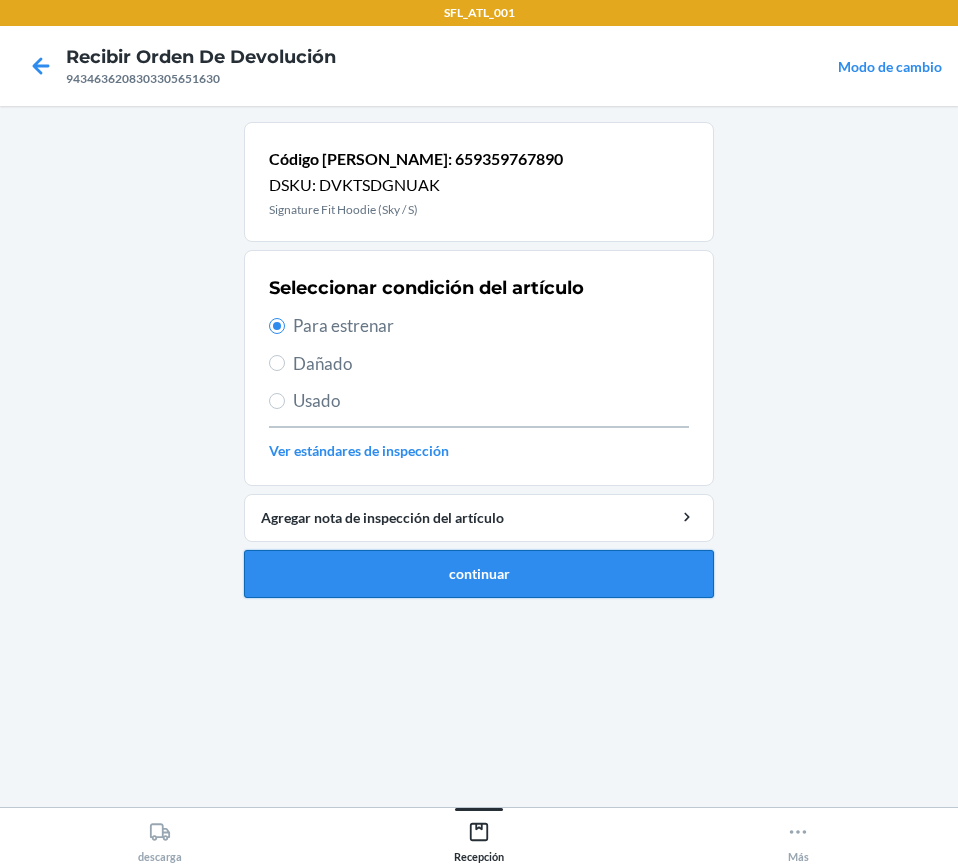 click on "continuar" at bounding box center (479, 574) 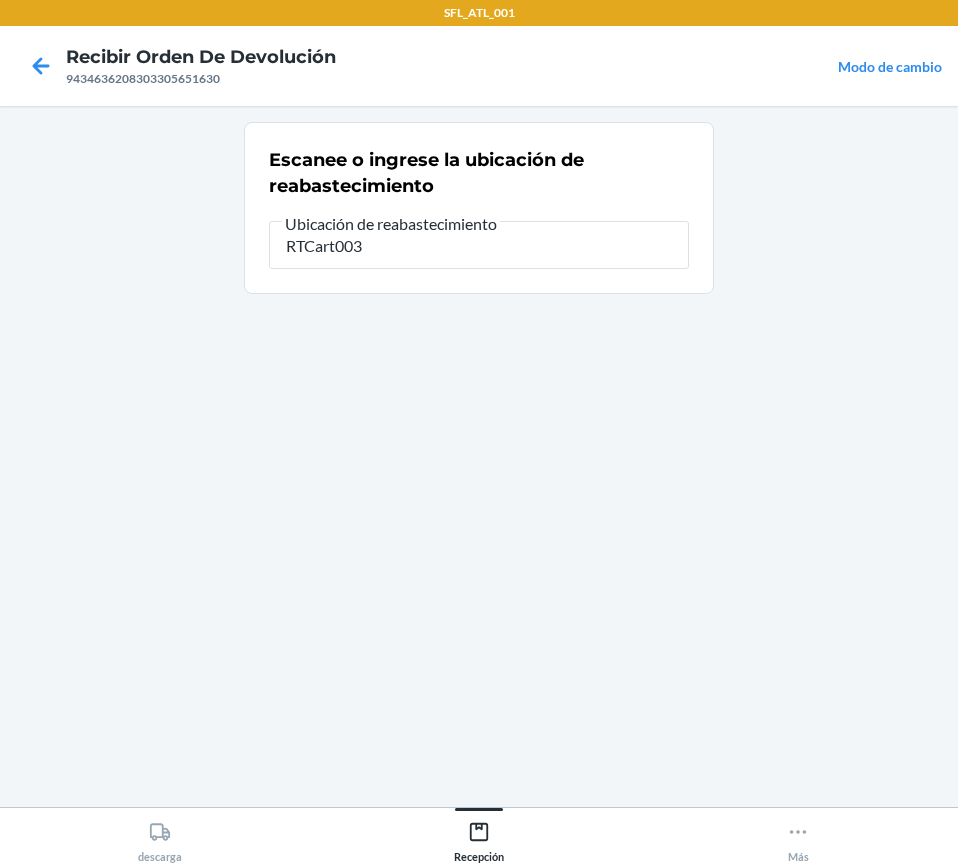 type on "RTCart003" 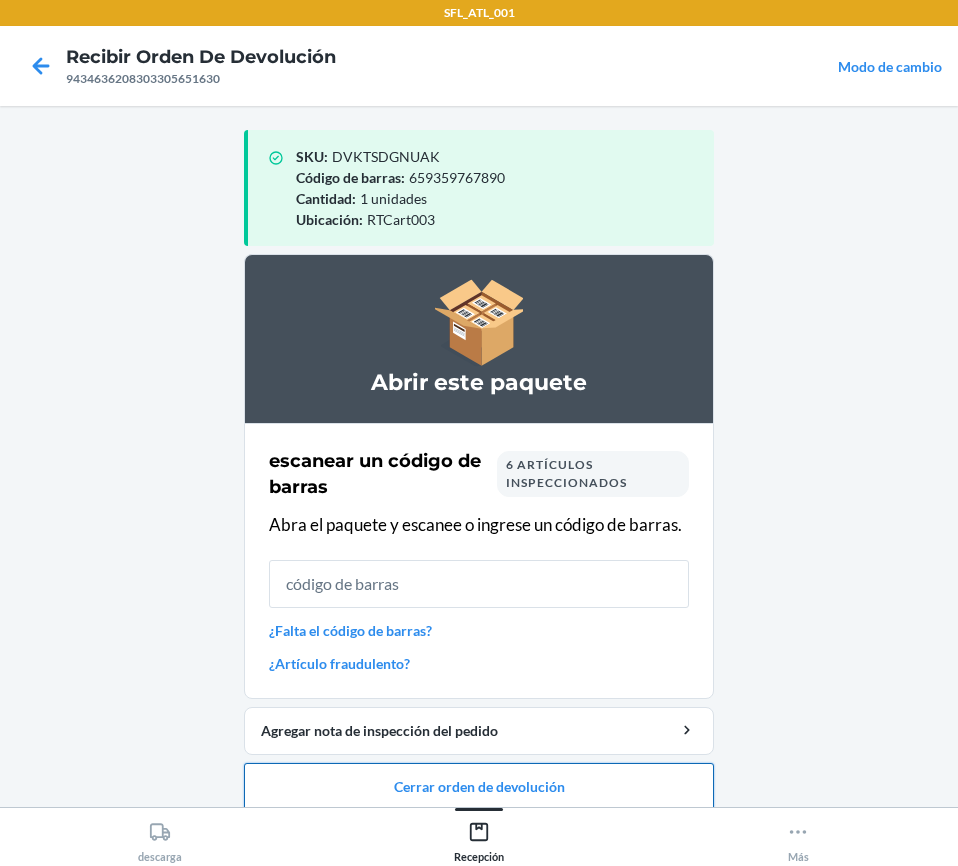 click on "Cerrar orden de devolución" at bounding box center [479, 787] 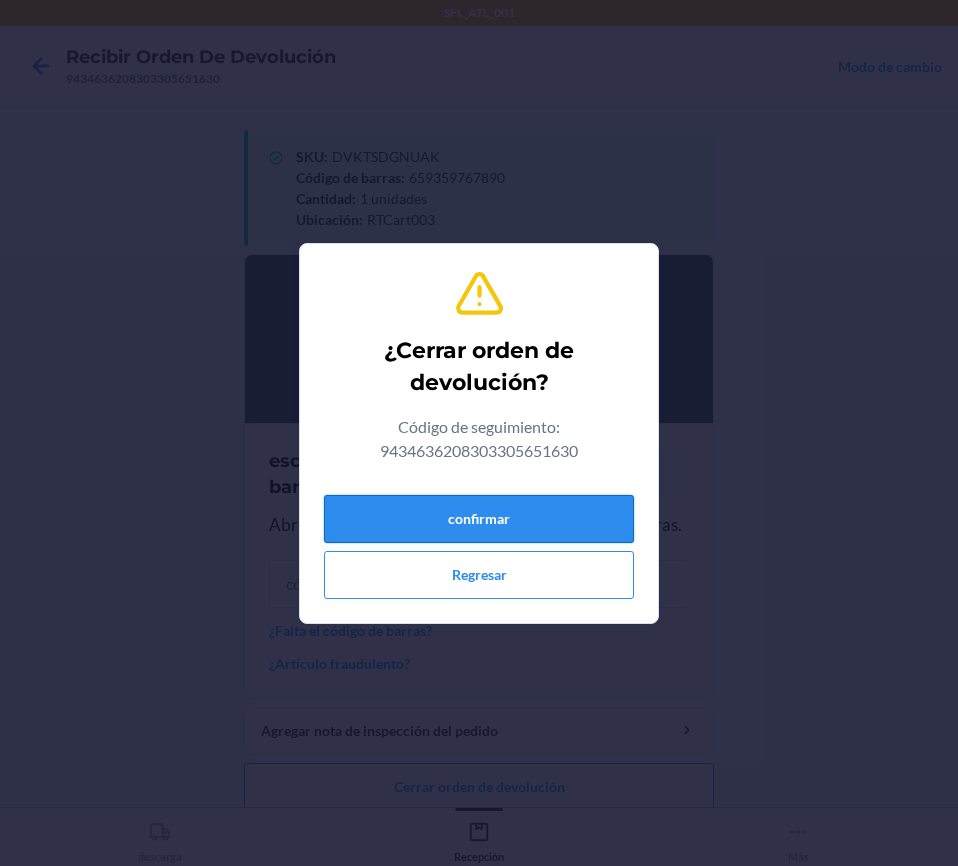 click on "confirmar" at bounding box center (479, 519) 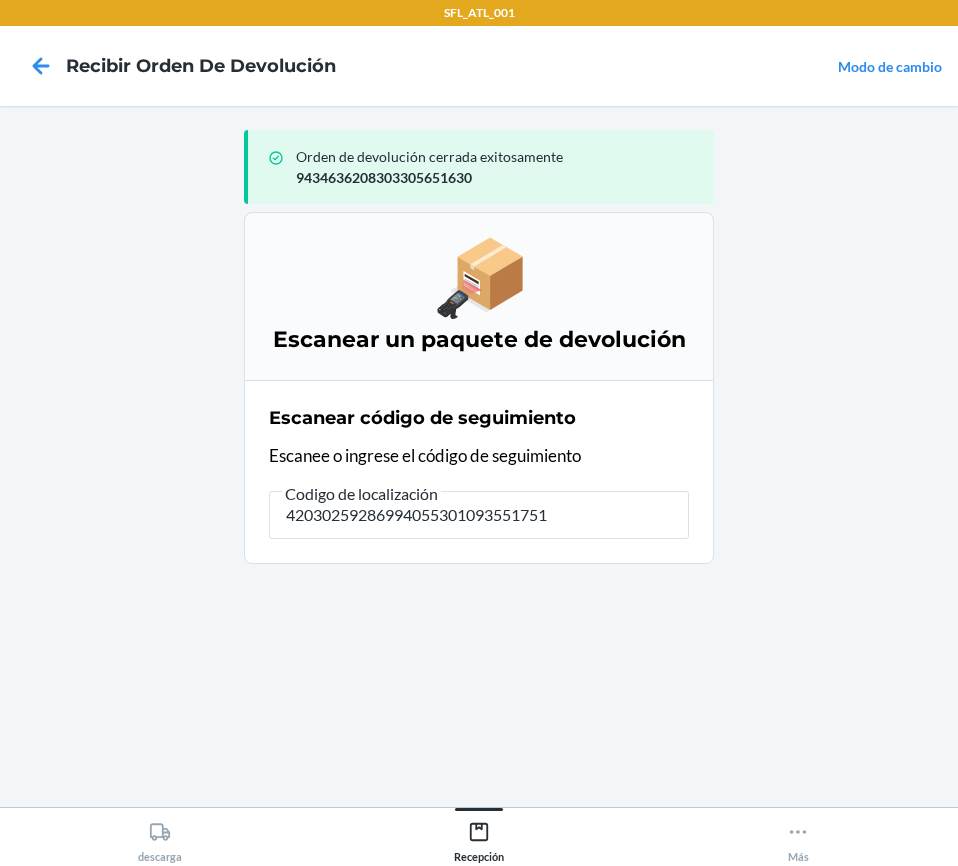 type on "420302592869940553010935517516" 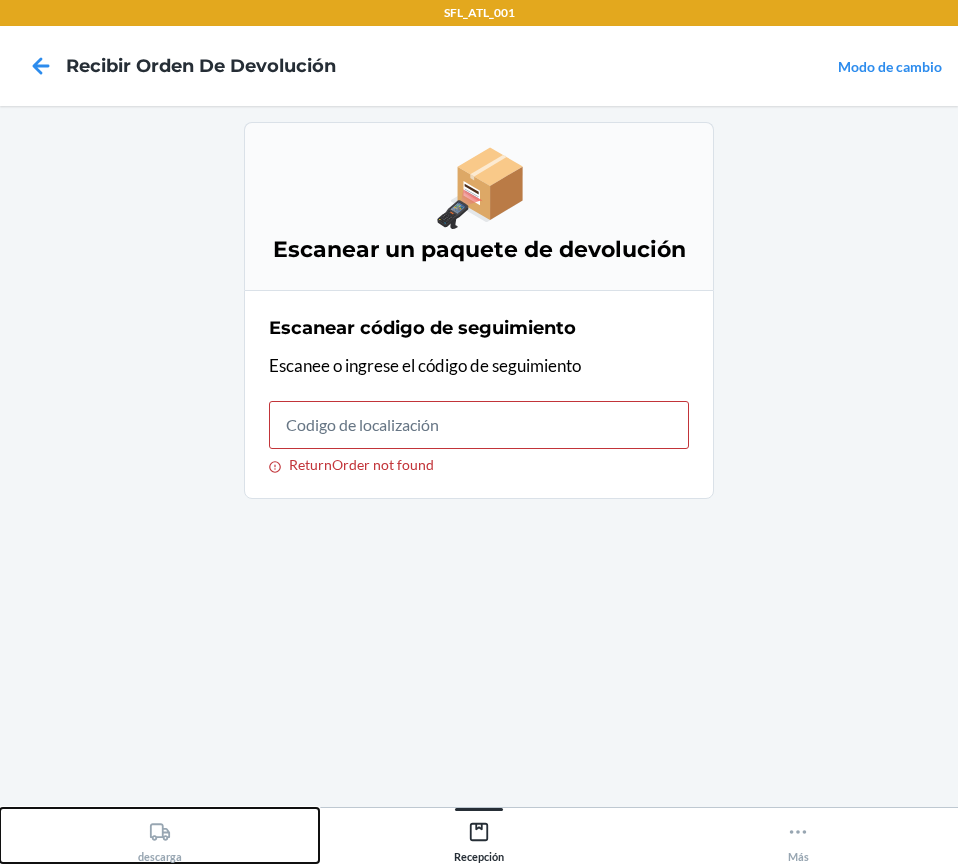 click 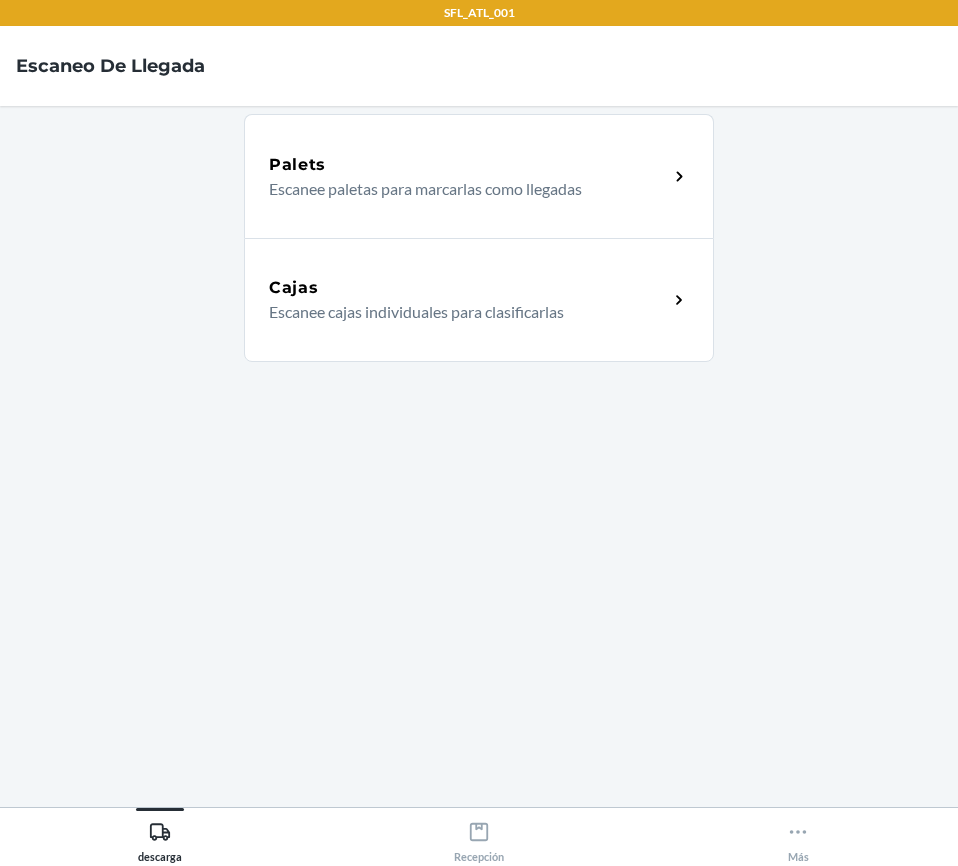 click on "Cajas Escanee cajas individuales para clasificarlas" at bounding box center [479, 300] 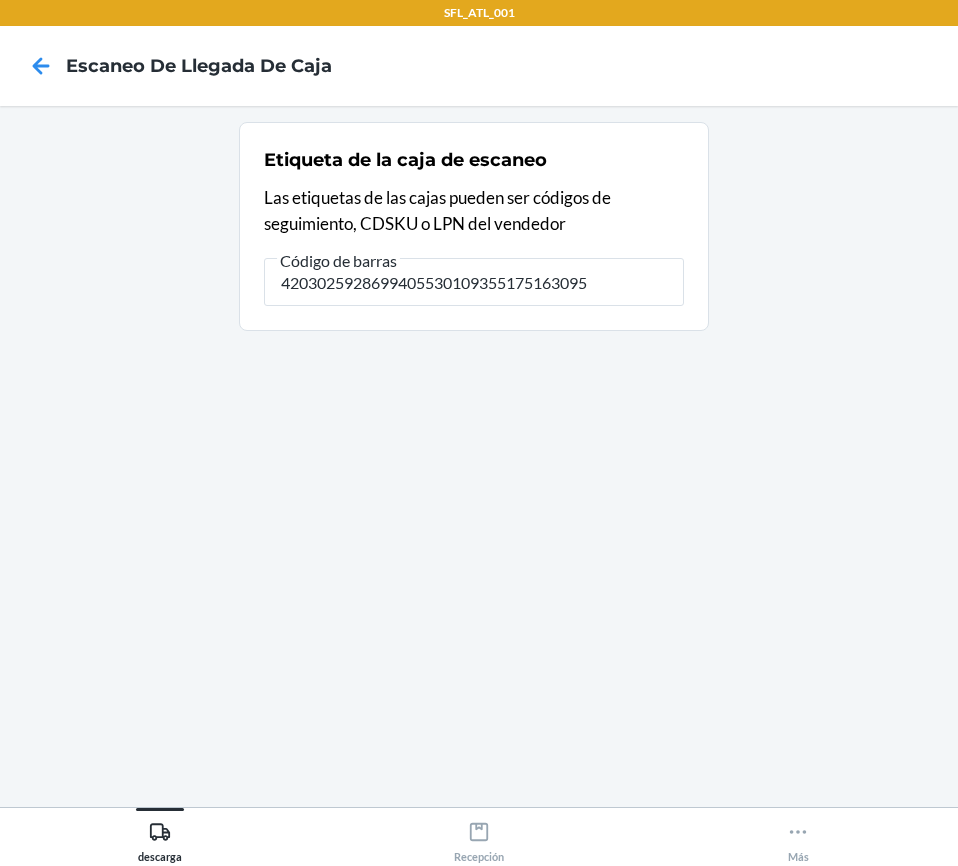 type on "4203025928699405530109355175163095" 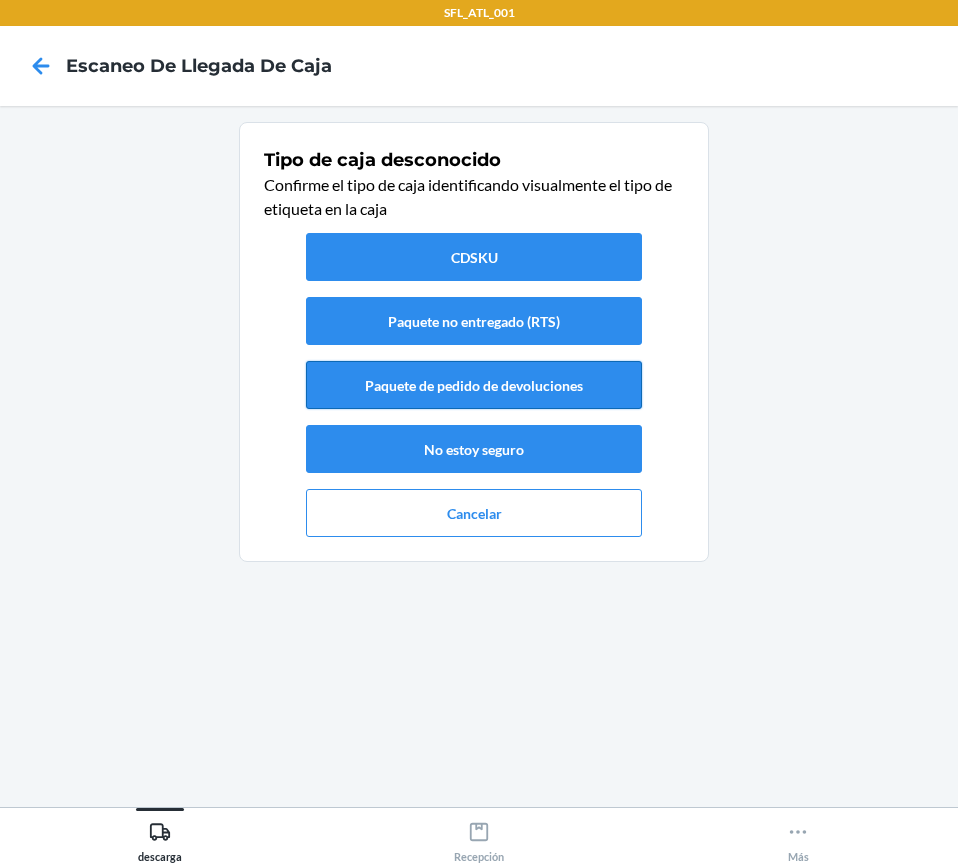 click on "Paquete de pedido de devoluciones" at bounding box center [474, 385] 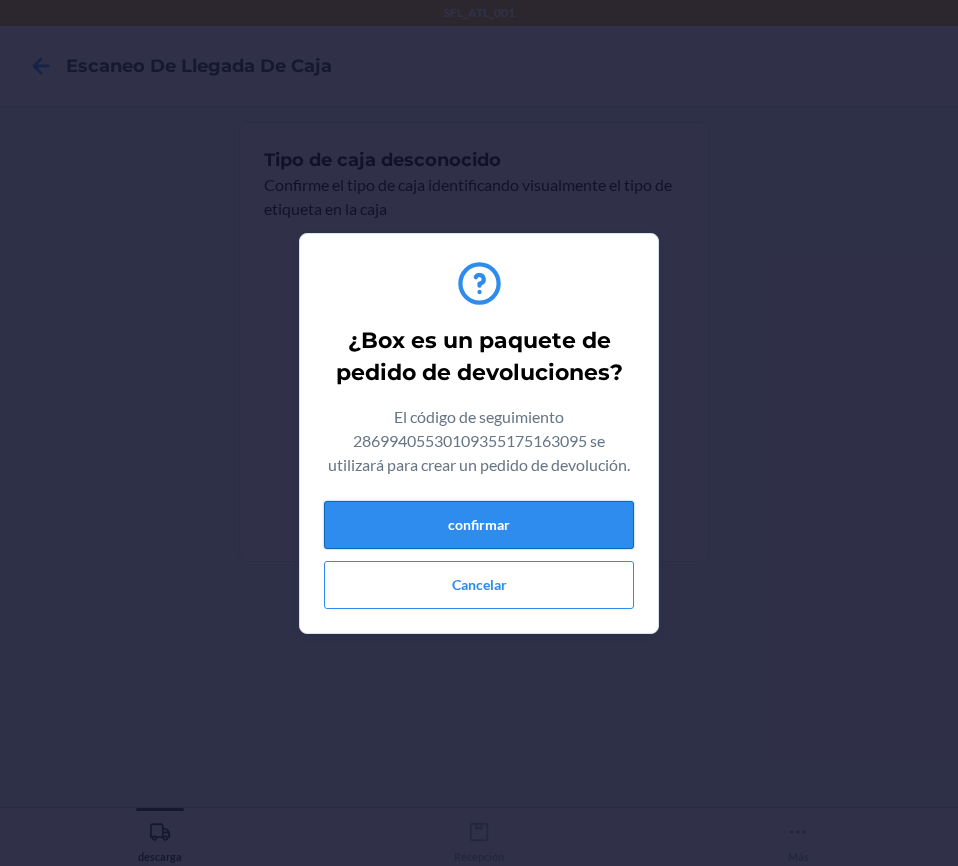 click on "confirmar" at bounding box center (479, 525) 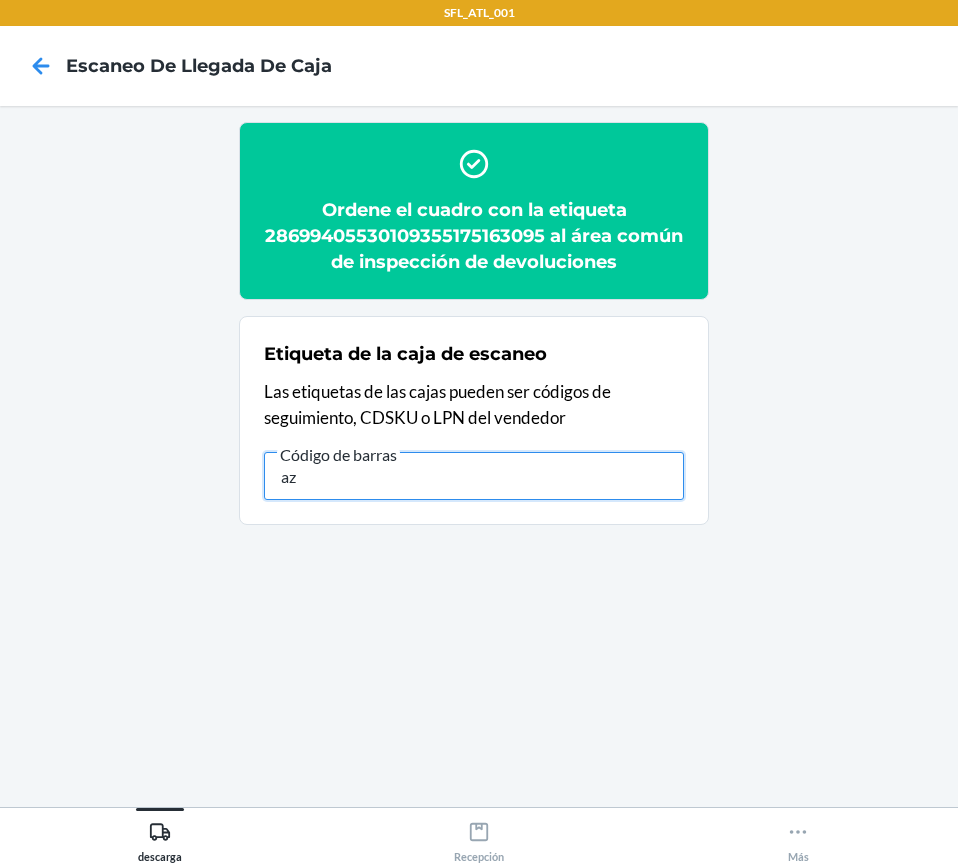 type on "a" 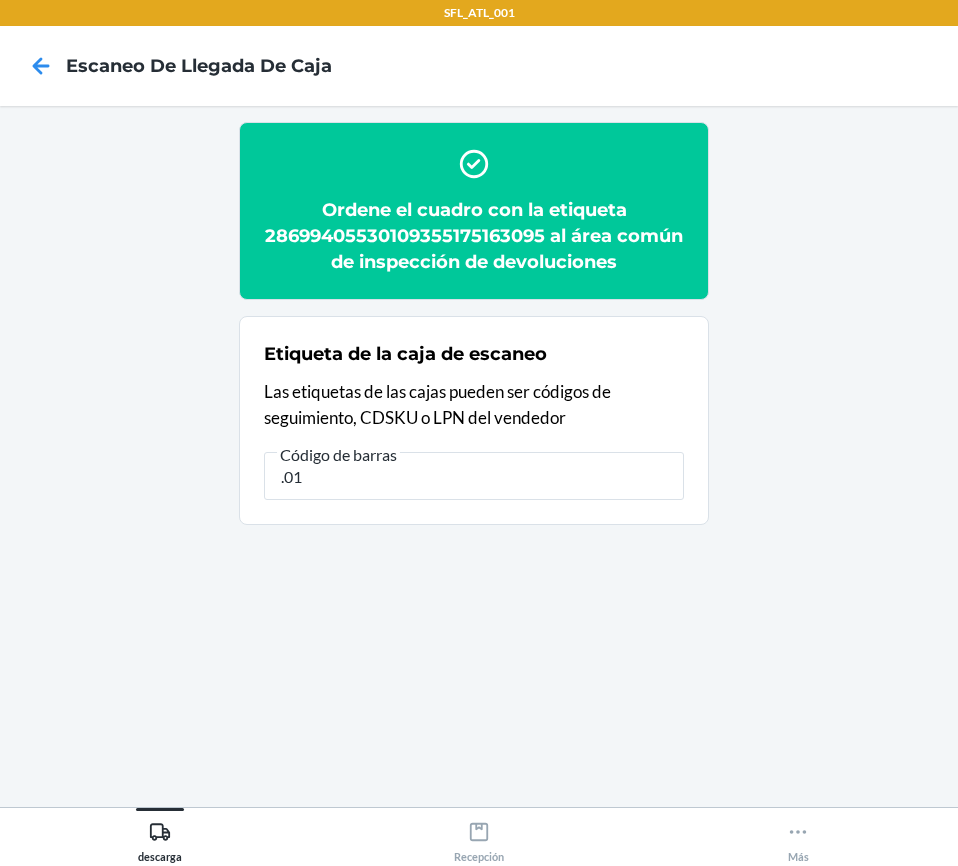 type on "694485725635" 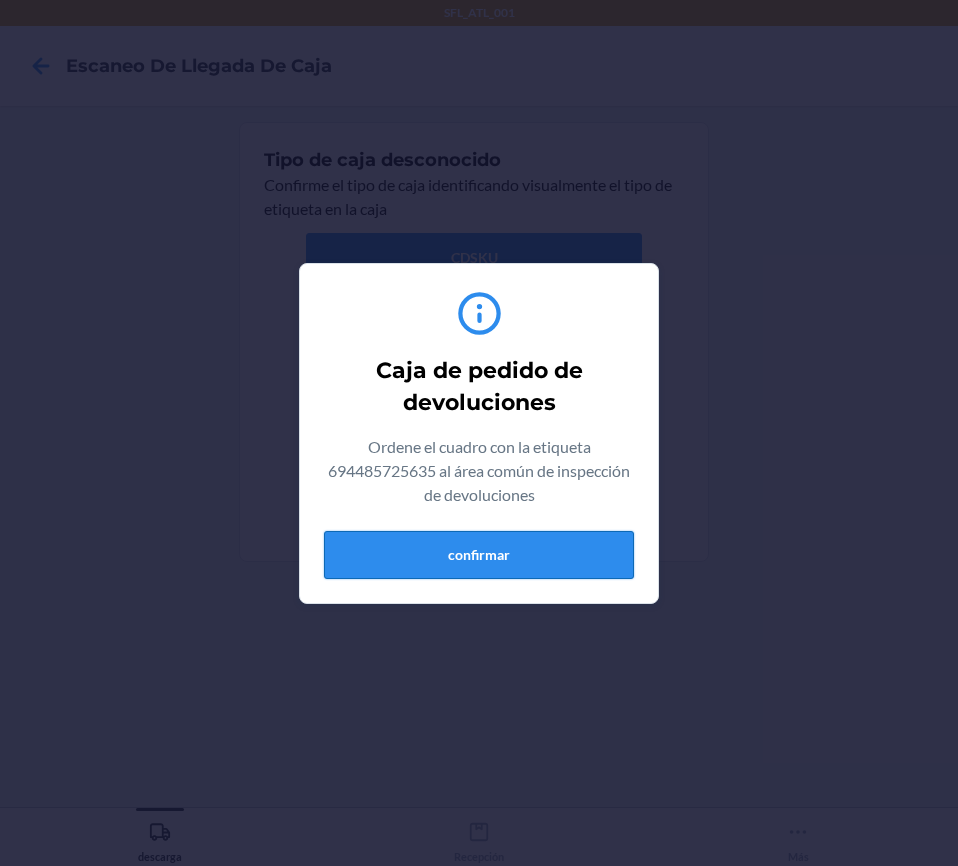 click on "confirmar" at bounding box center [479, 555] 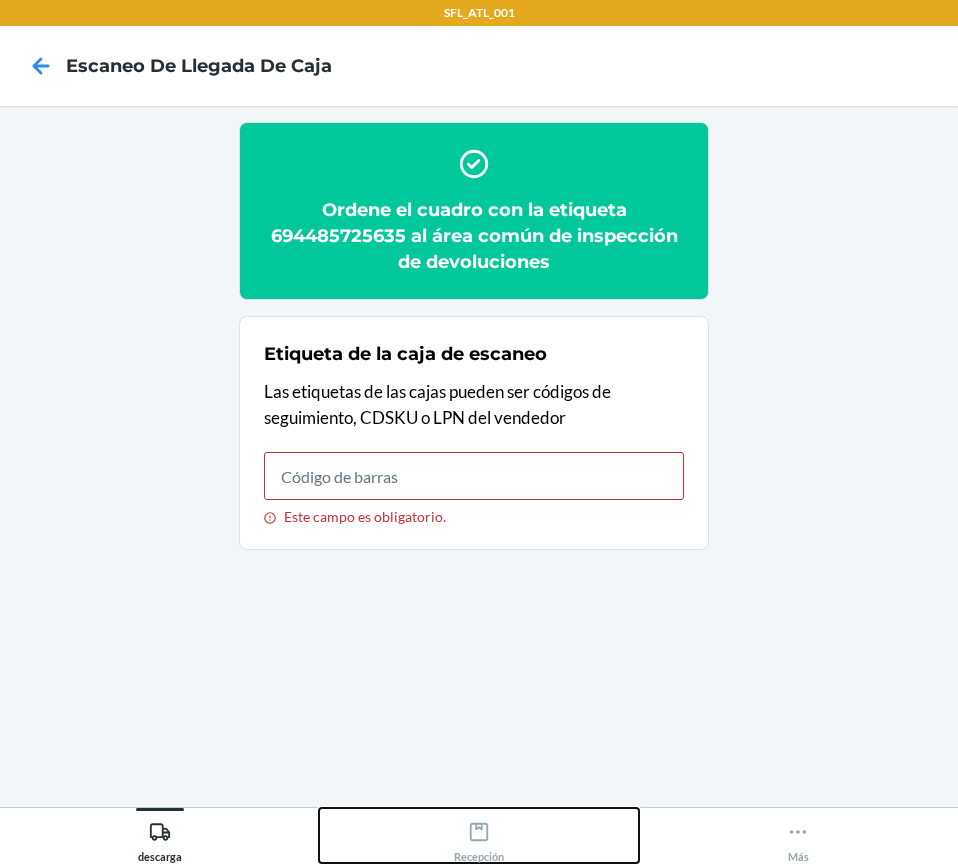 click 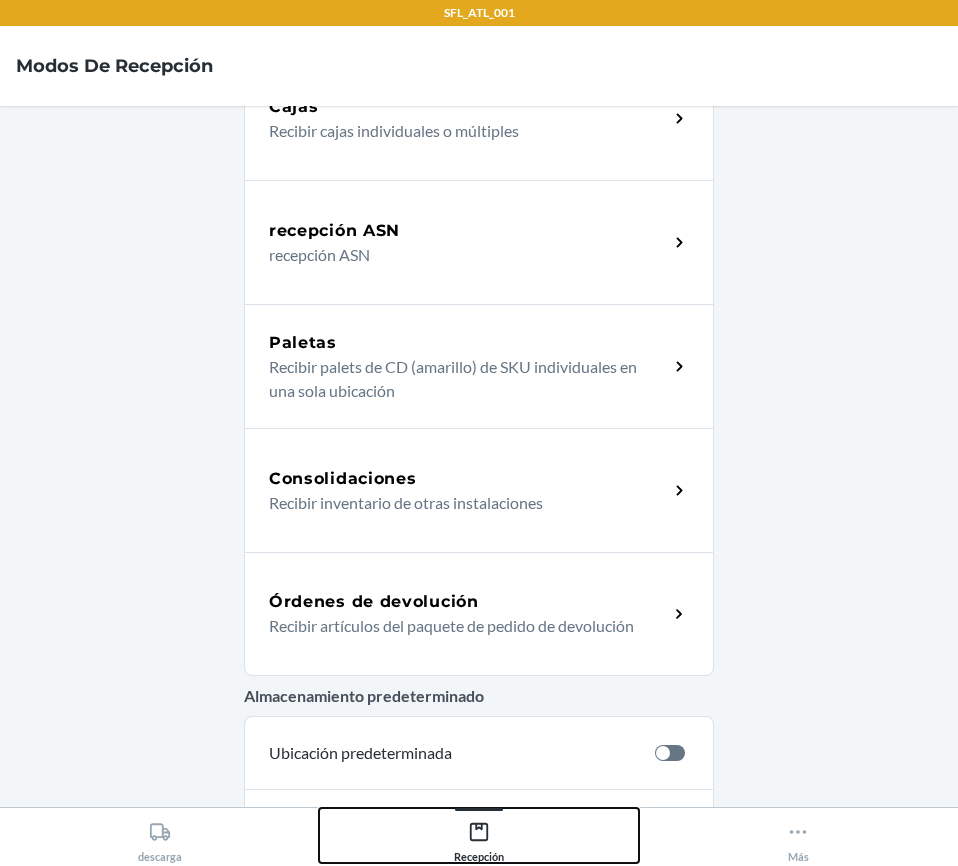scroll, scrollTop: 400, scrollLeft: 0, axis: vertical 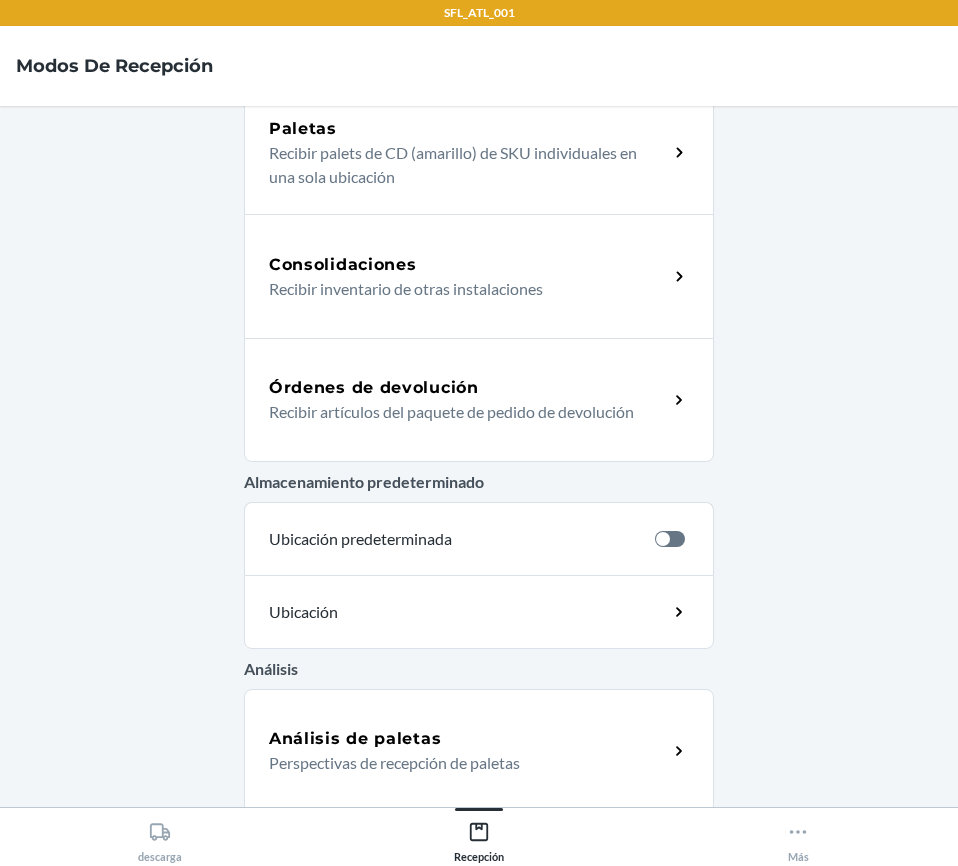 click on "Recibir artículos del paquete de pedido de devolución" at bounding box center [460, 412] 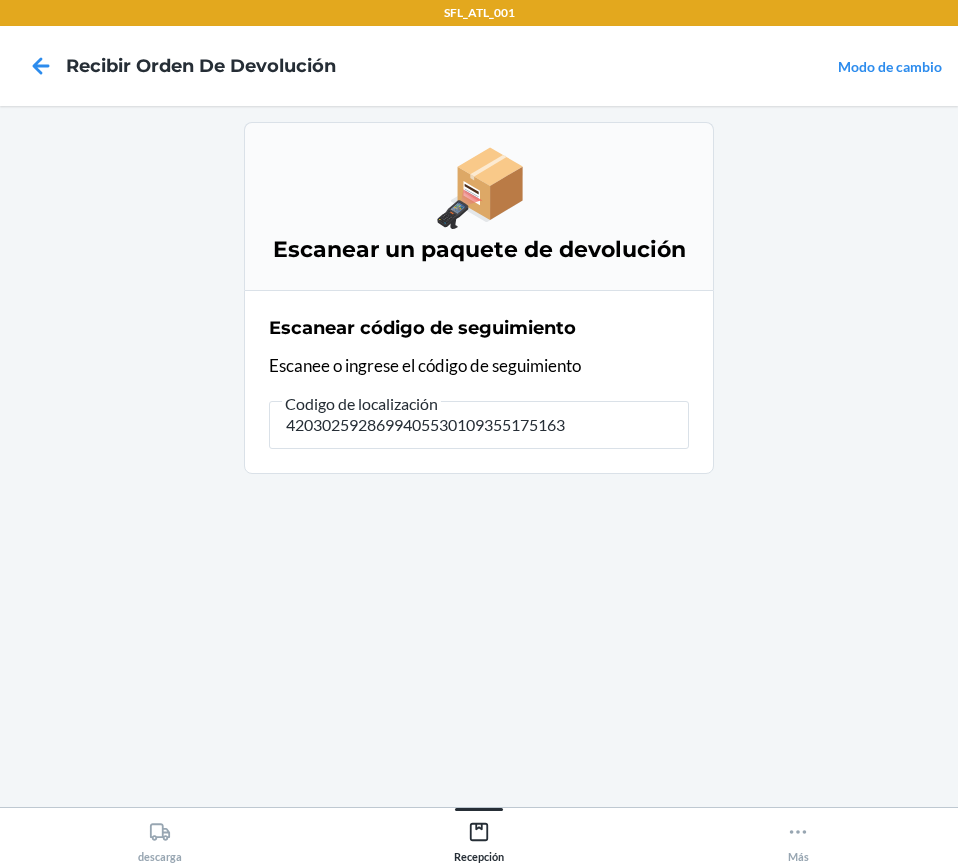 type on "42030259286994055301093551751630" 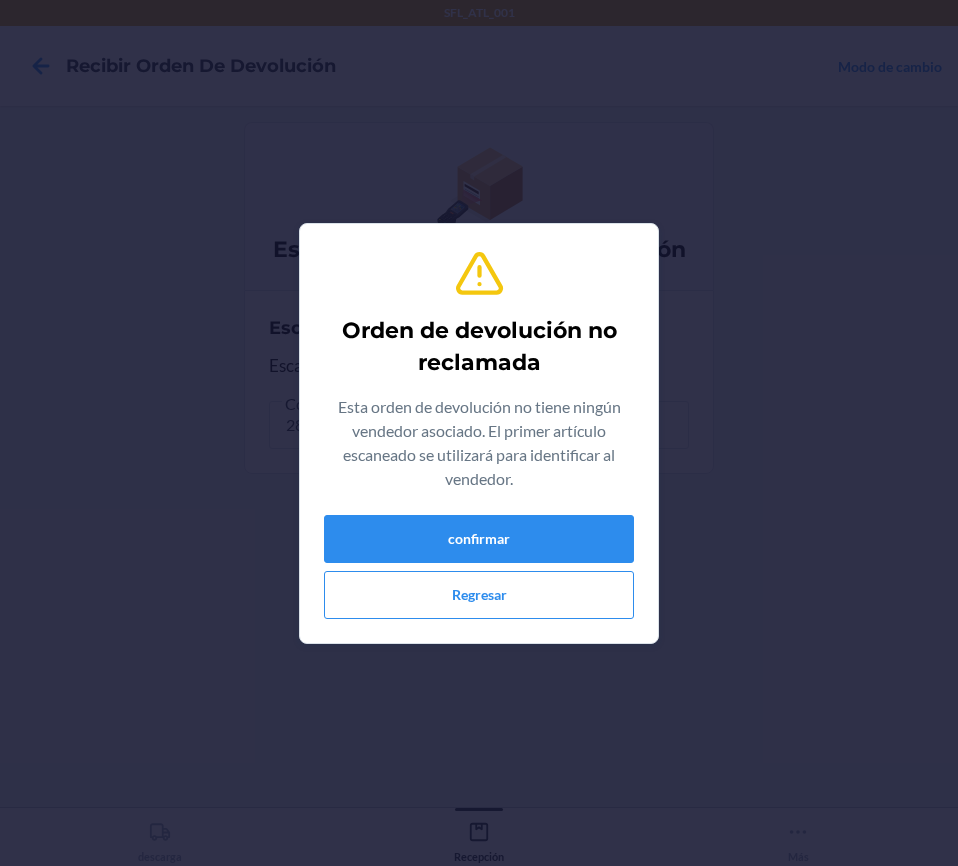 type on "694485725635" 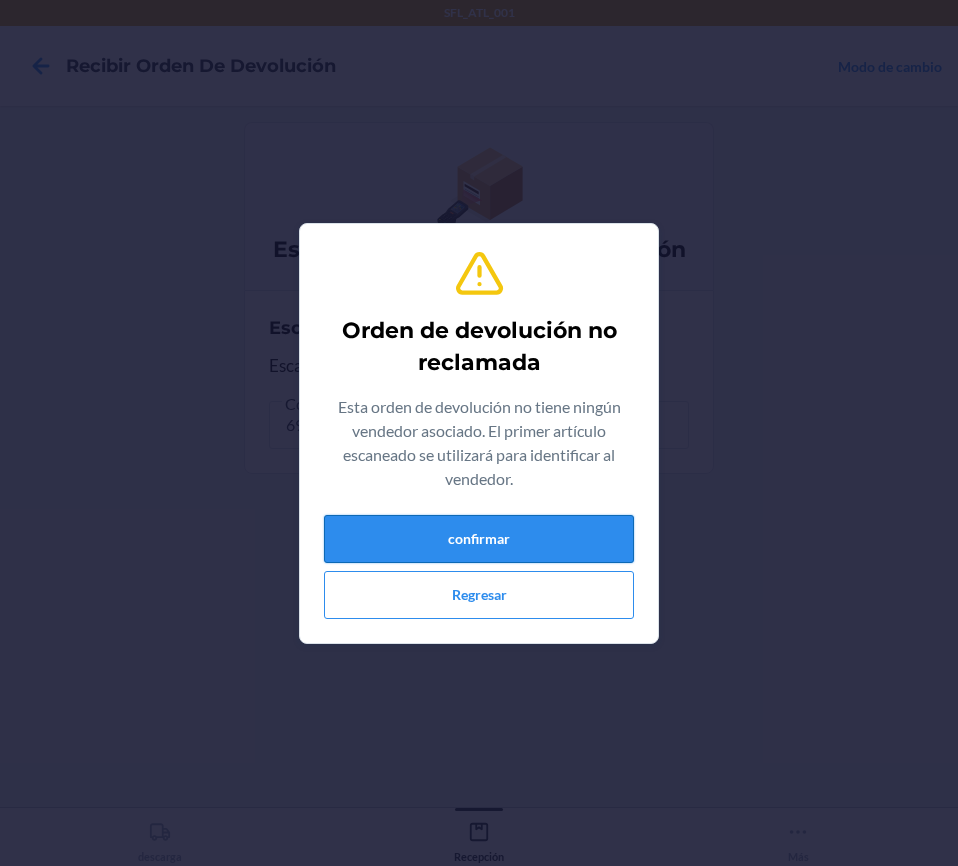 click on "confirmar" at bounding box center (479, 539) 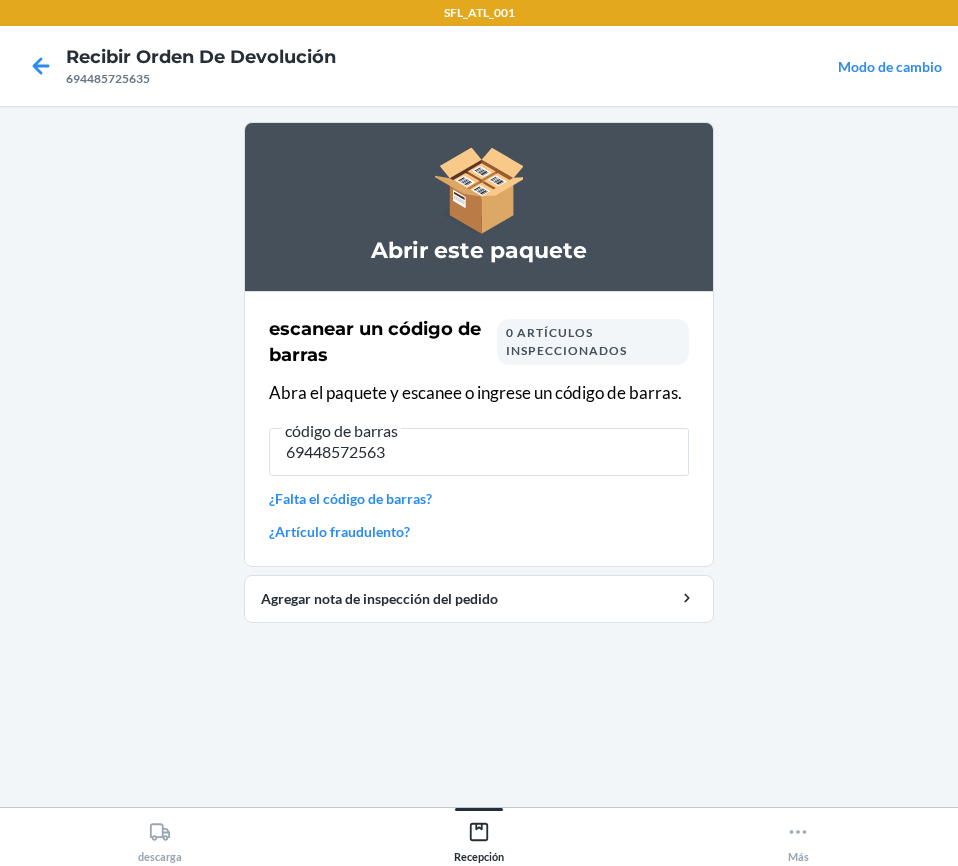 type on "694485725635" 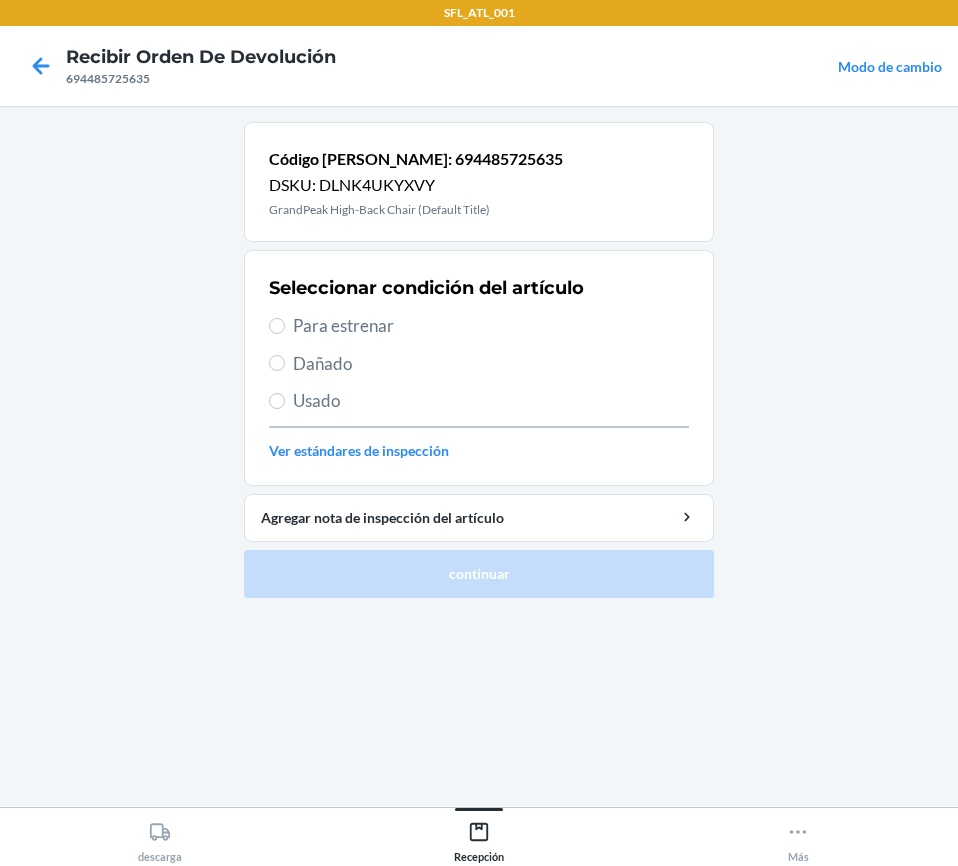 click on "Para estrenar" at bounding box center [479, 326] 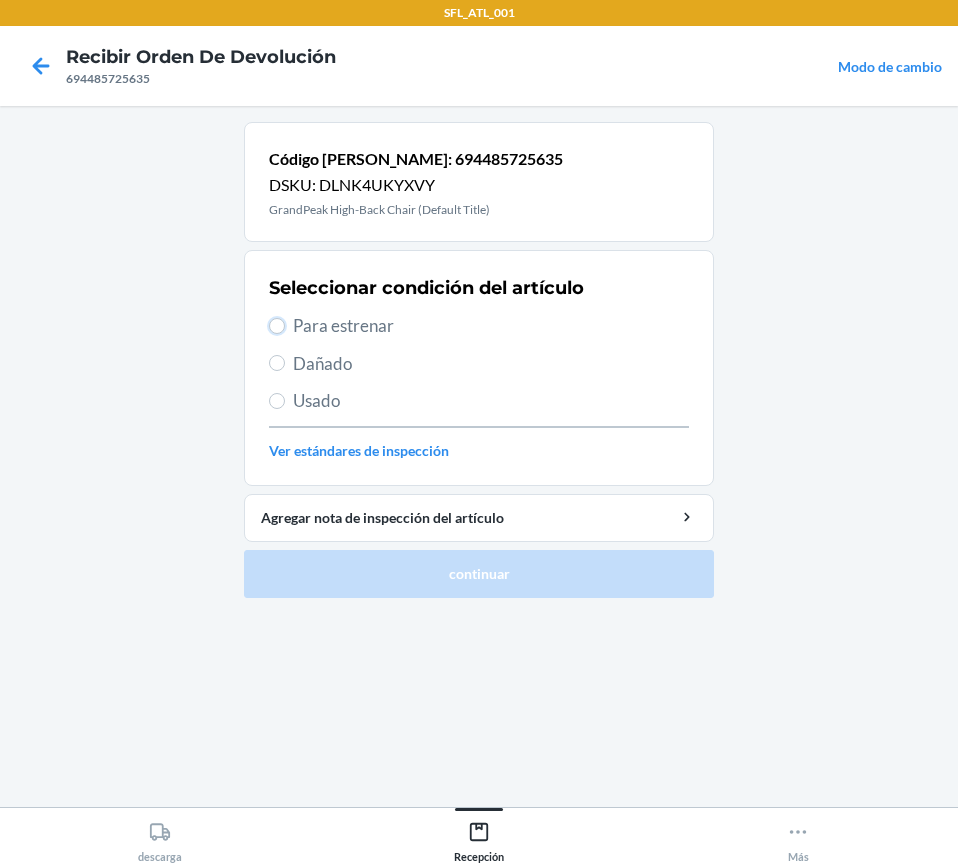 click on "Para estrenar" at bounding box center (277, 326) 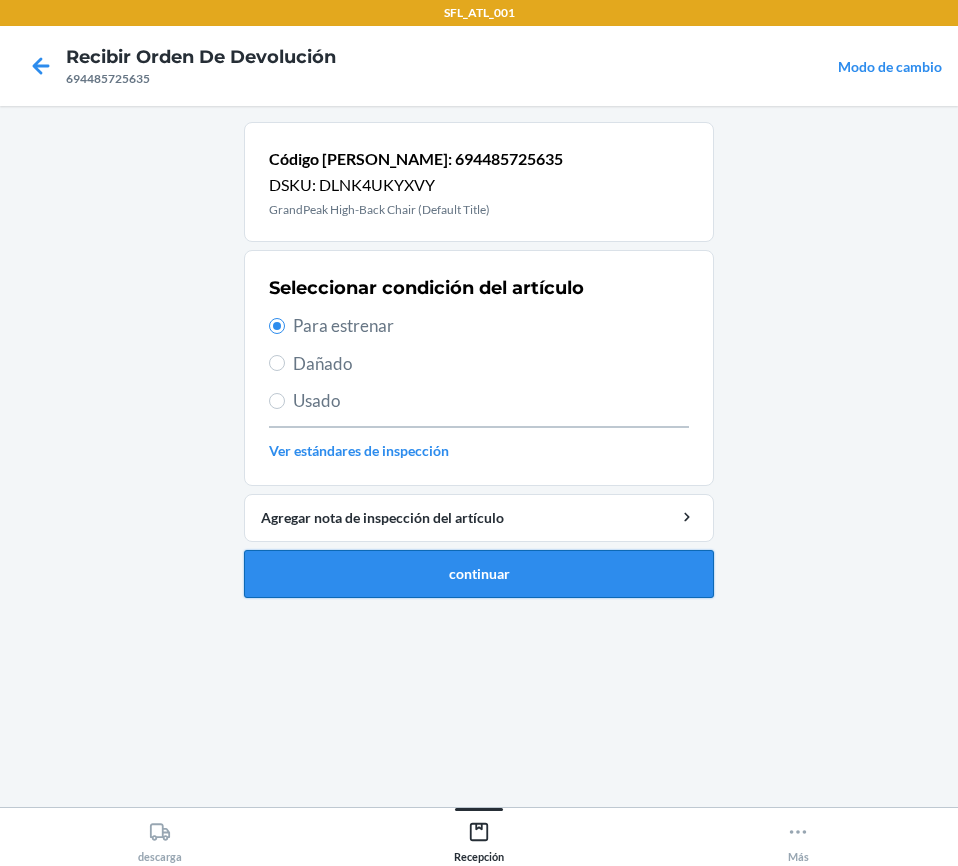 click on "continuar" at bounding box center (479, 574) 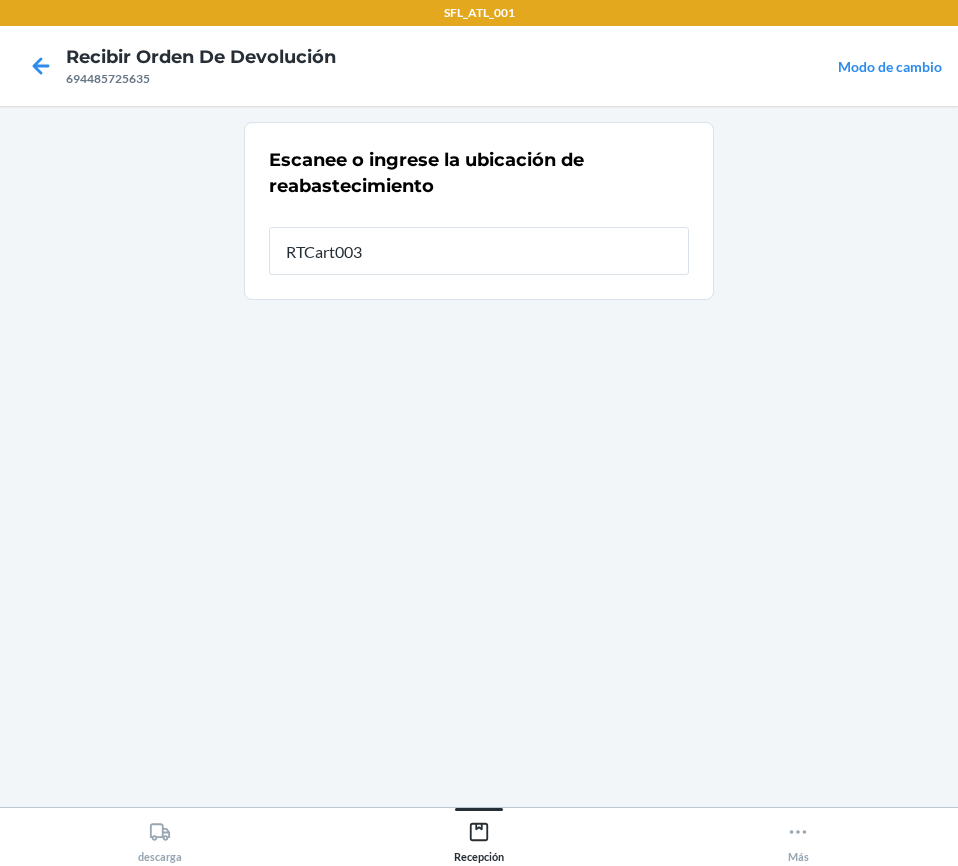 type on "RTCart003" 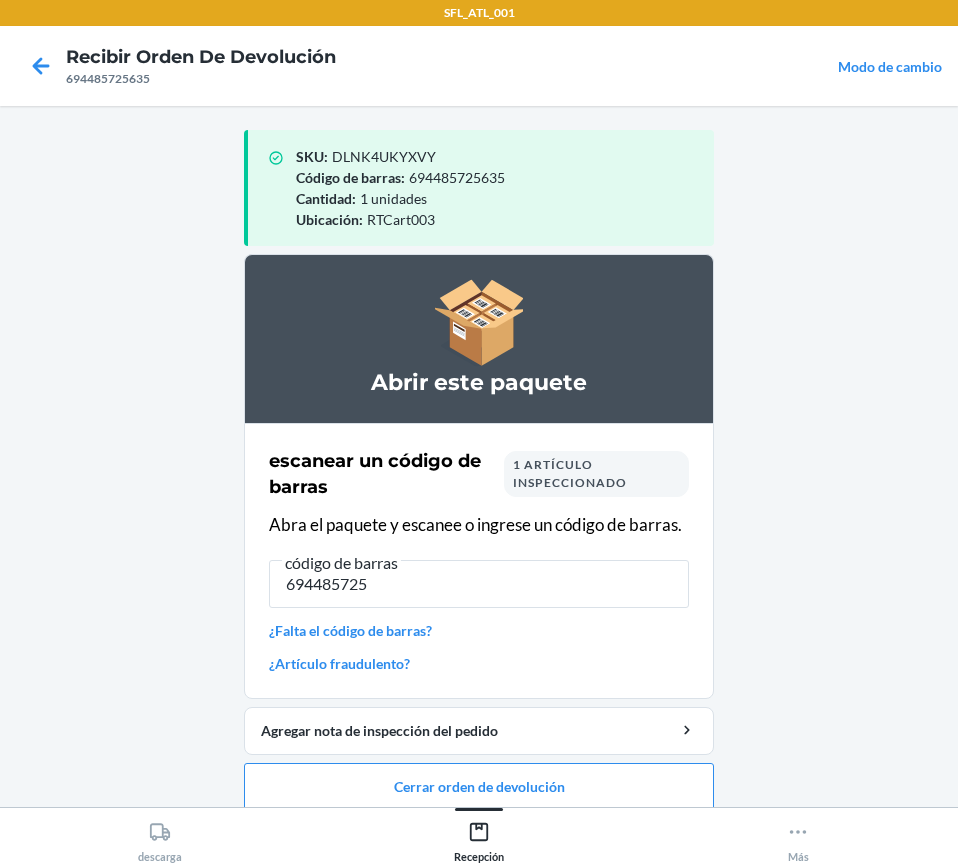type on "6944857256" 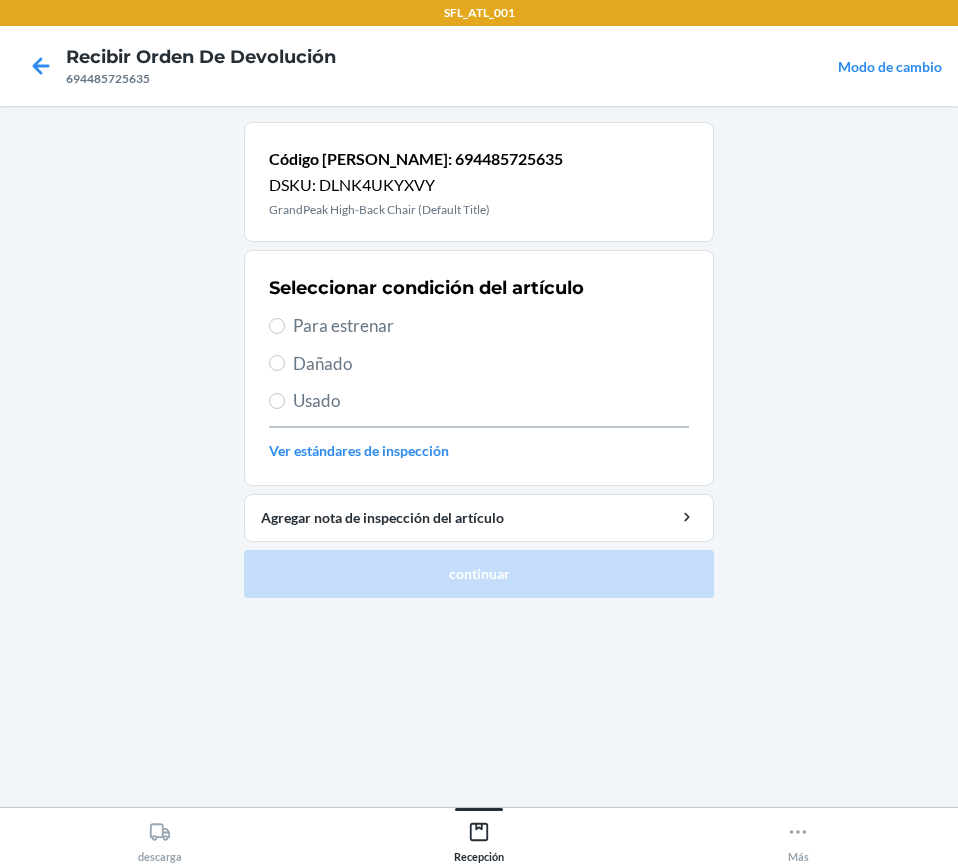 click on "Para estrenar" at bounding box center (479, 326) 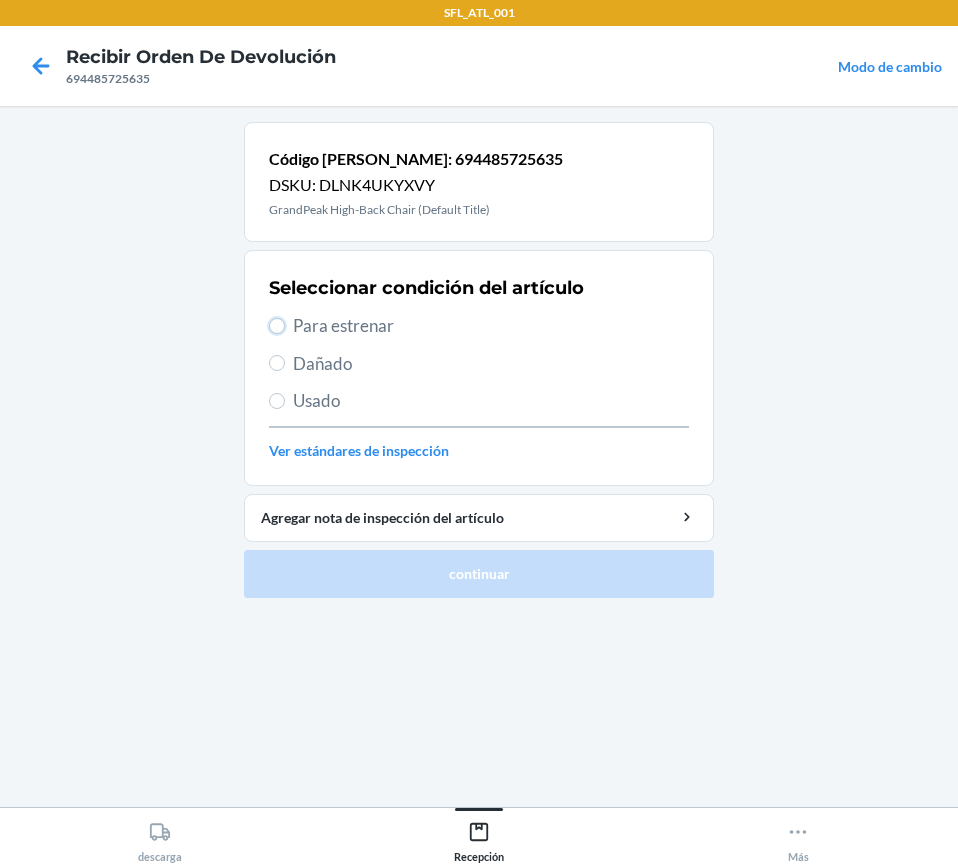 click on "Para estrenar" at bounding box center [277, 326] 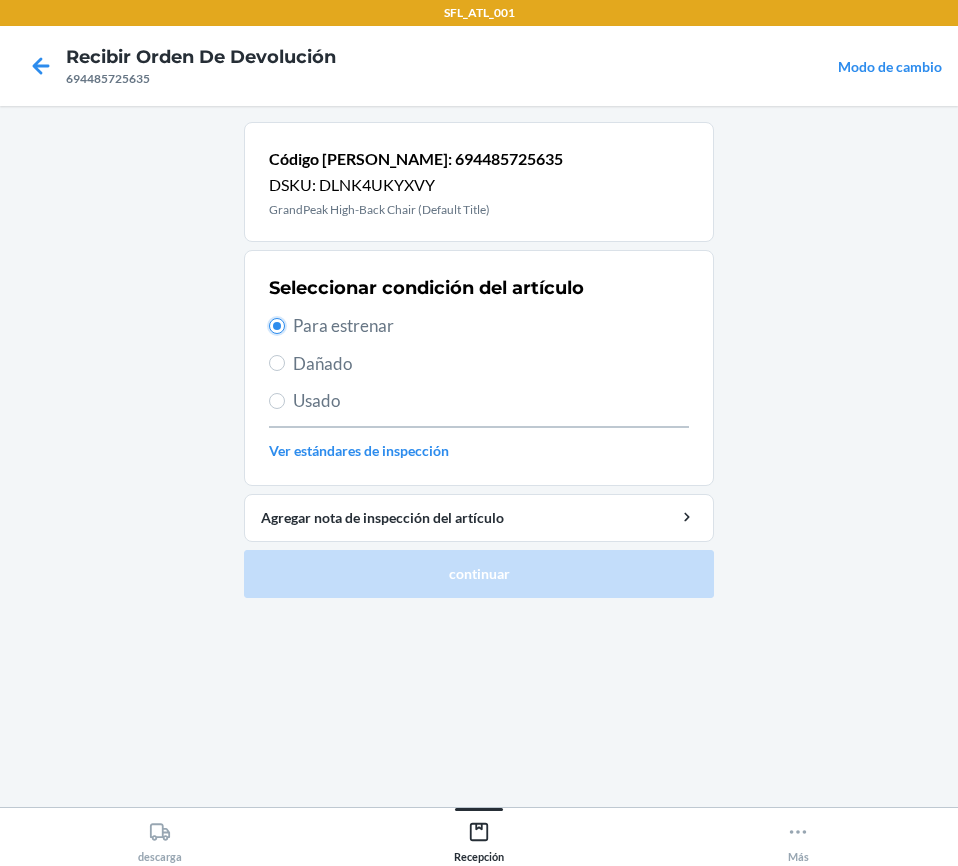 radio on "true" 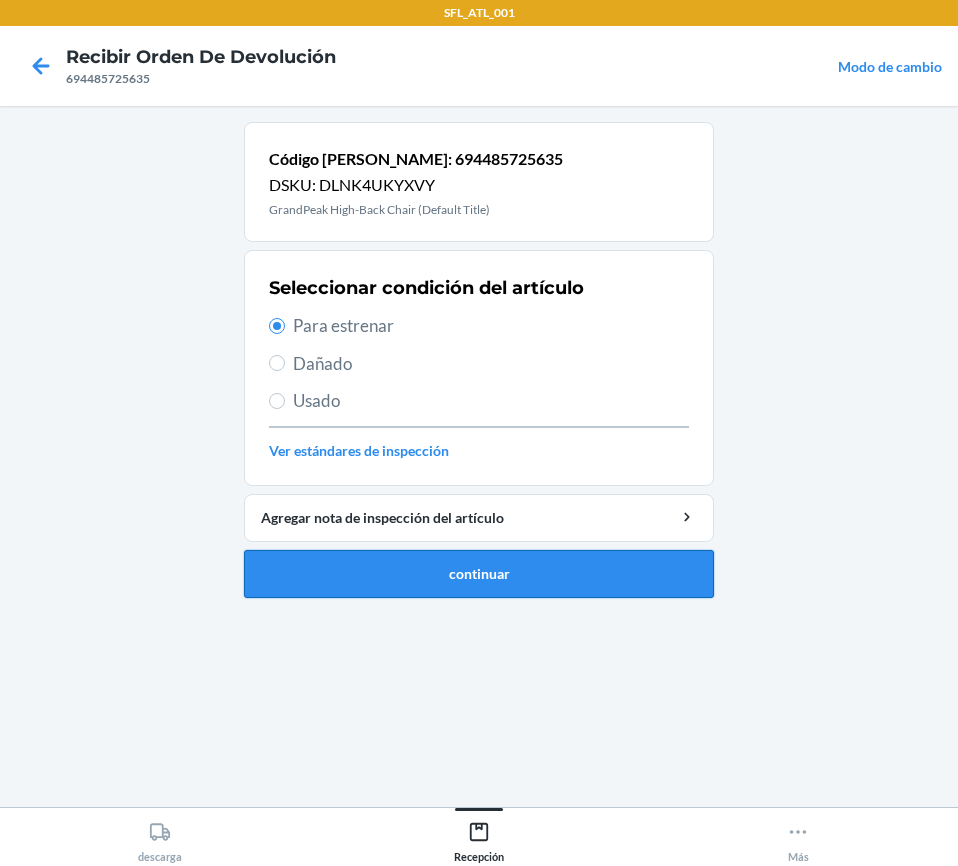 click on "continuar" at bounding box center [479, 574] 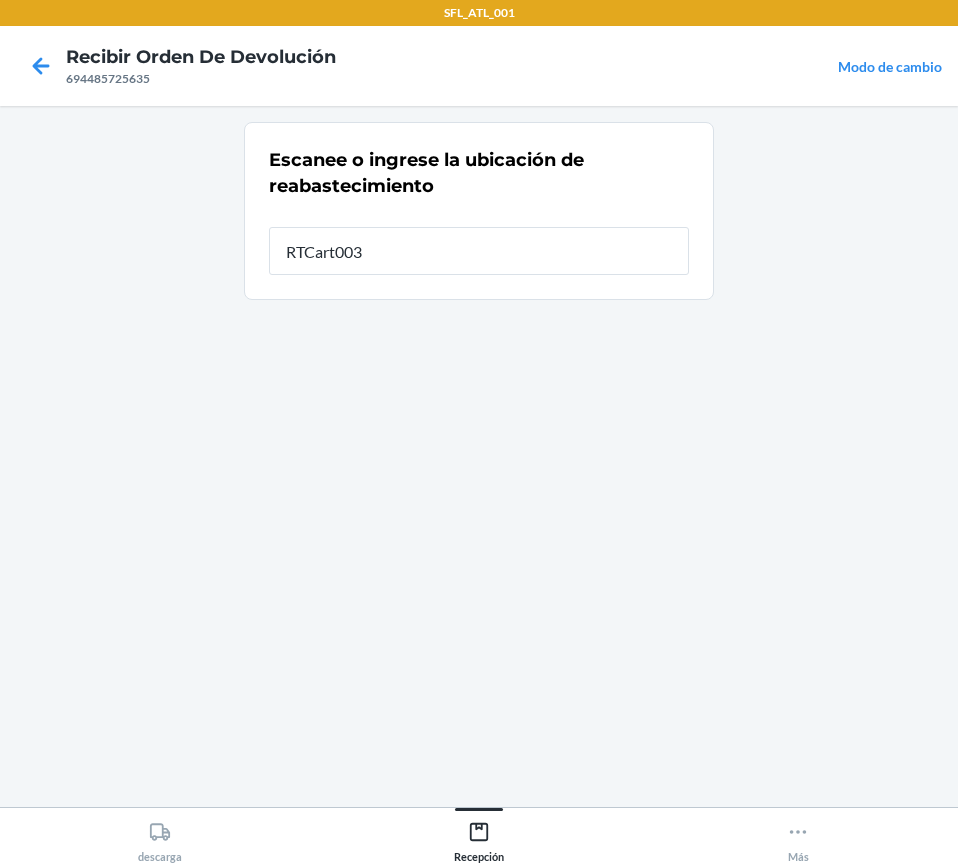 type on "RTCart003" 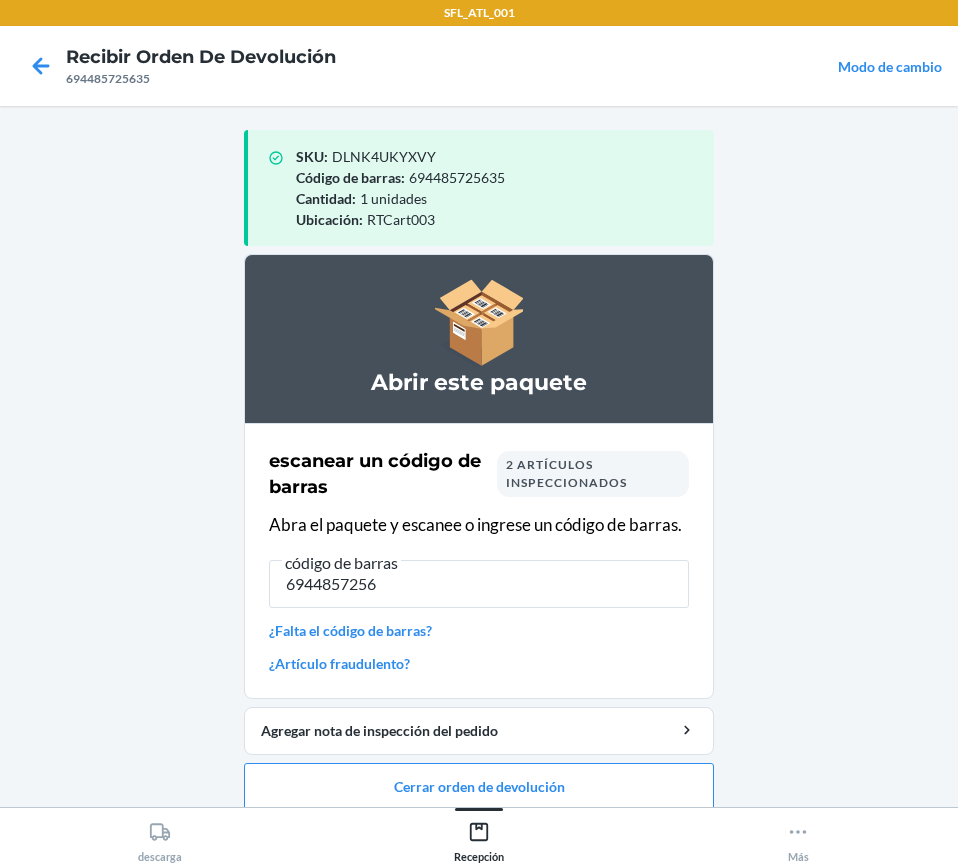 type on "69448572565" 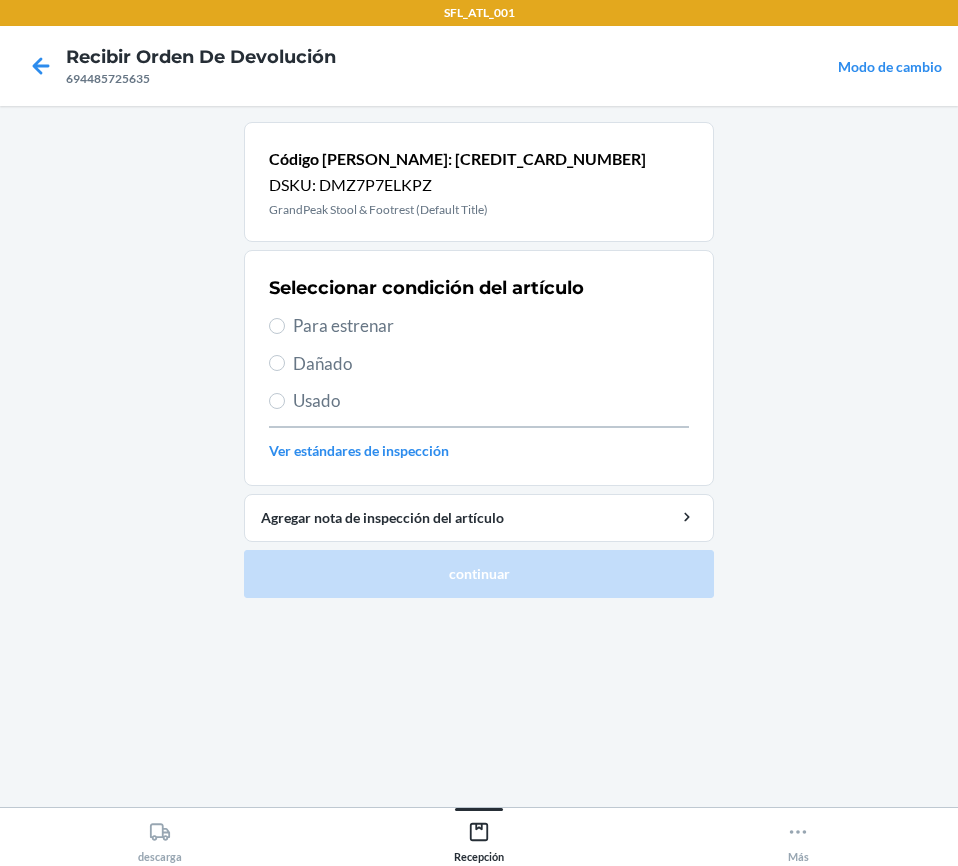 click on "Para estrenar" at bounding box center (479, 326) 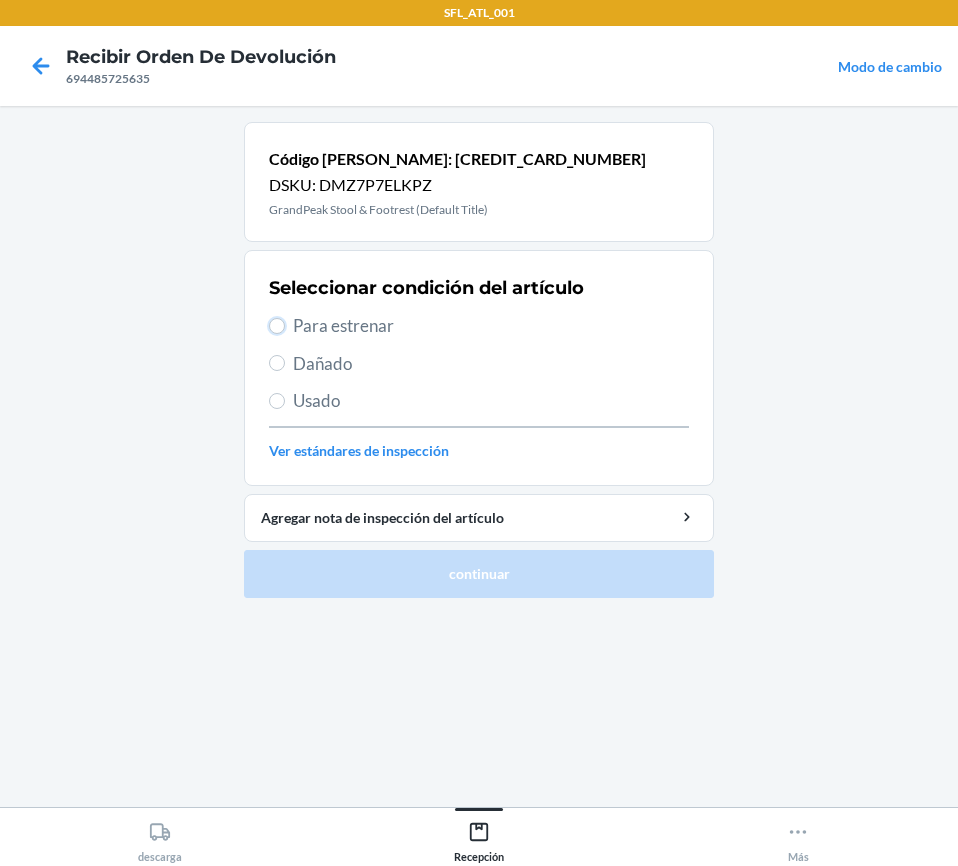 click on "Para estrenar" at bounding box center [277, 326] 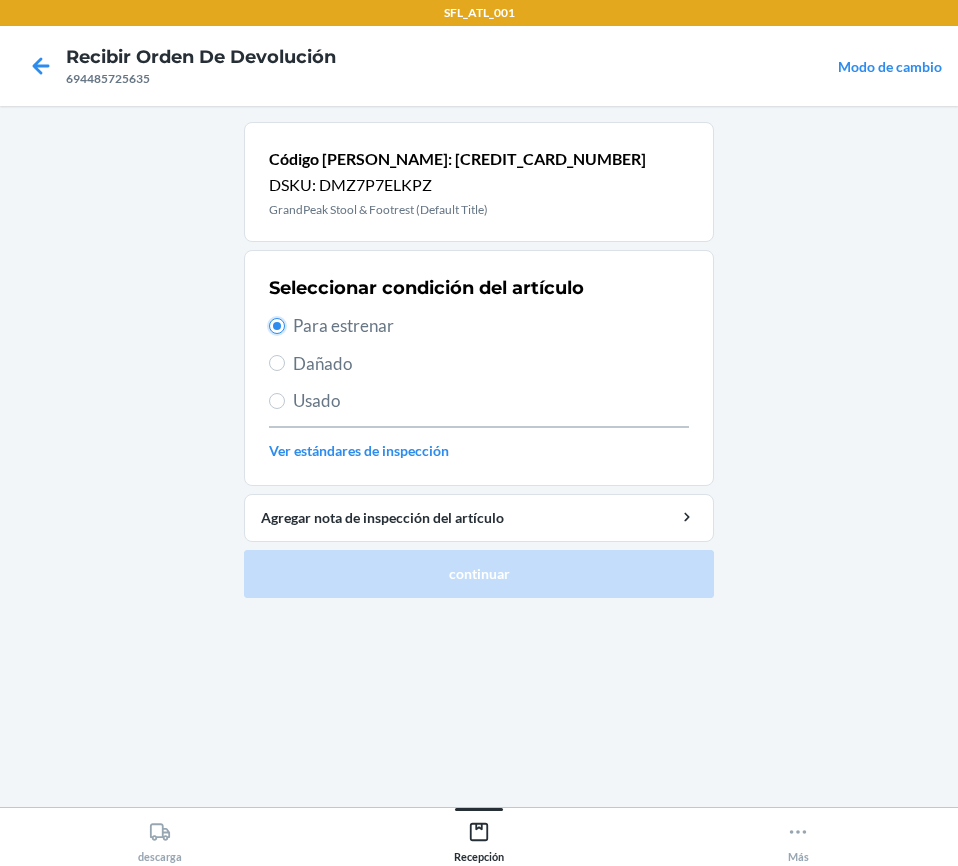 radio on "true" 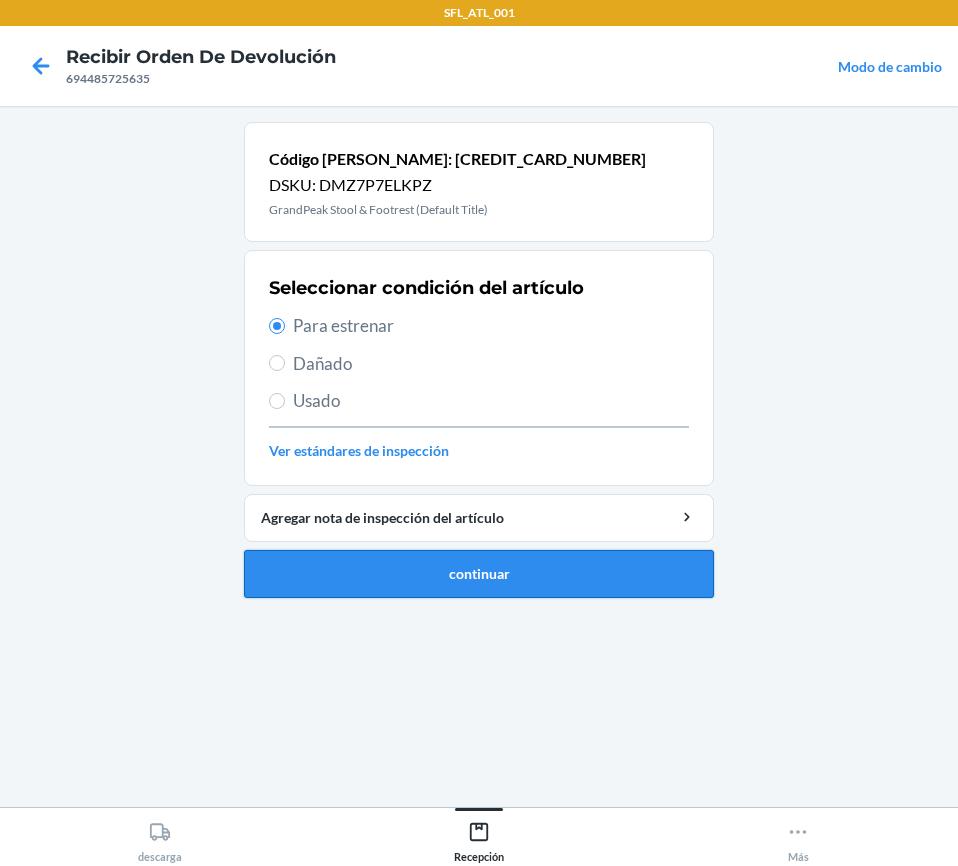 click on "continuar" at bounding box center [479, 574] 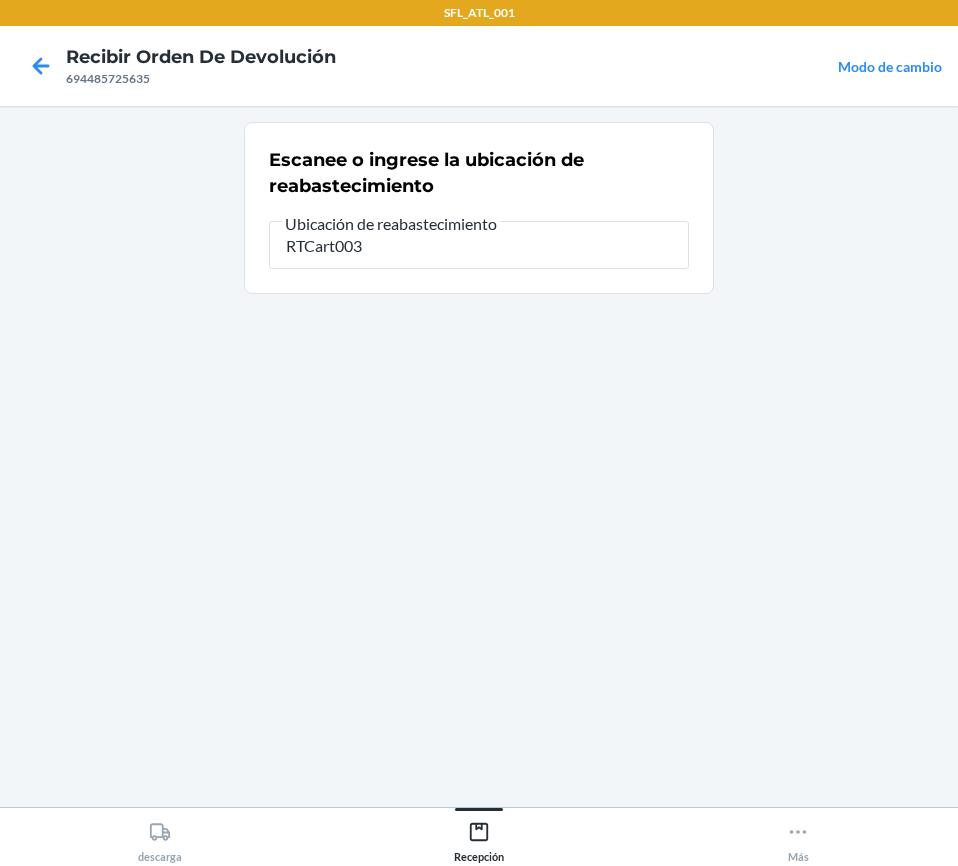type on "RTCart003" 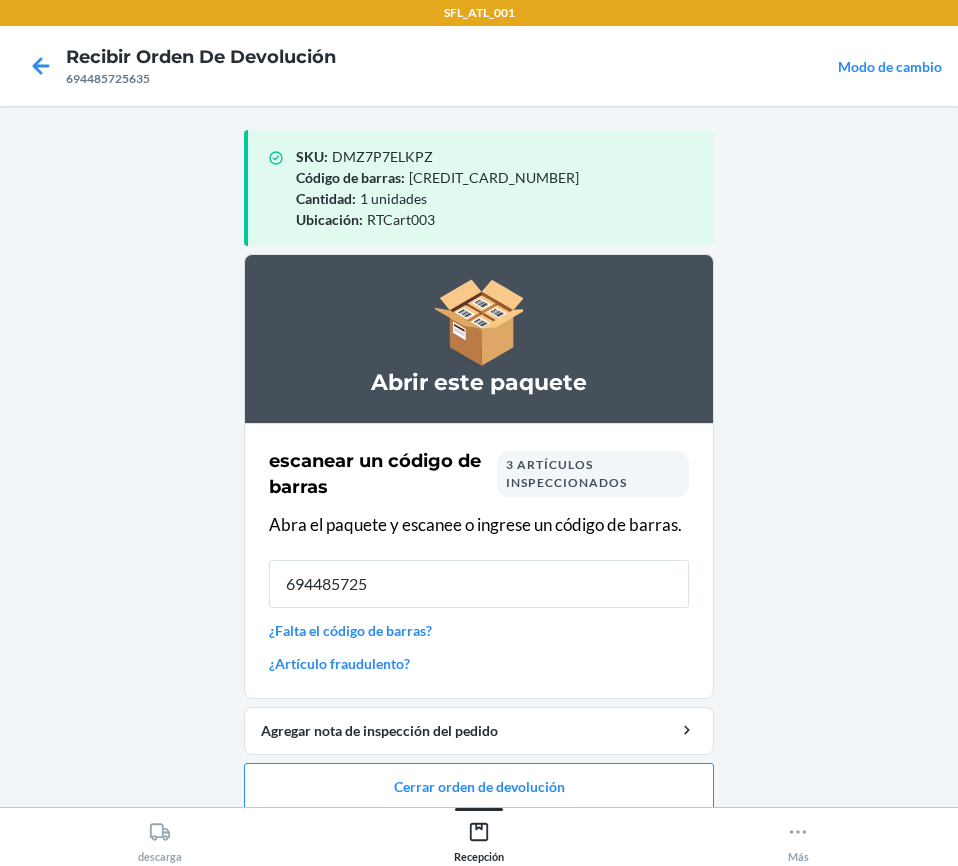 type on "6944857256" 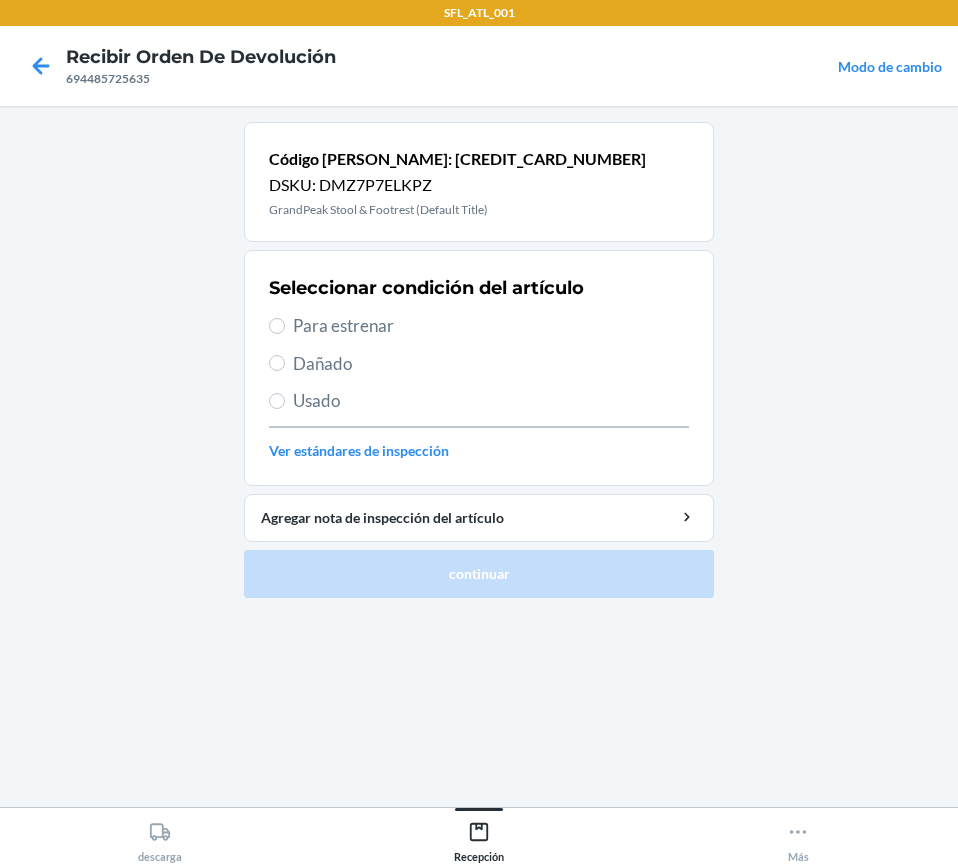 click on "Para estrenar" at bounding box center (479, 326) 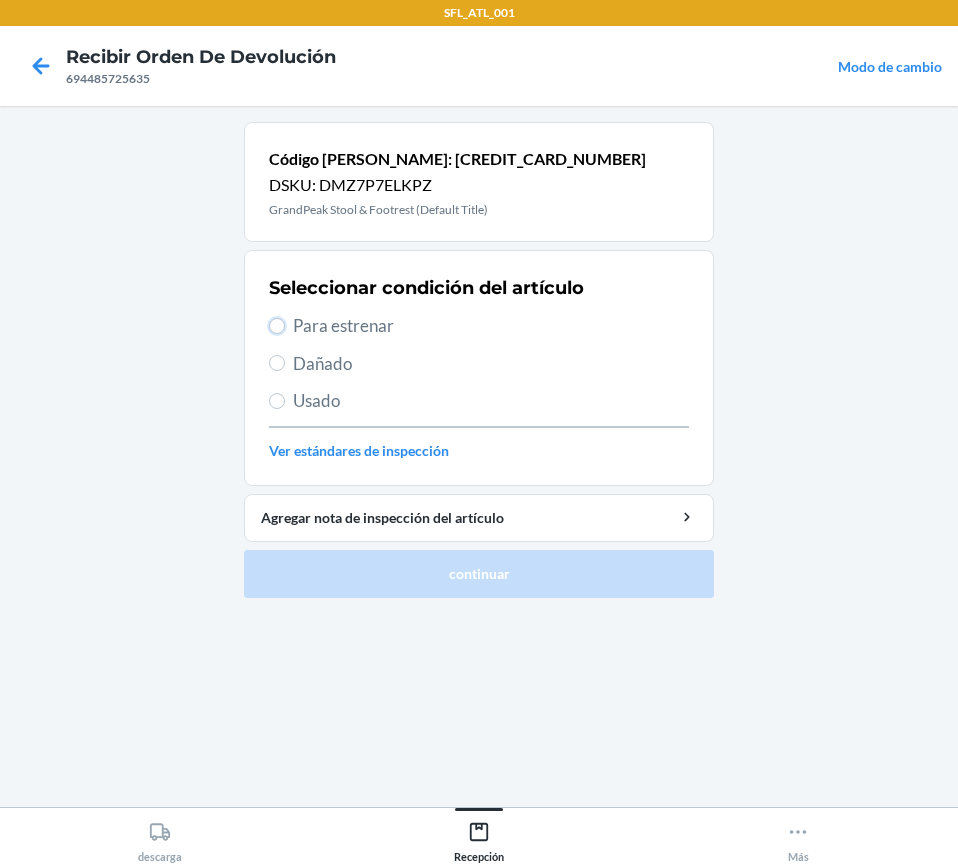 click on "Para estrenar" at bounding box center [277, 326] 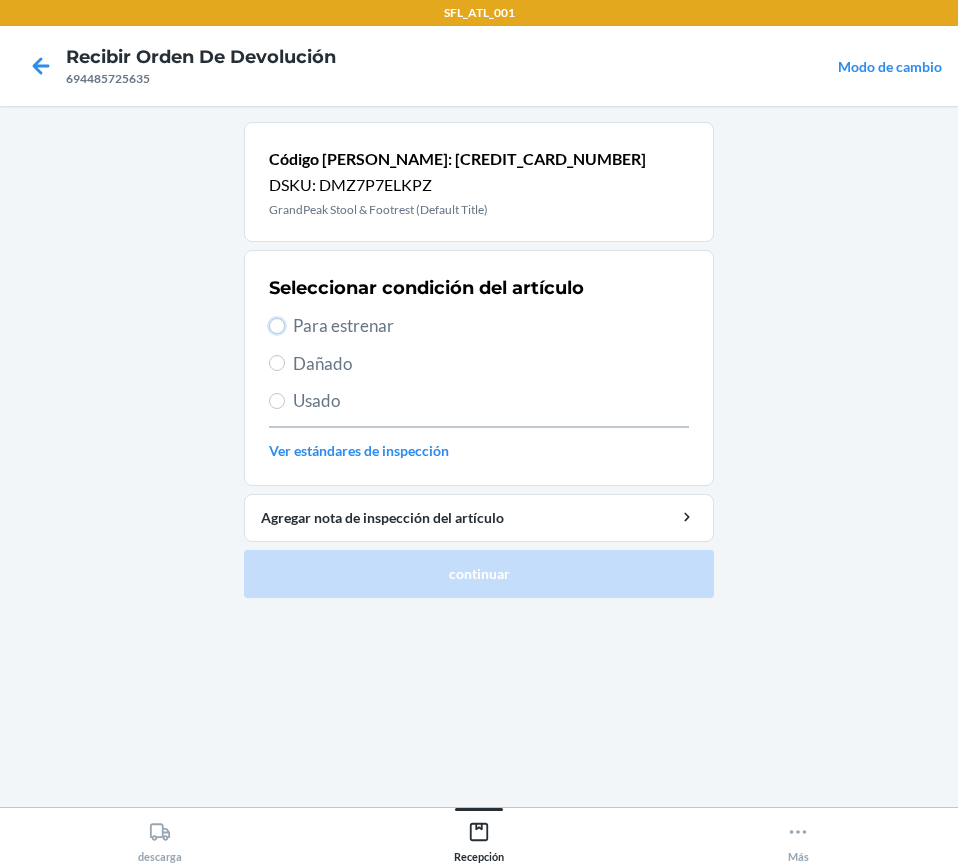 radio on "true" 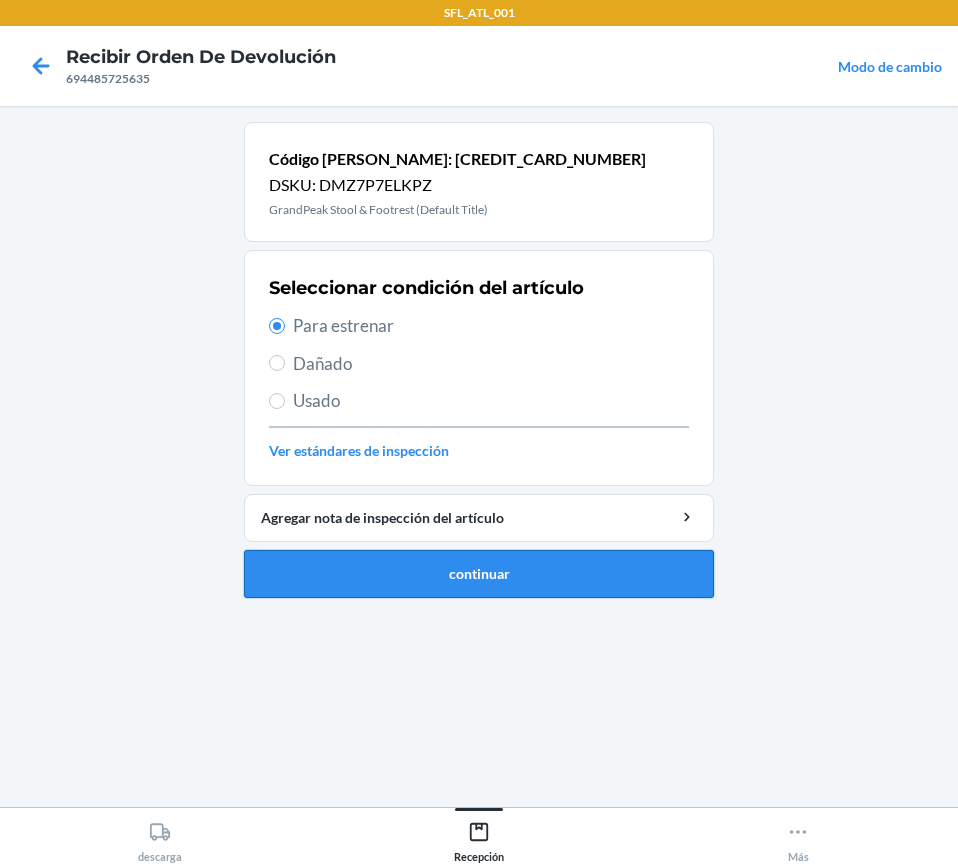 click on "continuar" at bounding box center (479, 574) 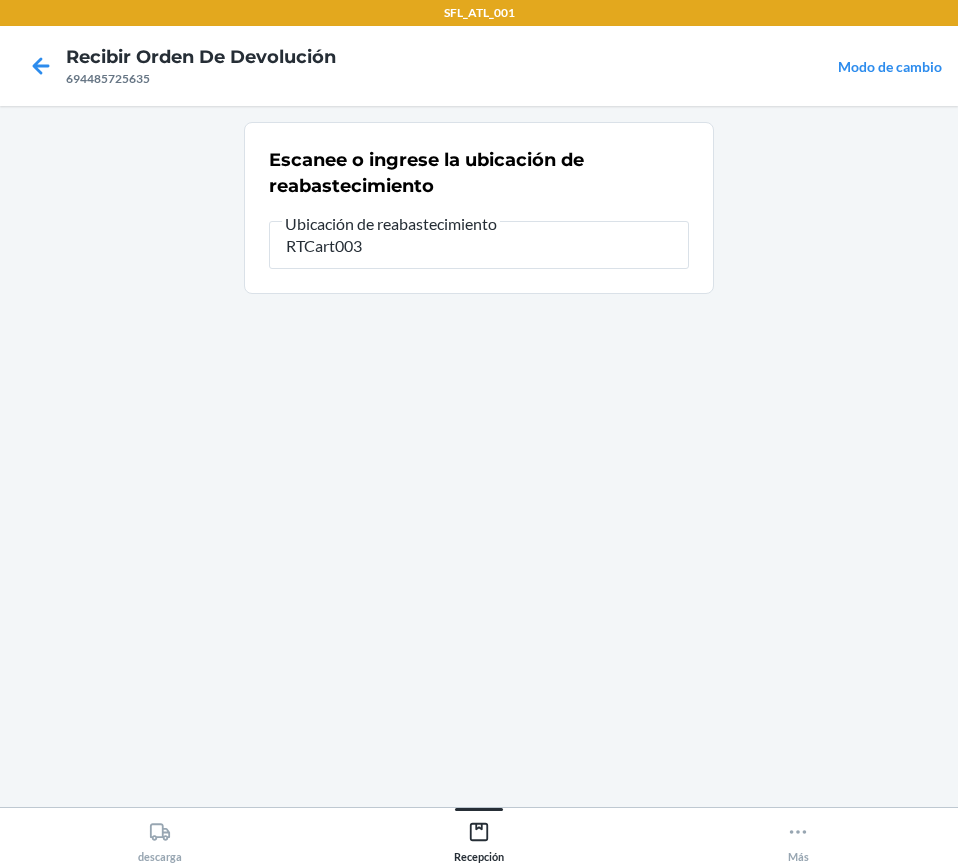 type on "RTCart003" 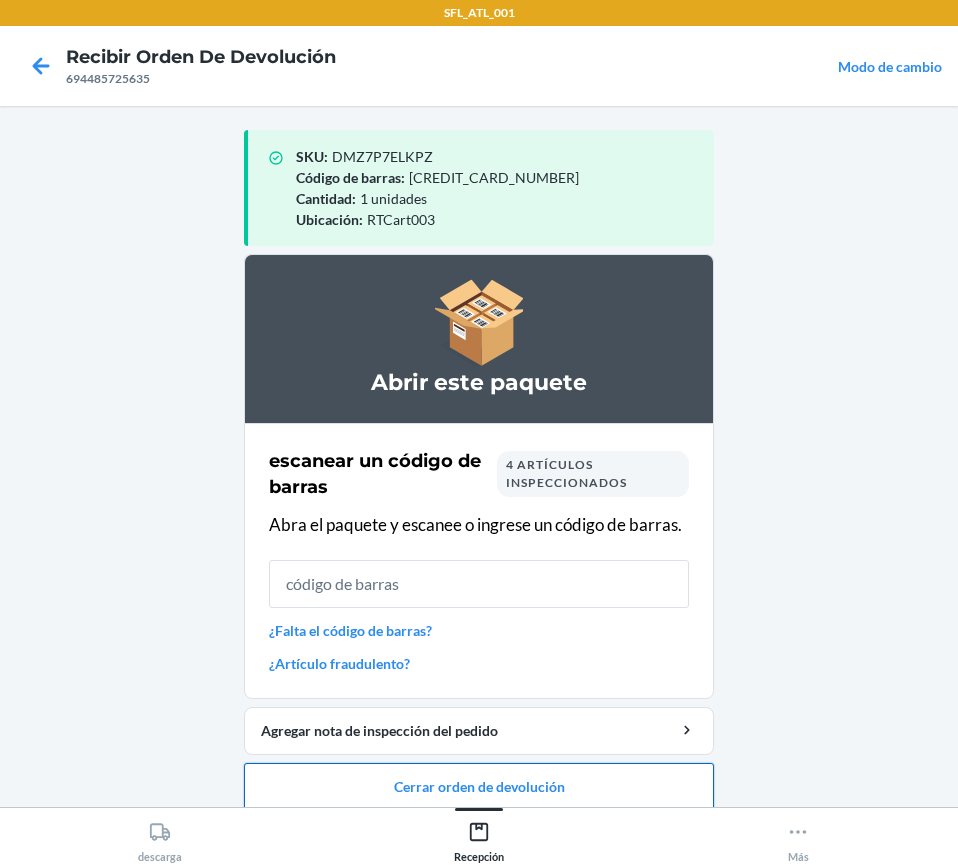 click on "Cerrar orden de devolución" at bounding box center (479, 787) 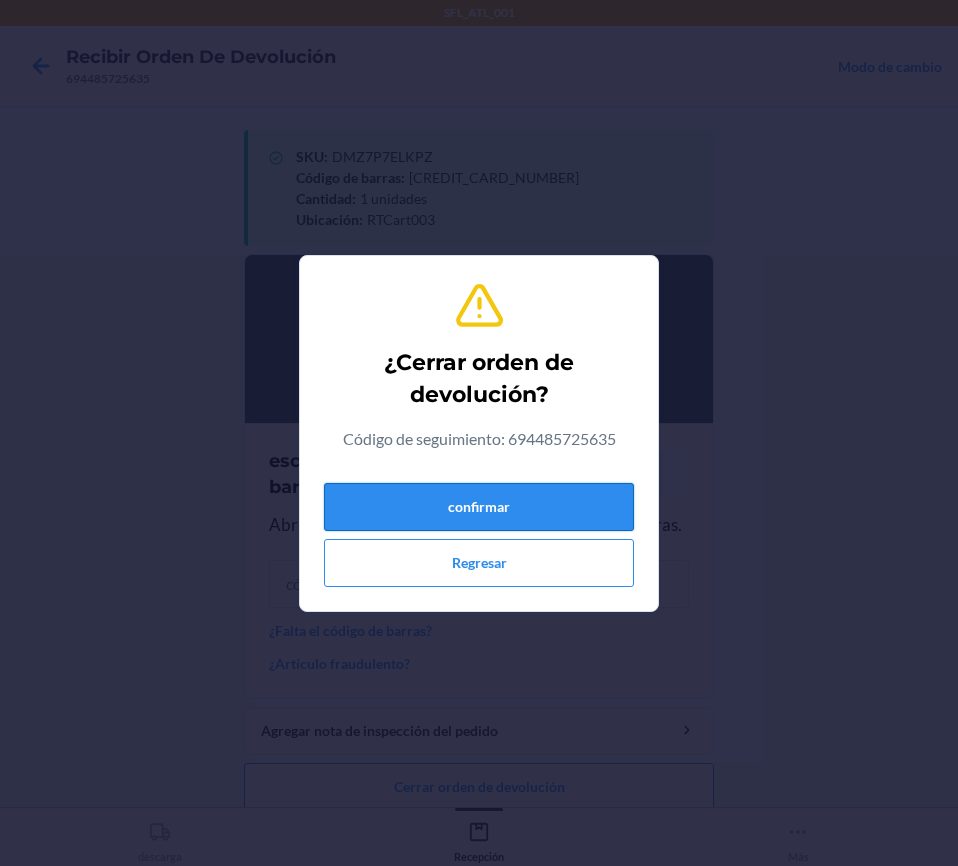 click on "confirmar" at bounding box center (479, 507) 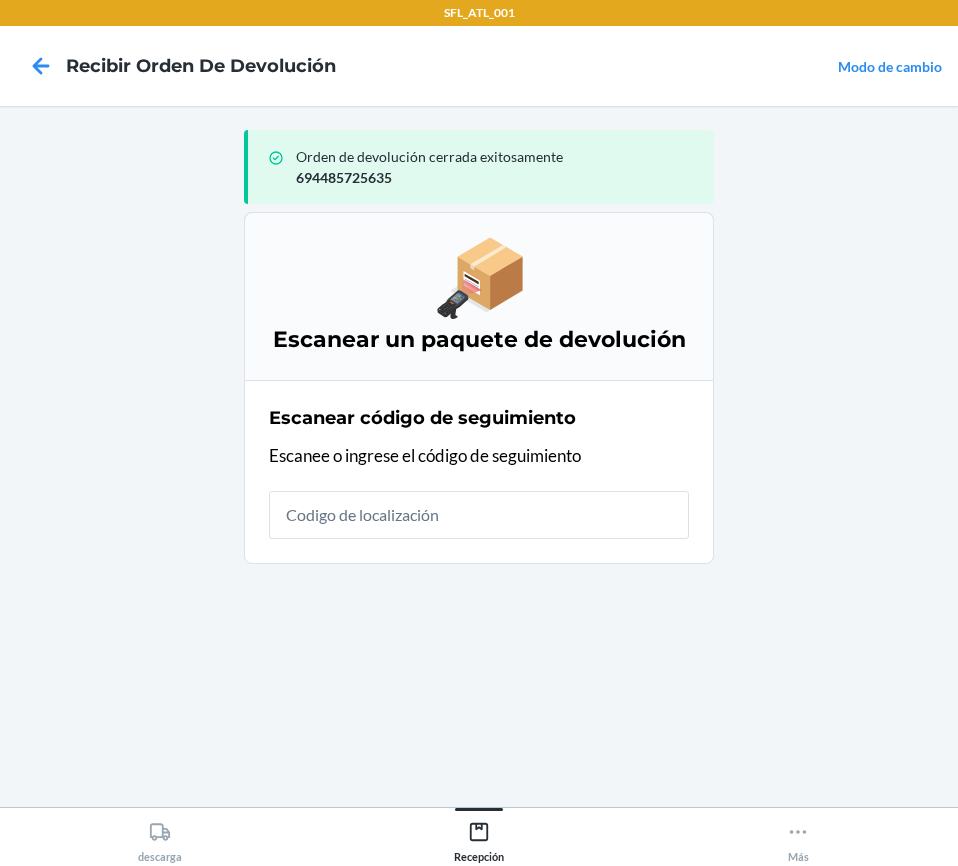 type on "." 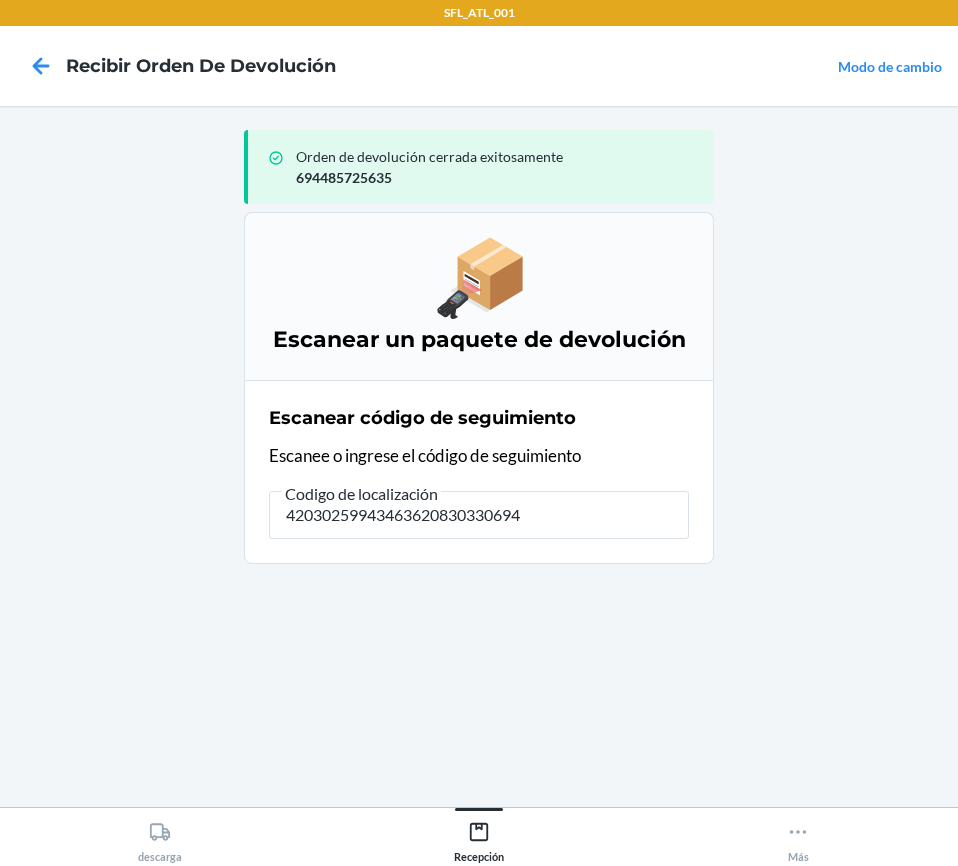 type on "420302599434636208303306943" 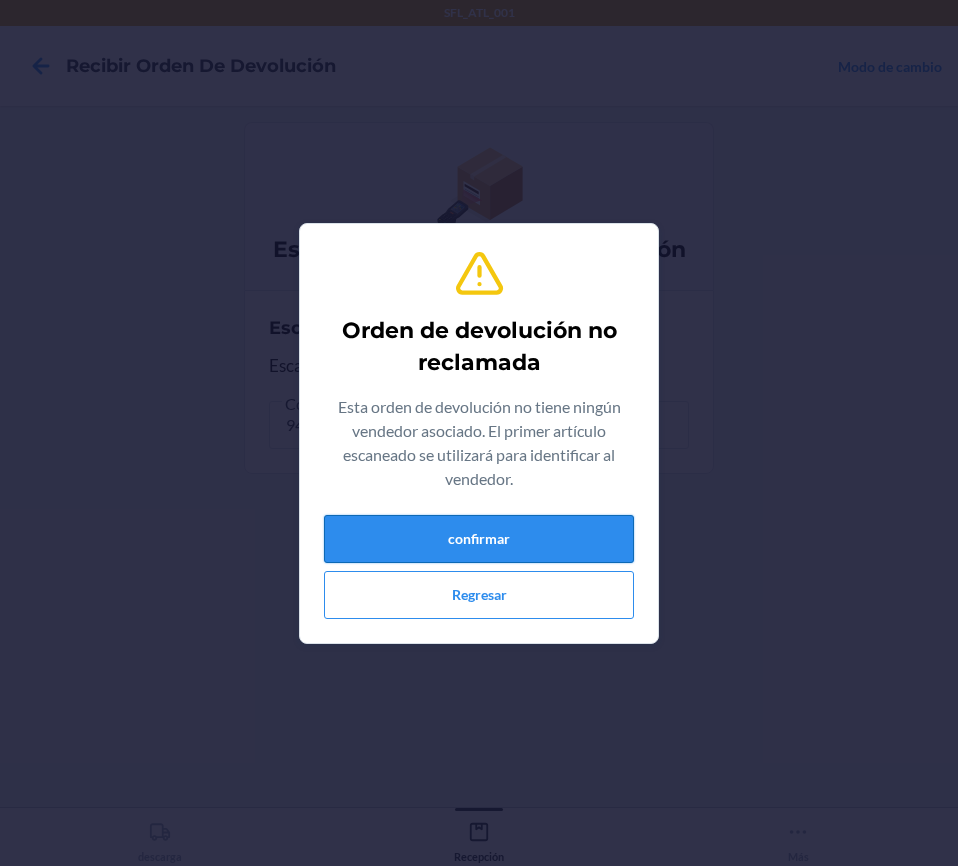 click on "confirmar" at bounding box center (479, 539) 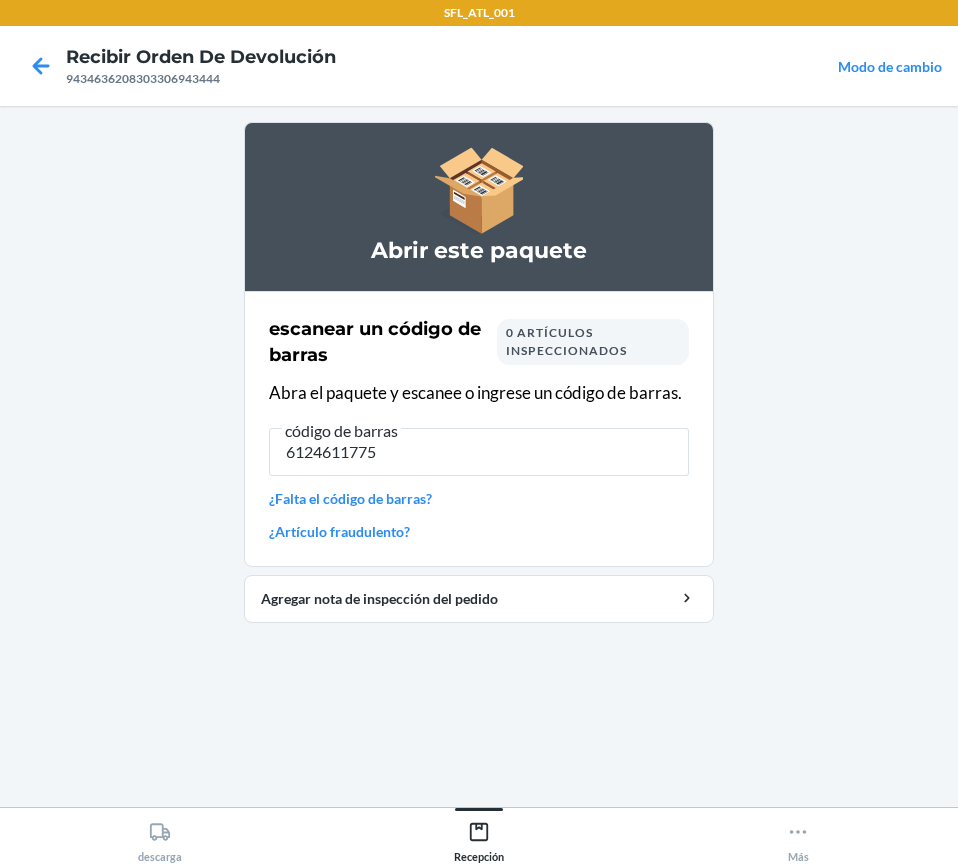 type on "61246117759" 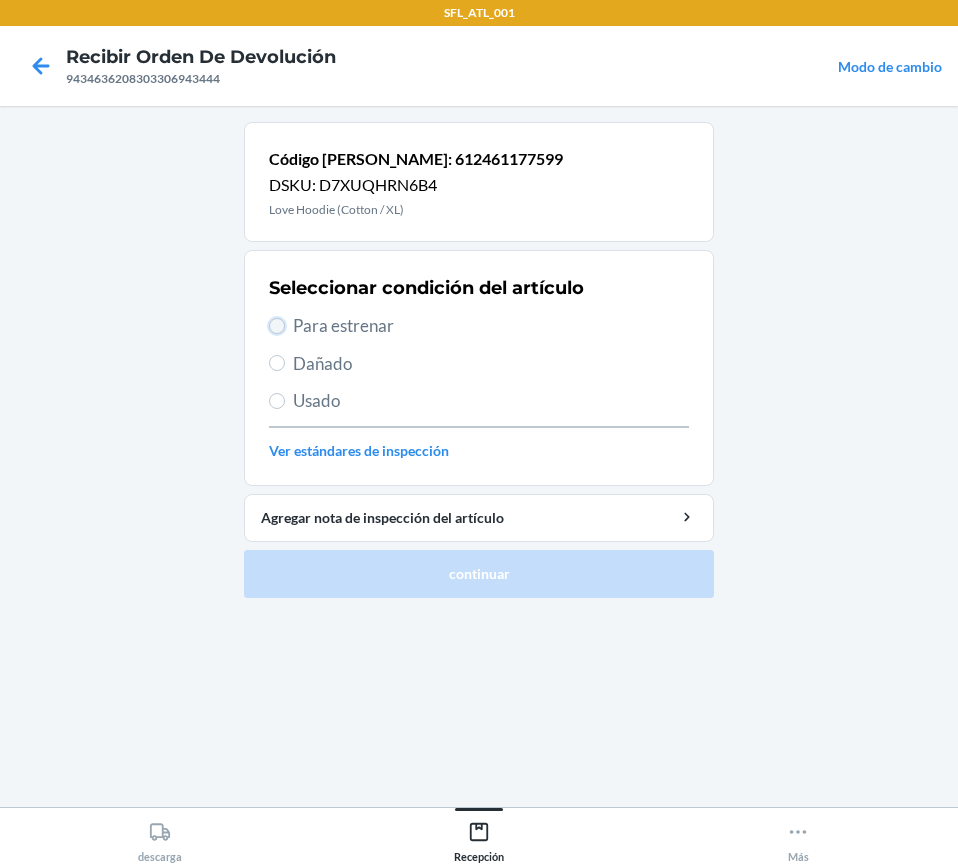 click on "Para estrenar" at bounding box center (277, 326) 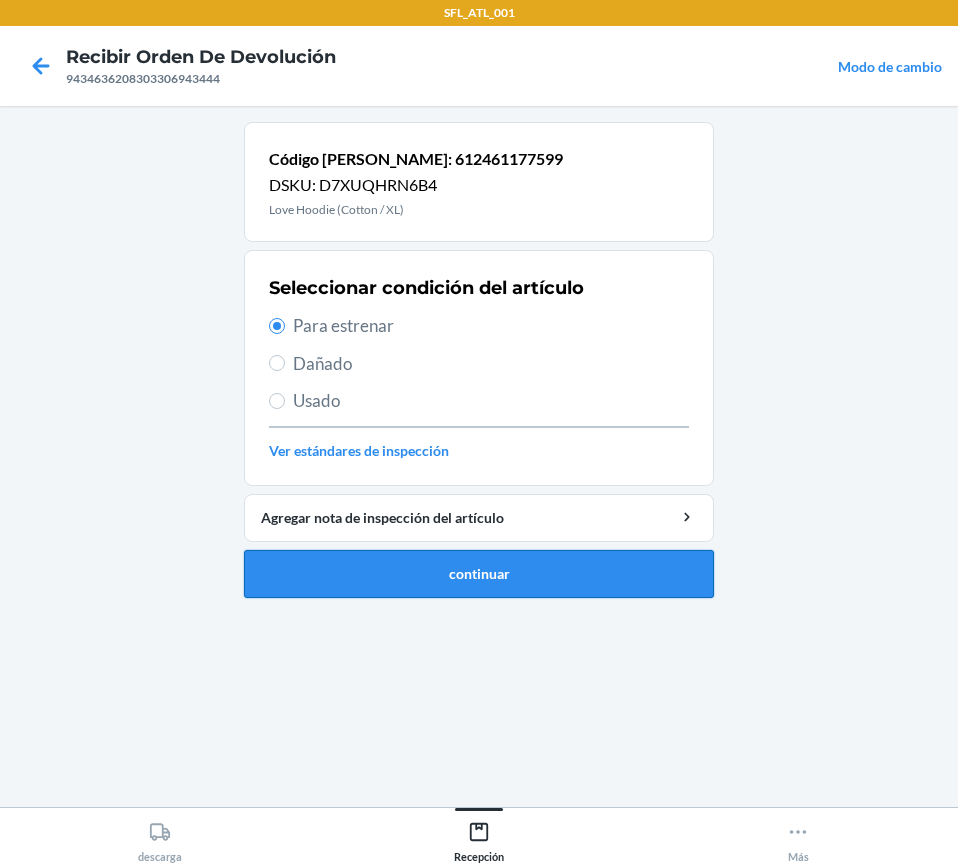 click on "continuar" at bounding box center [479, 574] 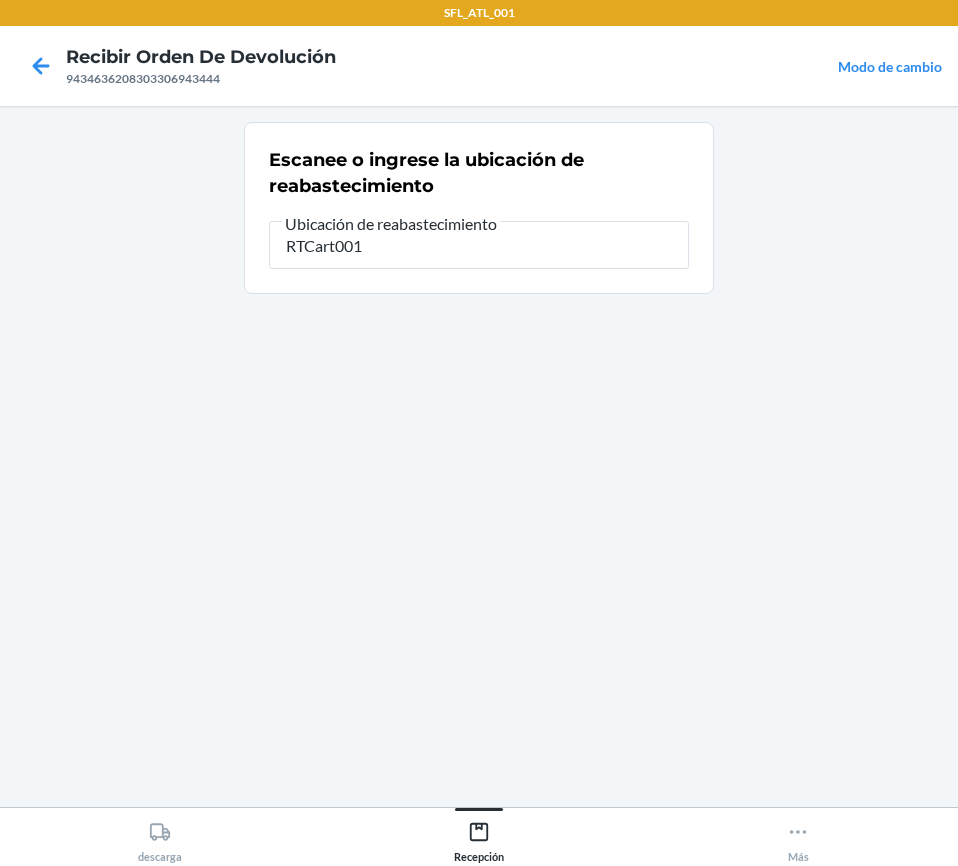 type on "RTCart001" 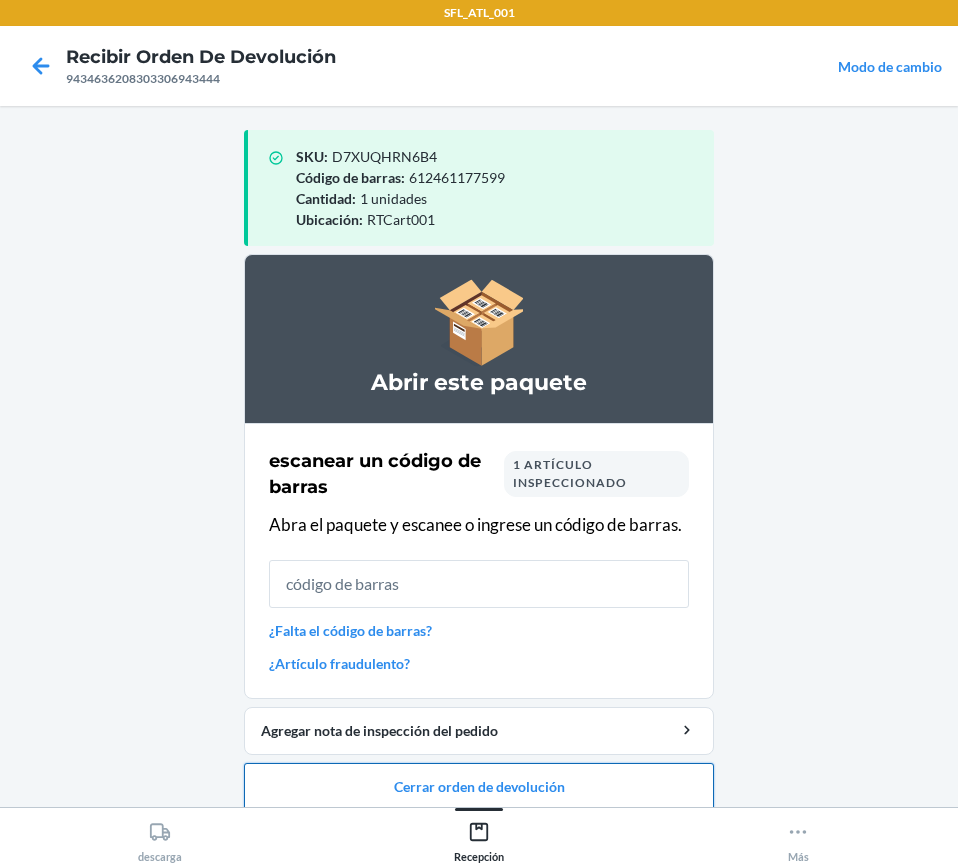 click on "Cerrar orden de devolución" at bounding box center [479, 787] 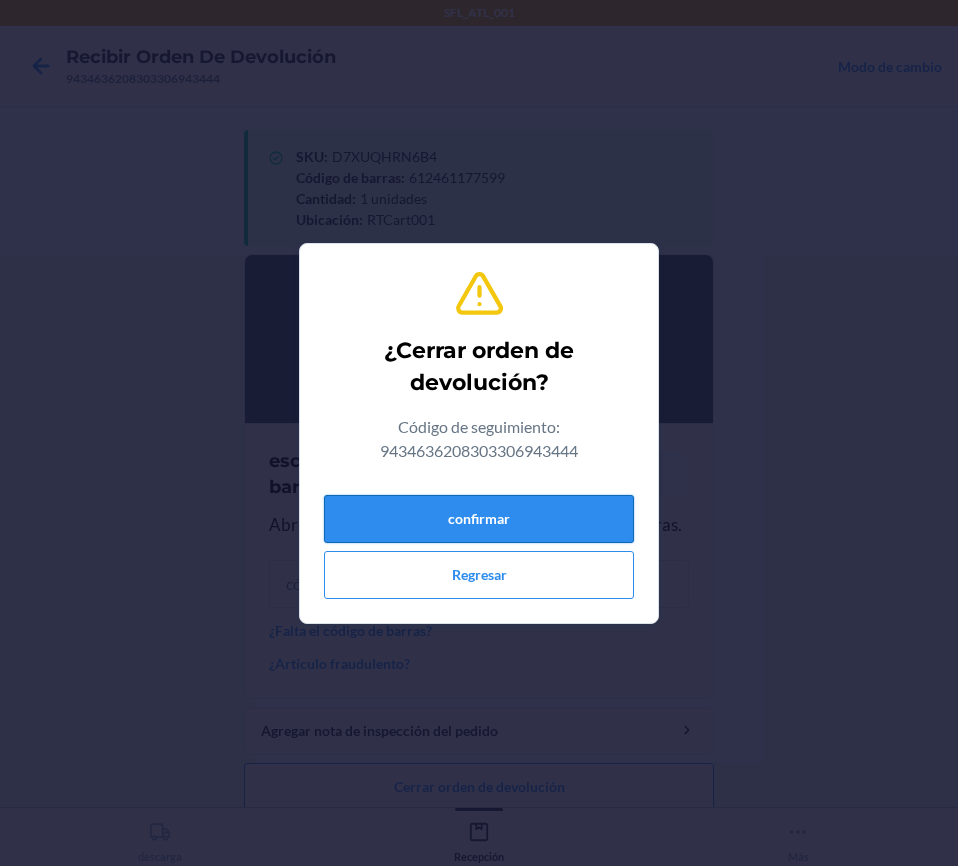 click on "confirmar" at bounding box center (479, 519) 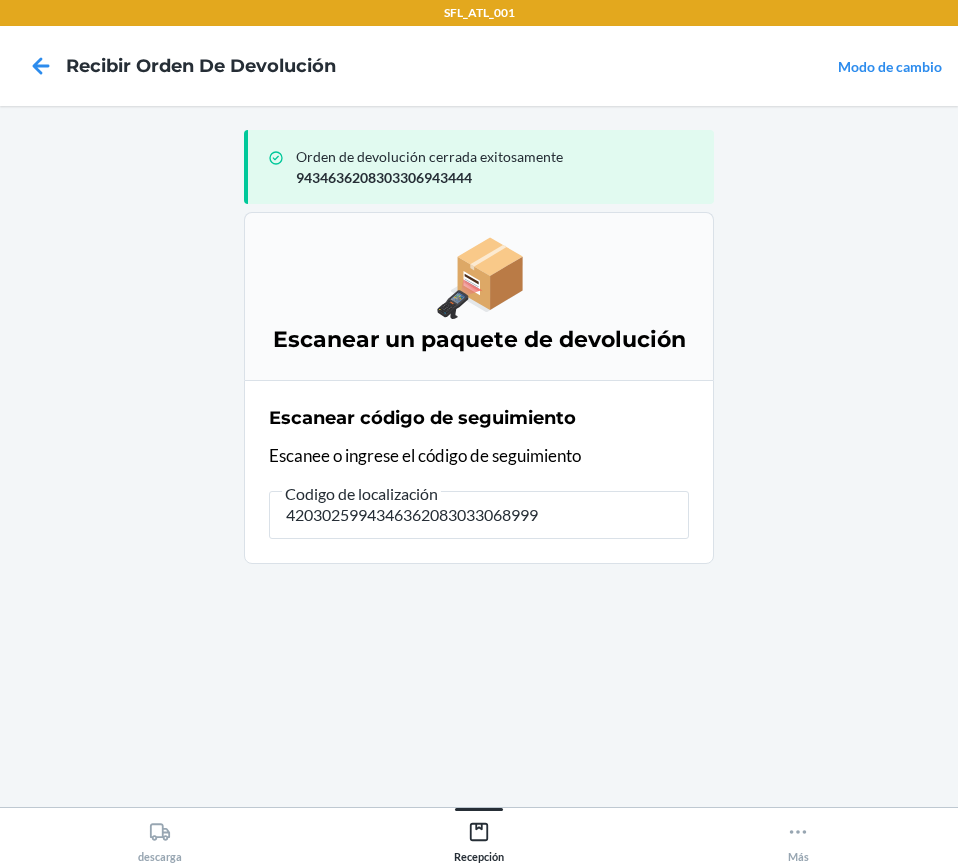 type on "42030259943463620830330689991" 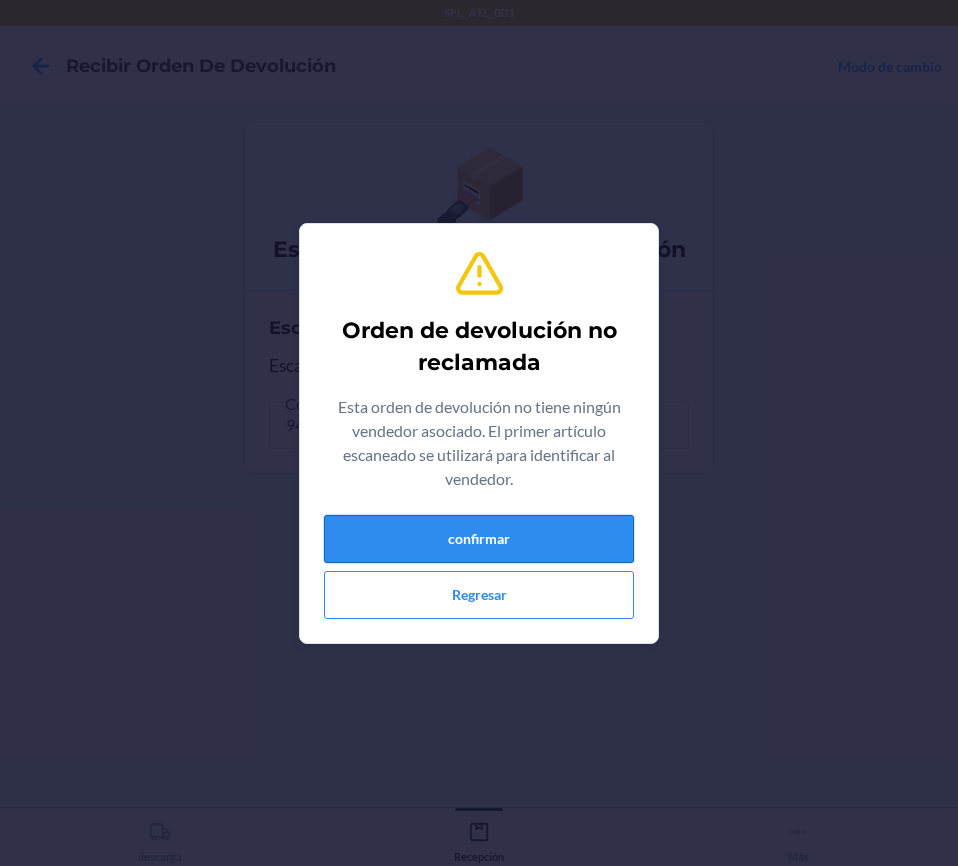 drag, startPoint x: 511, startPoint y: 519, endPoint x: 508, endPoint y: 549, distance: 30.149628 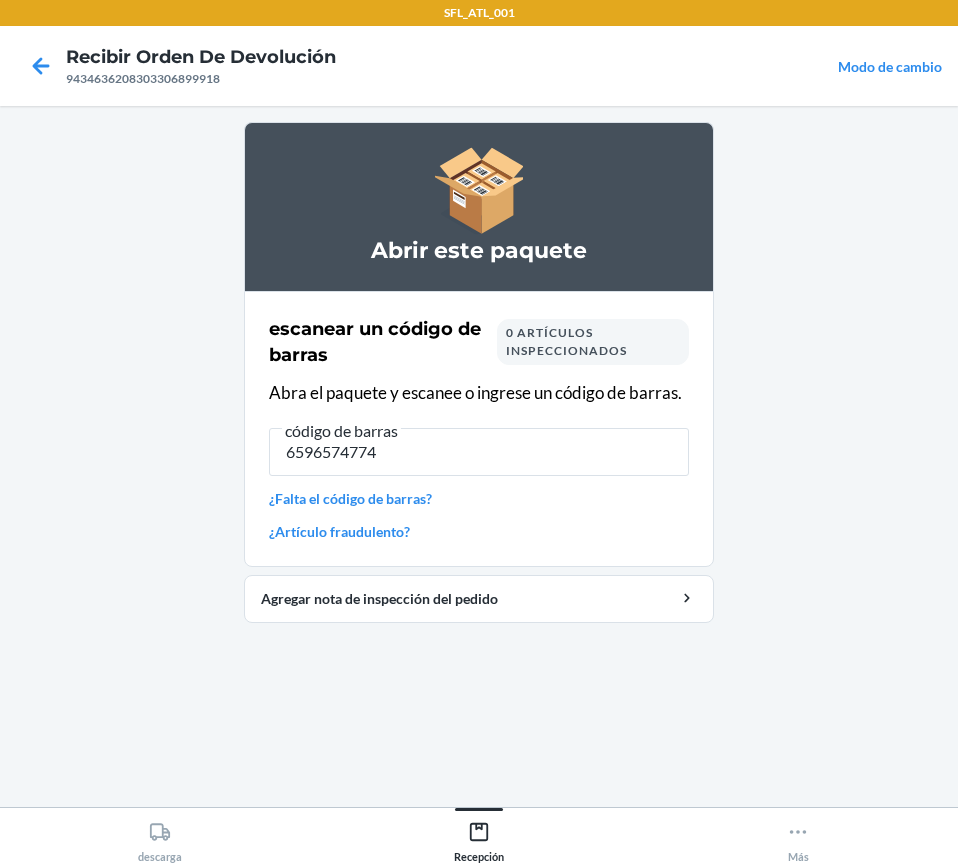 type on "65965747740" 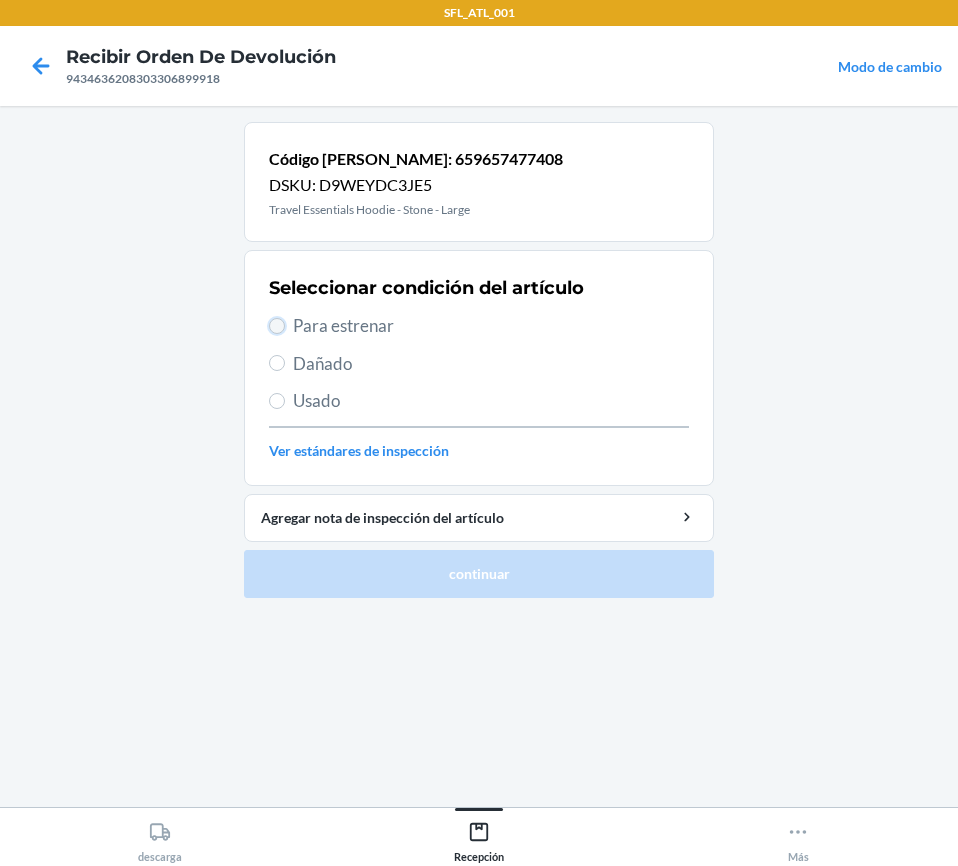 click on "Para estrenar" at bounding box center (277, 326) 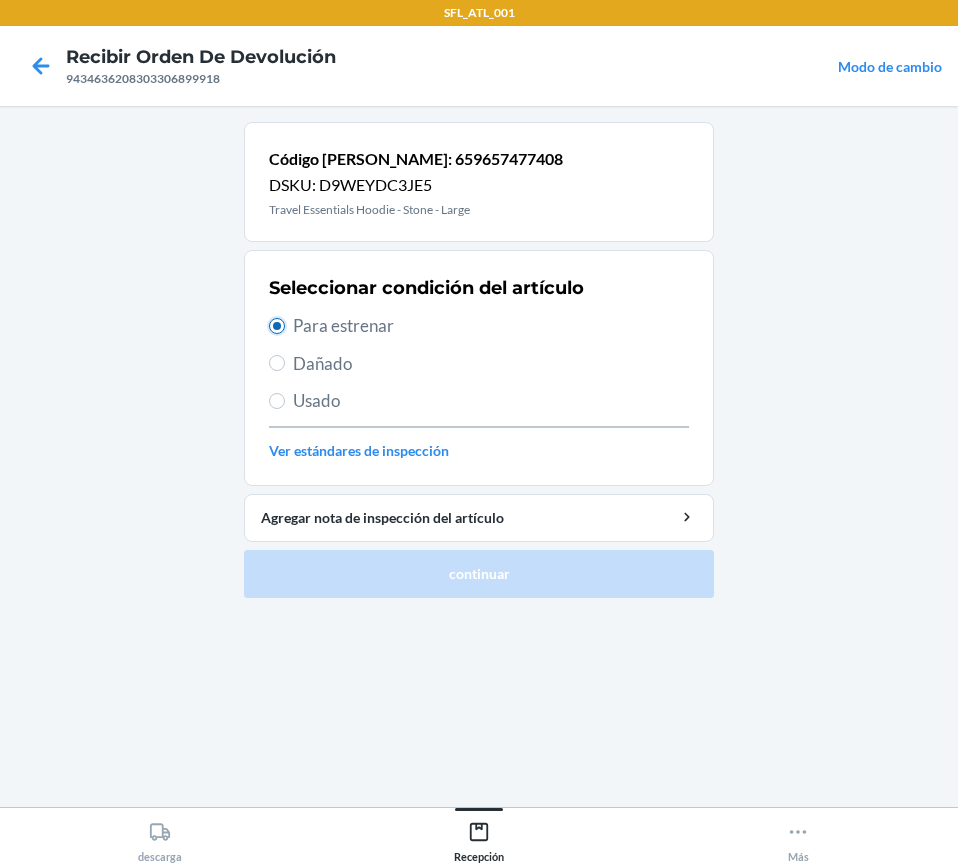 radio on "true" 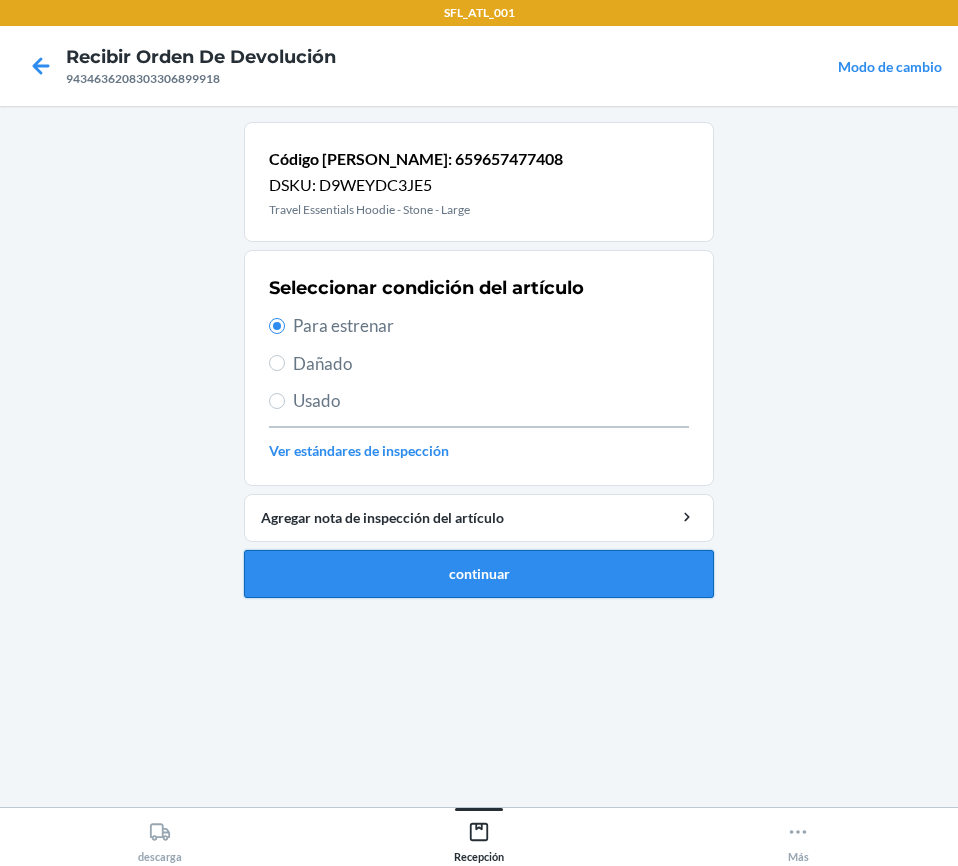 click on "continuar" at bounding box center (479, 574) 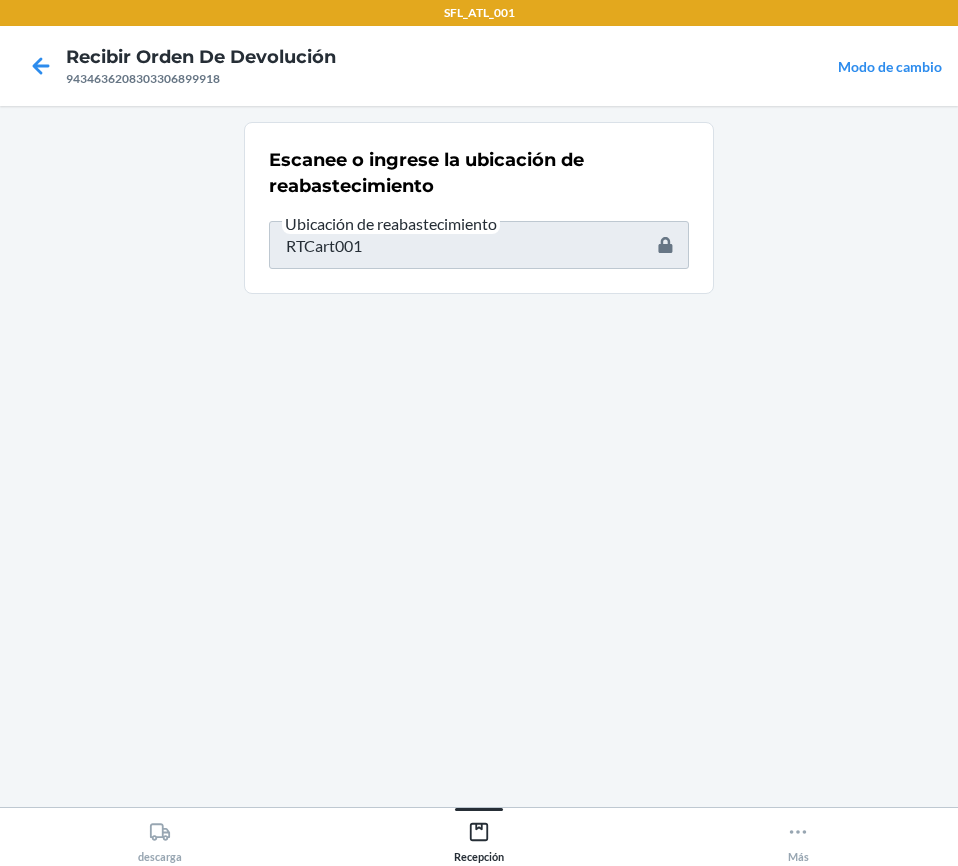 type on "659675038742" 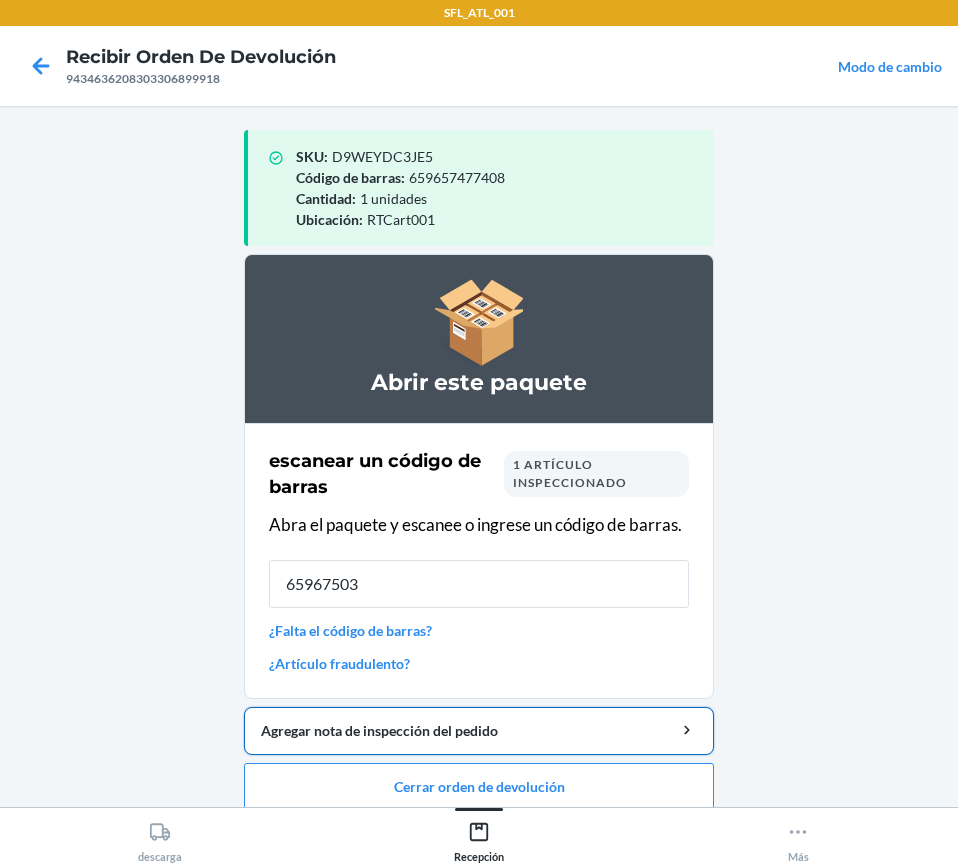 type on "659675038" 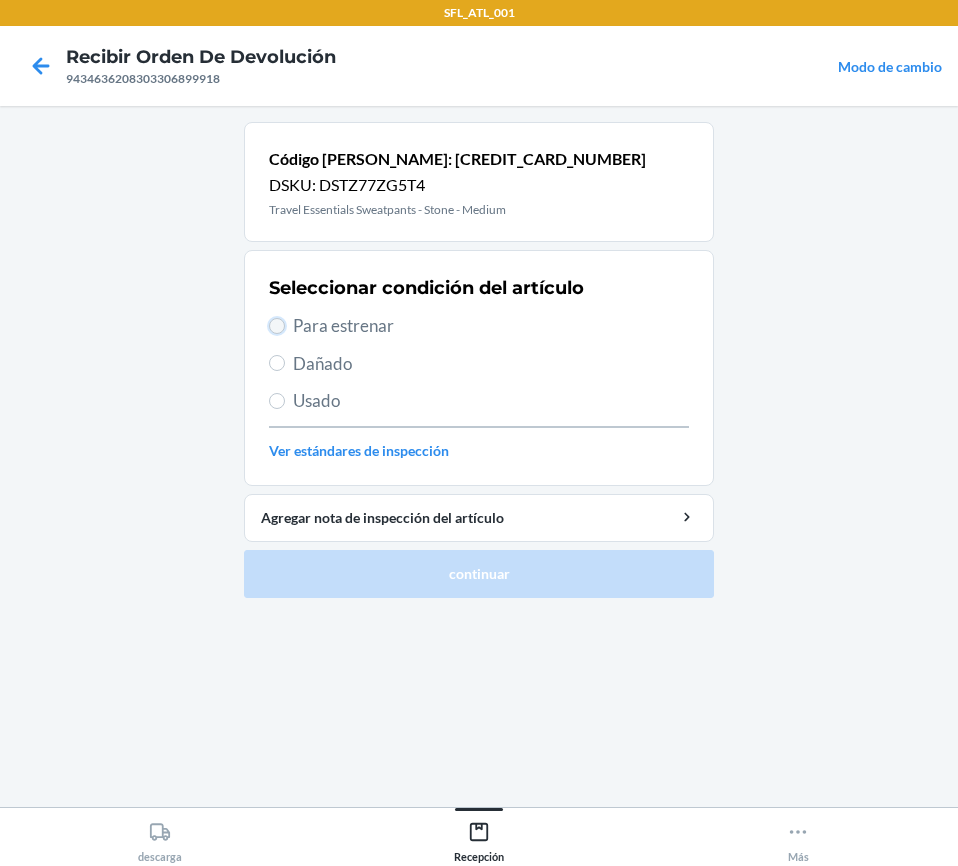 click on "Para estrenar" at bounding box center [277, 326] 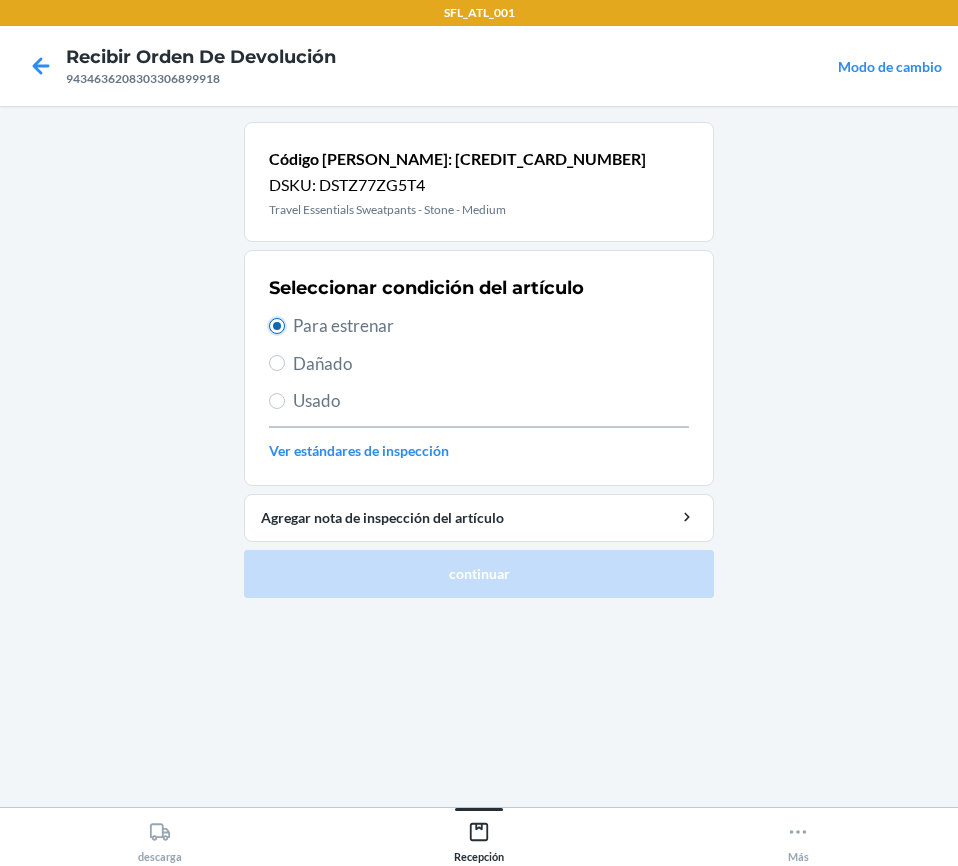 radio on "true" 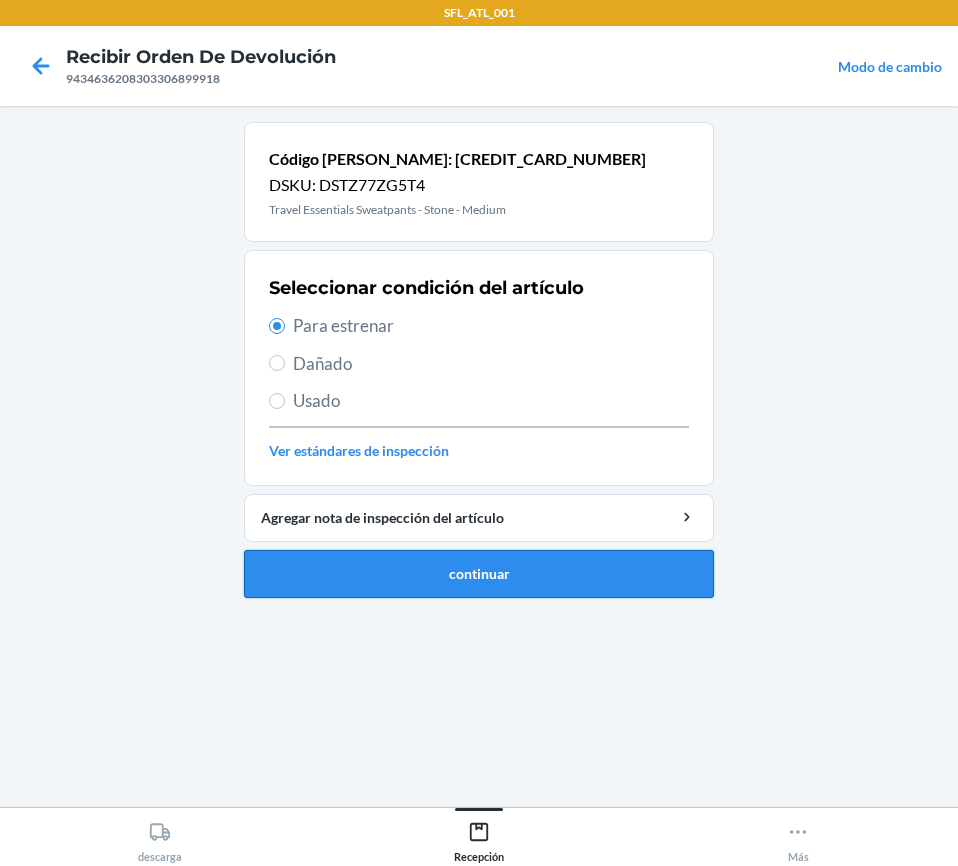 click on "continuar" at bounding box center (479, 574) 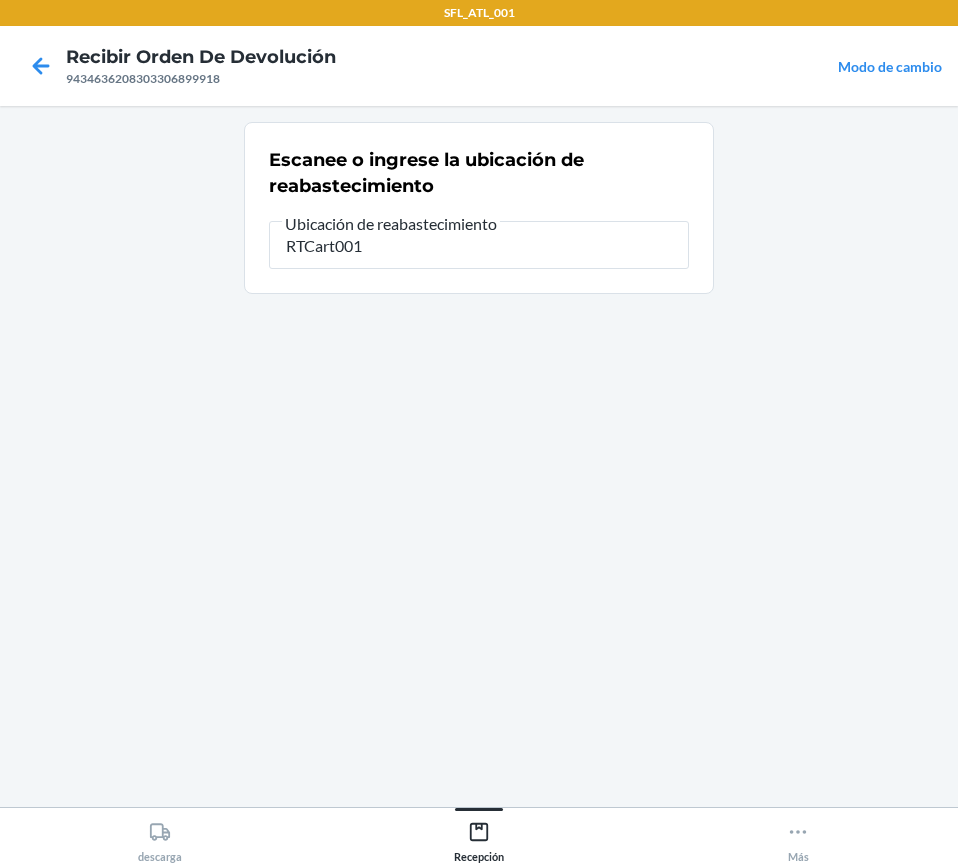 type on "RTCart001" 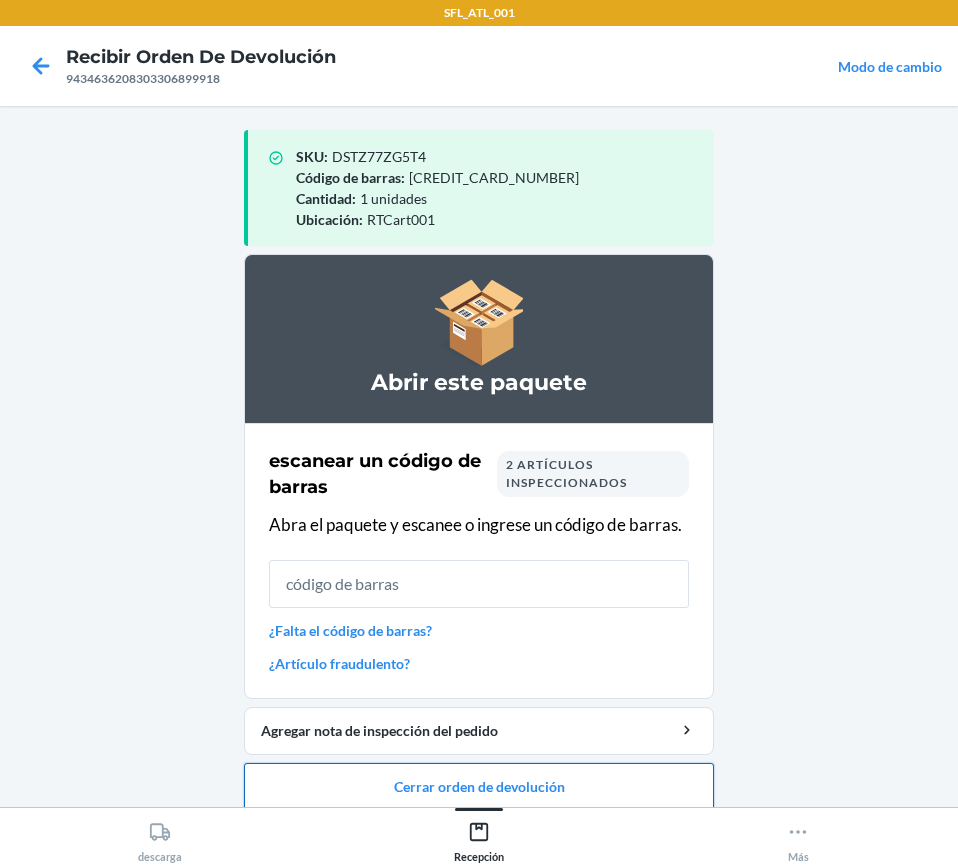 click on "Cerrar orden de devolución" at bounding box center [479, 787] 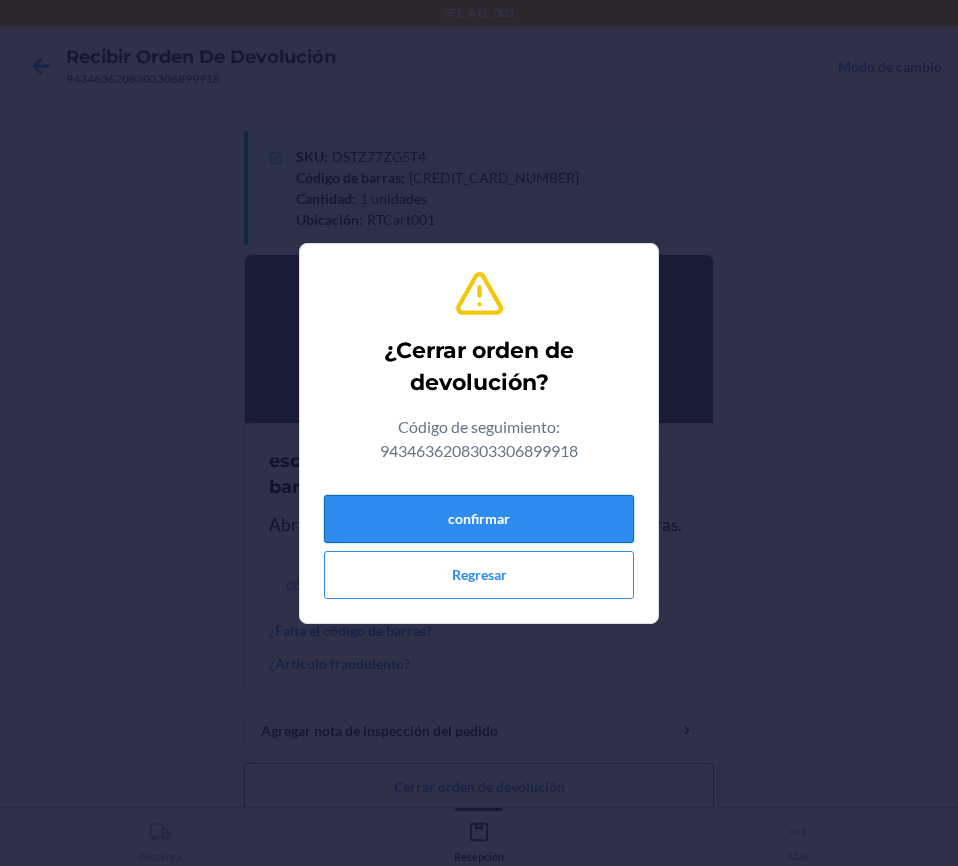 click on "confirmar" at bounding box center [479, 519] 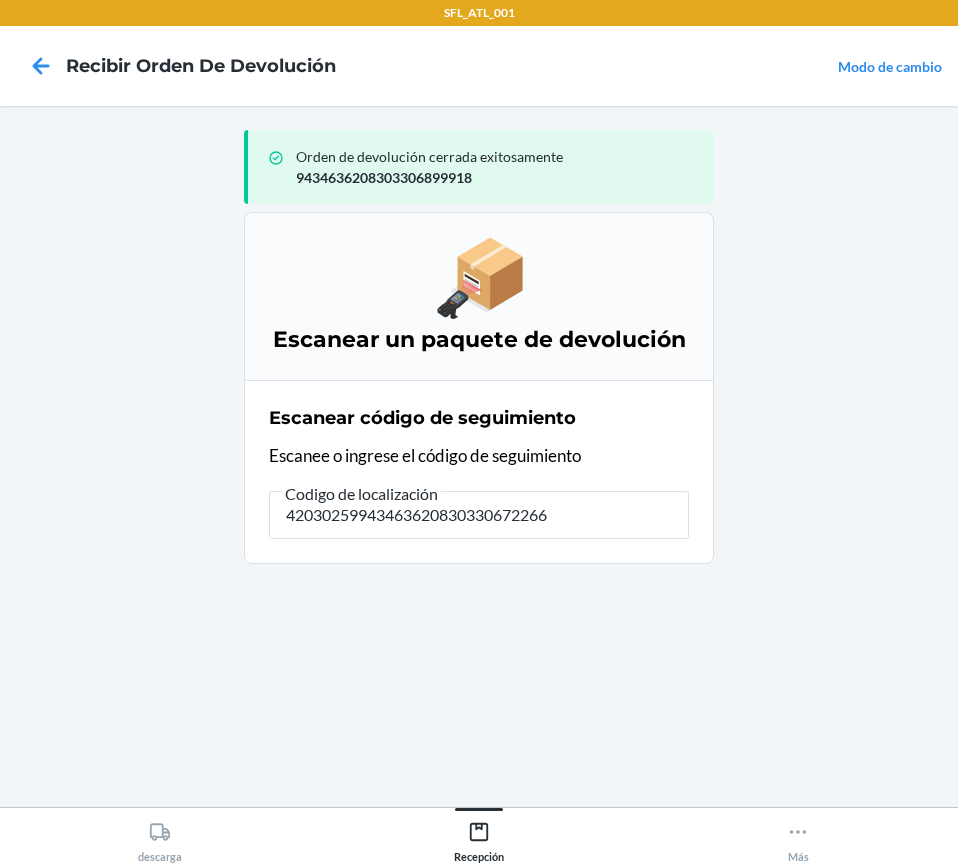 type on "420302599434636208303306722667" 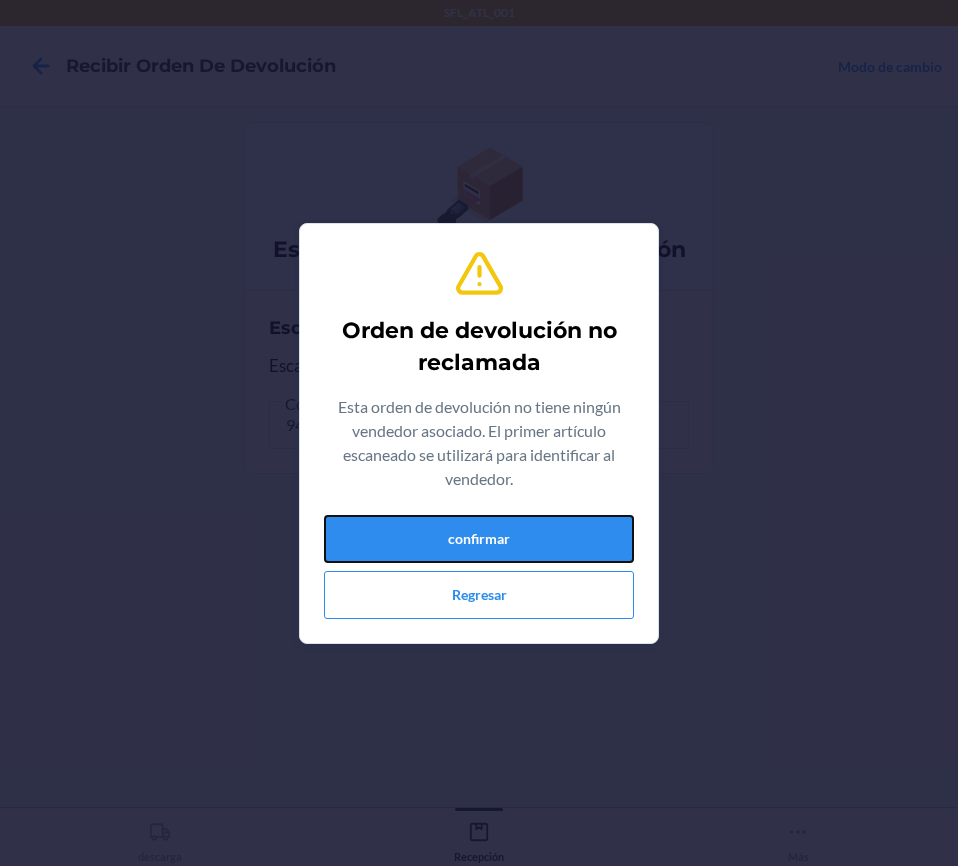 click on "confirmar" at bounding box center (479, 539) 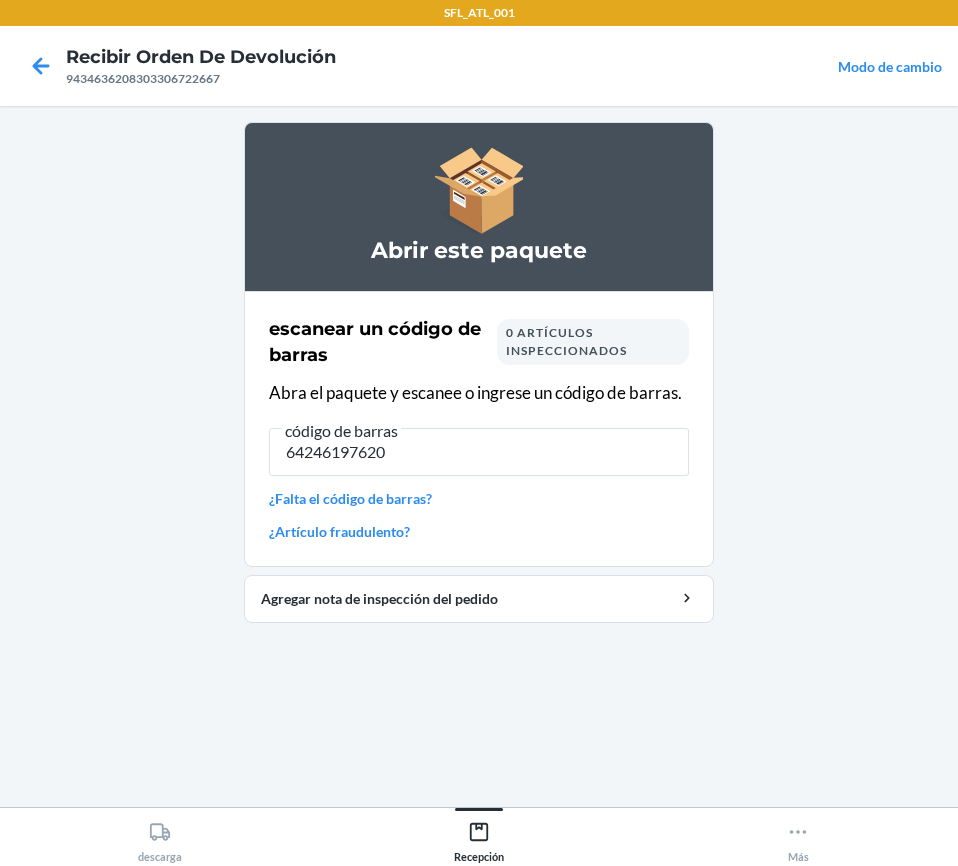 type on "642461976205" 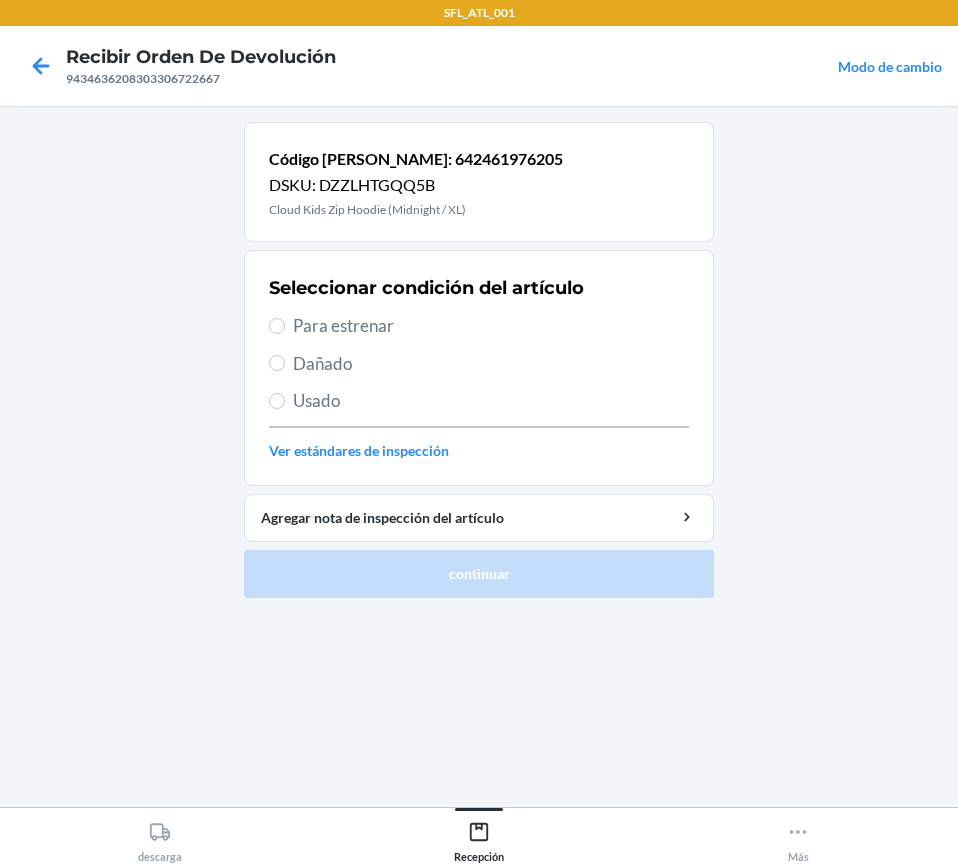 click on "Para estrenar" at bounding box center [479, 326] 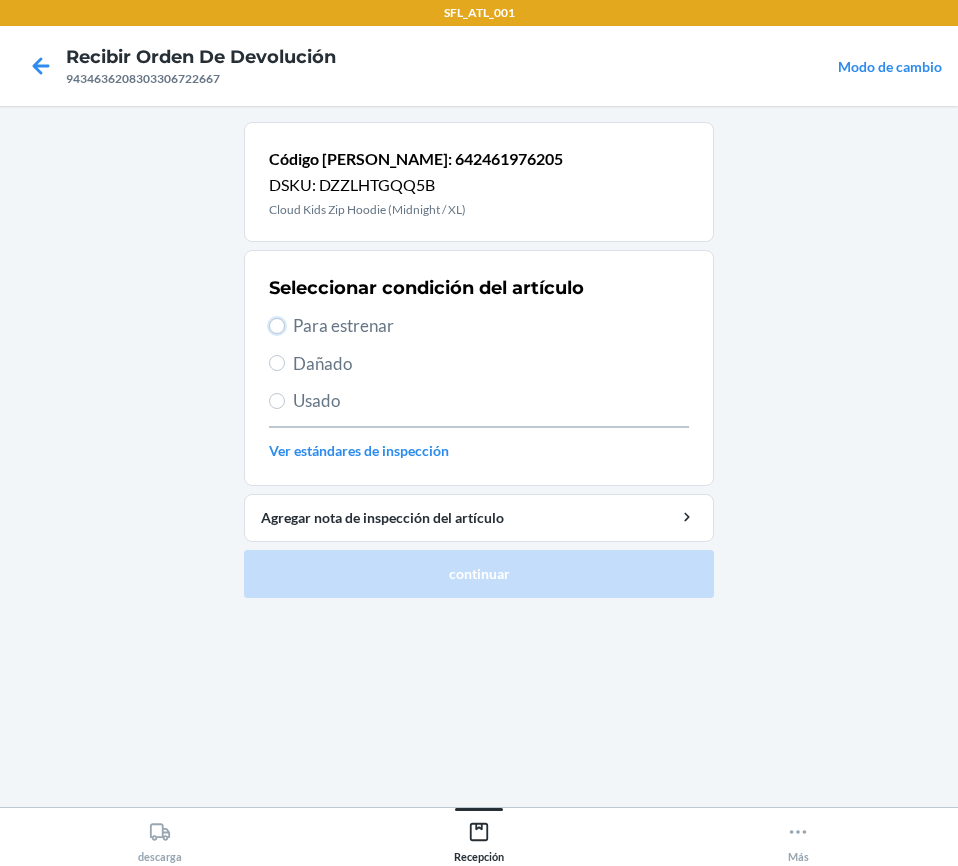 click on "Para estrenar" at bounding box center (277, 326) 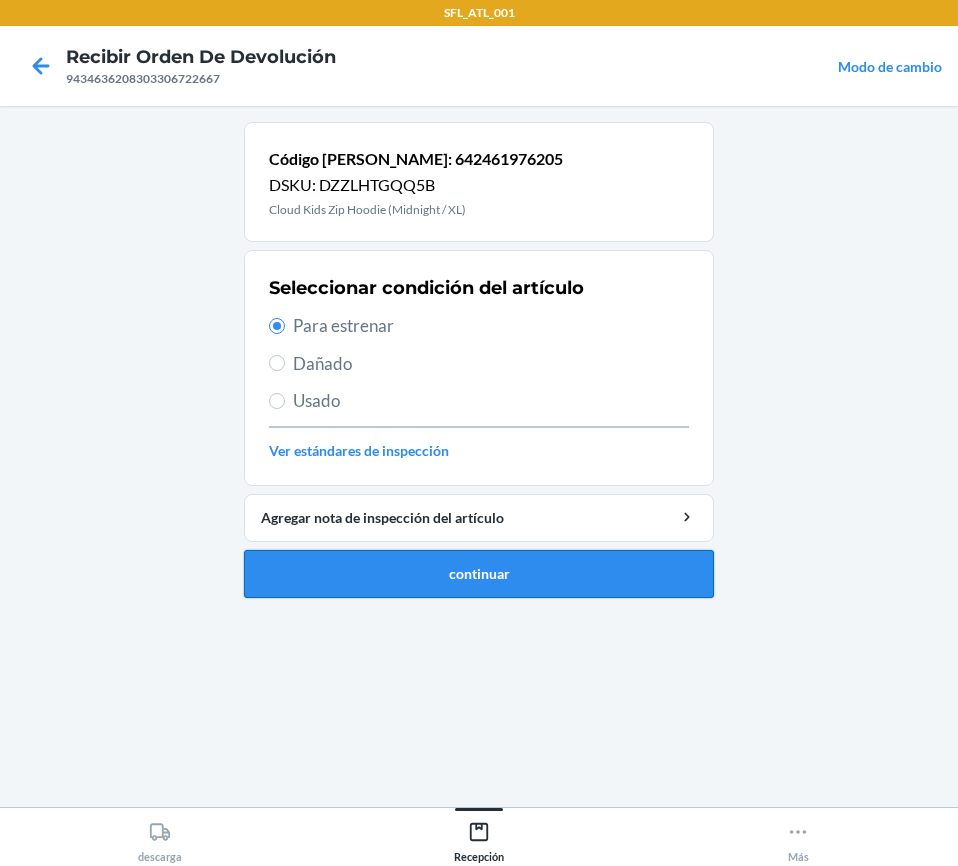 click on "continuar" at bounding box center (479, 574) 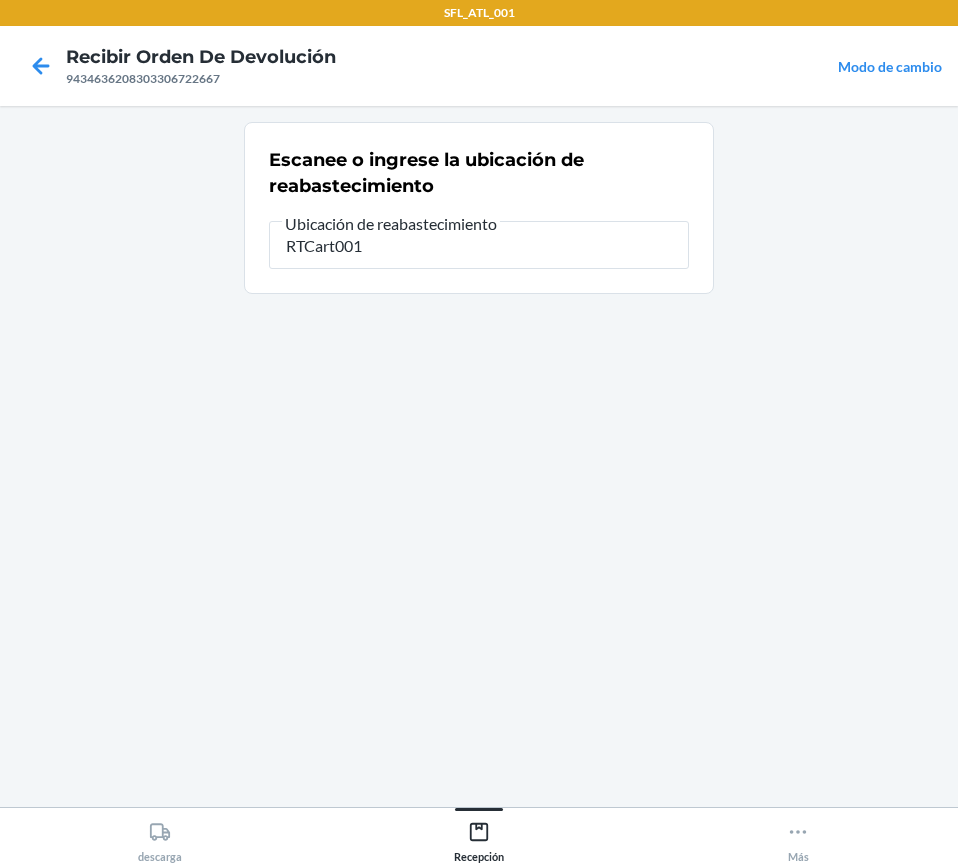 type on "RTCart001" 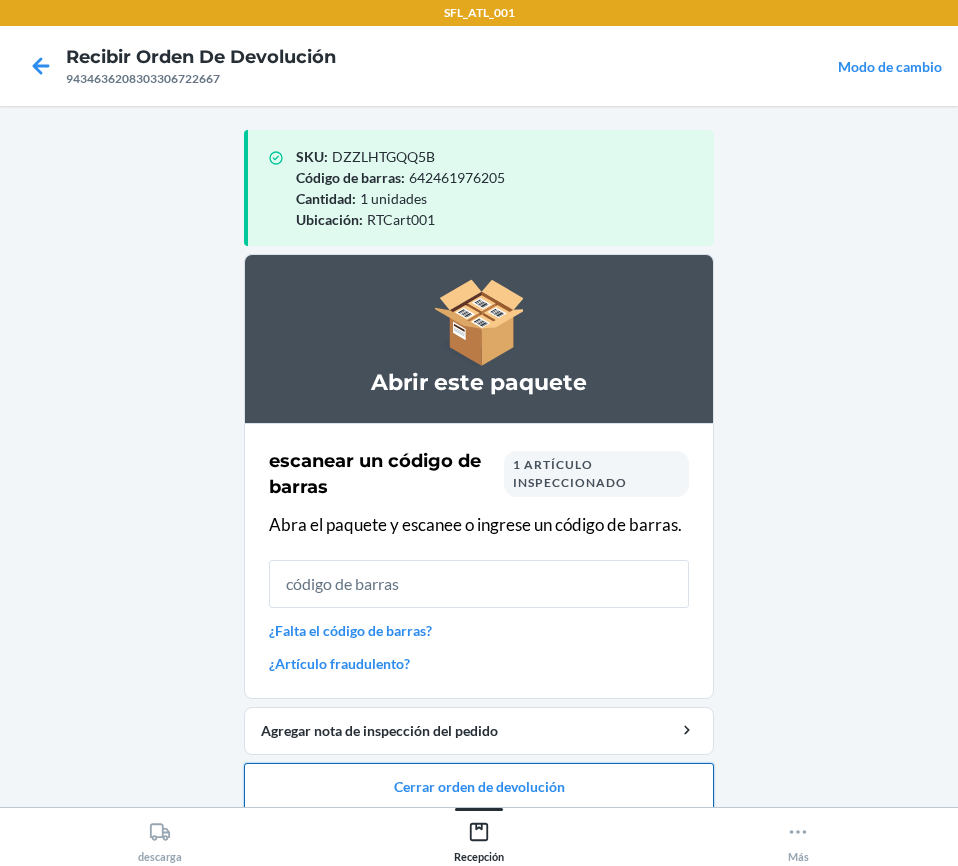 click on "Cerrar orden de devolución" at bounding box center [479, 787] 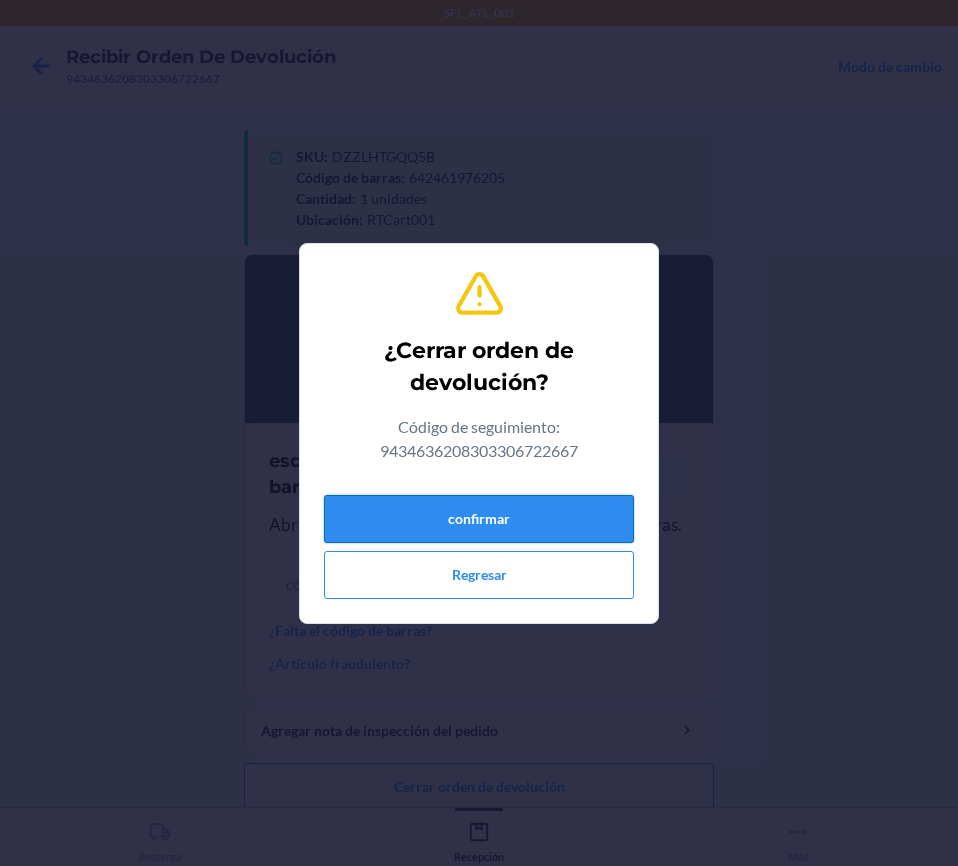 click on "confirmar" at bounding box center [479, 519] 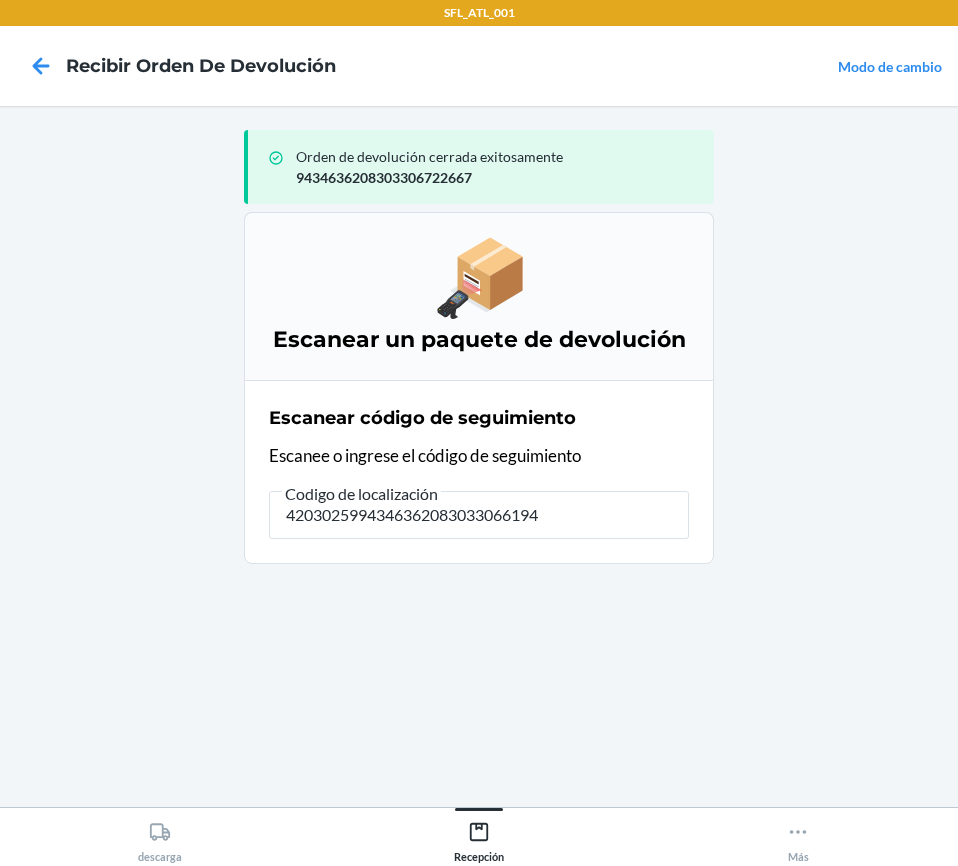 type on "42030259943463620830330661948" 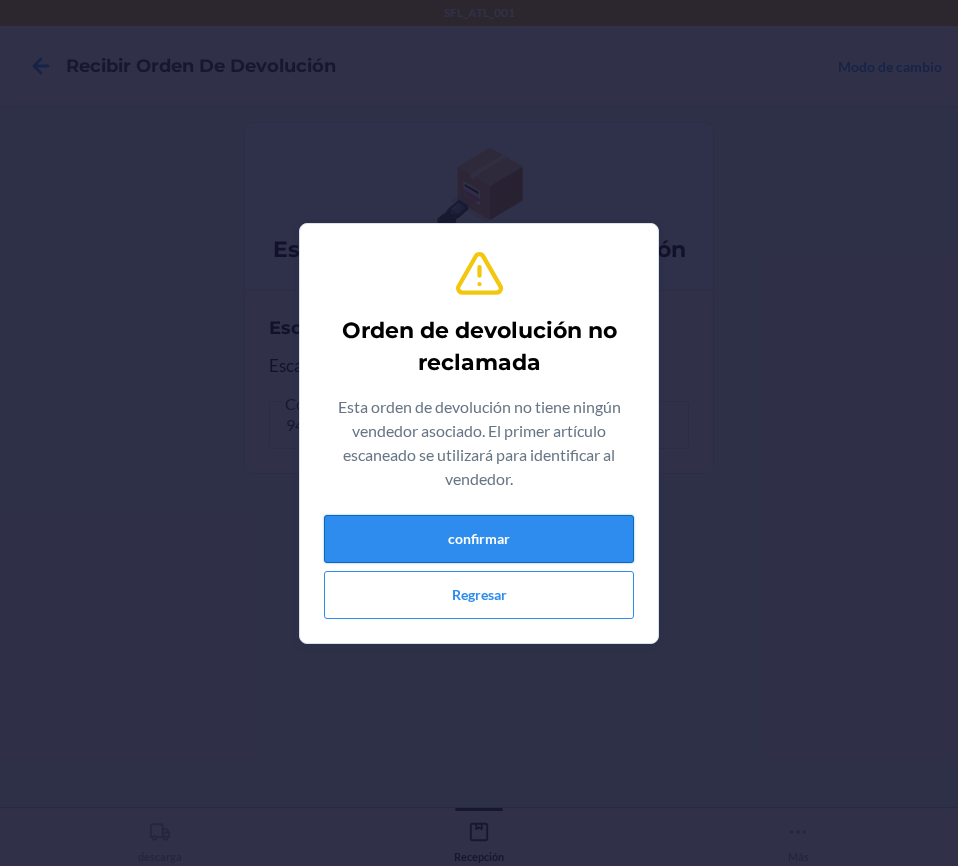 click on "confirmar" at bounding box center [479, 539] 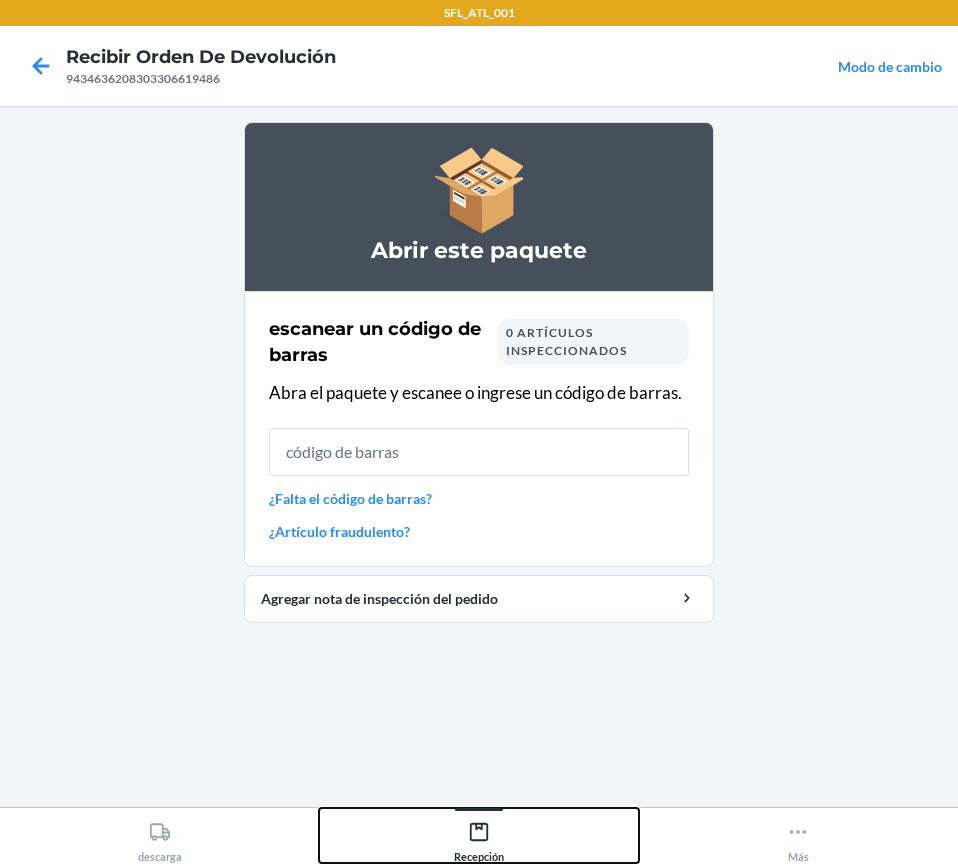 click on "Recepción" at bounding box center [479, 838] 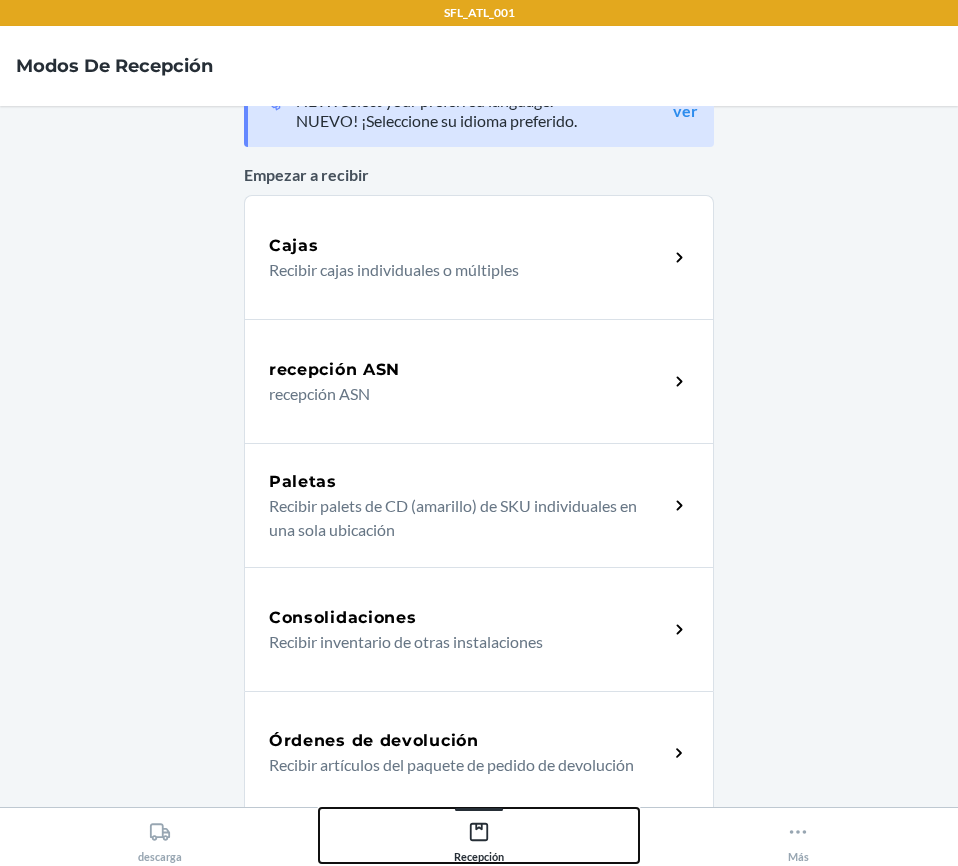 scroll, scrollTop: 400, scrollLeft: 0, axis: vertical 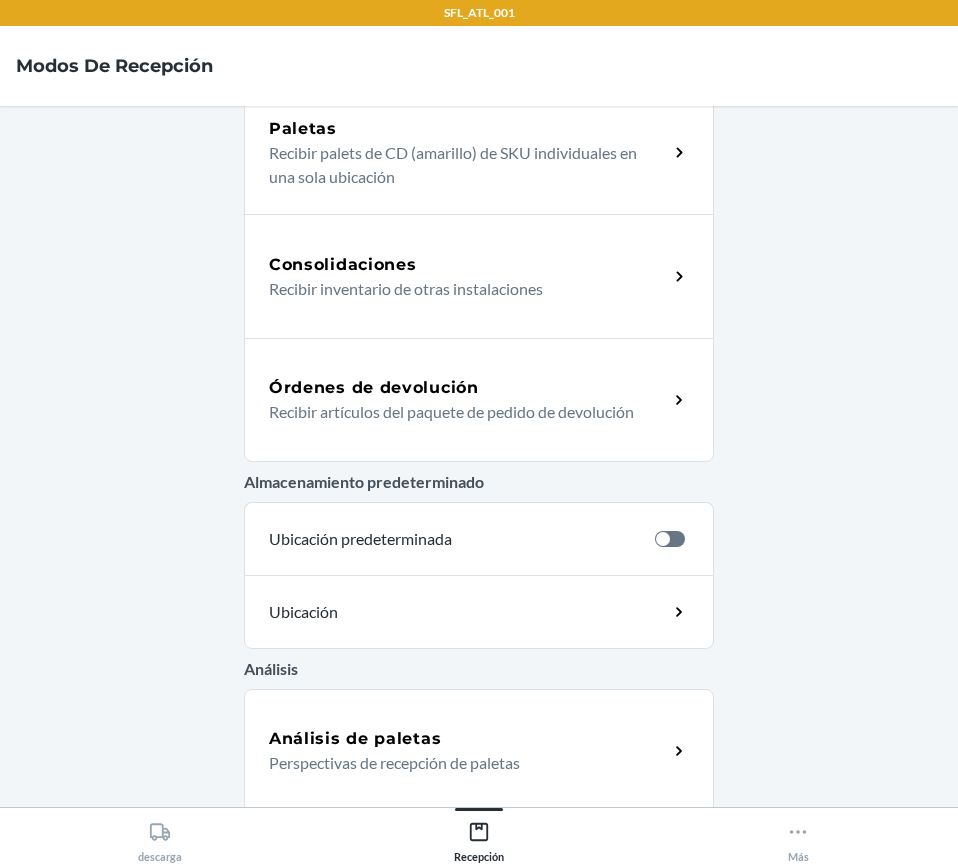 click on "Recibir artículos del paquete de pedido de devolución" at bounding box center [460, 412] 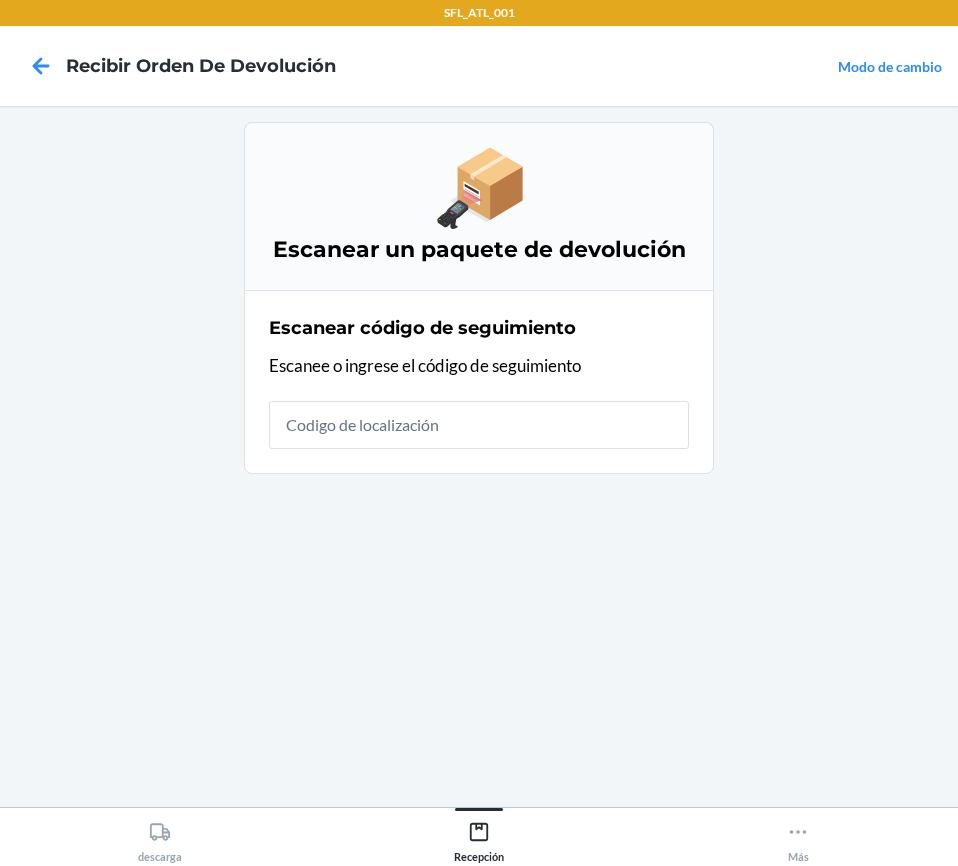 scroll, scrollTop: 0, scrollLeft: 0, axis: both 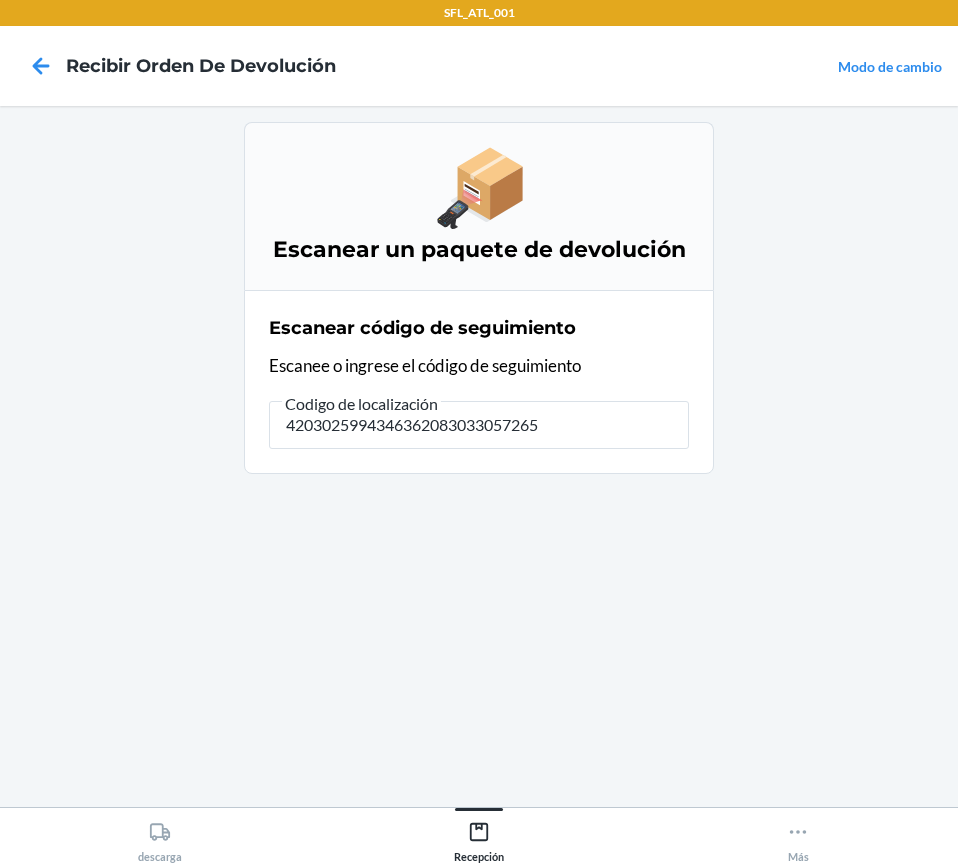 type on "42030259943463620830330572654" 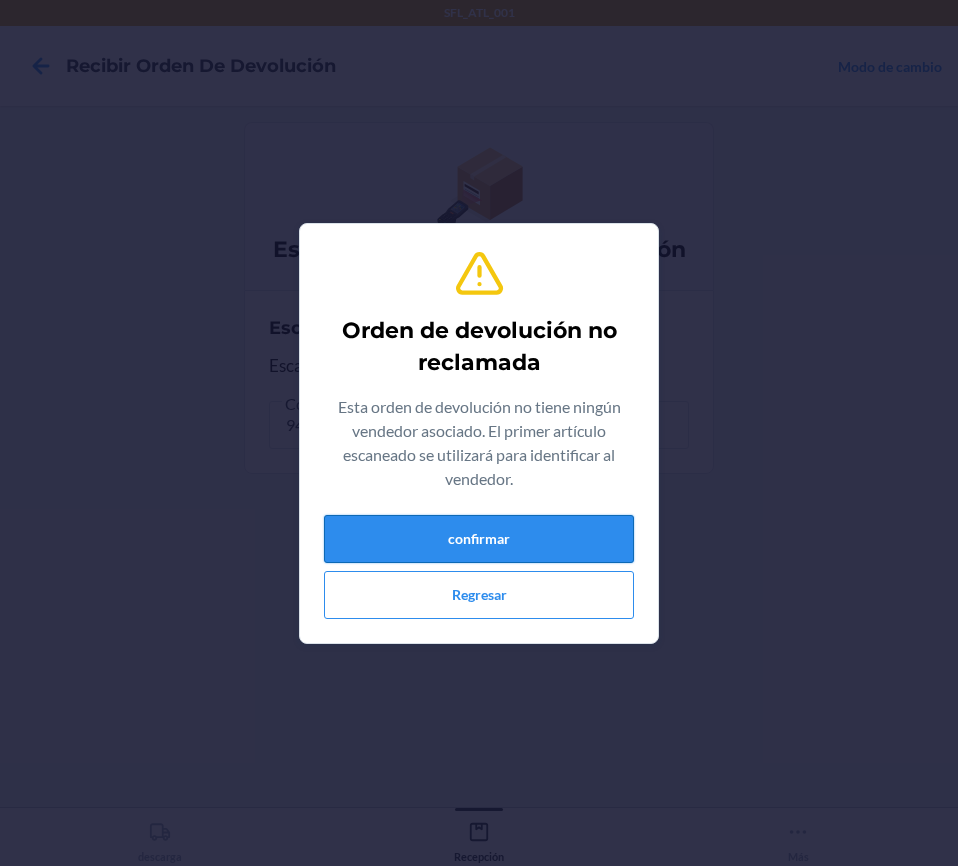 click on "confirmar" at bounding box center [479, 539] 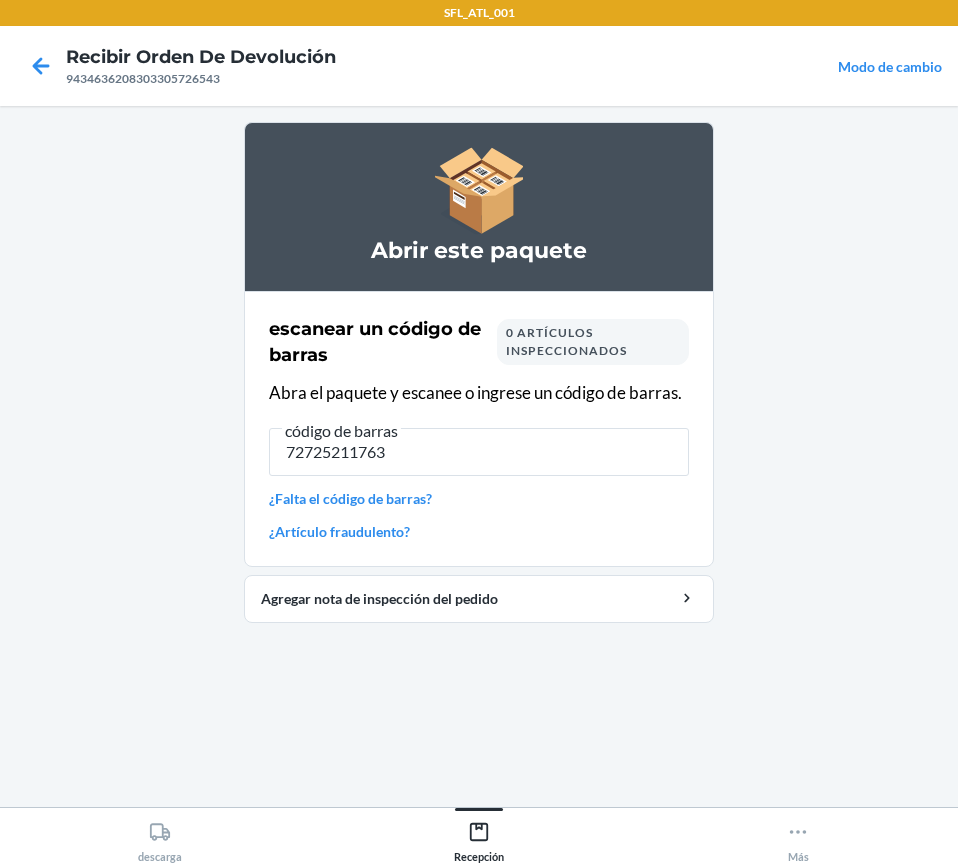type on "727252117637" 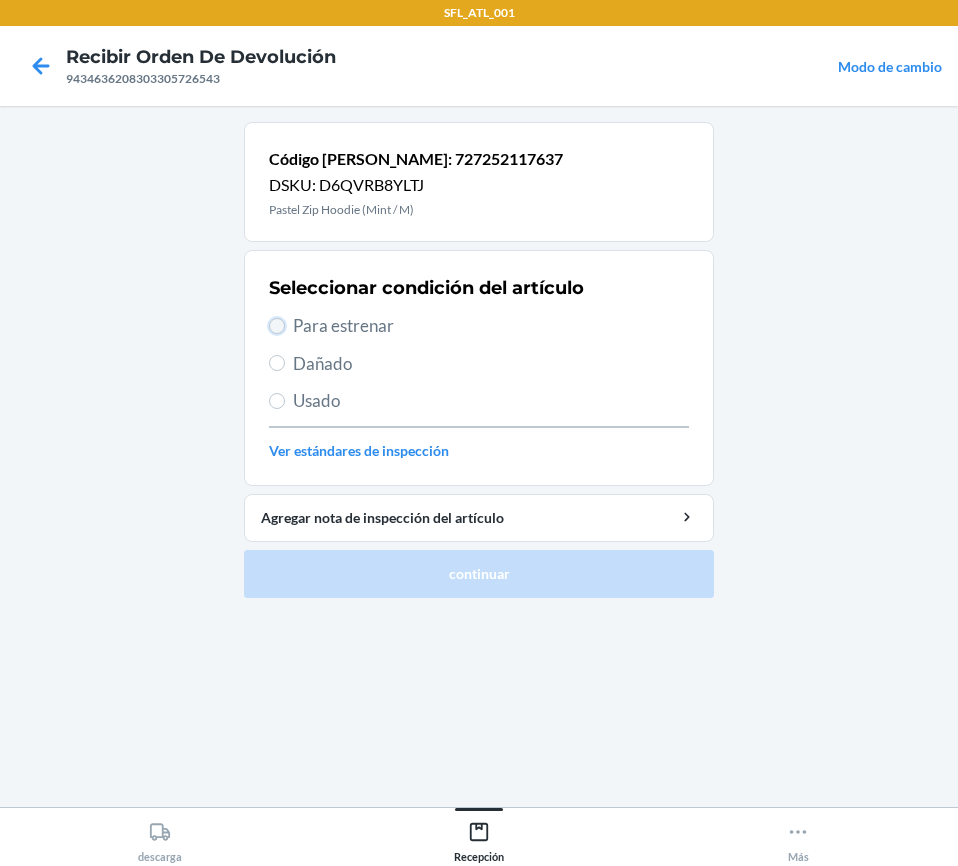 drag, startPoint x: 462, startPoint y: 110, endPoint x: 273, endPoint y: 324, distance: 285.5118 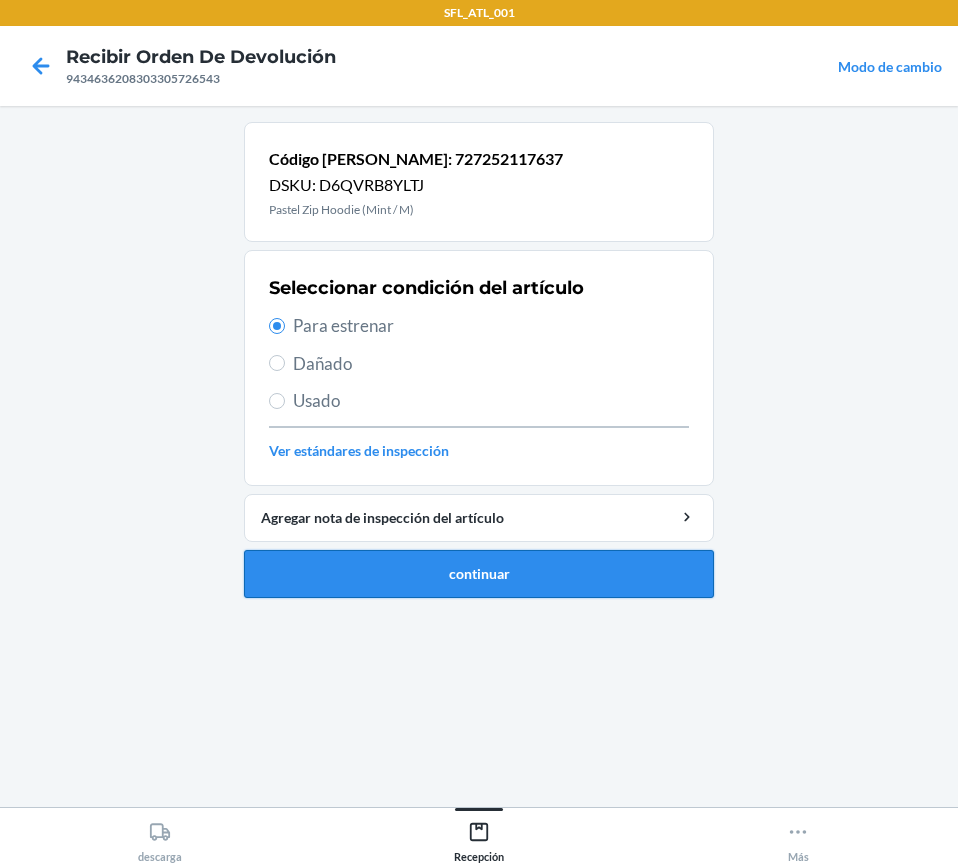 click on "continuar" at bounding box center [479, 574] 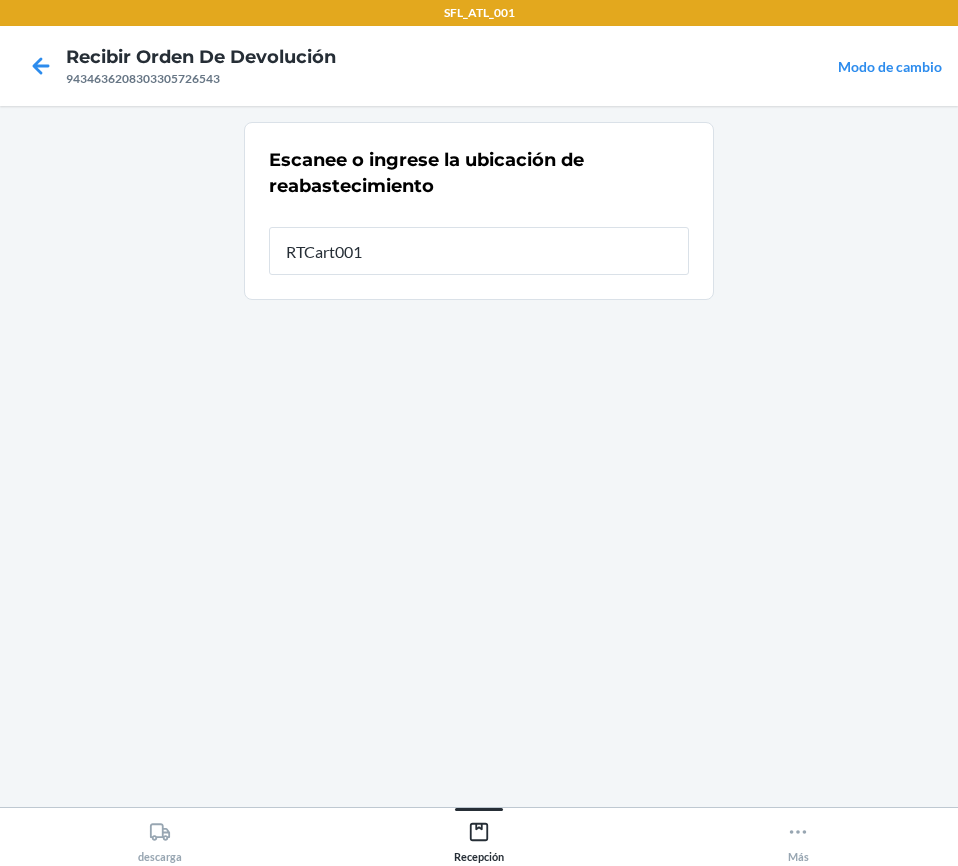 type on "RTCart001" 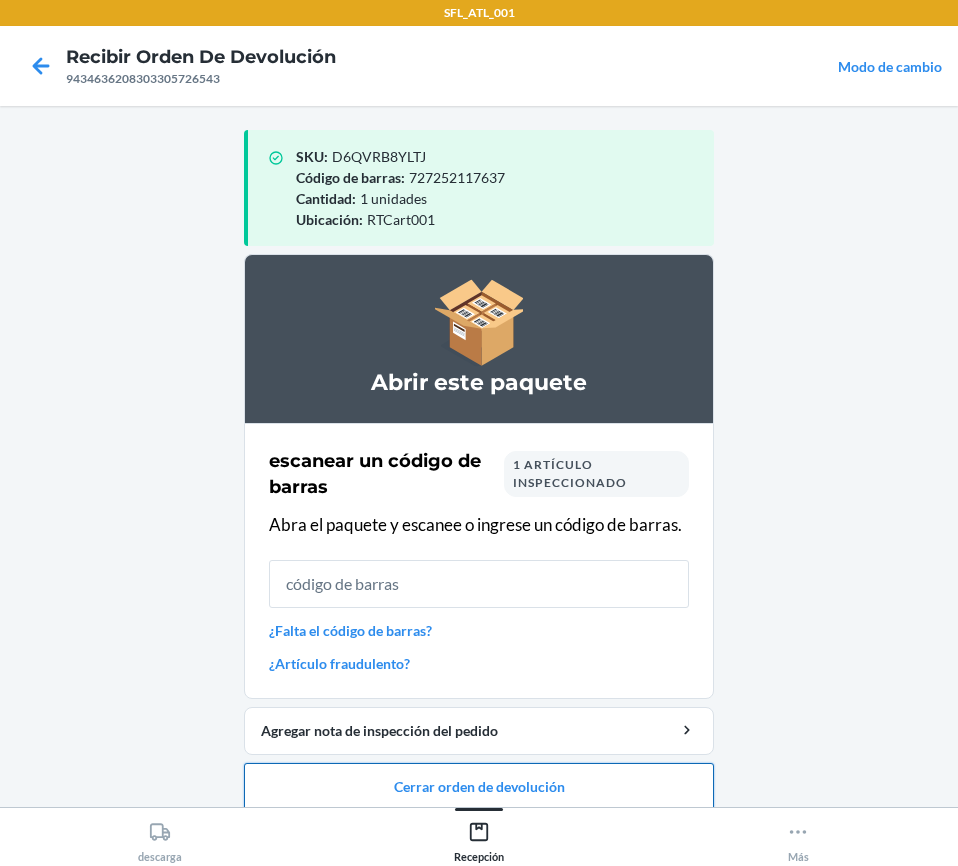 click on "Cerrar orden de devolución" at bounding box center [479, 787] 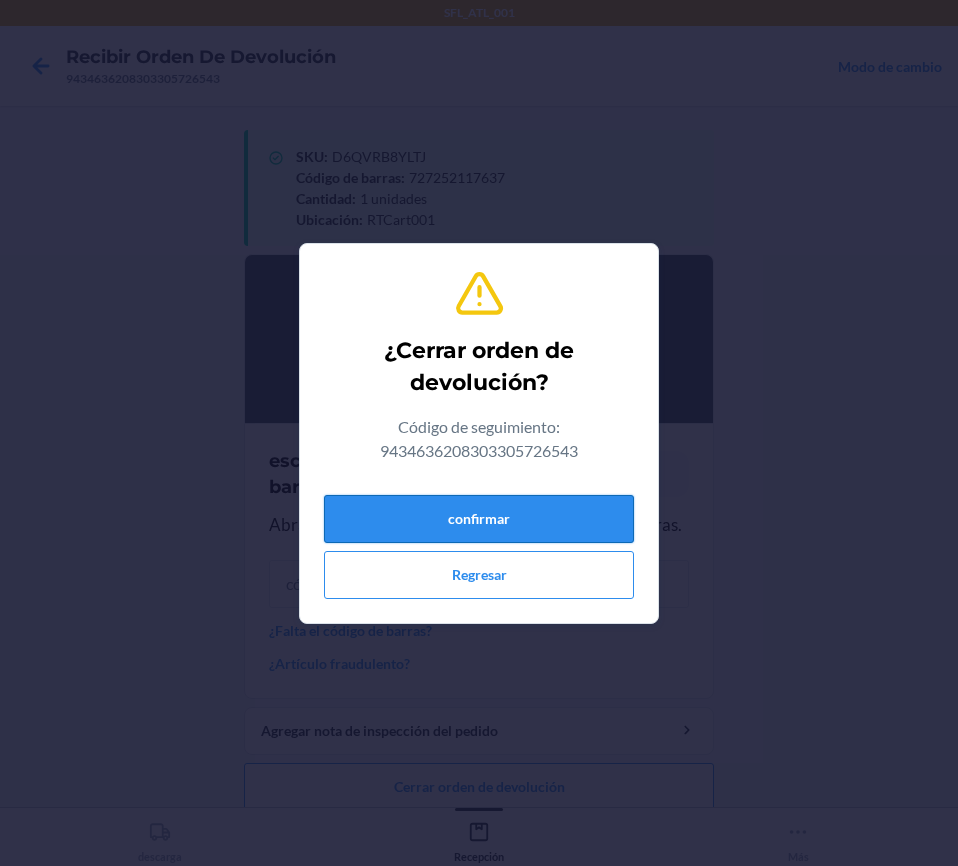 click on "confirmar" at bounding box center (479, 519) 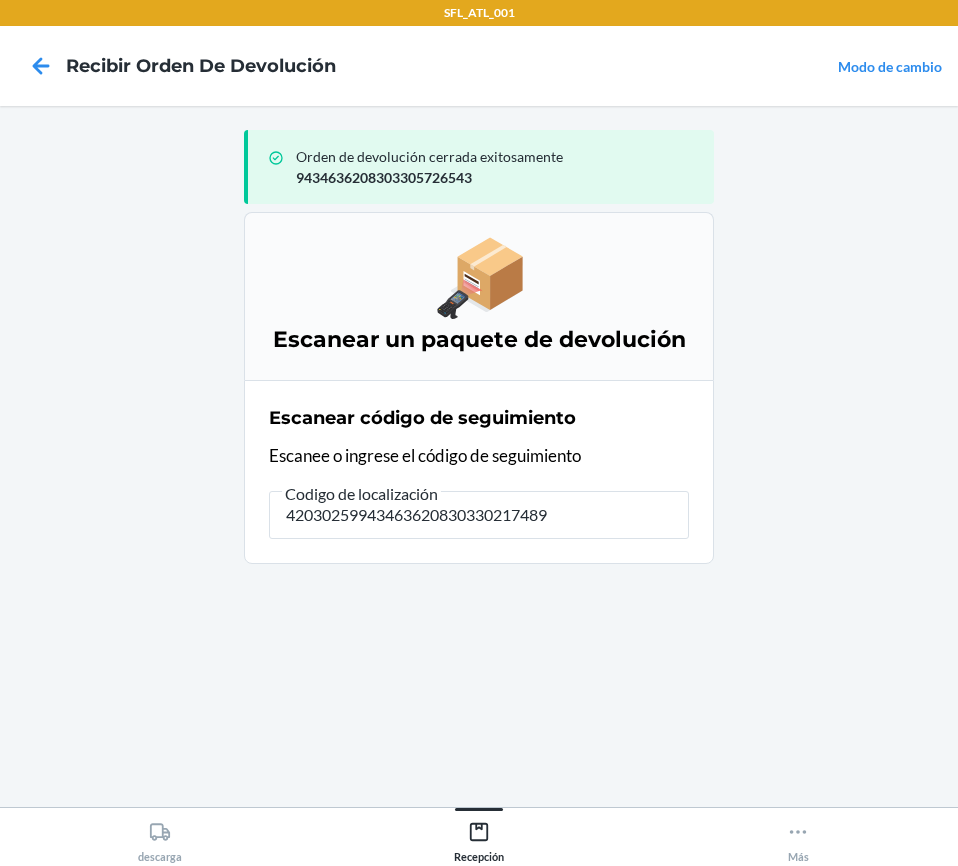 type on "420302599434636208303302174897" 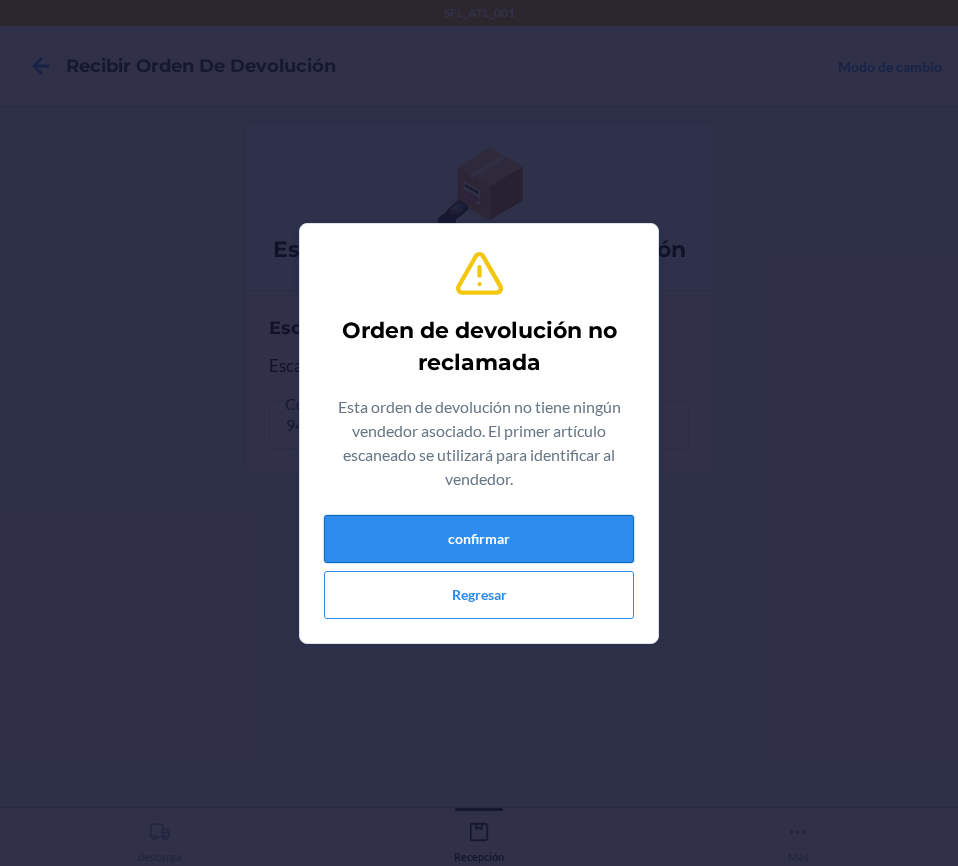 click on "confirmar" at bounding box center (479, 539) 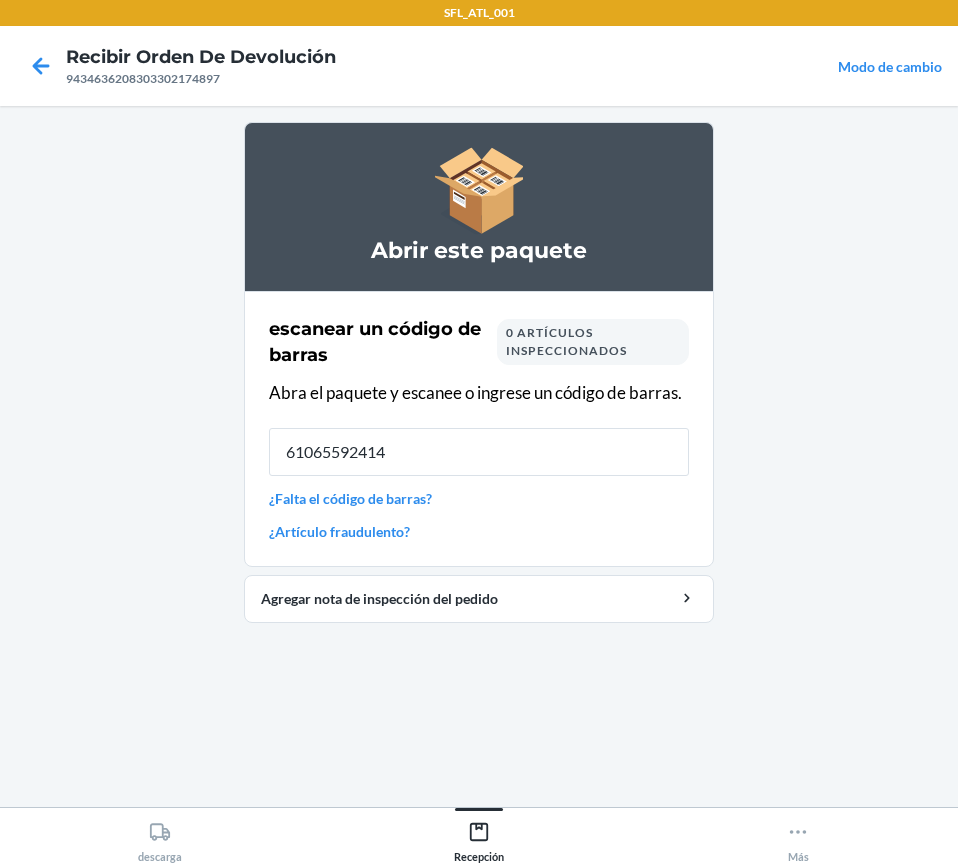 type on "610655924141" 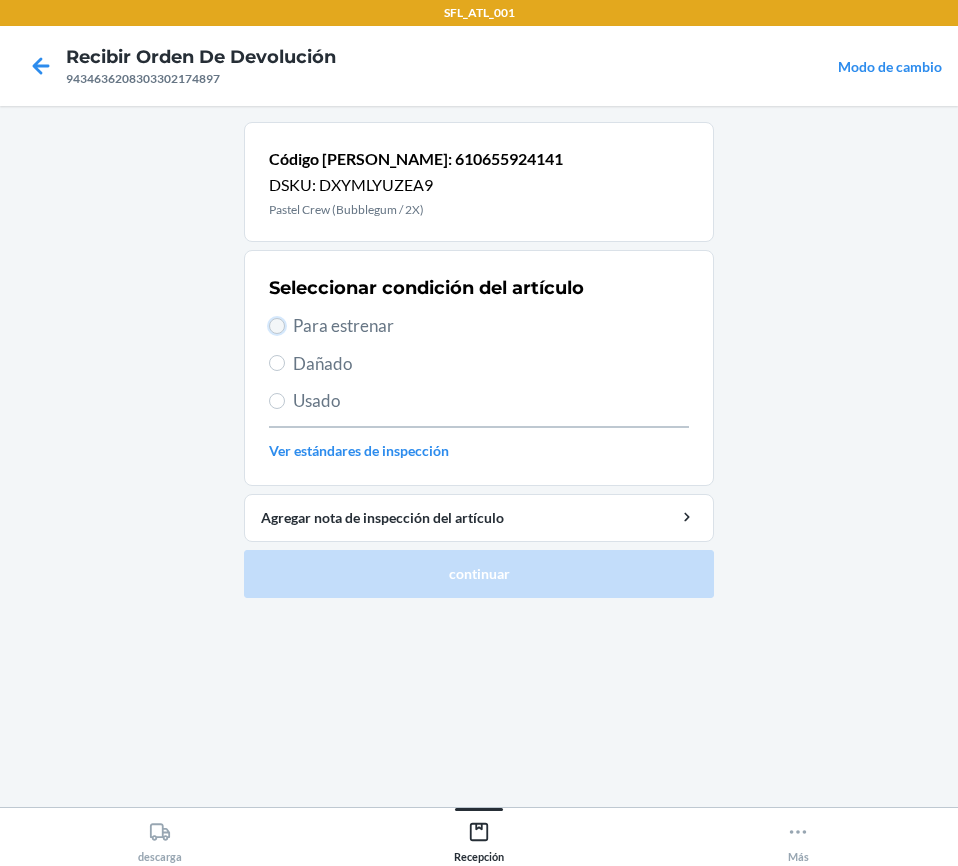 click on "Para estrenar" at bounding box center (277, 326) 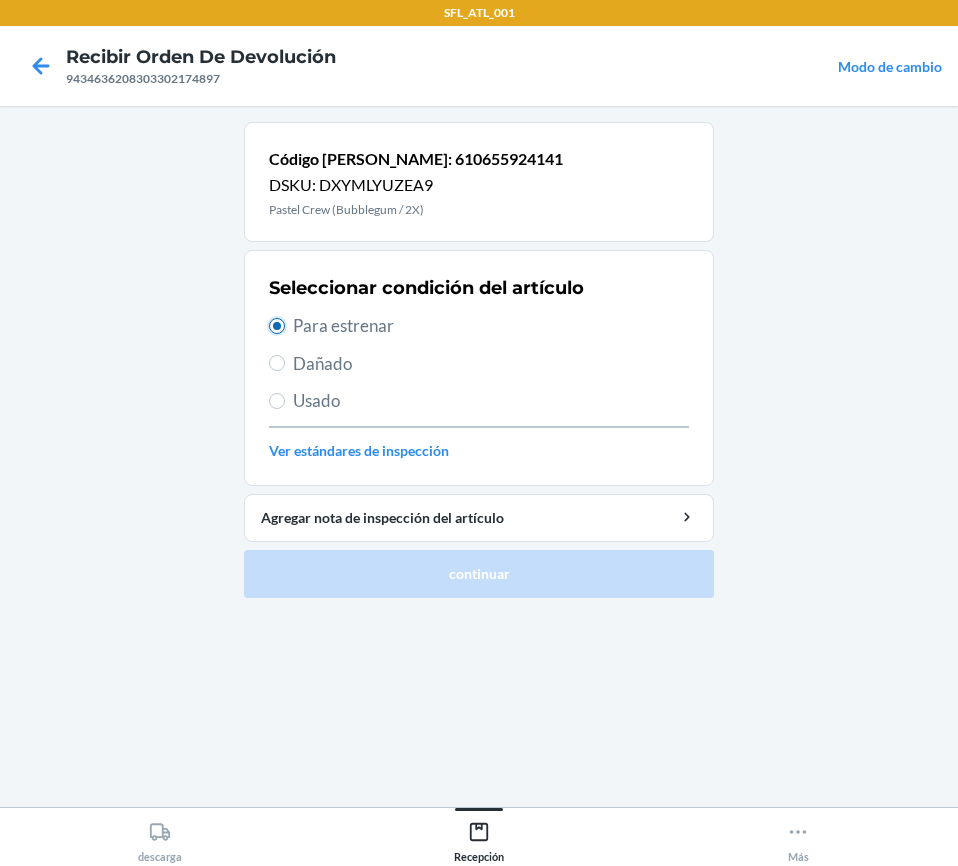 radio on "true" 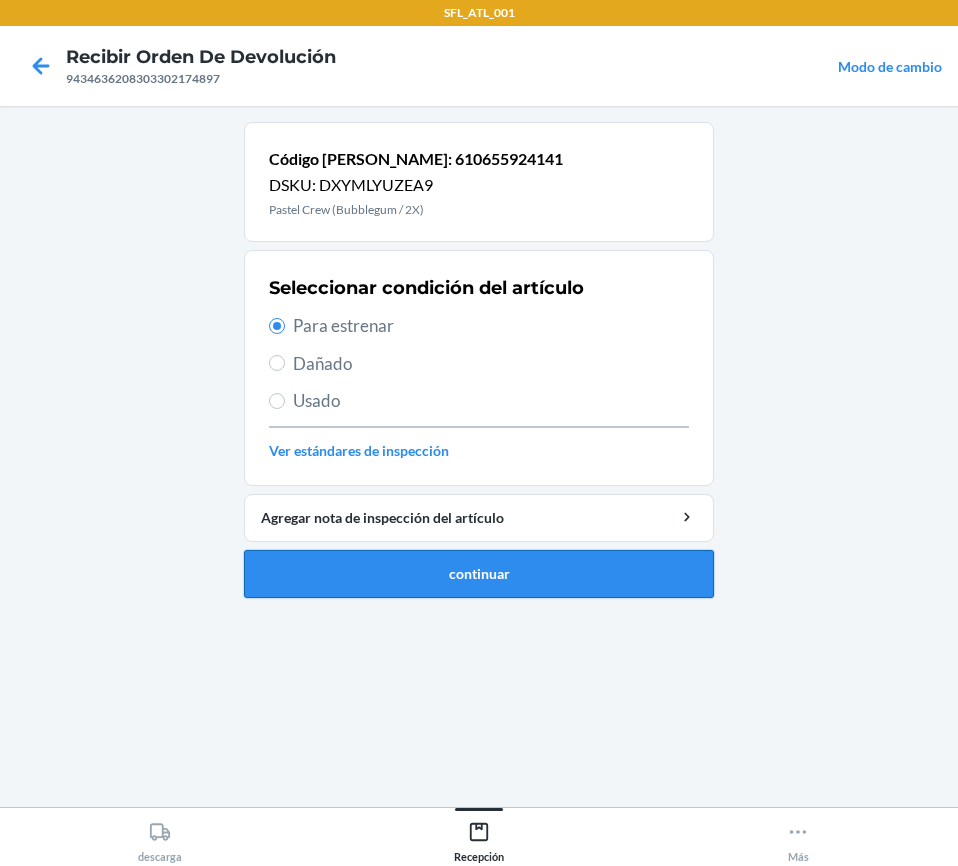 click on "continuar" at bounding box center [479, 574] 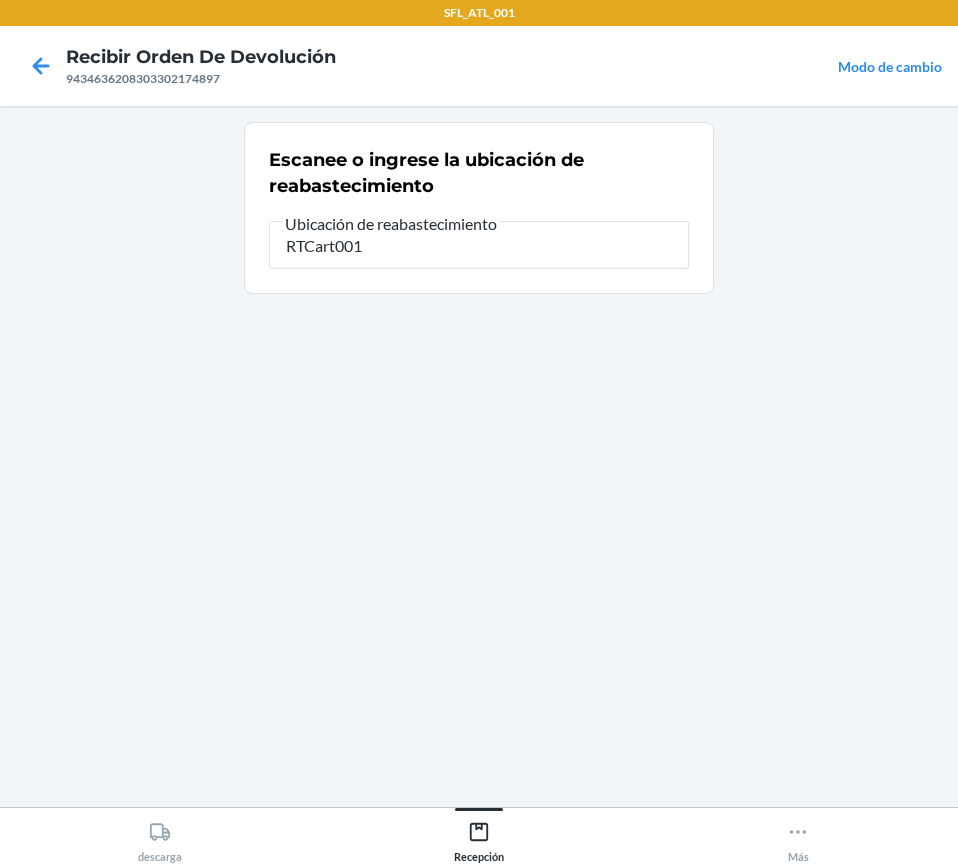 type on "RTCart001" 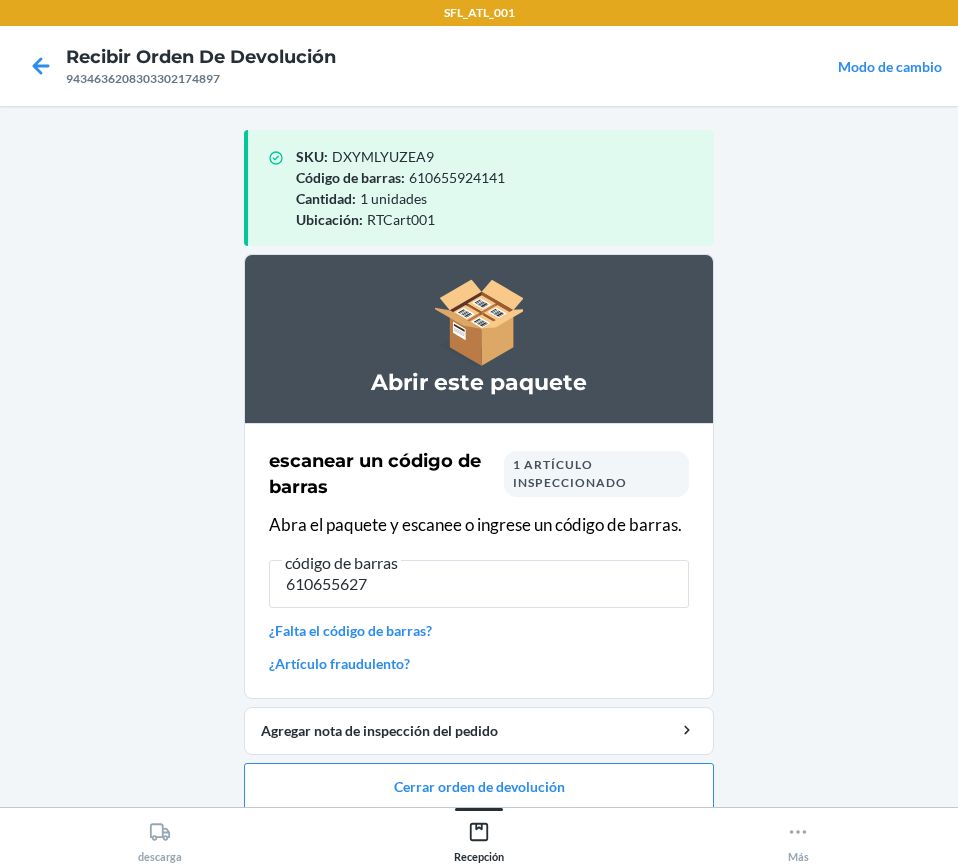 type on "6106556276" 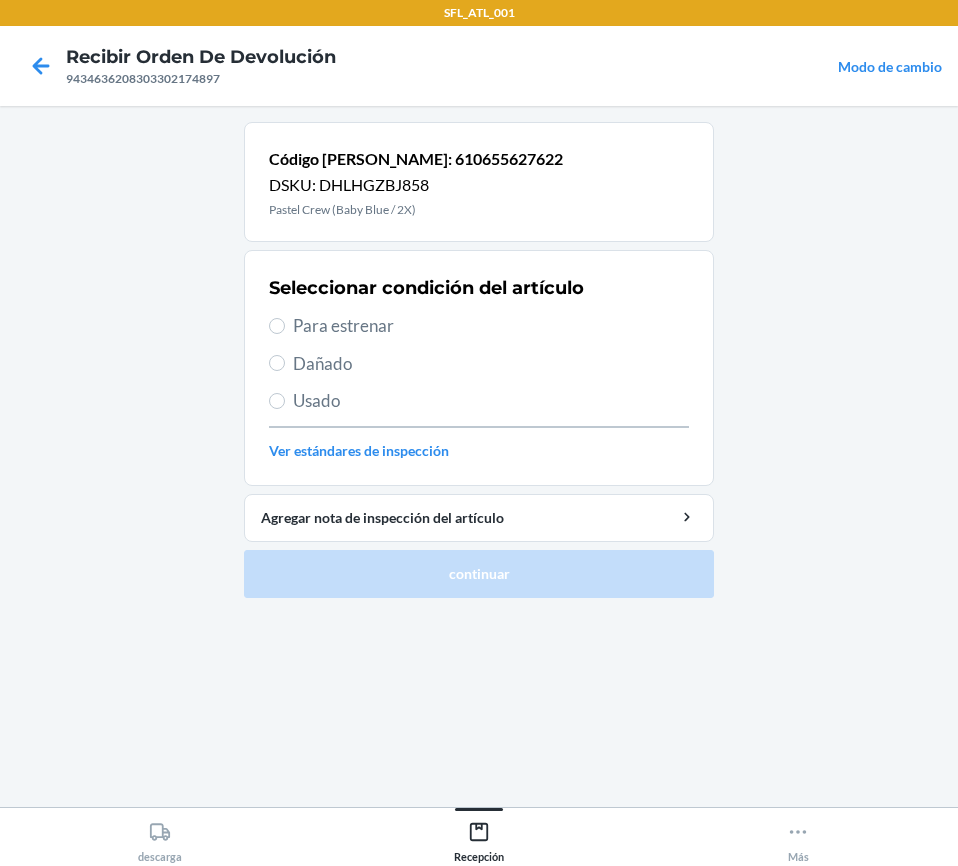click on "Para estrenar" at bounding box center [479, 326] 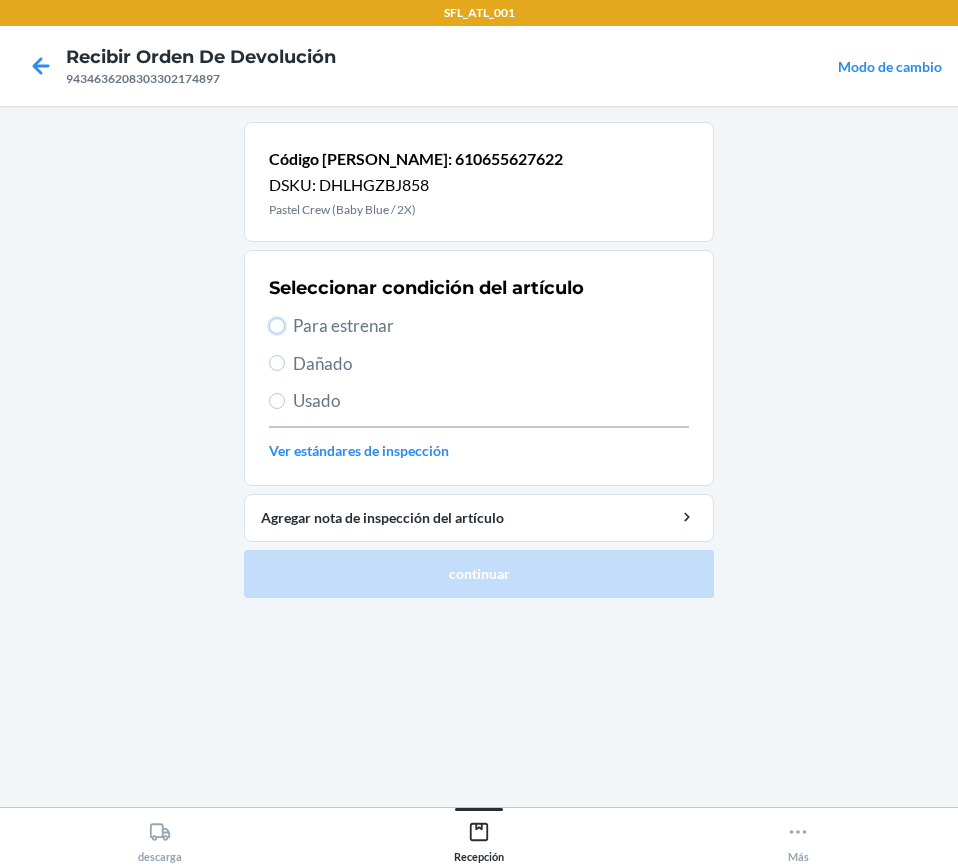 click on "Para estrenar" at bounding box center (277, 326) 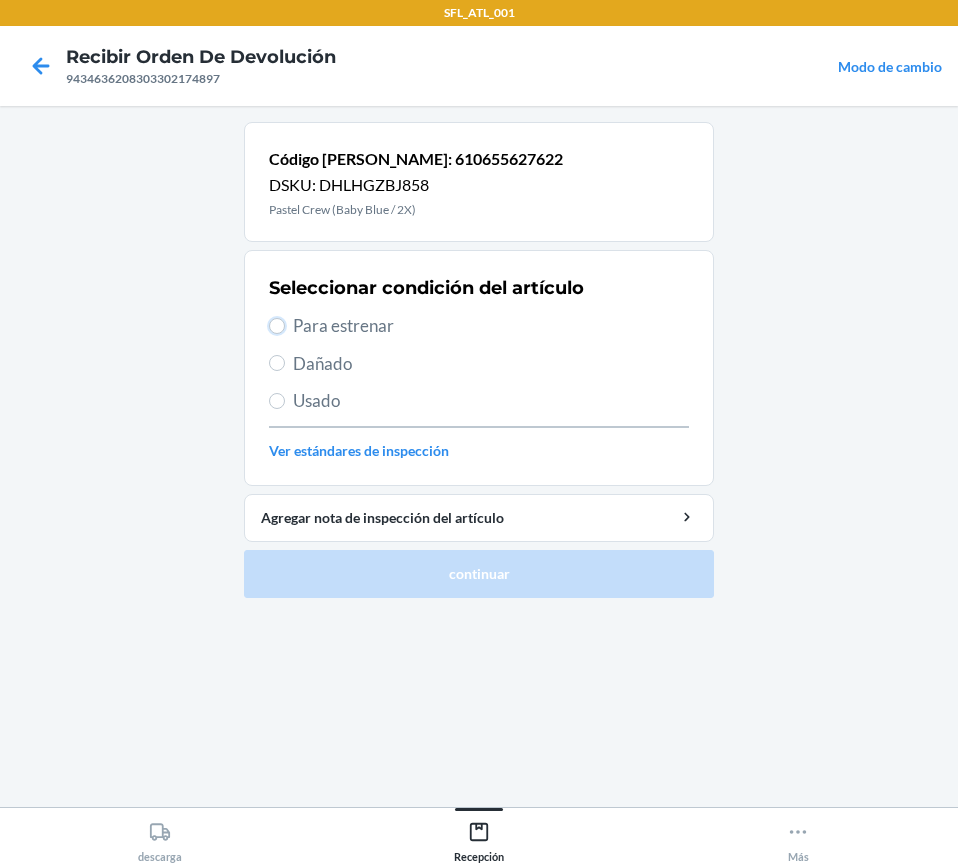 radio on "true" 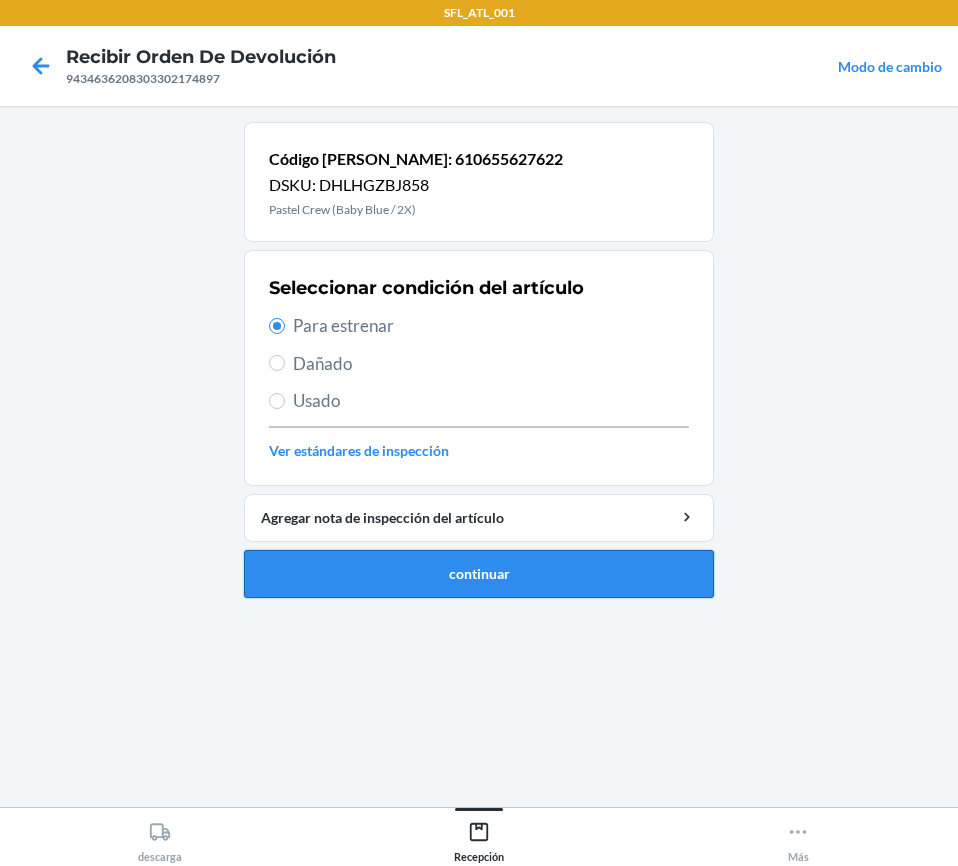 click on "continuar" at bounding box center [479, 574] 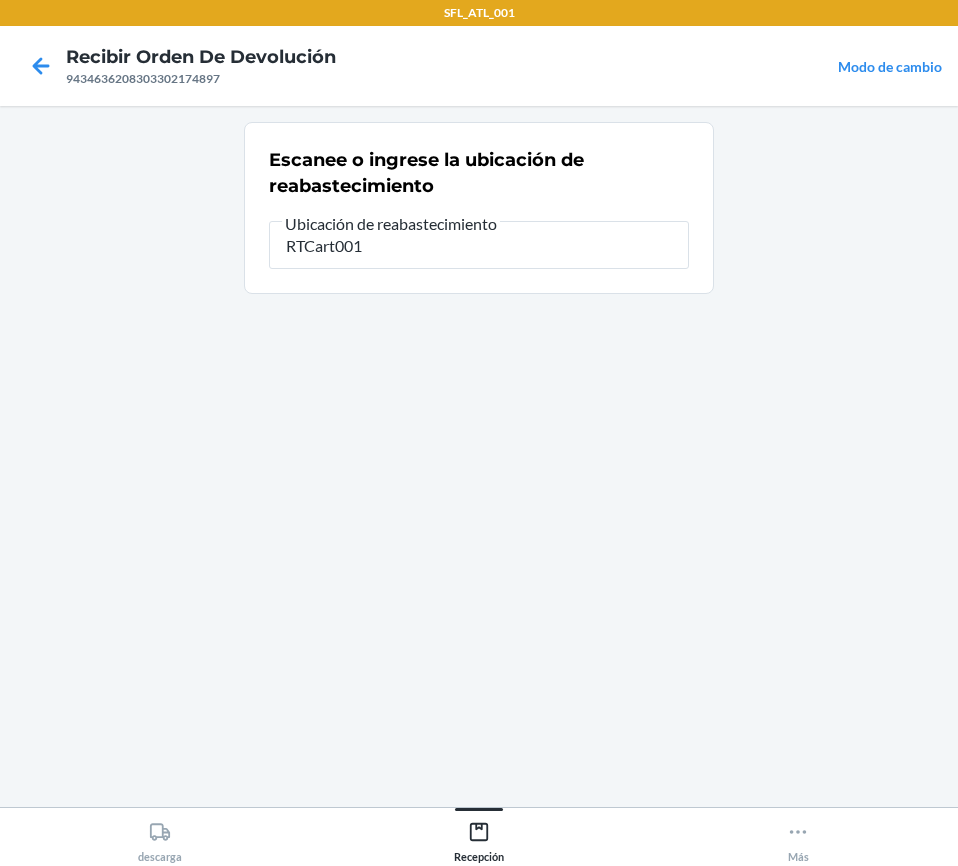 type on "RTCart001" 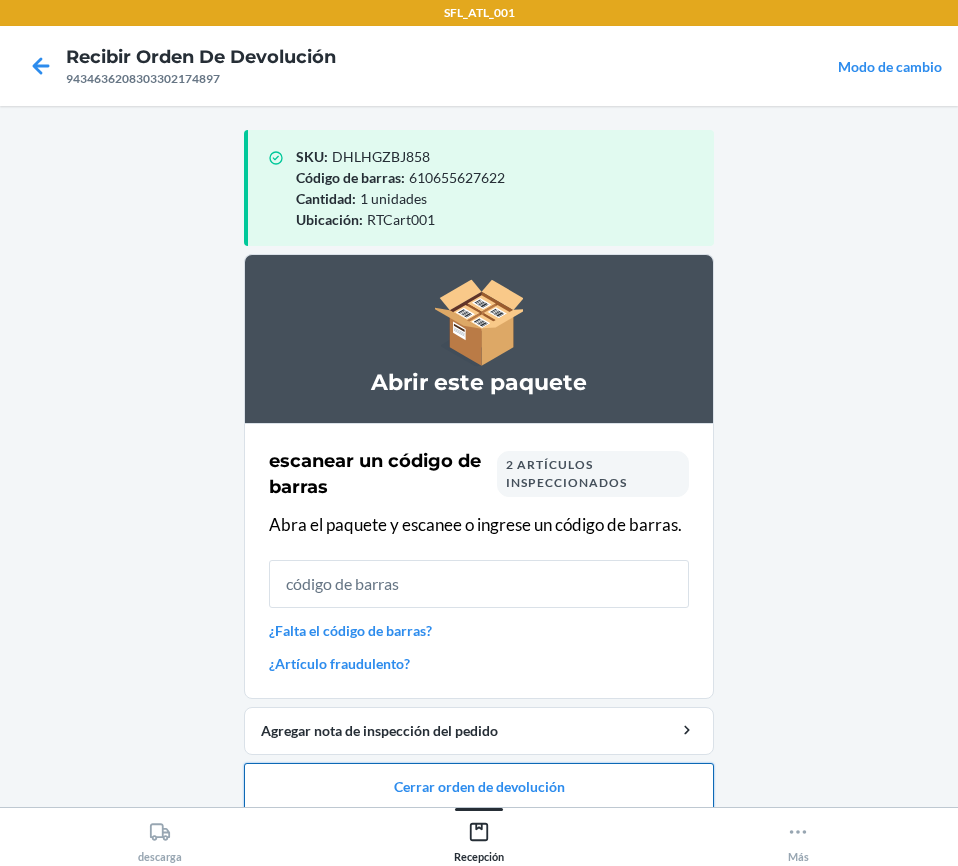 click on "Cerrar orden de devolución" at bounding box center [479, 787] 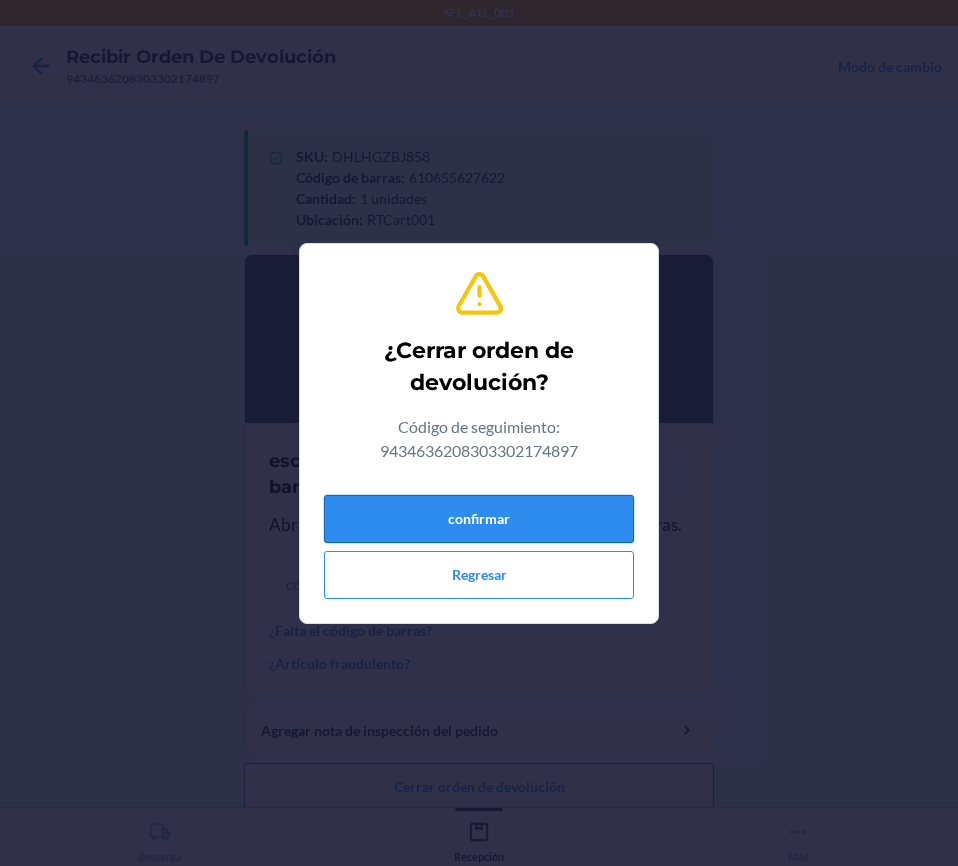 click on "confirmar" at bounding box center [479, 519] 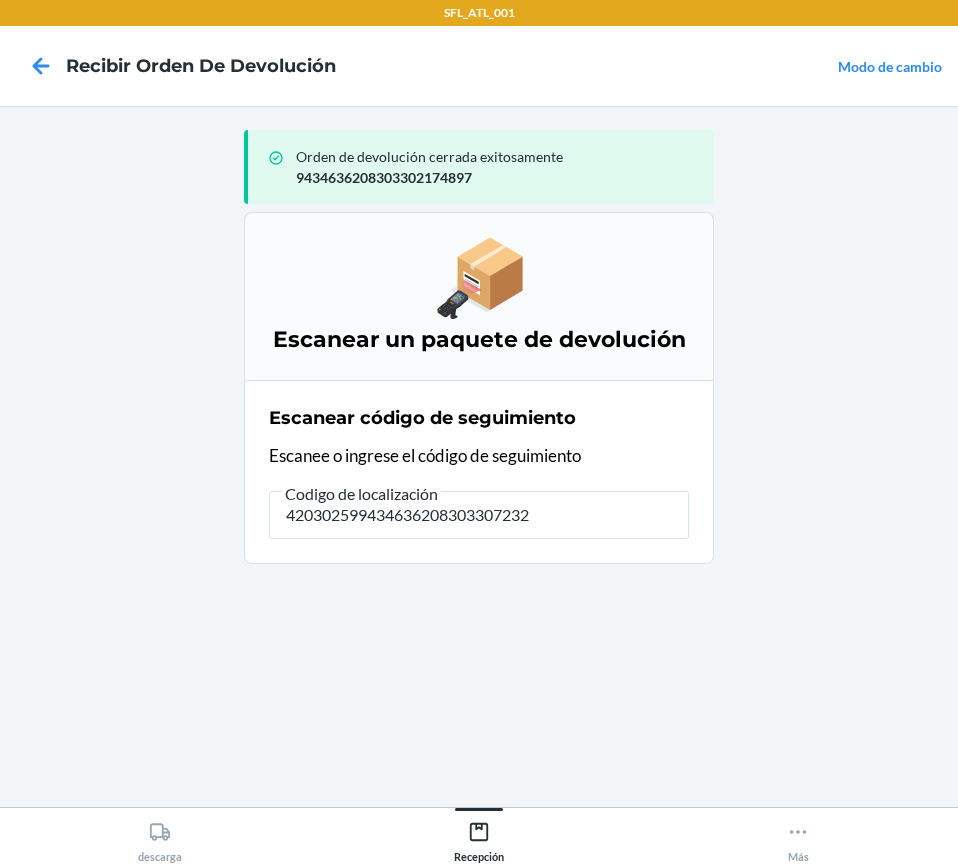 type on "4203025994346362083033072322" 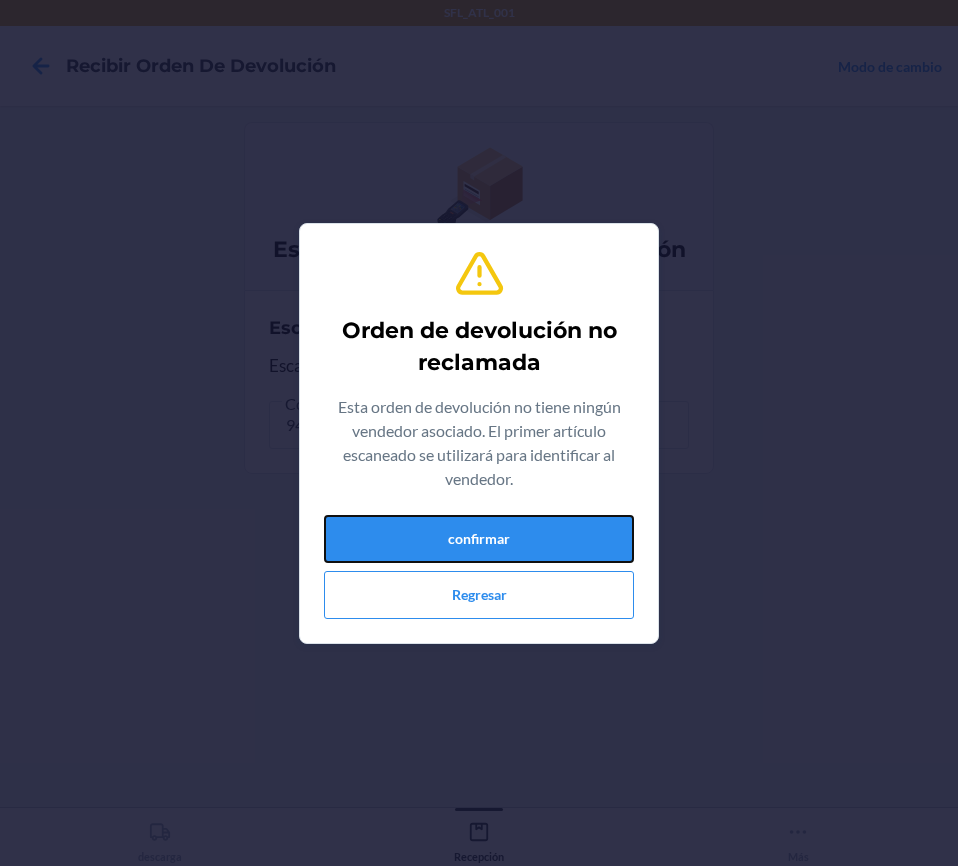 click on "confirmar" at bounding box center (479, 539) 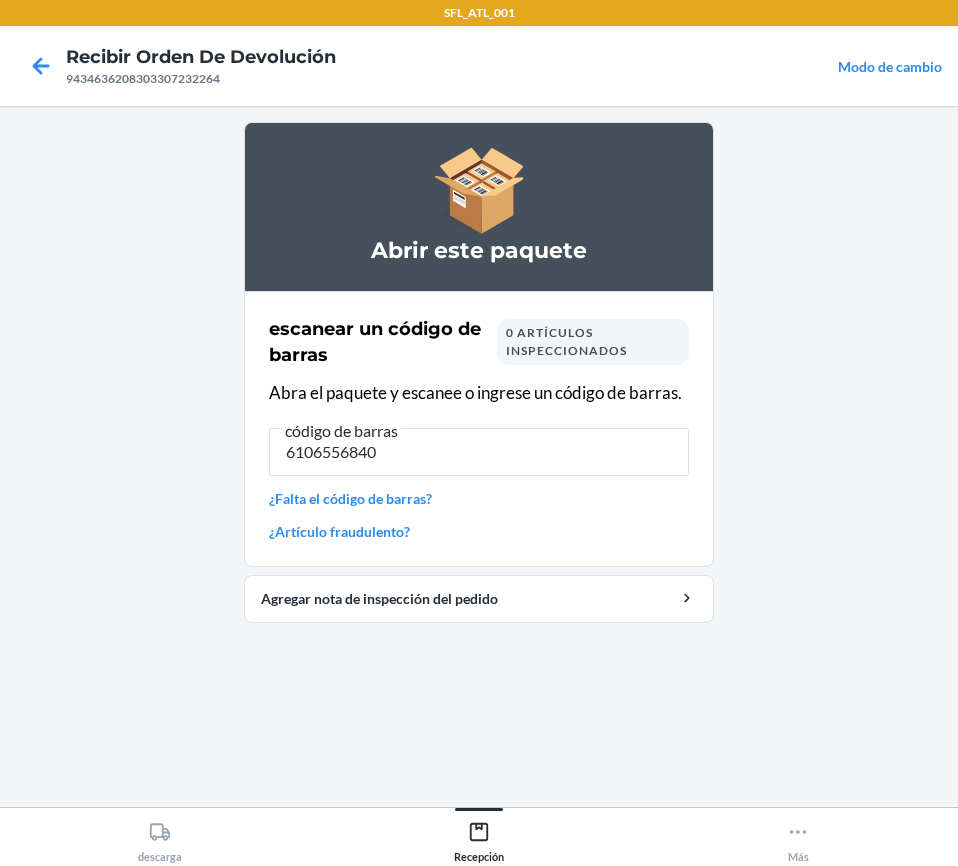 type on "61065568400" 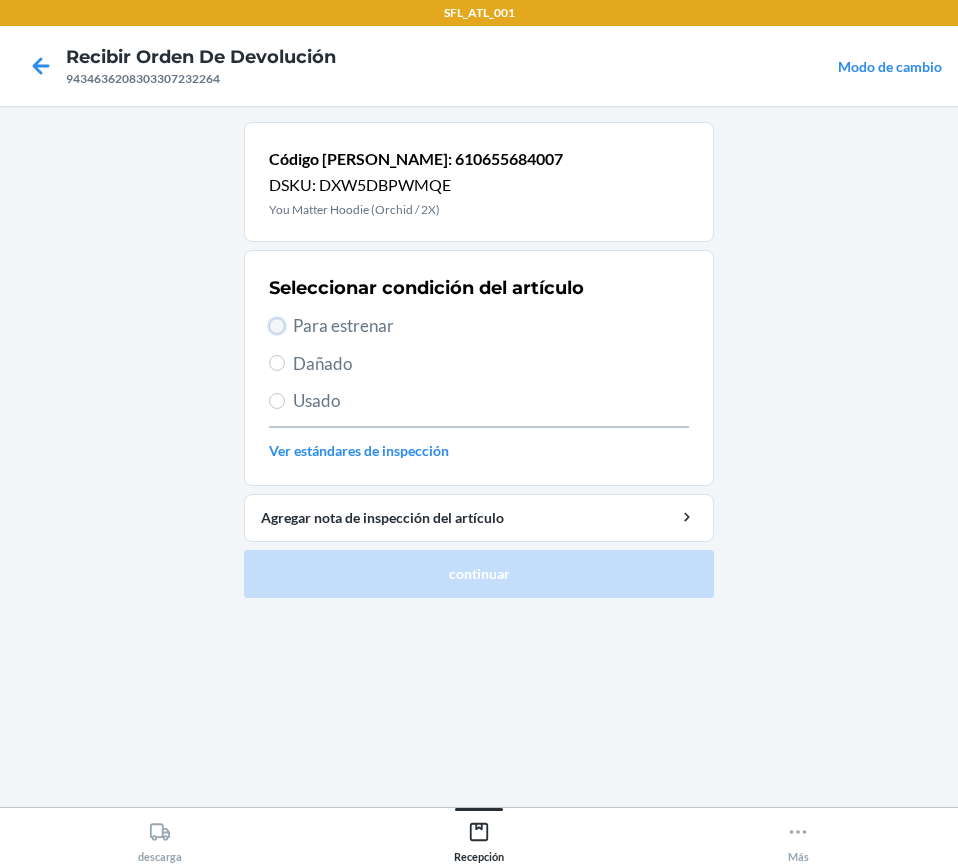 click on "Para estrenar" at bounding box center (277, 326) 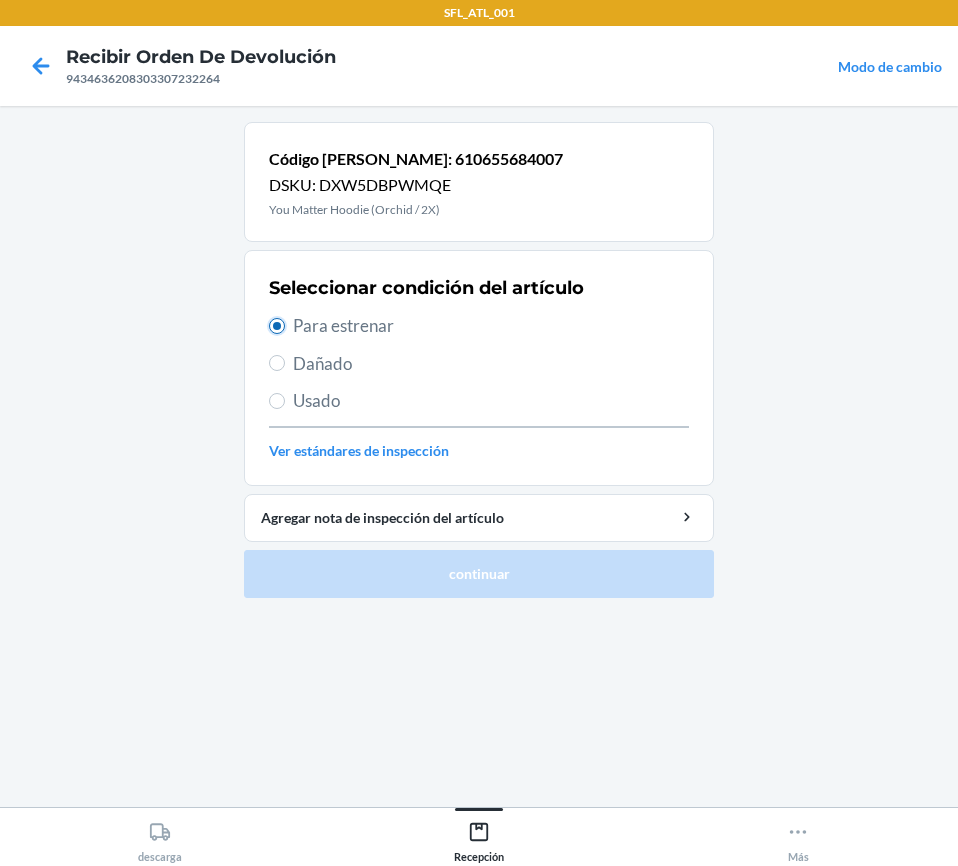 radio on "true" 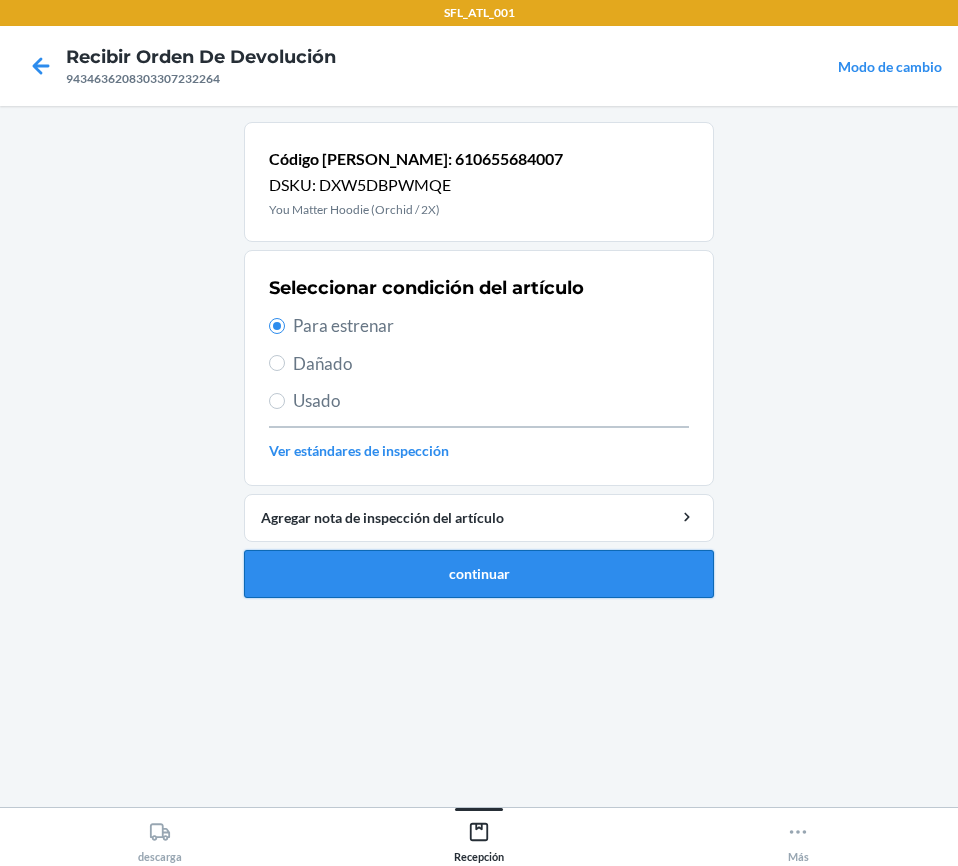 click on "continuar" at bounding box center [479, 574] 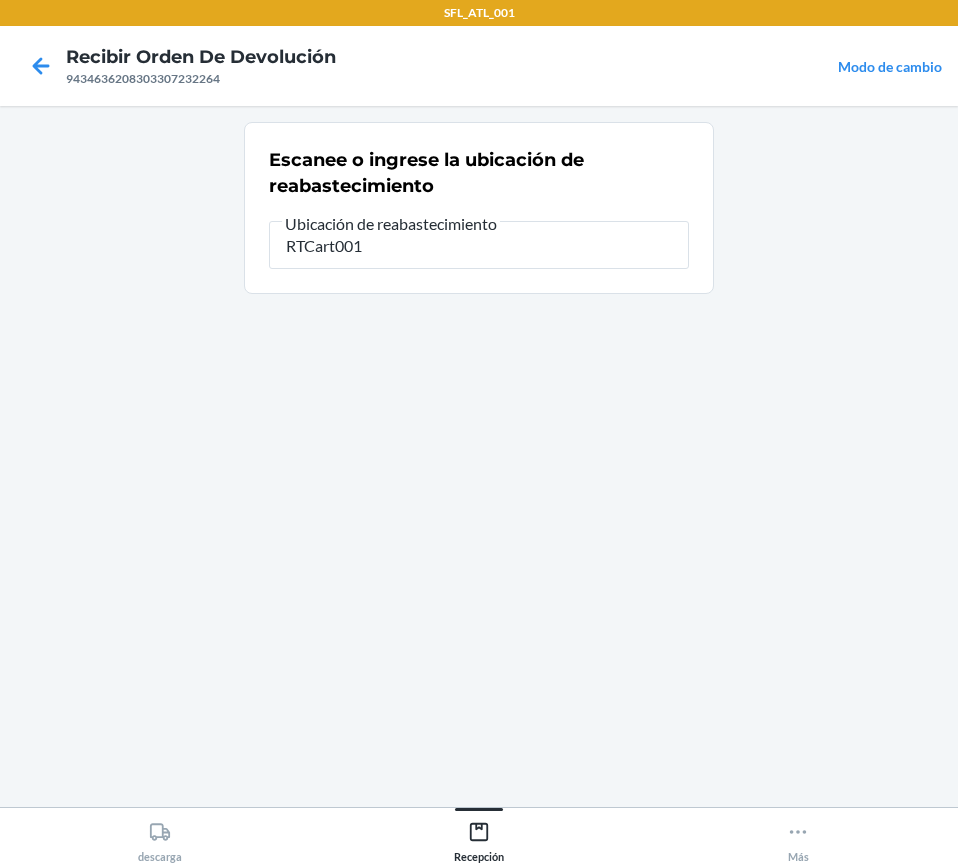 type on "RTCart001" 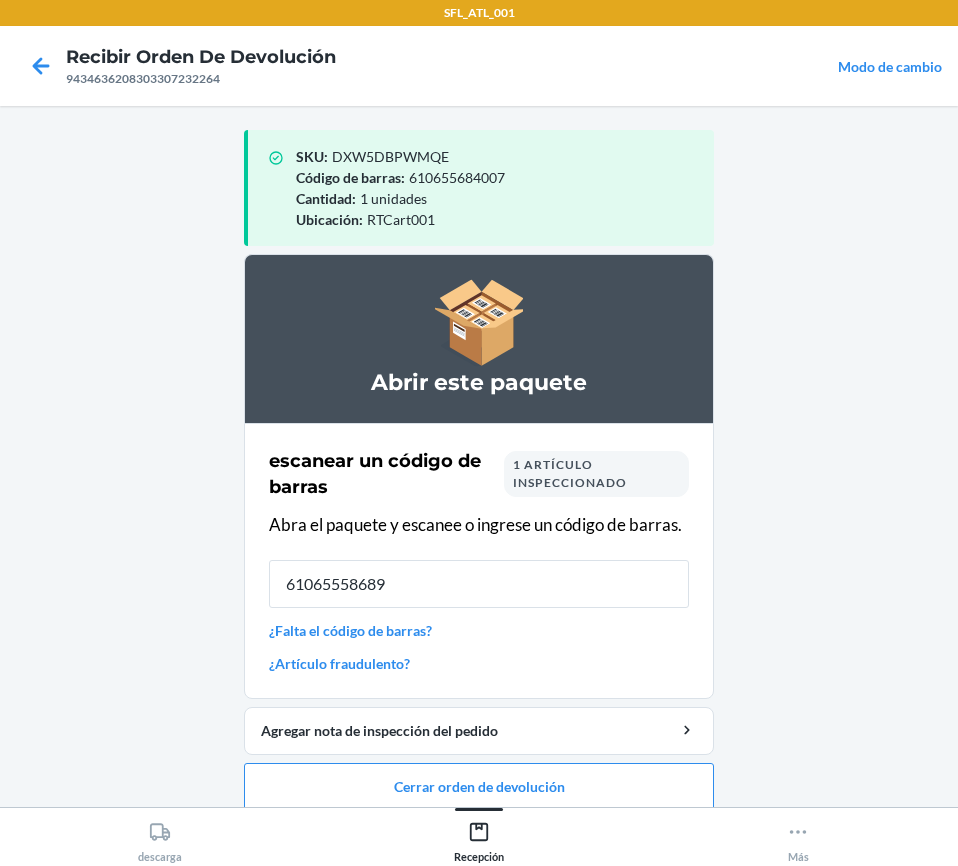 type on "610655586899" 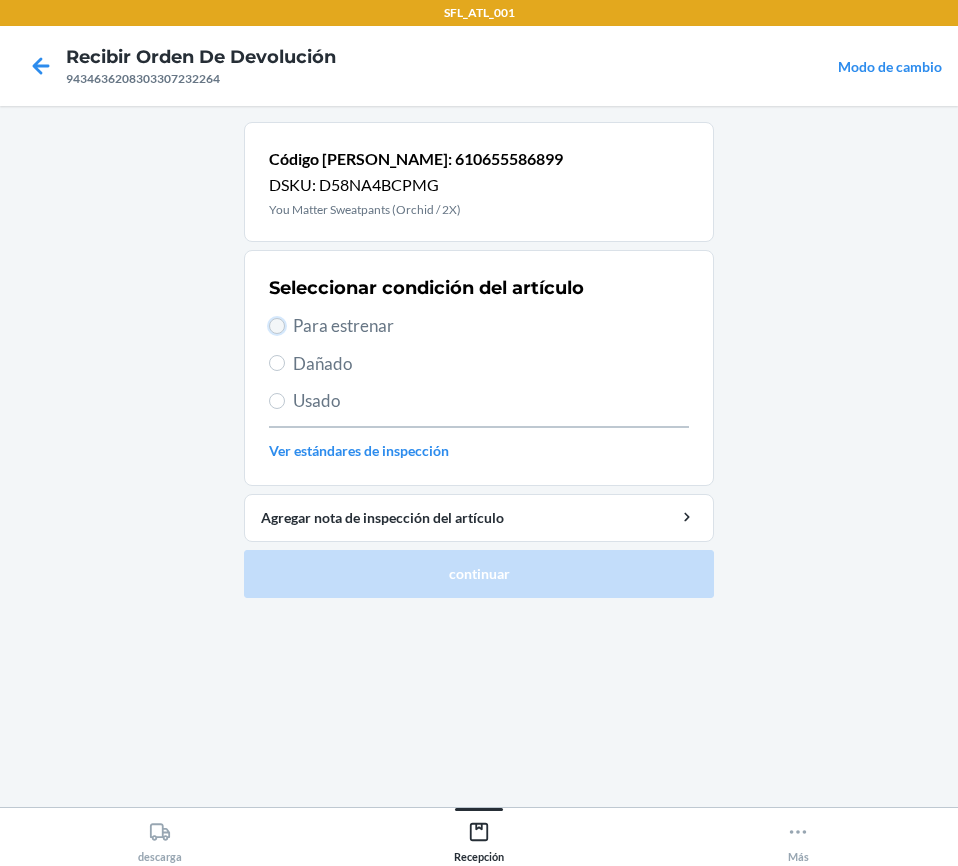click on "Para estrenar" at bounding box center [277, 326] 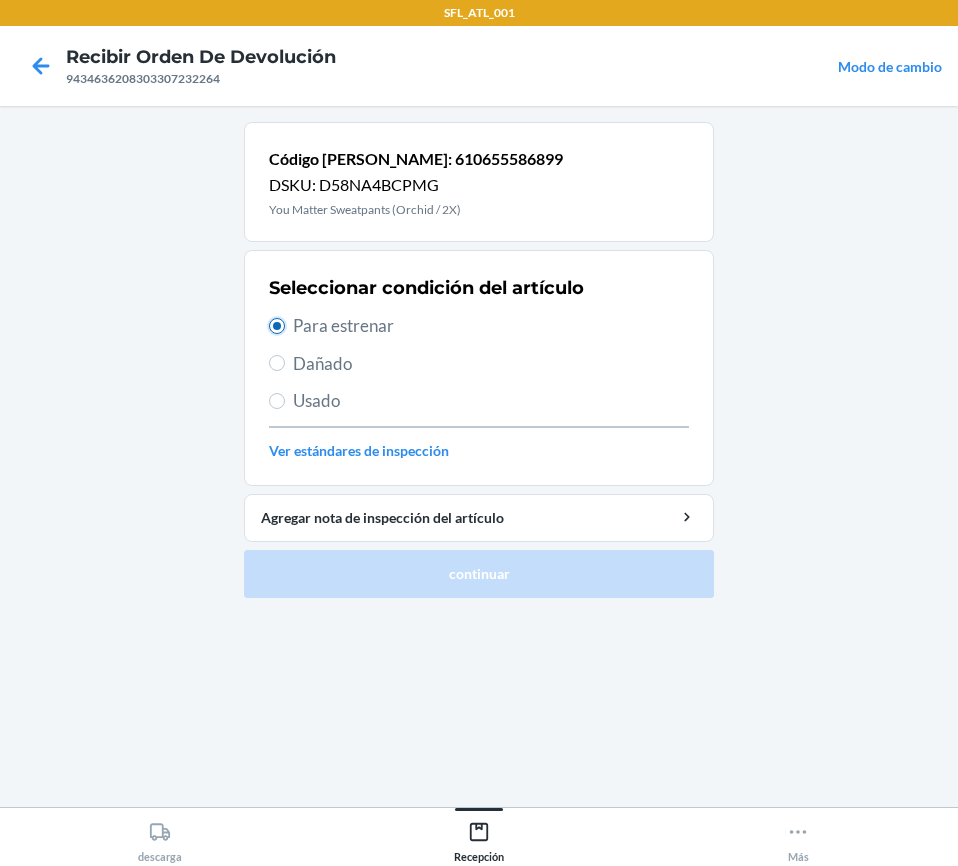 radio on "true" 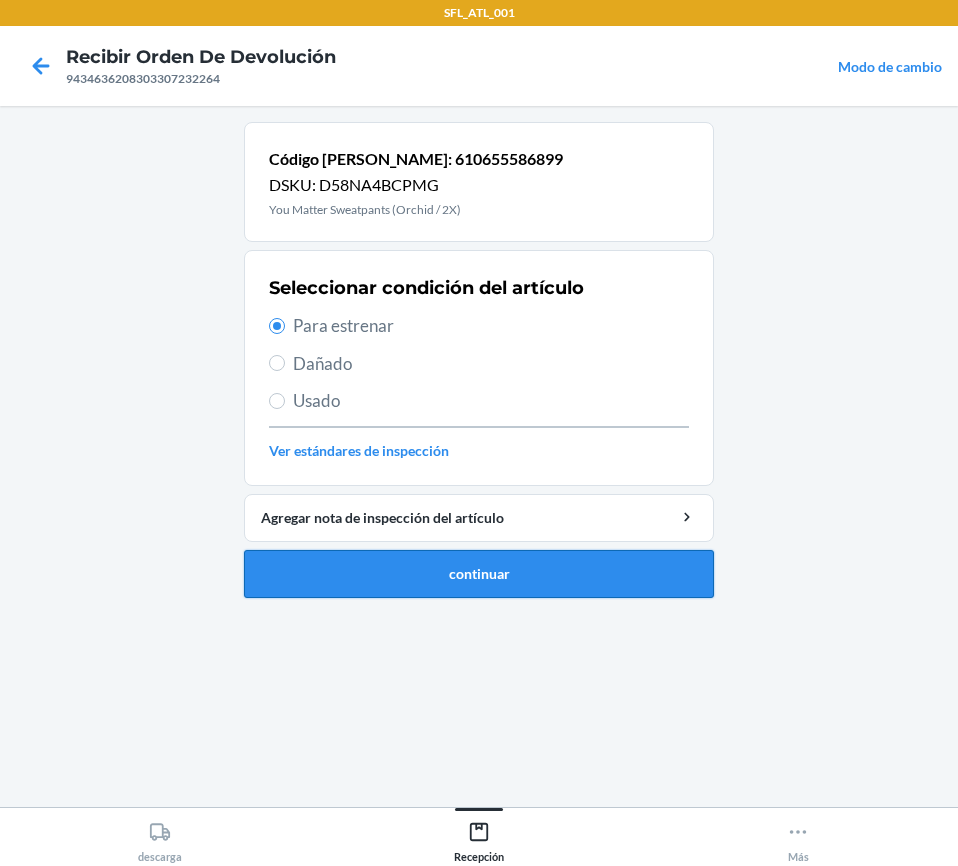 click on "continuar" at bounding box center [479, 574] 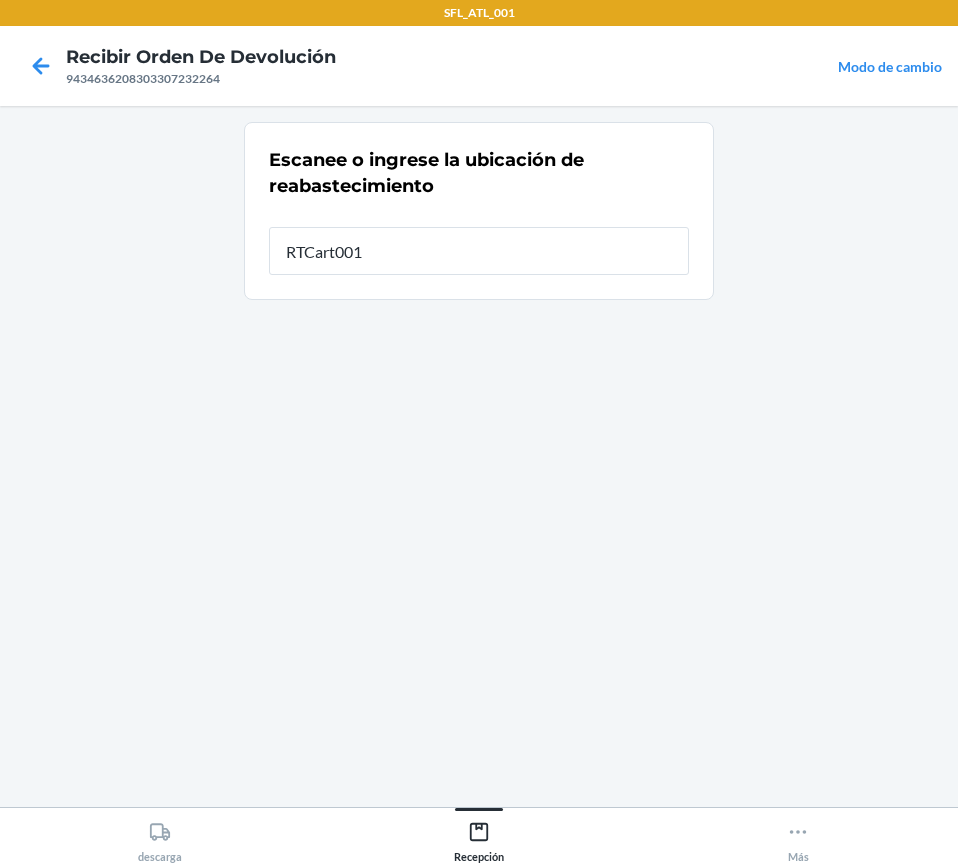 type on "RTCart001" 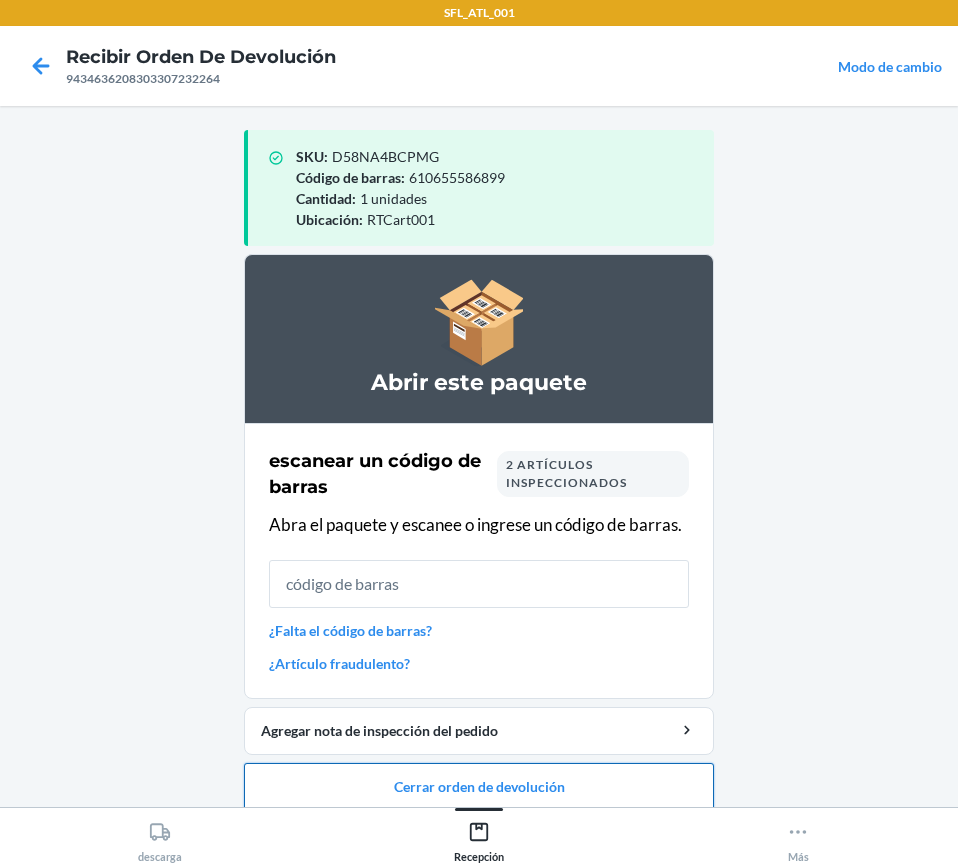 click on "Cerrar orden de devolución" at bounding box center [479, 787] 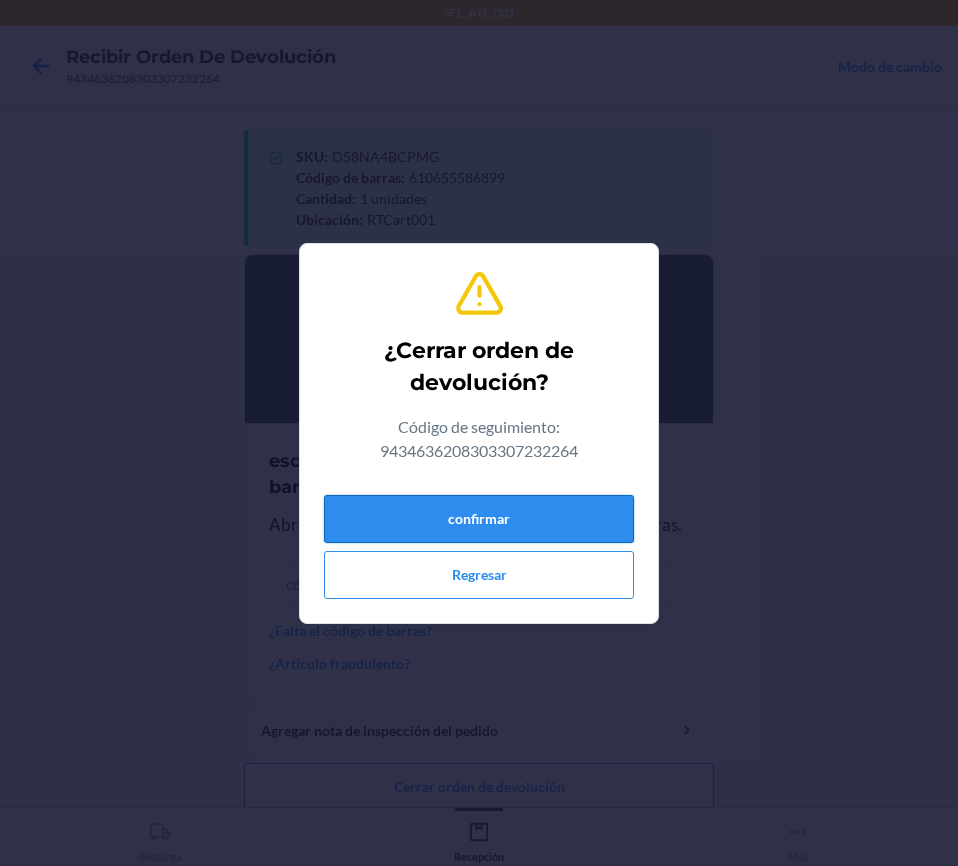 click on "confirmar" at bounding box center [479, 519] 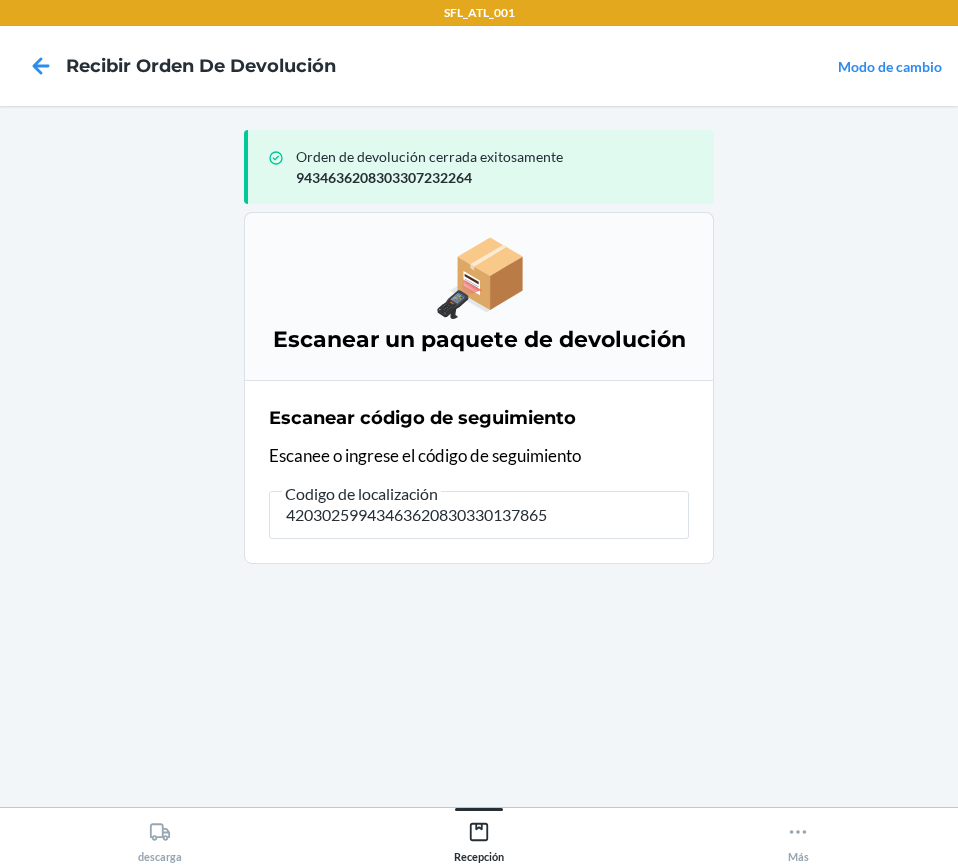 type on "420302599434636208303301378654" 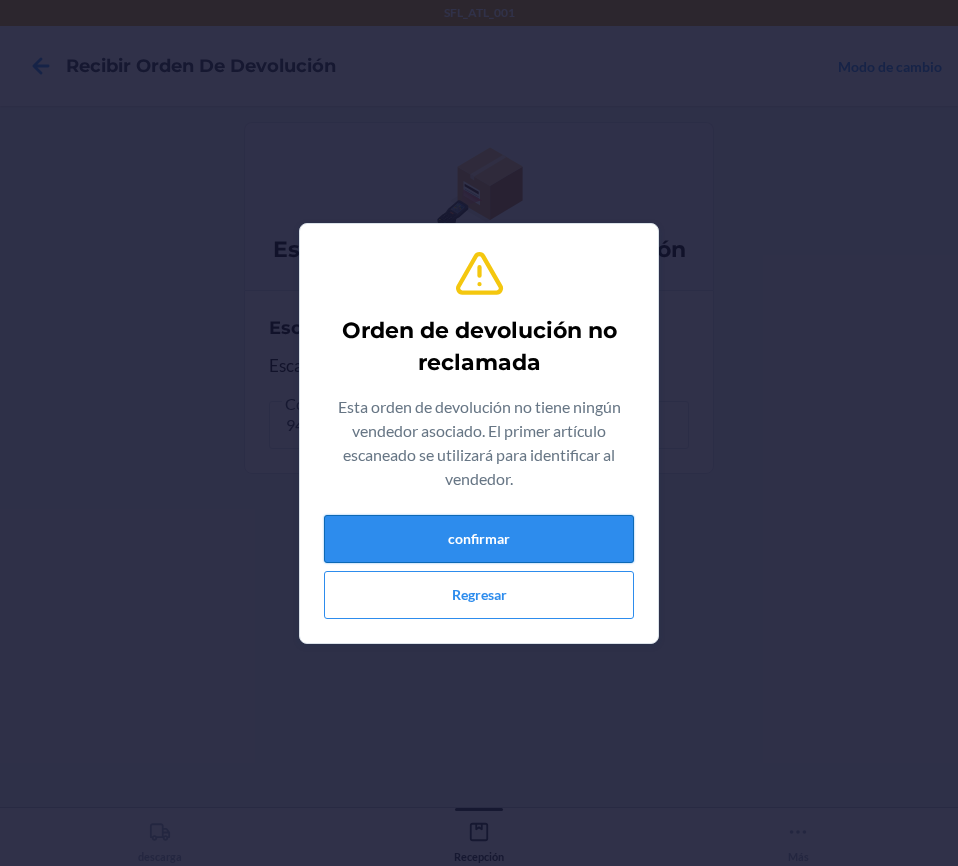 click on "confirmar" at bounding box center [479, 539] 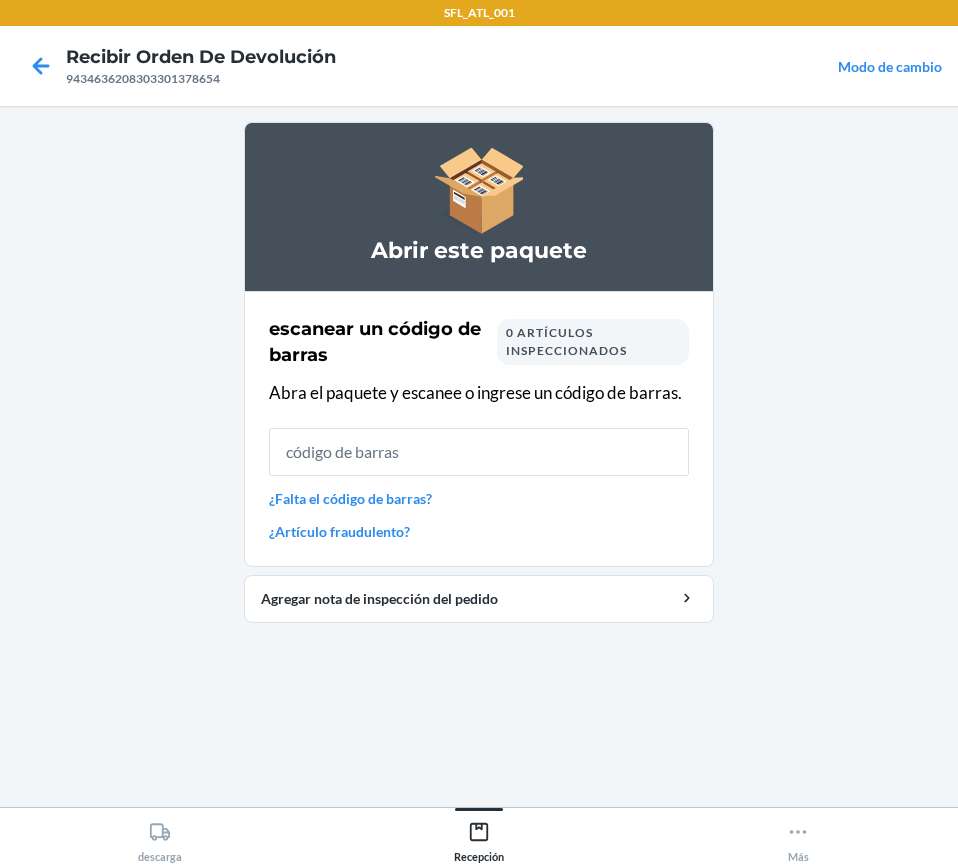 click on "¿Falta el código de barras?" at bounding box center [479, 498] 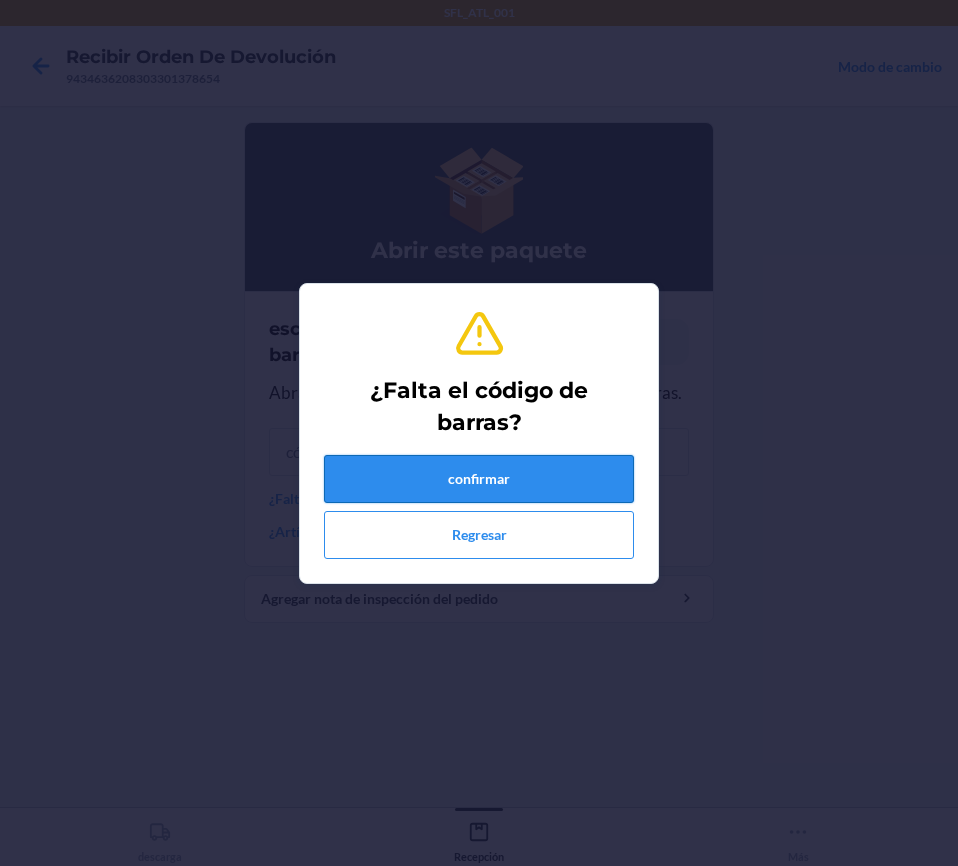 click on "confirmar" at bounding box center (479, 479) 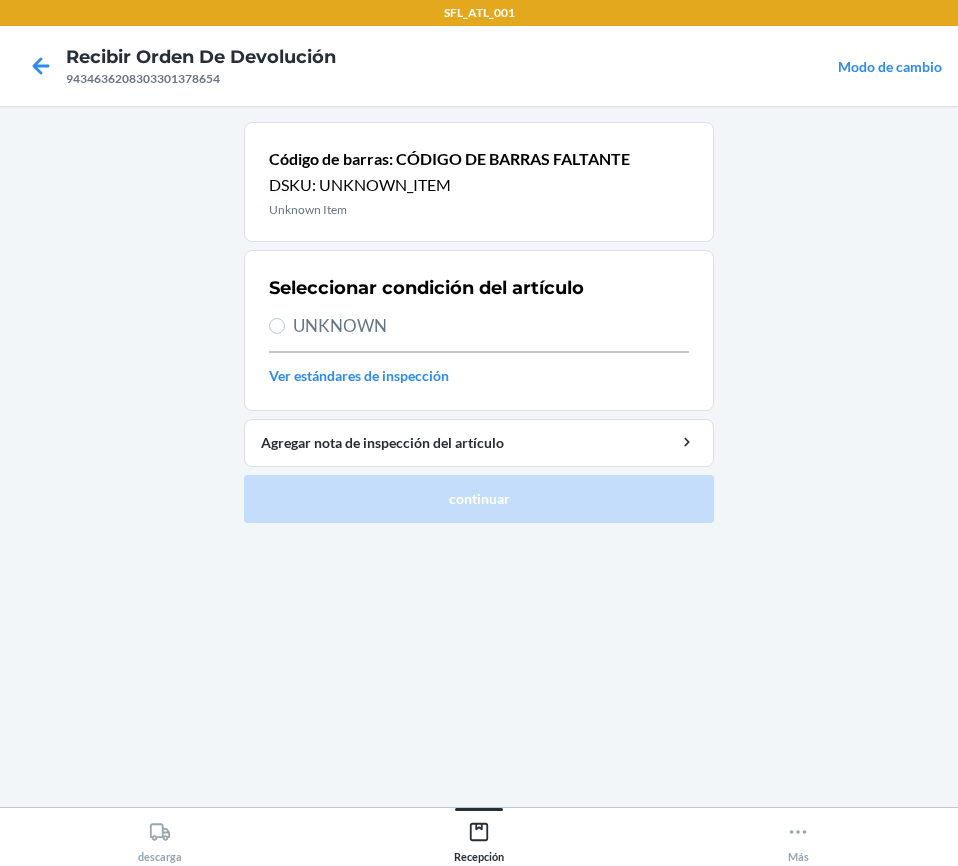 click on "UNKNOWN" at bounding box center (479, 326) 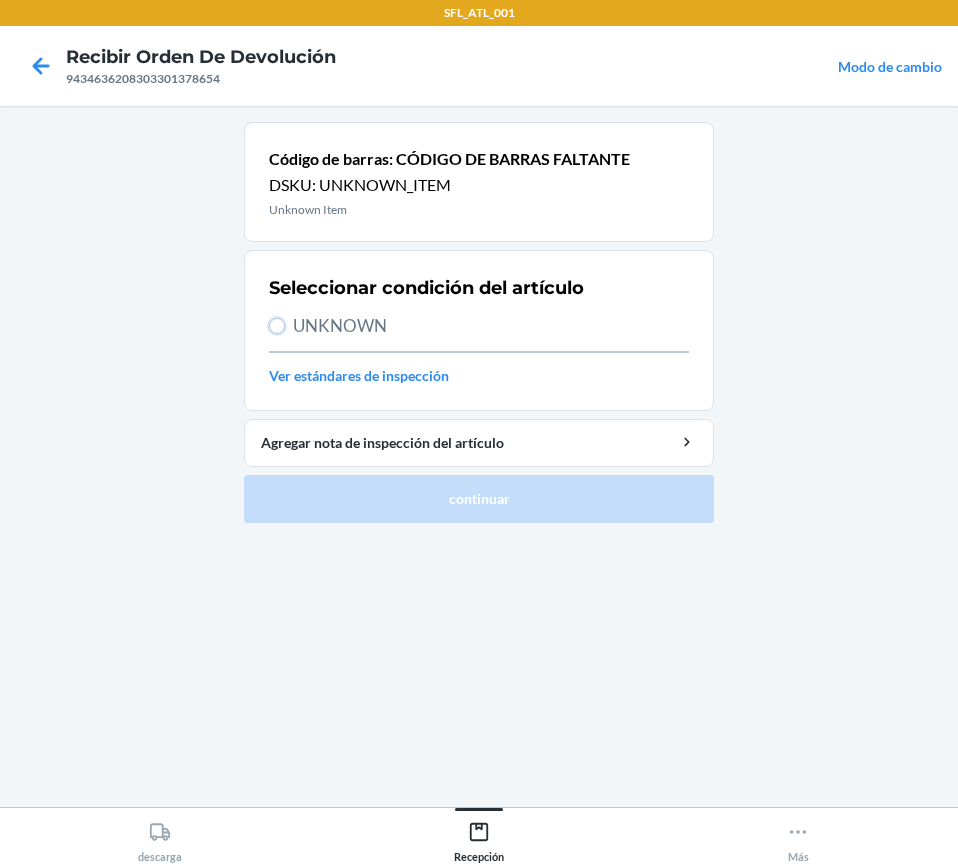 click on "UNKNOWN" at bounding box center [277, 326] 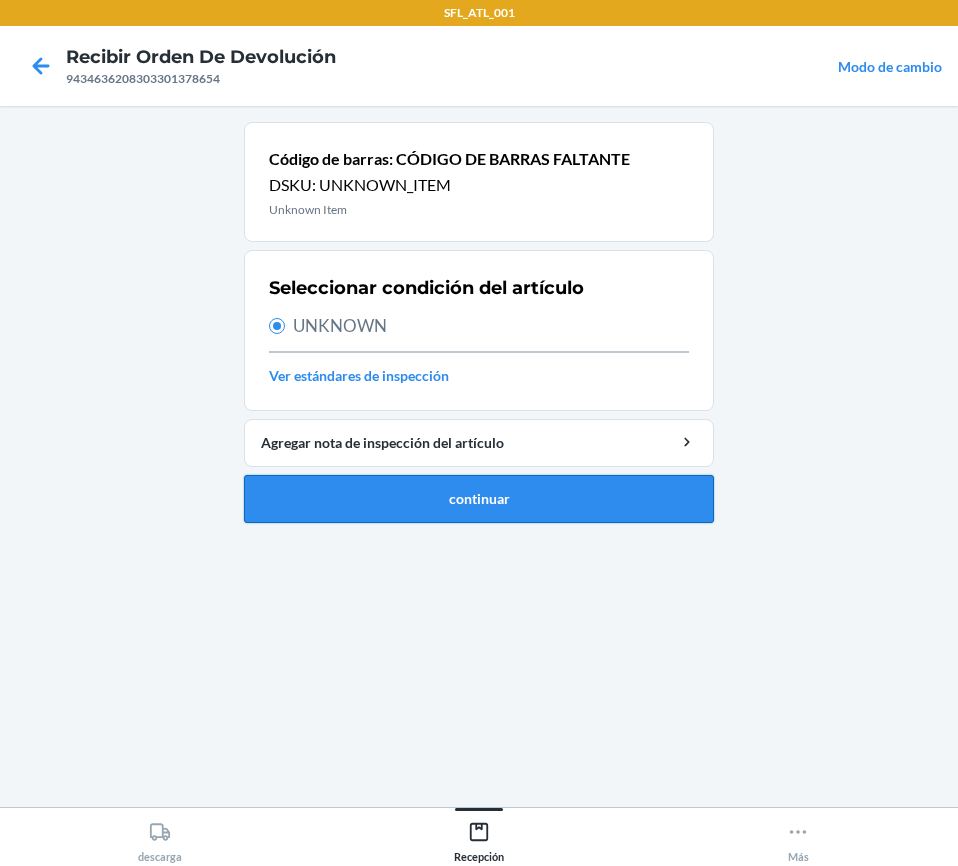 click on "continuar" at bounding box center [479, 499] 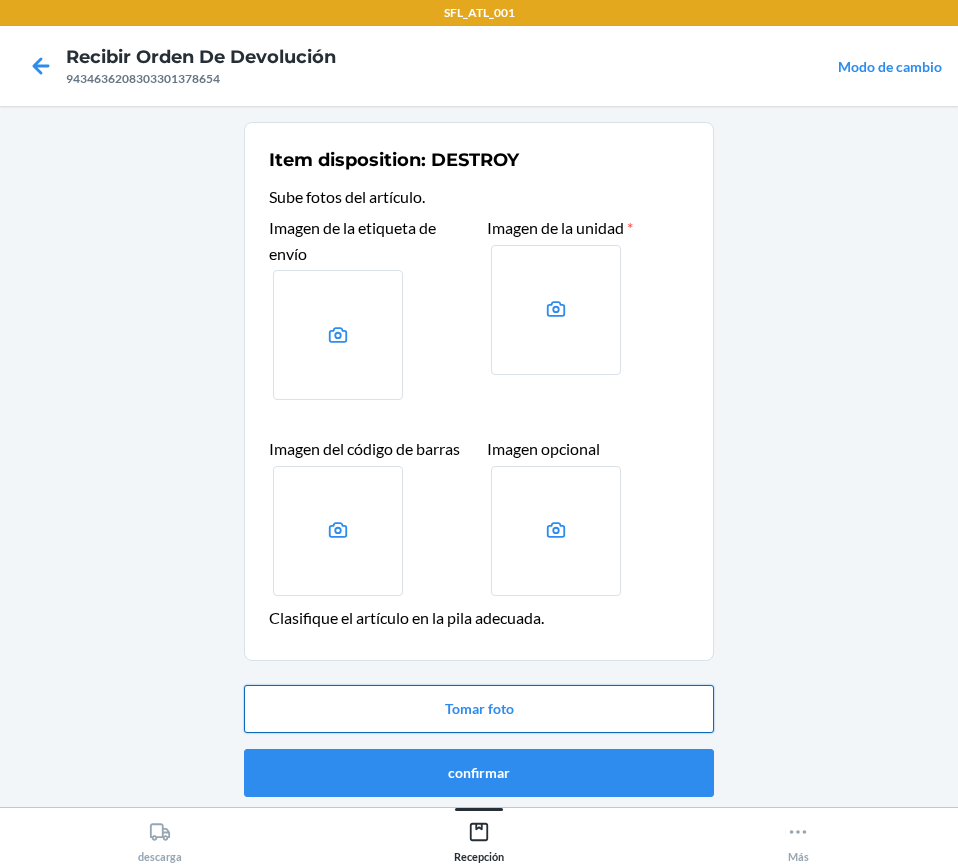 click on "Tomar foto" at bounding box center [479, 709] 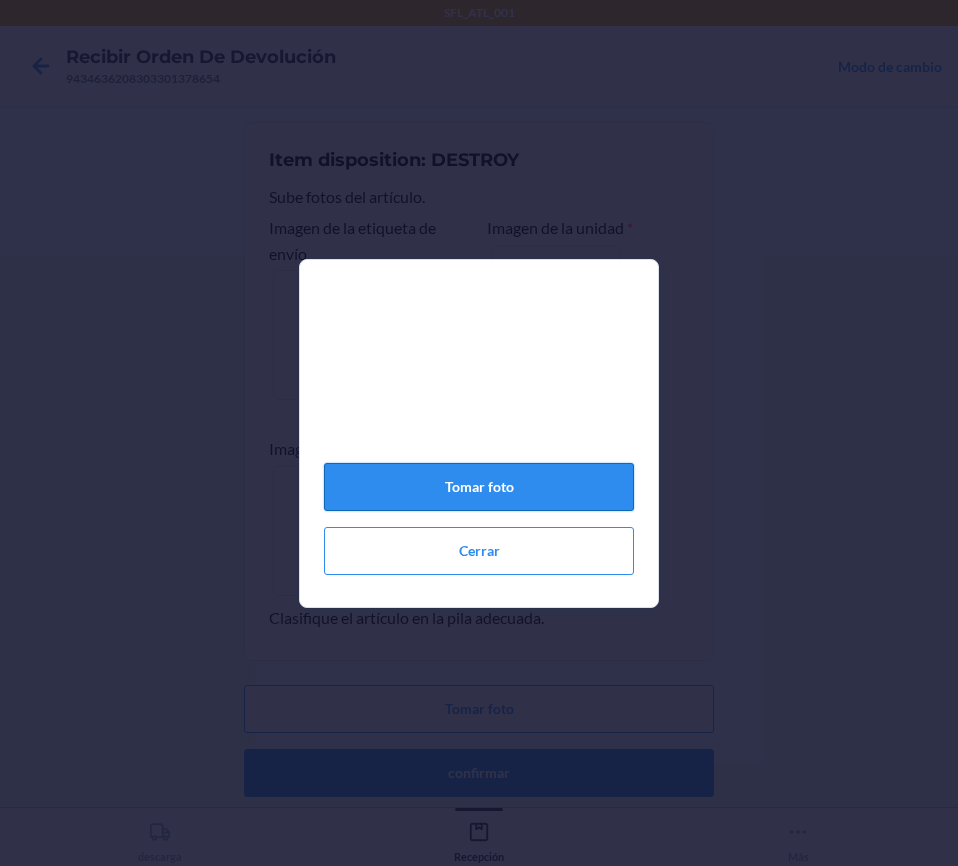 click on "Tomar foto" 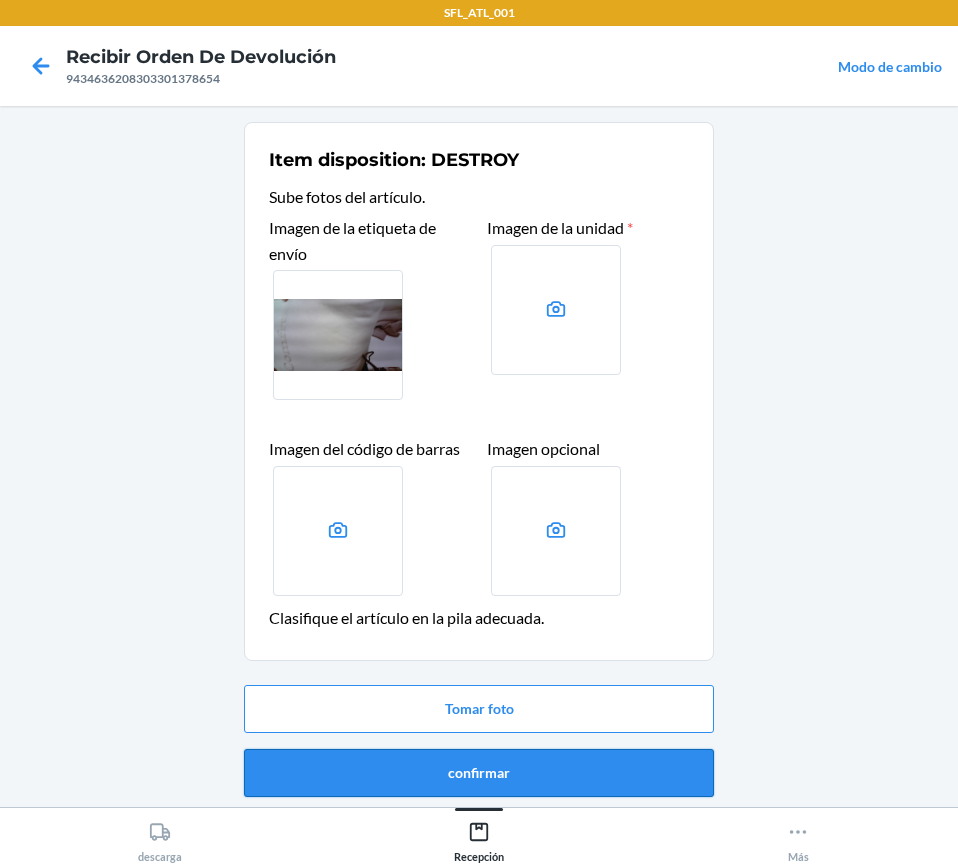 click on "confirmar" at bounding box center [479, 773] 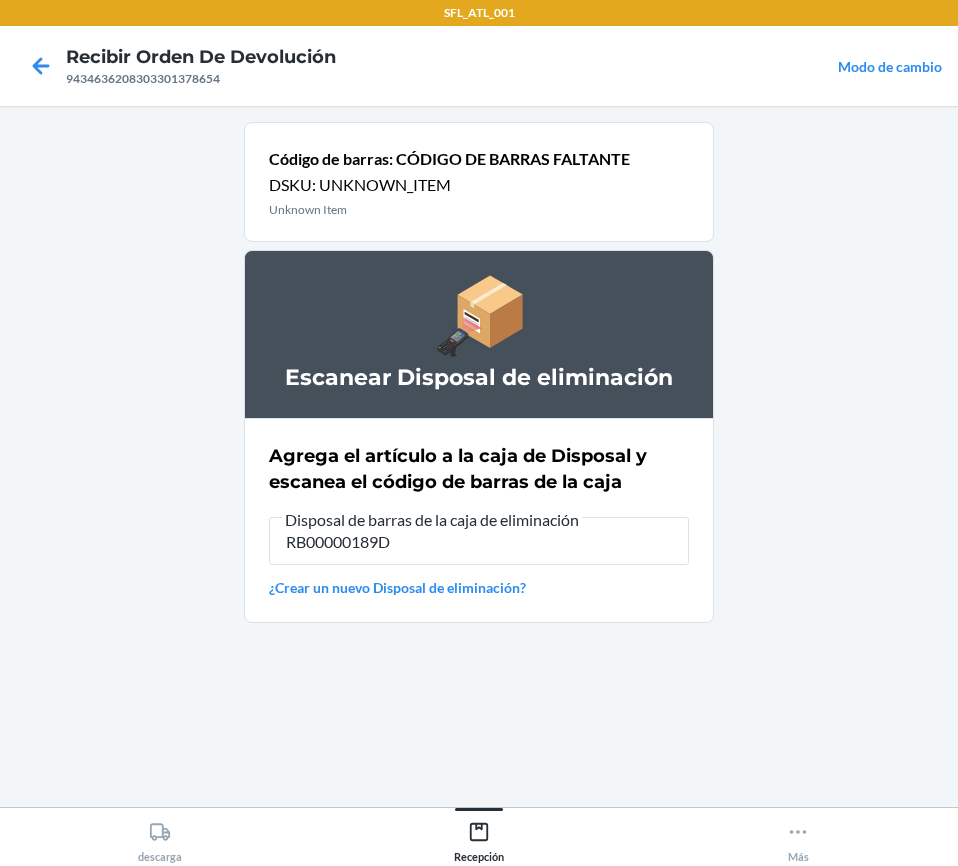 type on "RB00000189D" 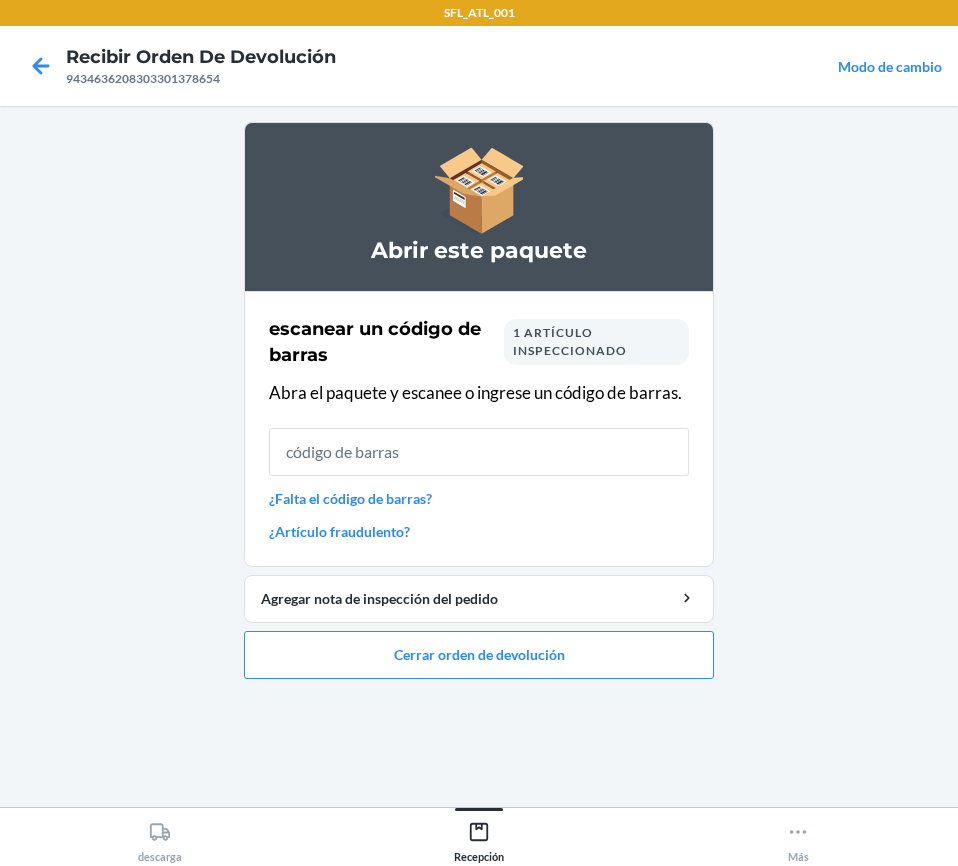 click on "¿Falta el código de barras?" at bounding box center (479, 498) 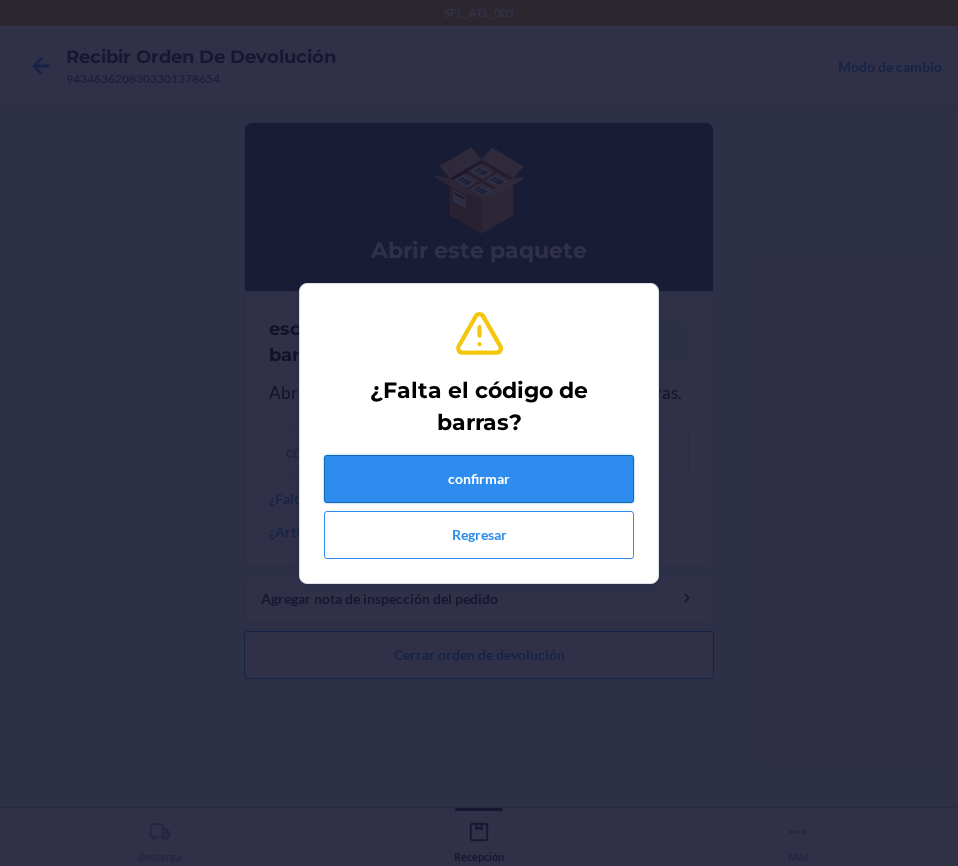 click on "confirmar" at bounding box center (479, 479) 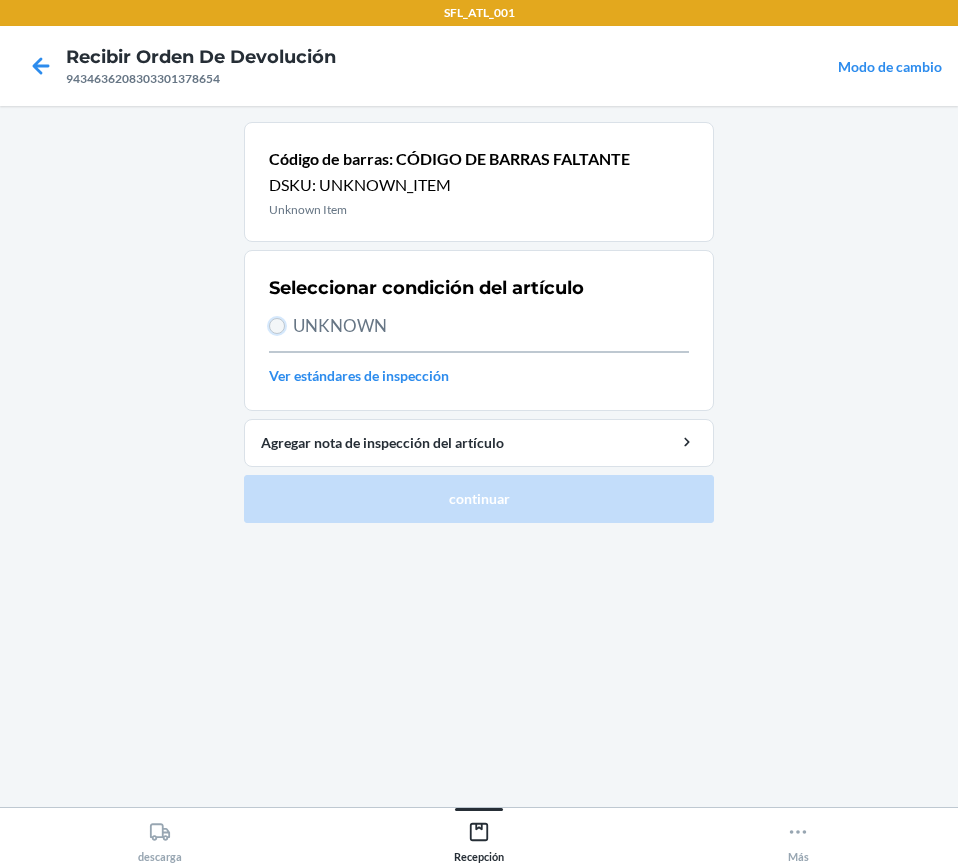click on "UNKNOWN" at bounding box center [277, 326] 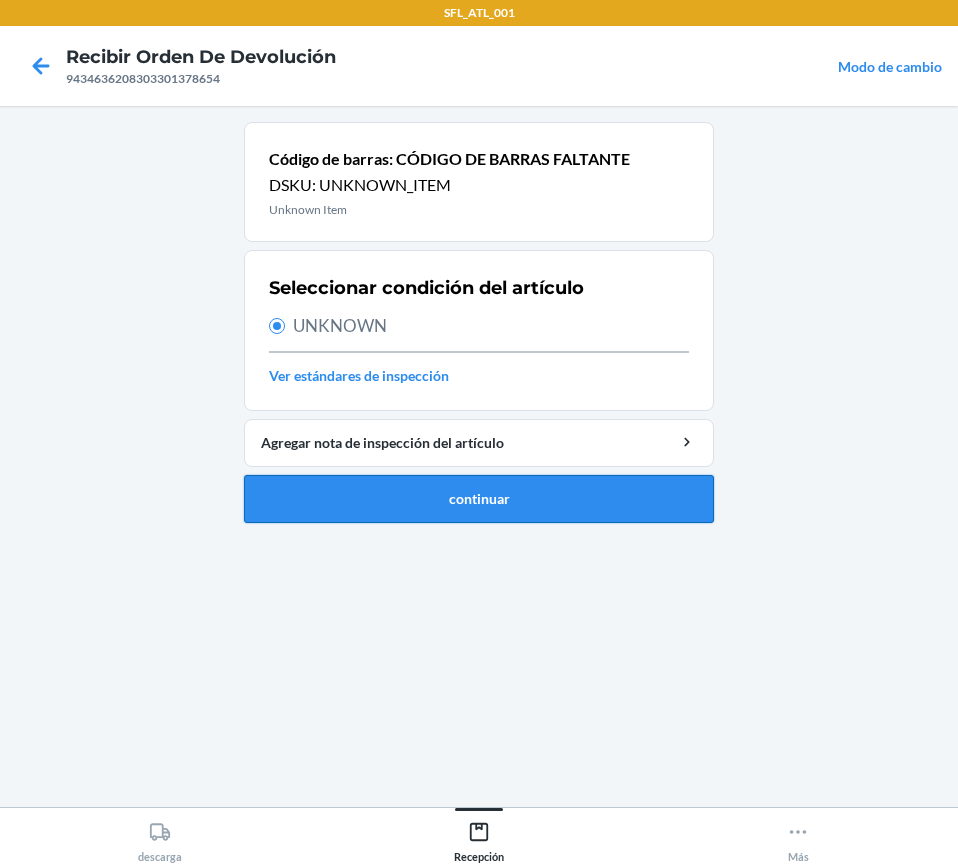 click on "continuar" at bounding box center (479, 499) 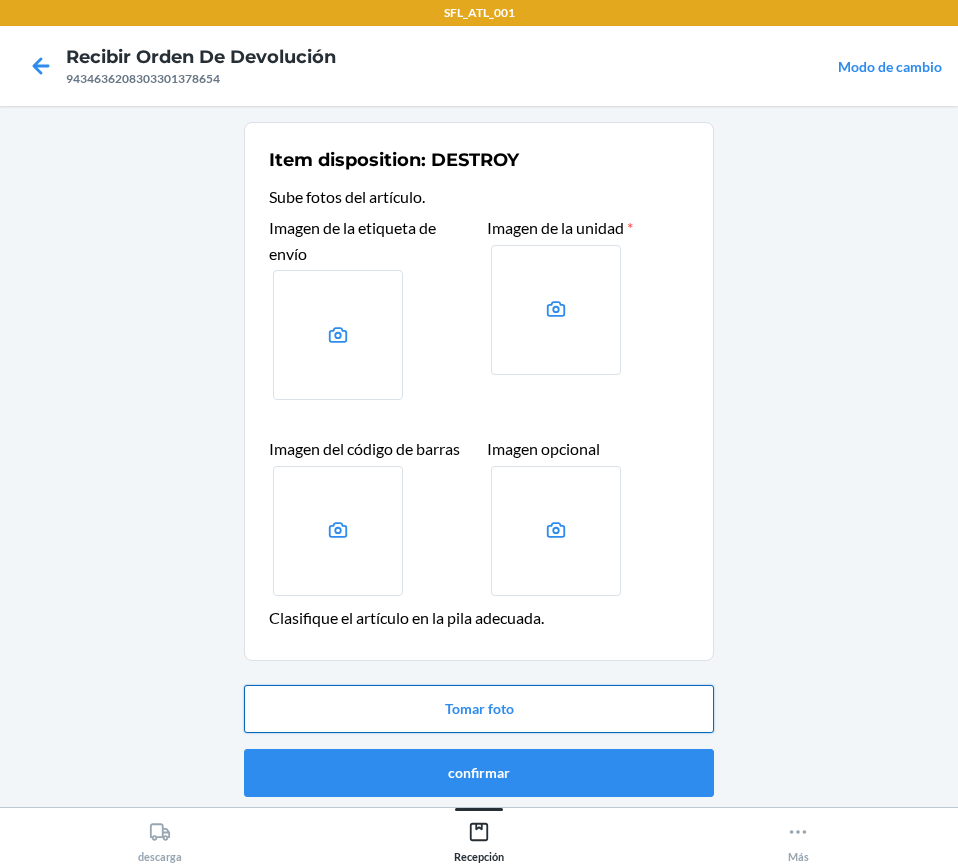 click on "Tomar foto" at bounding box center [479, 709] 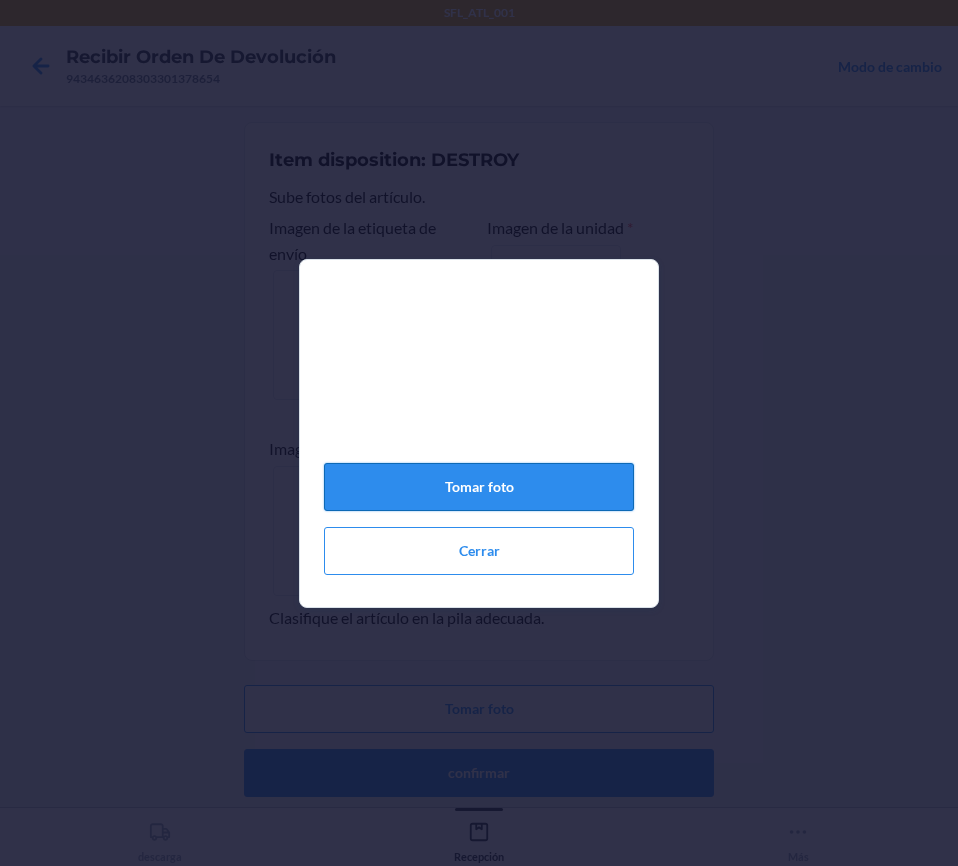 click on "Tomar foto" 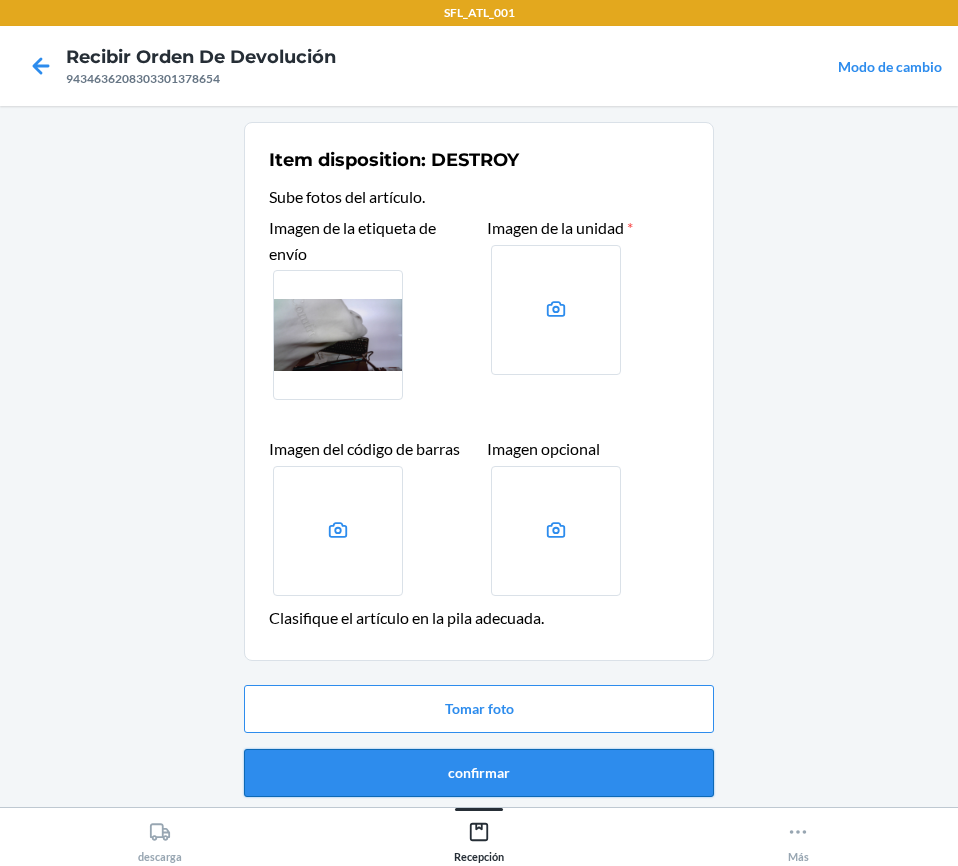 click on "confirmar" at bounding box center (479, 773) 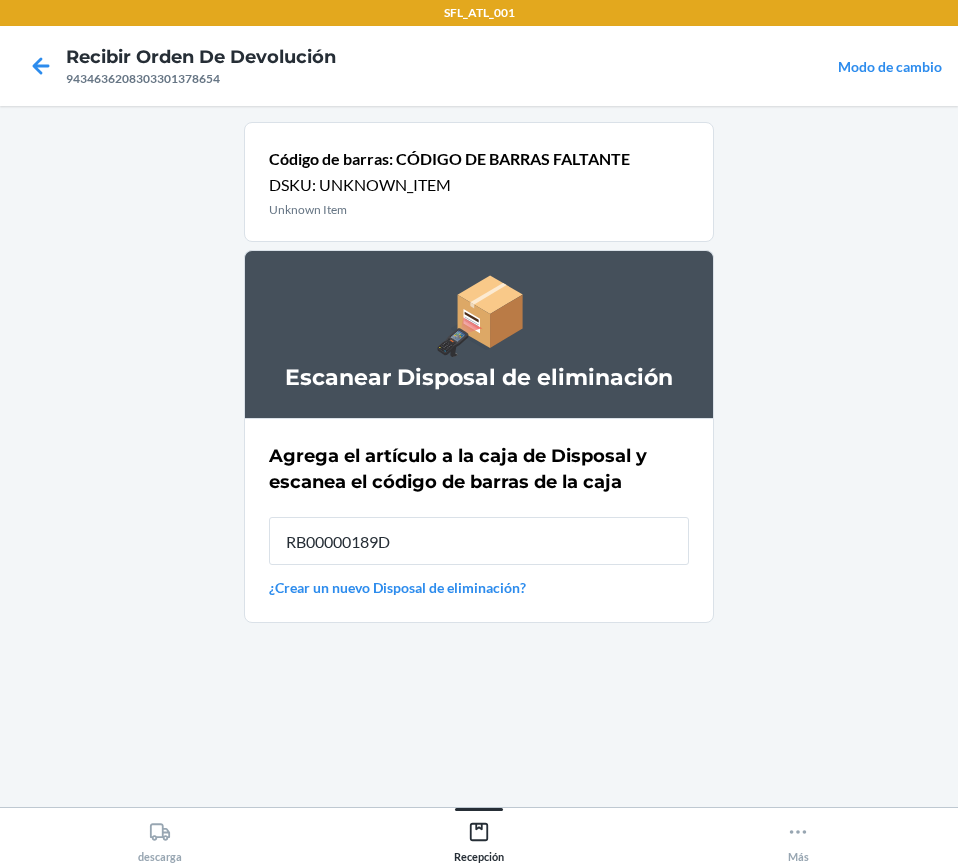 type on "RB00000189D" 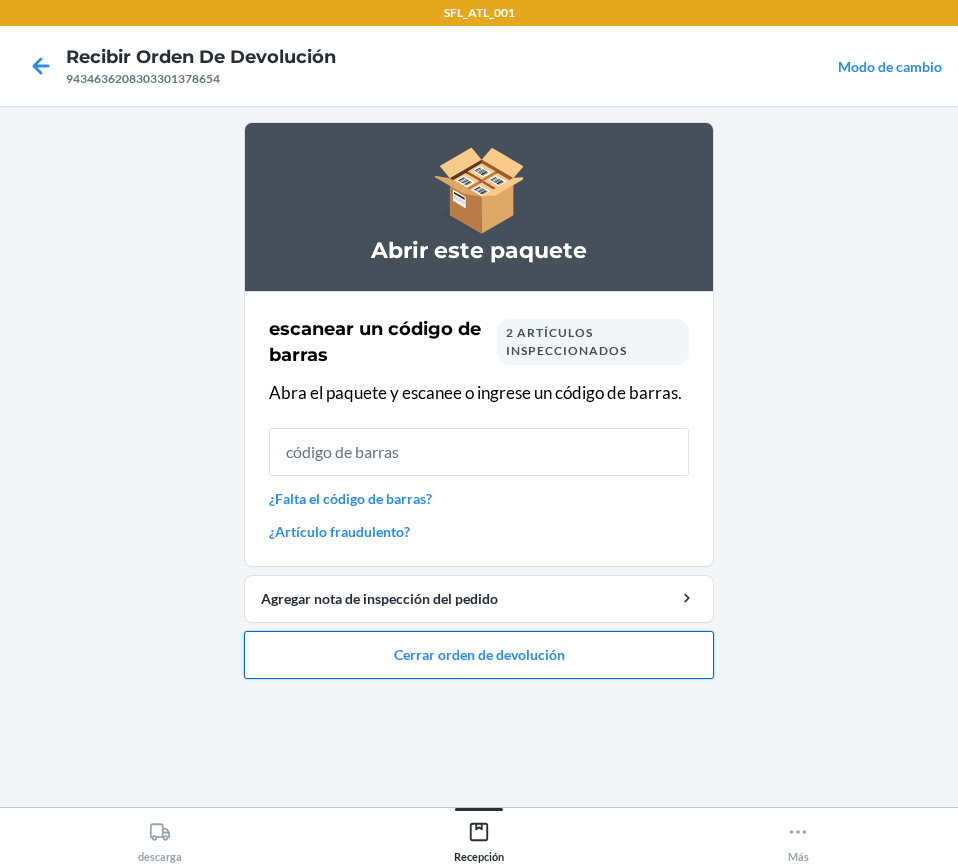 click on "Cerrar orden de devolución" at bounding box center (479, 655) 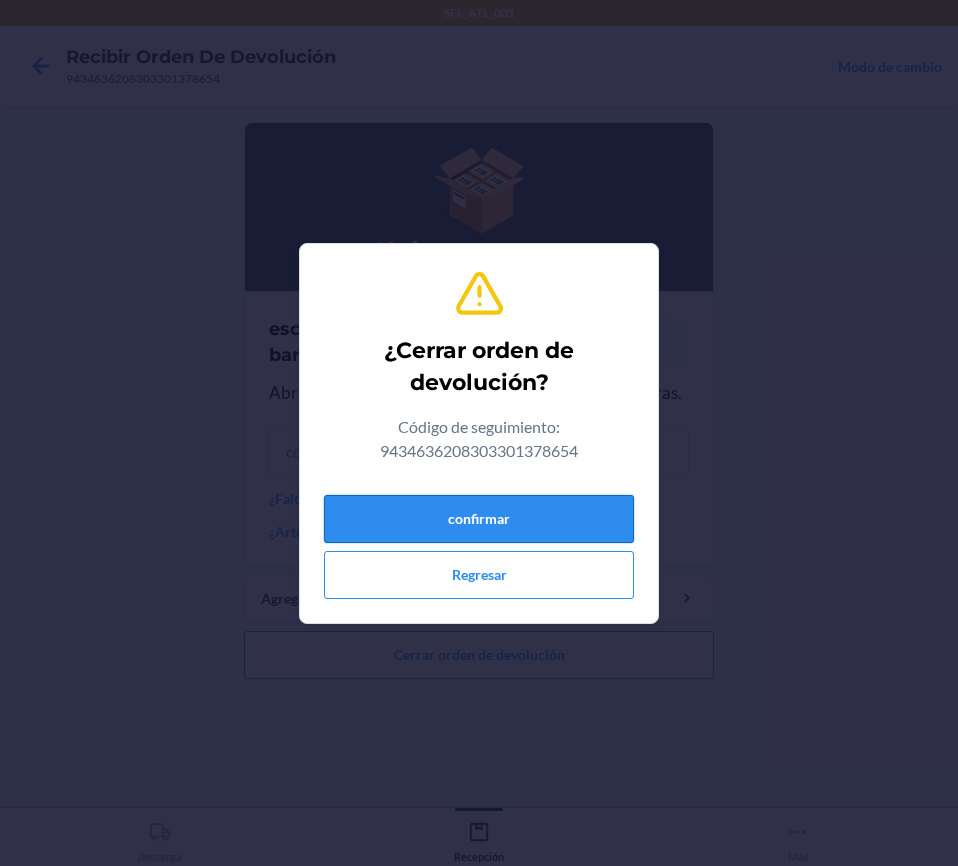 click on "confirmar" at bounding box center [479, 519] 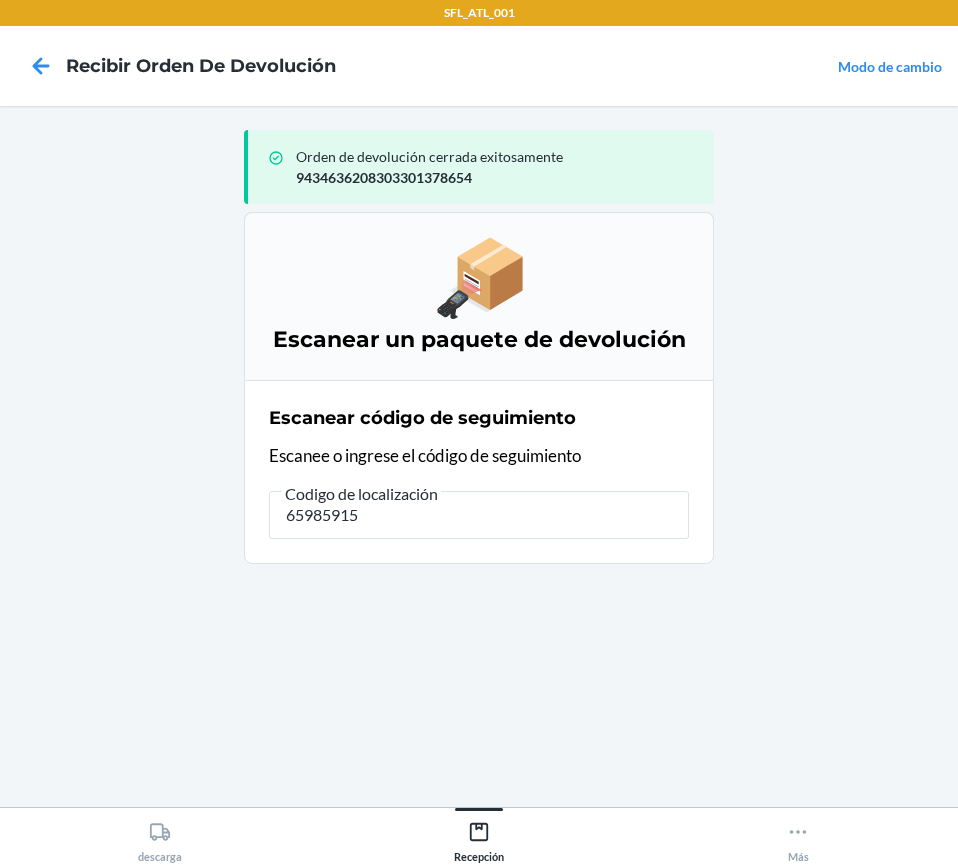 type on "659859151" 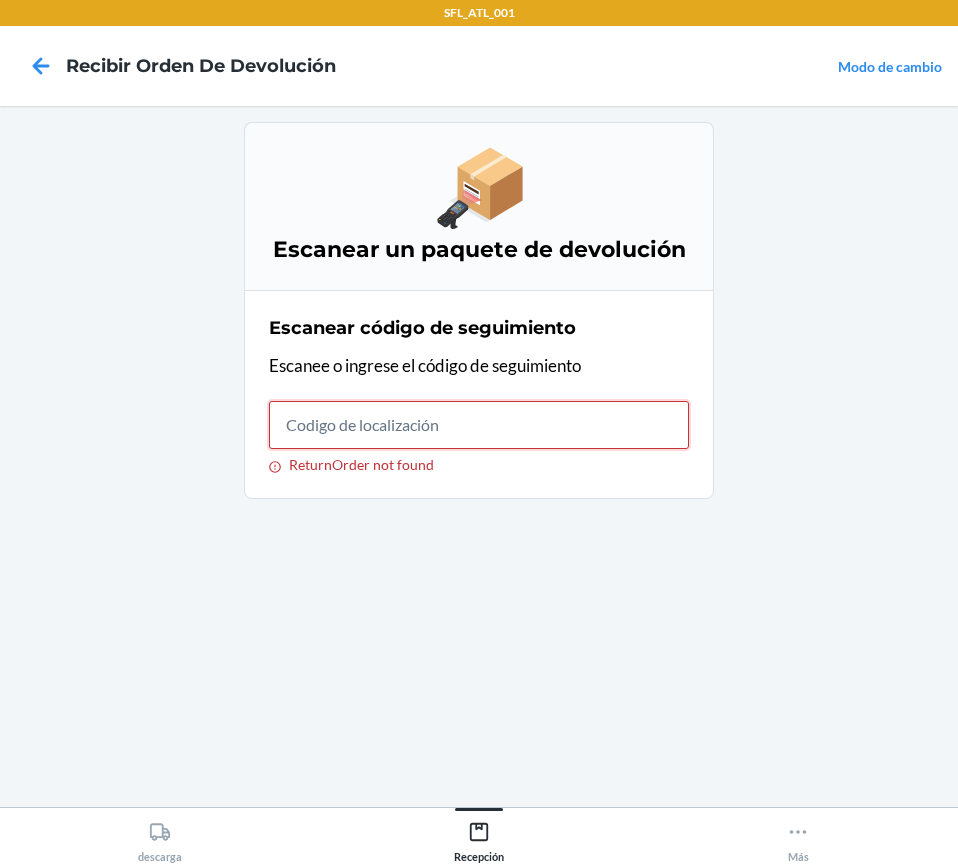 click on "ReturnOrder not found" at bounding box center [479, 425] 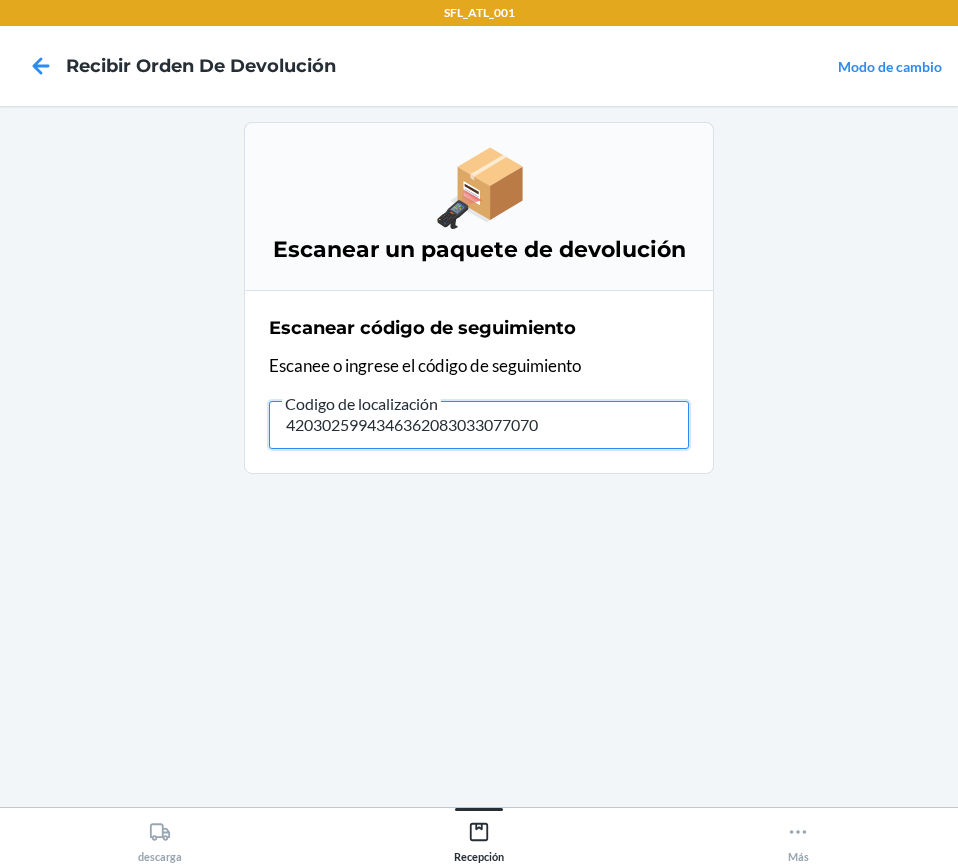 type on "42030259943463620830330770709" 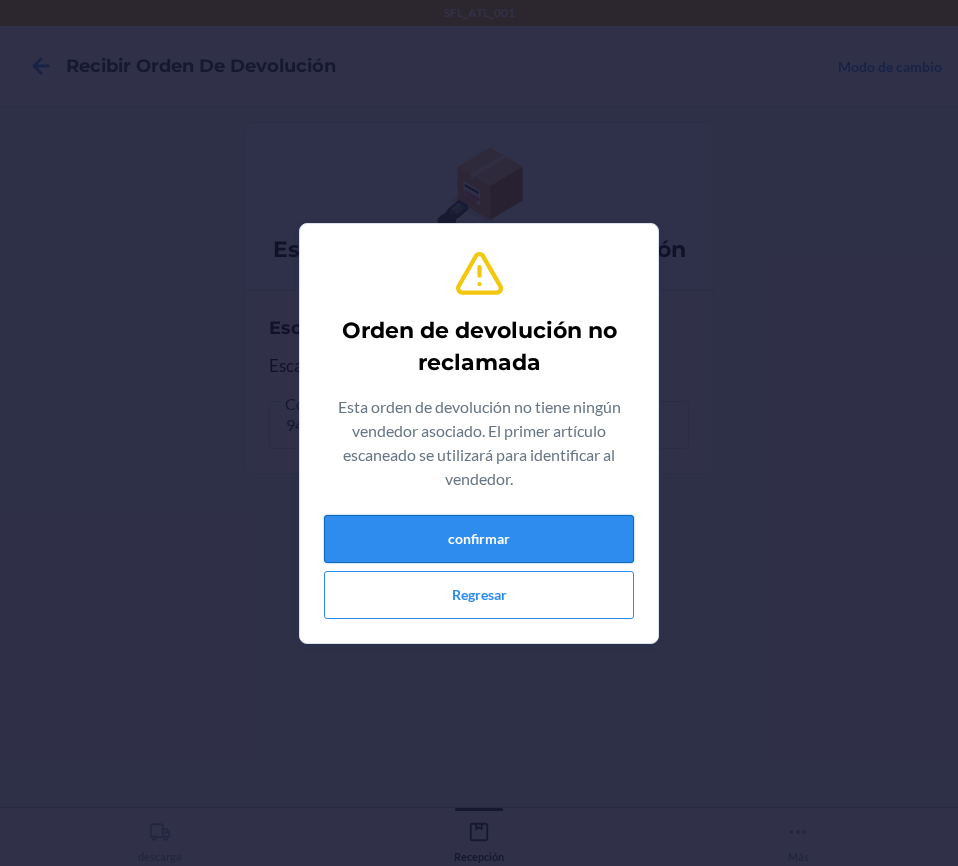 click on "confirmar" at bounding box center (479, 539) 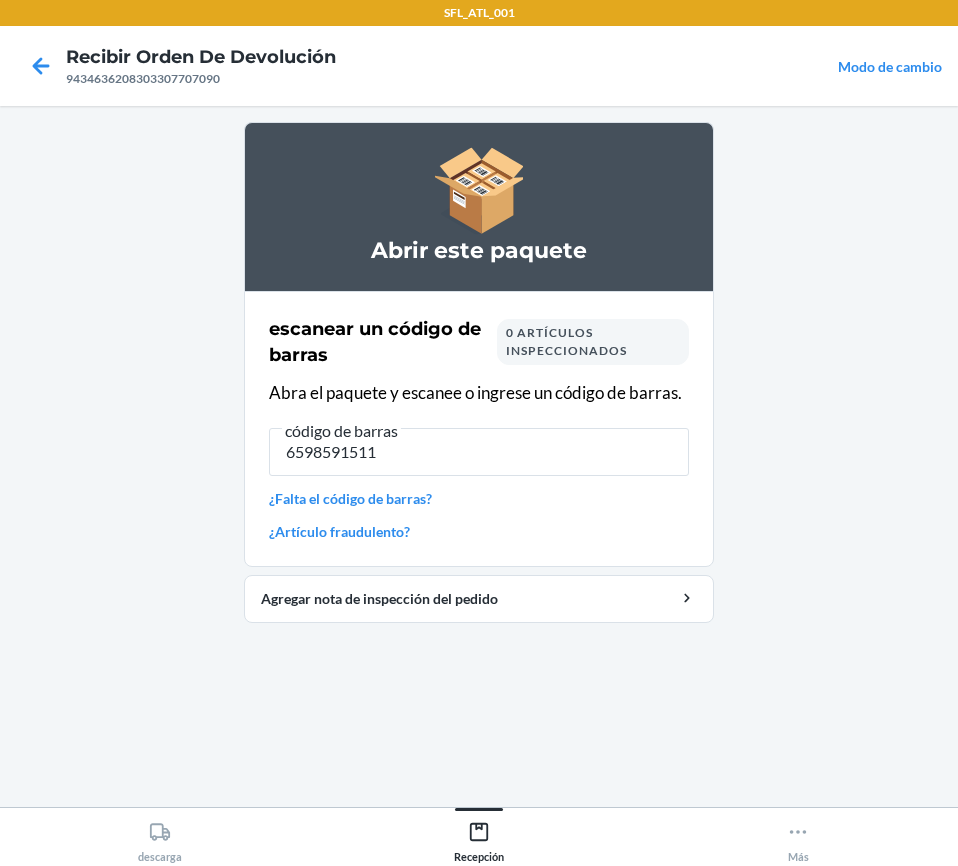 type on "65985915118" 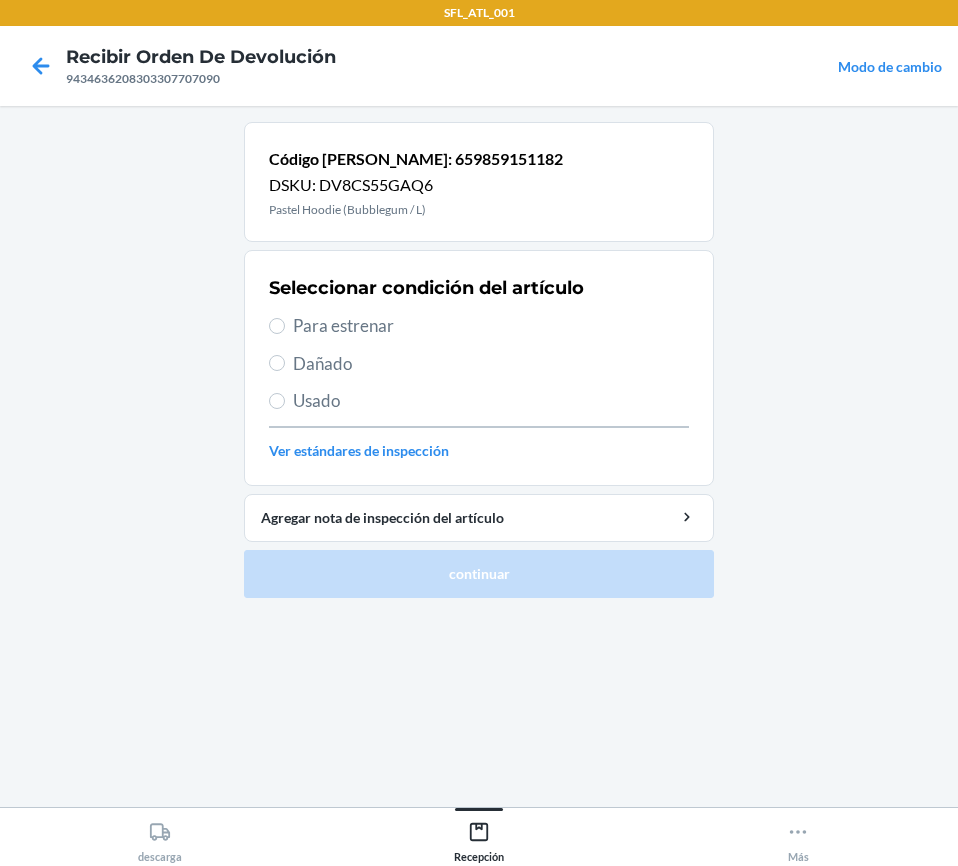 click on "Para estrenar" at bounding box center [479, 326] 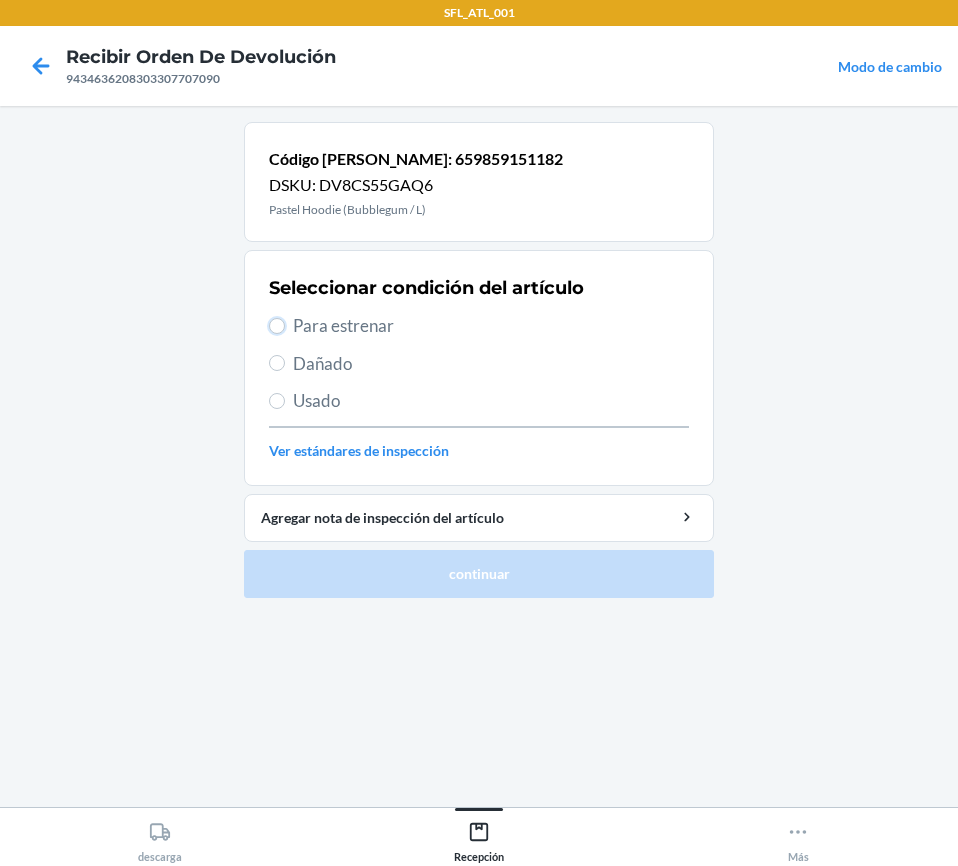 click on "Para estrenar" at bounding box center (277, 326) 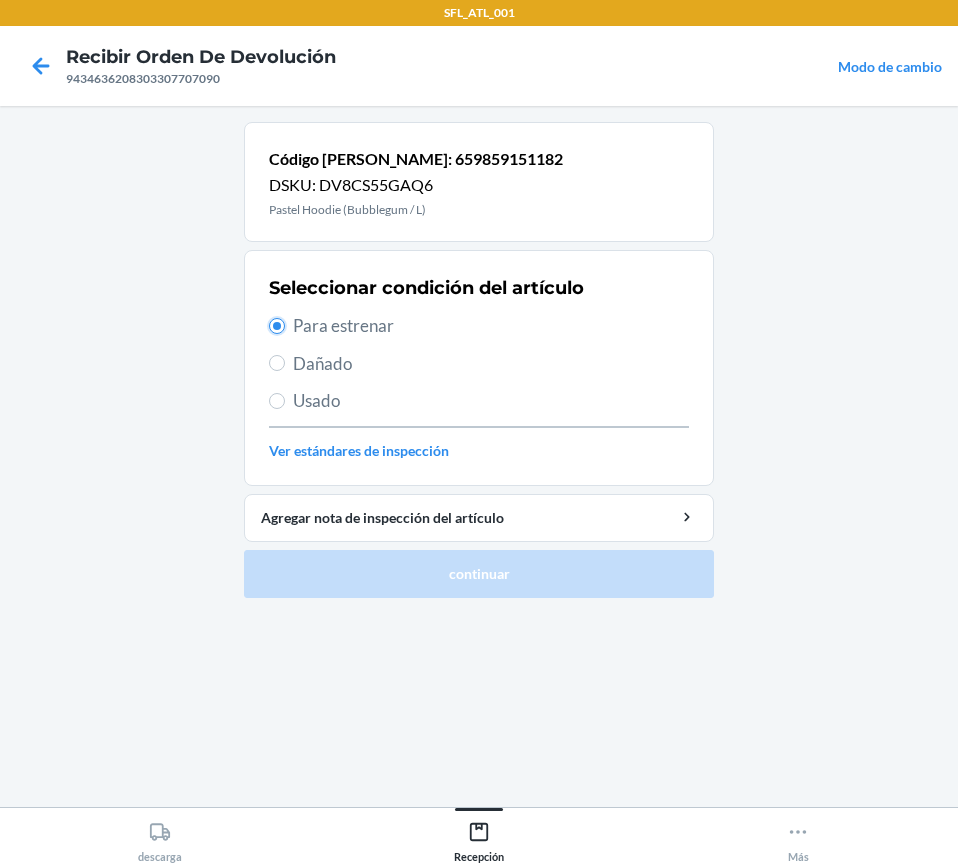 radio on "true" 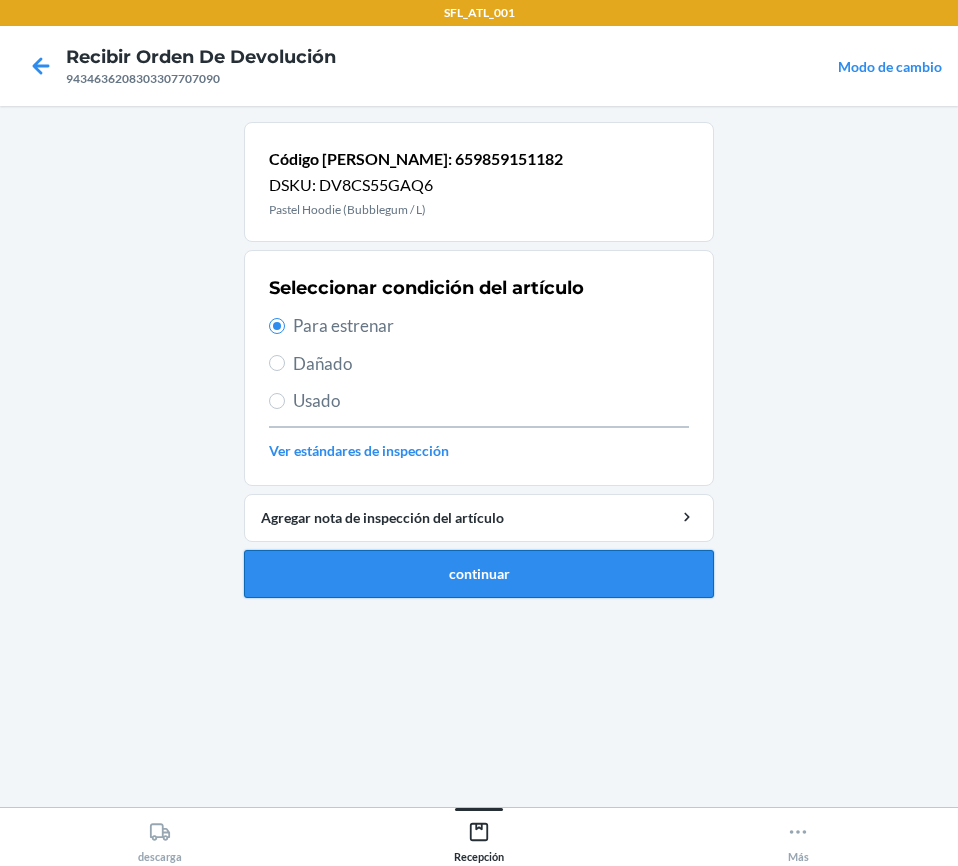 click on "continuar" at bounding box center (479, 574) 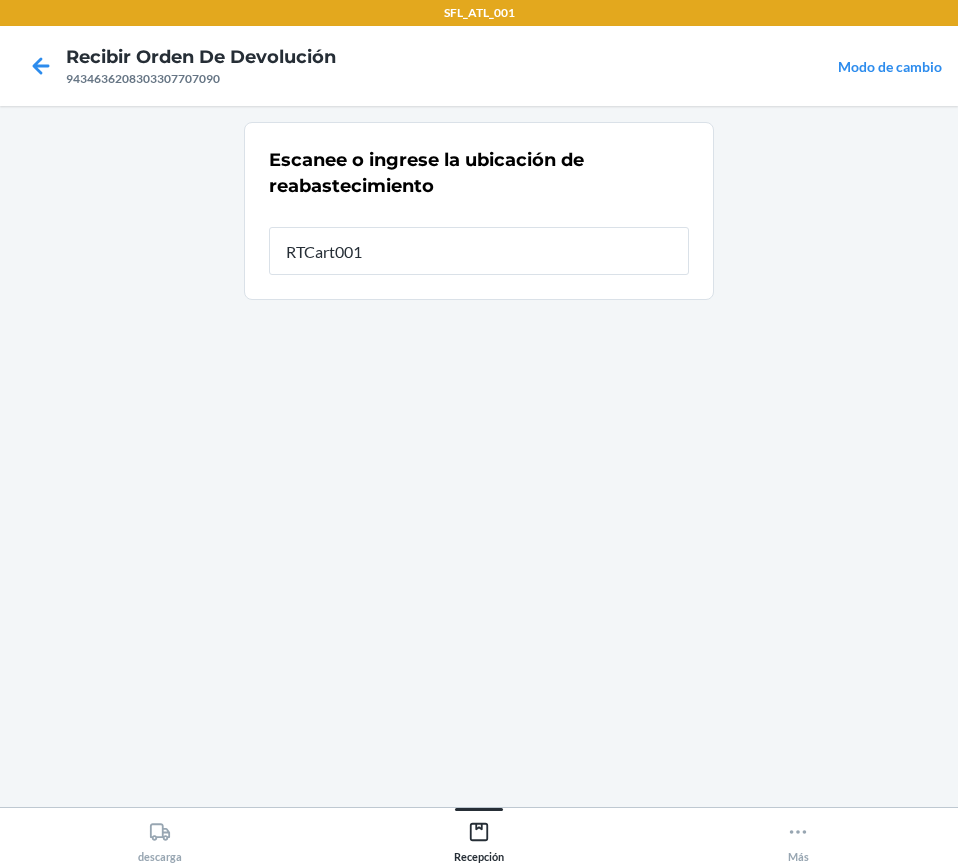 type on "RTCart001" 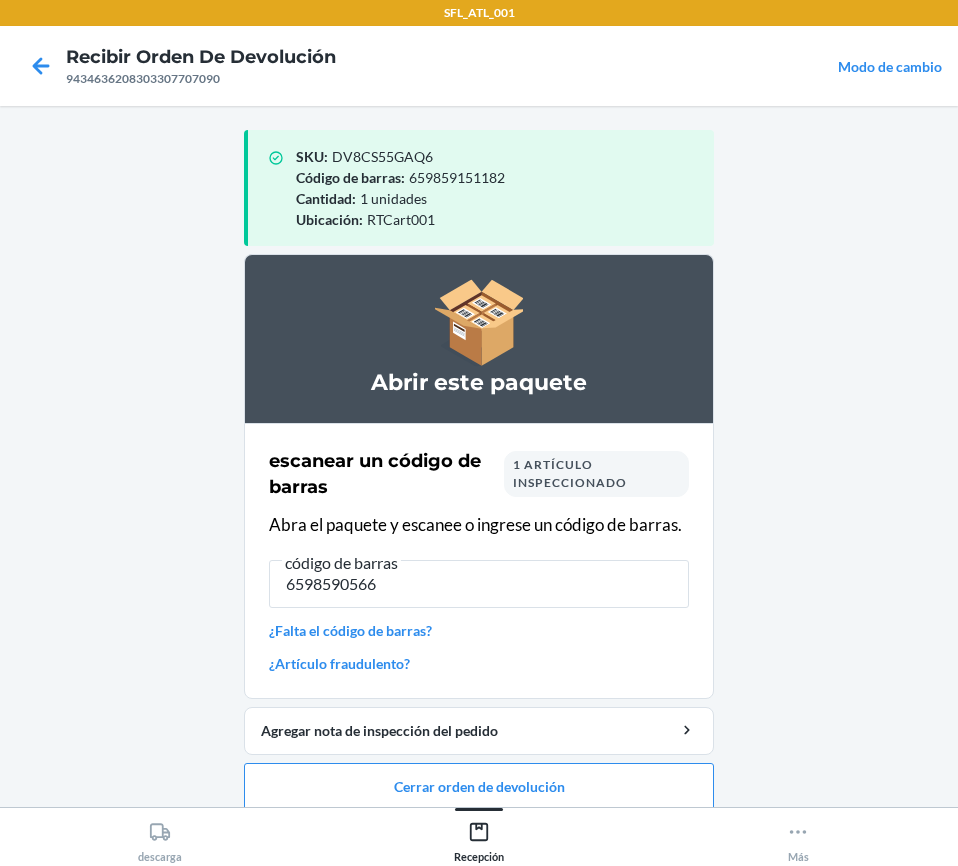 type on "65985905668" 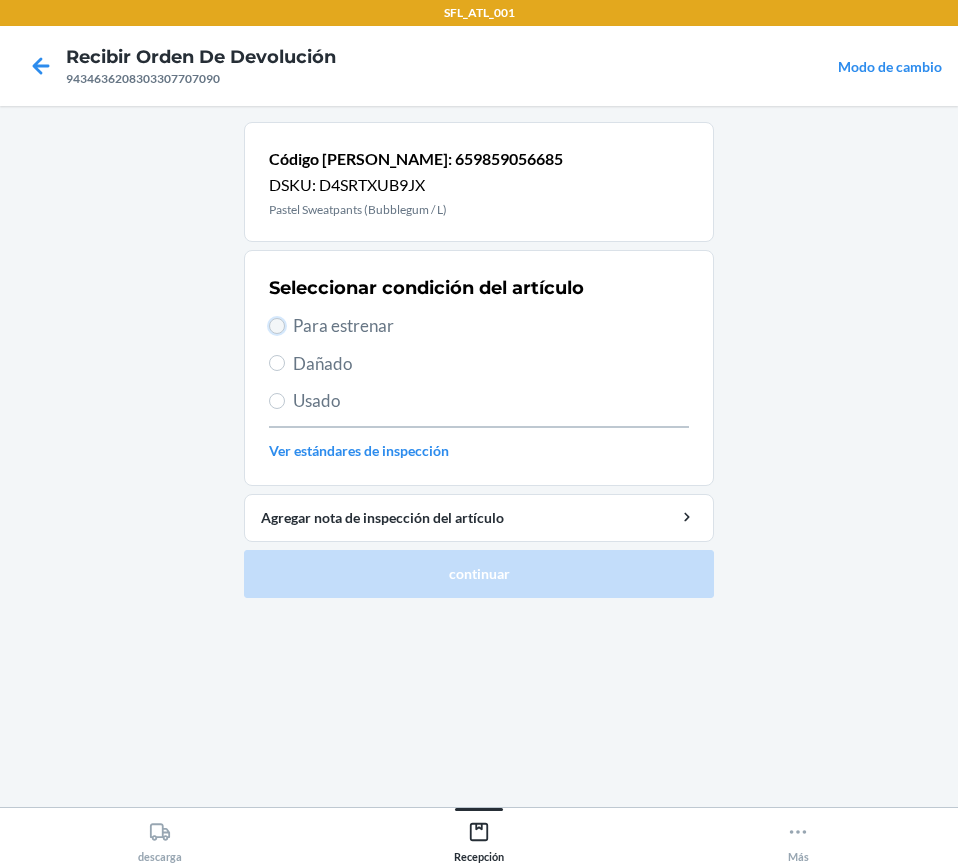 click on "Para estrenar" at bounding box center (277, 326) 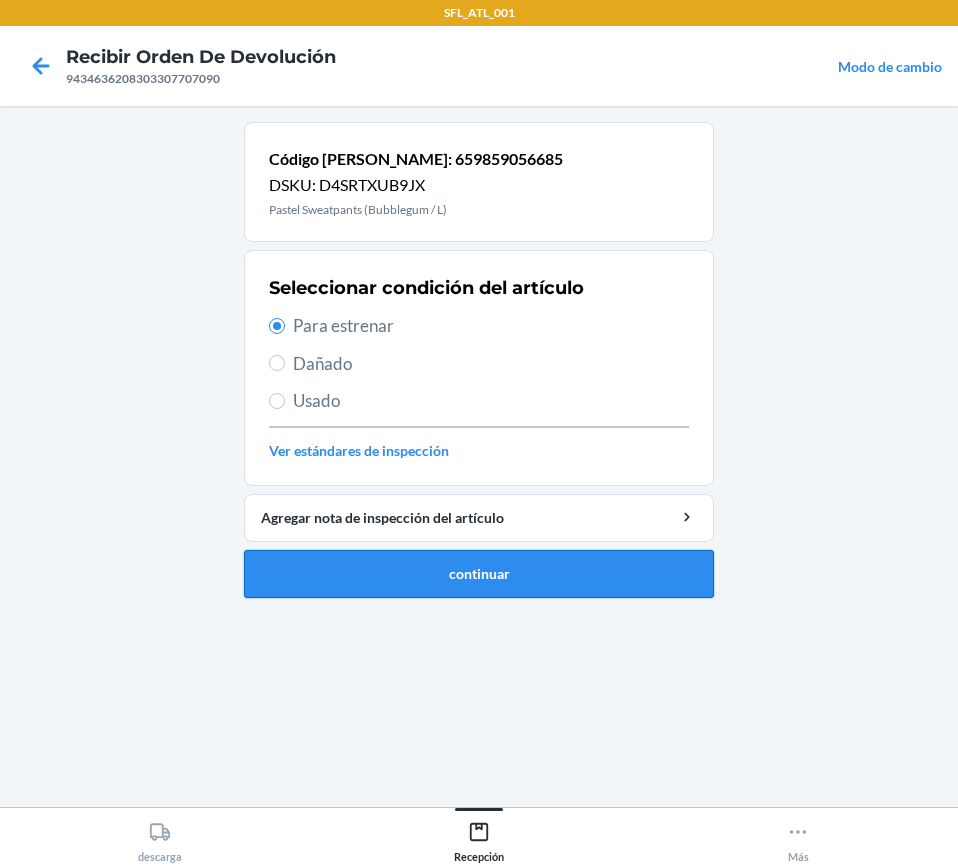 click on "continuar" at bounding box center [479, 574] 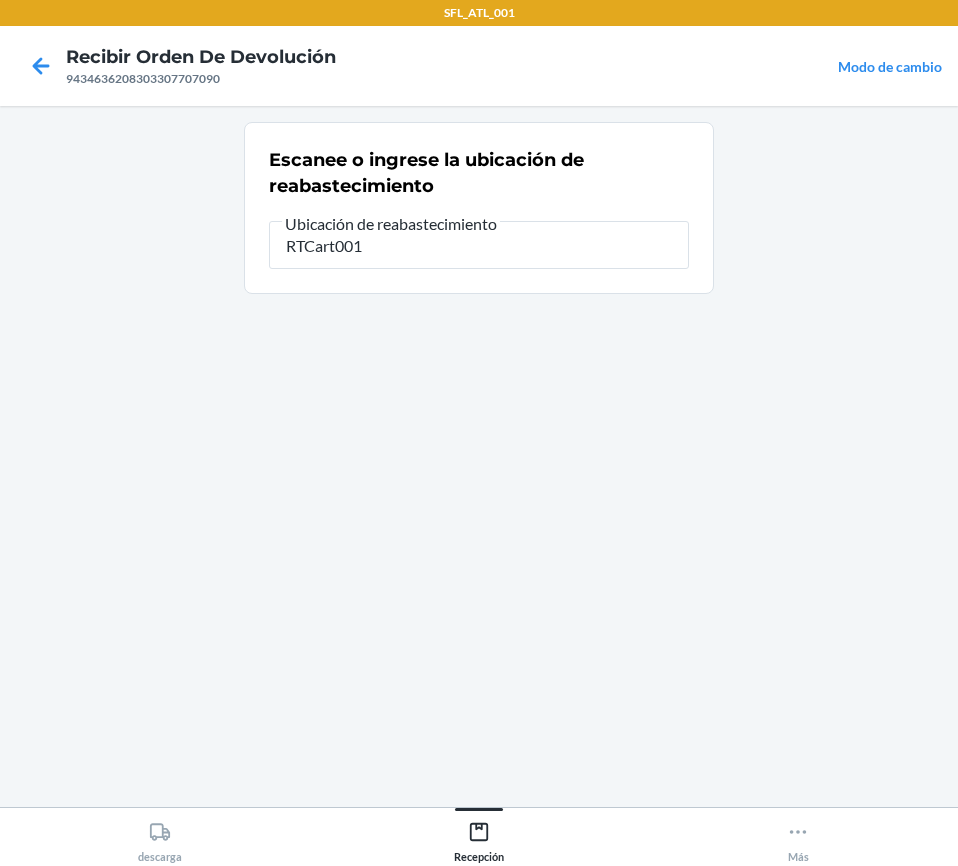 type on "RTCart001" 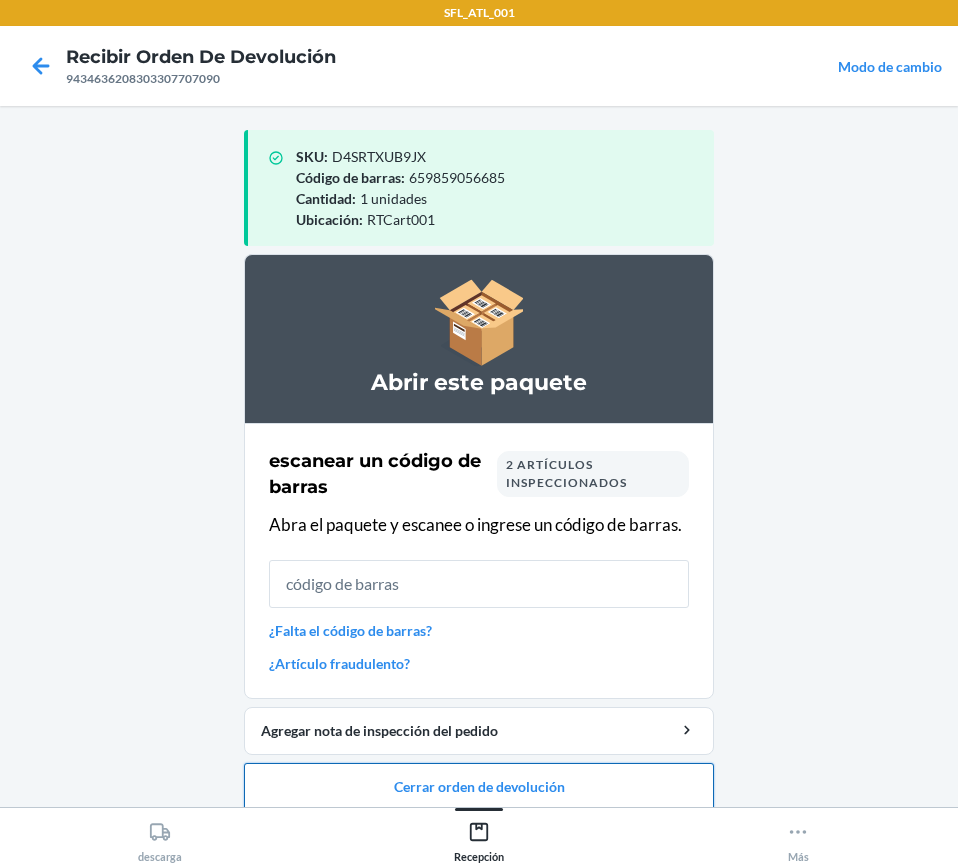 click on "Cerrar orden de devolución" at bounding box center (479, 787) 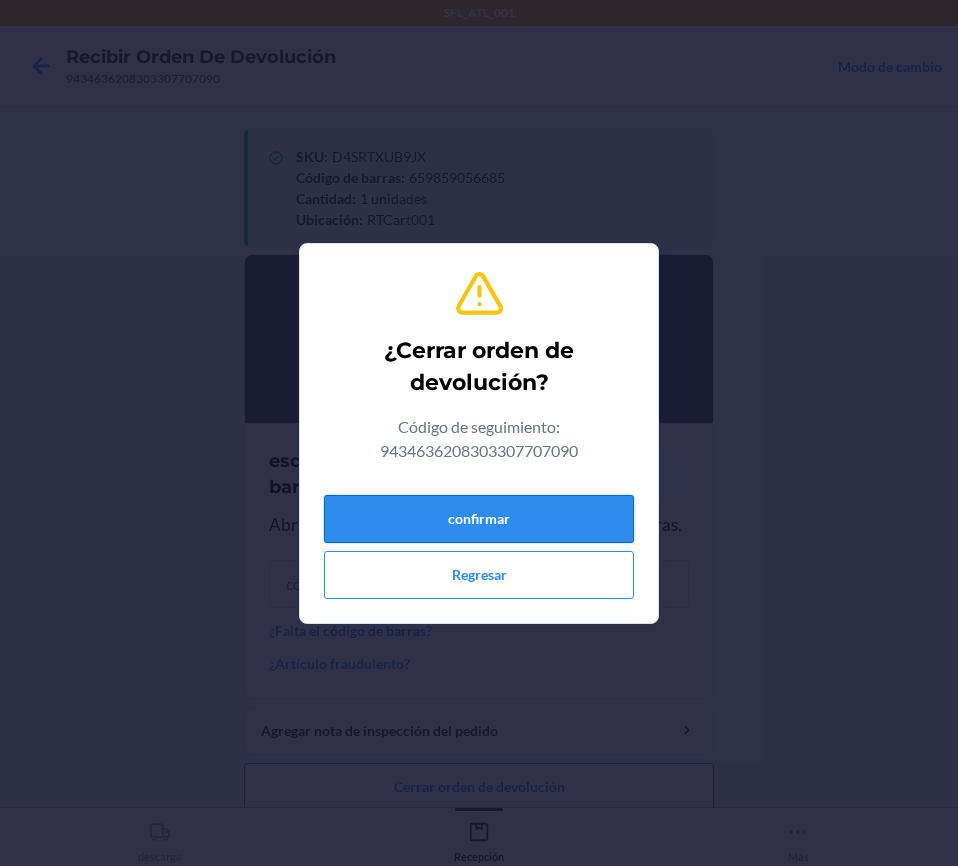 click on "confirmar" at bounding box center [479, 519] 